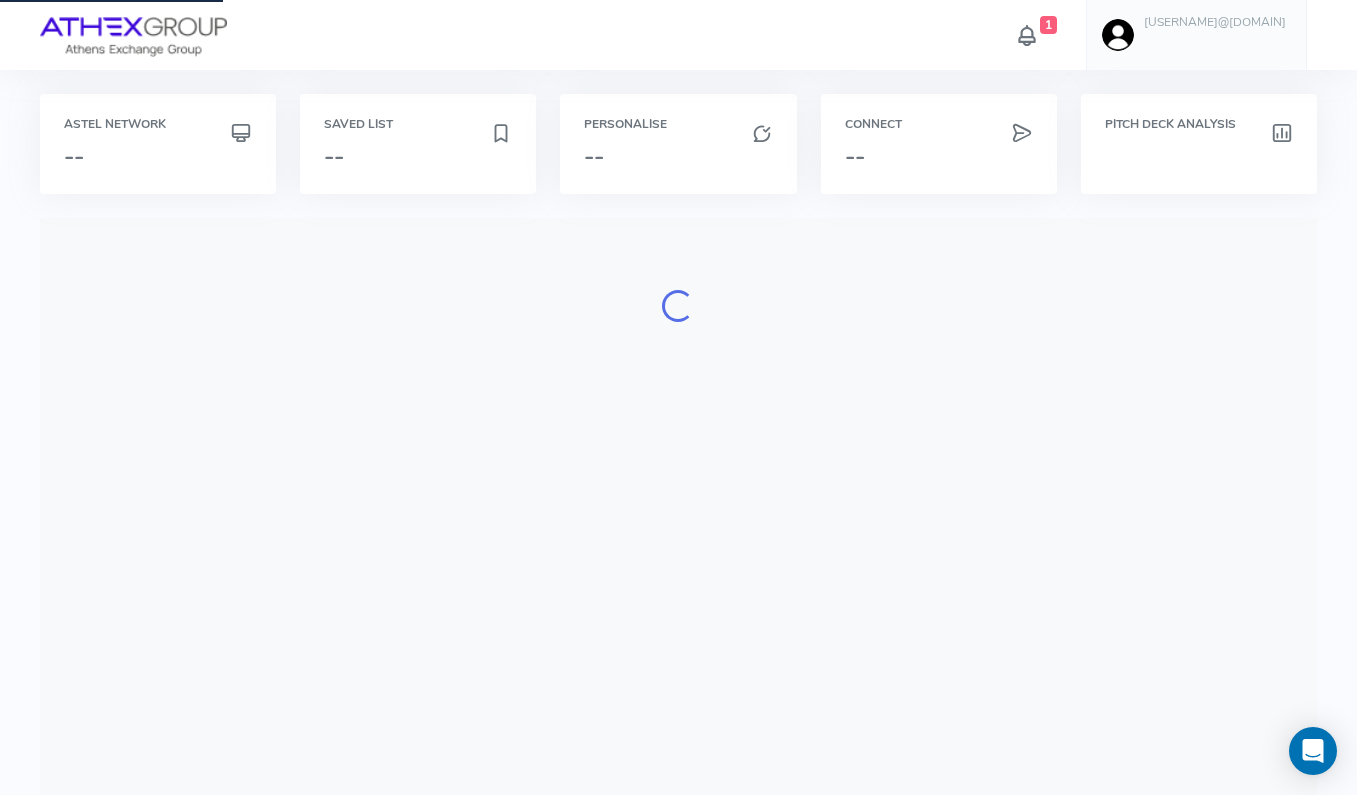 scroll, scrollTop: 0, scrollLeft: 0, axis: both 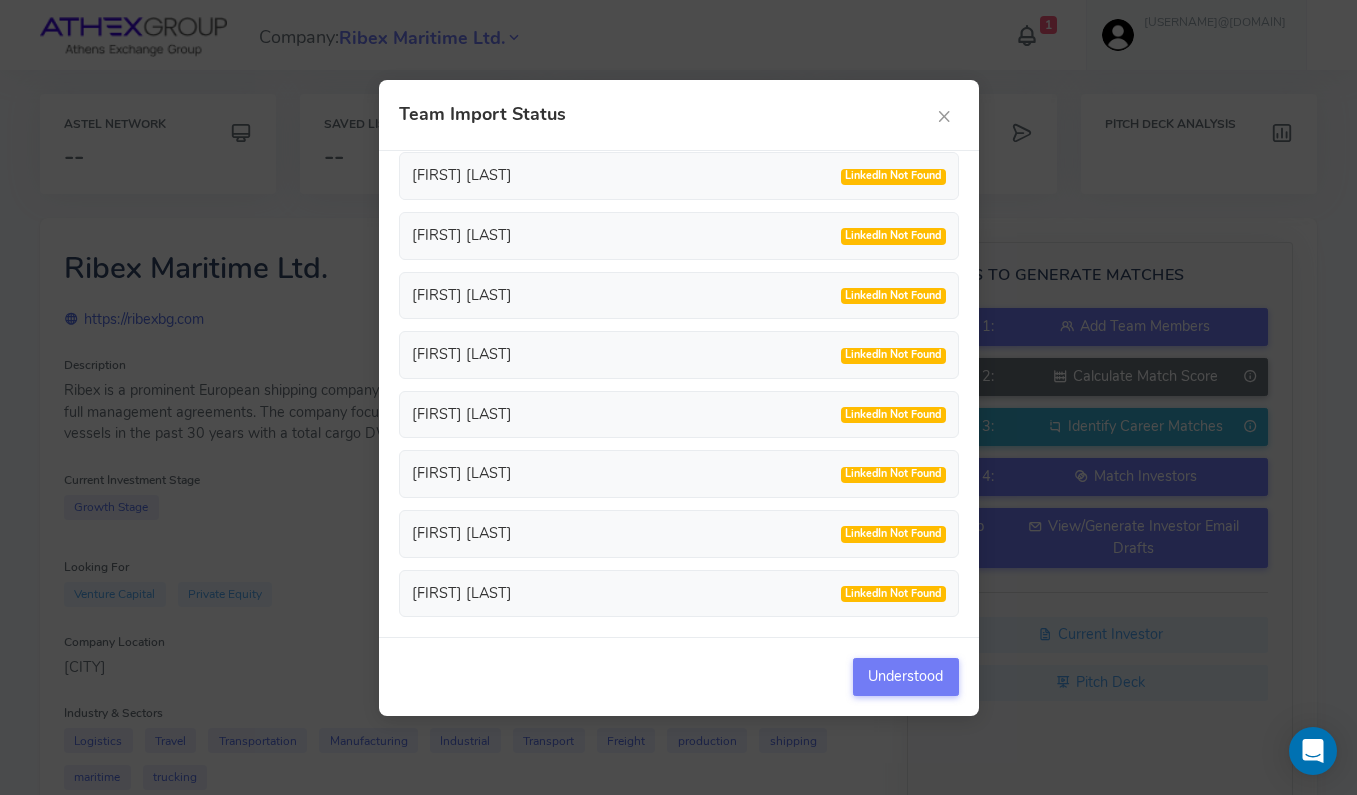 type 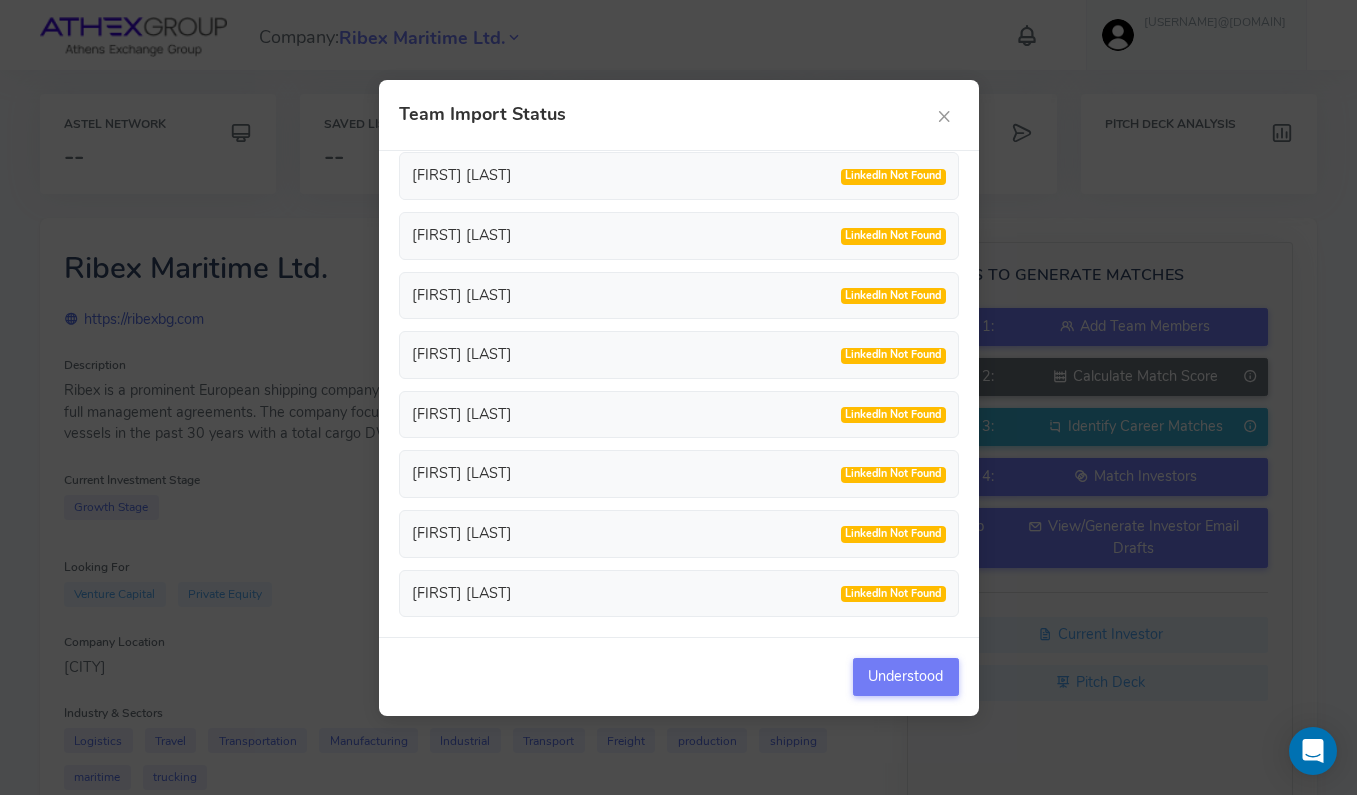scroll, scrollTop: 0, scrollLeft: 0, axis: both 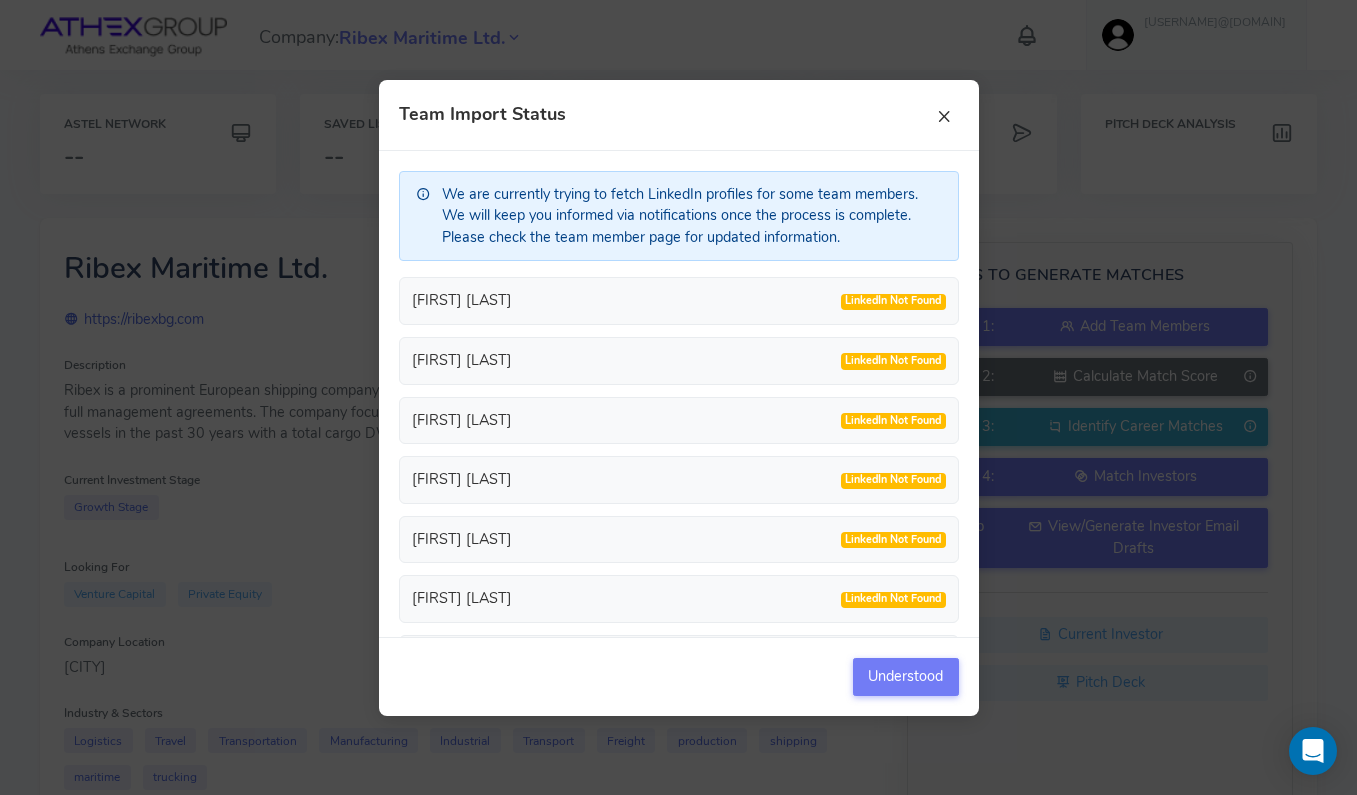 click on "×" at bounding box center [944, 115] 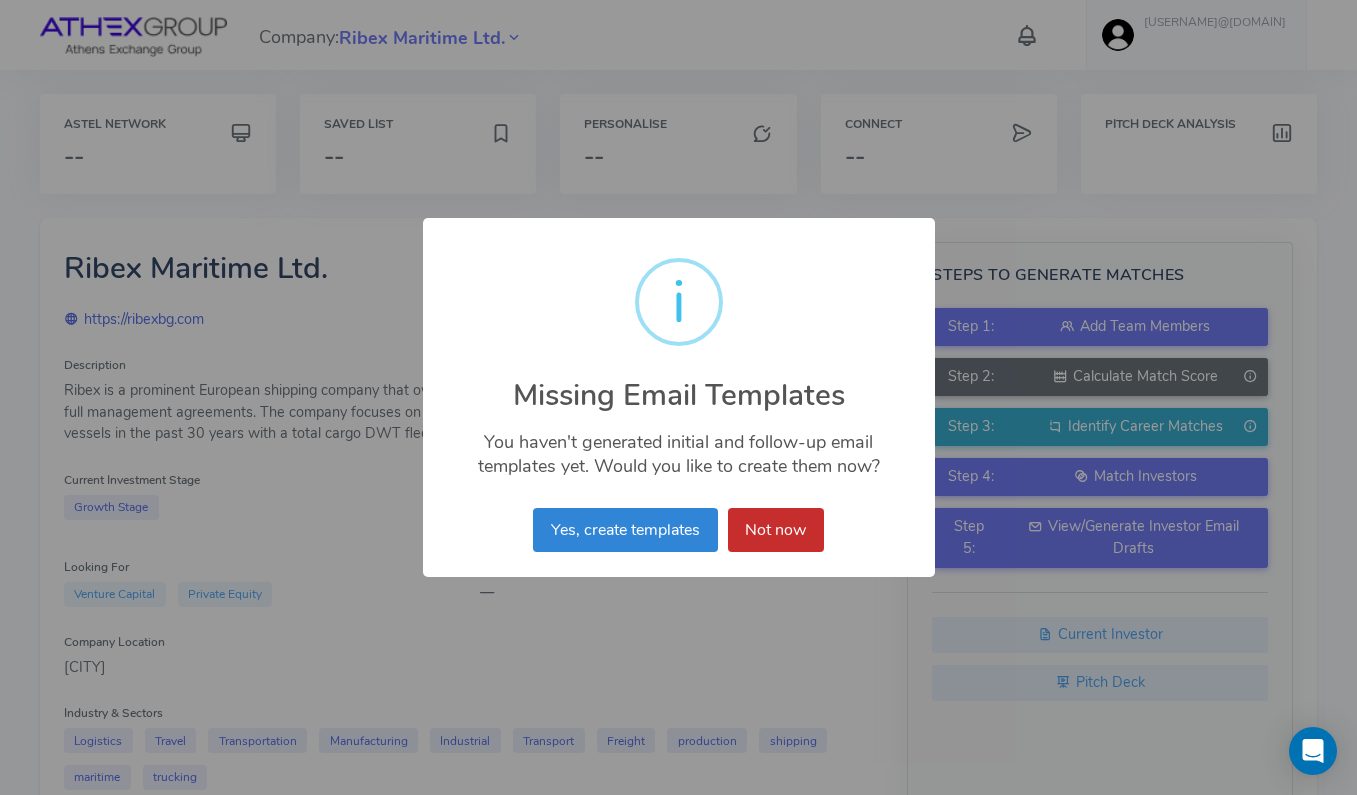 click on "Not now" at bounding box center (776, 530) 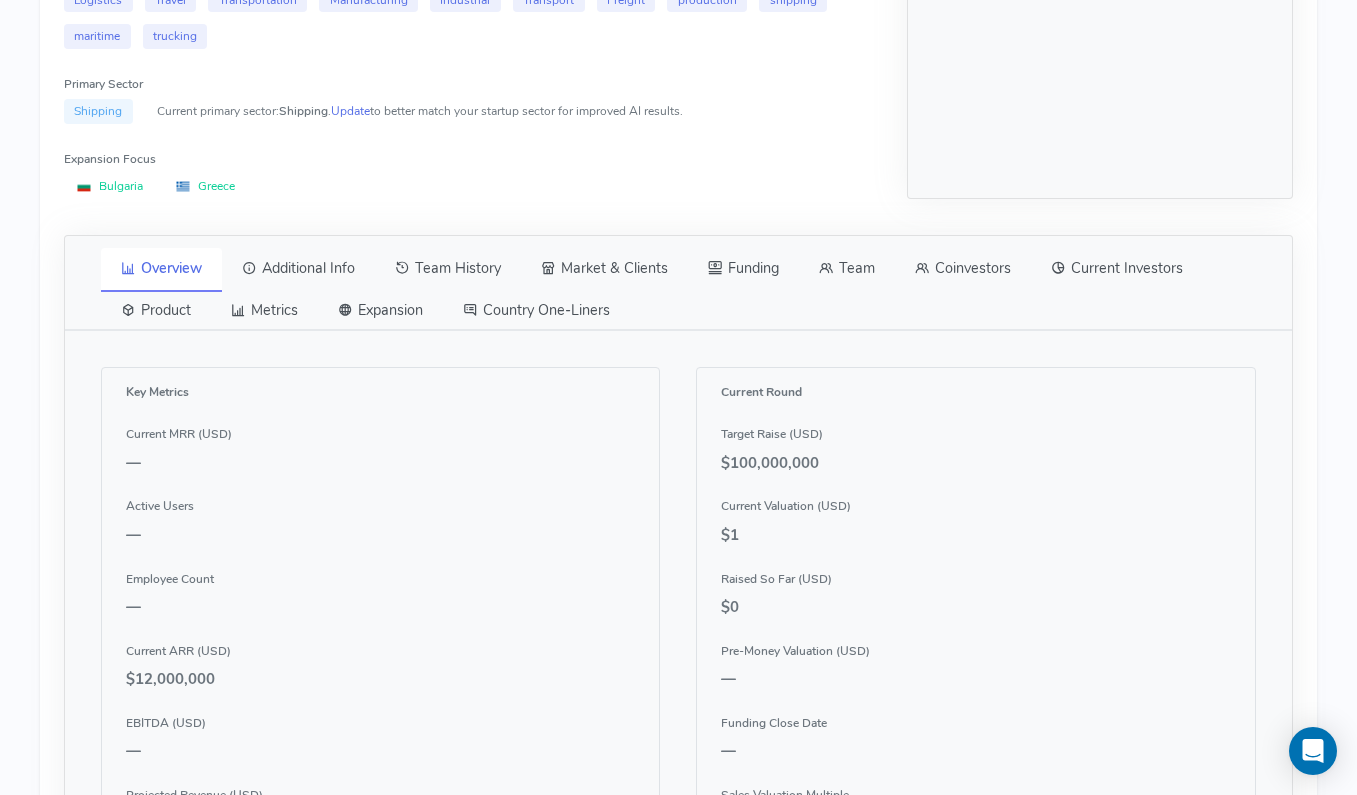 scroll, scrollTop: 781, scrollLeft: 0, axis: vertical 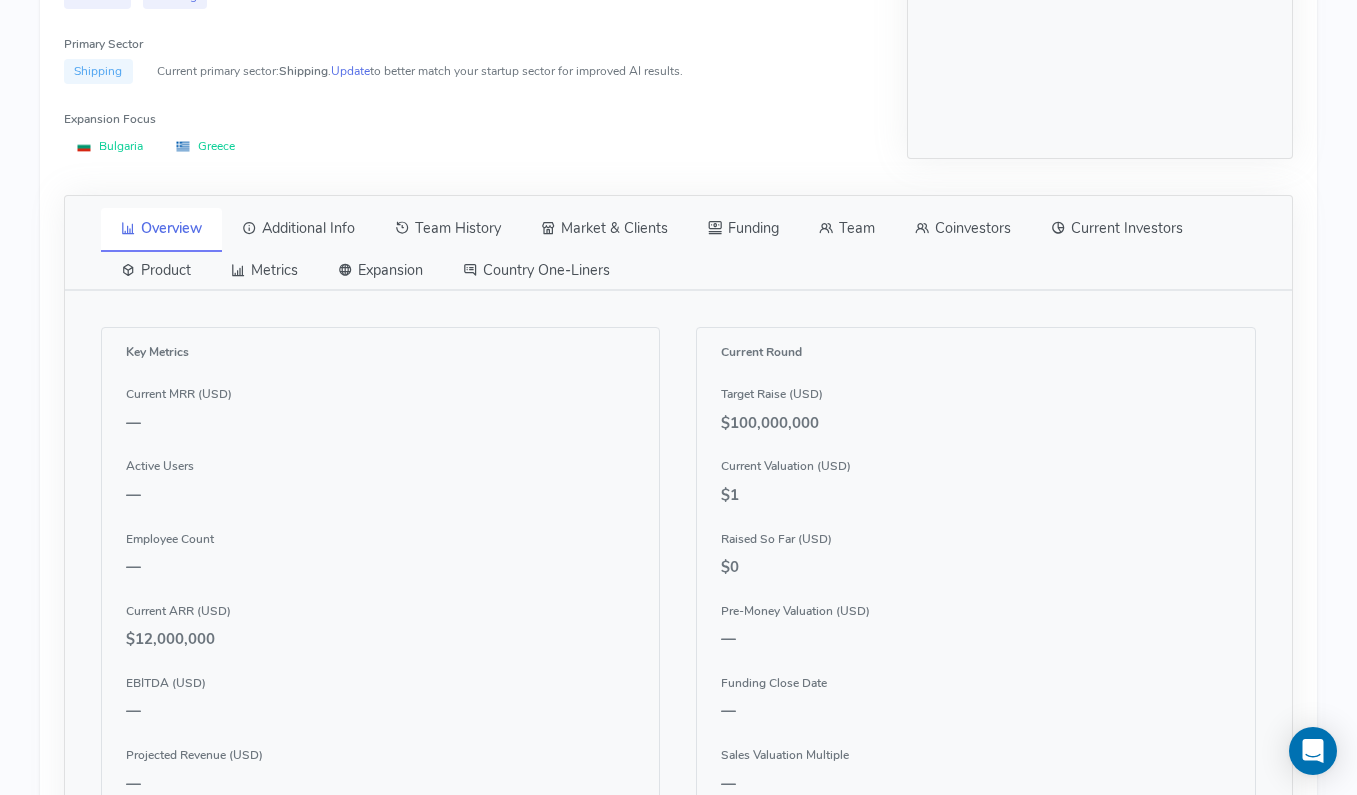 click on "Team" at bounding box center (847, 229) 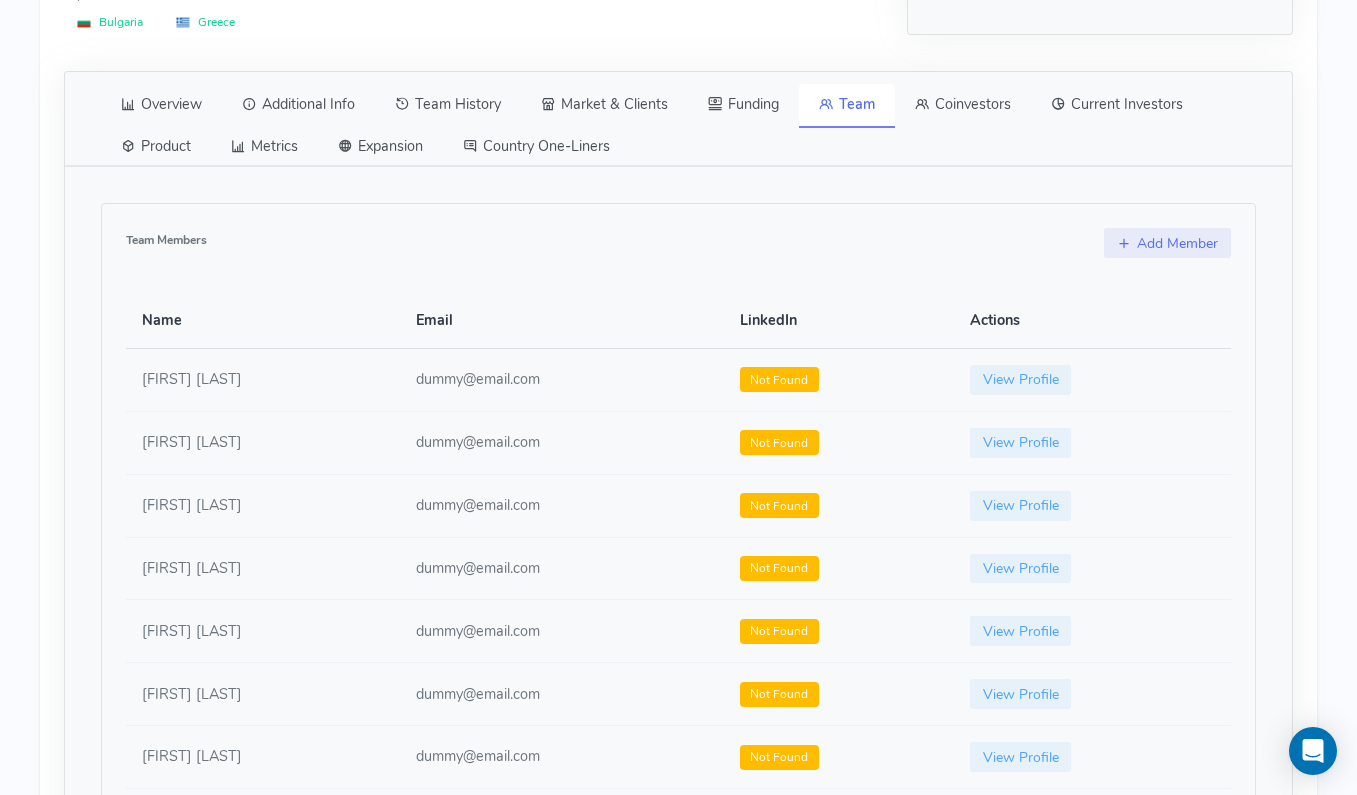 scroll, scrollTop: 900, scrollLeft: 0, axis: vertical 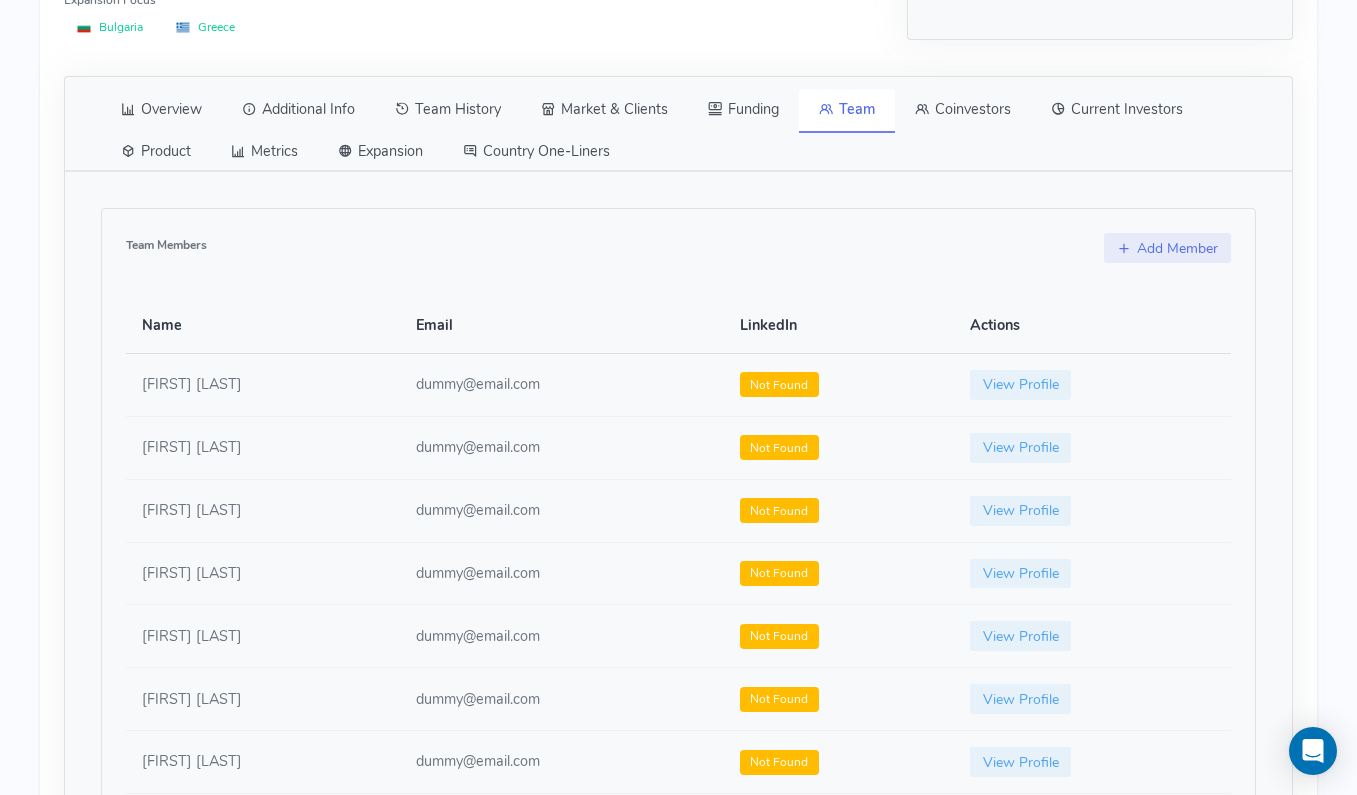 click on "Team Members Add Member Name Email LinkedIn Actions [FIRST] [LAST] dummy@email.com Not Found View Profile [FIRST] [LAST] dummy@email.com Not Found View Profile [FIRST] [LAST] dummy@email.com Not Found View Profile [FIRST] [LAST] dummy@email.com Not Found View Profile" at bounding box center (678, 545) 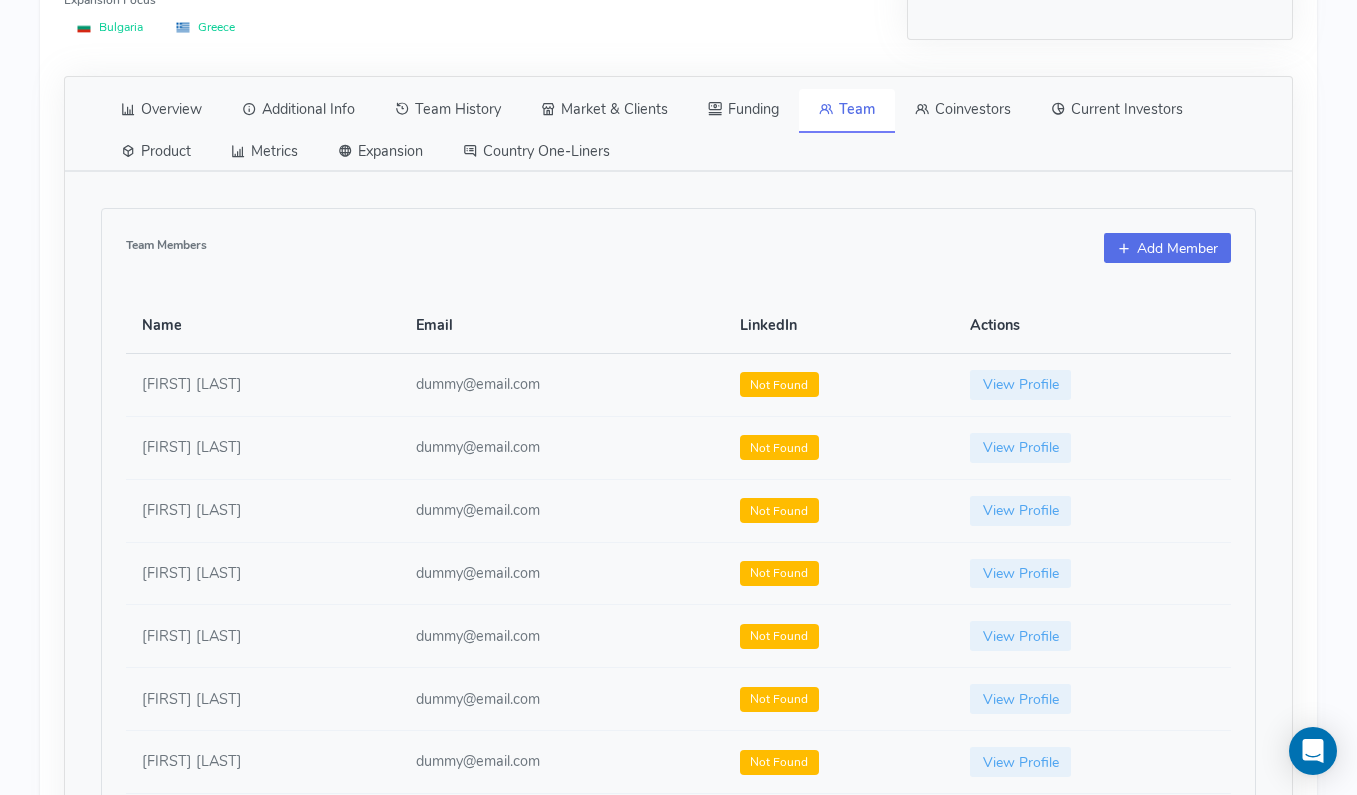 click on "Add Member" at bounding box center (1167, 248) 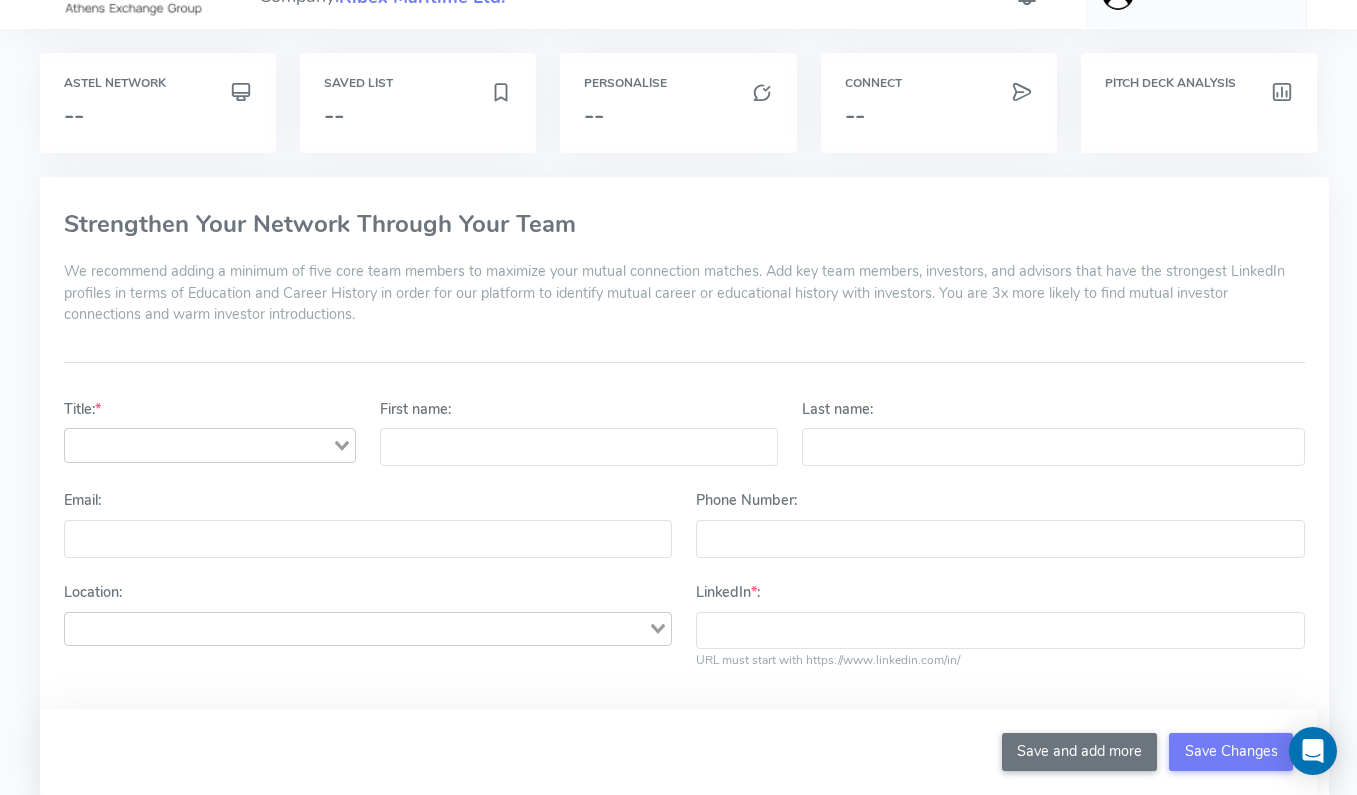 scroll, scrollTop: 0, scrollLeft: 0, axis: both 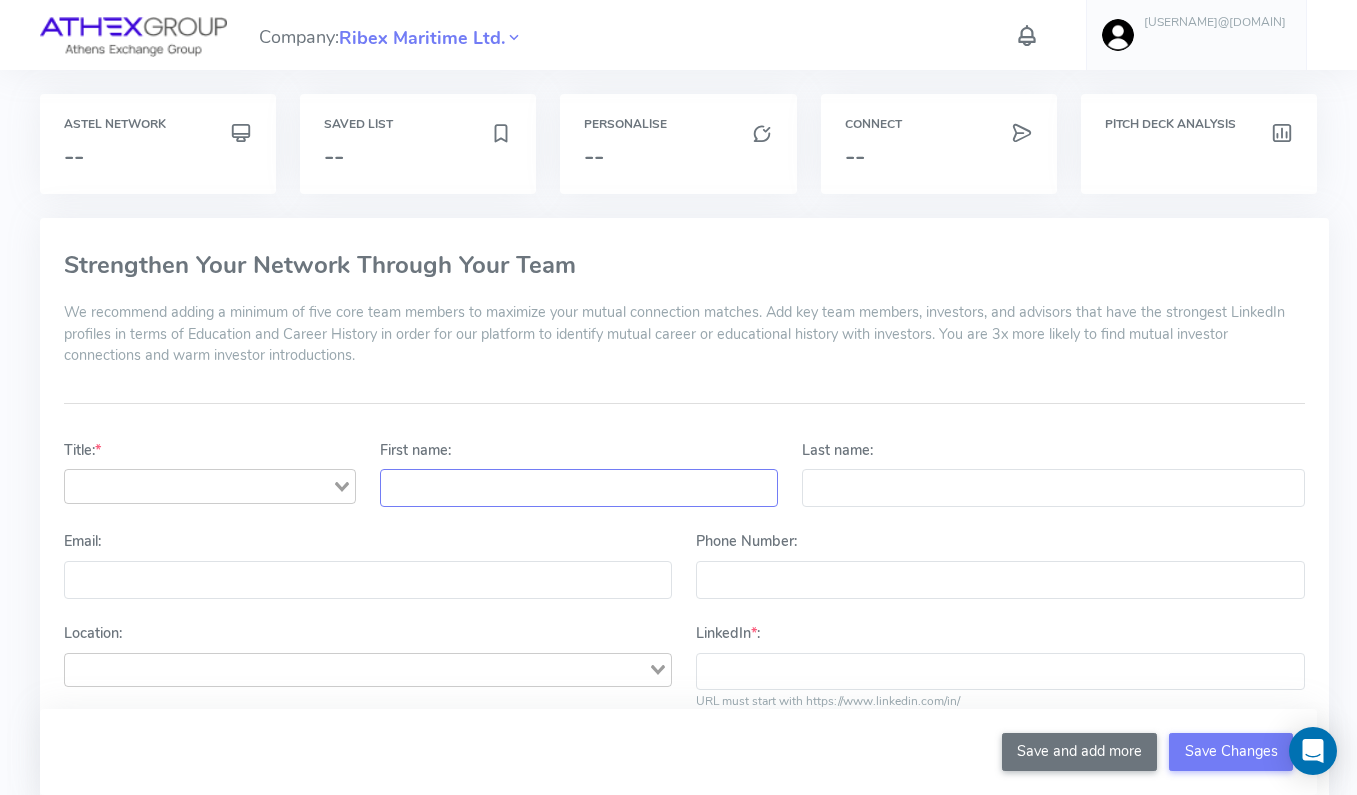 click on "First name:" at bounding box center [579, 488] 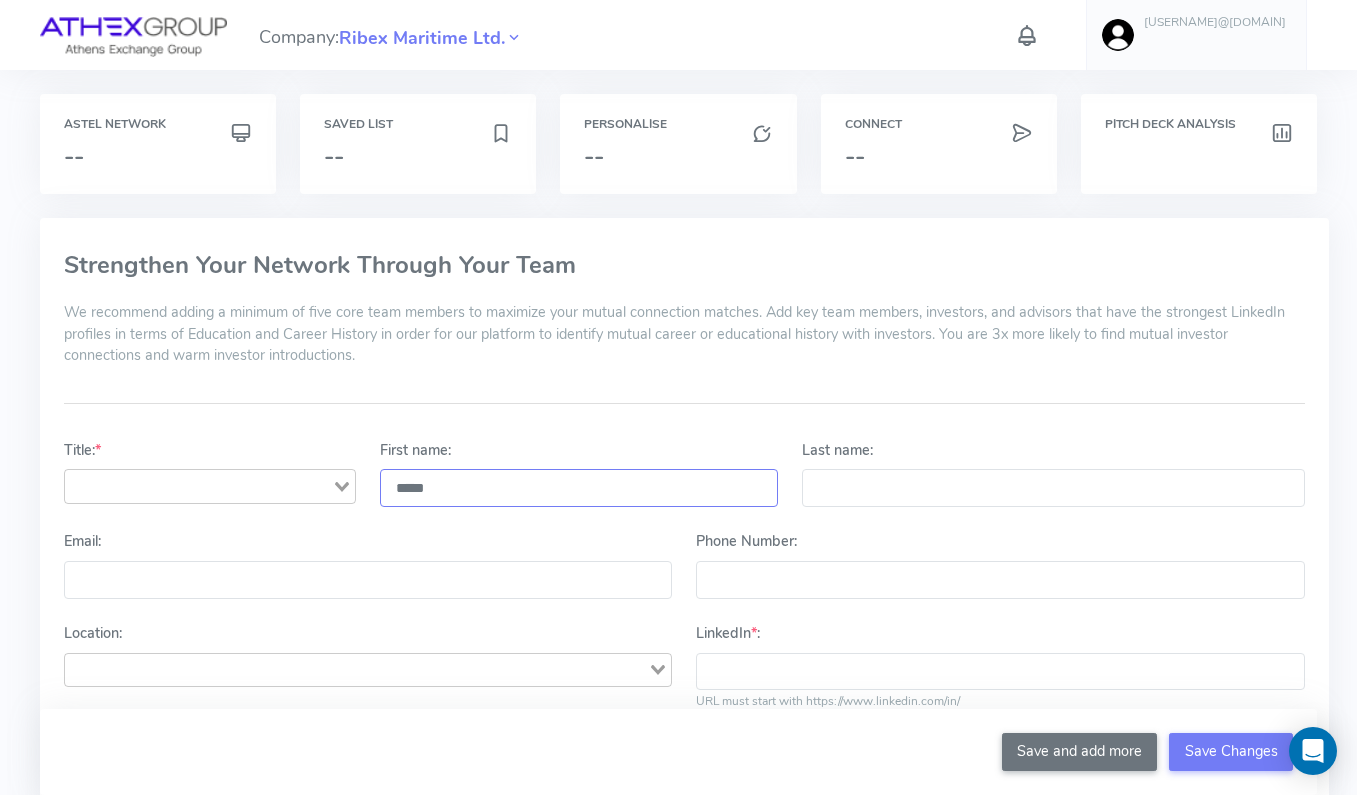 type on "*****" 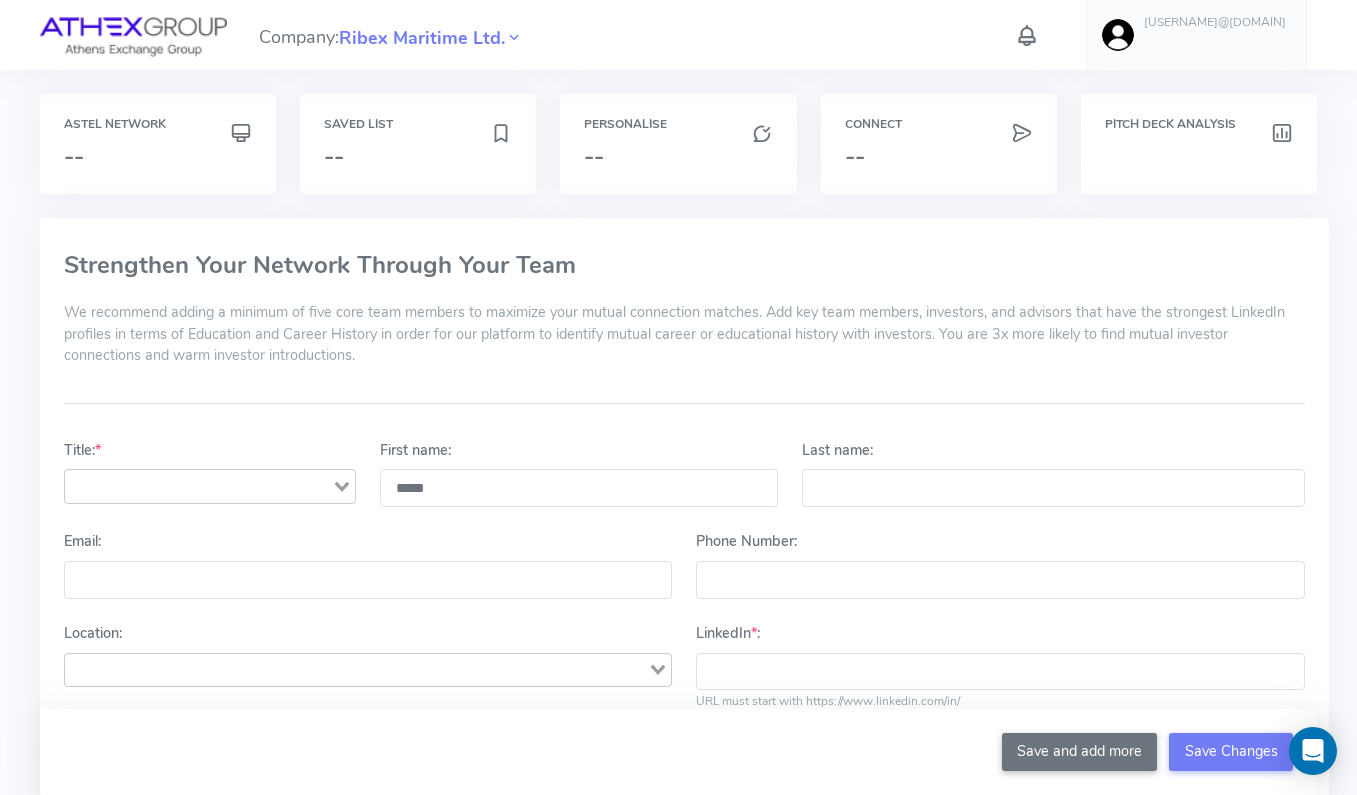 click on "Title: * Loading... First name: ***** Last name: Email: Phone Number: Location: Loading... LinkedIn * : URL must start with https://www.linkedin.com/in/ Outreach Contact? Deliverable Unsubscribe Deal Dashboard About:" at bounding box center (684, 596) 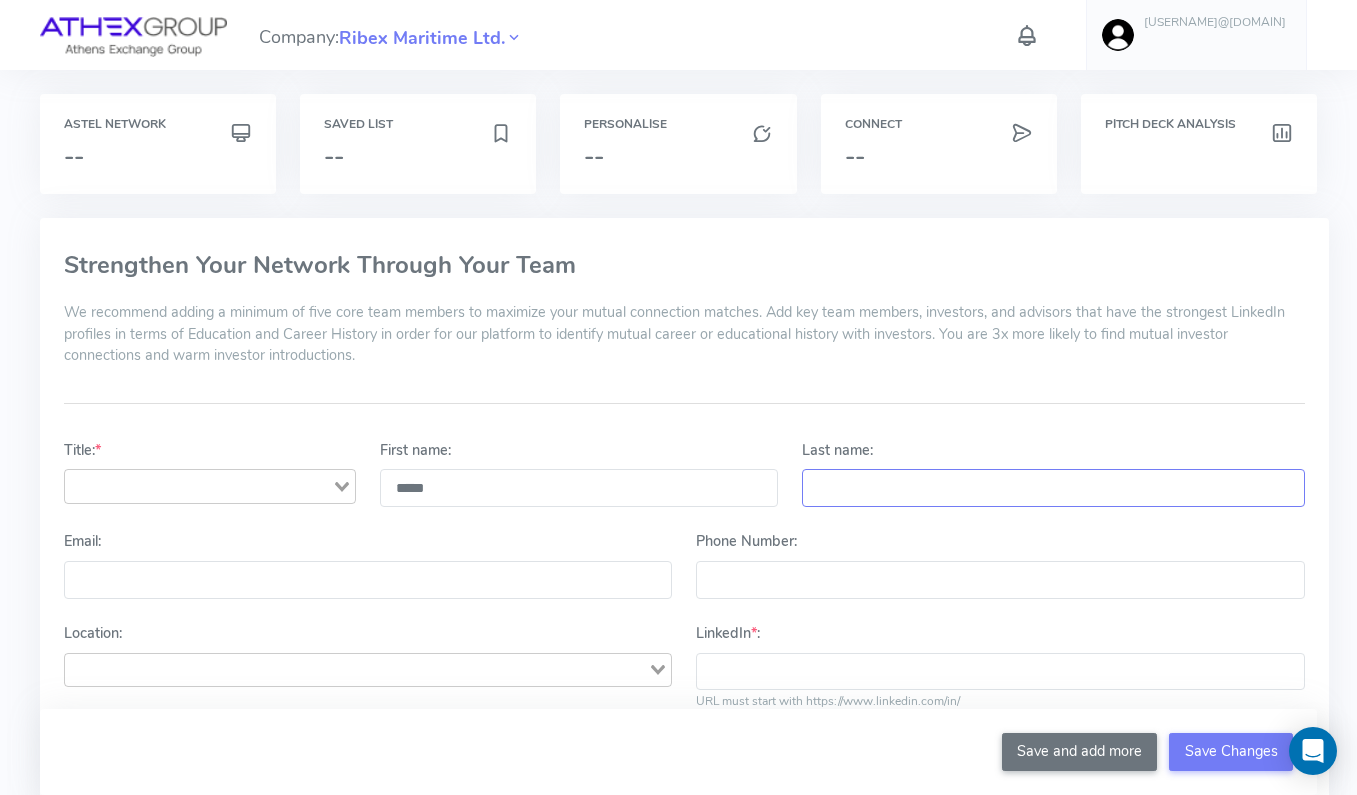 click on "Last name:" at bounding box center (1053, 488) 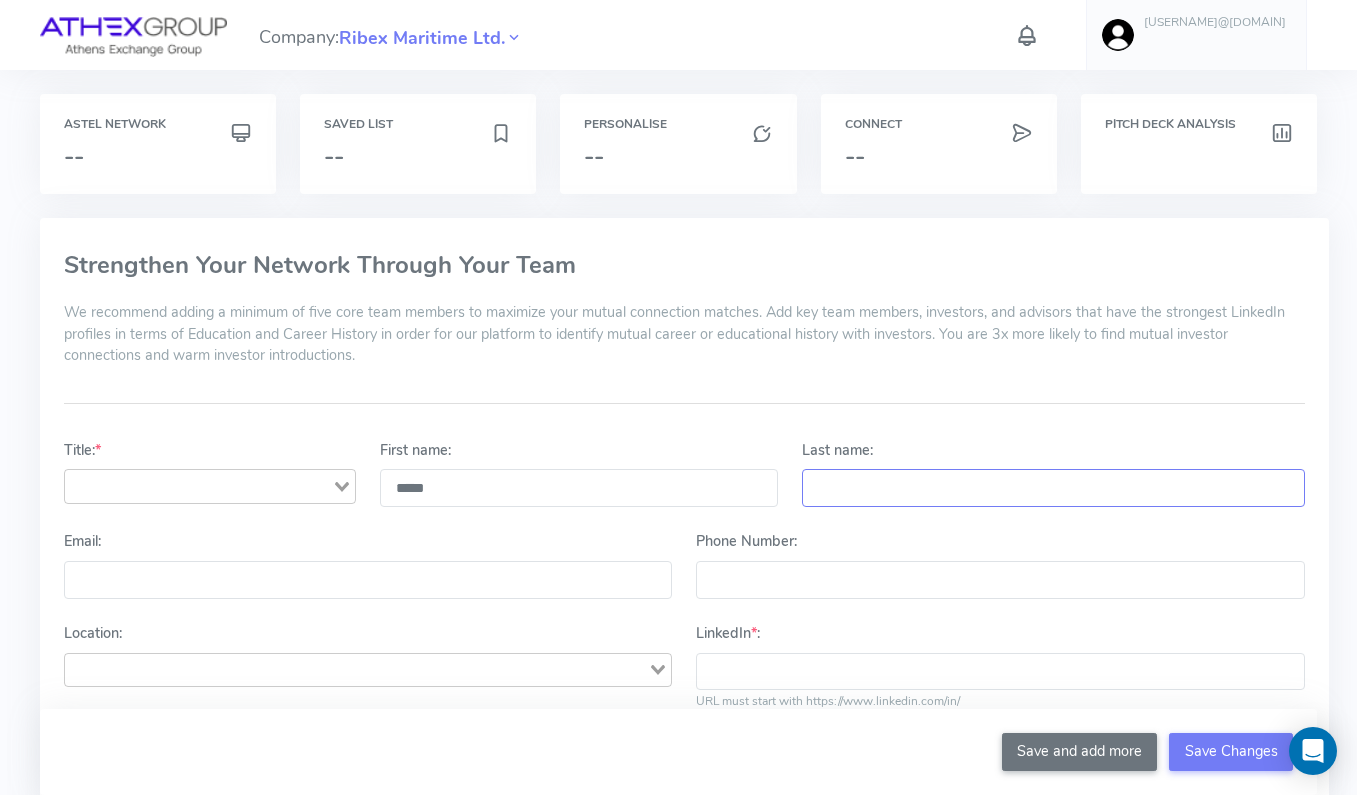 paste on "*****" 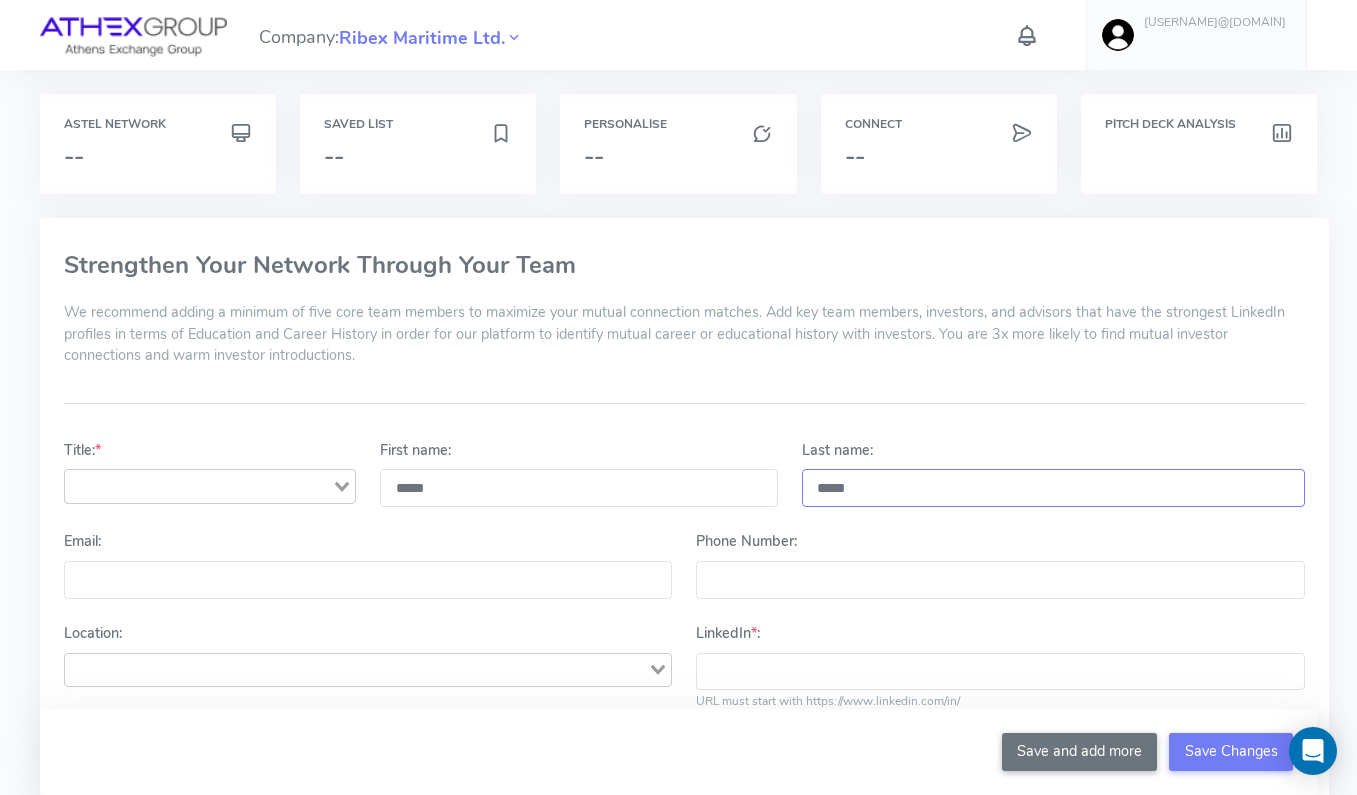 type on "*****" 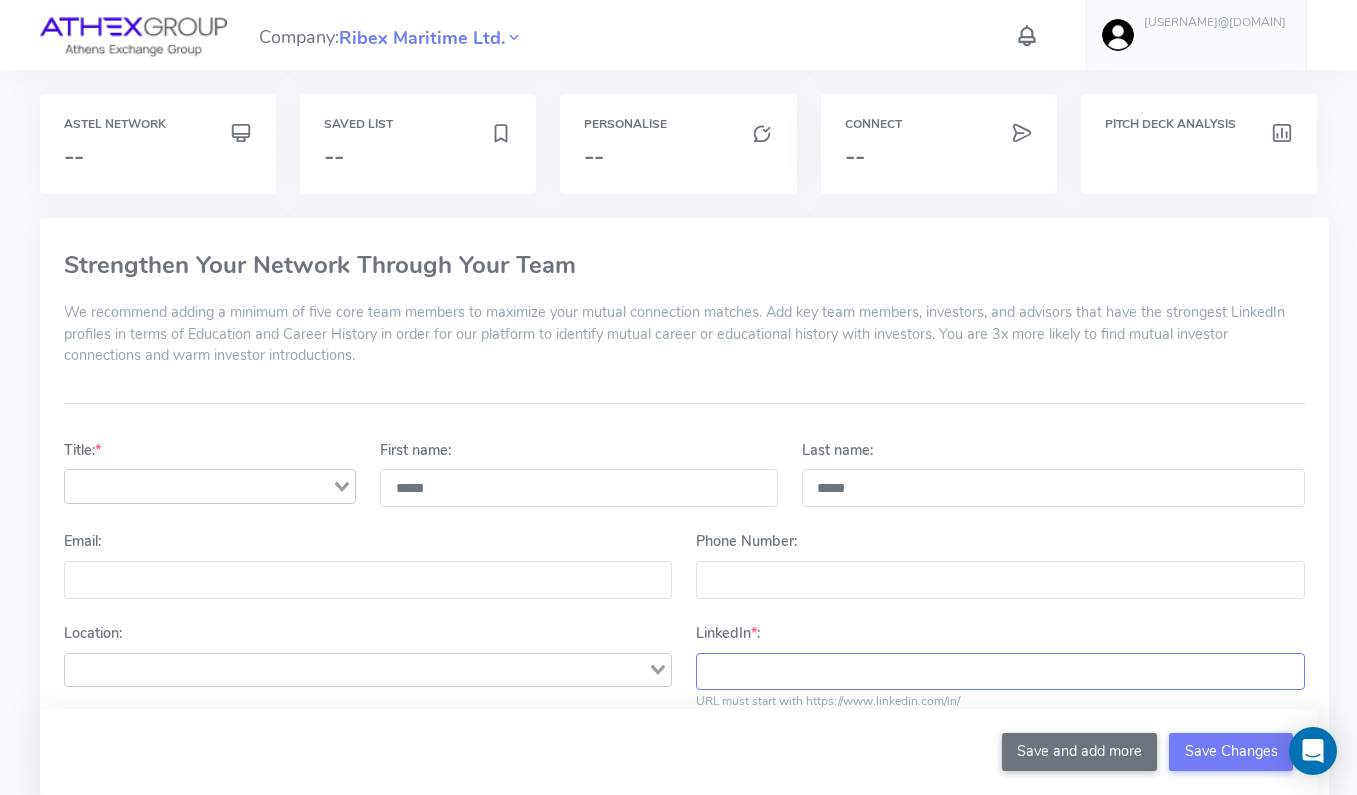 click on "LinkedIn * :" at bounding box center (1000, 672) 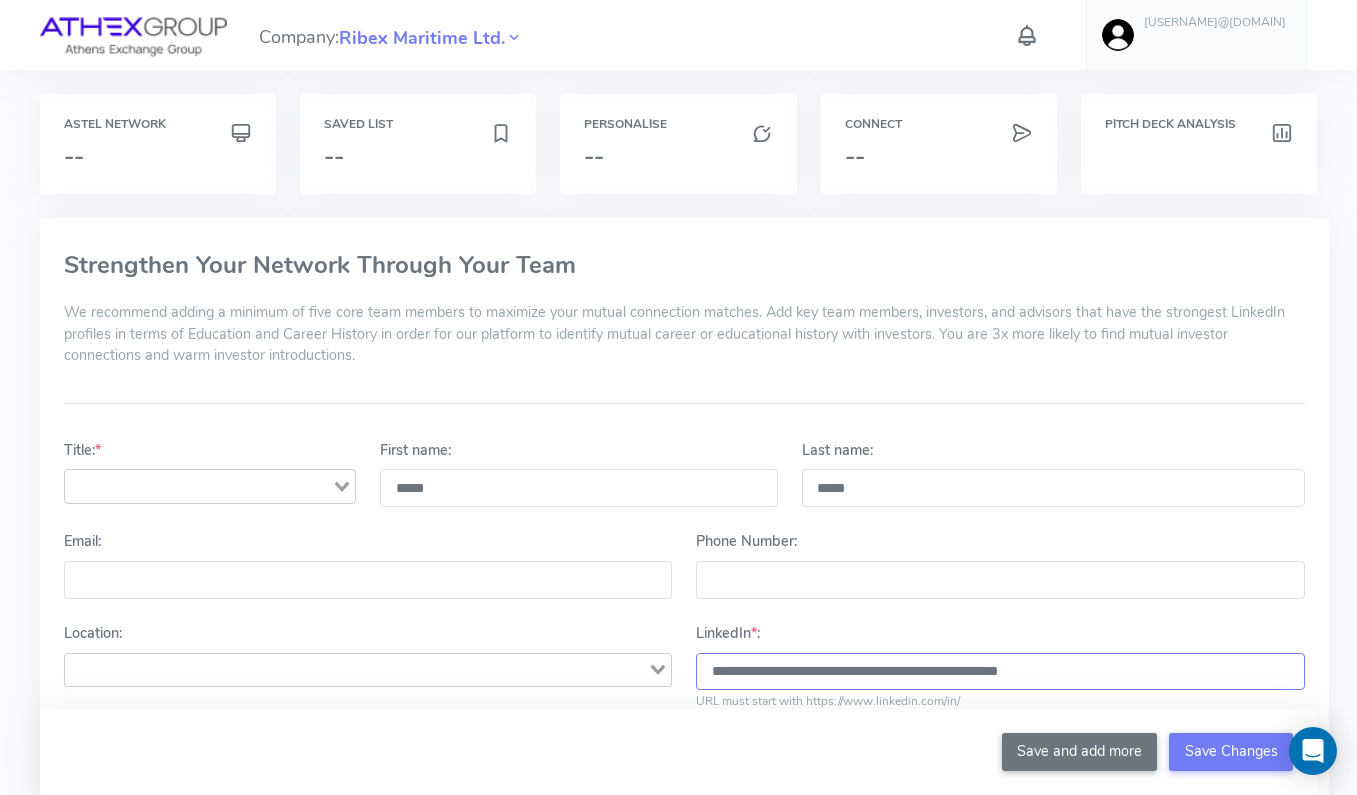 type on "**********" 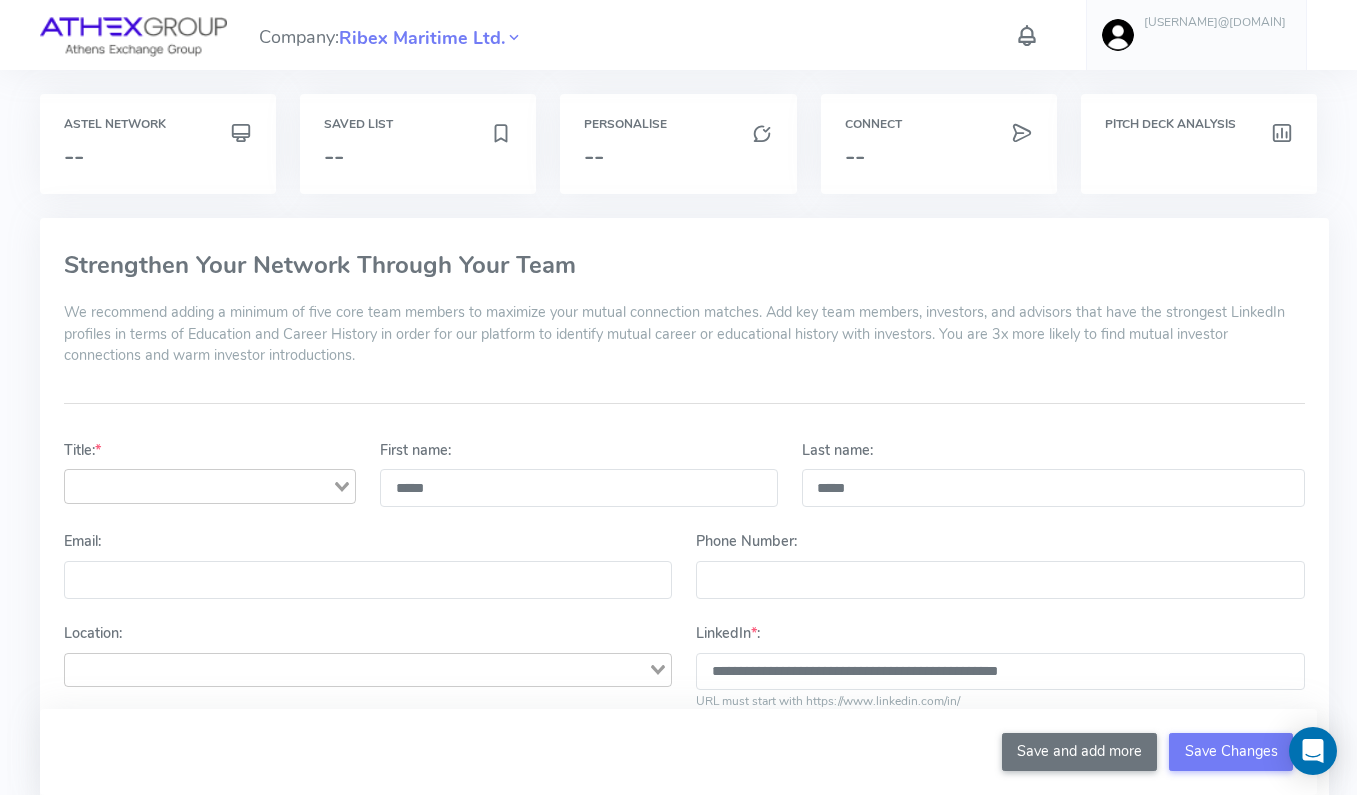click on "**********" at bounding box center [684, 596] 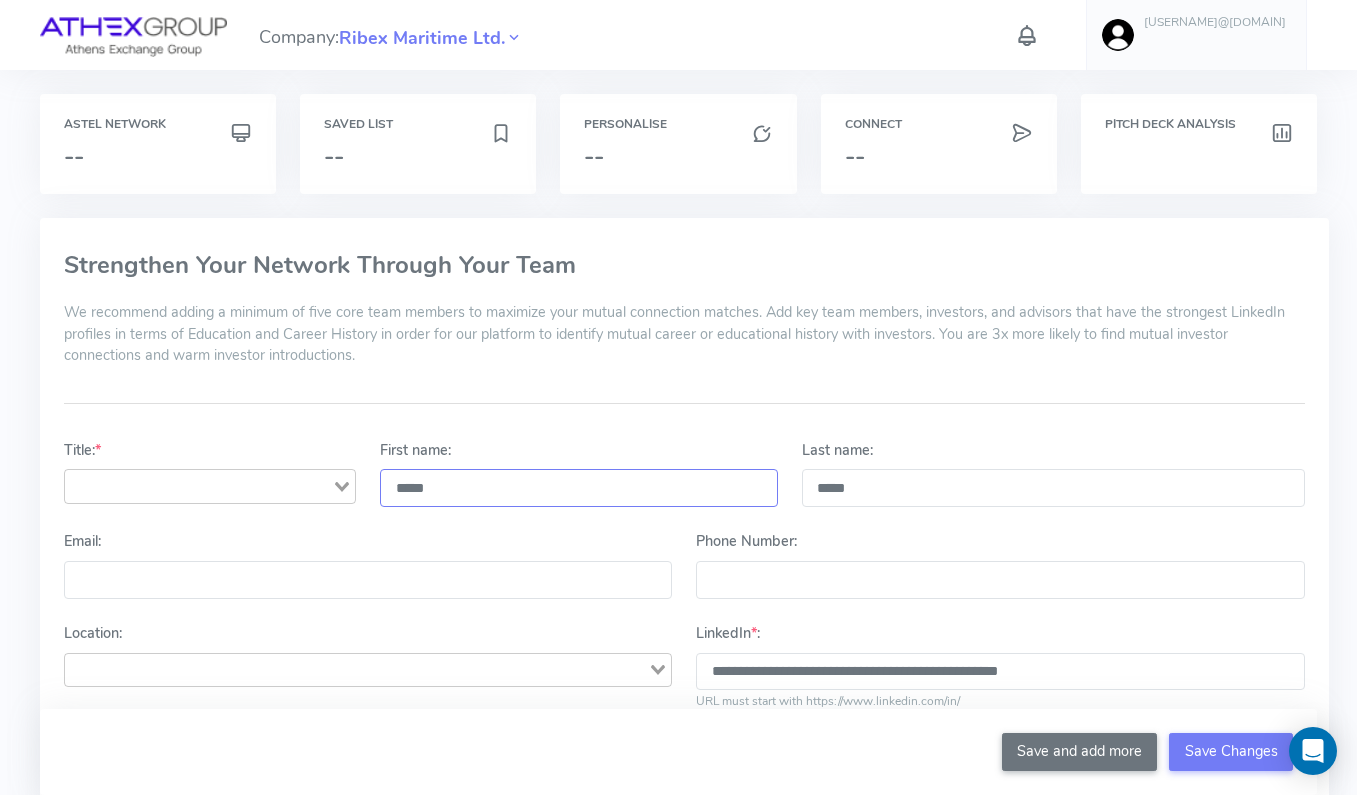 click on "*****" at bounding box center (579, 488) 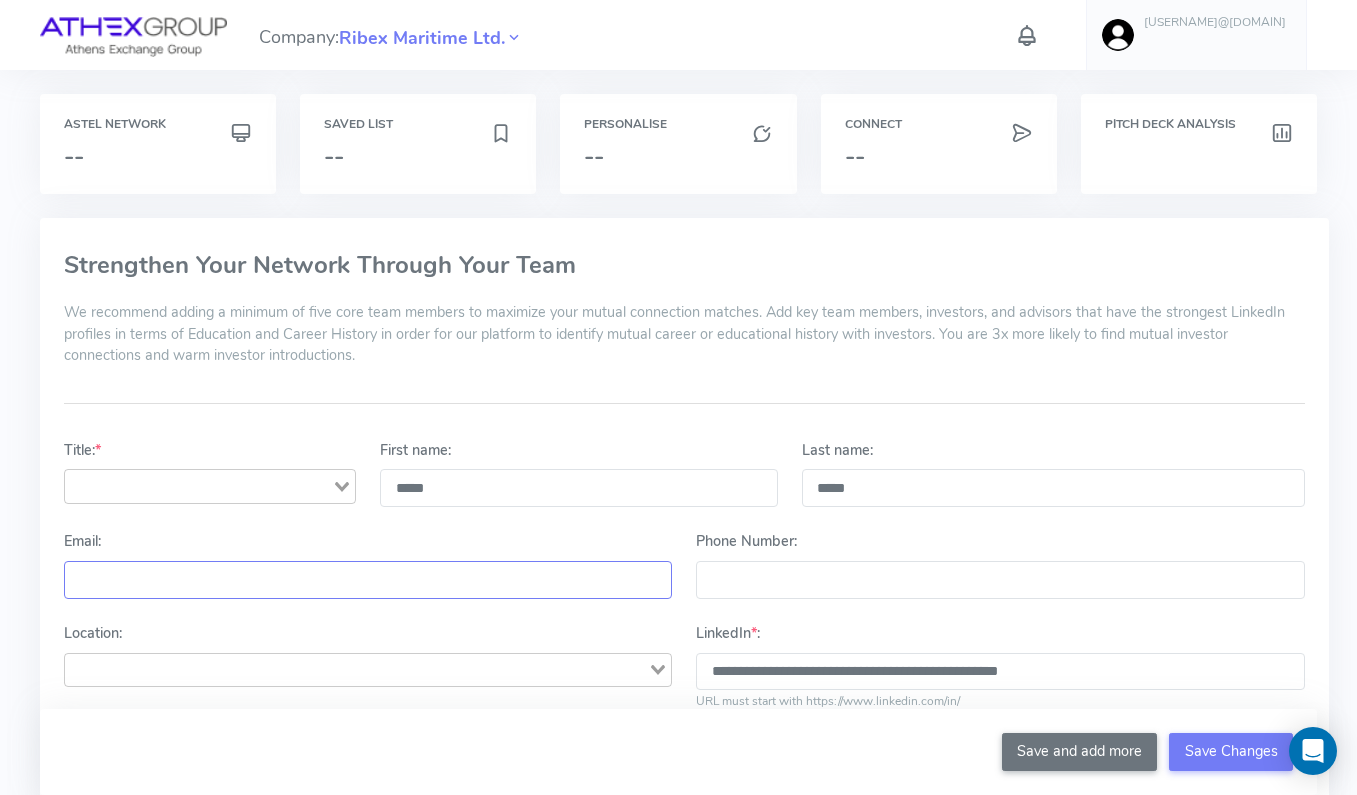 click on "Email:" at bounding box center (368, 580) 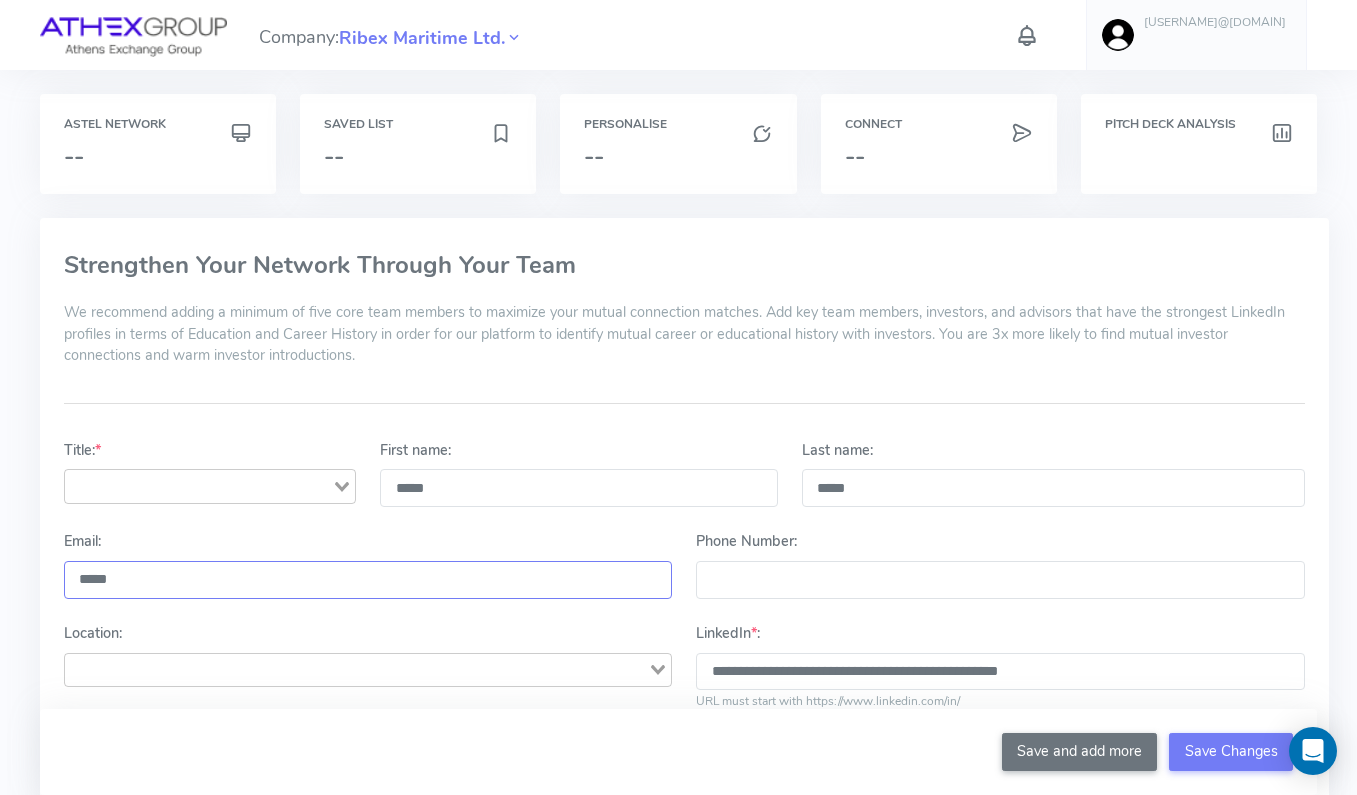 click on "*****" at bounding box center [368, 580] 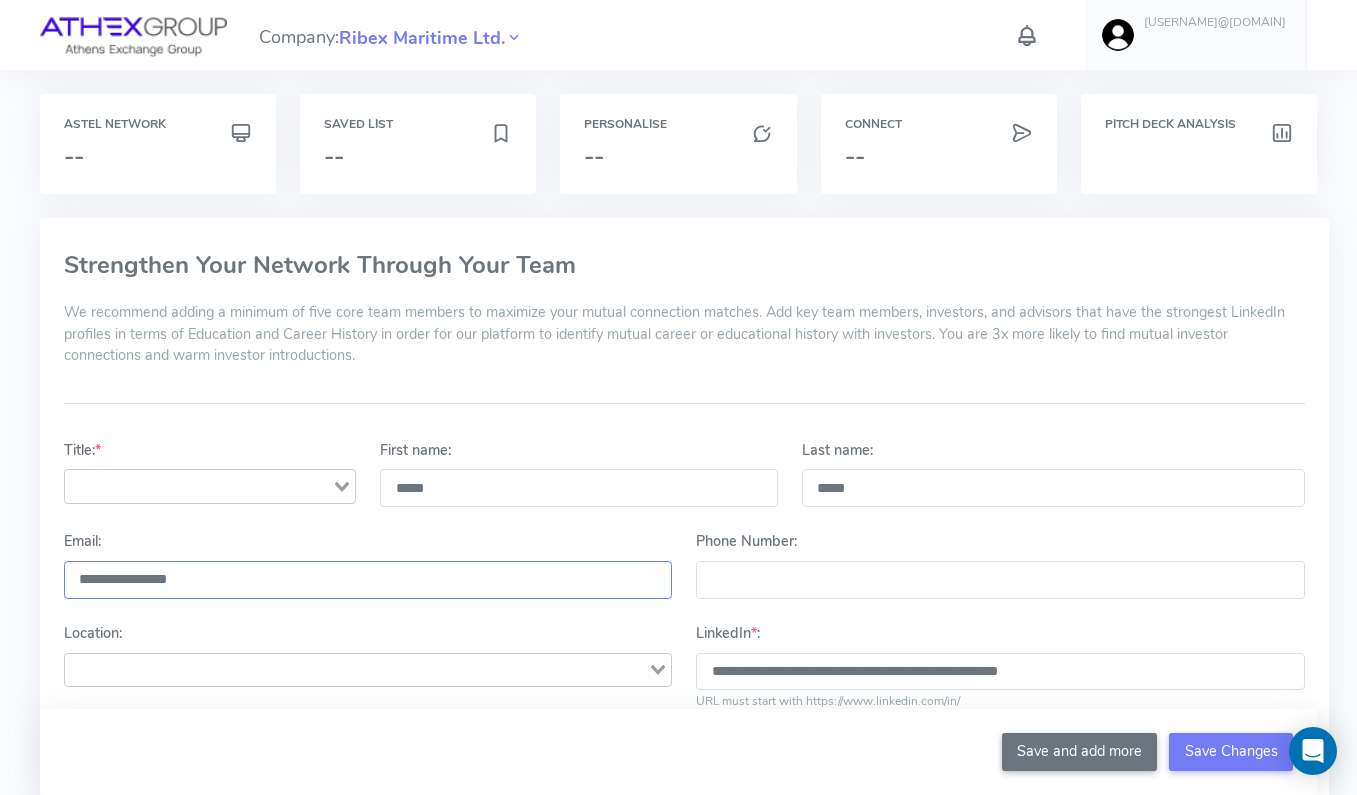 type on "**********" 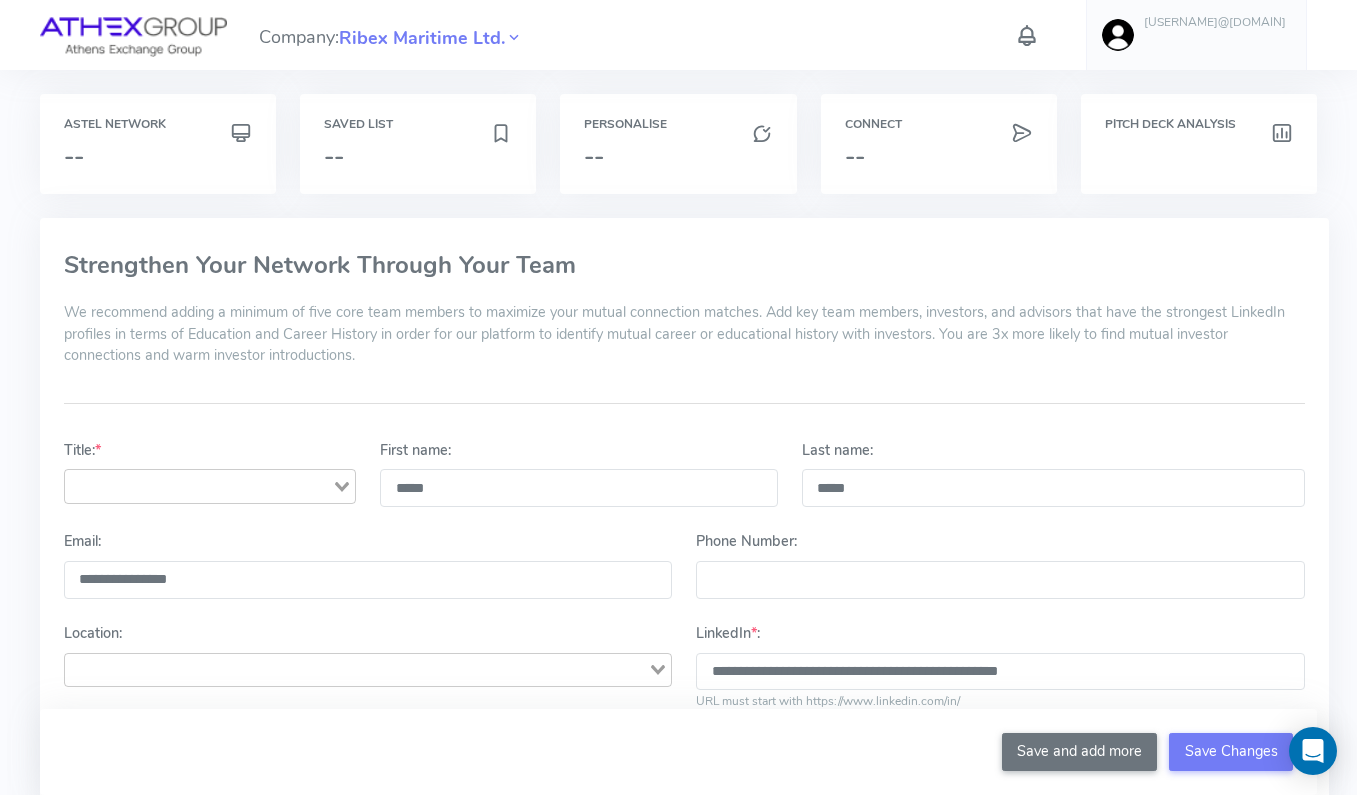 click 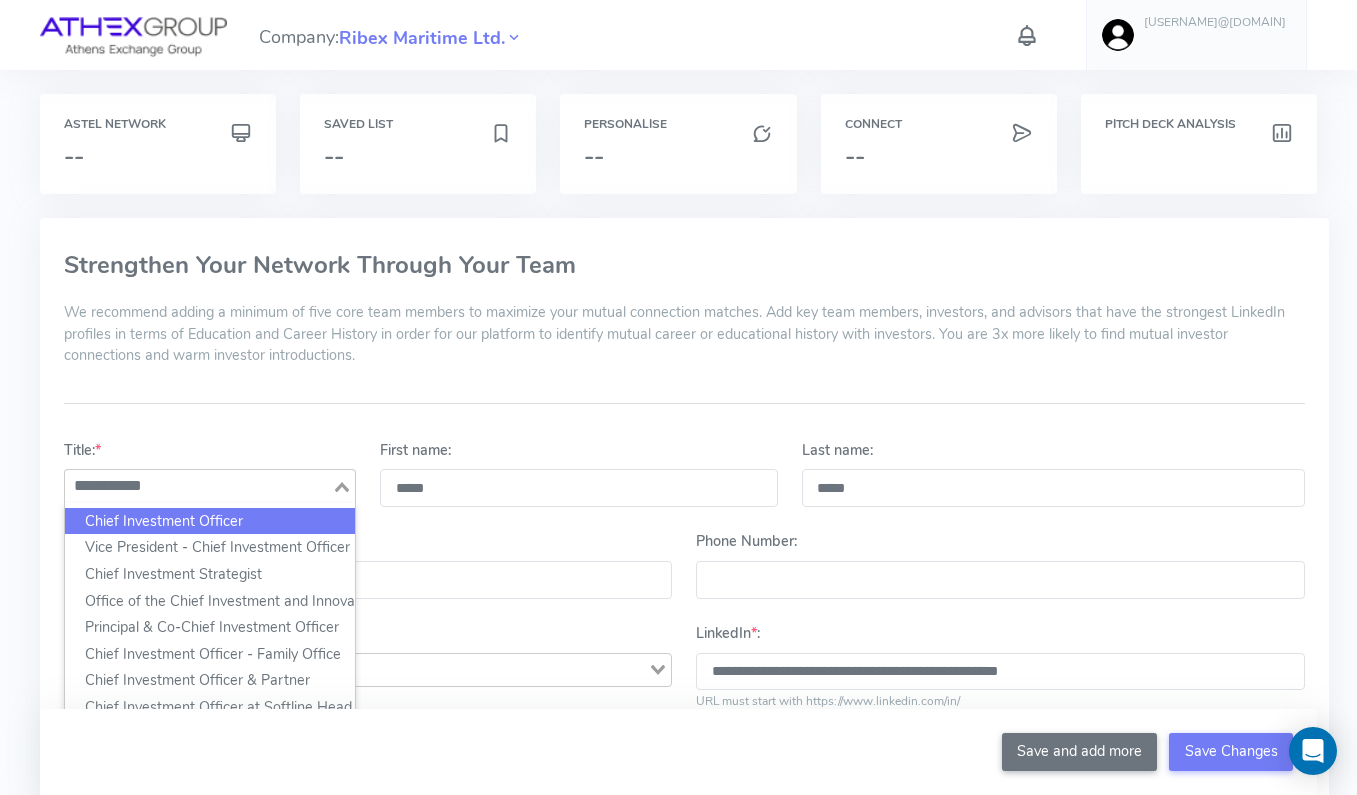 click on "Chief Investment Officer" 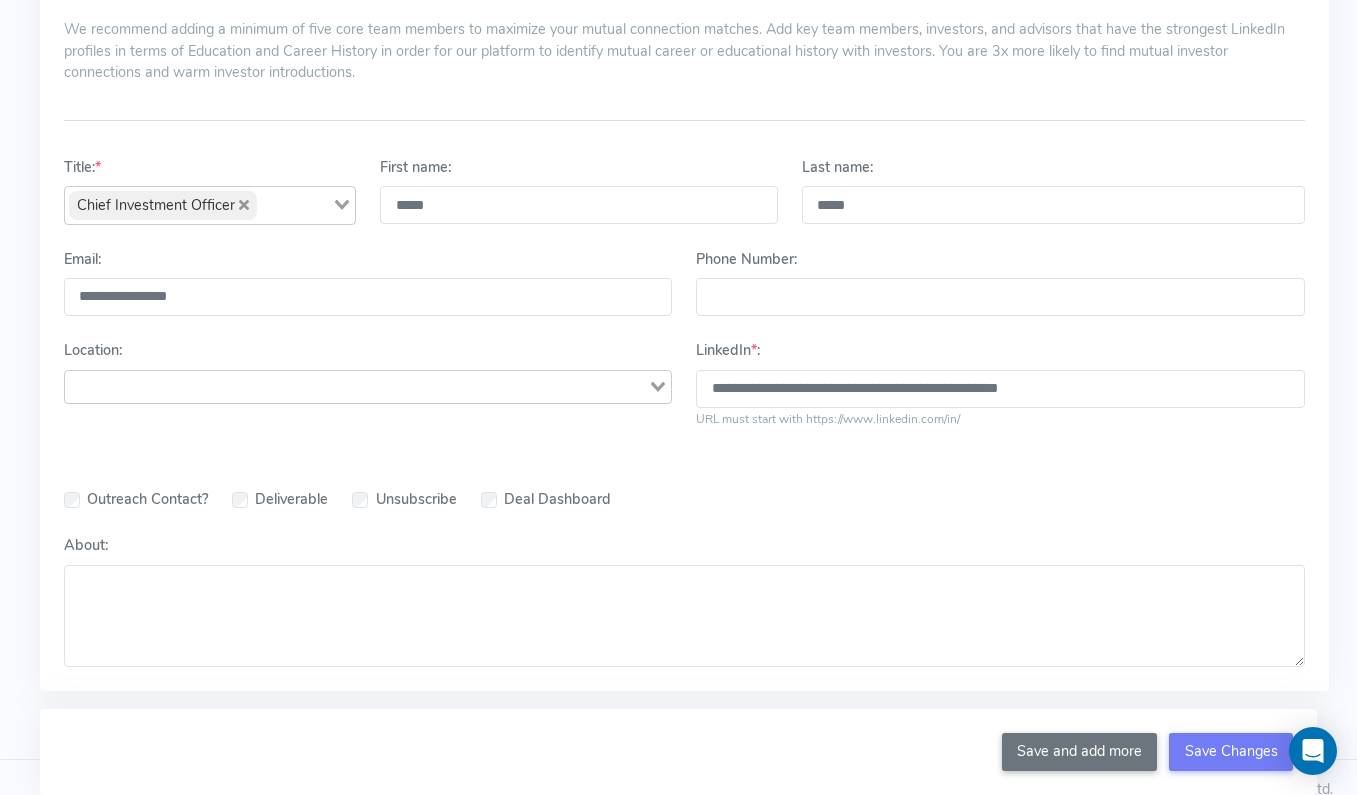 scroll, scrollTop: 303, scrollLeft: 0, axis: vertical 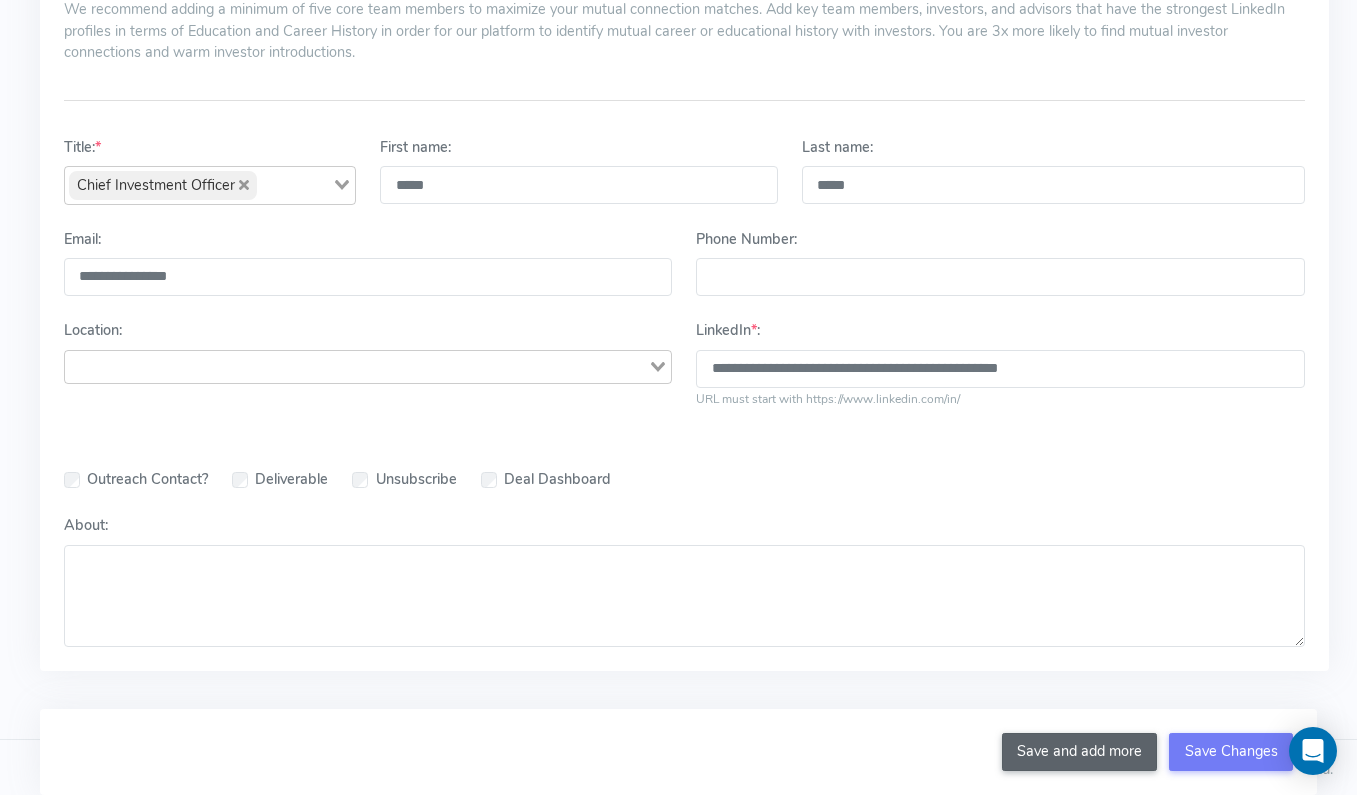 click on "Save and add more" at bounding box center (1080, 752) 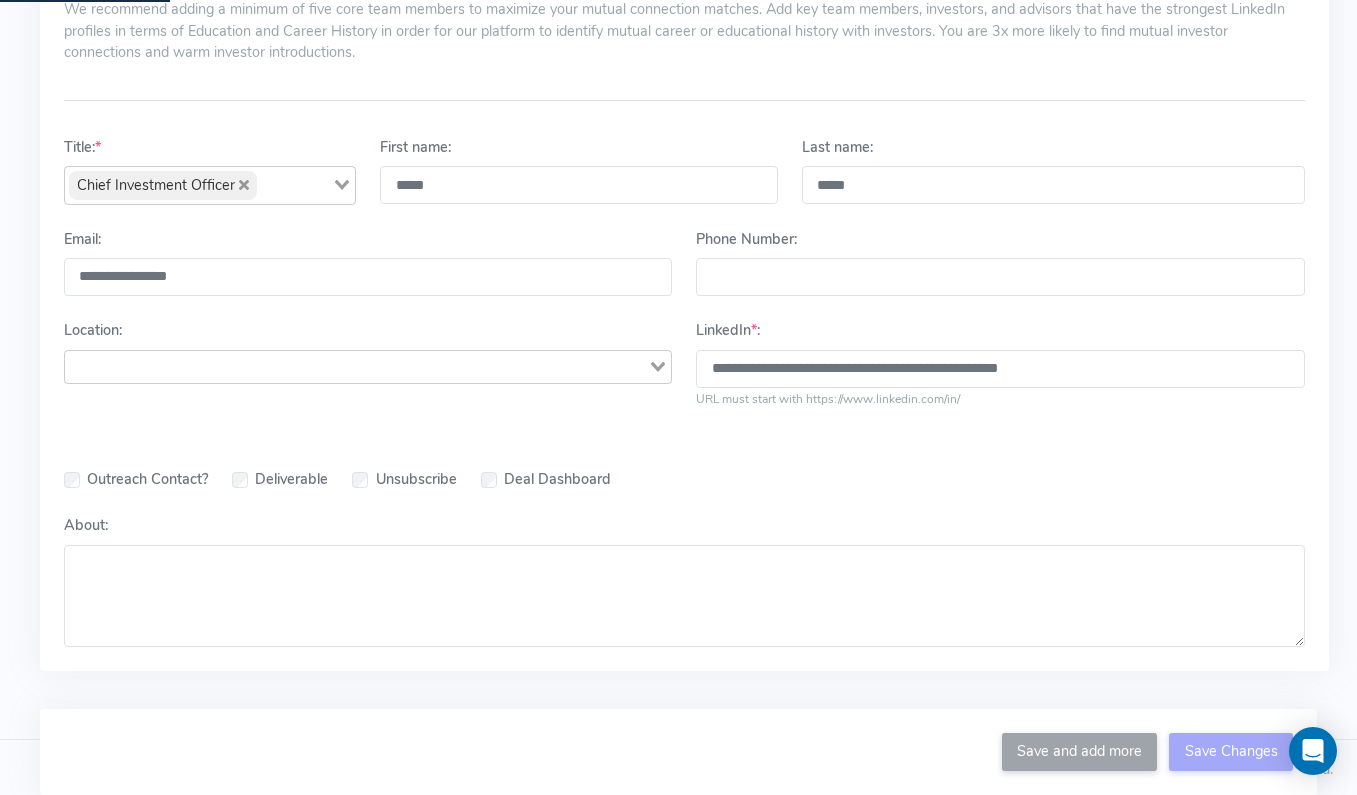 type 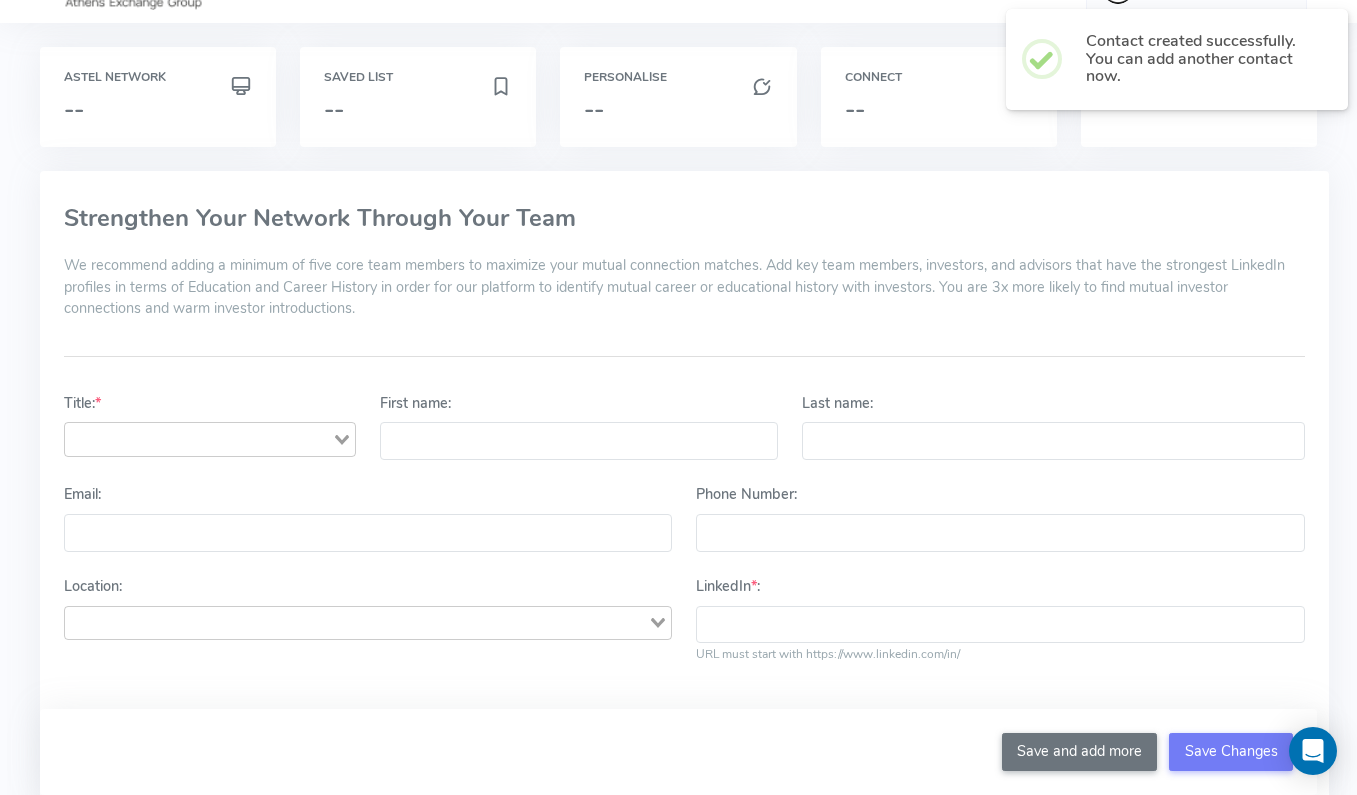 scroll, scrollTop: 39, scrollLeft: 0, axis: vertical 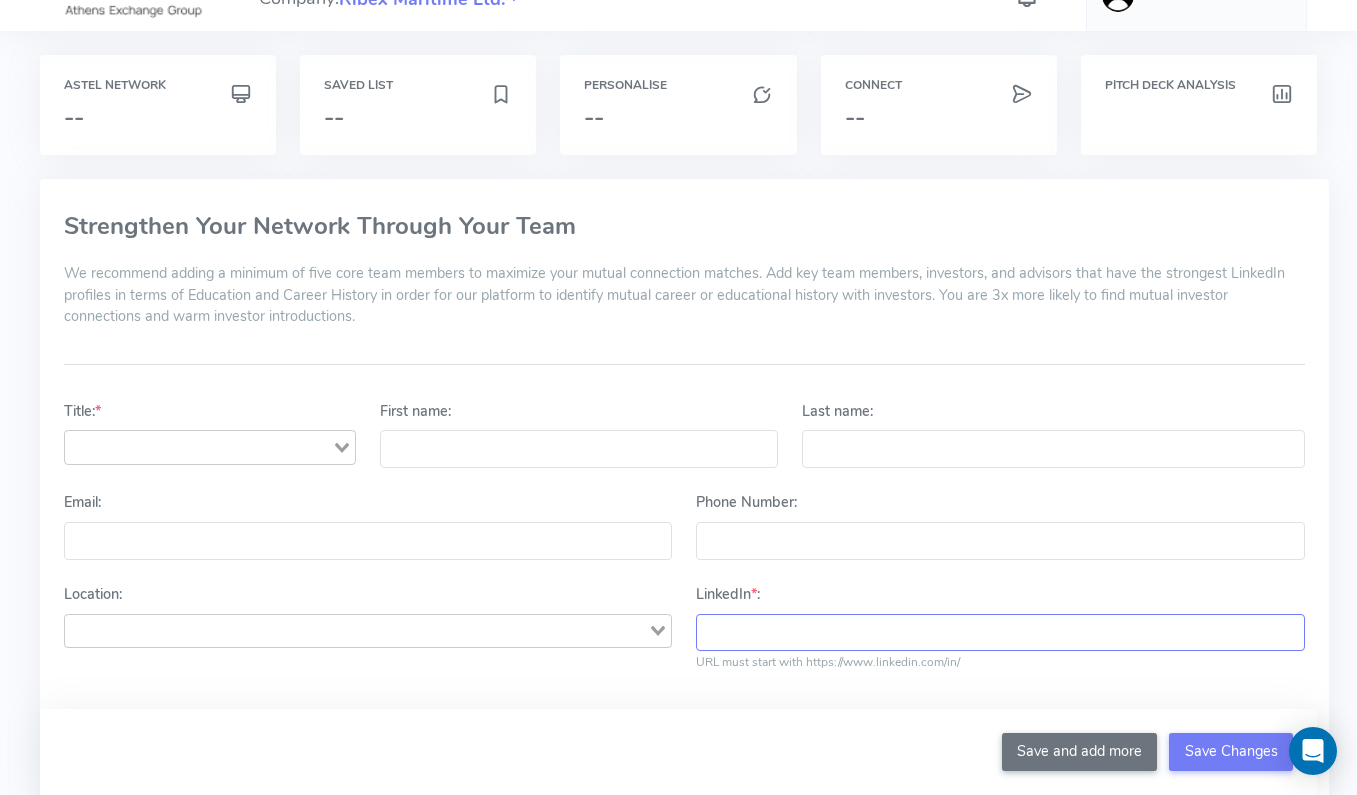 click on "LinkedIn * :" at bounding box center [1000, 633] 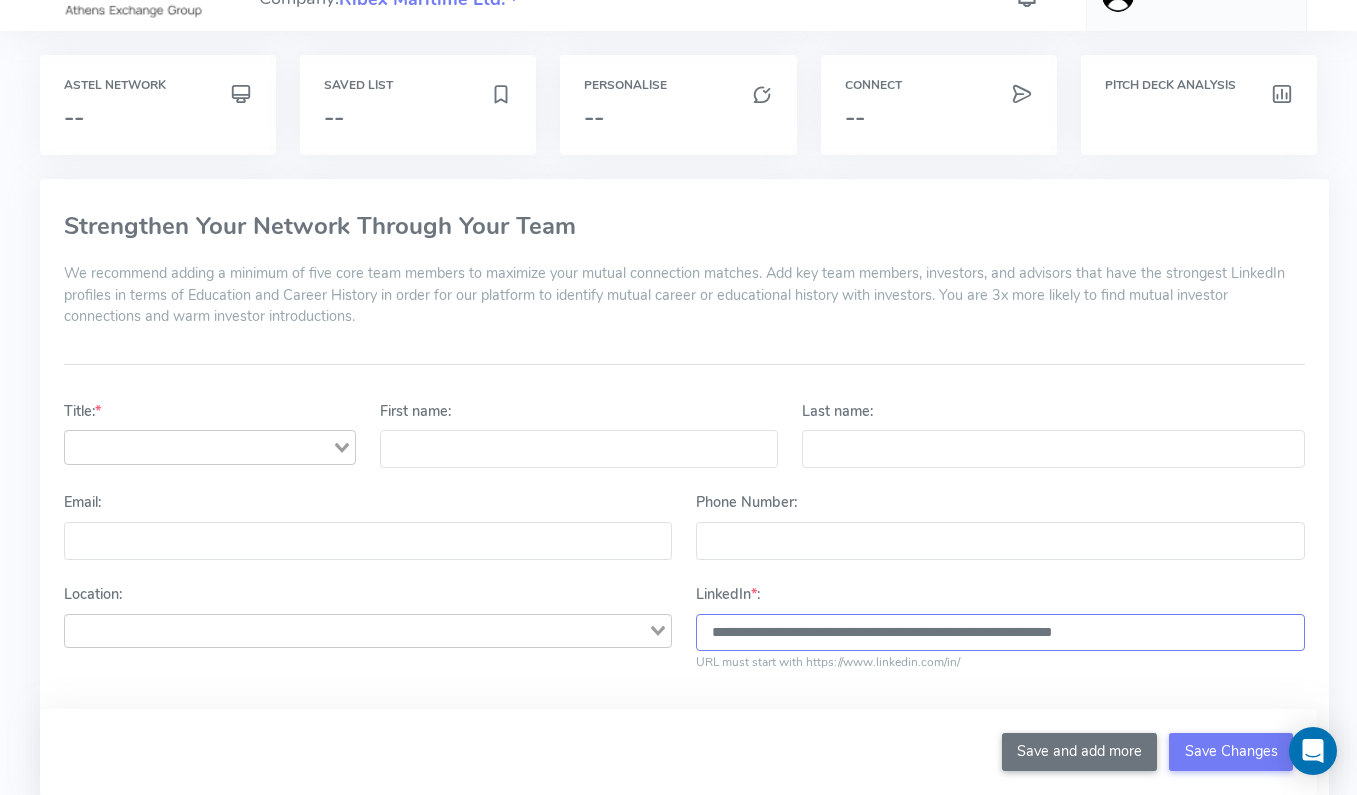 type on "**********" 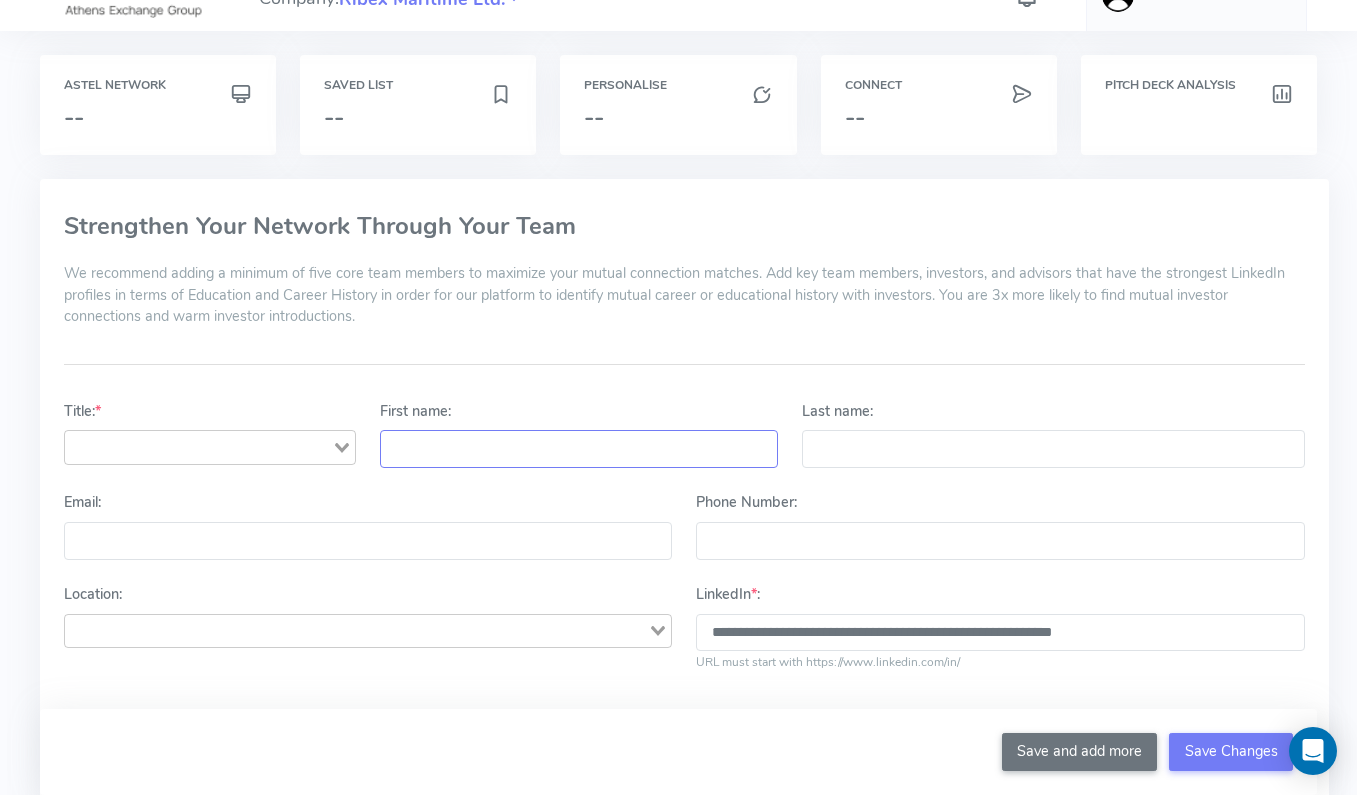 click on "First name:" at bounding box center [579, 449] 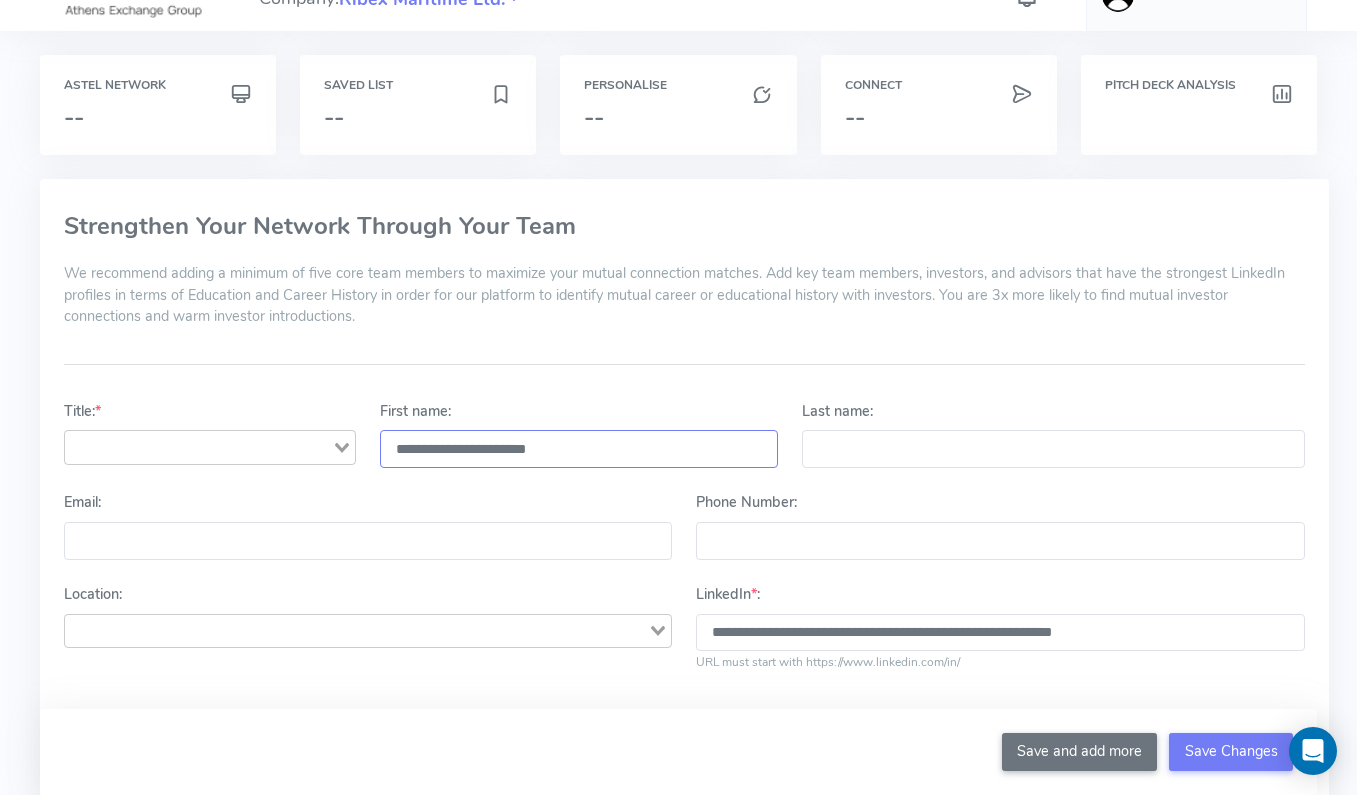 click on "**********" at bounding box center [579, 449] 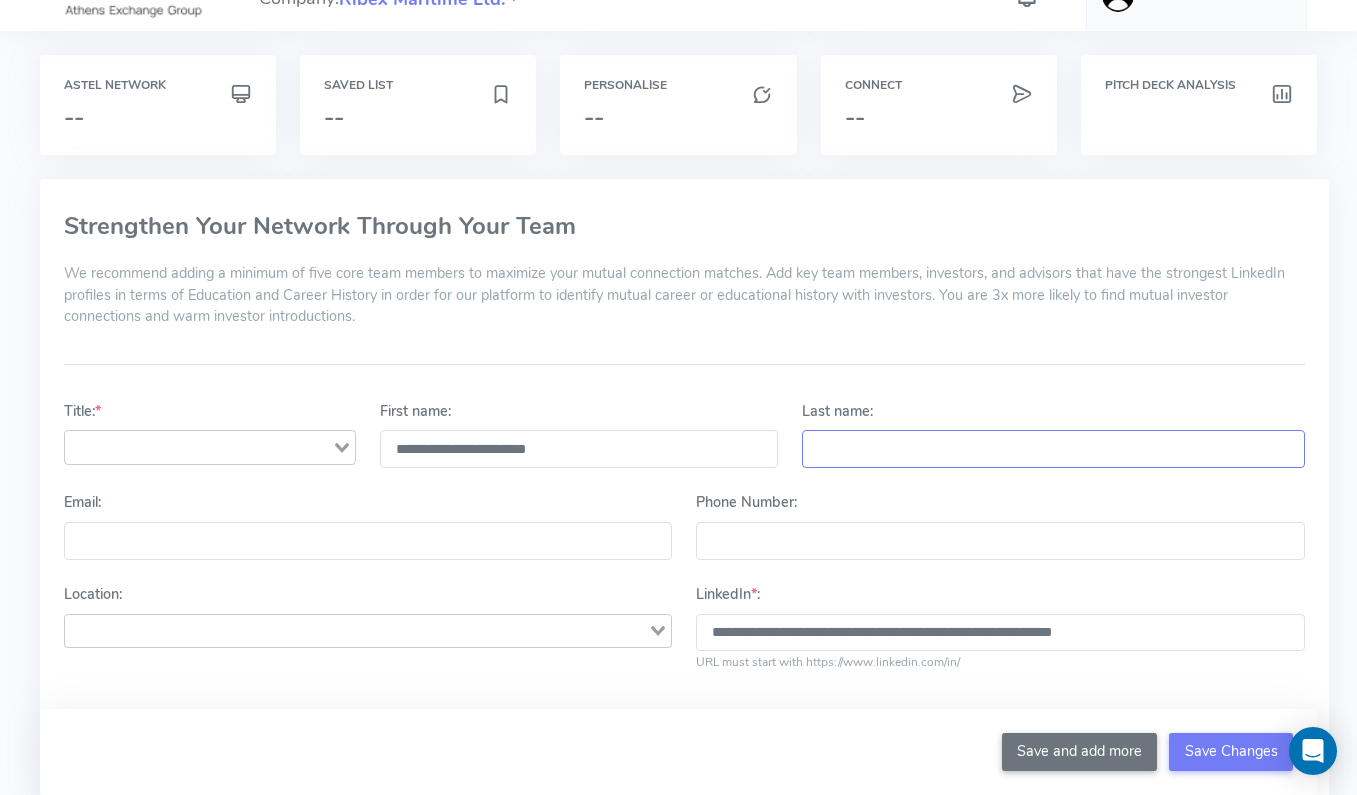 click on "Last name:" at bounding box center (1053, 449) 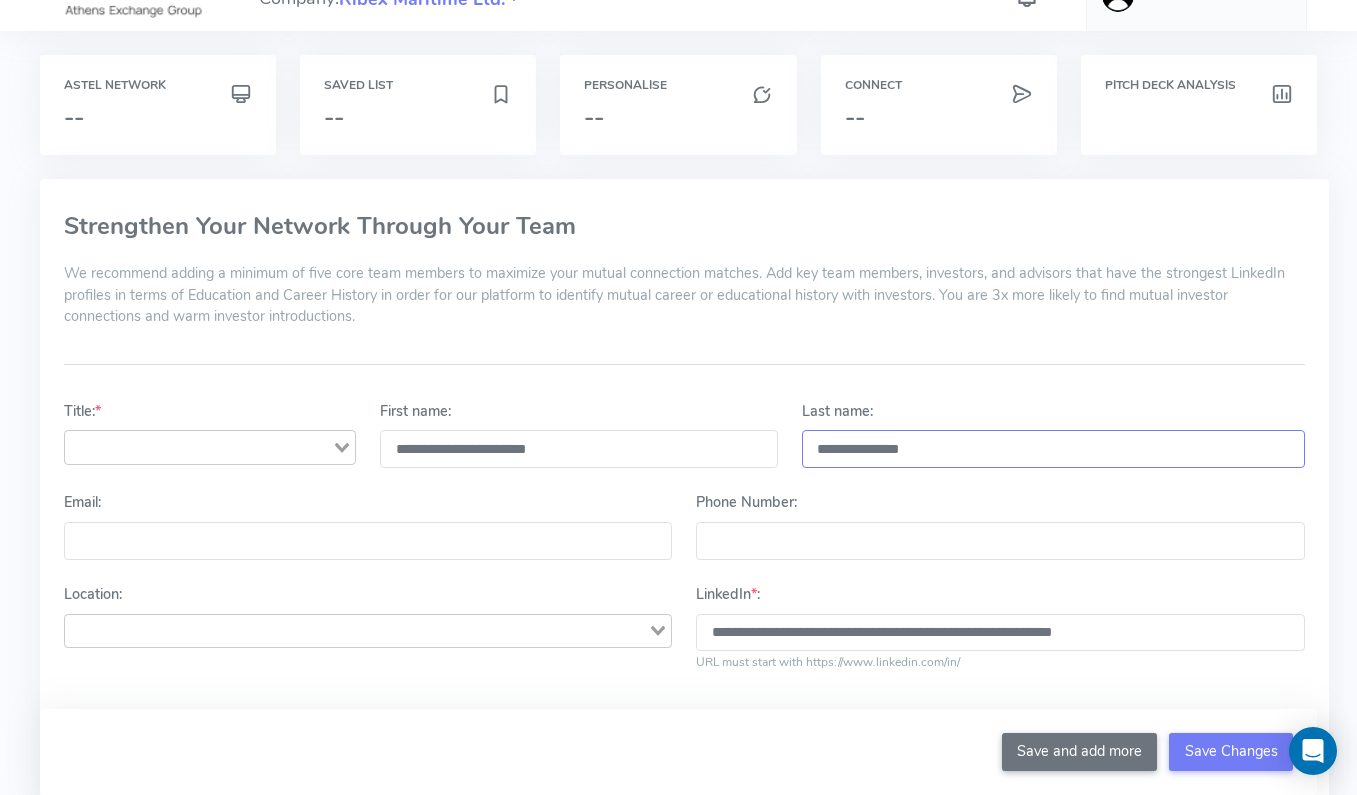 type on "**********" 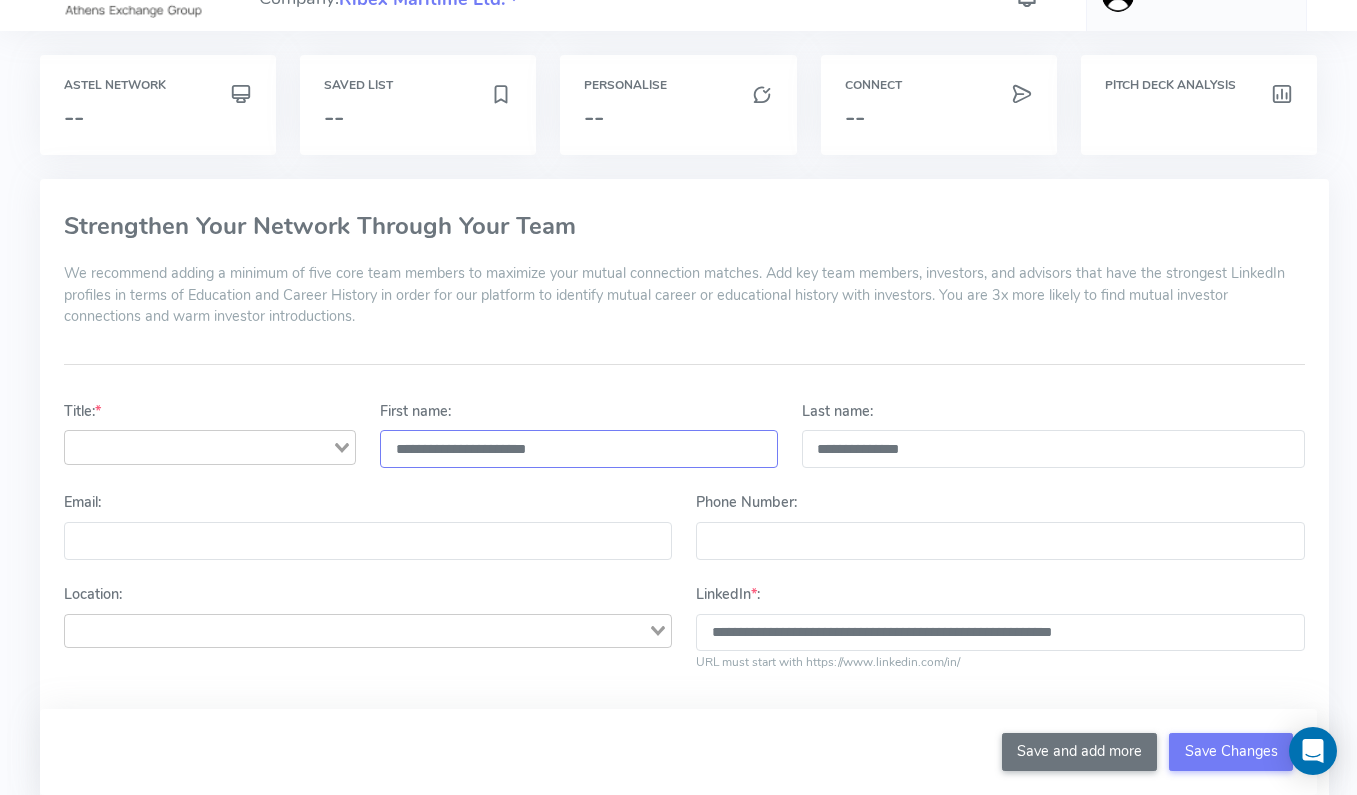 click on "**********" at bounding box center (579, 449) 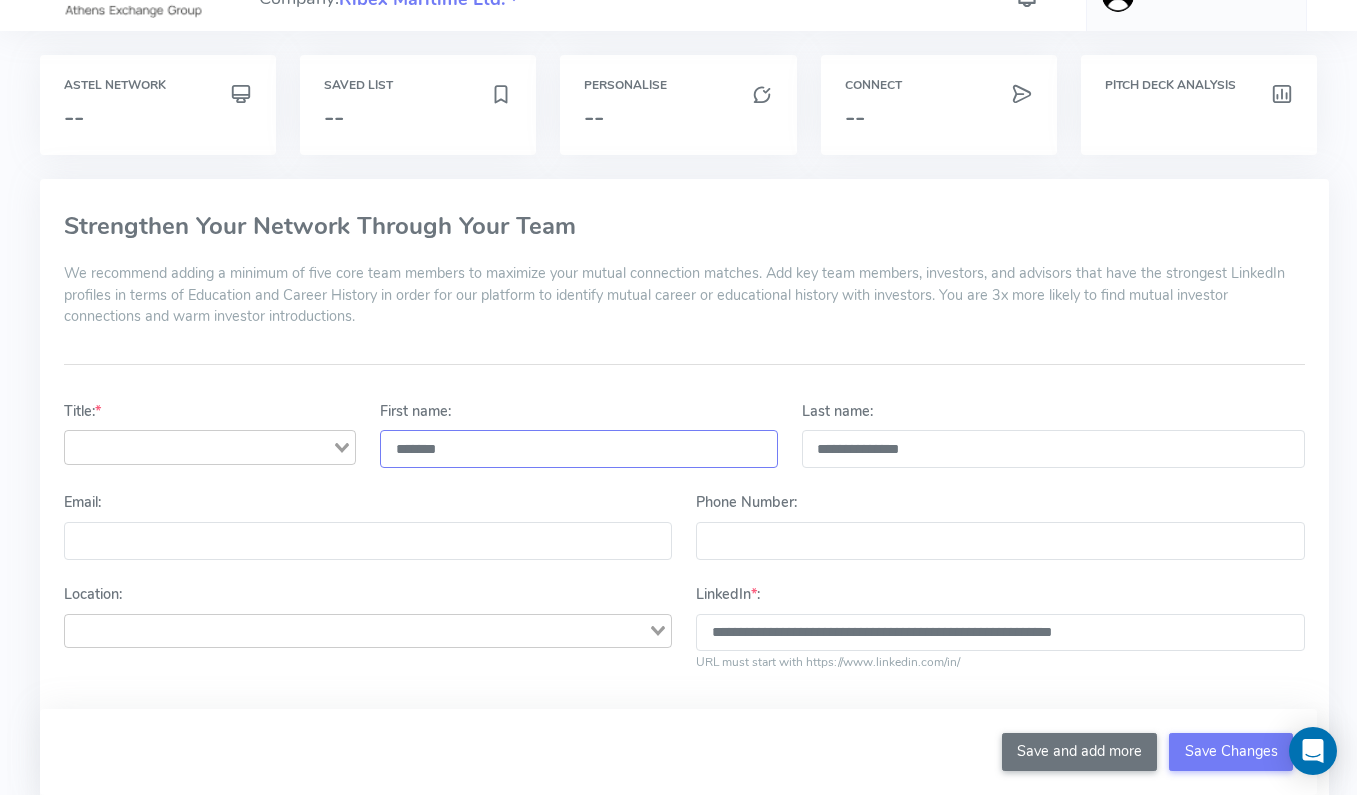 type on "*******" 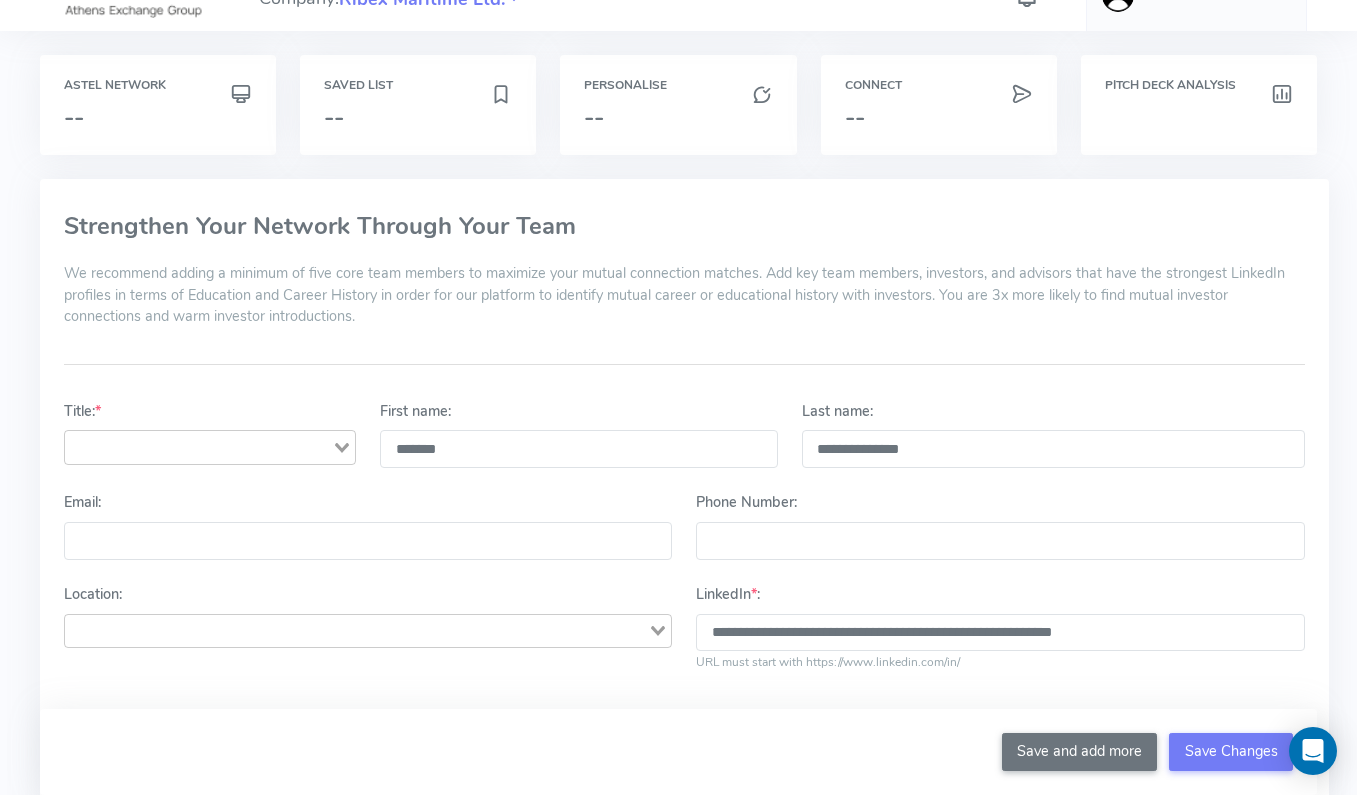 click on "Loading..." 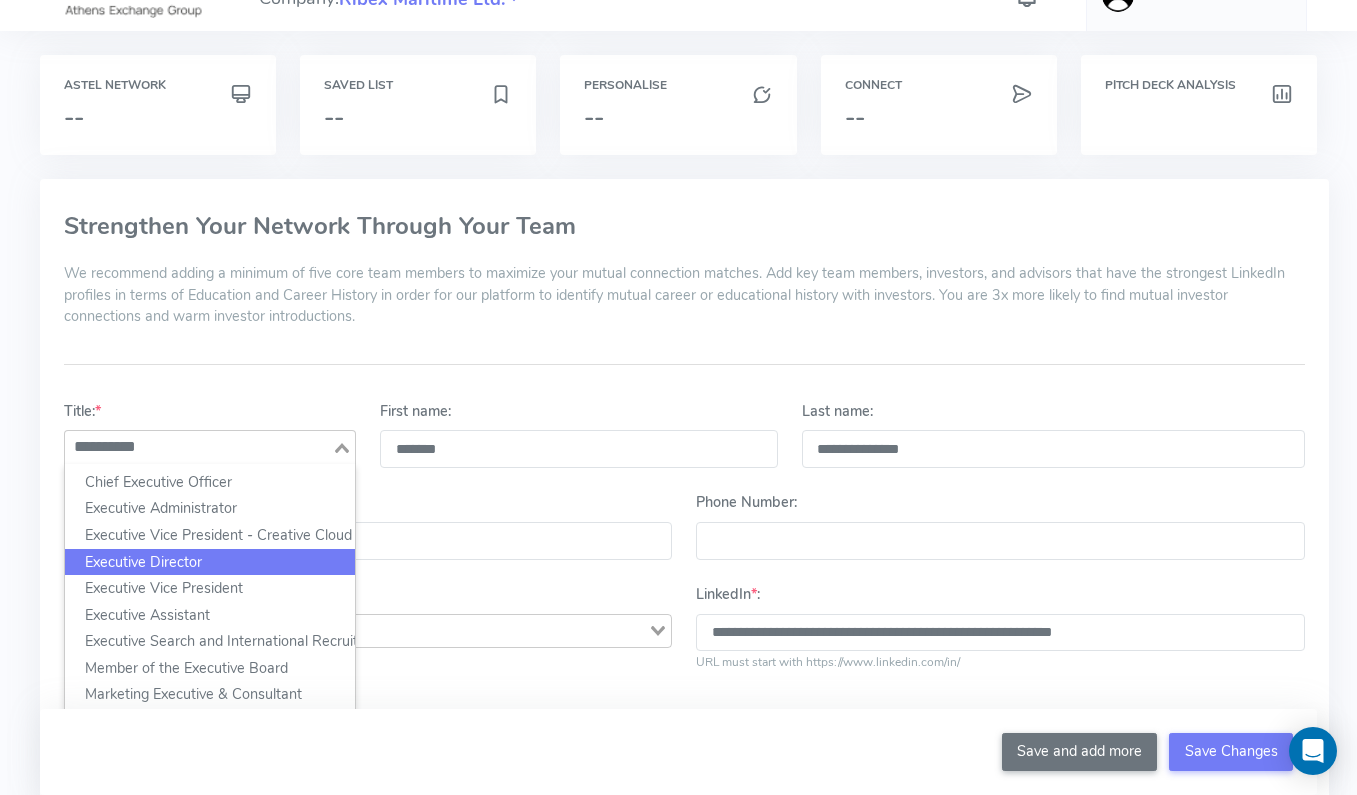 click on "Executive Director" 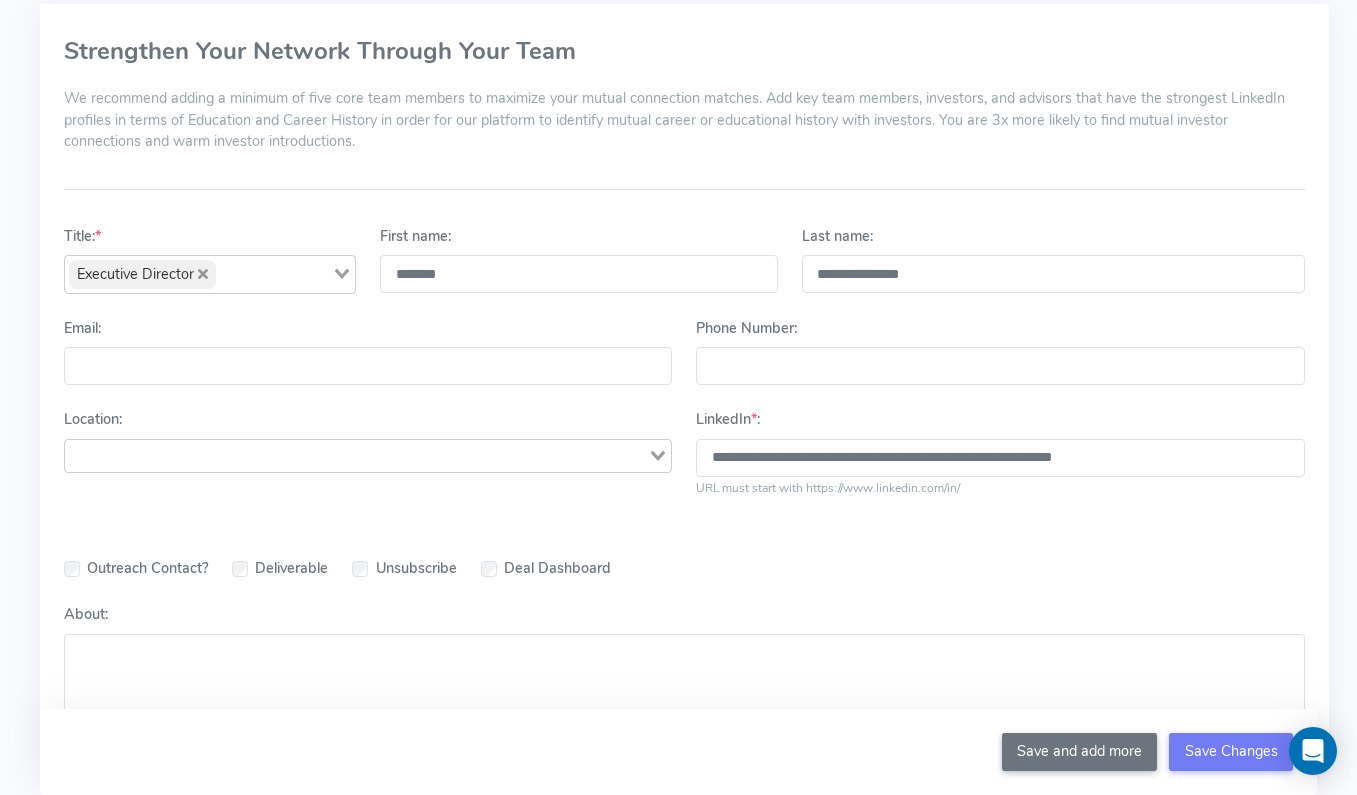scroll, scrollTop: 217, scrollLeft: 0, axis: vertical 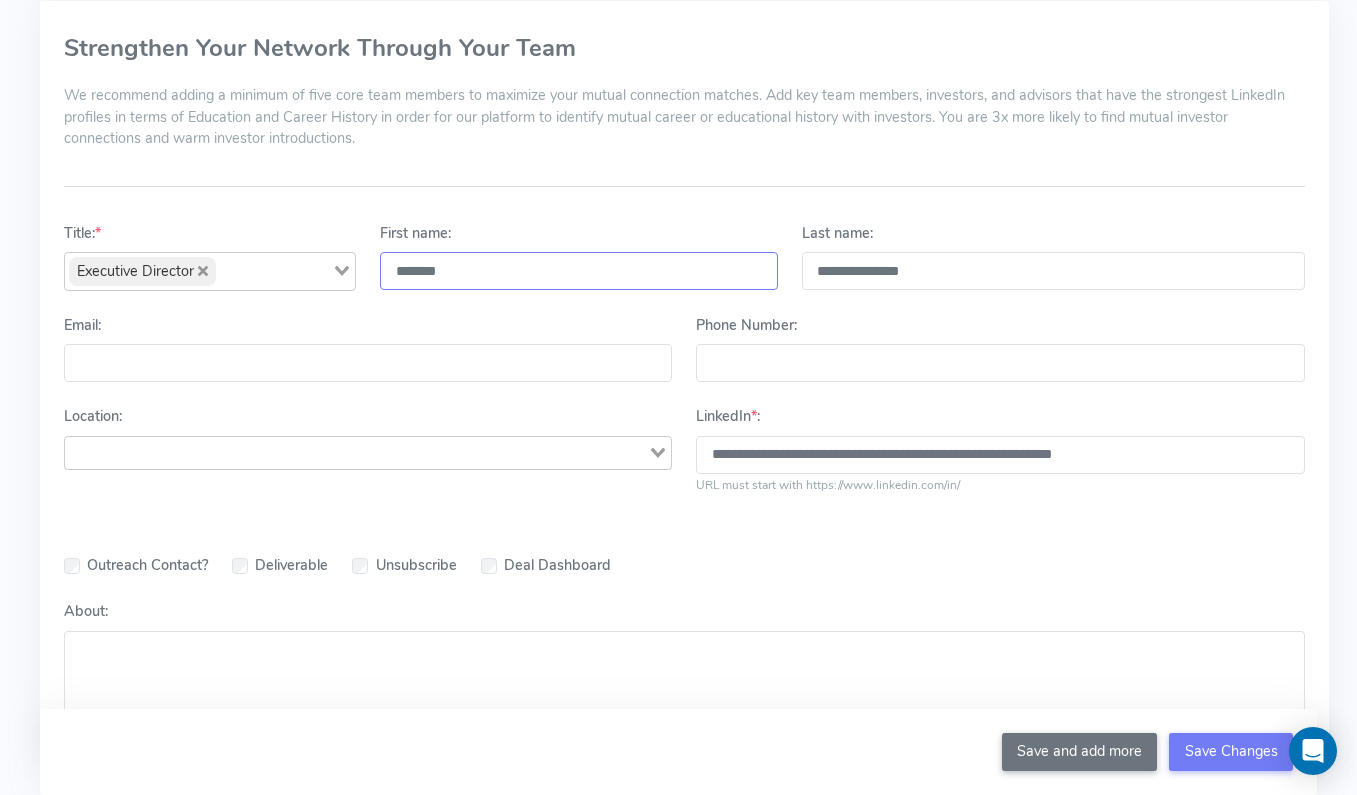 click on "*******" at bounding box center (579, 271) 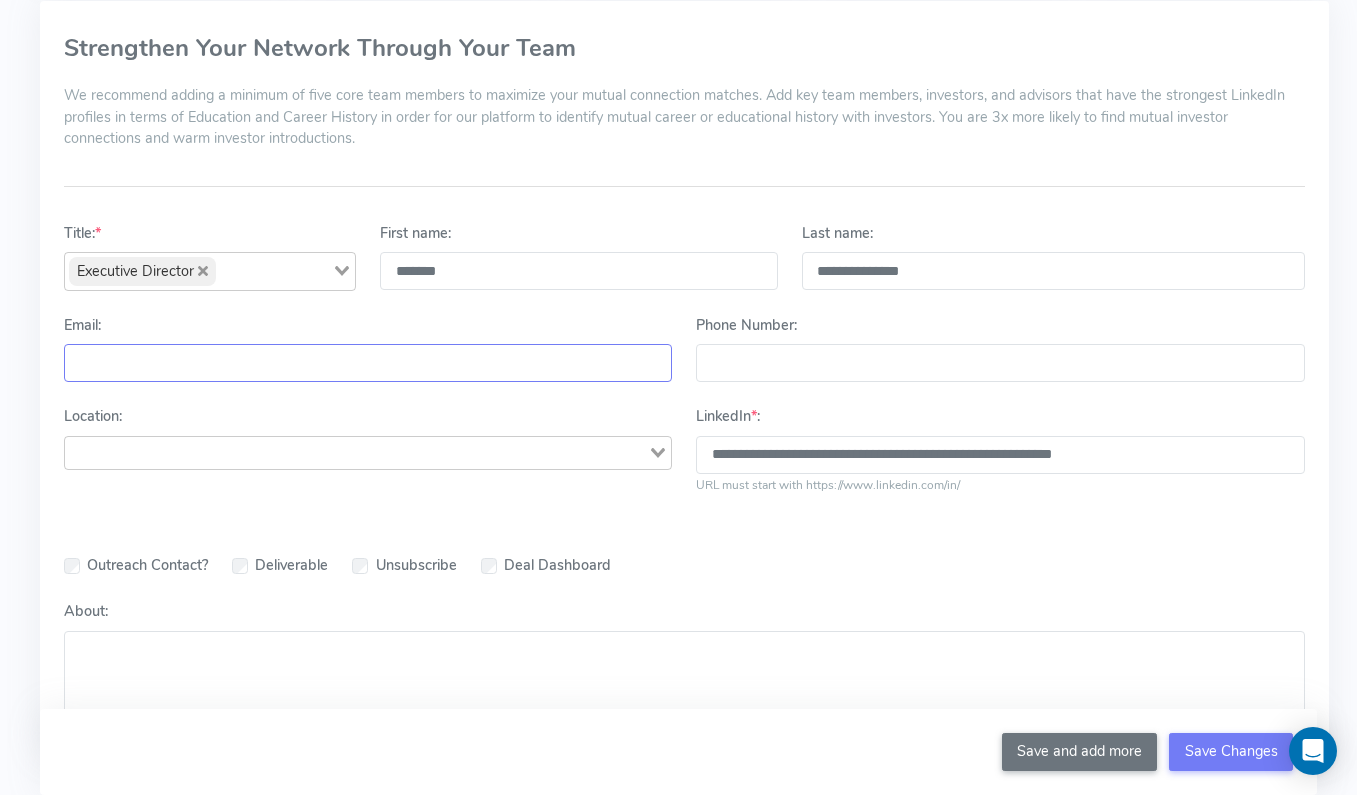 click on "Email:" at bounding box center [368, 363] 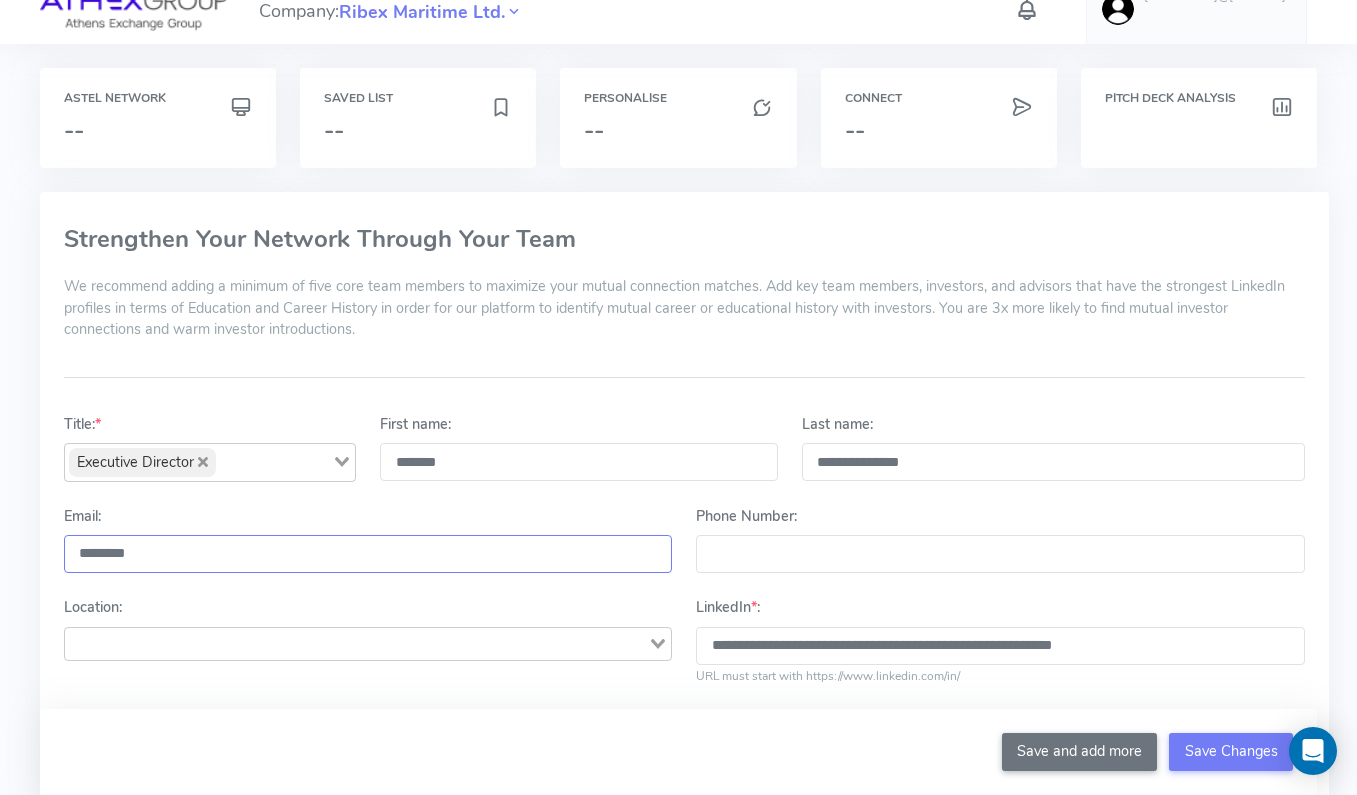 scroll, scrollTop: 0, scrollLeft: 0, axis: both 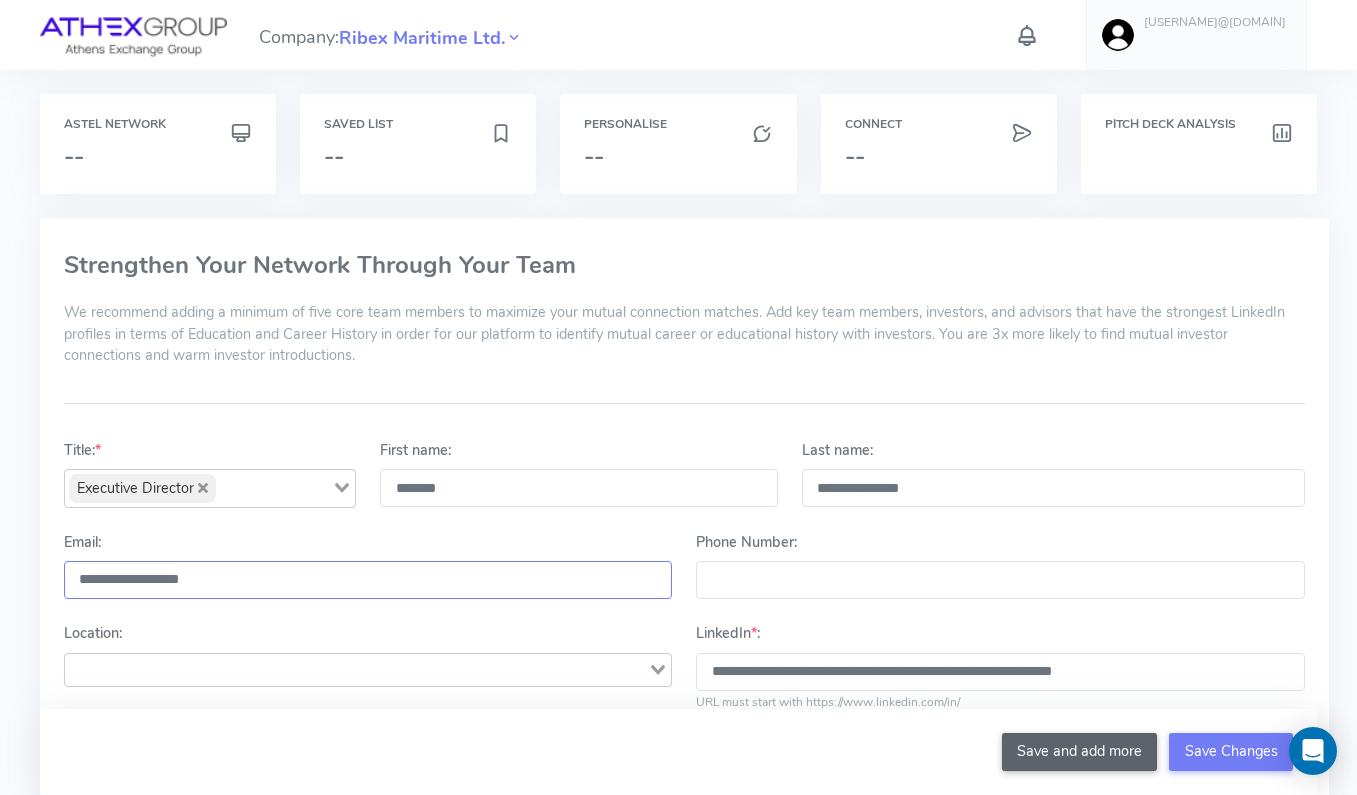type on "**********" 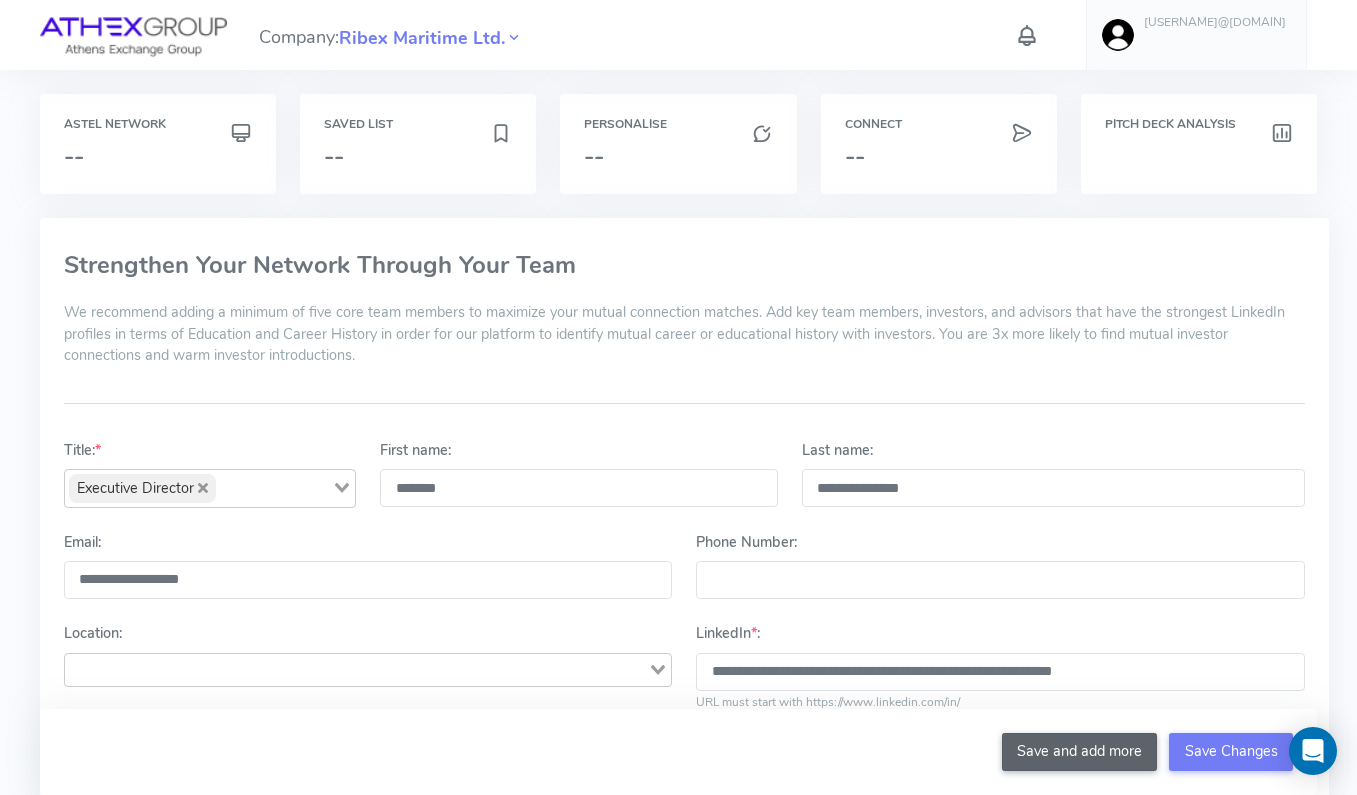 click on "Save and add more" at bounding box center [1080, 752] 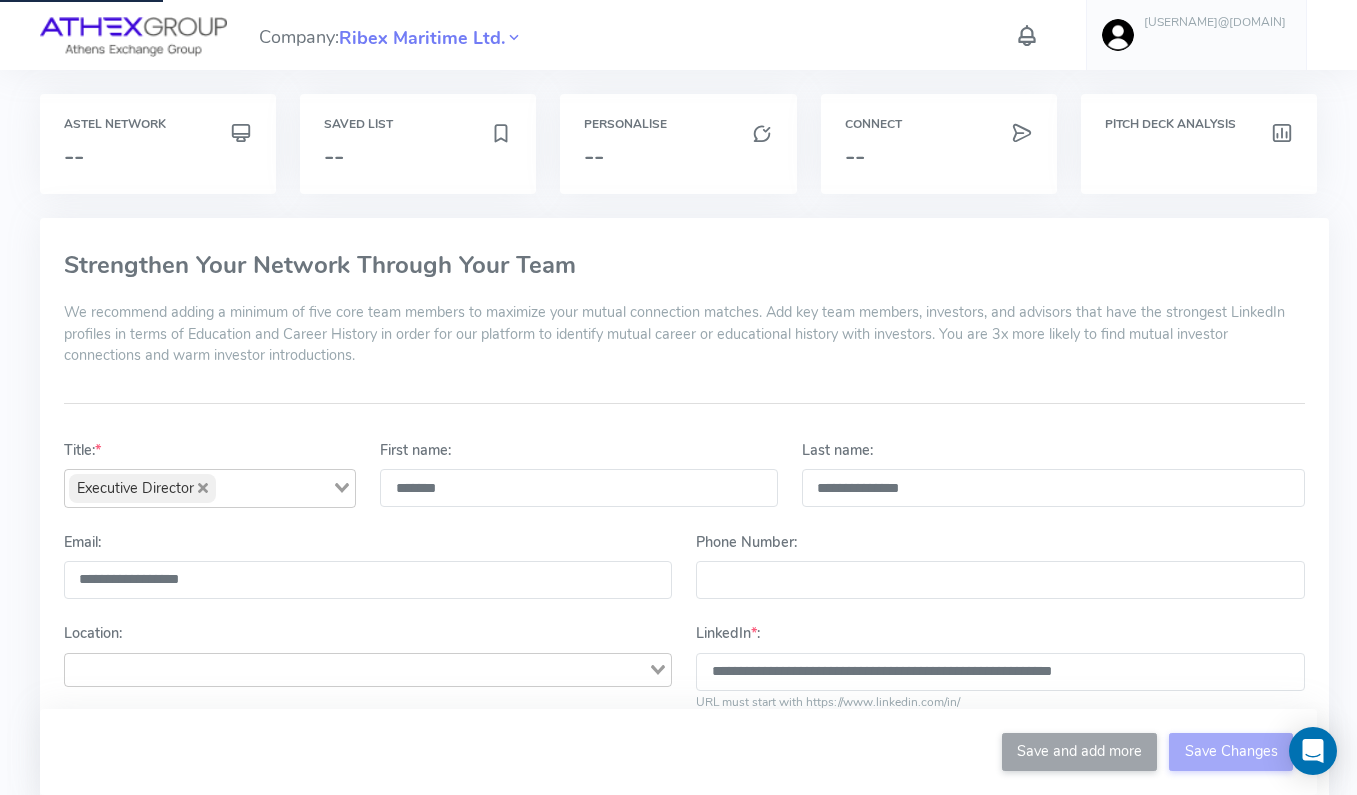 type 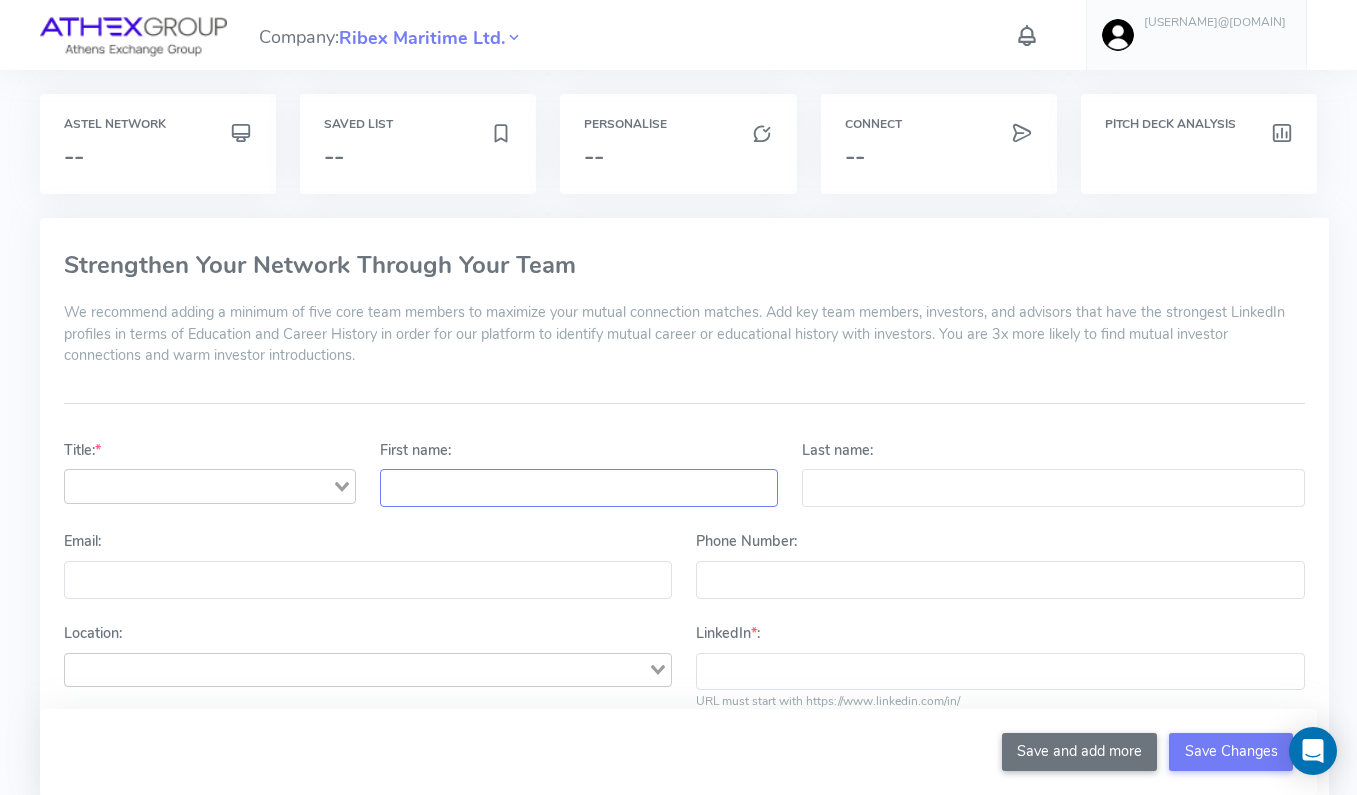 click on "First name:" at bounding box center [579, 488] 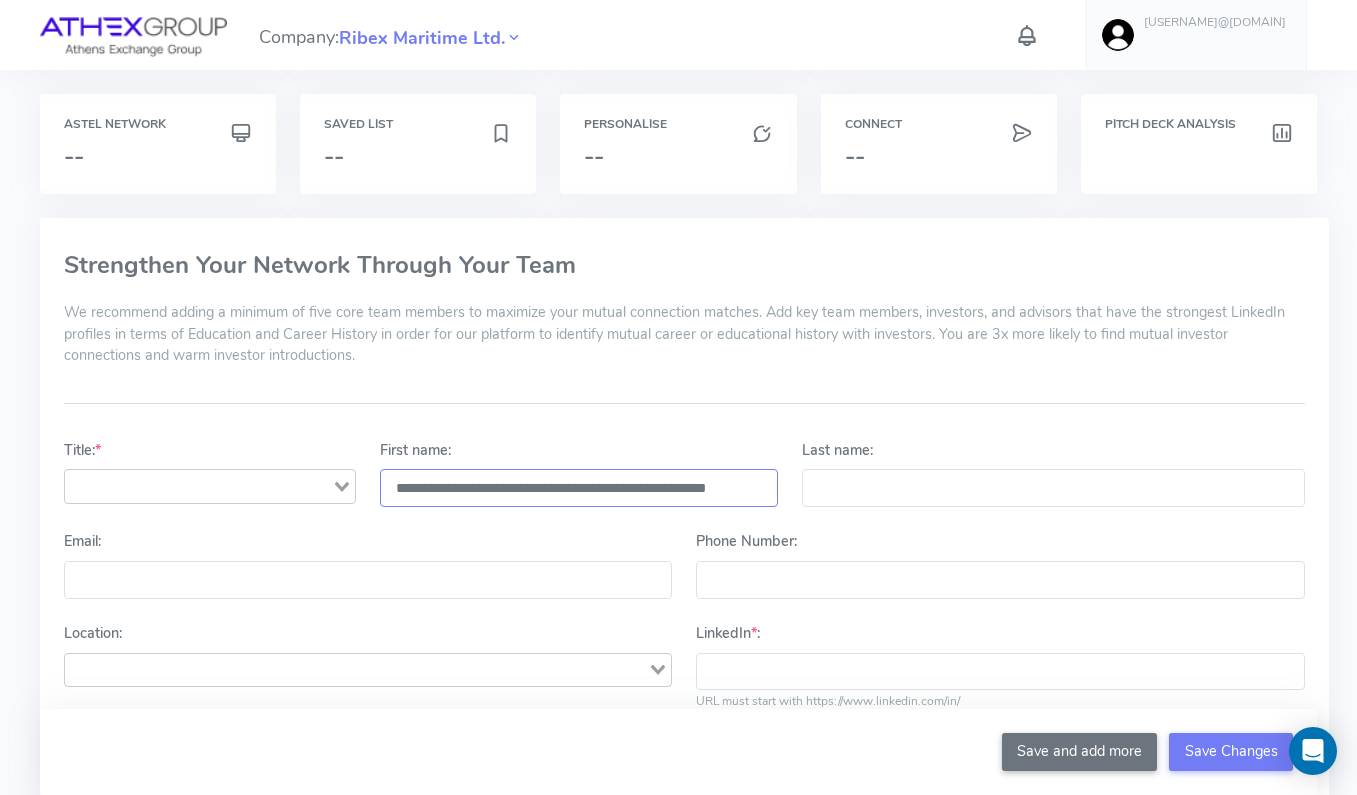 click on "**********" at bounding box center (579, 488) 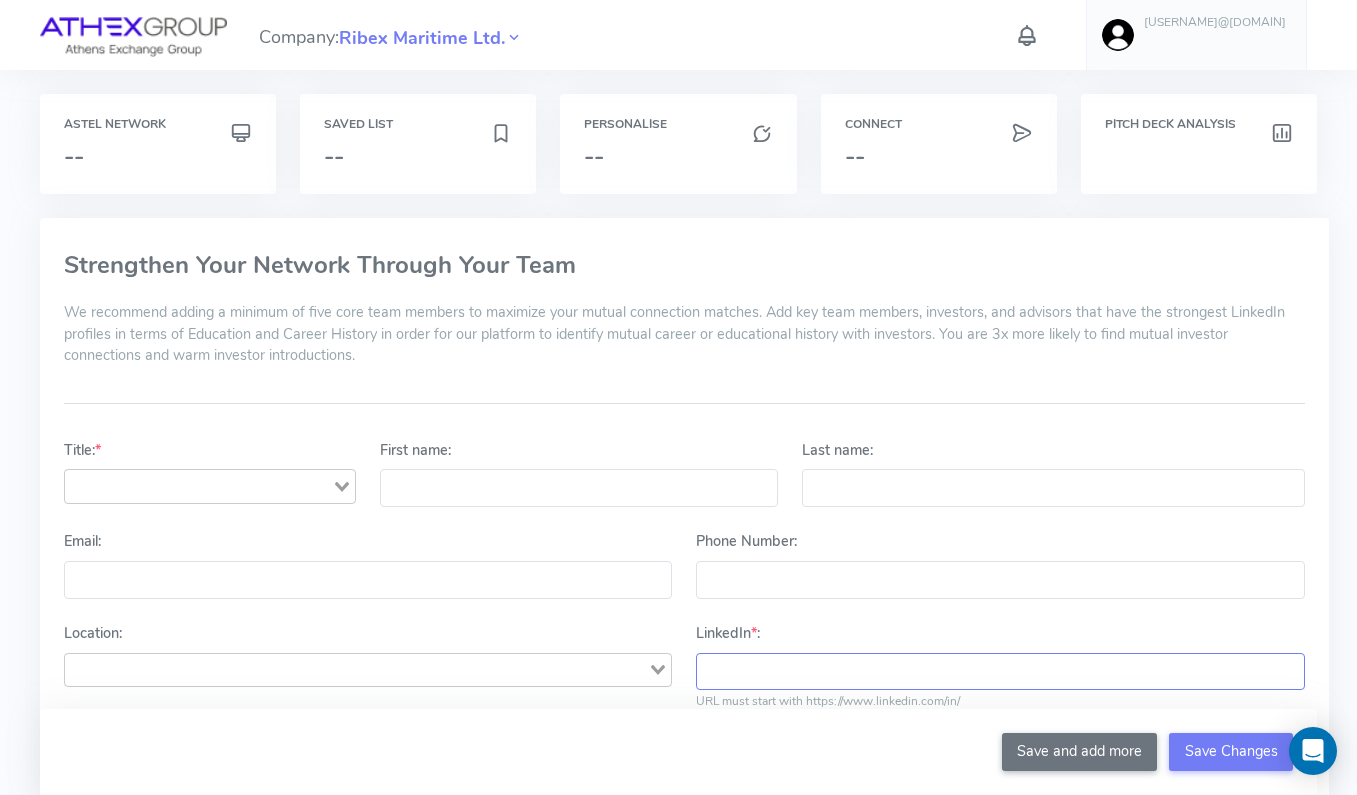 click on "LinkedIn * :" at bounding box center [1000, 672] 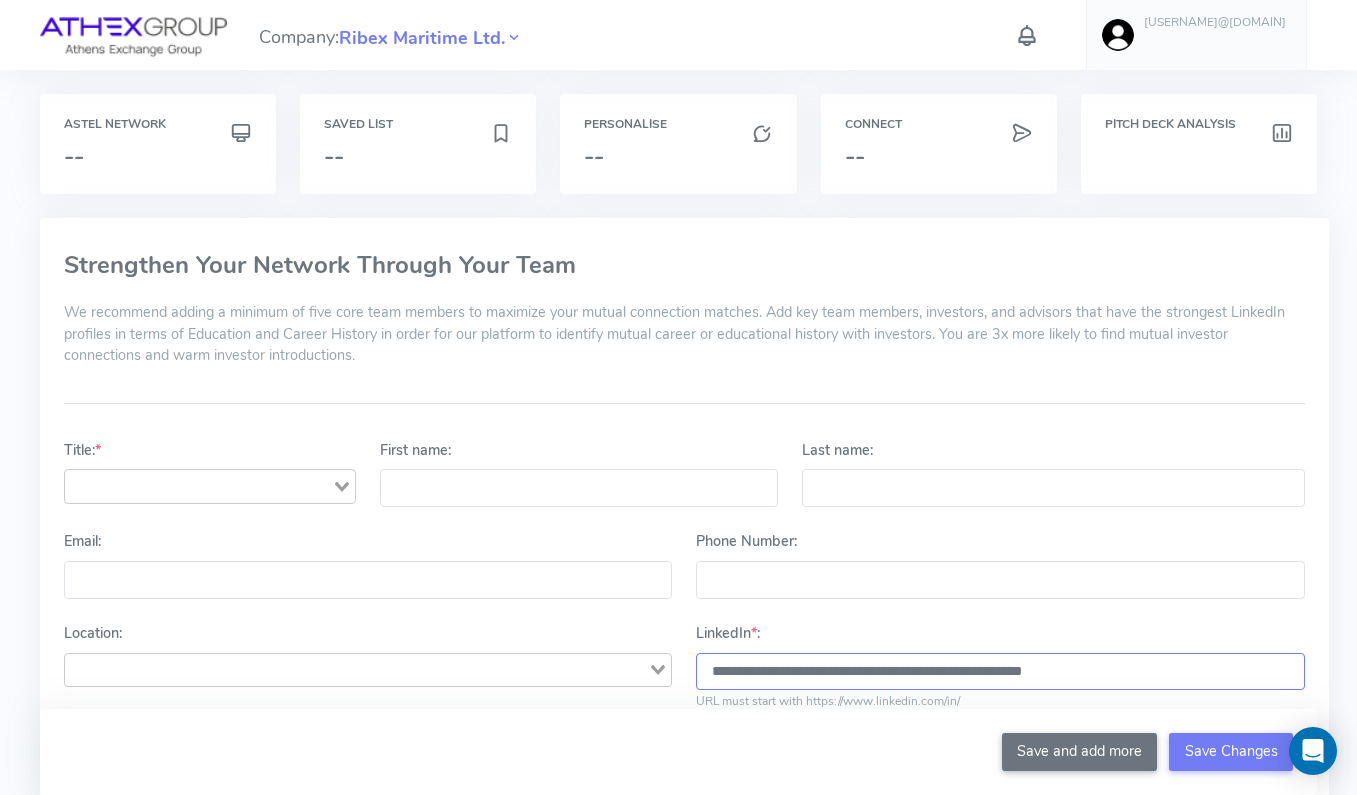 type on "**********" 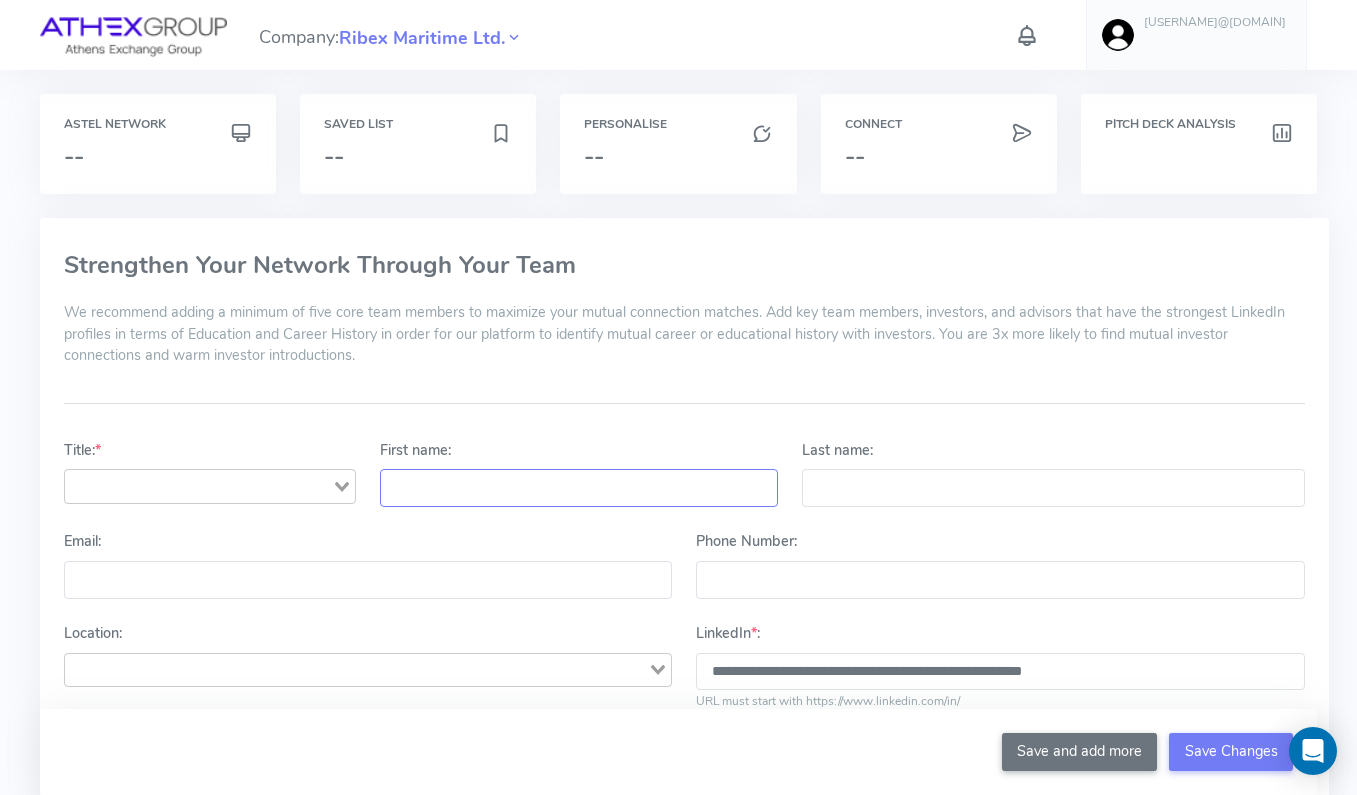 click on "First name:" at bounding box center (579, 488) 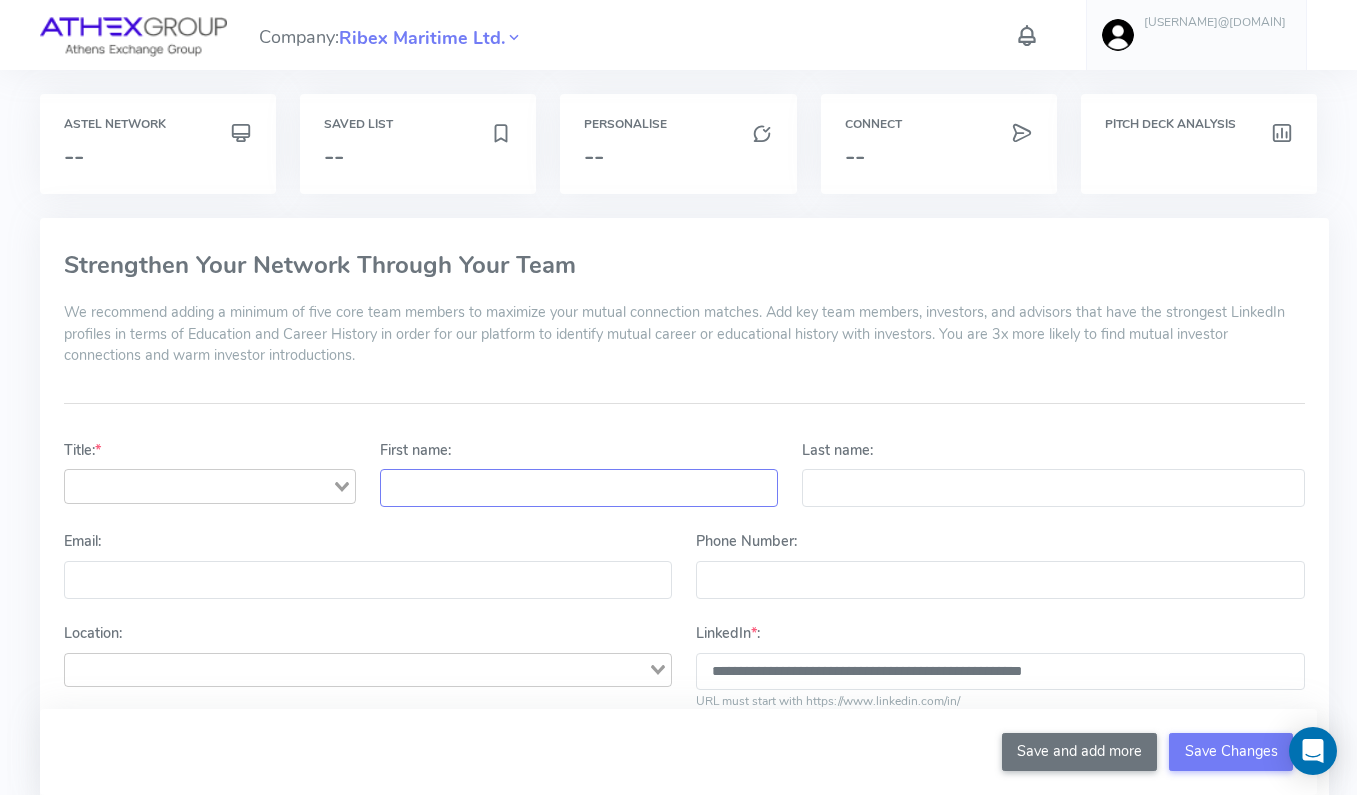 paste on "**********" 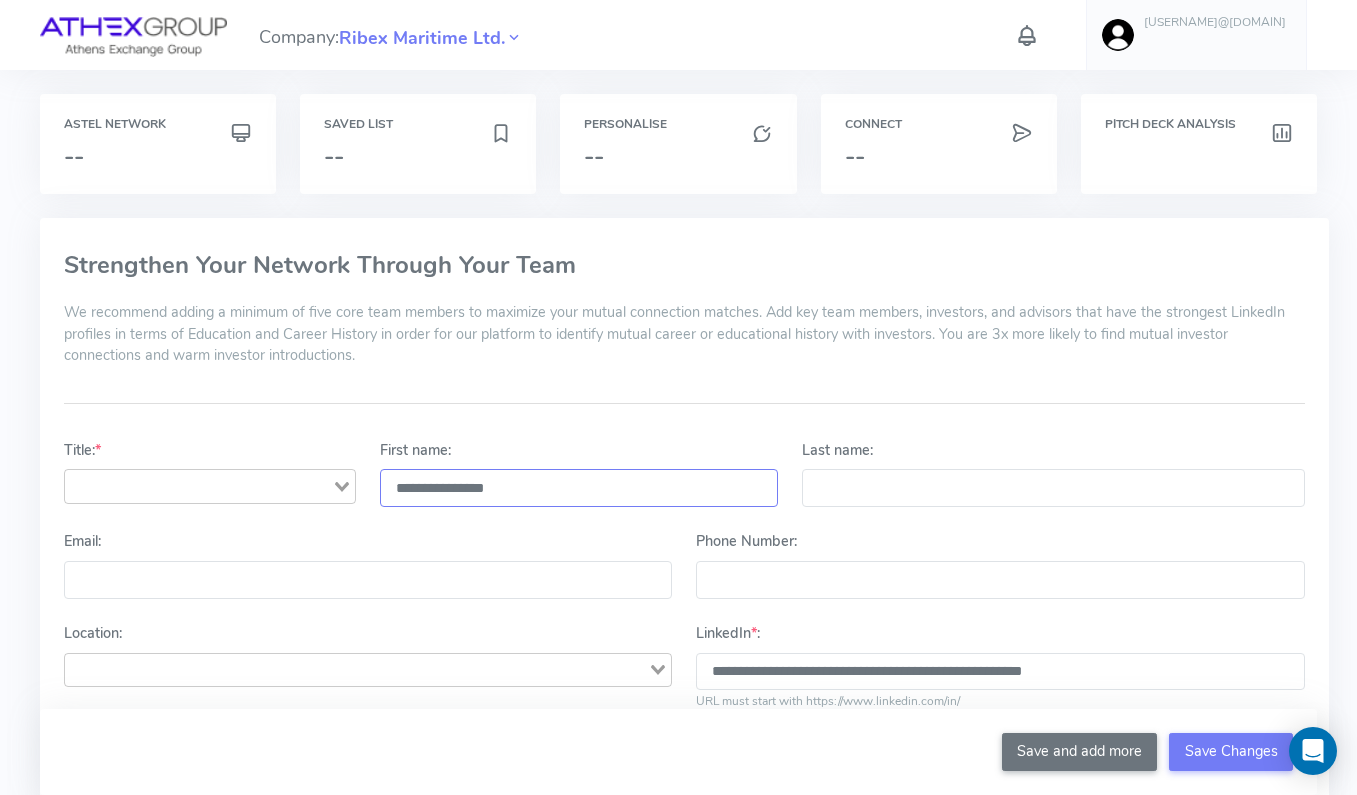 click on "**********" at bounding box center (579, 488) 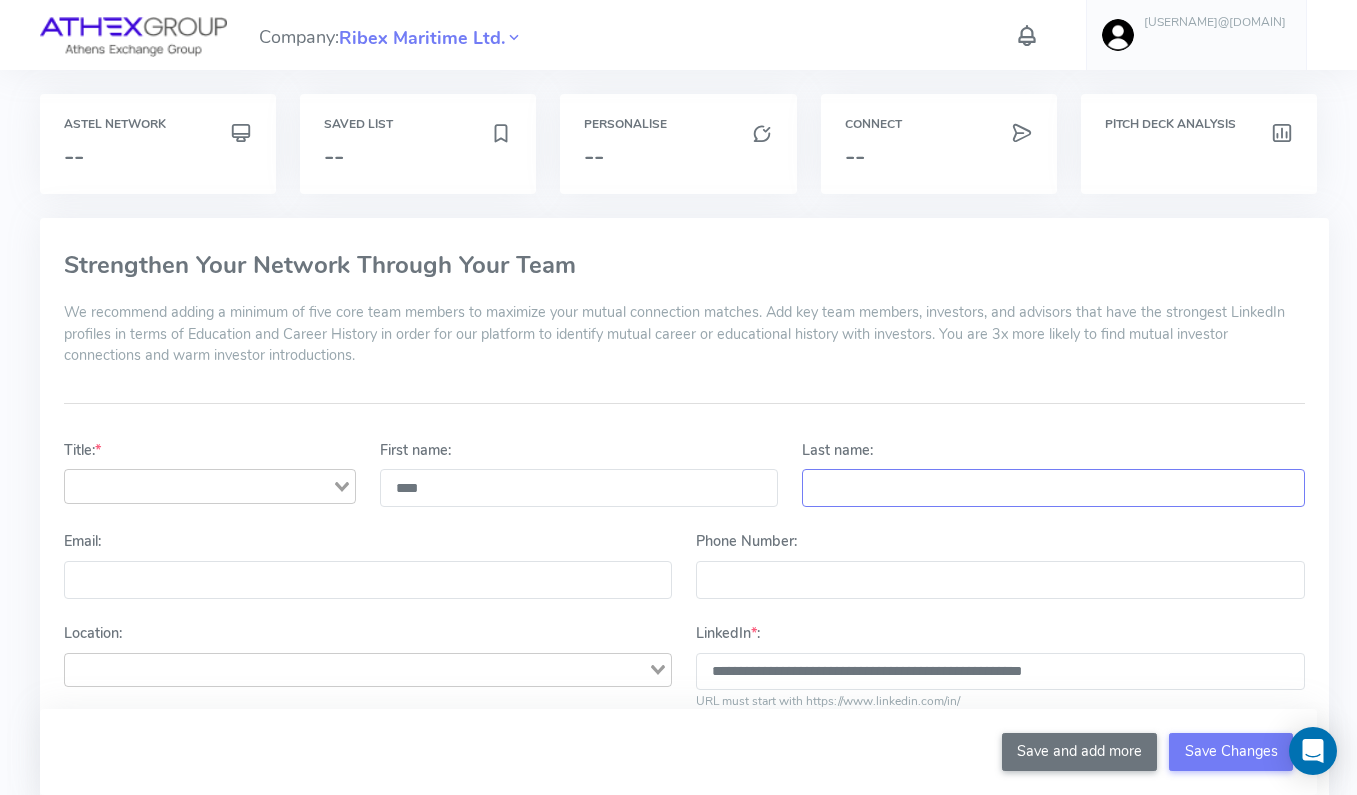 click on "Last name:" at bounding box center [1053, 488] 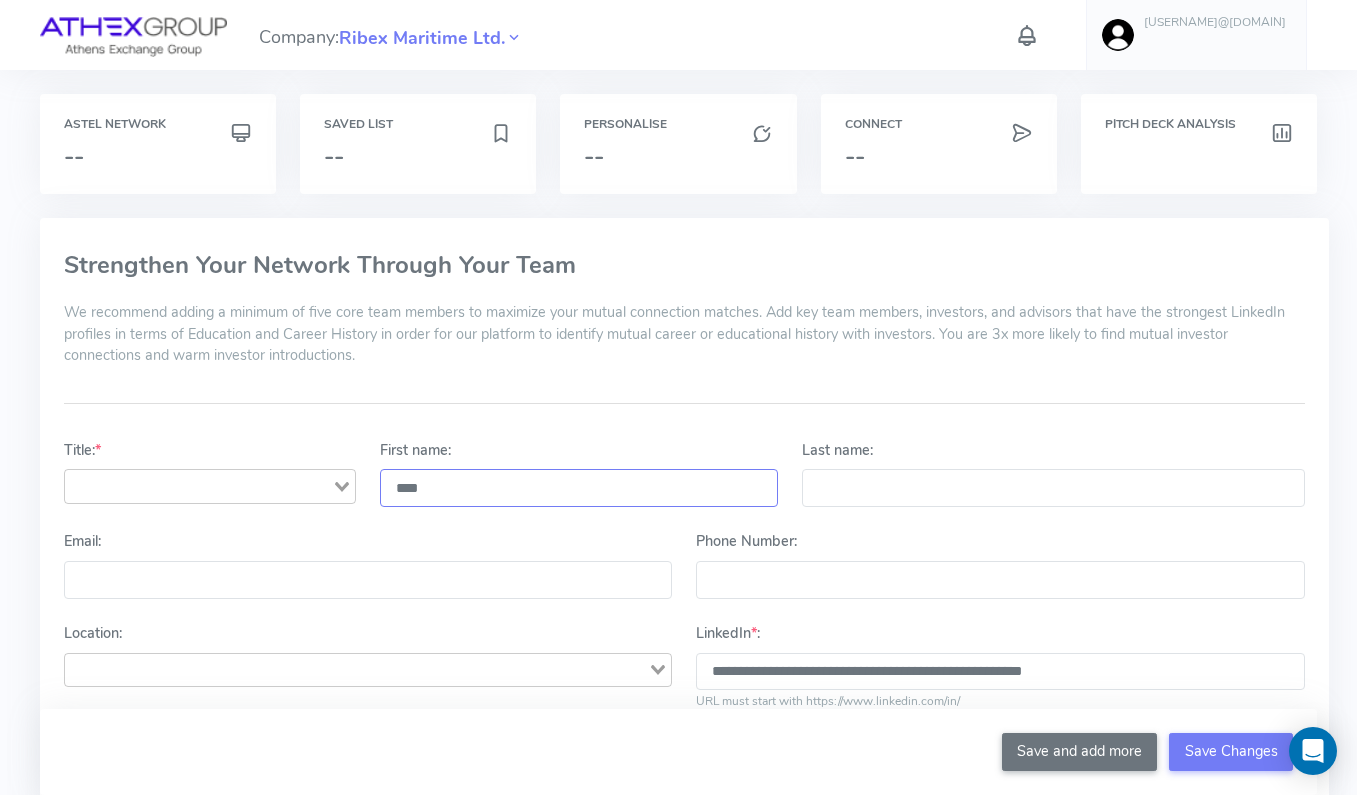 click on "****" at bounding box center (579, 488) 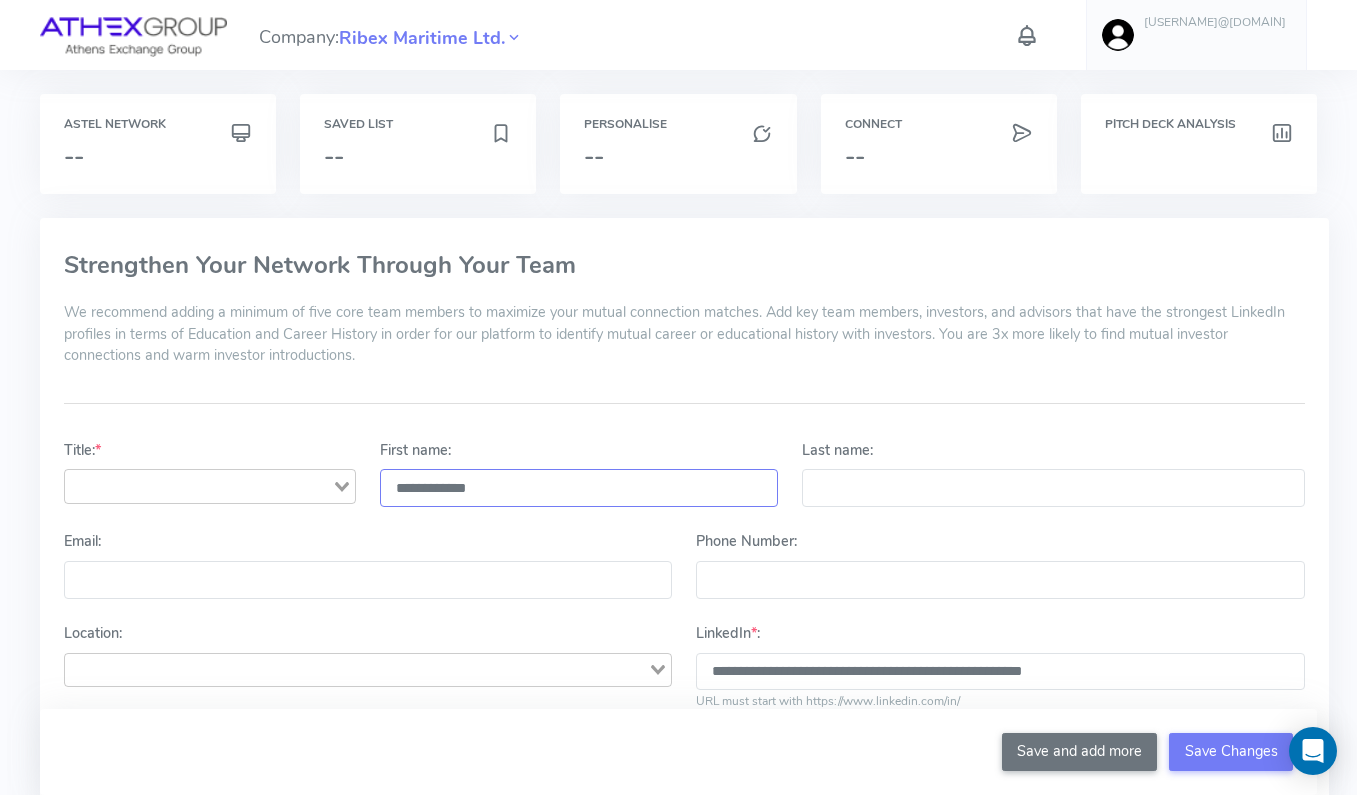 type on "**********" 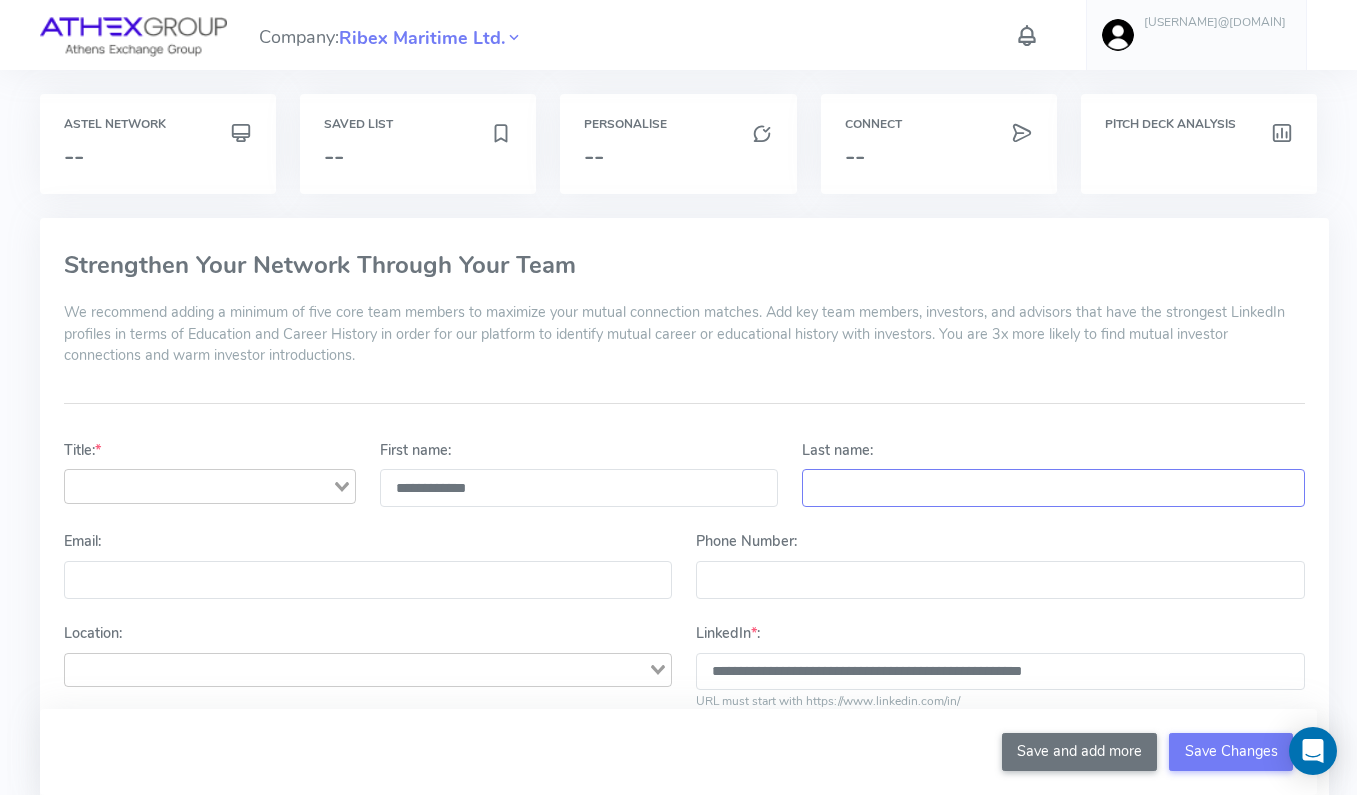 click on "Last name:" at bounding box center [1053, 488] 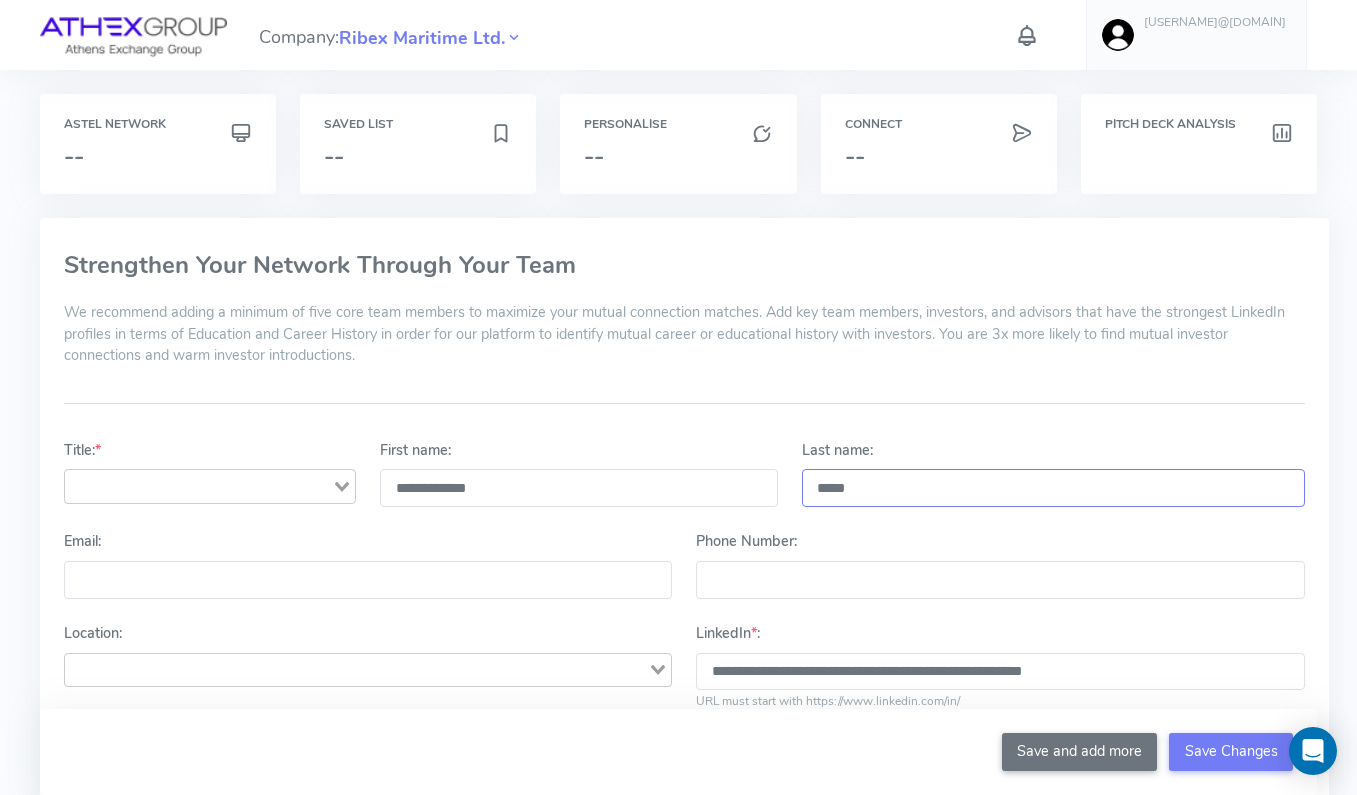 type on "*****" 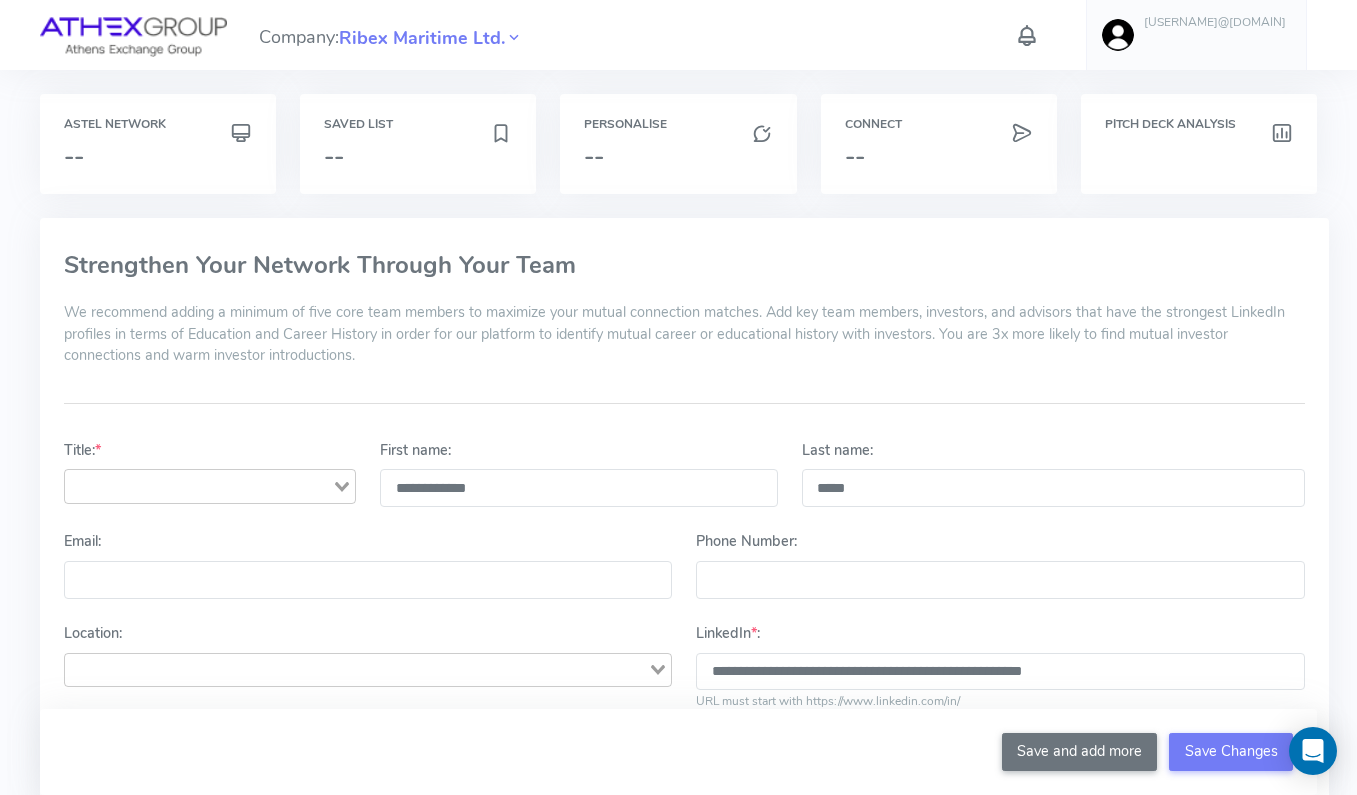 click on "**********" at bounding box center (684, 596) 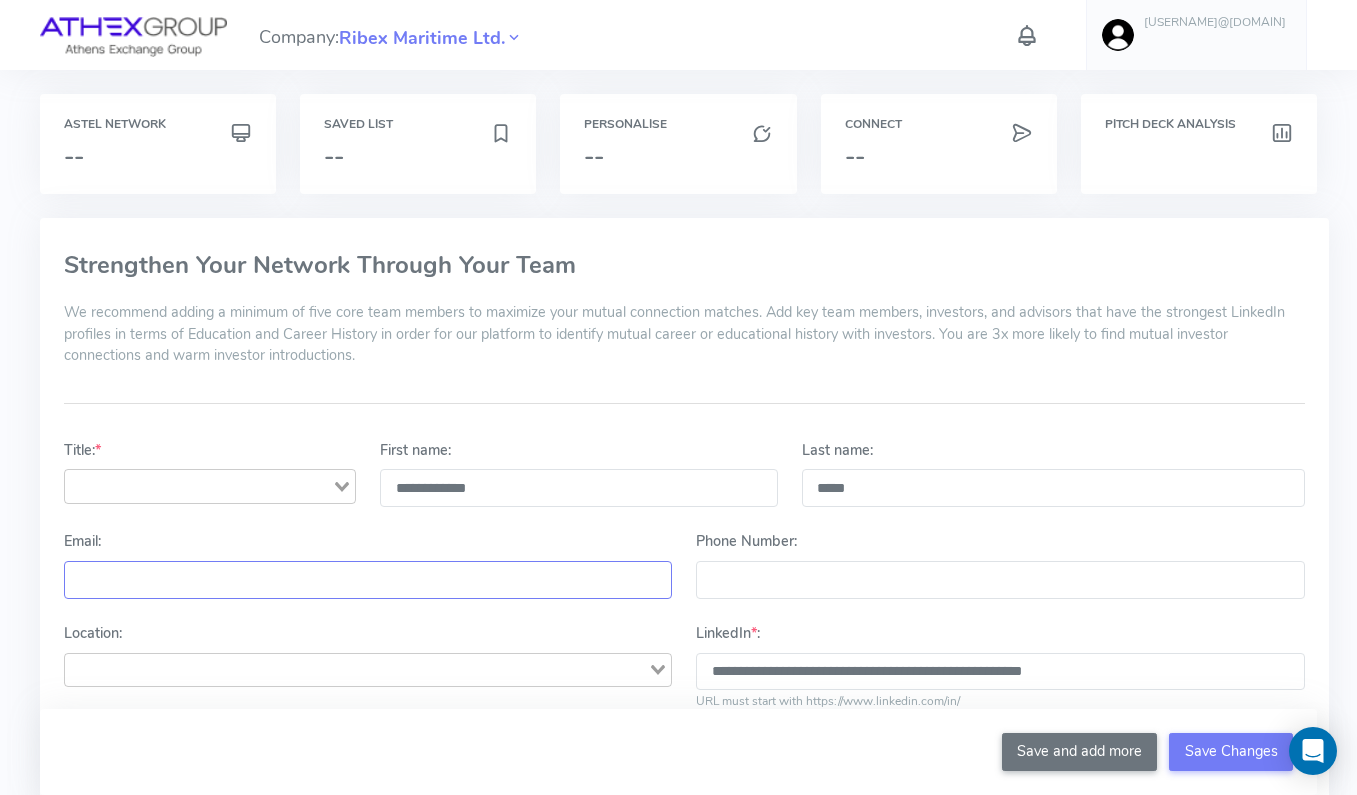 click on "Email:" at bounding box center (368, 580) 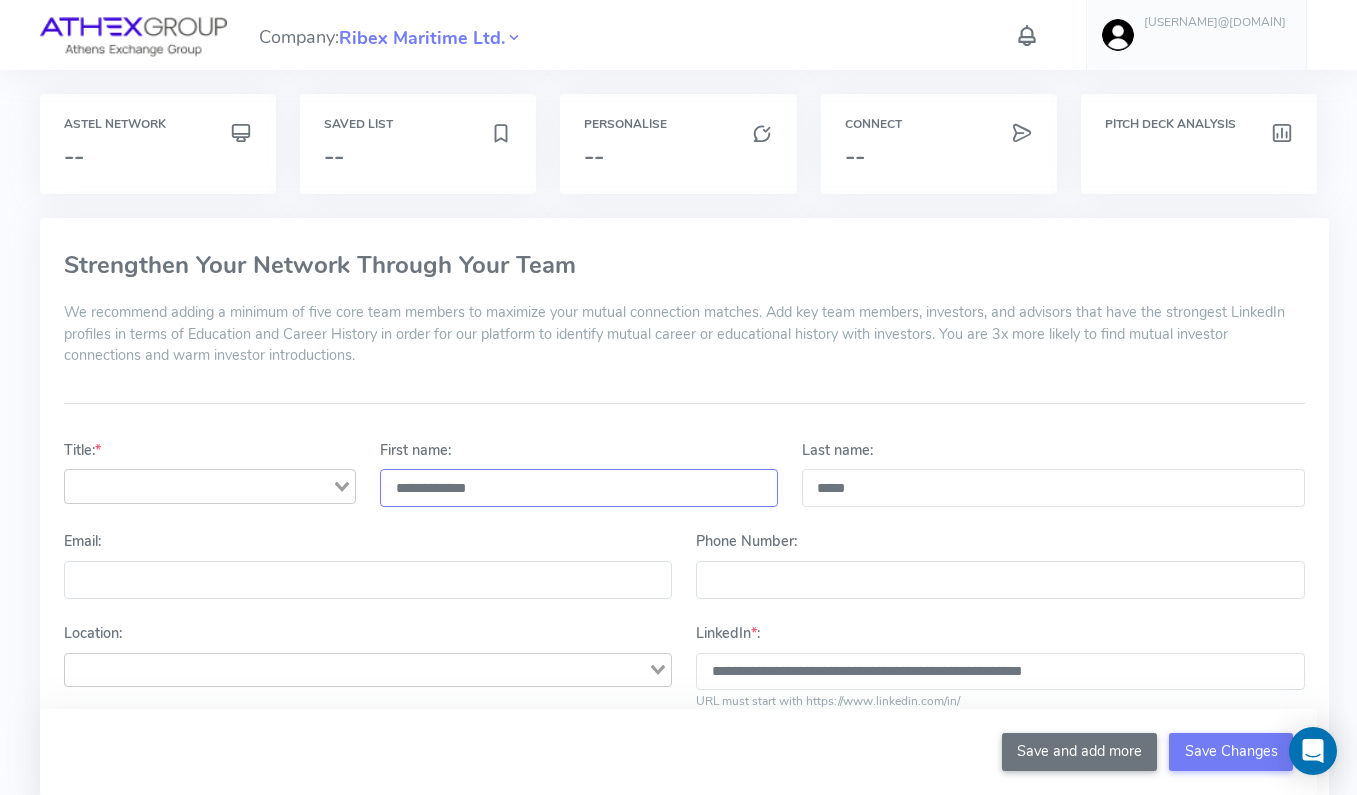 click on "**********" at bounding box center [579, 488] 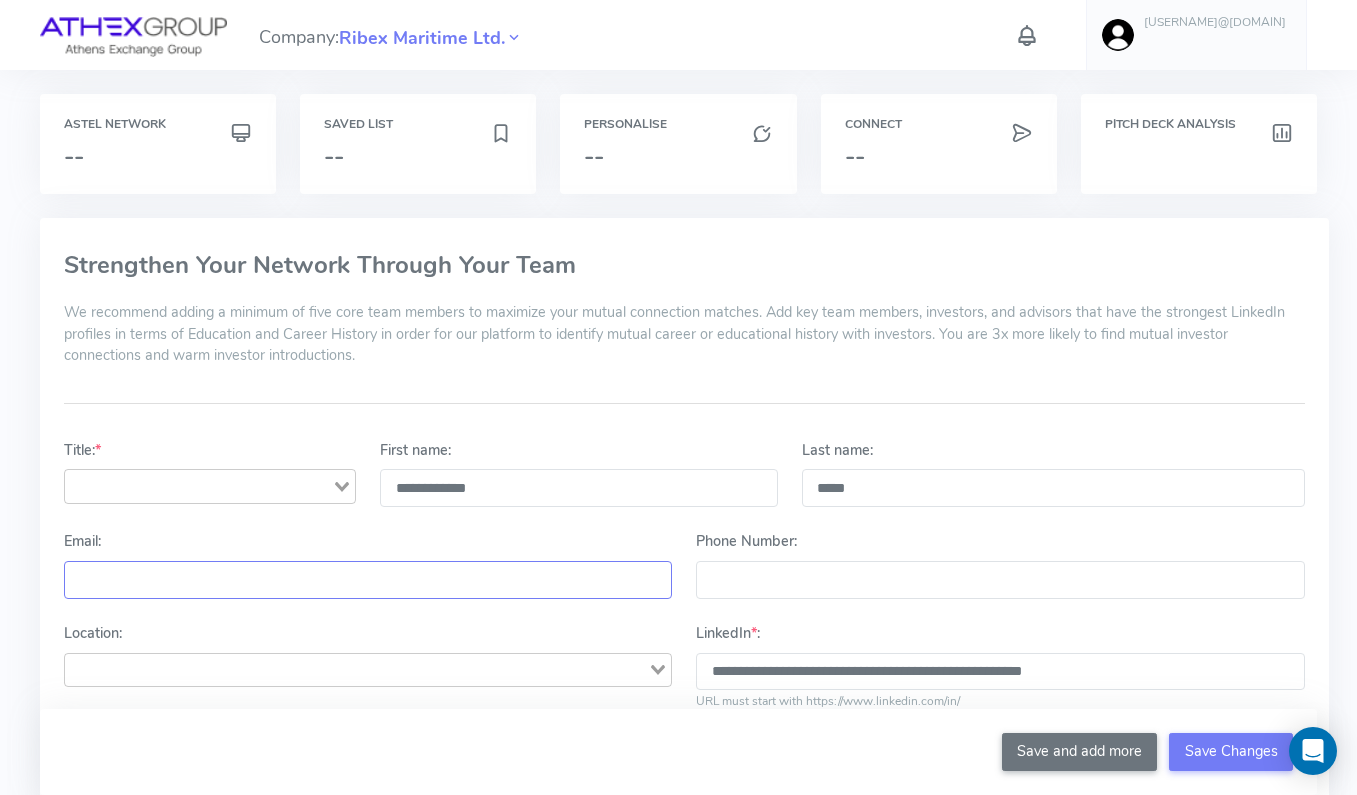 click on "Email:" at bounding box center [368, 580] 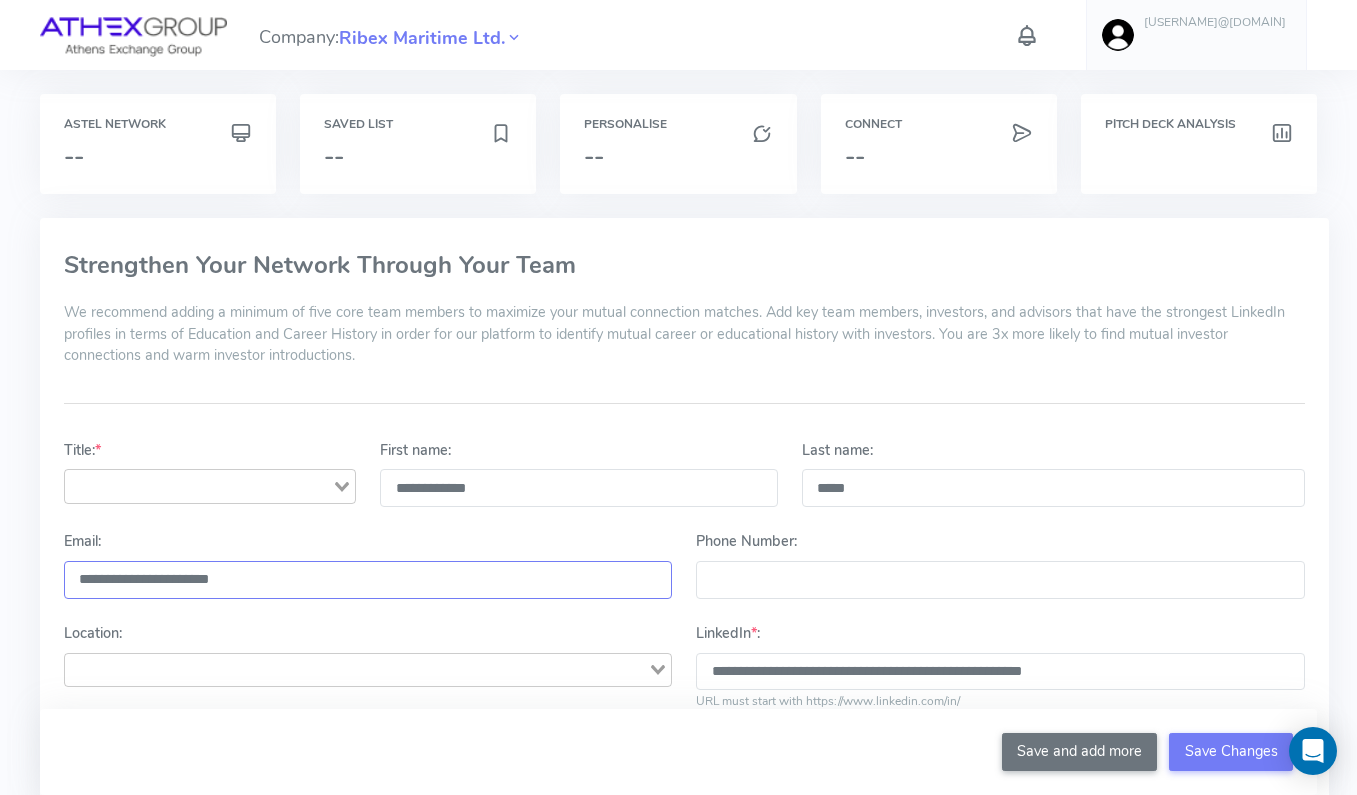 type on "**********" 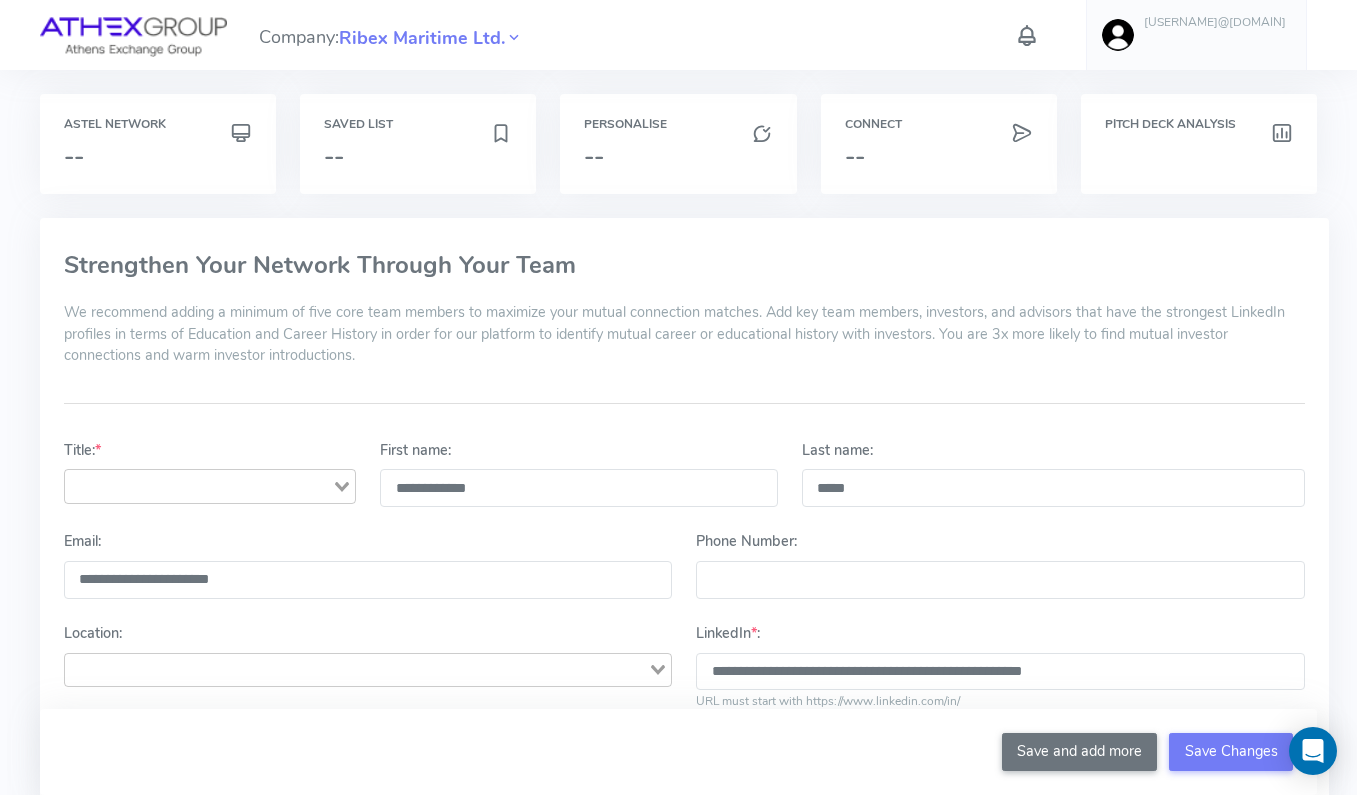 click on "Strengthen Your Network Through Your Team  We recommend adding a minimum of five core team members to maximize your mutual connection matches. Add key team members, investors, and advisors that have the strongest LinkedIn profiles in terms of Education and Career History in order for our platform to identify mutual career or educational history with investors. You are 3x more likely to find mutual investor connections and warm investor introductions." at bounding box center (684, 328) 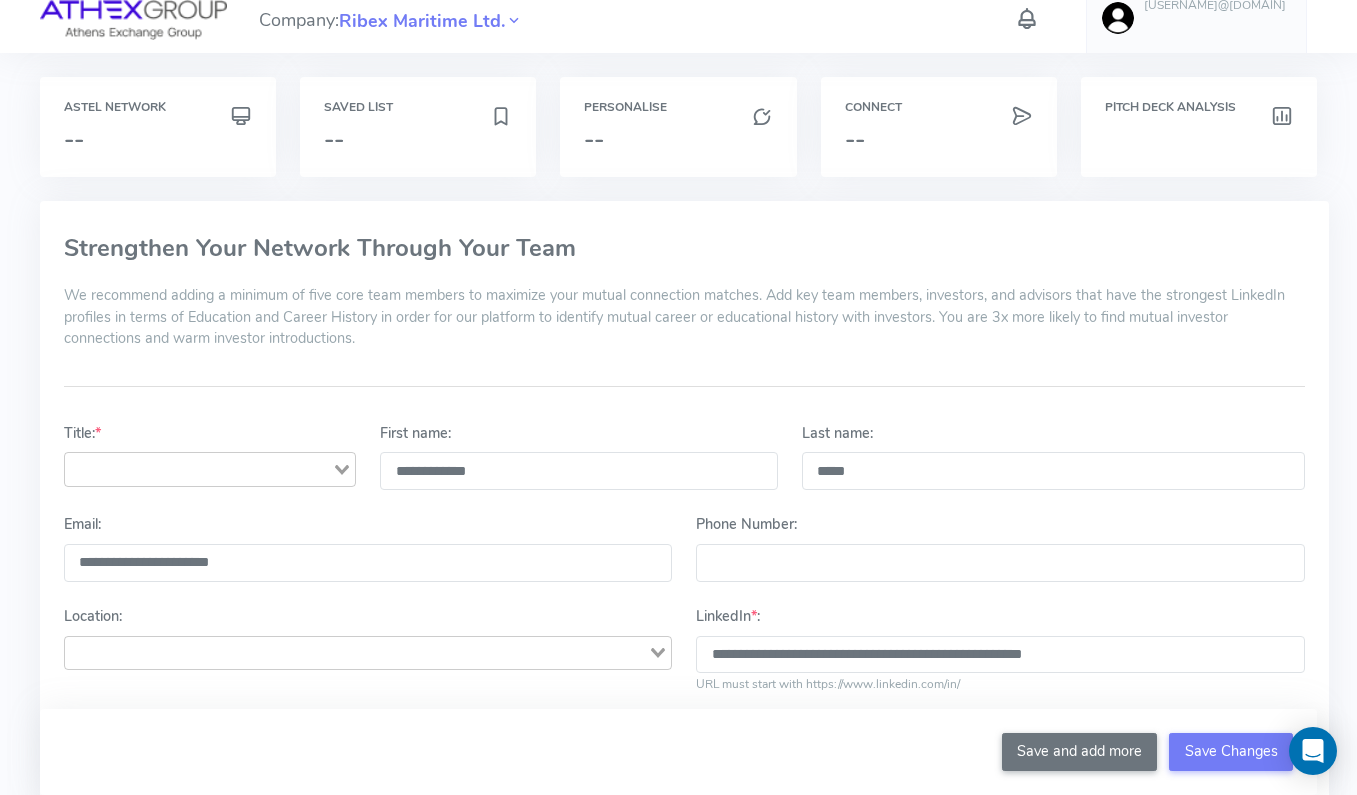 scroll, scrollTop: 20, scrollLeft: 0, axis: vertical 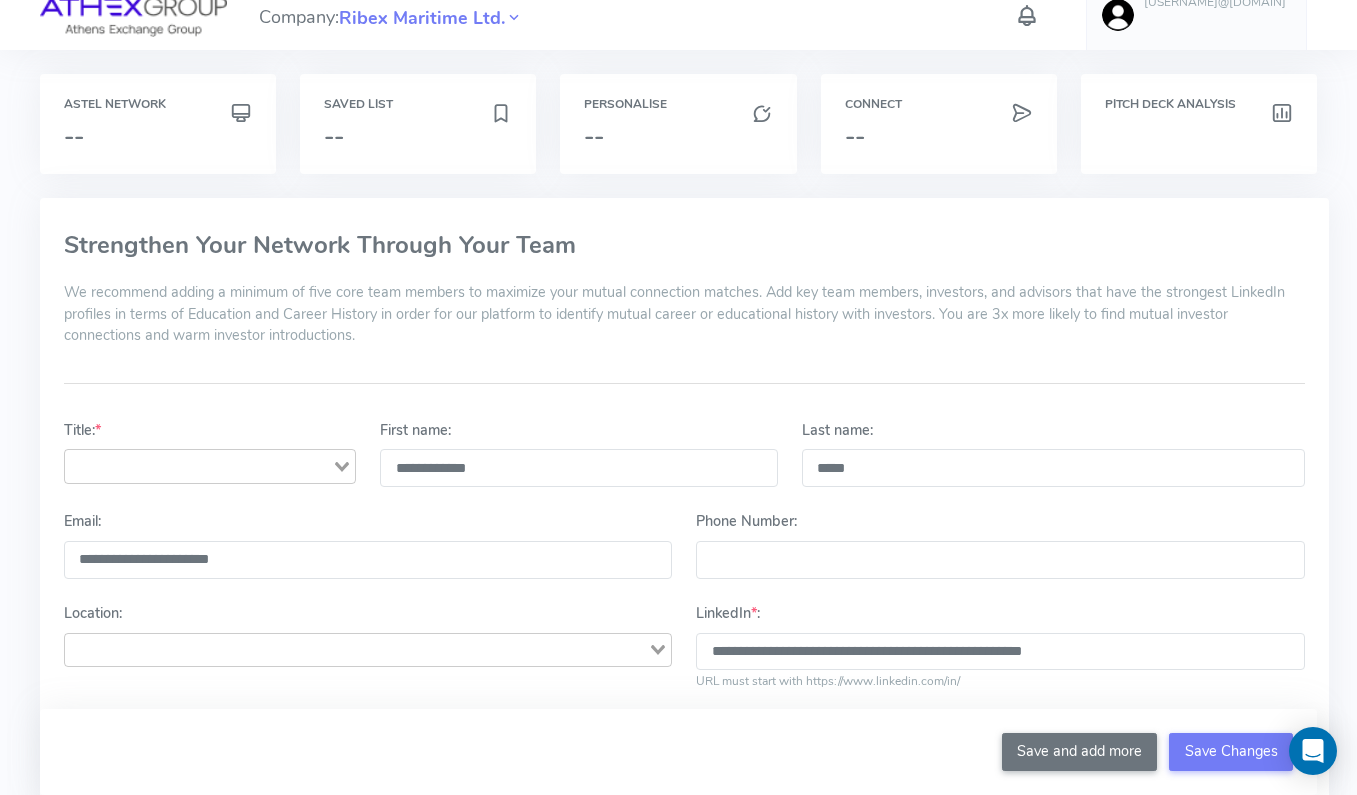 click on "Loading..." 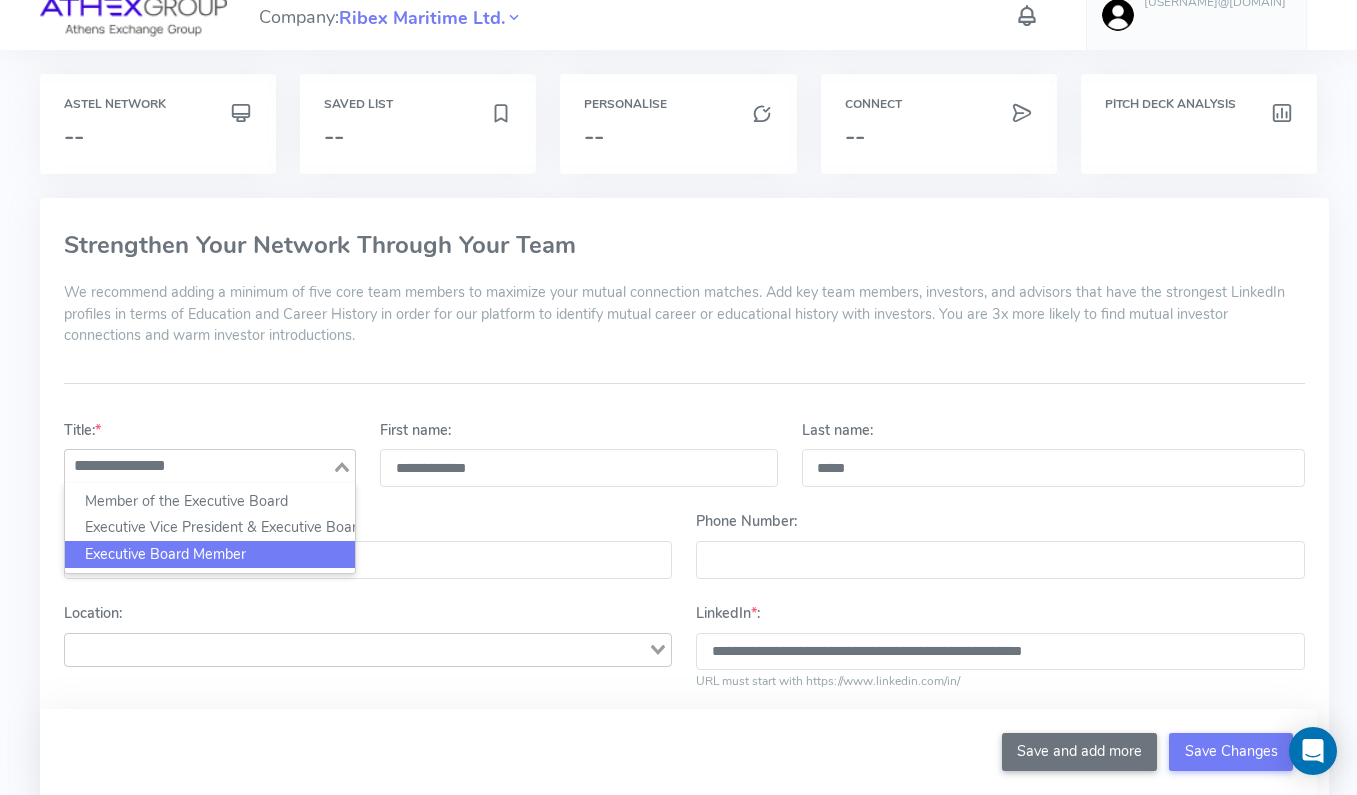 click on "Executive Board Member" 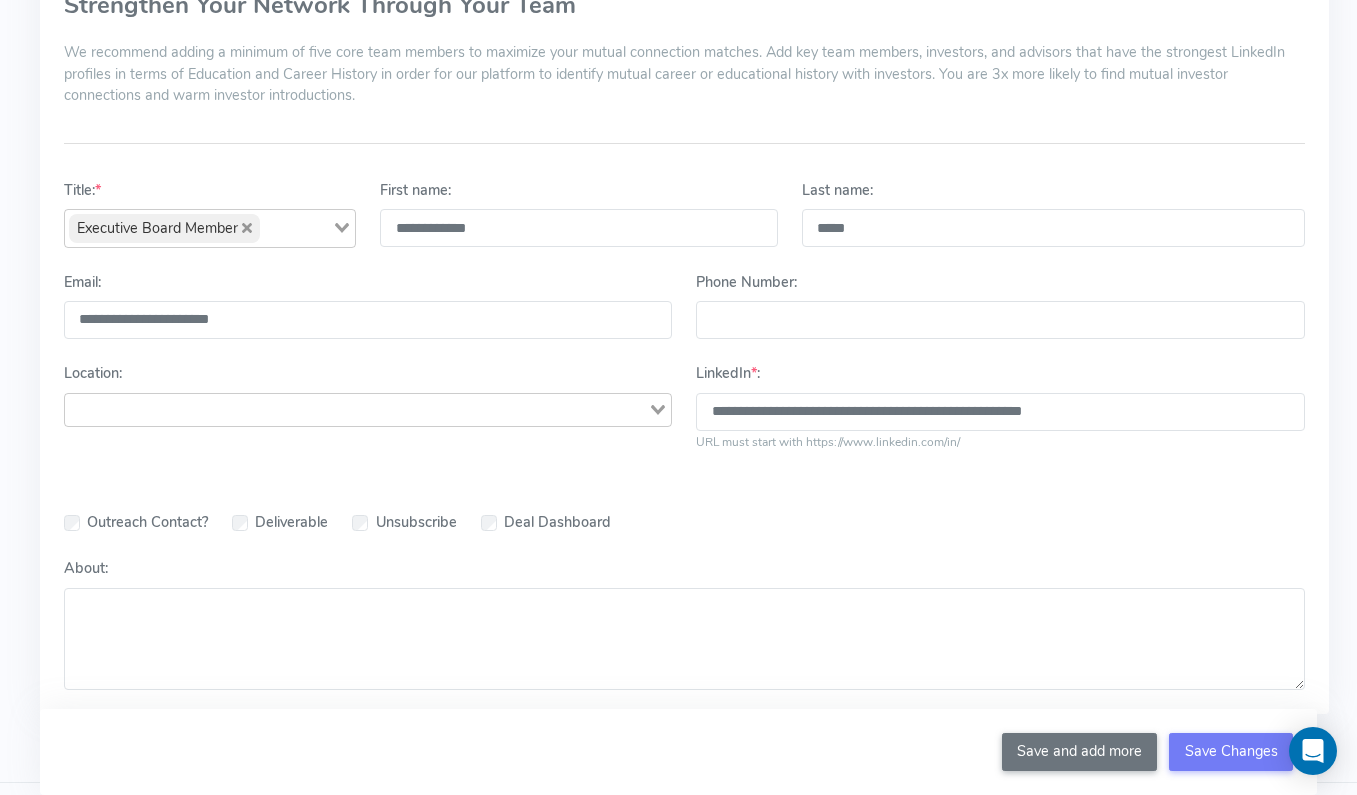 scroll, scrollTop: 269, scrollLeft: 0, axis: vertical 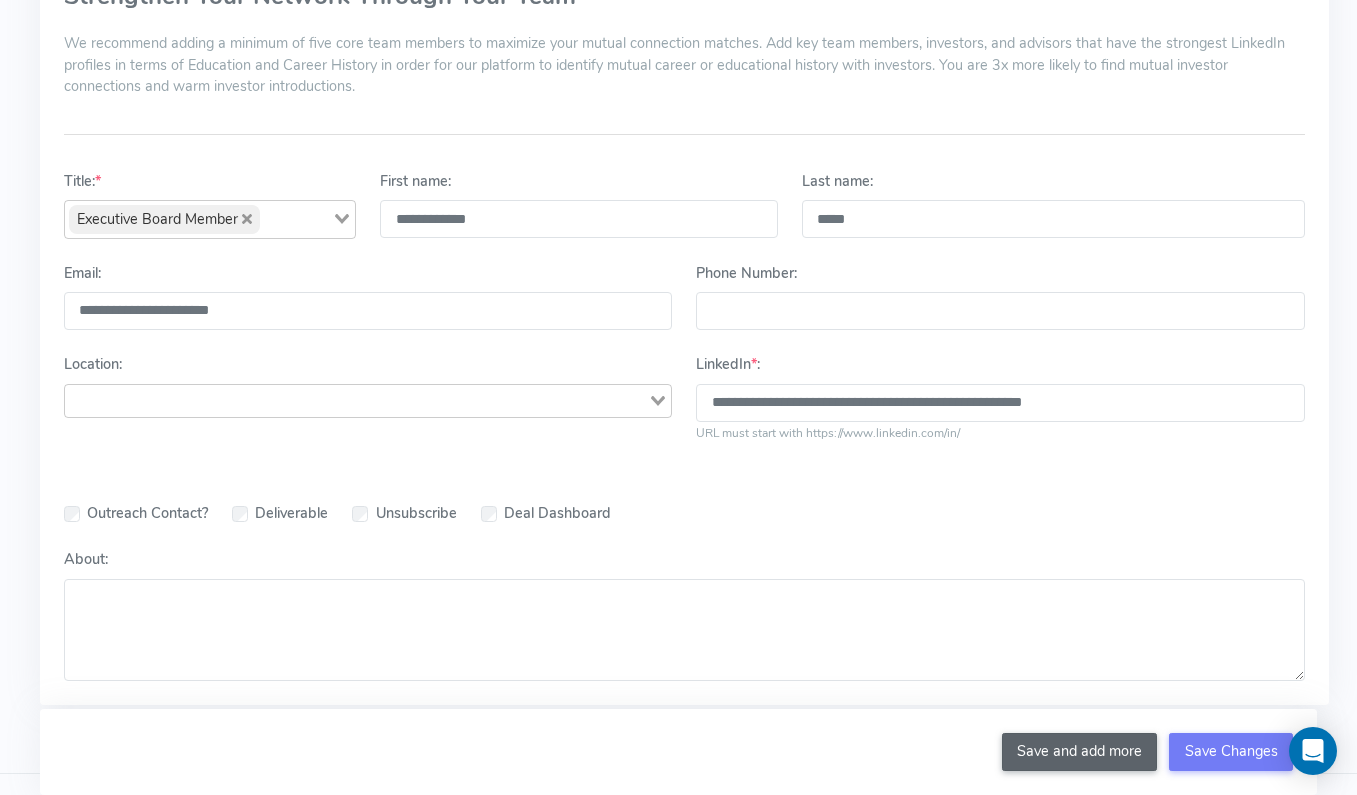 click on "Save and add more" at bounding box center (1080, 752) 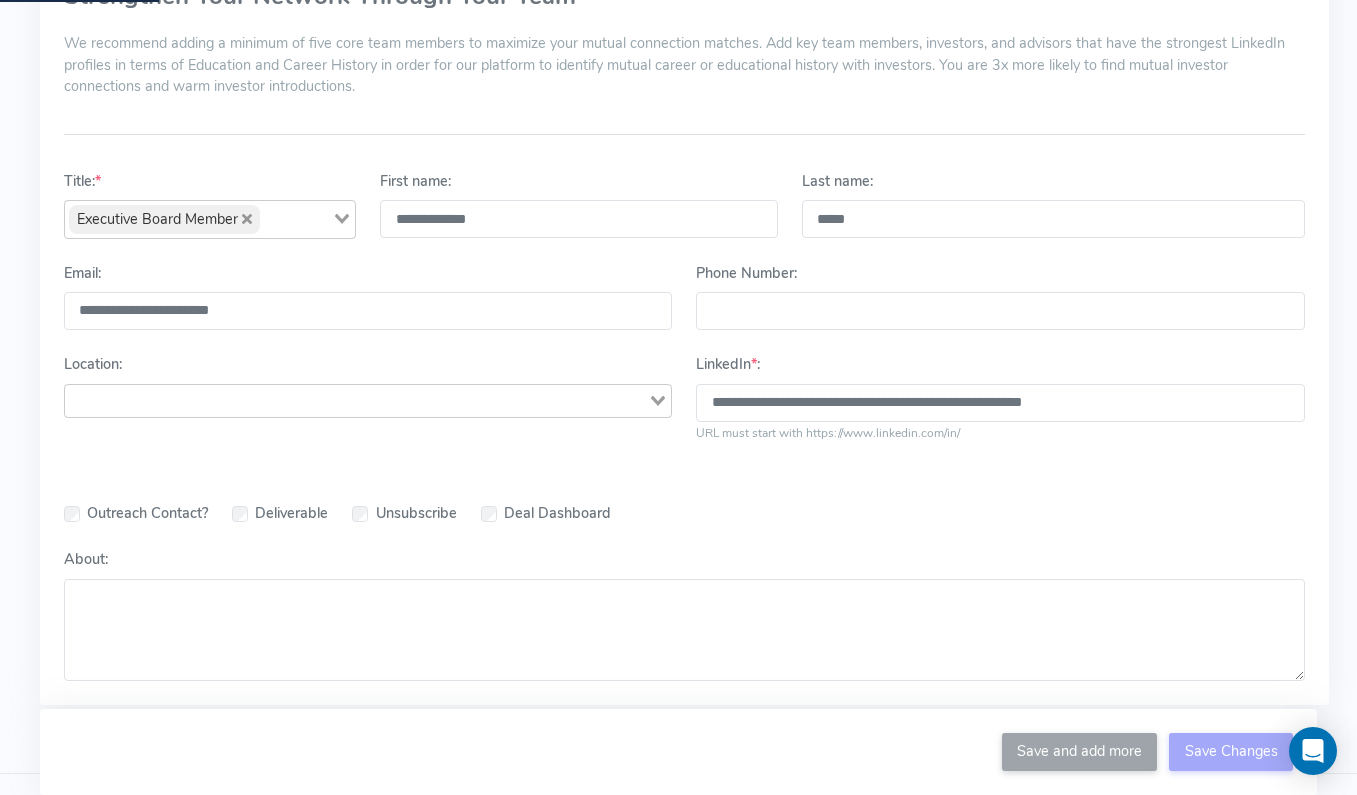 type 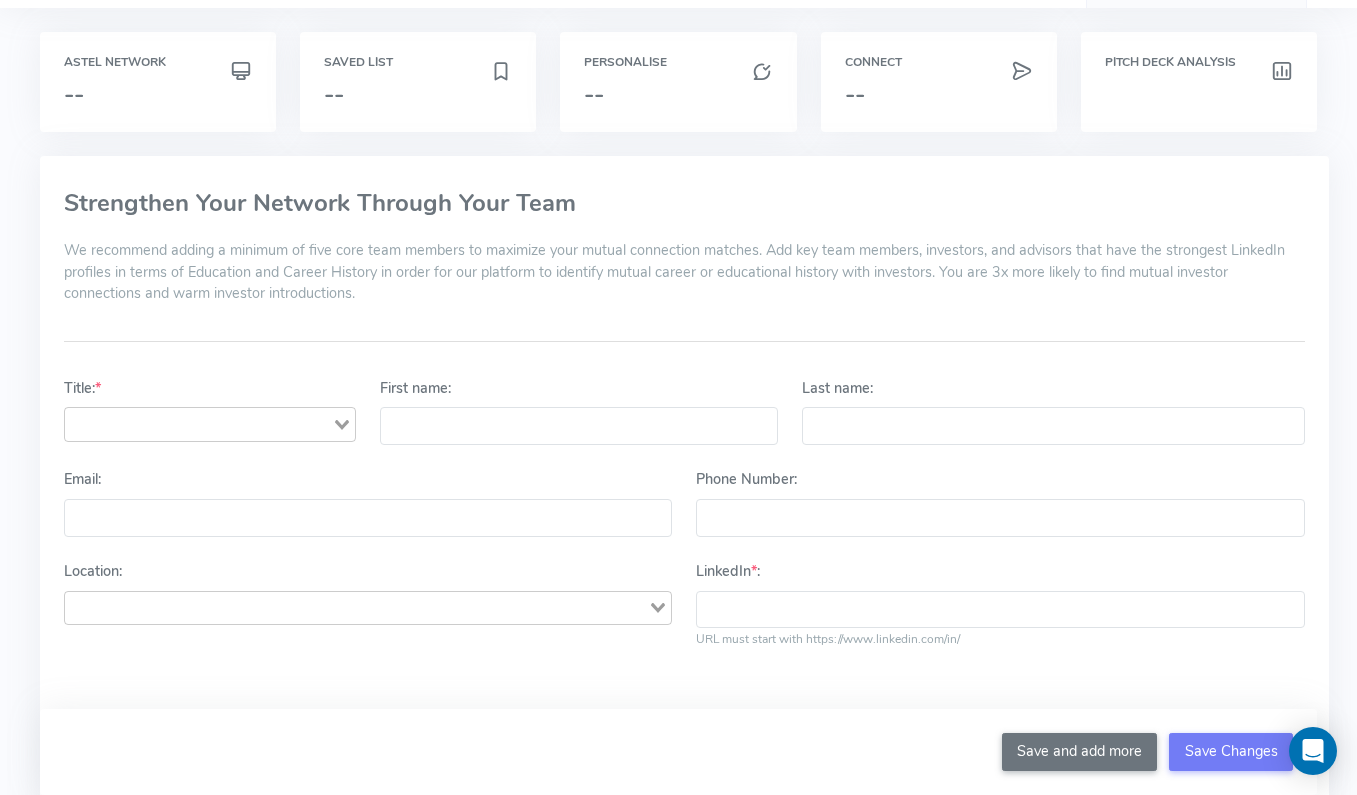 scroll, scrollTop: 0, scrollLeft: 0, axis: both 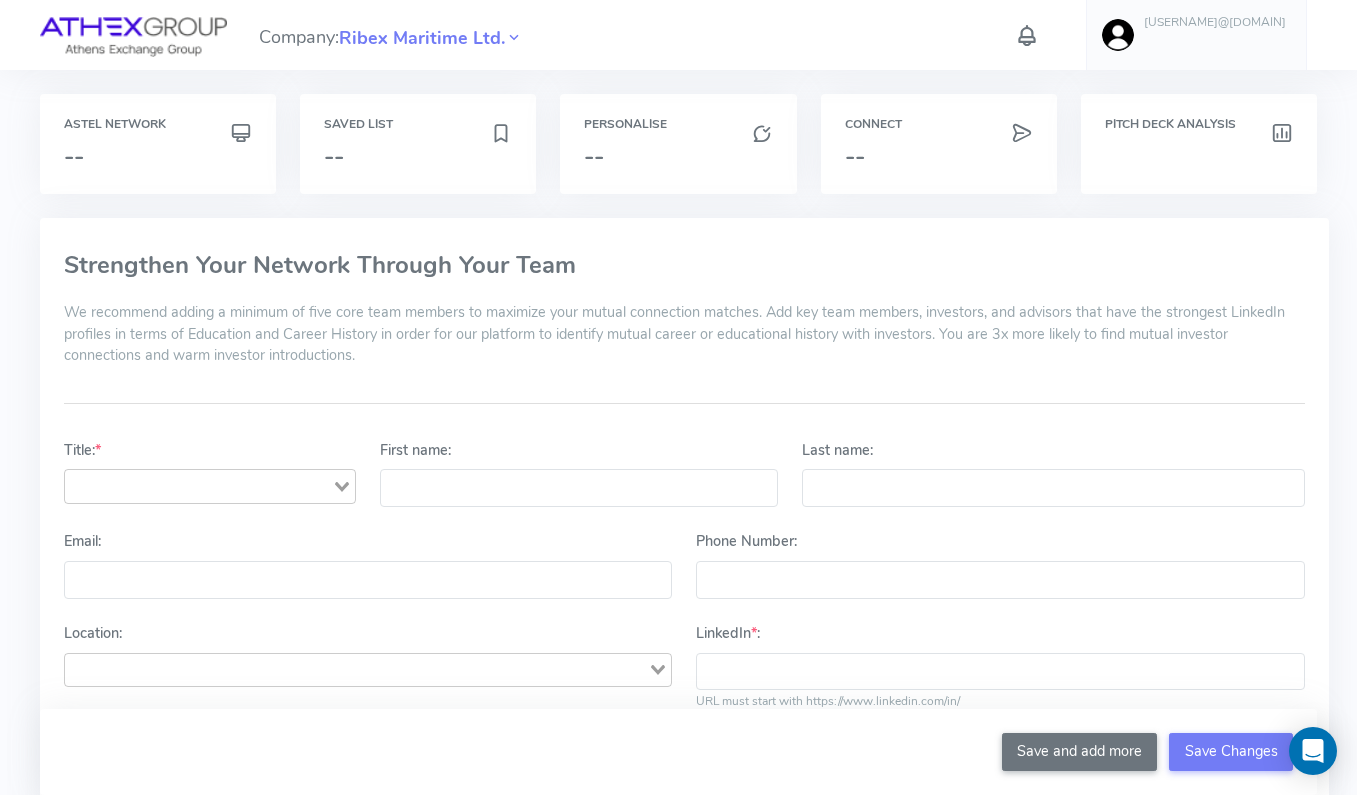 click at bounding box center [133, 37] 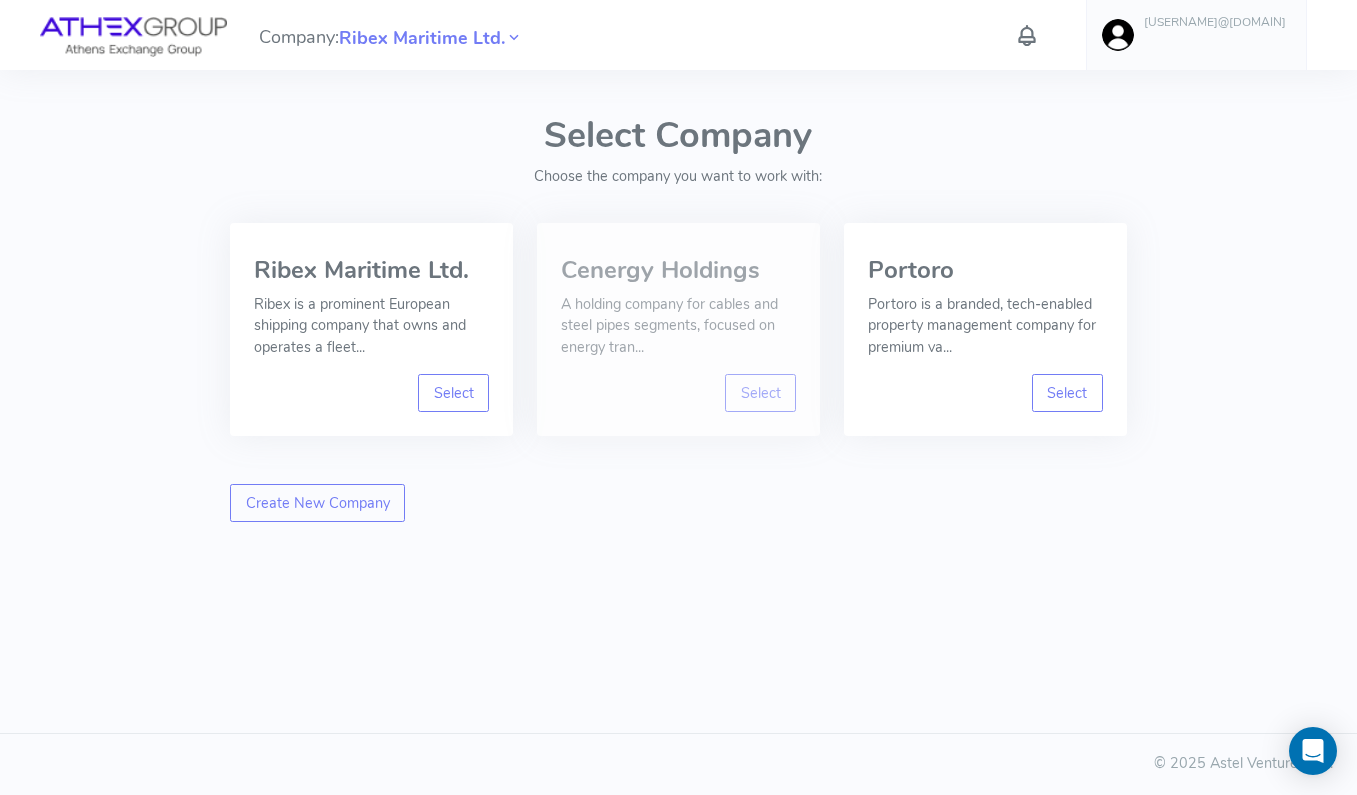 click on "A holding company for cables and steel pipes segments, focused on energy tran..." at bounding box center (678, 326) 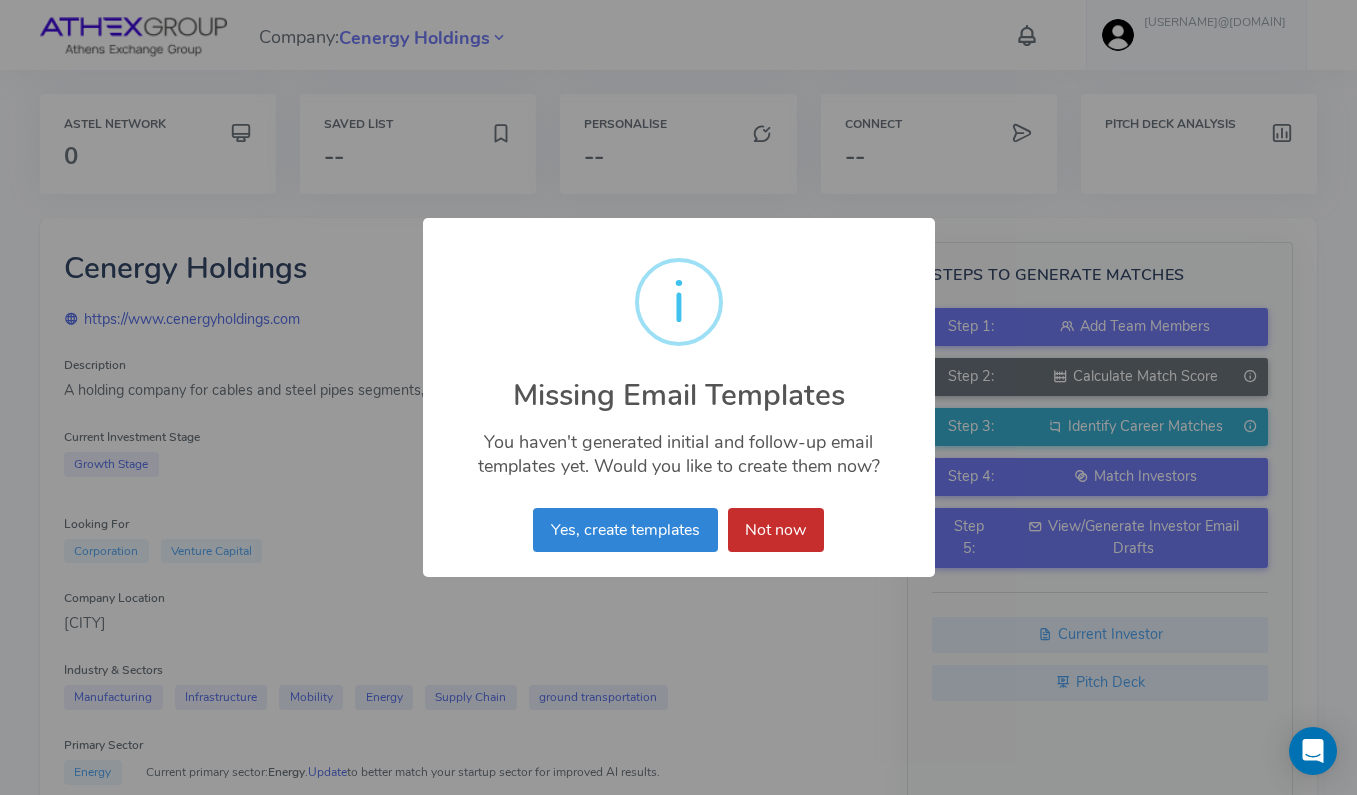 click on "Not now" at bounding box center (776, 530) 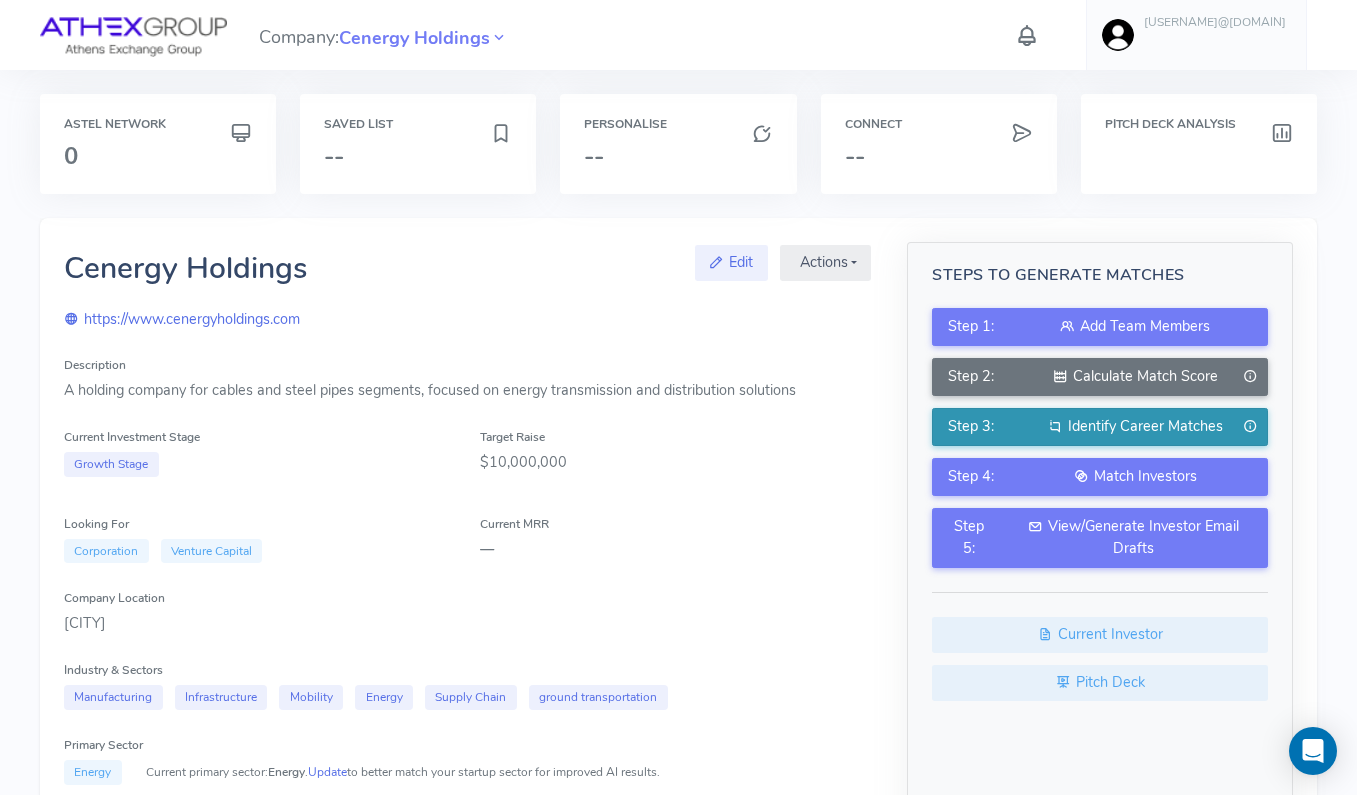 click on "Identify Career Matches" at bounding box center (1145, 426) 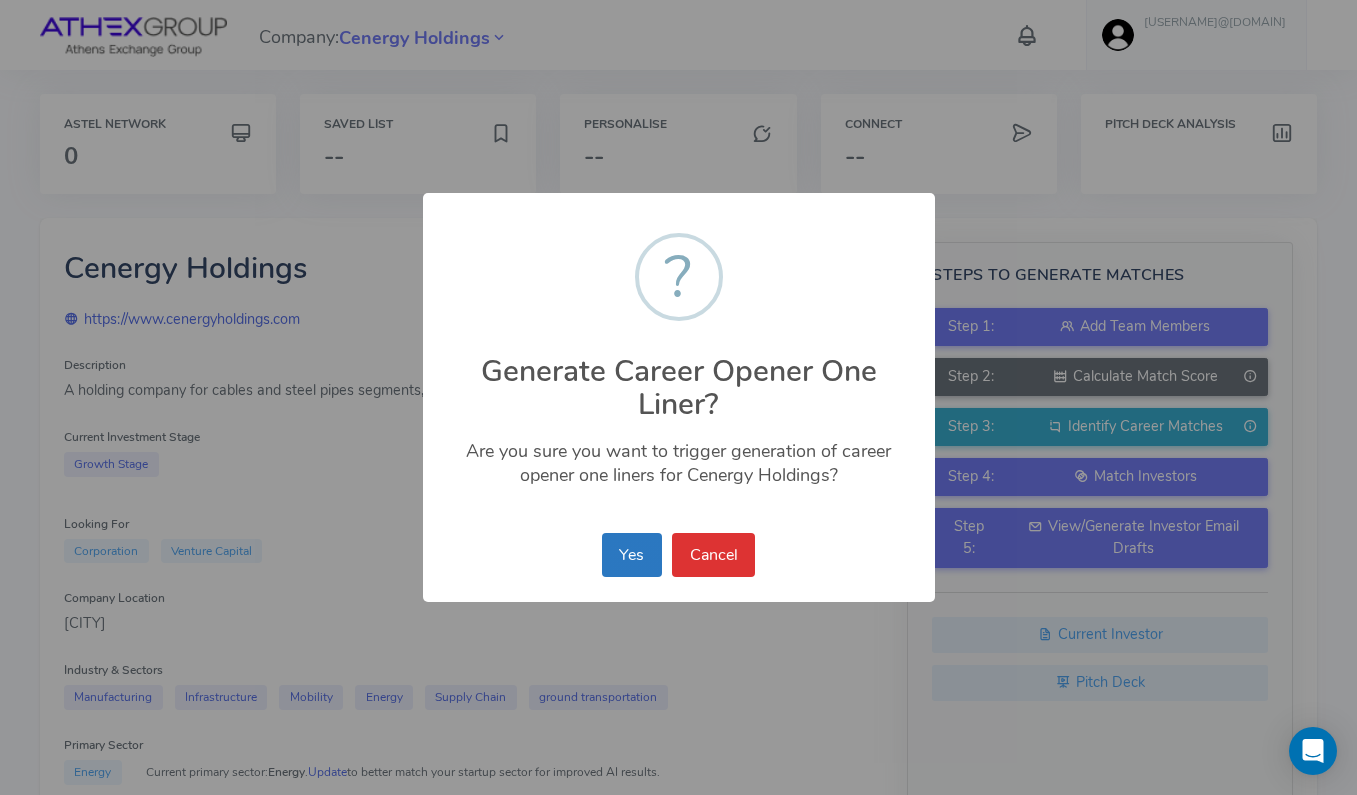click on "Yes" at bounding box center (632, 555) 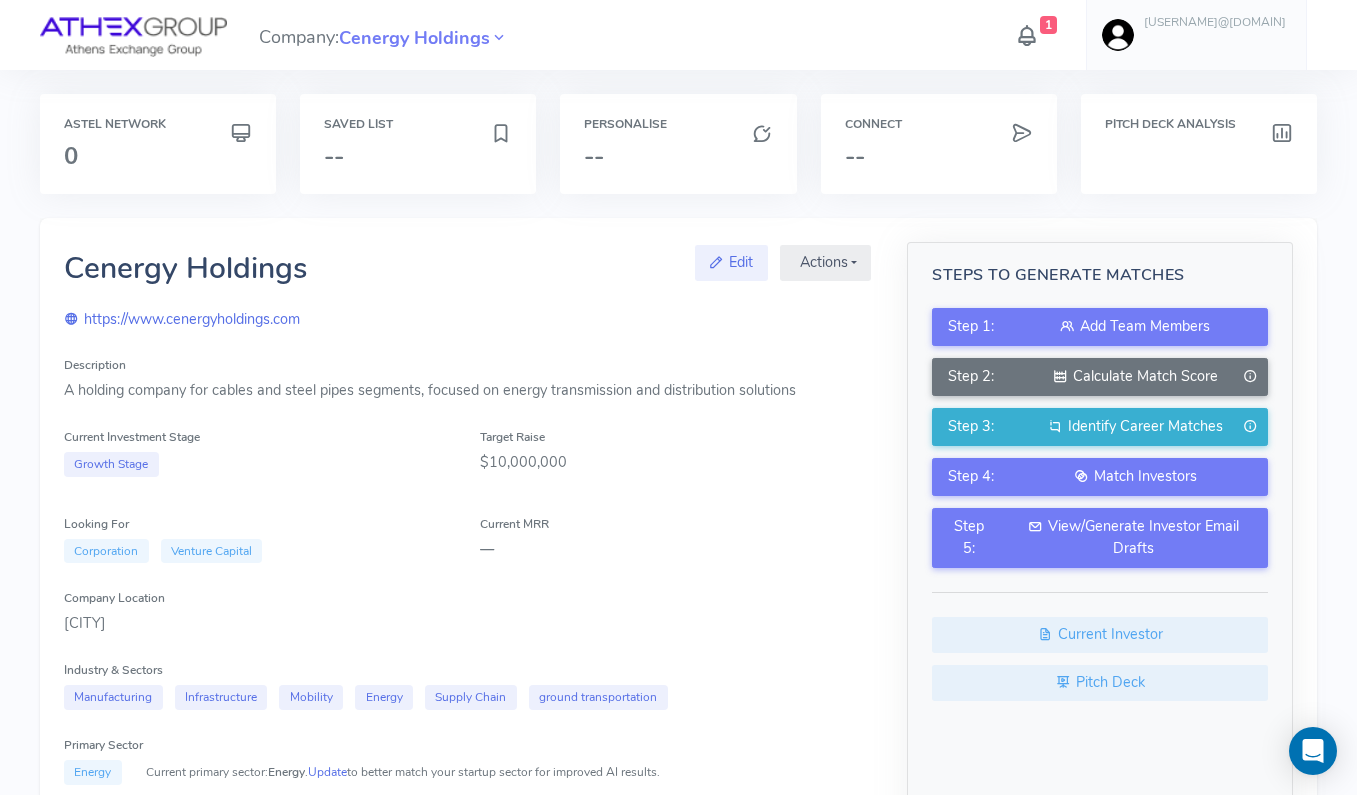 click at bounding box center [133, 37] 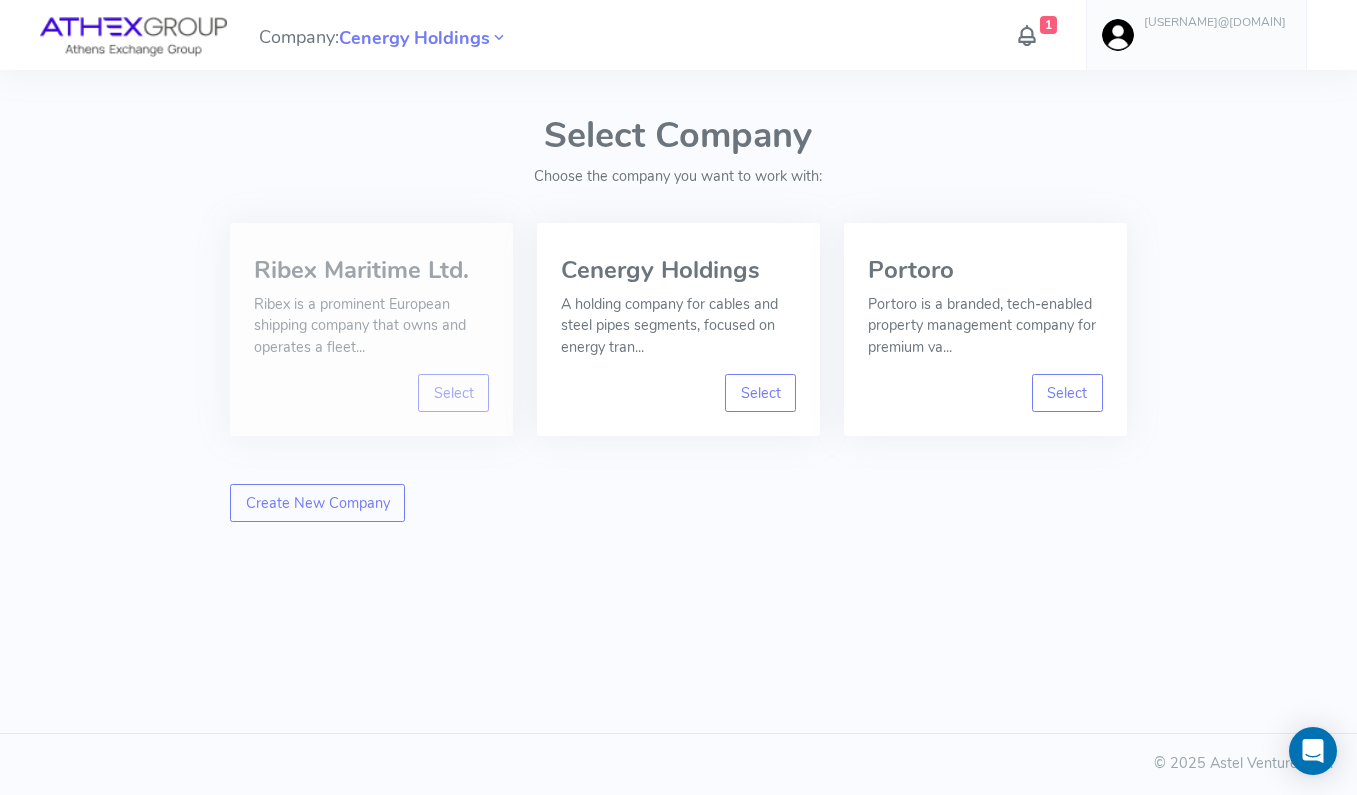 click on "Ribex is a prominent European shipping company that owns and operates a fleet..." at bounding box center (371, 326) 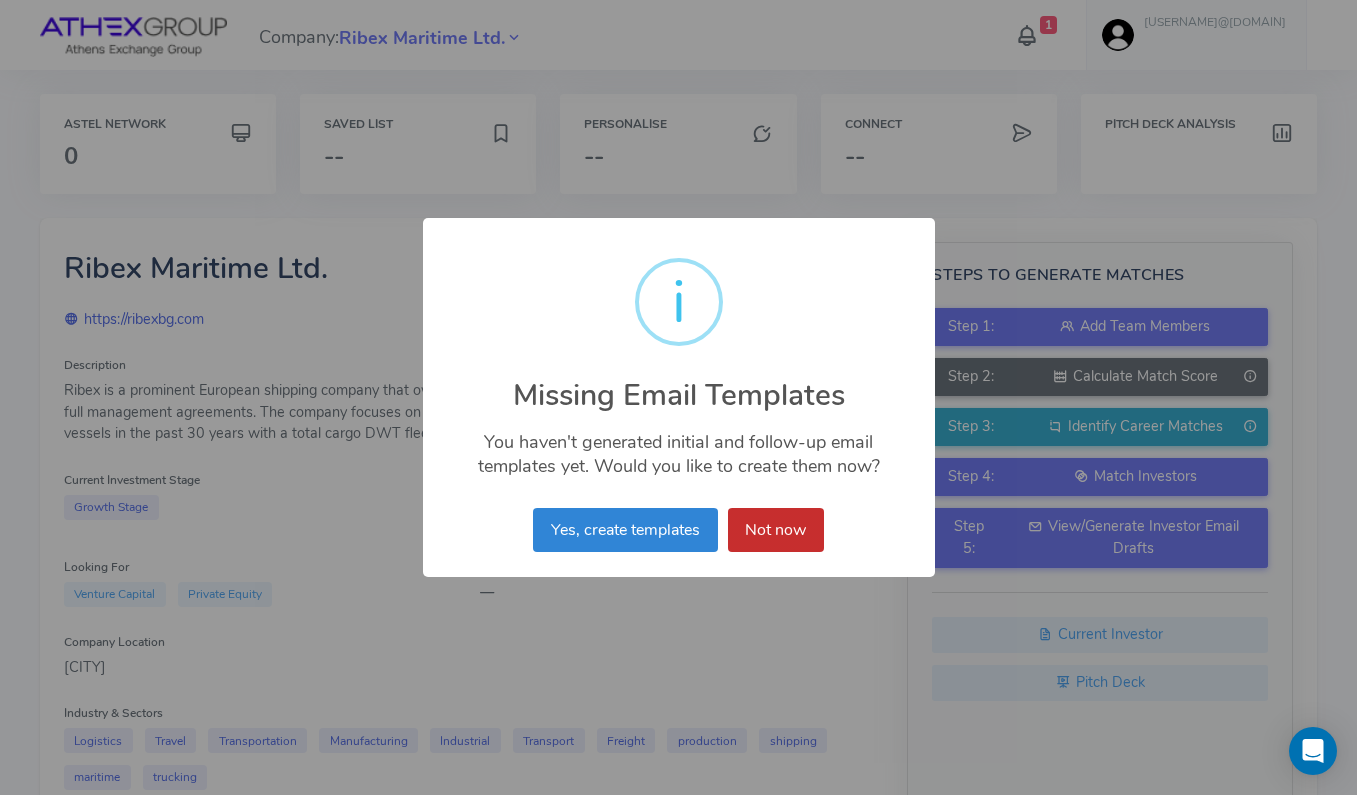 click on "Not now" at bounding box center [776, 530] 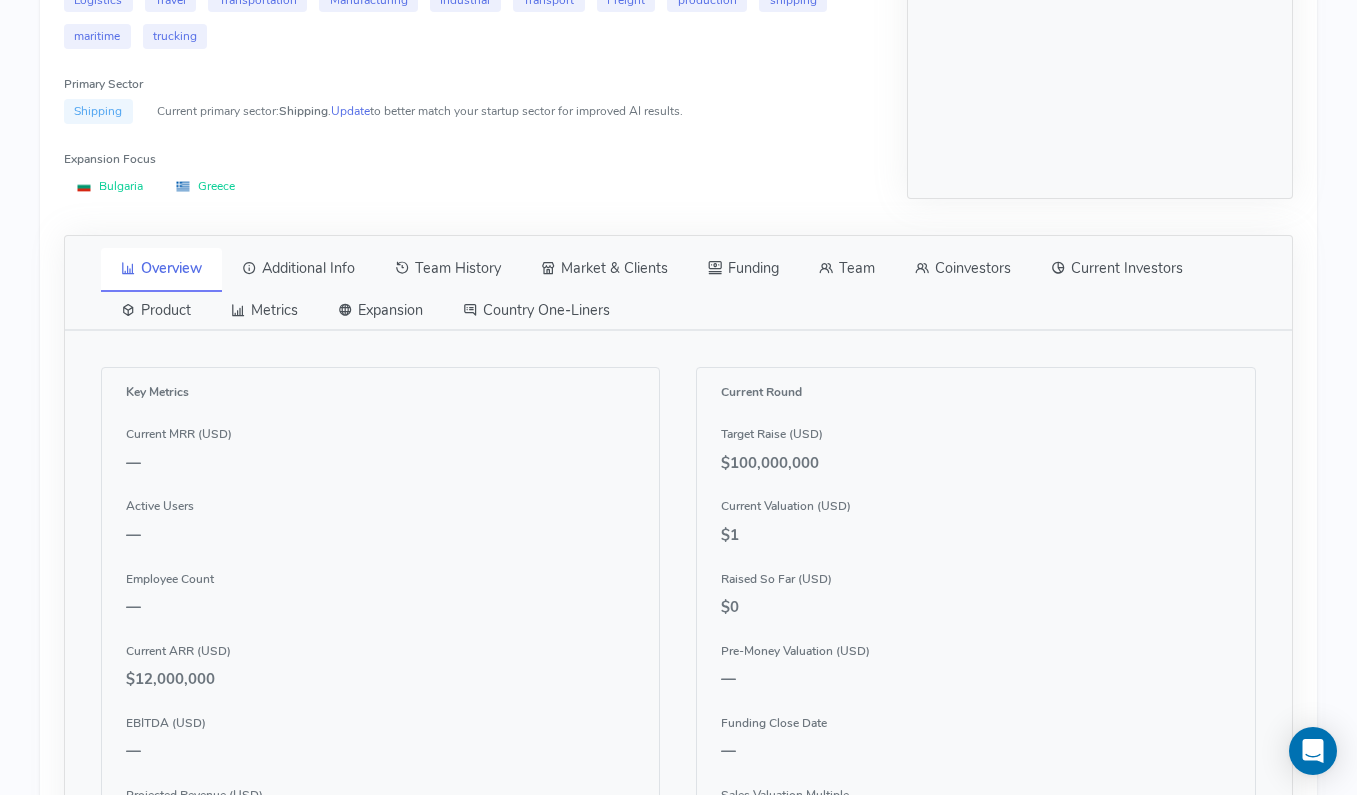 scroll, scrollTop: 742, scrollLeft: 0, axis: vertical 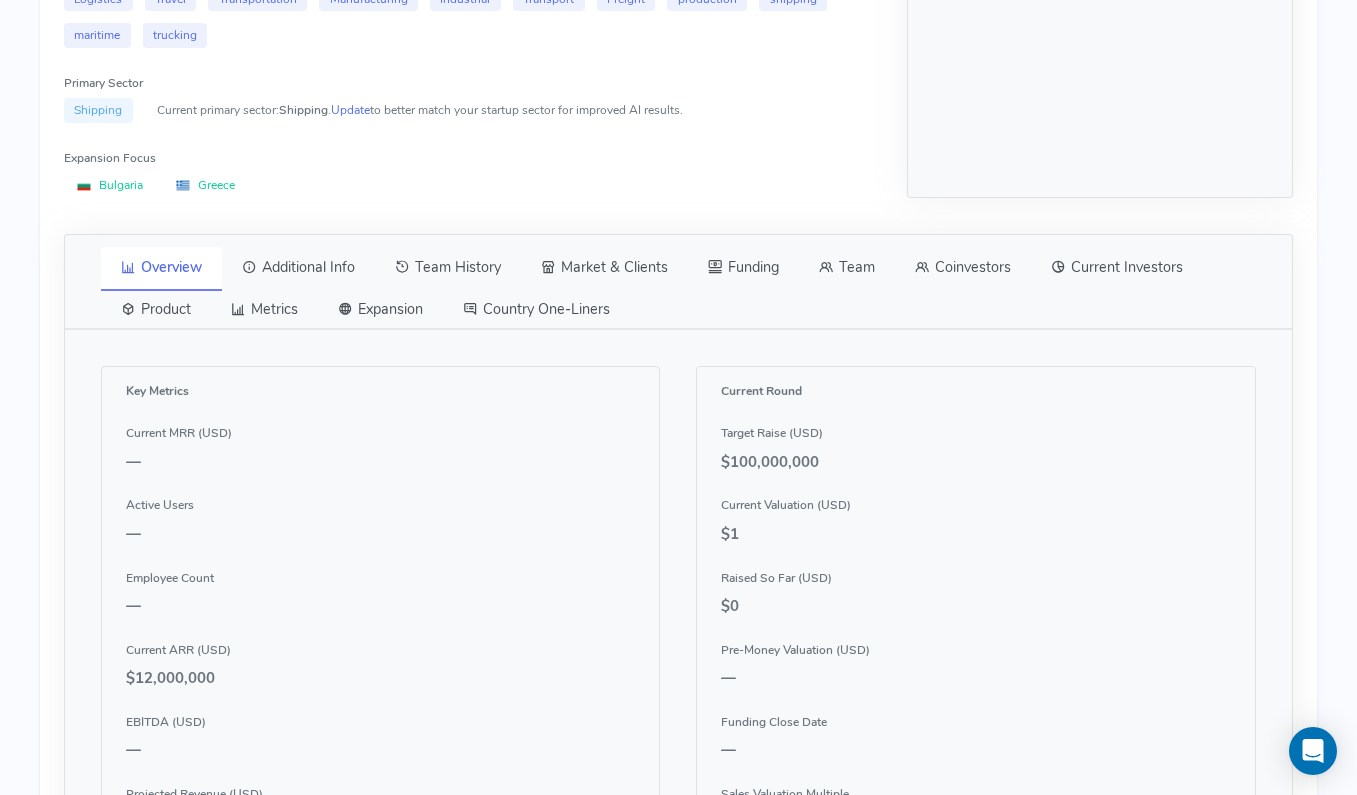 click on "Team" at bounding box center (847, 268) 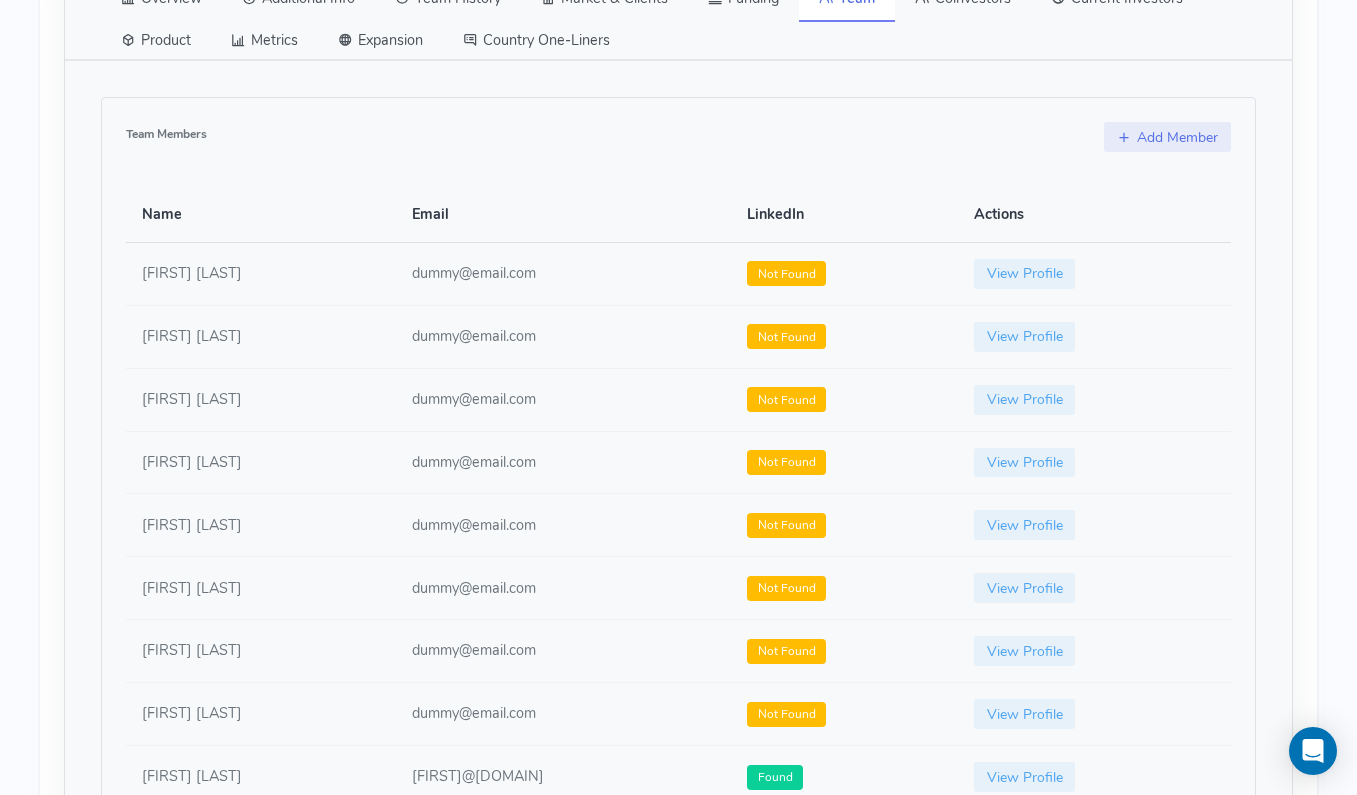 scroll, scrollTop: 992, scrollLeft: 0, axis: vertical 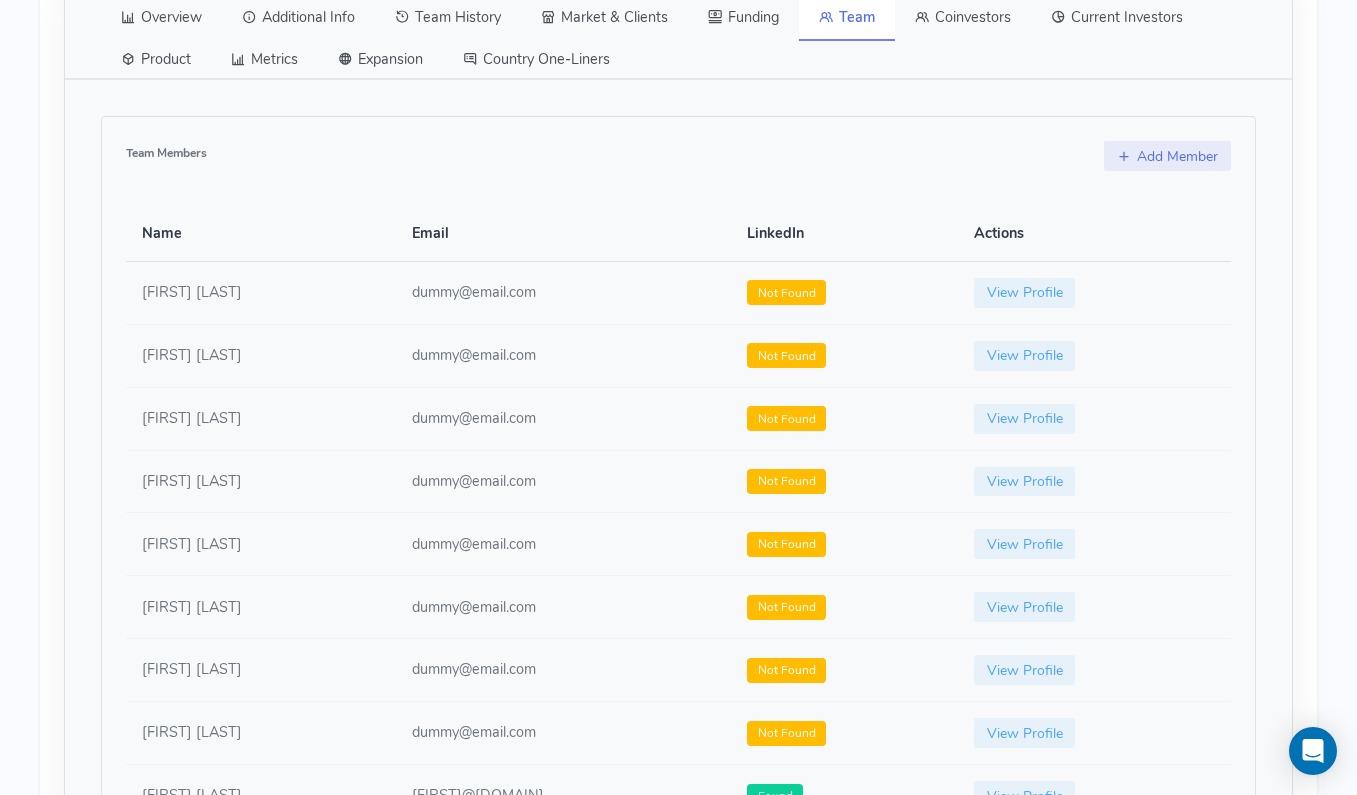 click on "Team Members Add Member Name Email LinkedIn Actions [FIRST] [LAST] dummy@email.com Not Found View Profile [FIRST] [LAST] dummy@email.com Not Found View Profile [FIRST] [LAST] dummy@email.com Not Found View Profile [FIRST] [LAST] dummy@email.com Not Found View Profile [FIRST] [LAST] dummy@email.com Not Found View Profile [FIRST] [LAST] dummy@email.com Not Found View Profile [FIRST] [LAST] dummy@email.com Not Found View Profile [FIRST] [LAST] dummy@email.com Not Found View Profile" at bounding box center (678, 547) 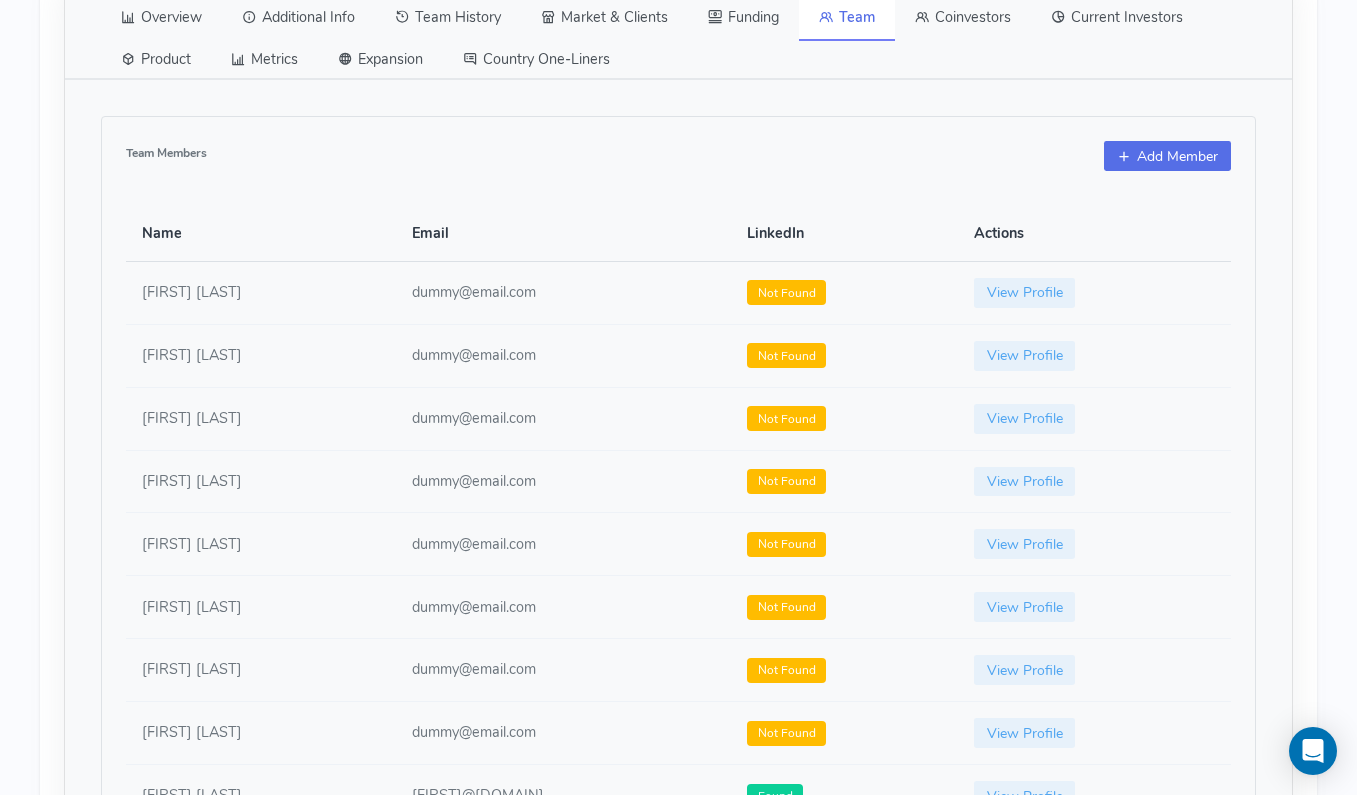 click on "Add Member" at bounding box center [1167, 156] 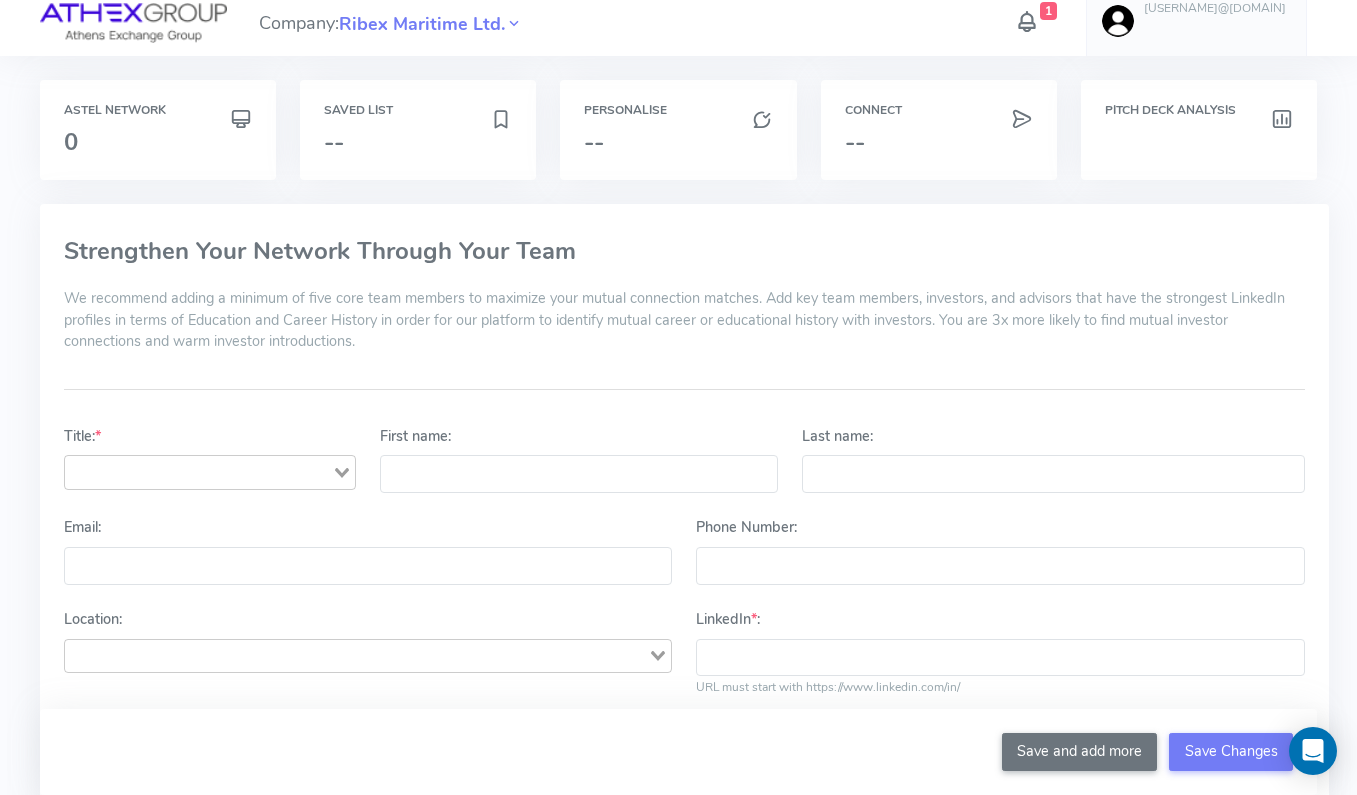 scroll, scrollTop: 0, scrollLeft: 0, axis: both 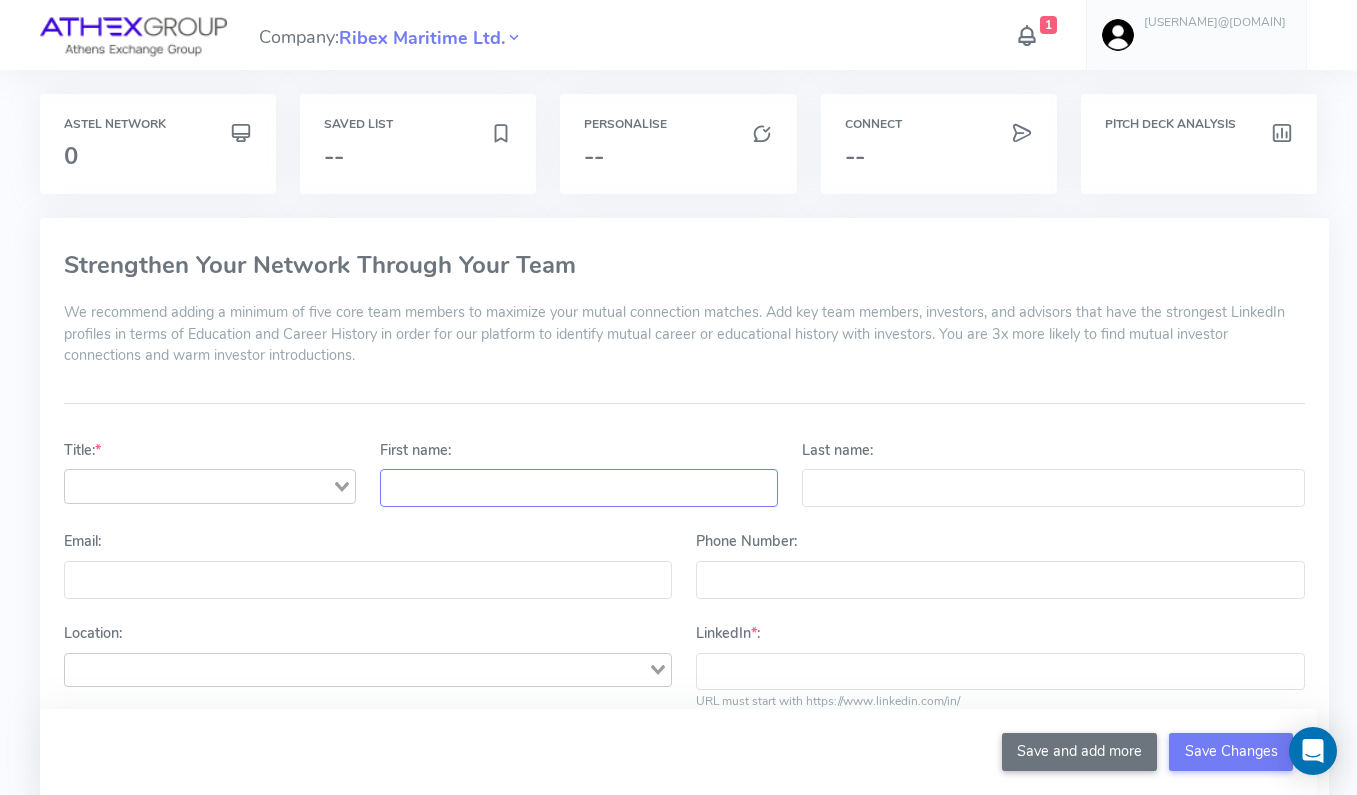 click on "First name:" at bounding box center [579, 488] 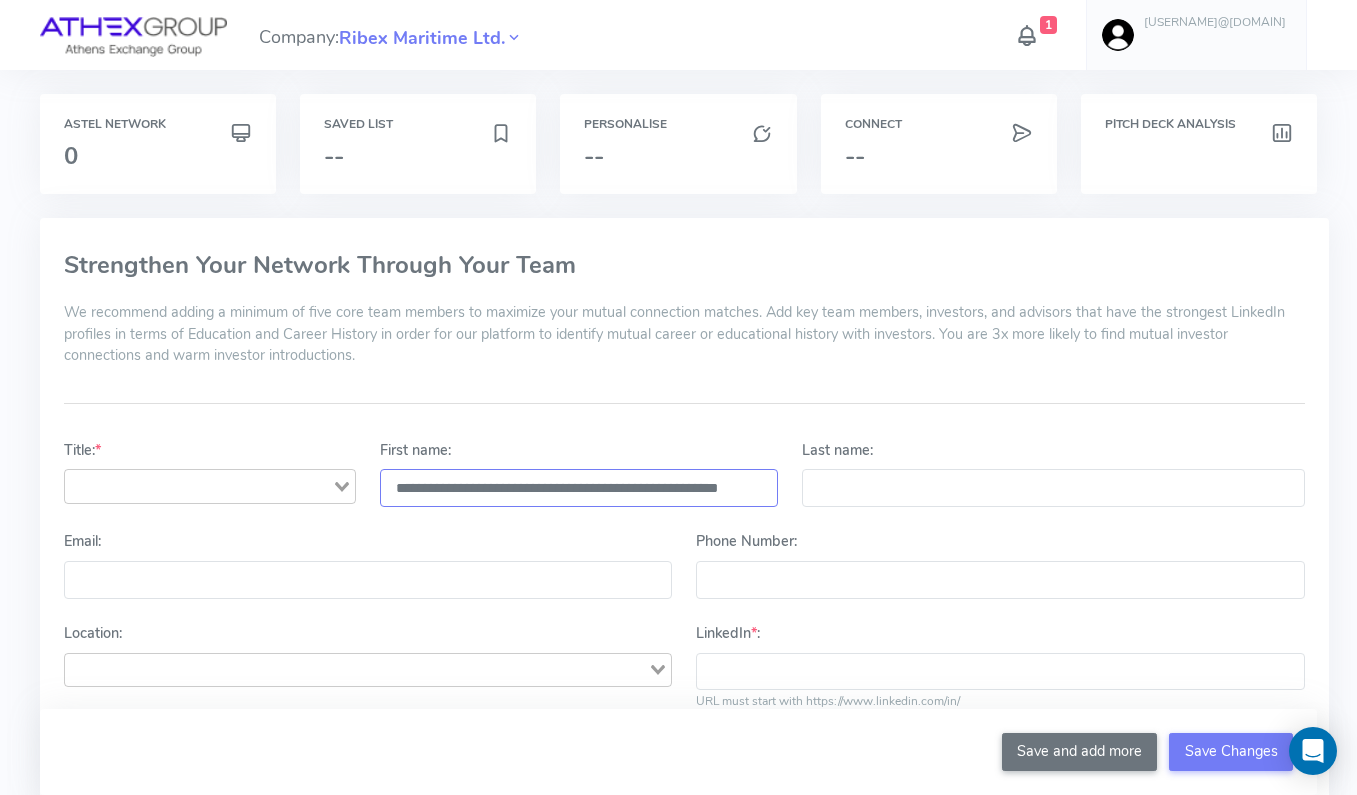 scroll, scrollTop: 0, scrollLeft: 9, axis: horizontal 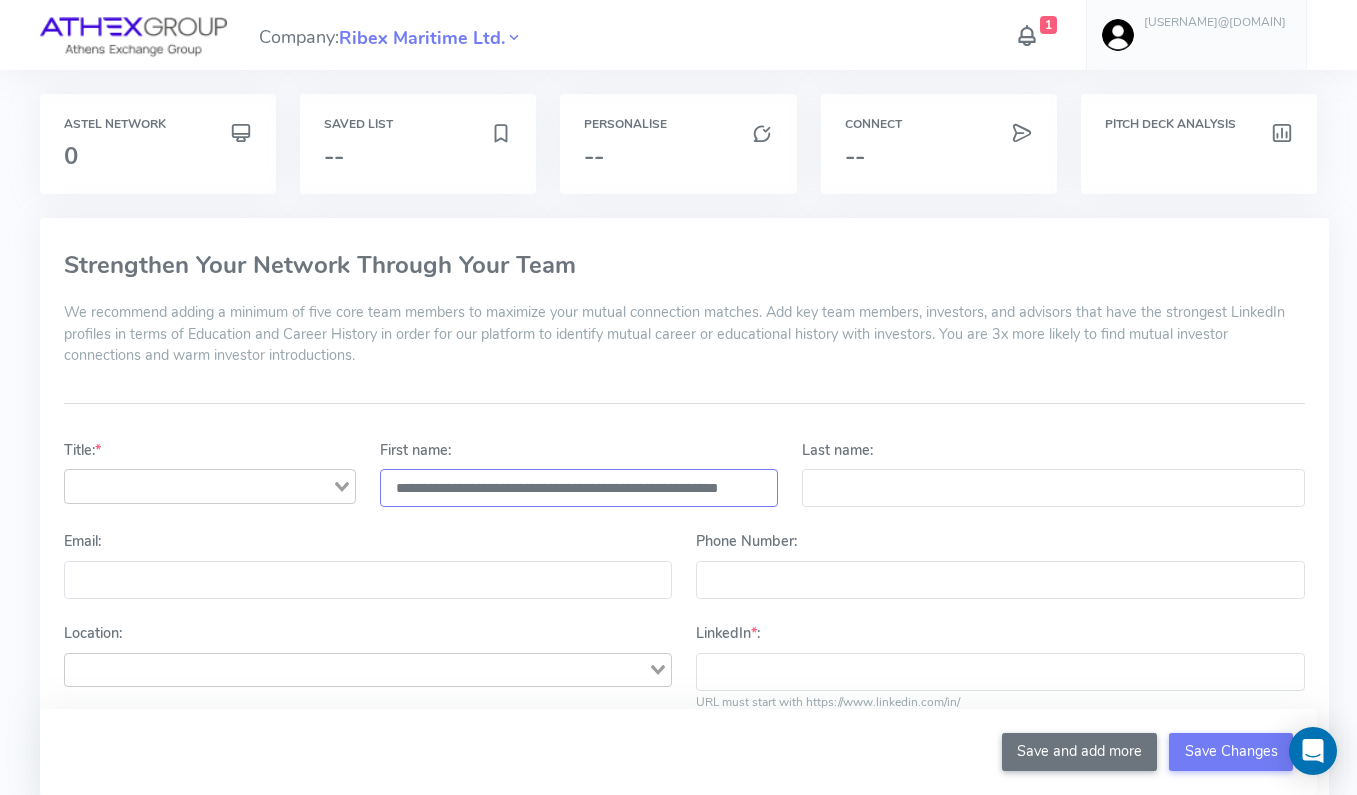 click on "**********" at bounding box center [579, 488] 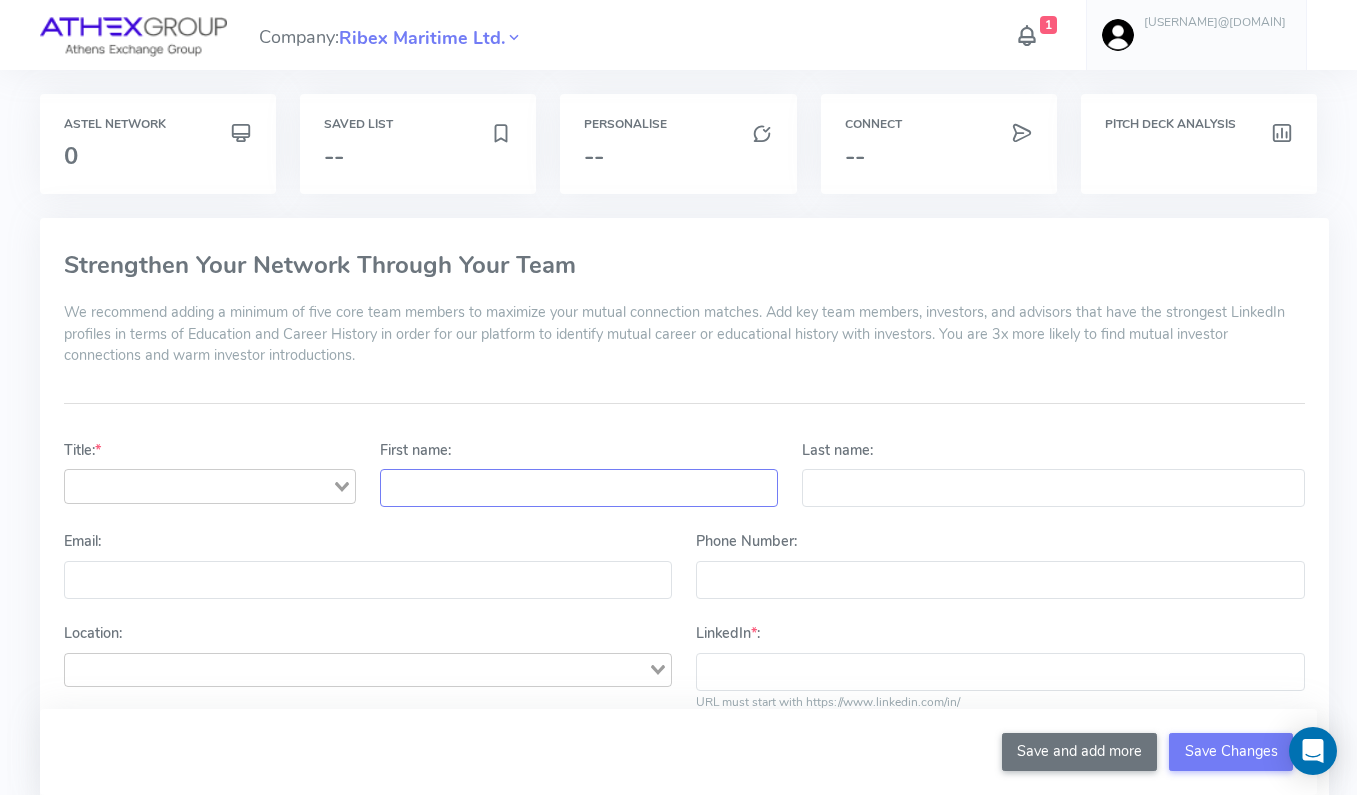scroll, scrollTop: 0, scrollLeft: 0, axis: both 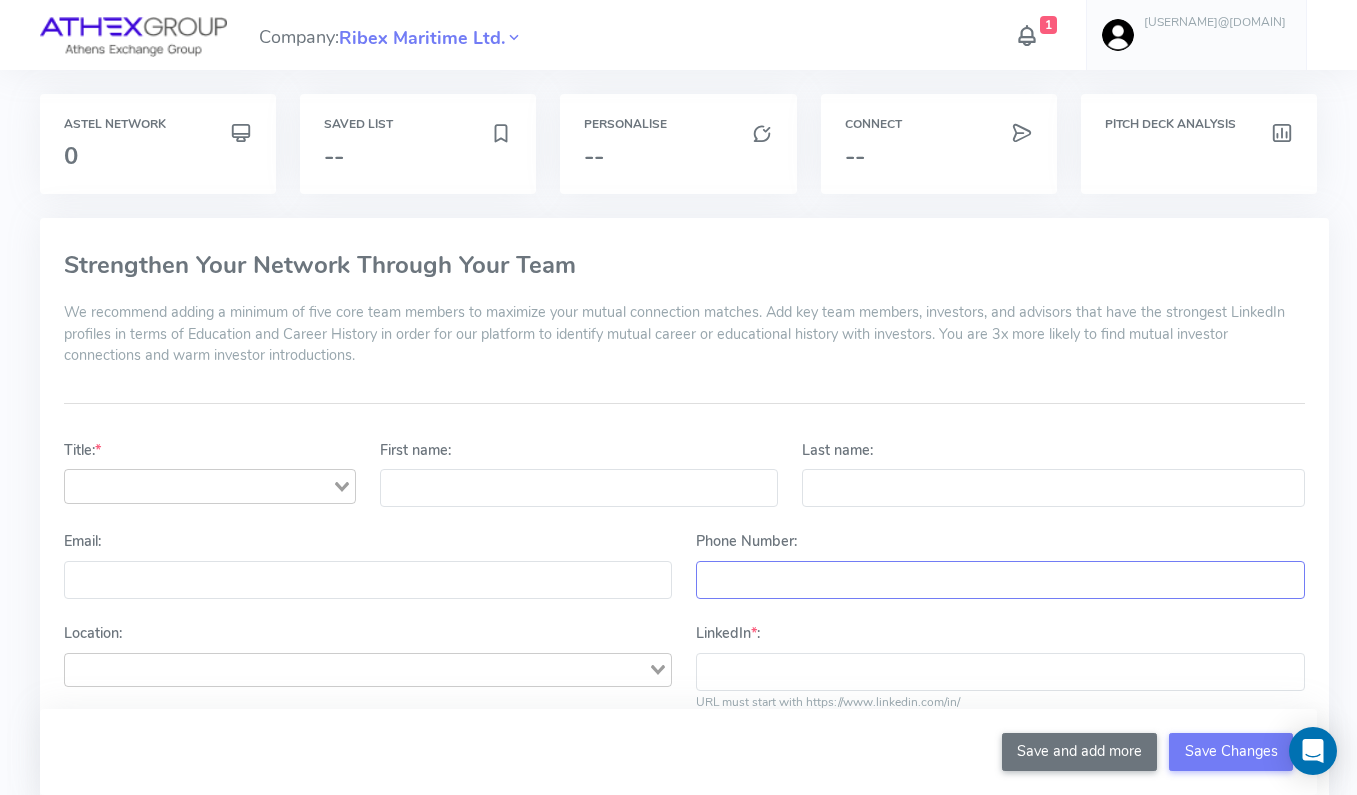 click on "Phone Number:" at bounding box center (1000, 580) 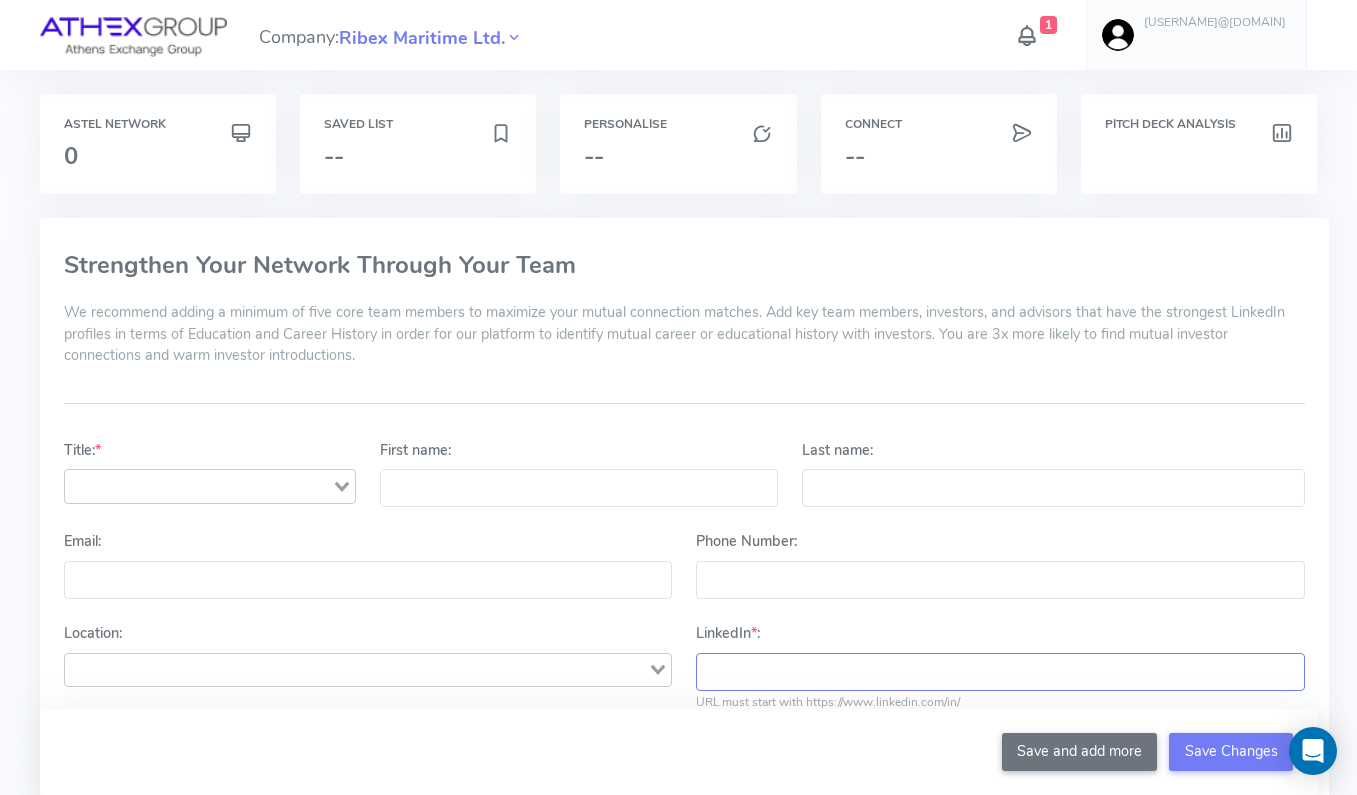click on "LinkedIn * :" at bounding box center (1000, 672) 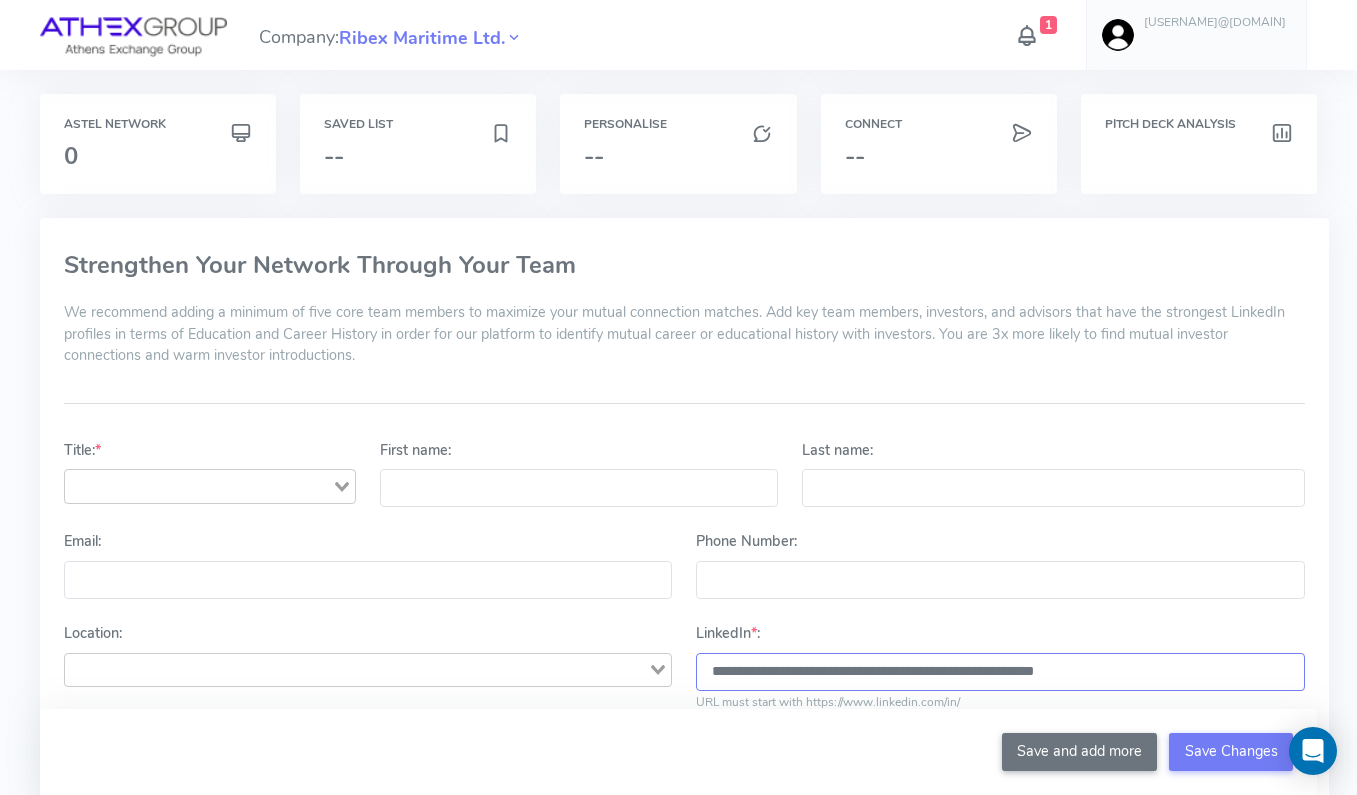 type on "**********" 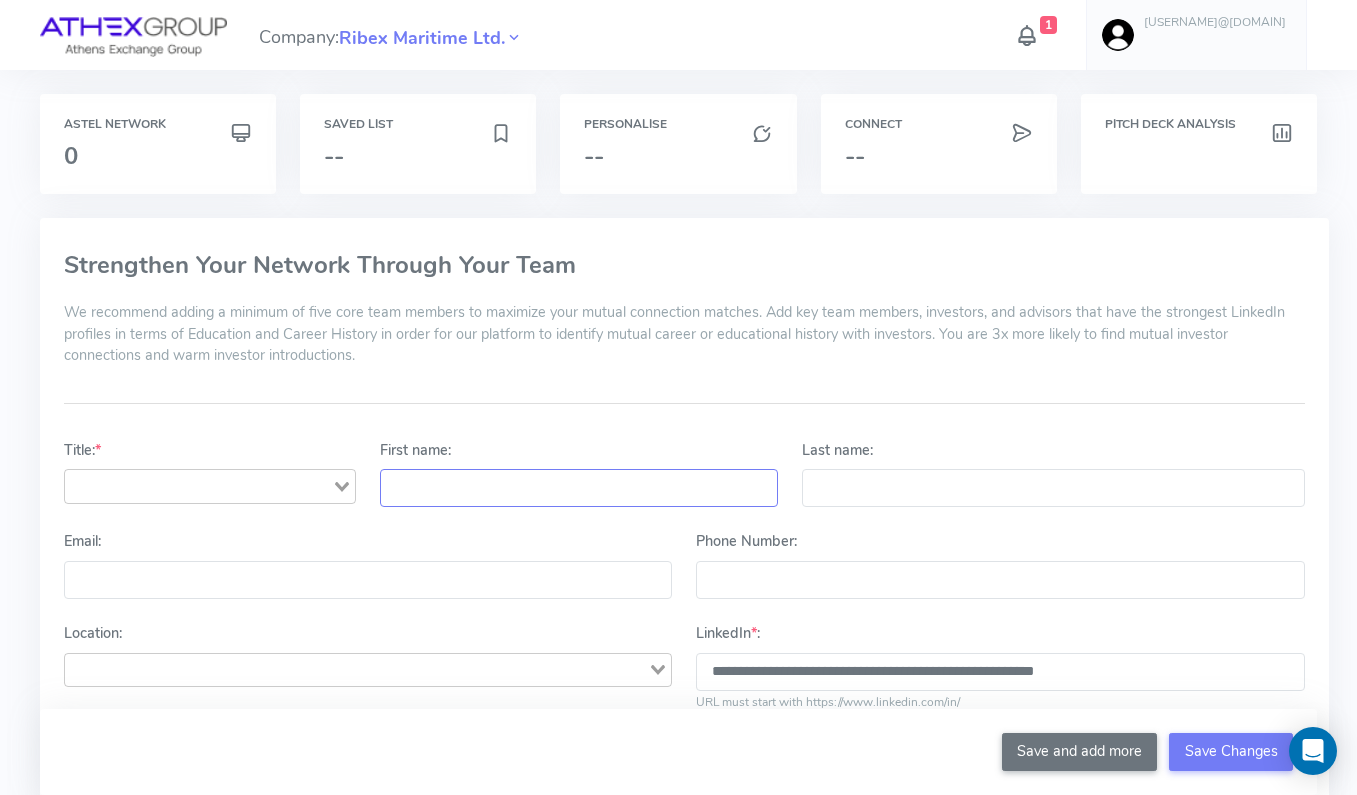 click on "First name:" at bounding box center (579, 488) 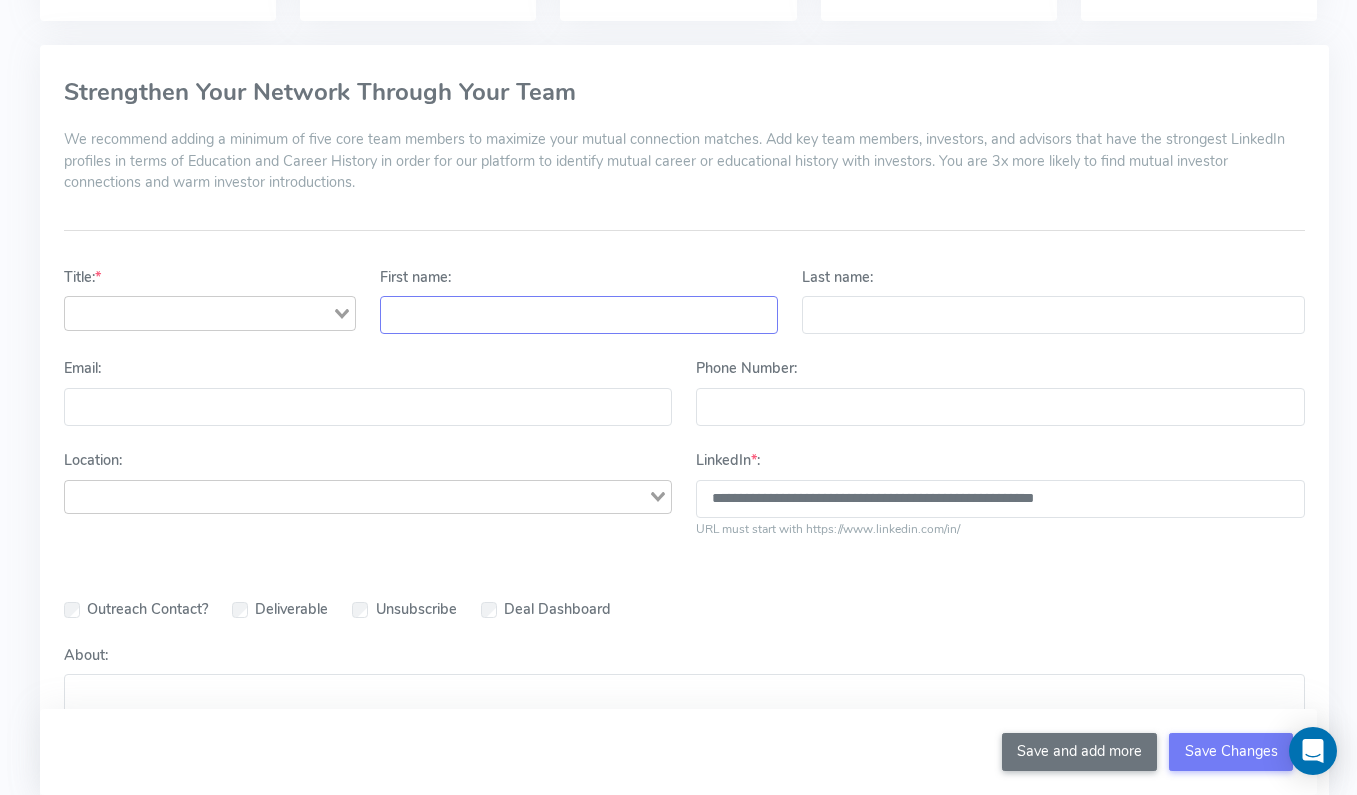 scroll, scrollTop: 176, scrollLeft: 0, axis: vertical 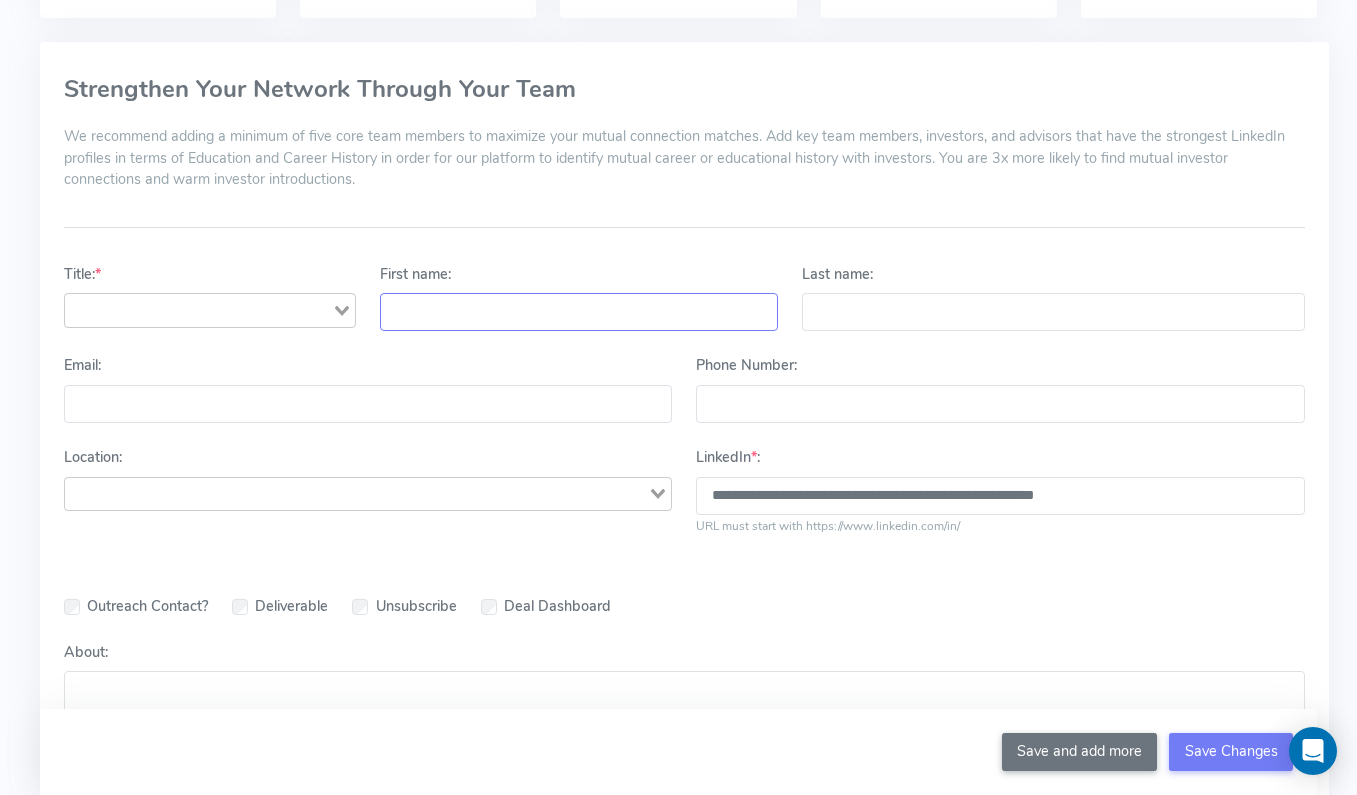 paste on "*****" 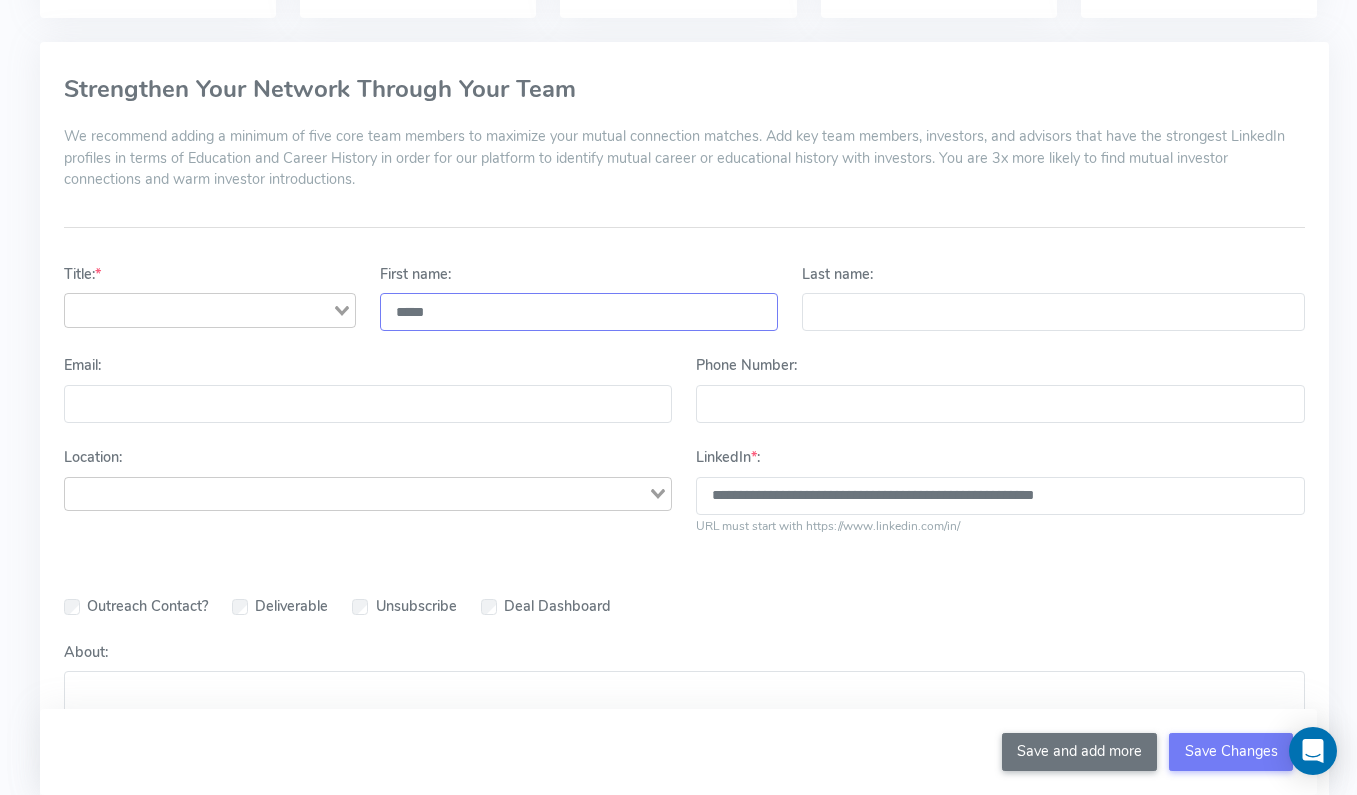 type on "*****" 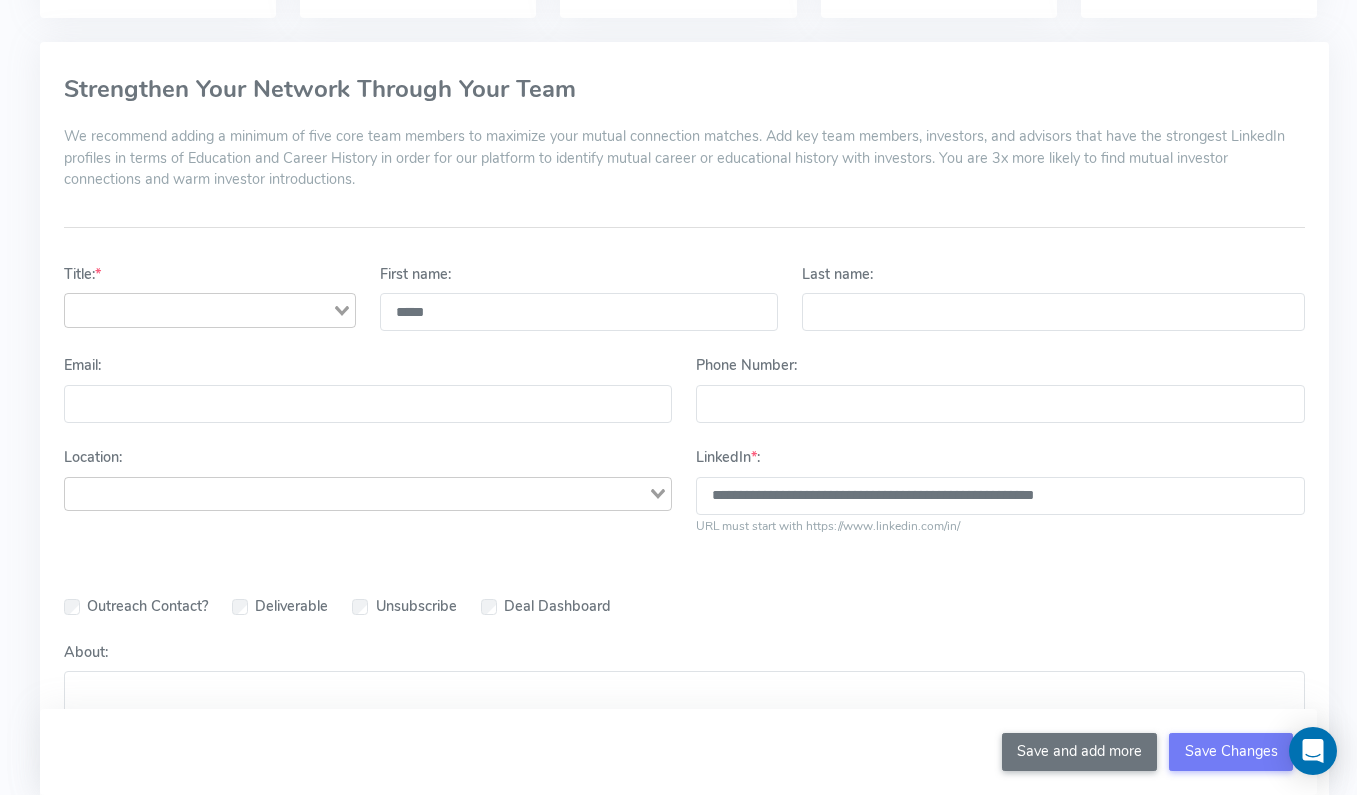 click on "Last name:" at bounding box center (1053, 312) 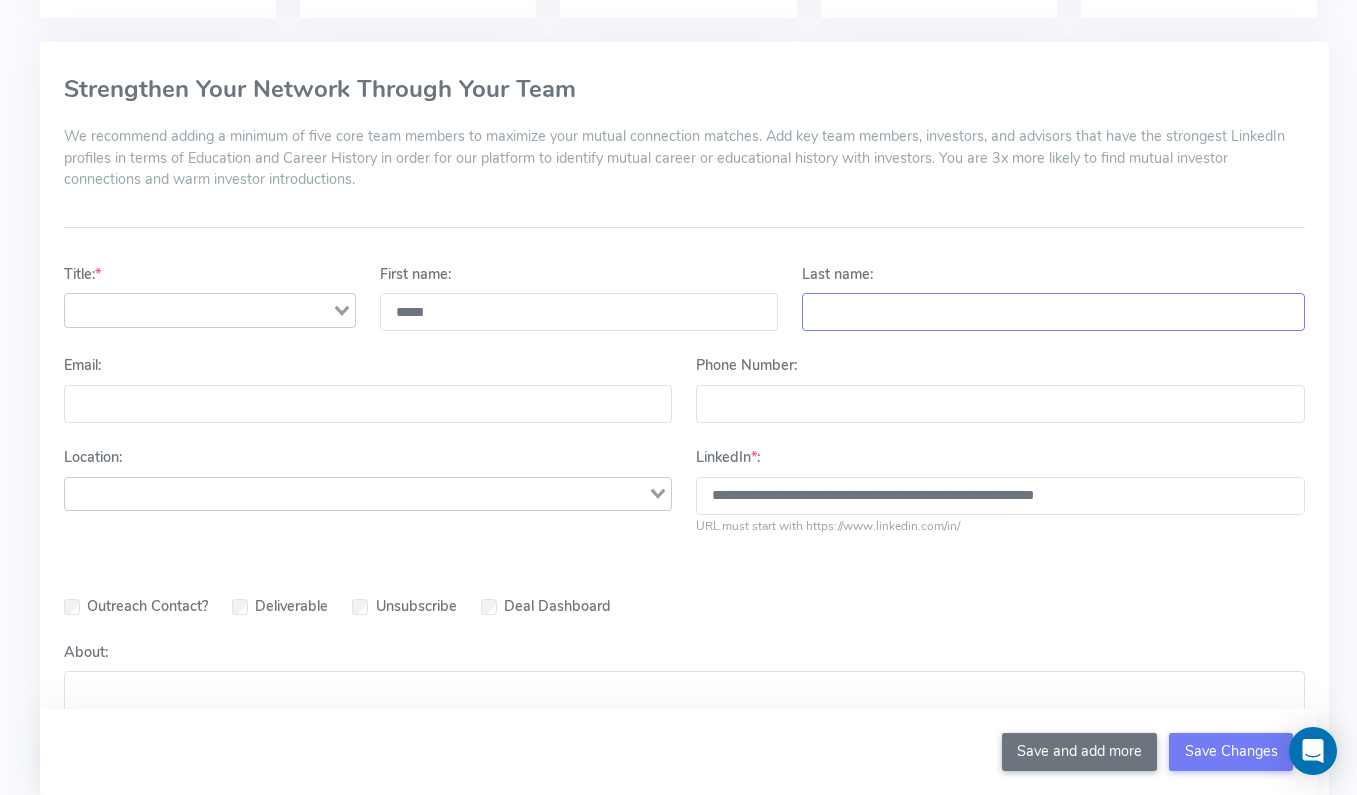 click on "Last name:" at bounding box center (1053, 312) 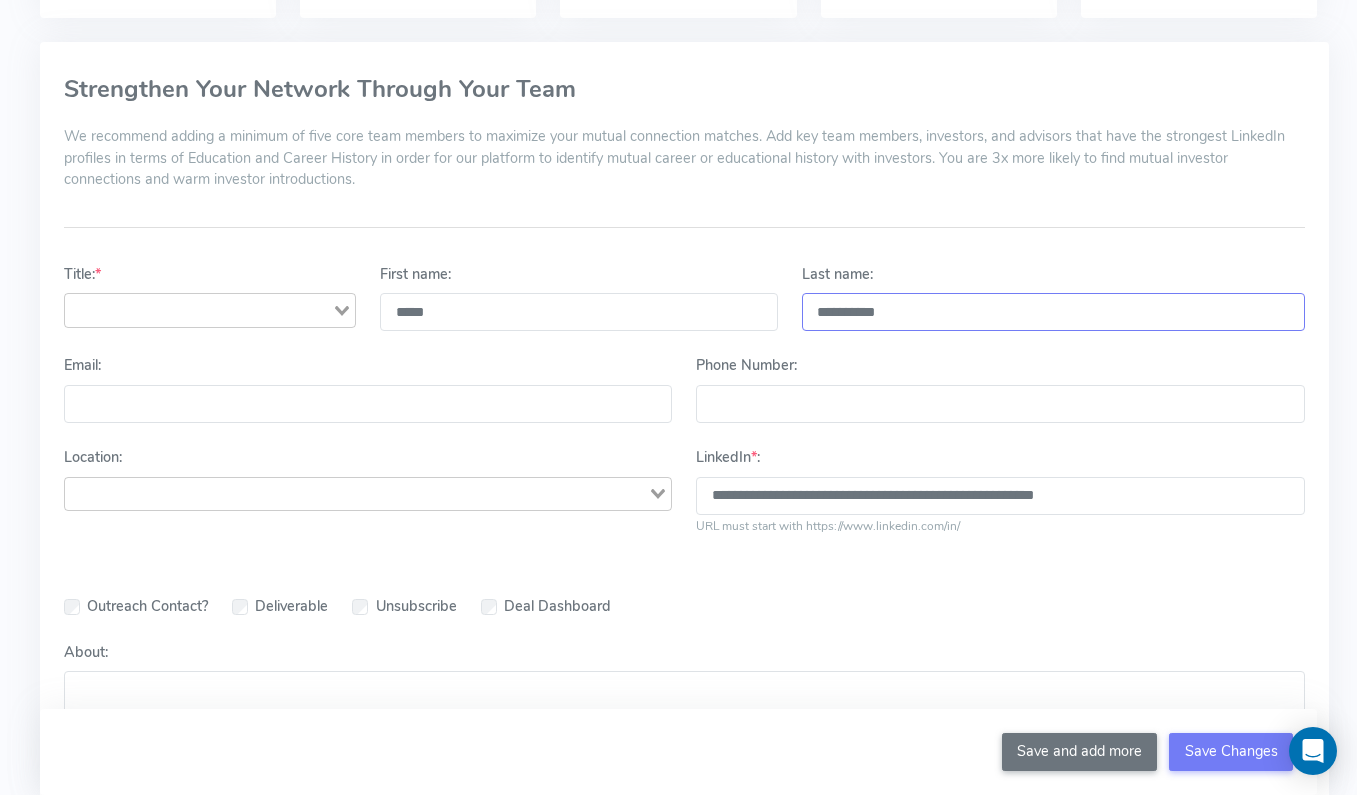 type on "**********" 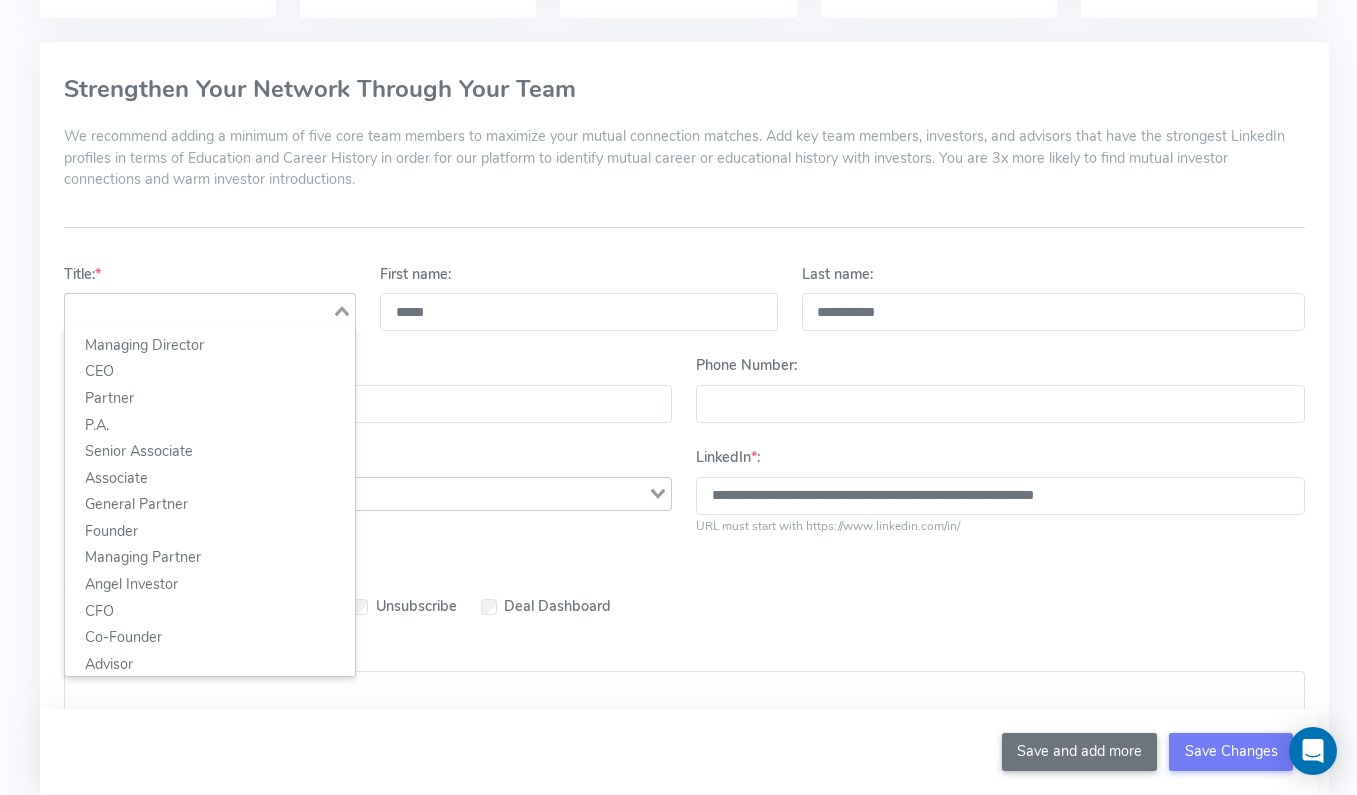 click 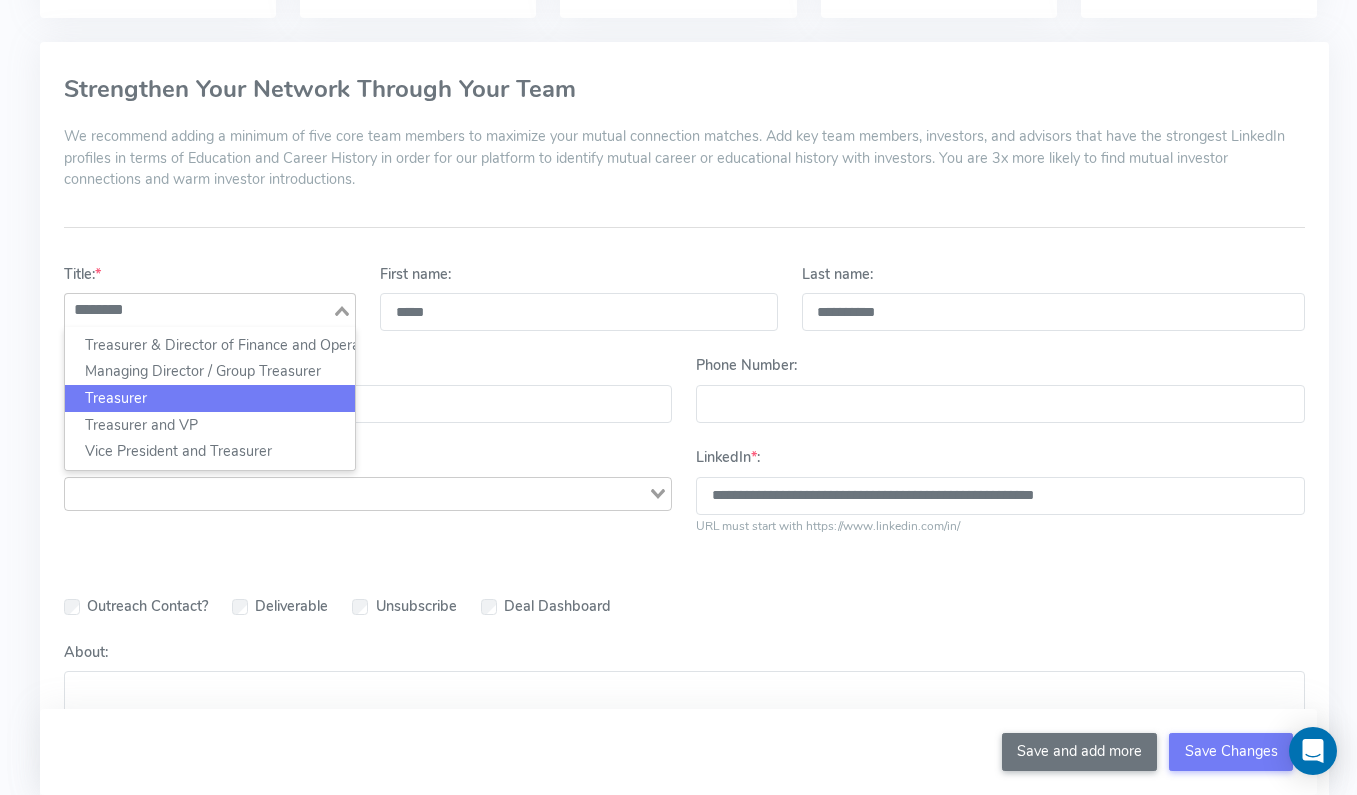 click on "Treasurer" 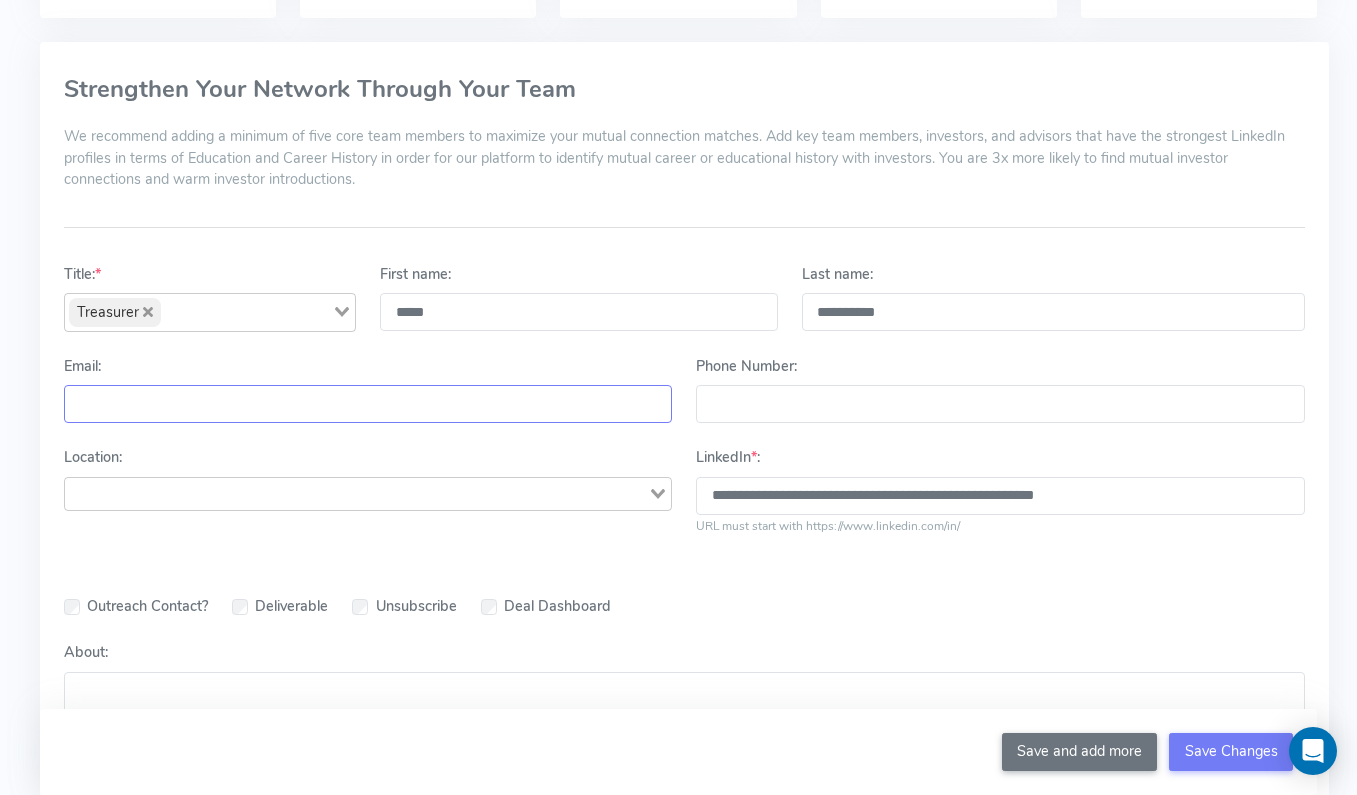 click on "Email:" at bounding box center (368, 404) 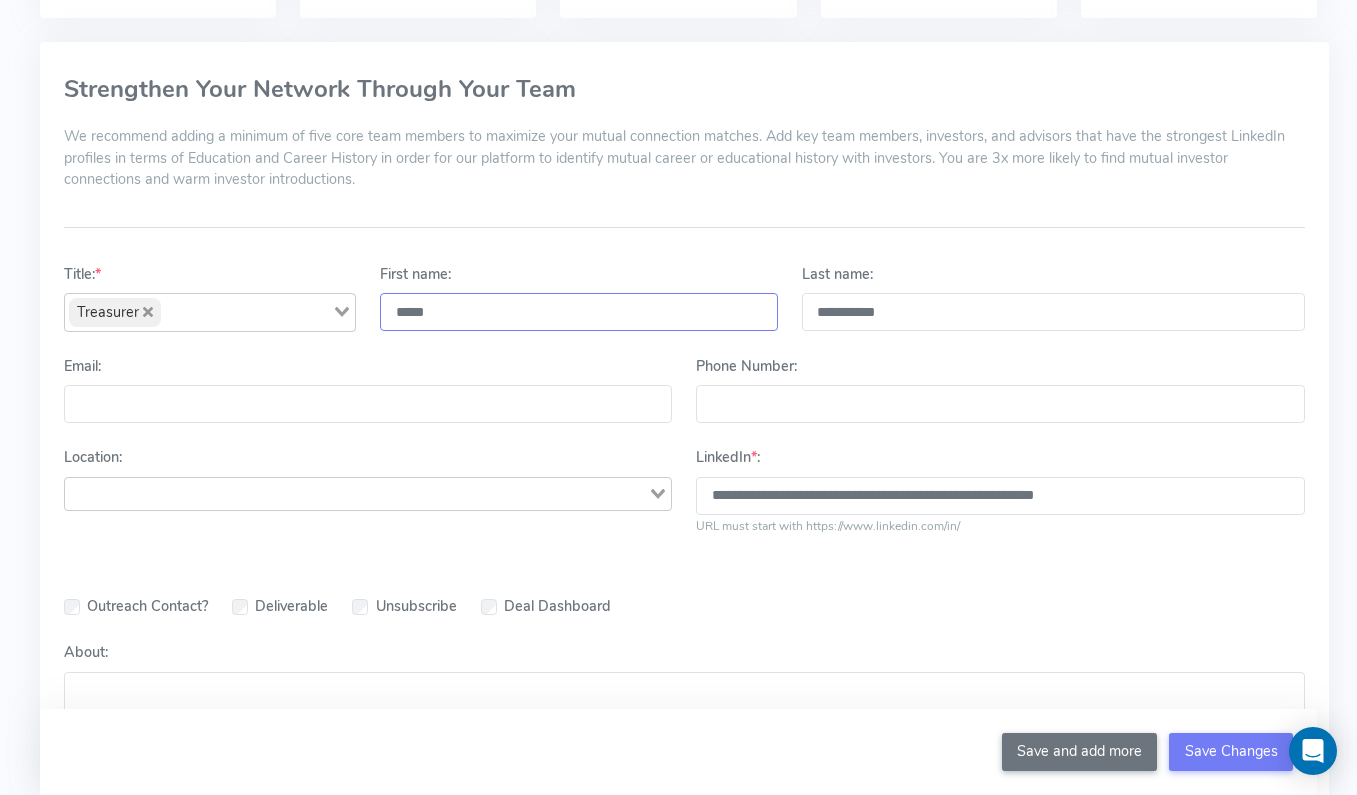 click on "*****" at bounding box center [579, 312] 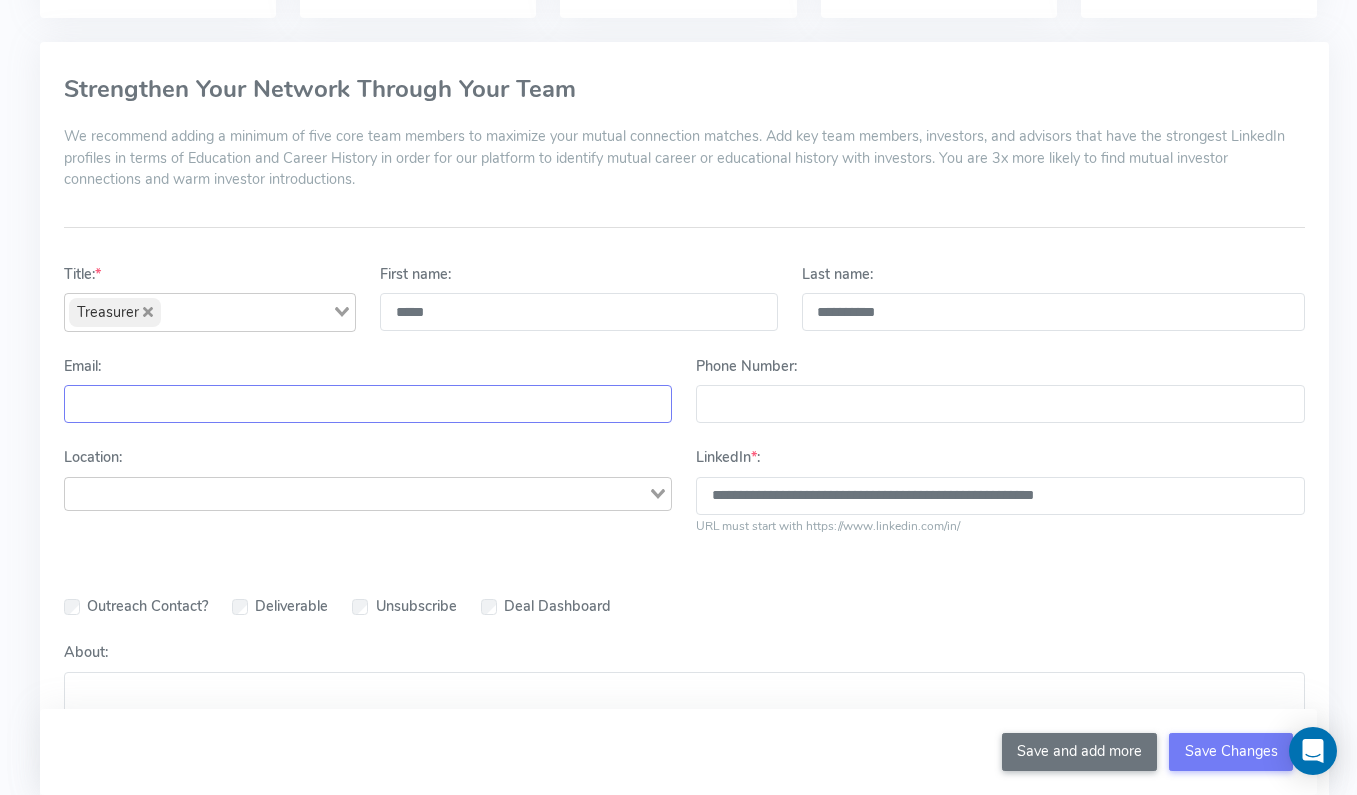 click on "Email:" at bounding box center (368, 404) 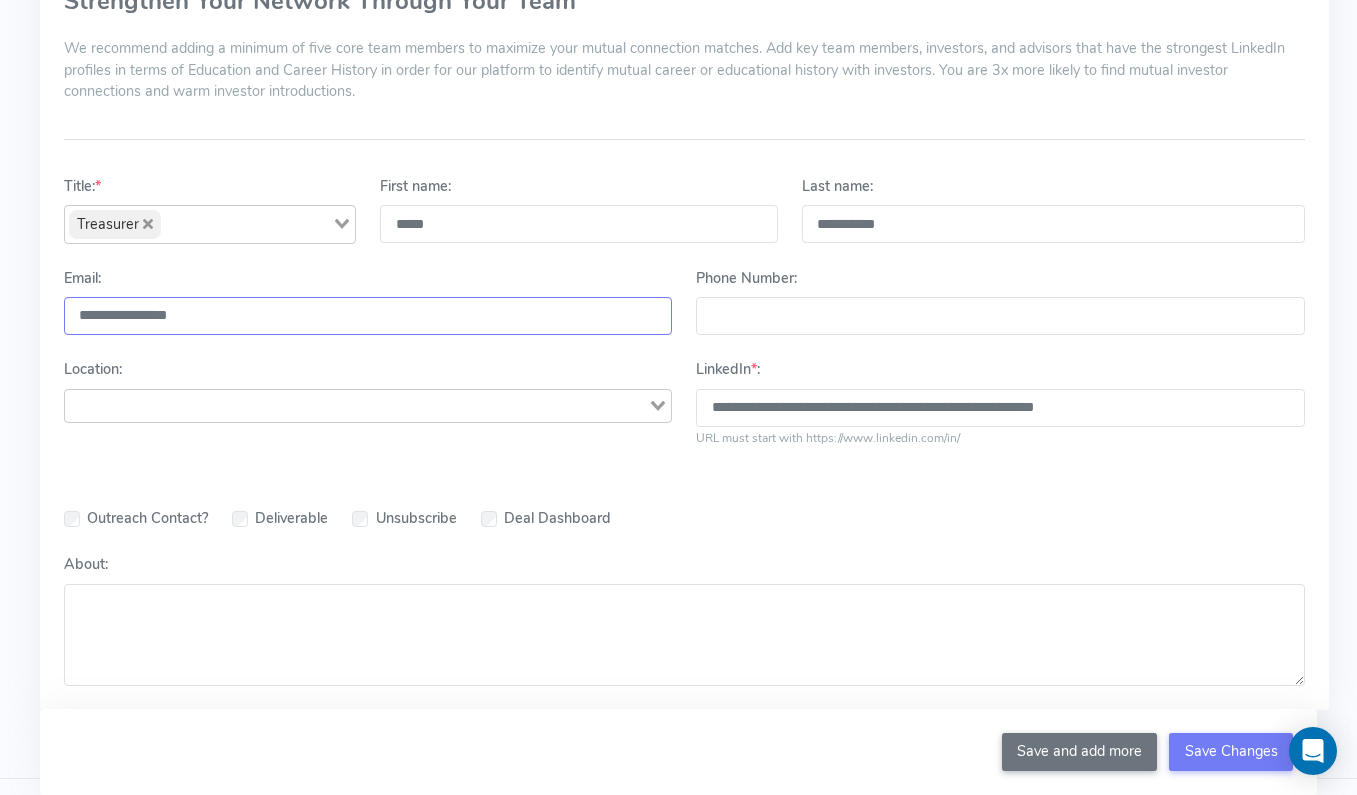 scroll, scrollTop: 262, scrollLeft: 0, axis: vertical 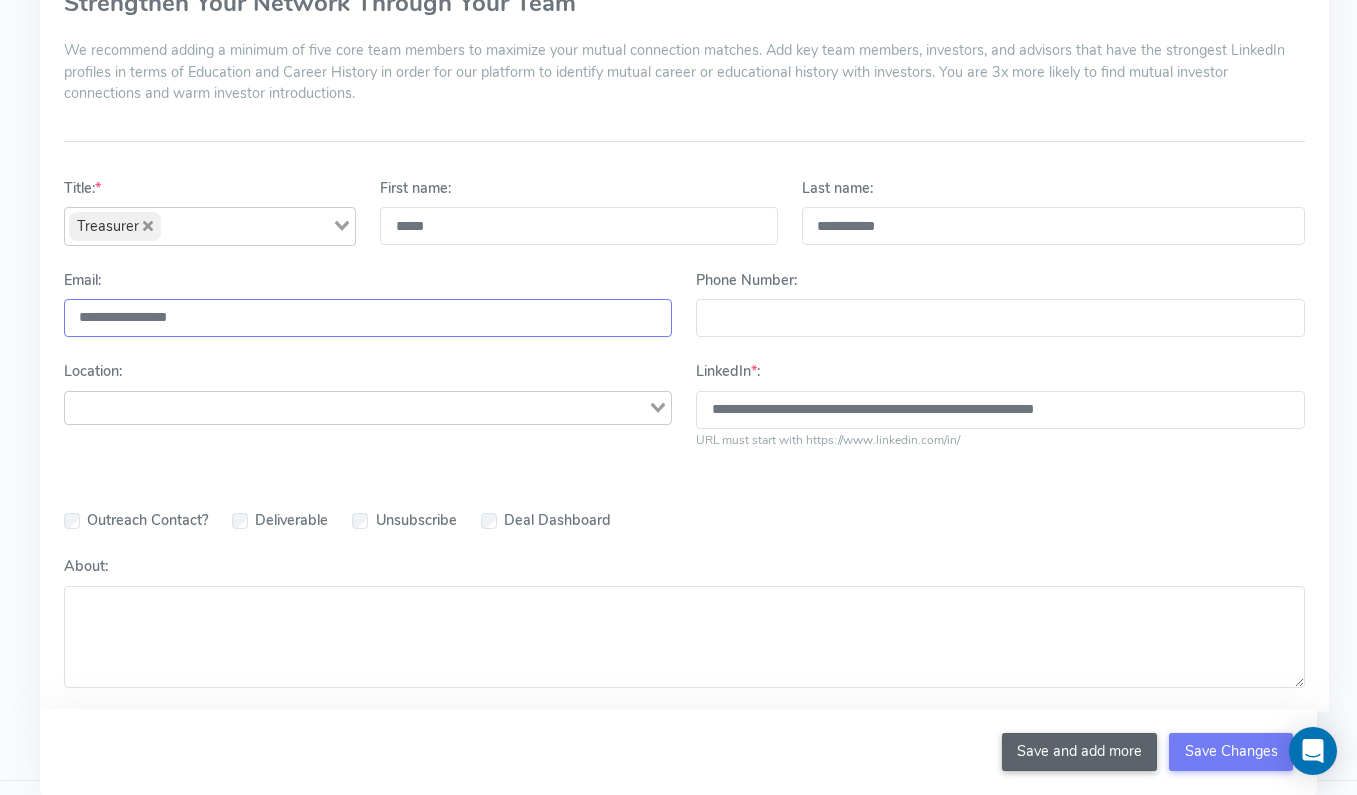 type on "**********" 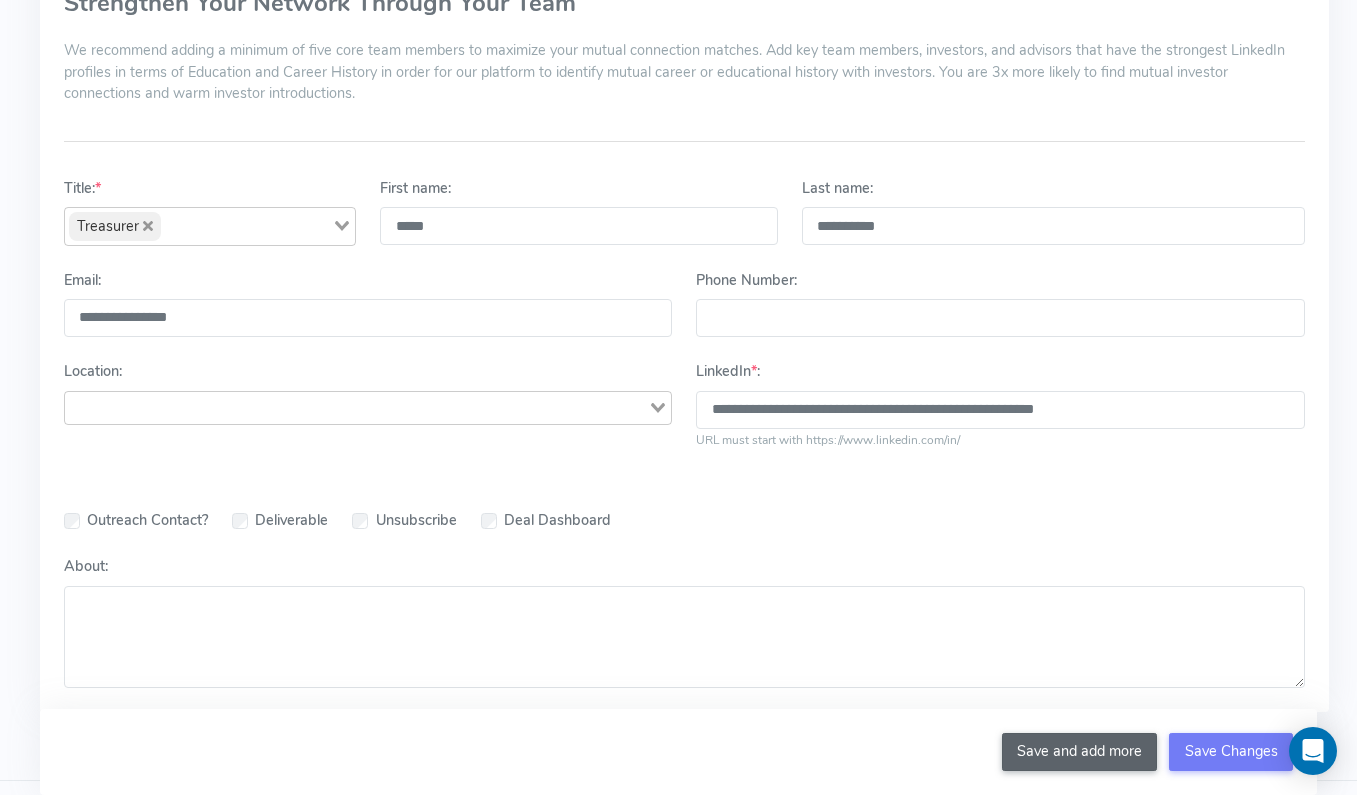 click on "Save and add more" at bounding box center [1080, 752] 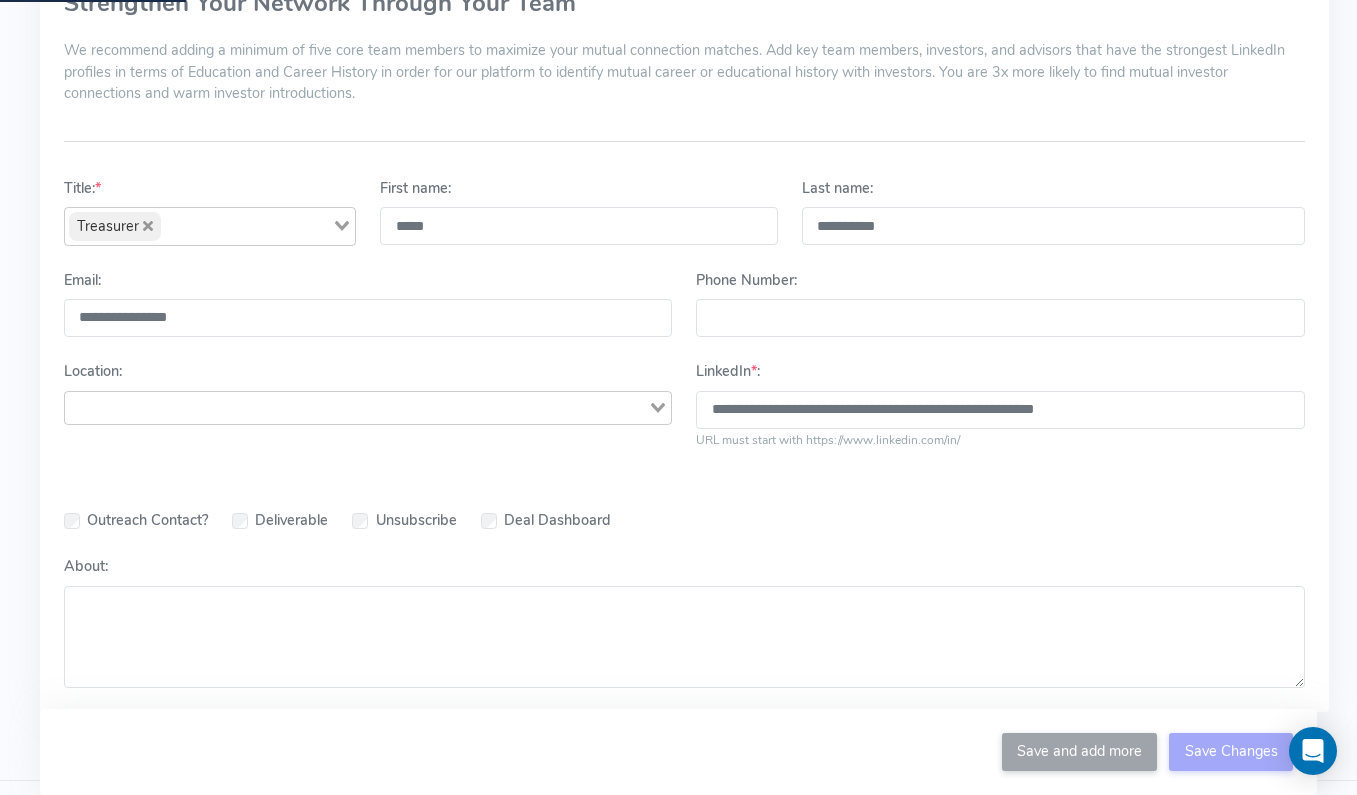type 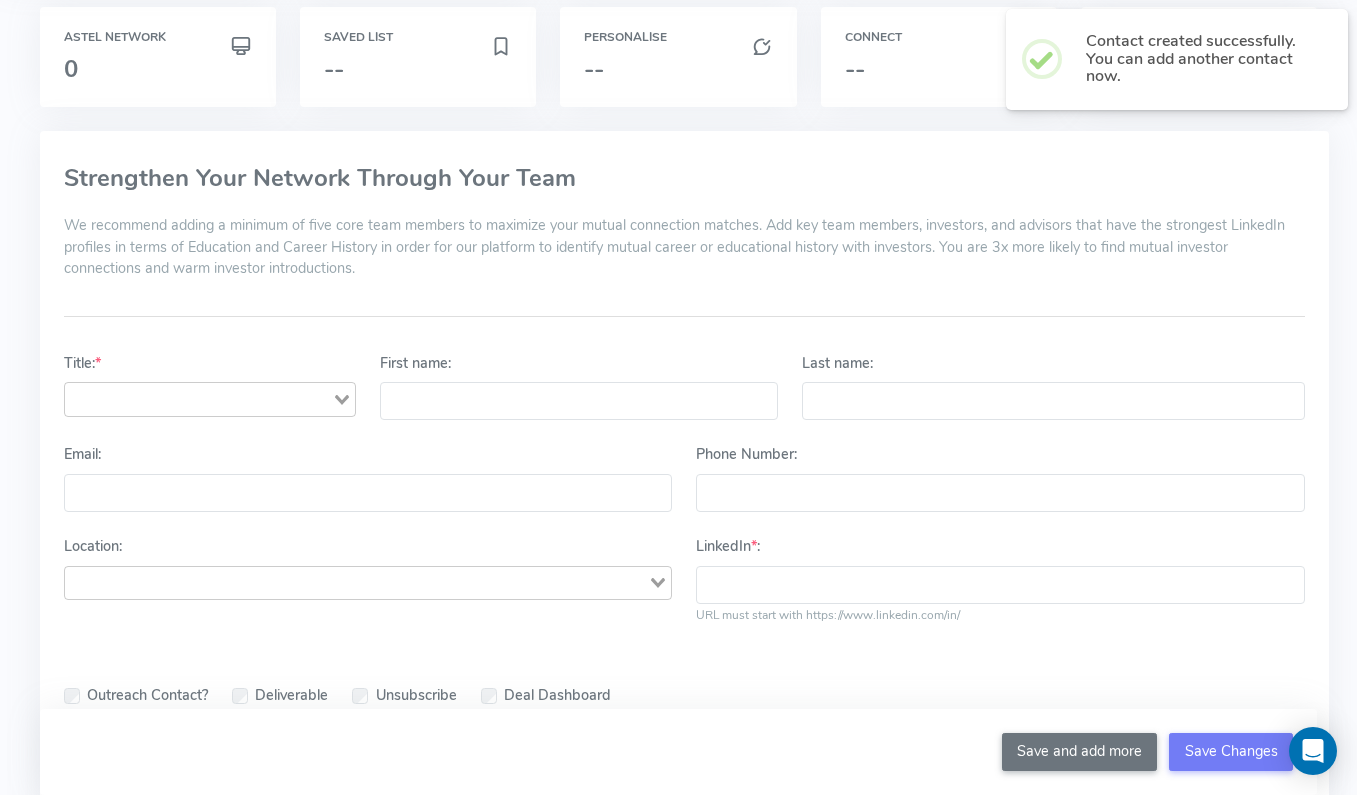 scroll, scrollTop: 0, scrollLeft: 0, axis: both 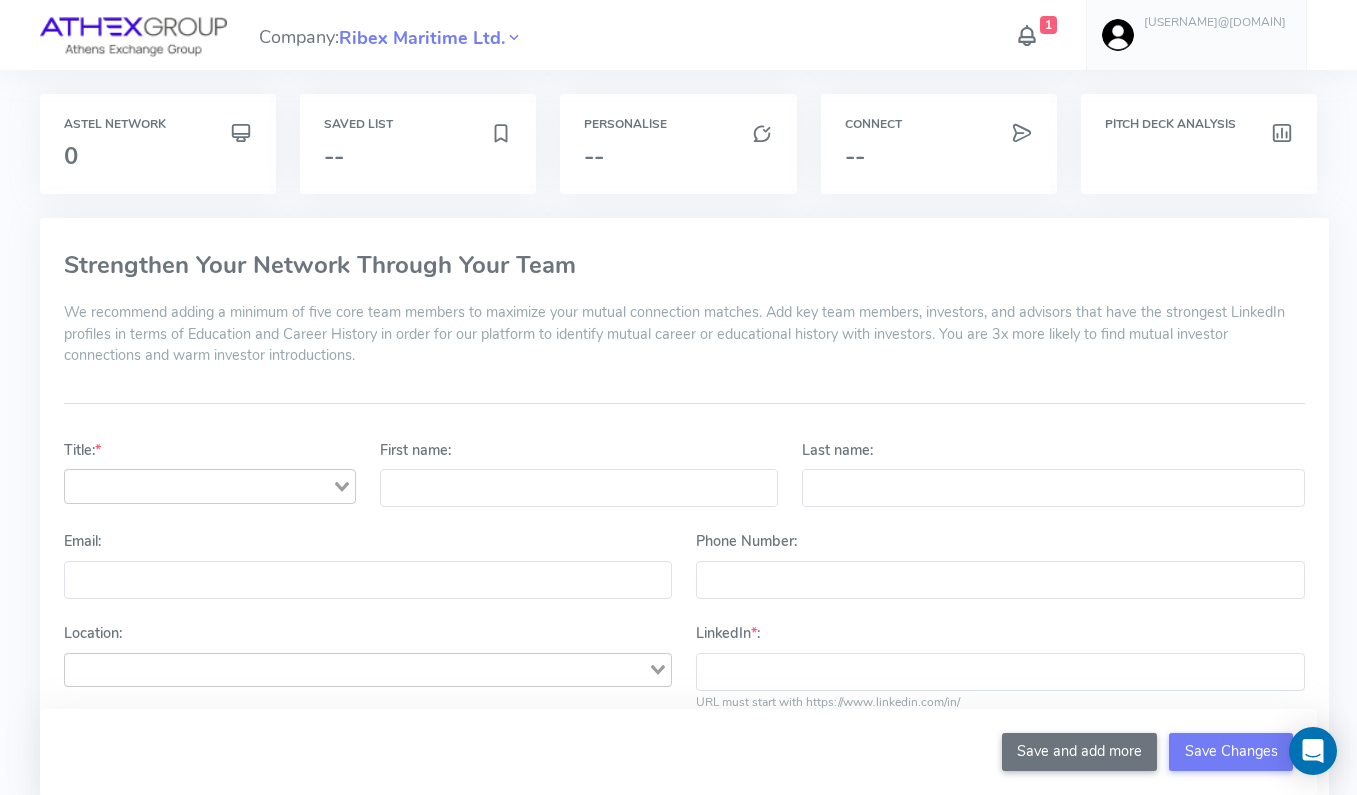 click on "Company:  Ribex Maritime Ltd." at bounding box center (391, 35) 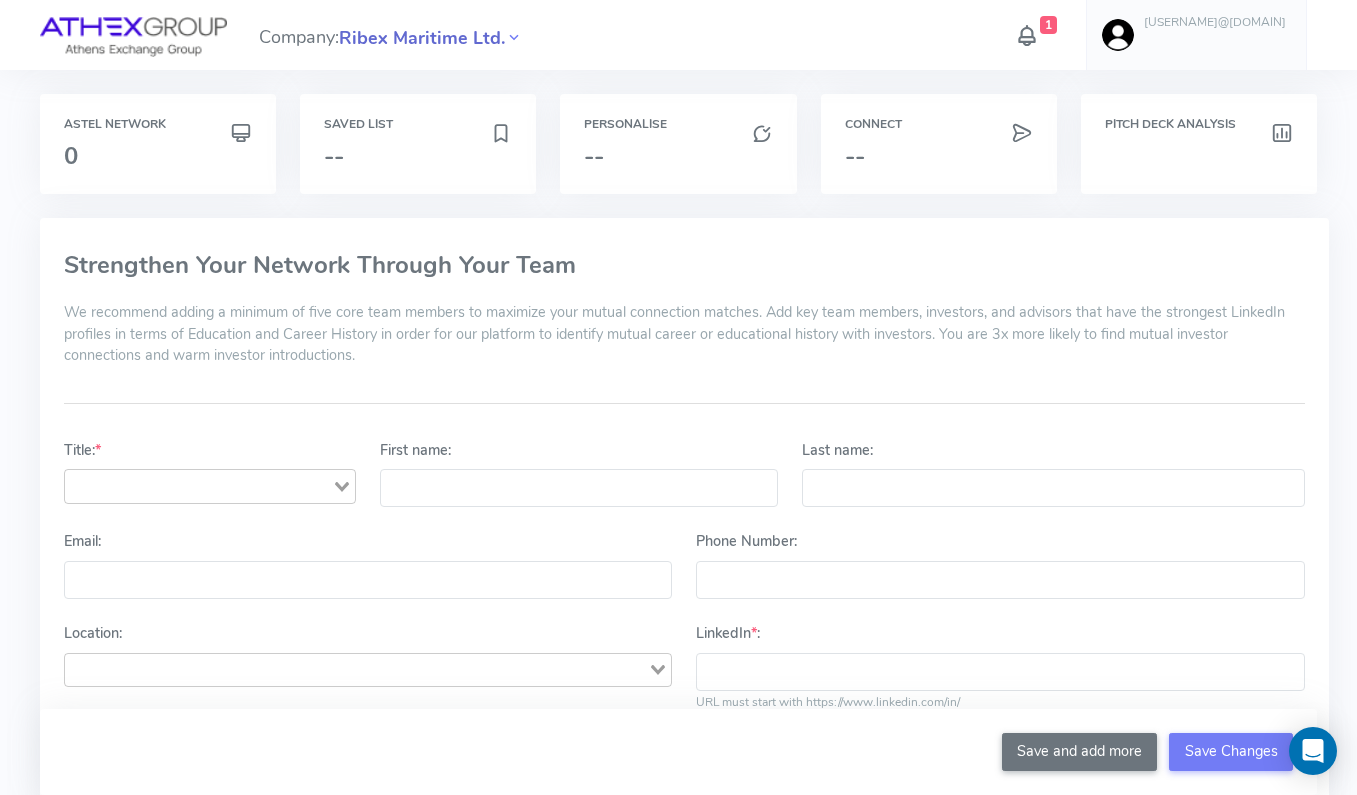 click on "Ribex Maritime Ltd." at bounding box center (422, 38) 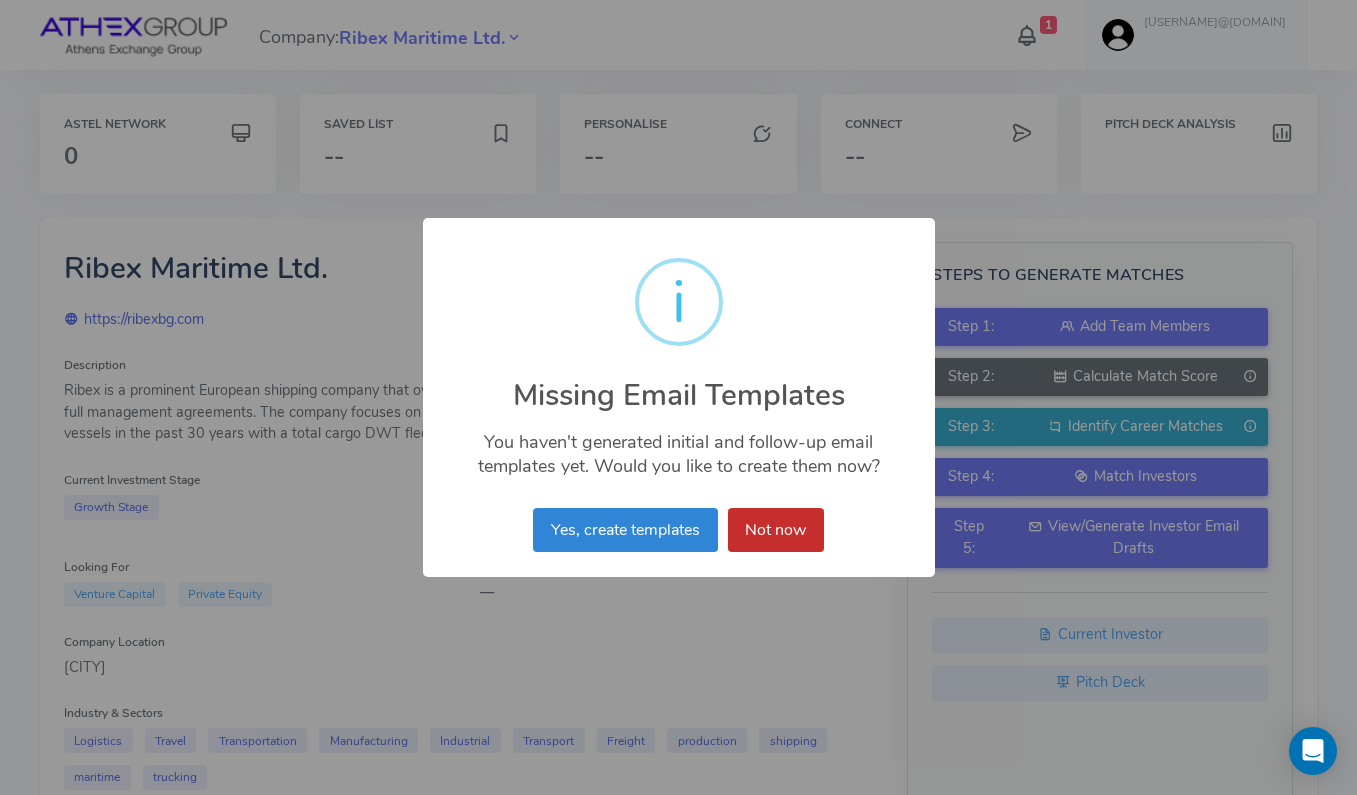 click on "Not now" at bounding box center [776, 530] 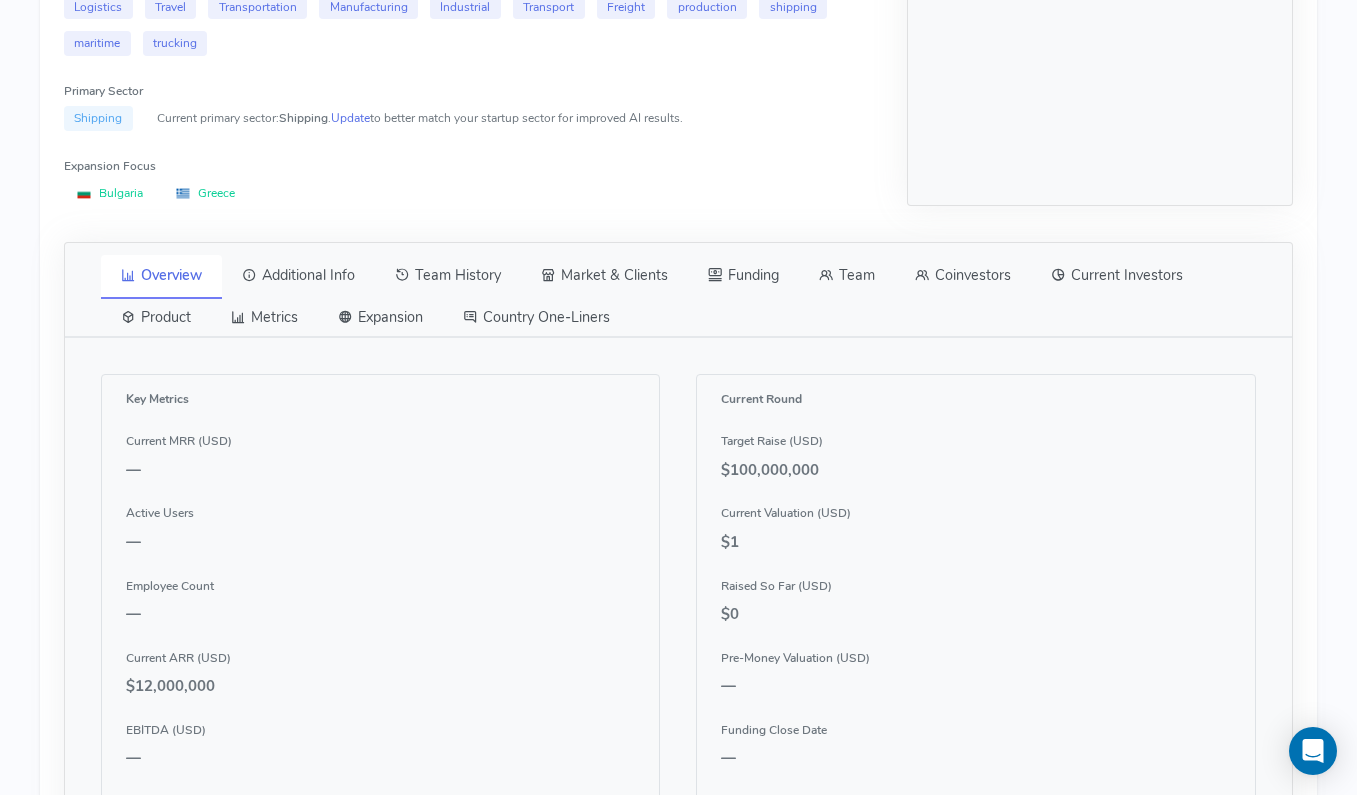 scroll, scrollTop: 744, scrollLeft: 0, axis: vertical 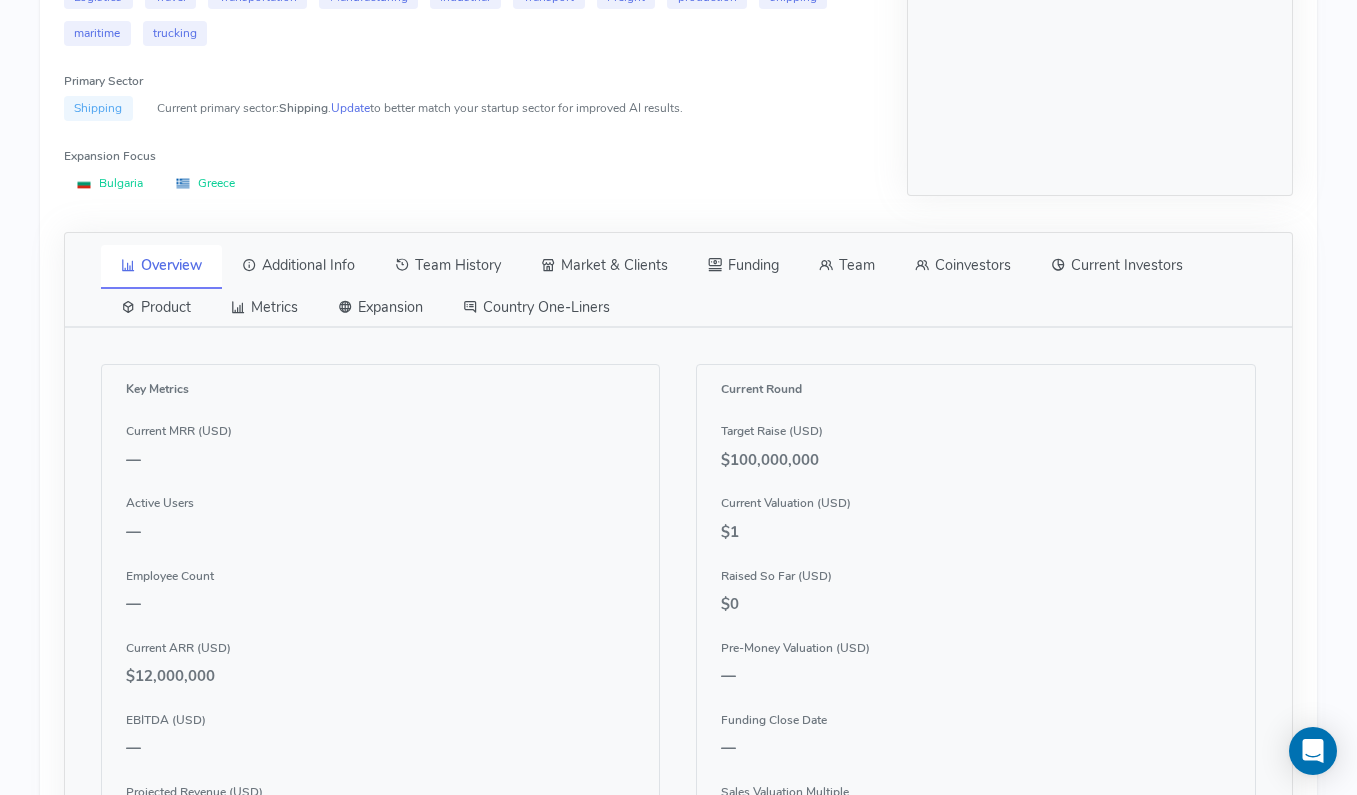 click on "Team" at bounding box center (847, 266) 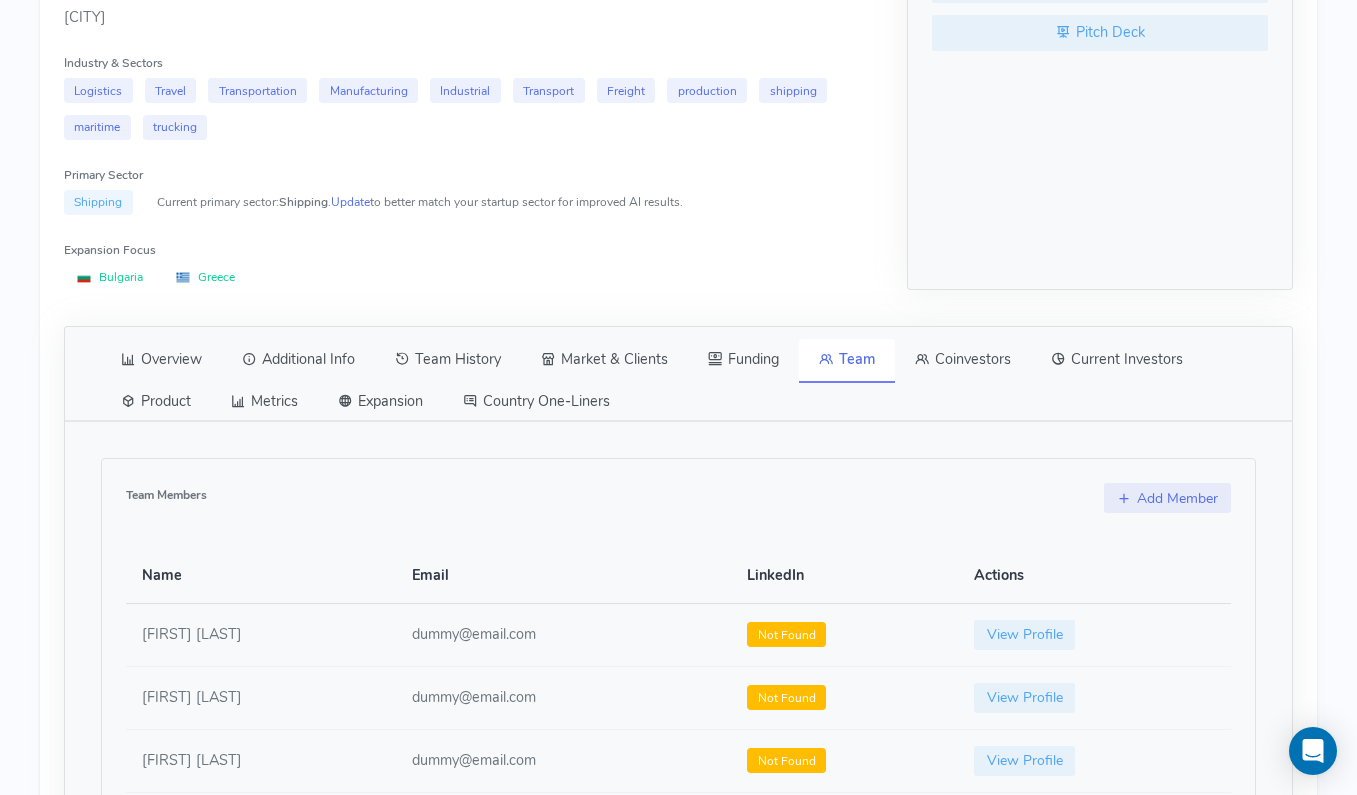 scroll, scrollTop: 519, scrollLeft: 0, axis: vertical 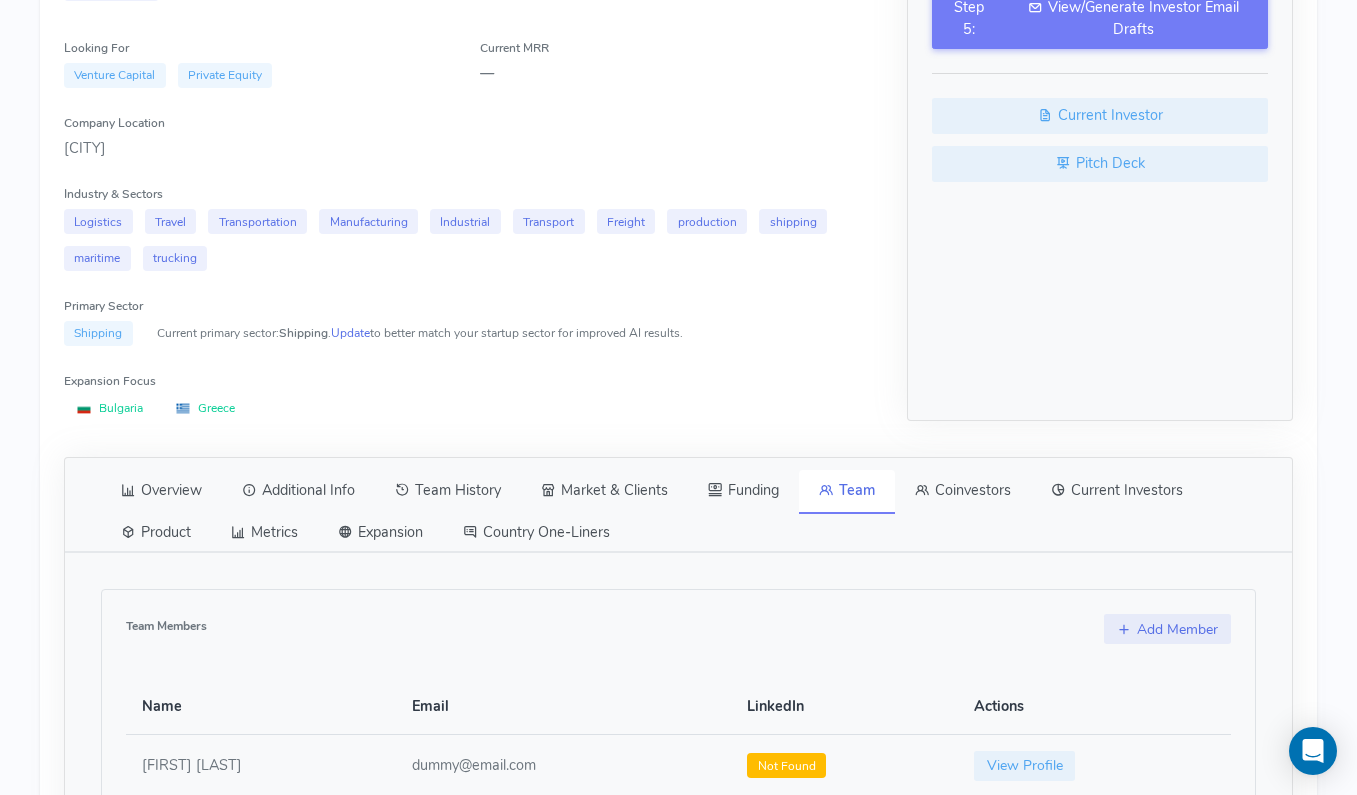 click on "Overview" at bounding box center (161, 491) 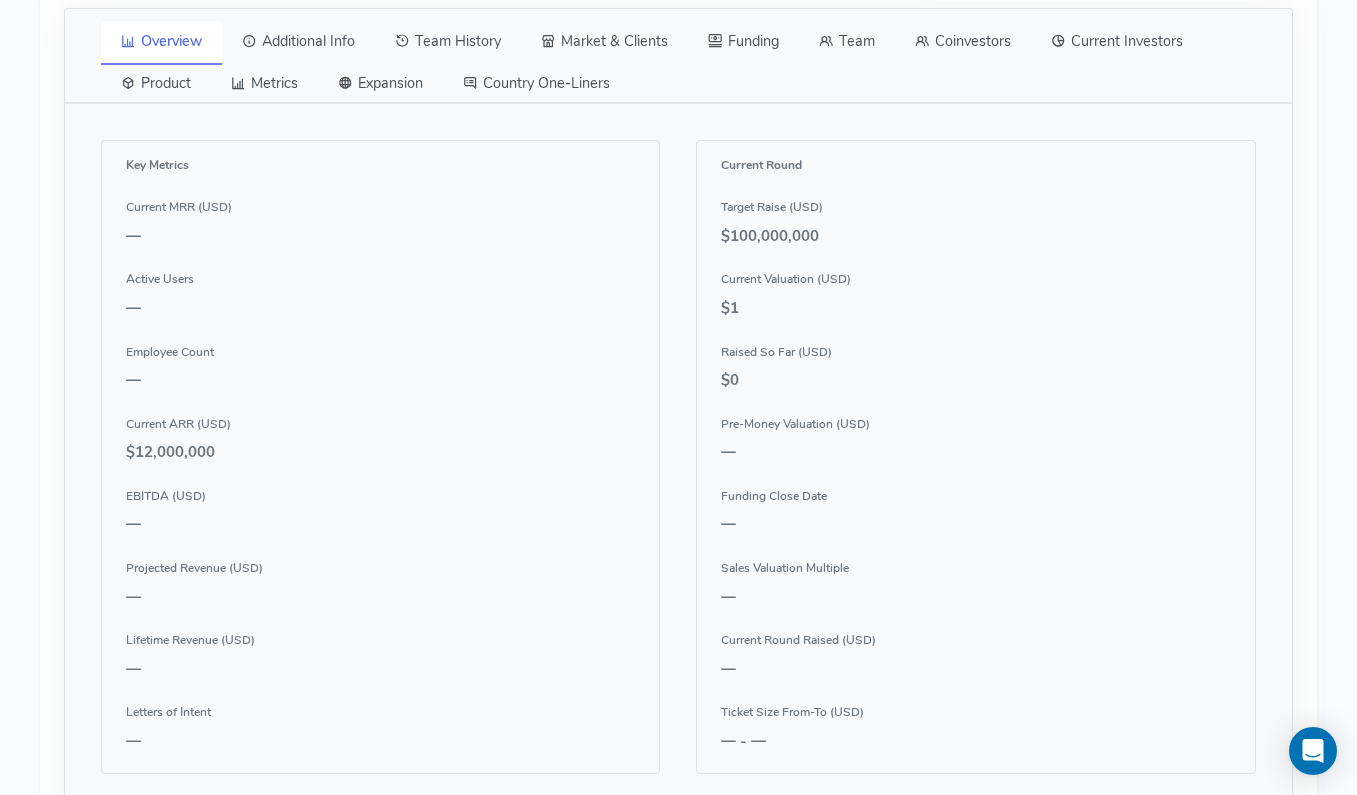 scroll, scrollTop: 953, scrollLeft: 0, axis: vertical 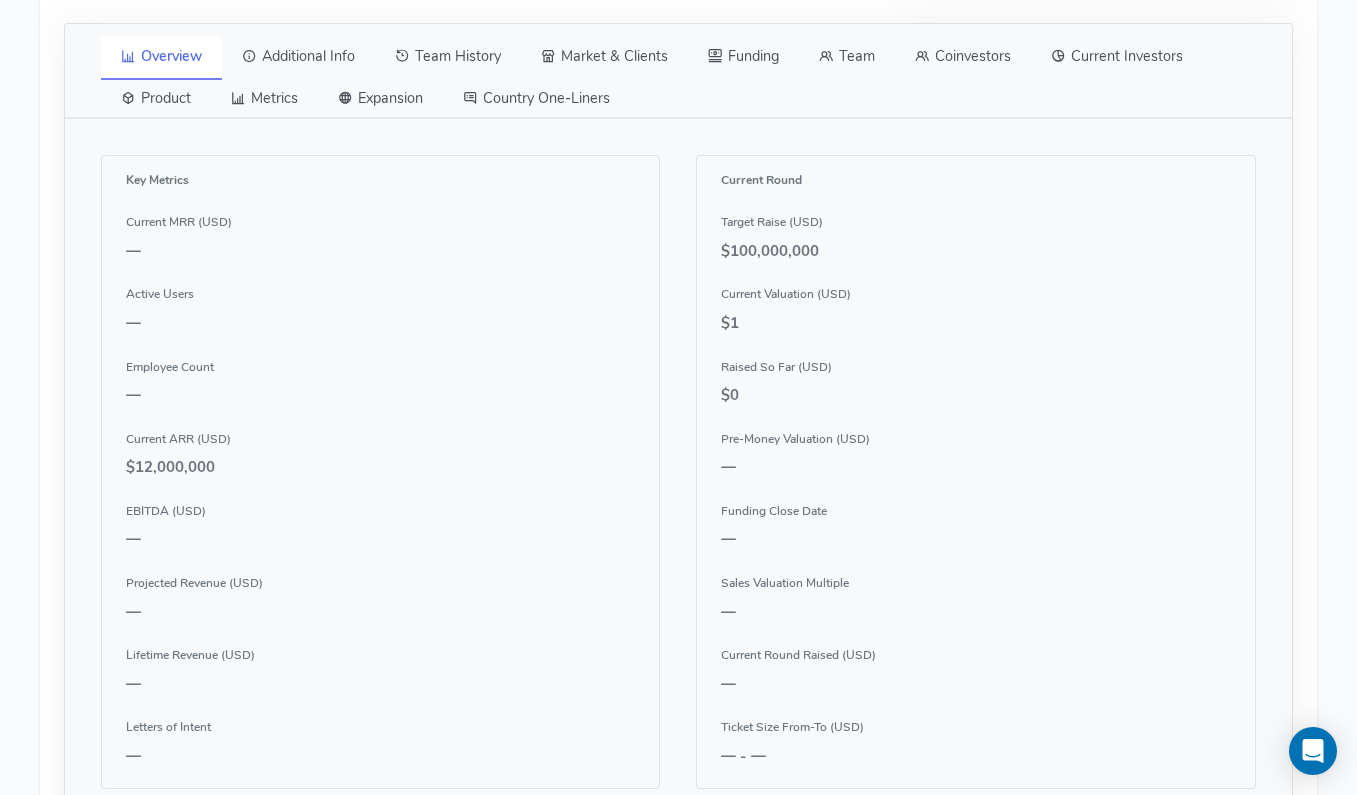 click on "Team" at bounding box center (847, 57) 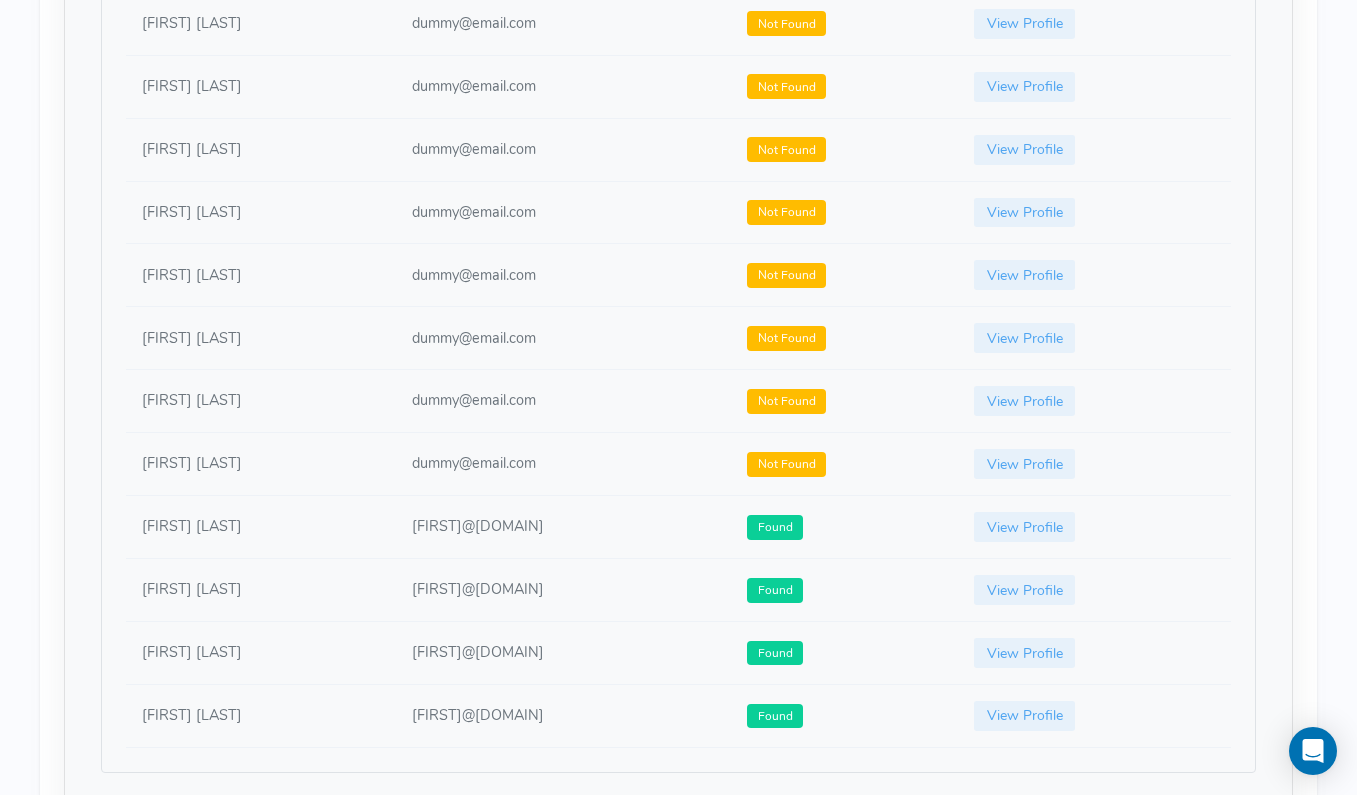 scroll, scrollTop: 1262, scrollLeft: 0, axis: vertical 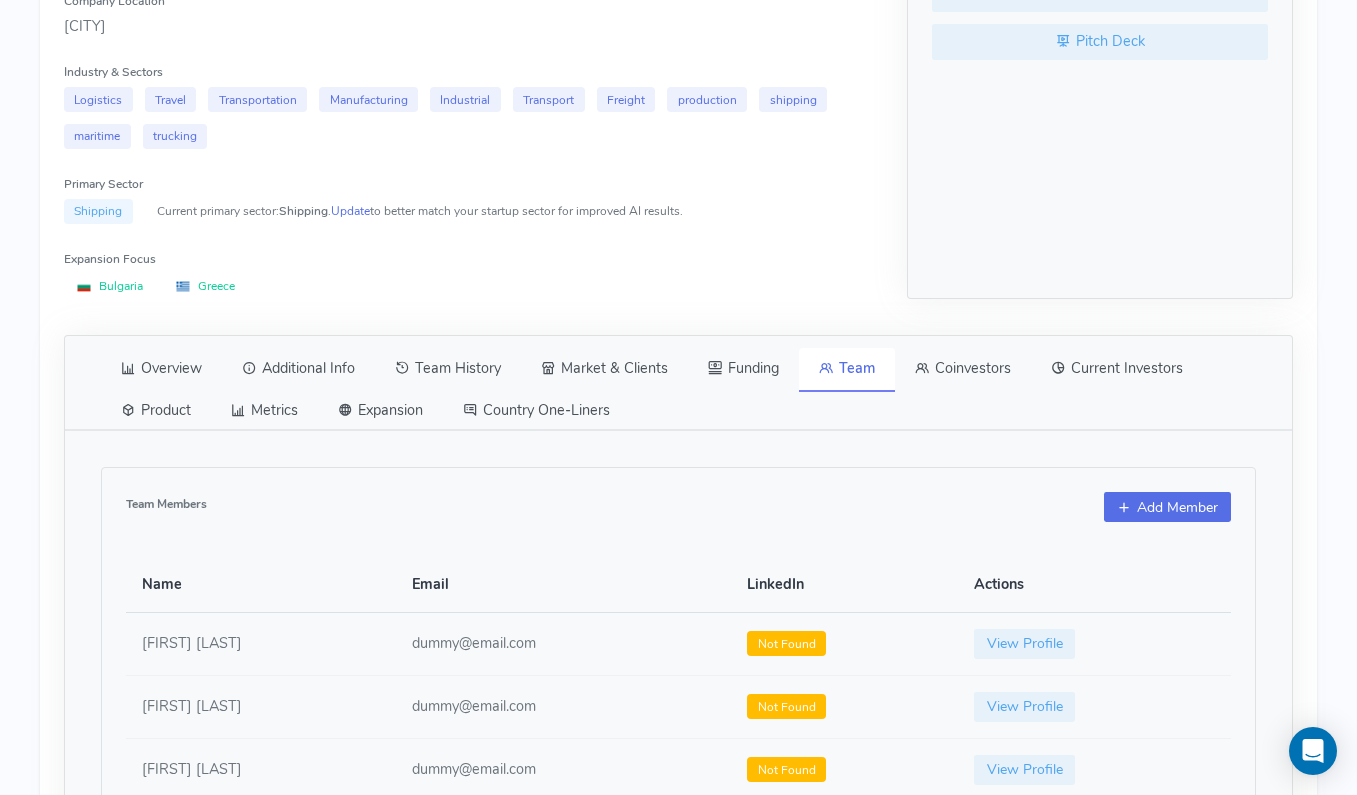 click on "Add Member" at bounding box center [1167, 507] 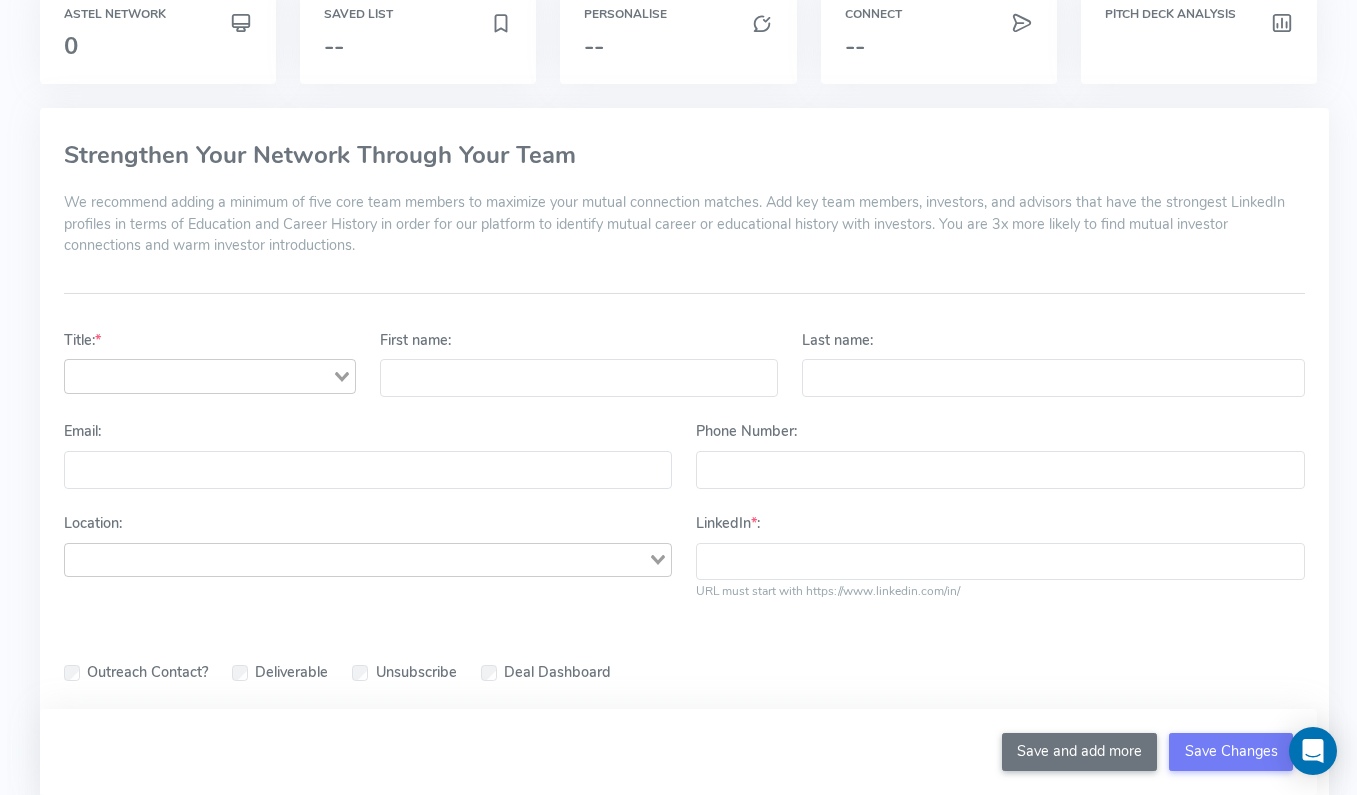 scroll, scrollTop: 0, scrollLeft: 0, axis: both 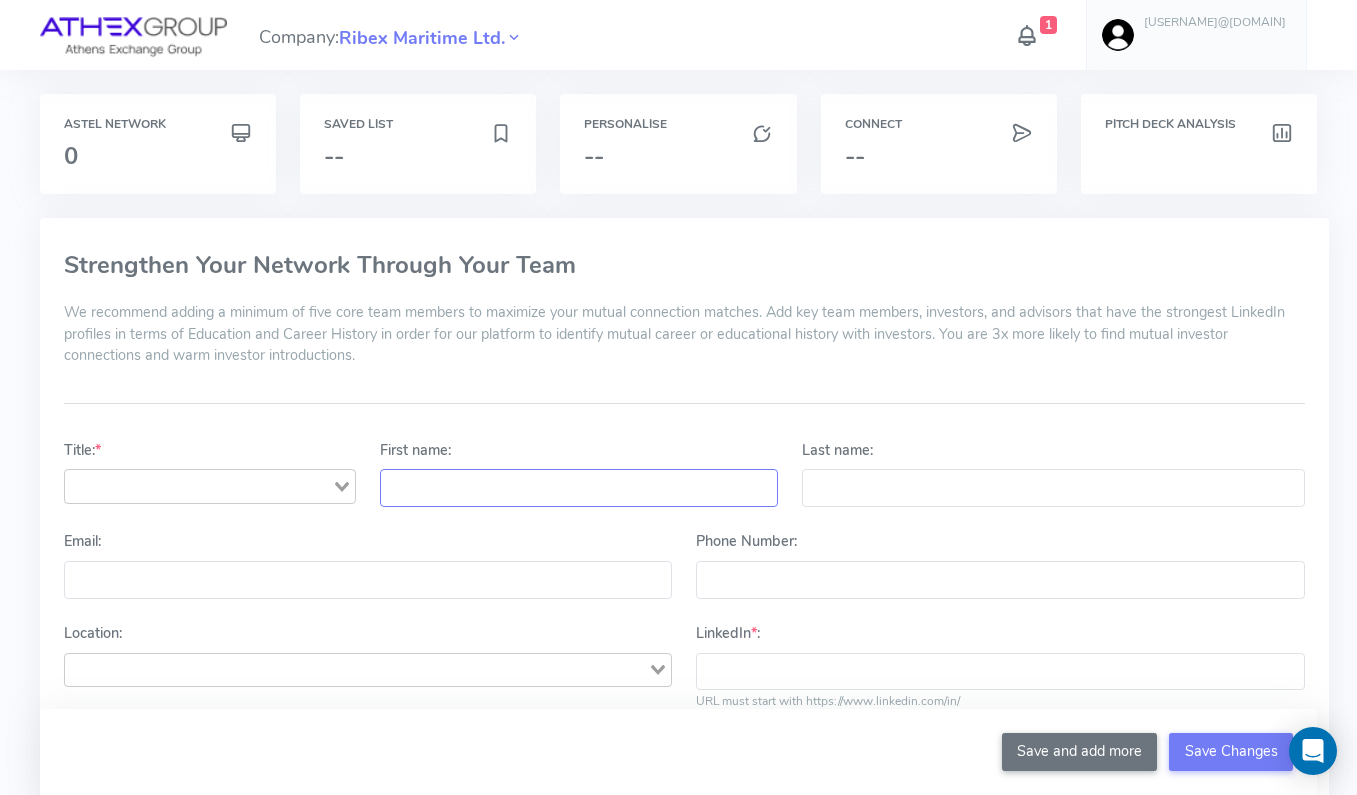 click on "First name:" at bounding box center (579, 488) 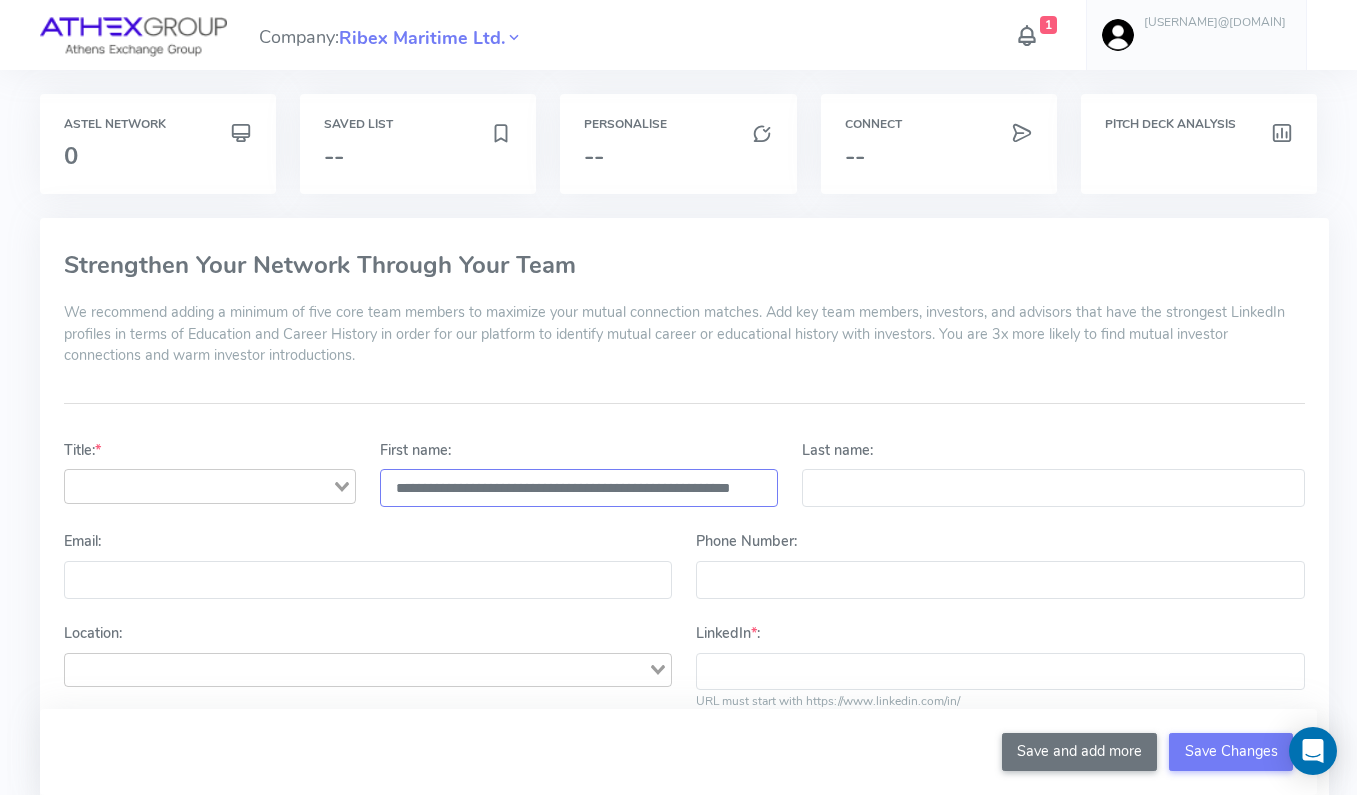 scroll, scrollTop: 0, scrollLeft: 22, axis: horizontal 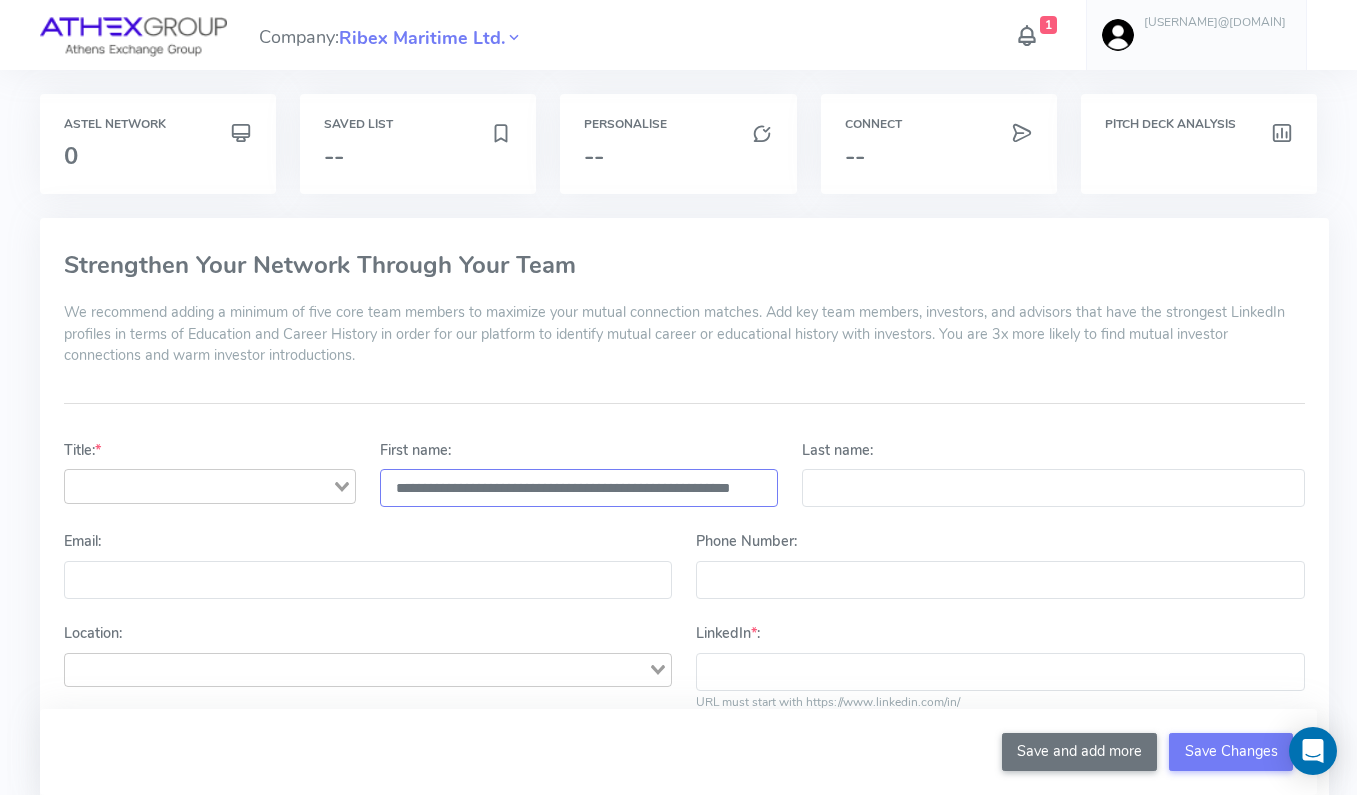 click on "**********" at bounding box center (579, 488) 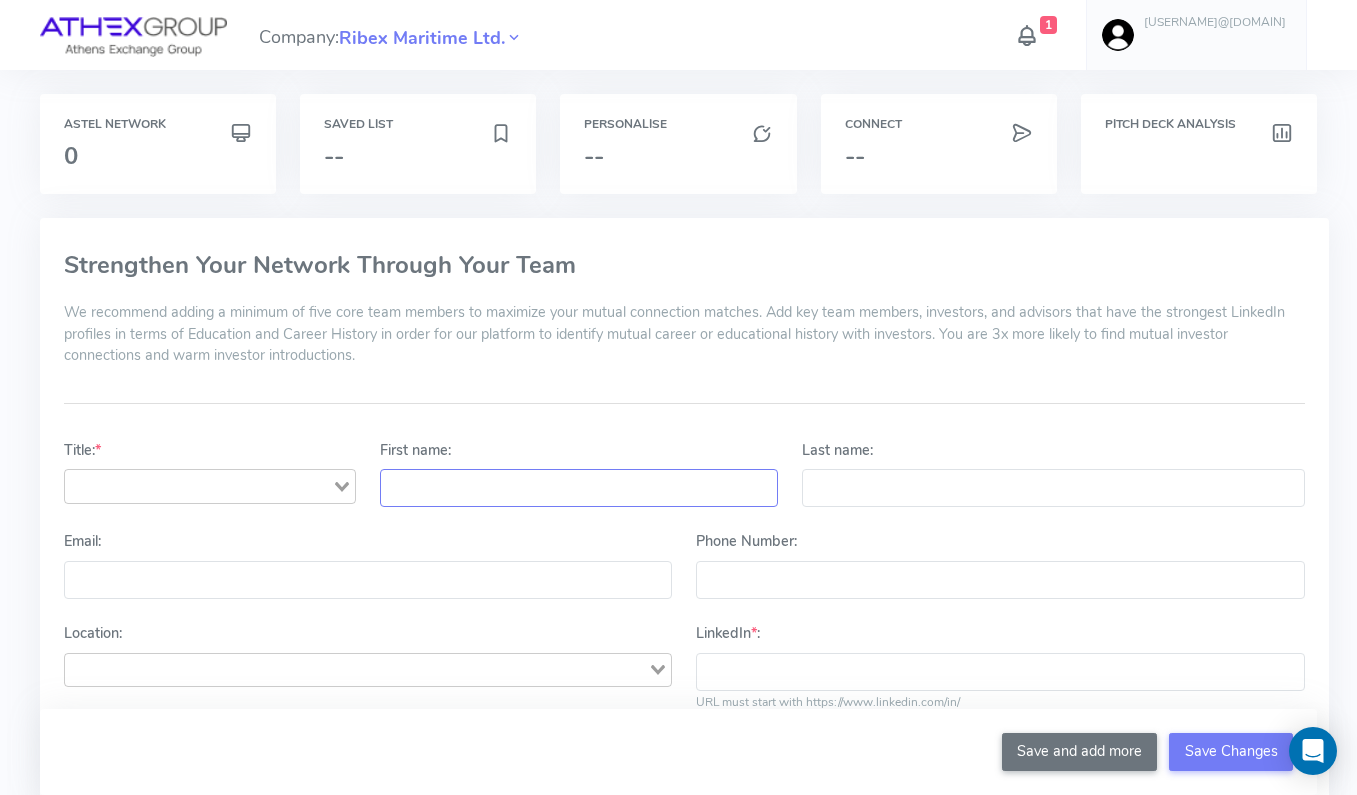 scroll, scrollTop: 0, scrollLeft: 0, axis: both 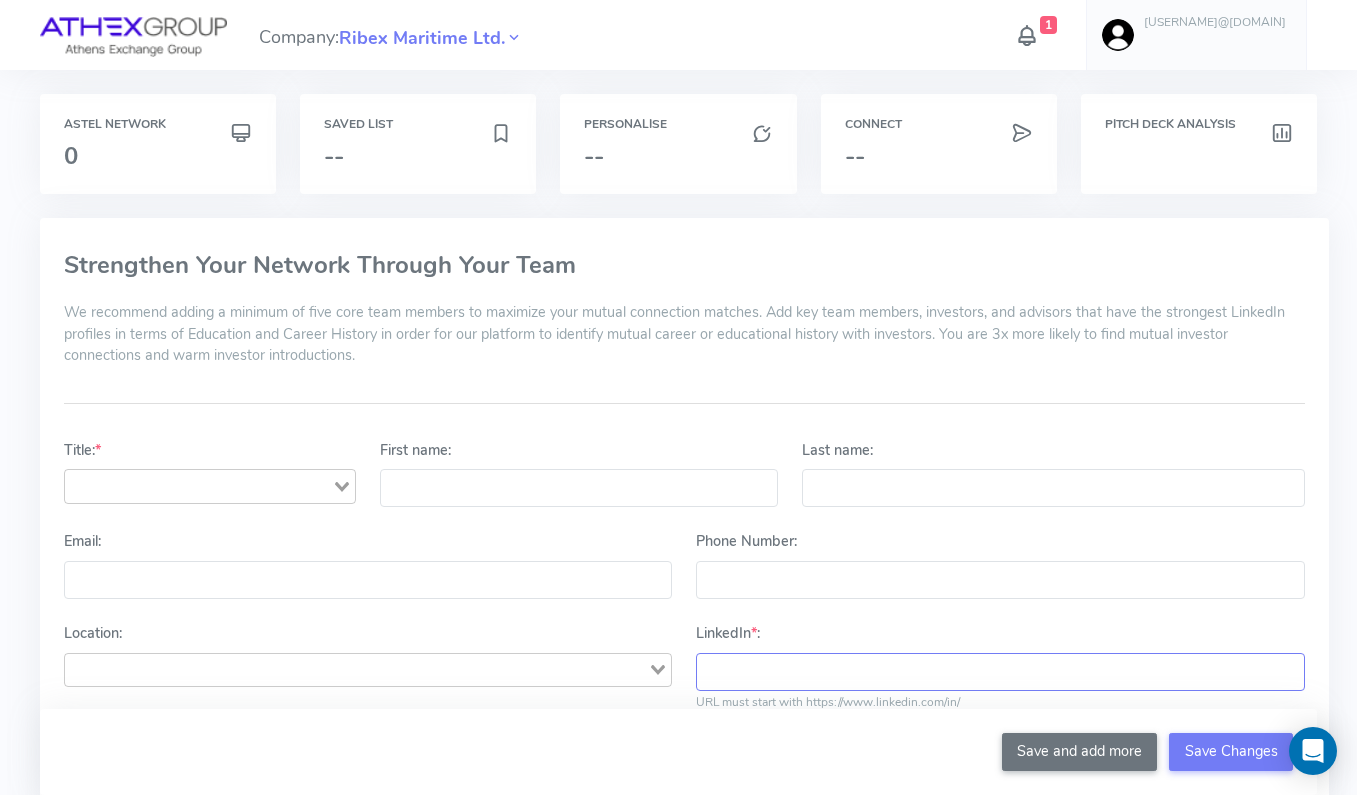 click on "LinkedIn * :" at bounding box center [1000, 672] 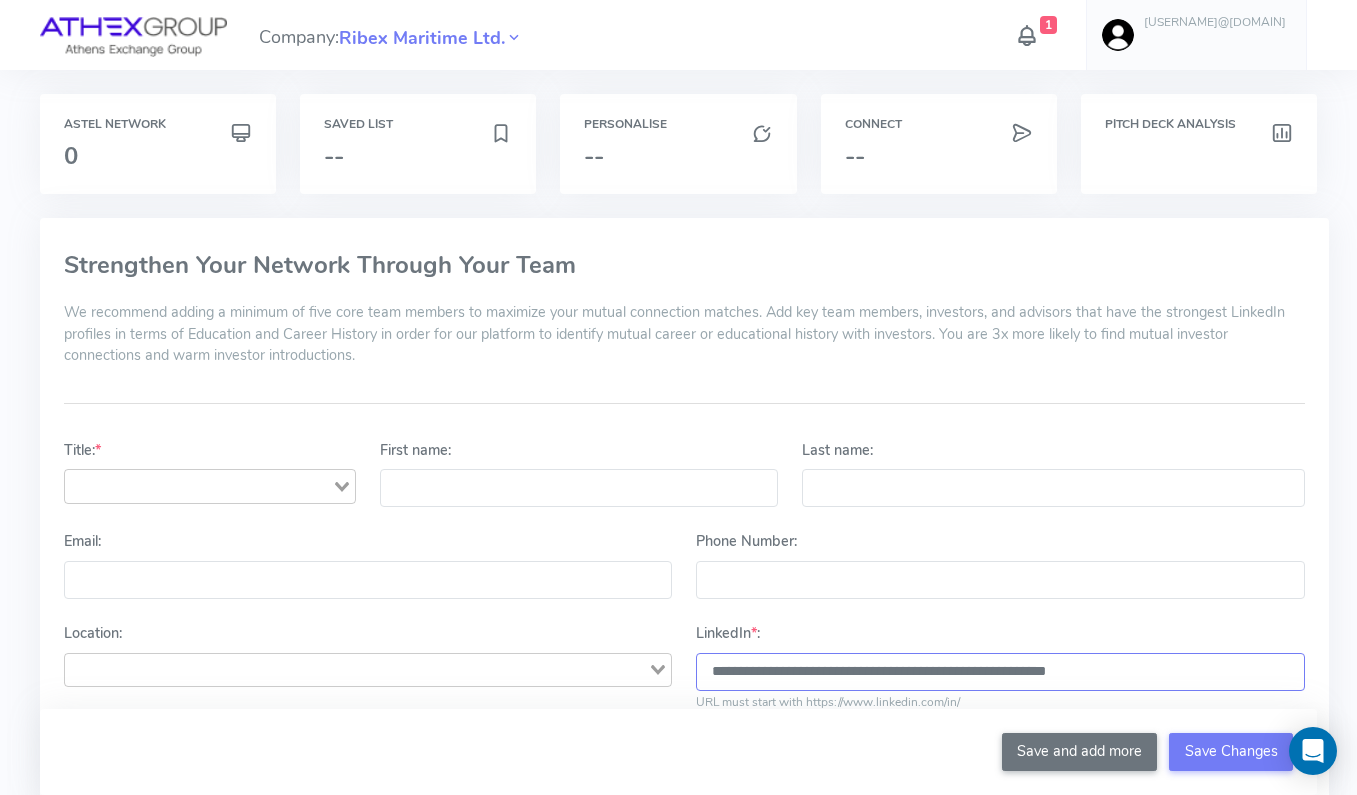type on "**********" 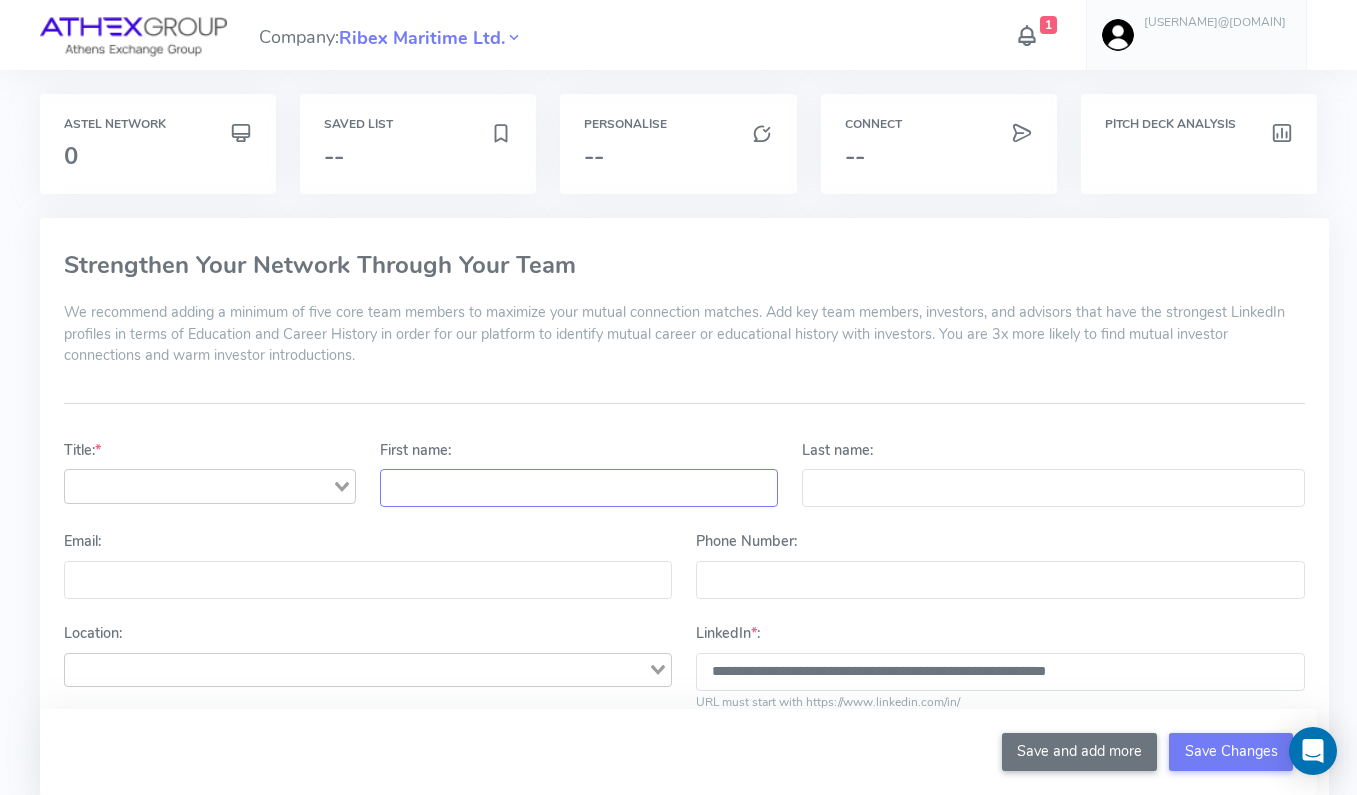 click on "First name:" at bounding box center [579, 488] 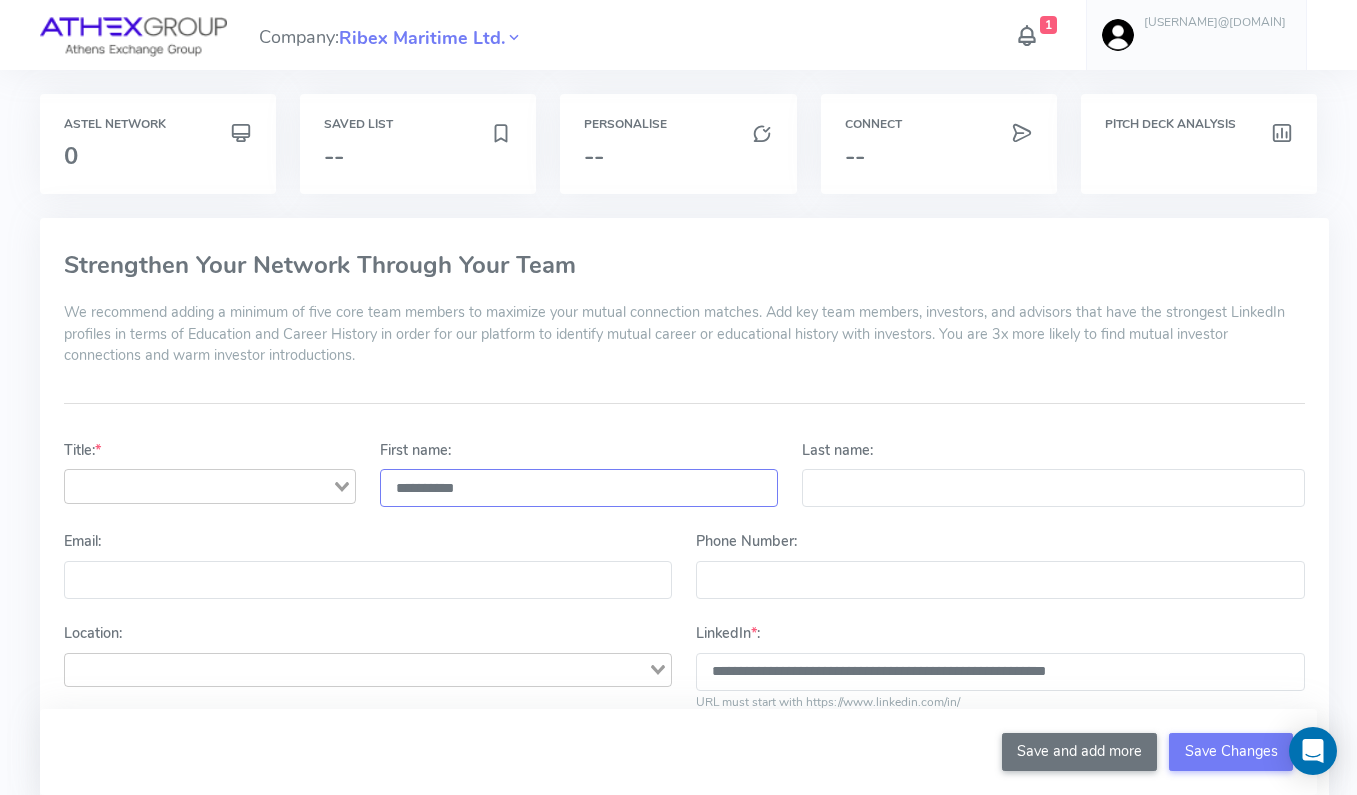 type on "**********" 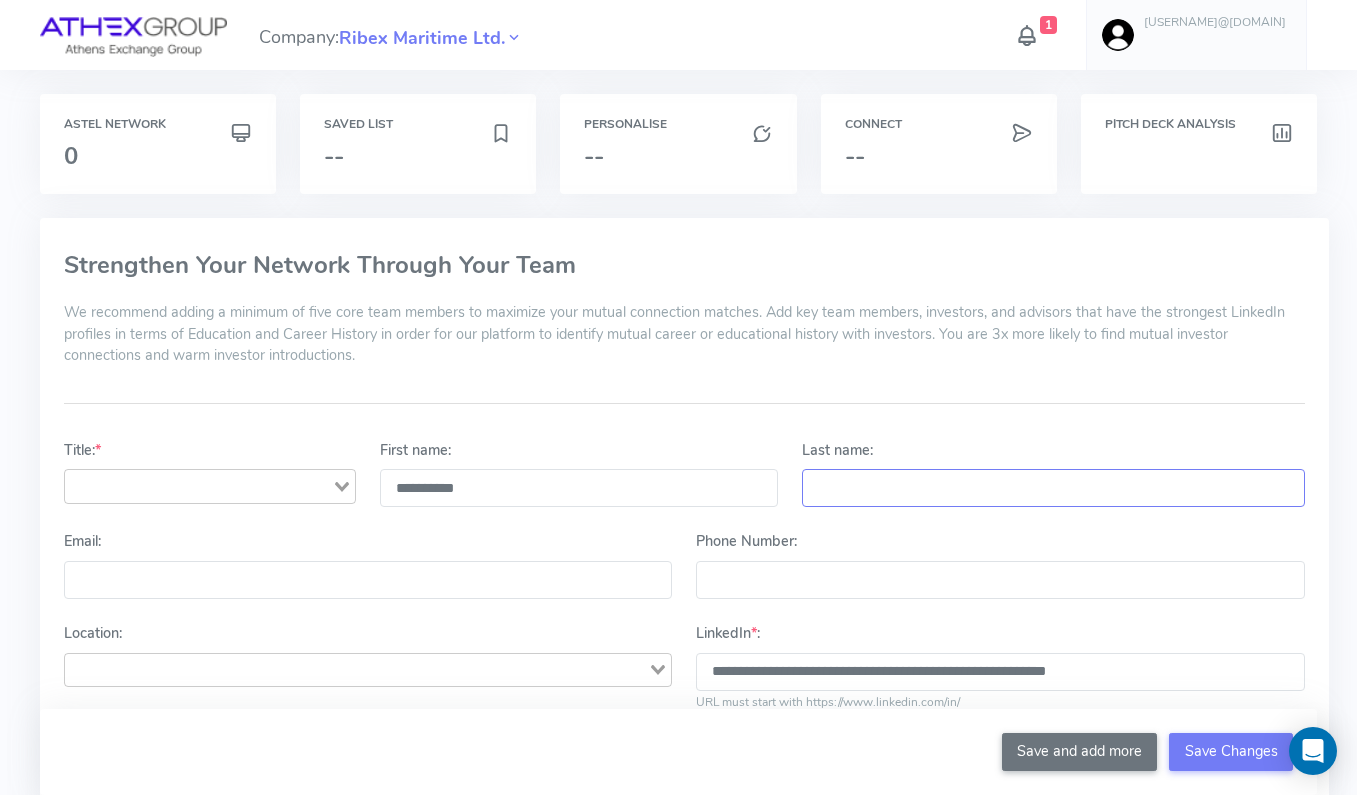 click on "Last name:" at bounding box center (1053, 488) 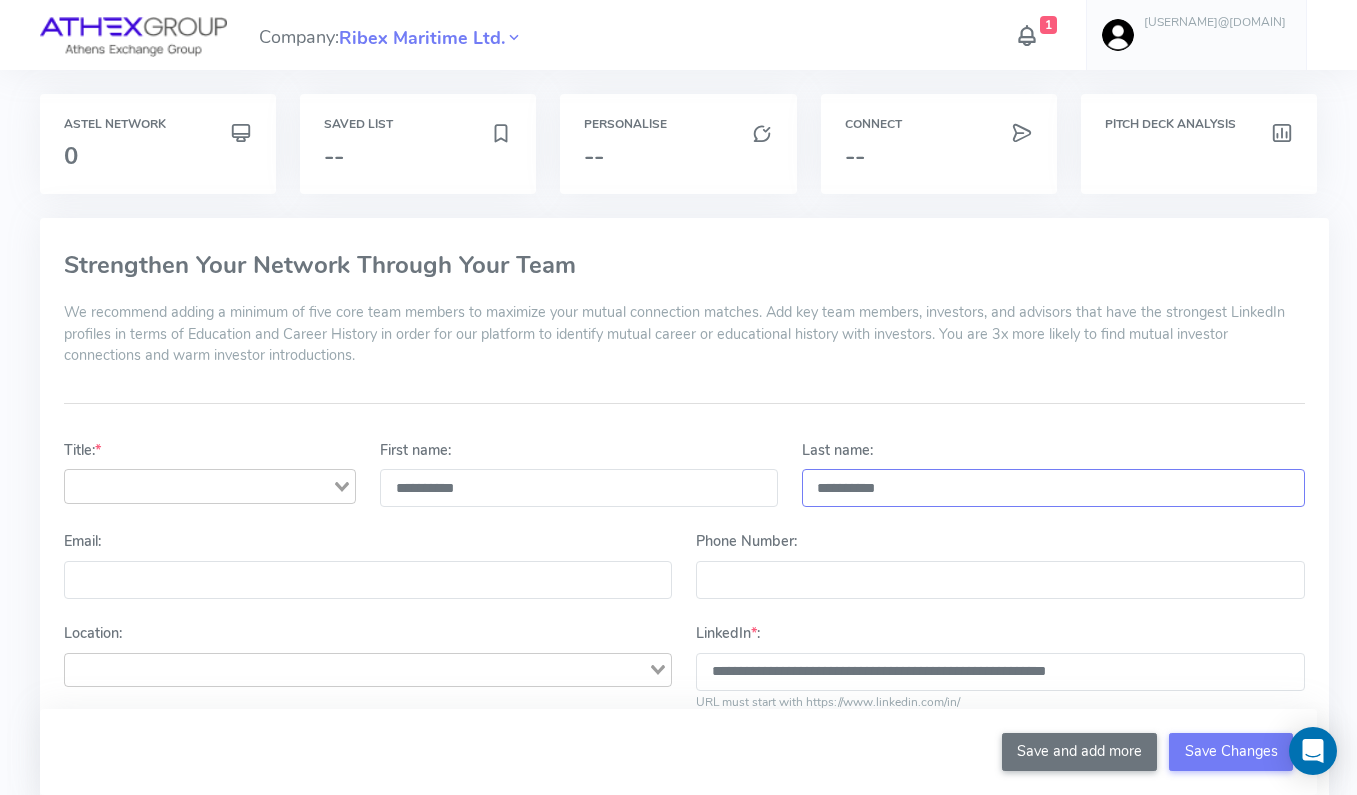 type on "**********" 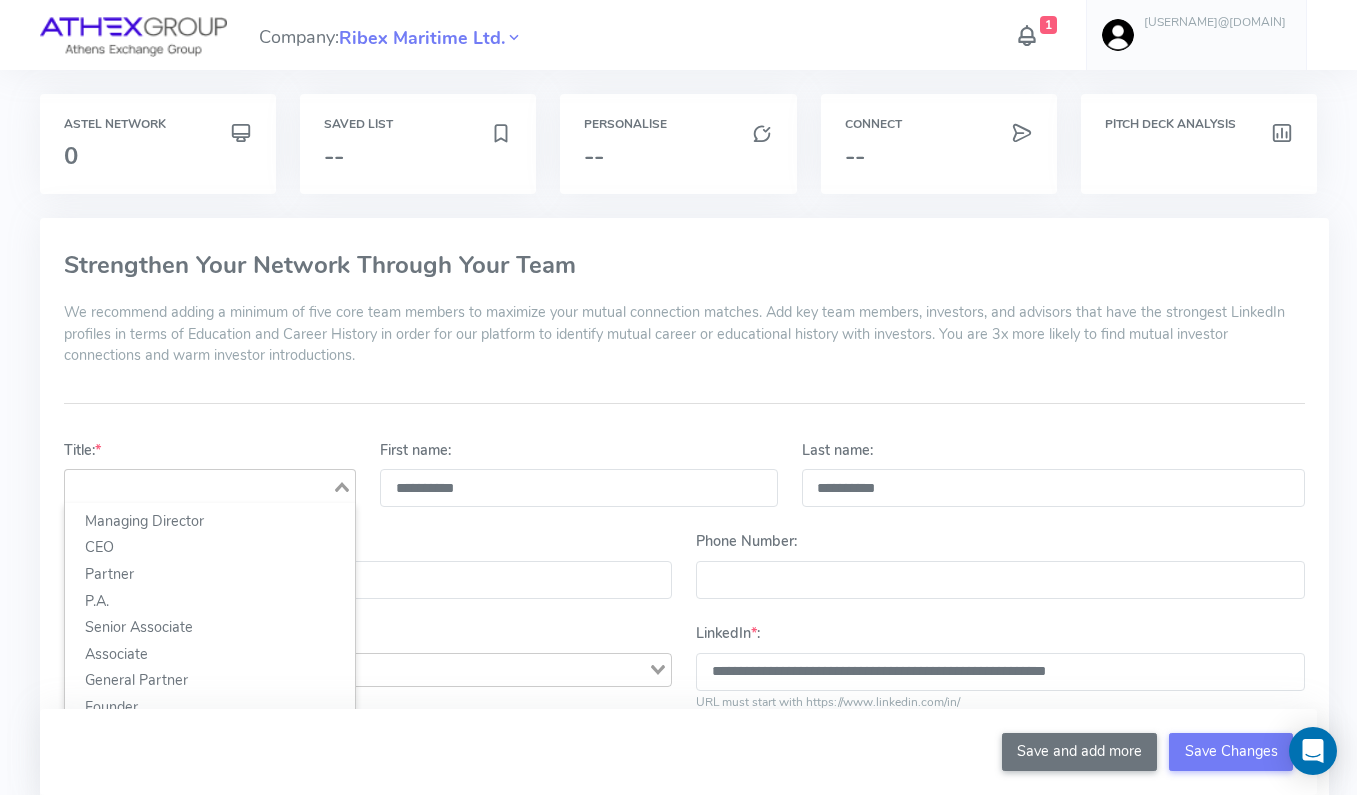 click 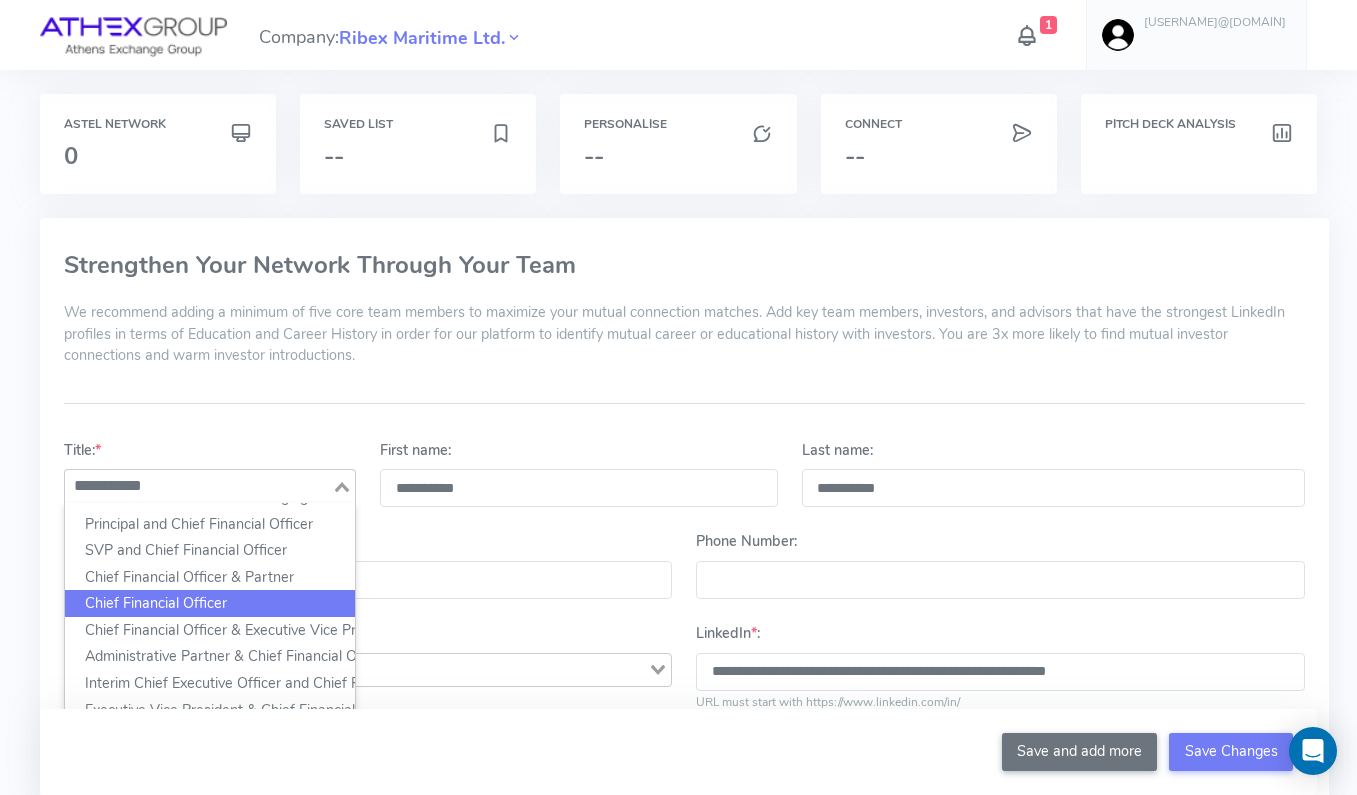 click on "Chief Financial Officer" 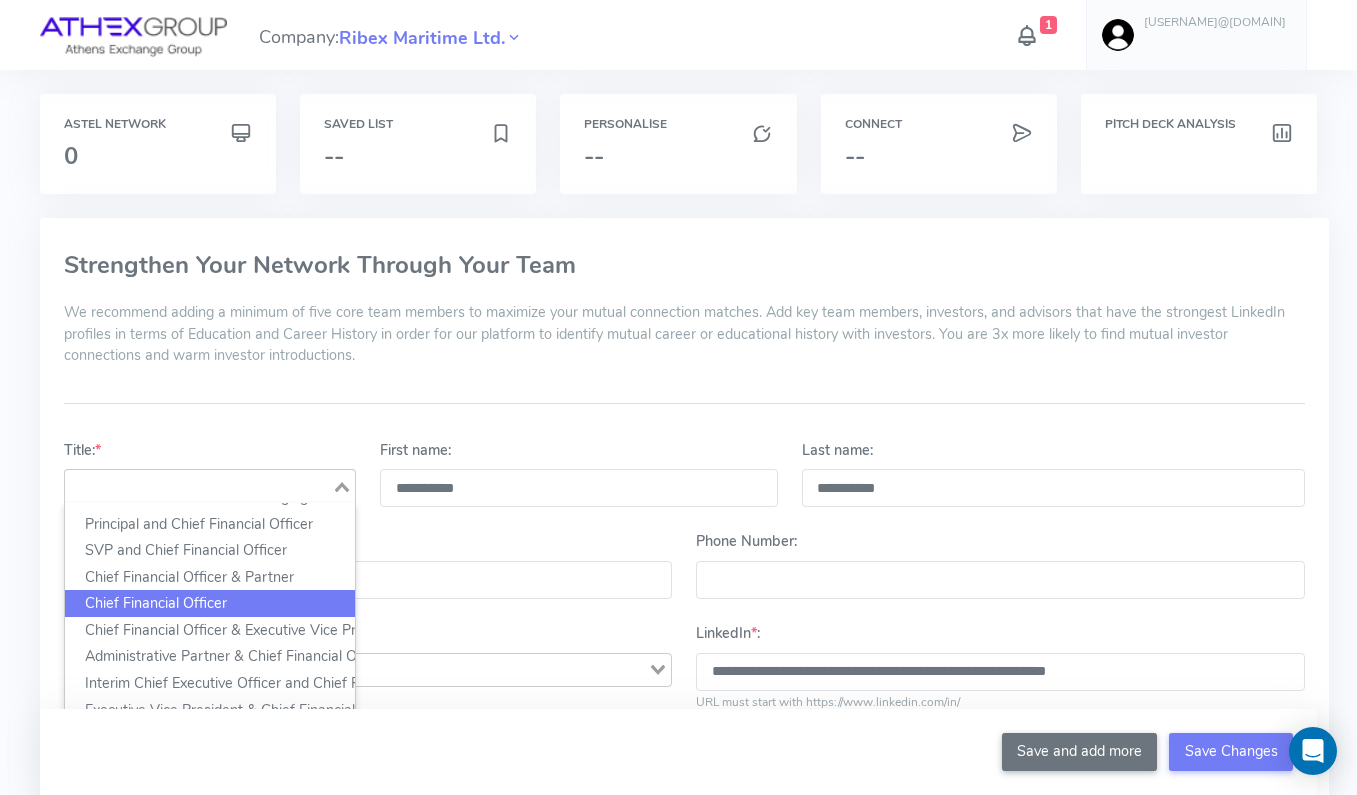 scroll, scrollTop: 5, scrollLeft: 0, axis: vertical 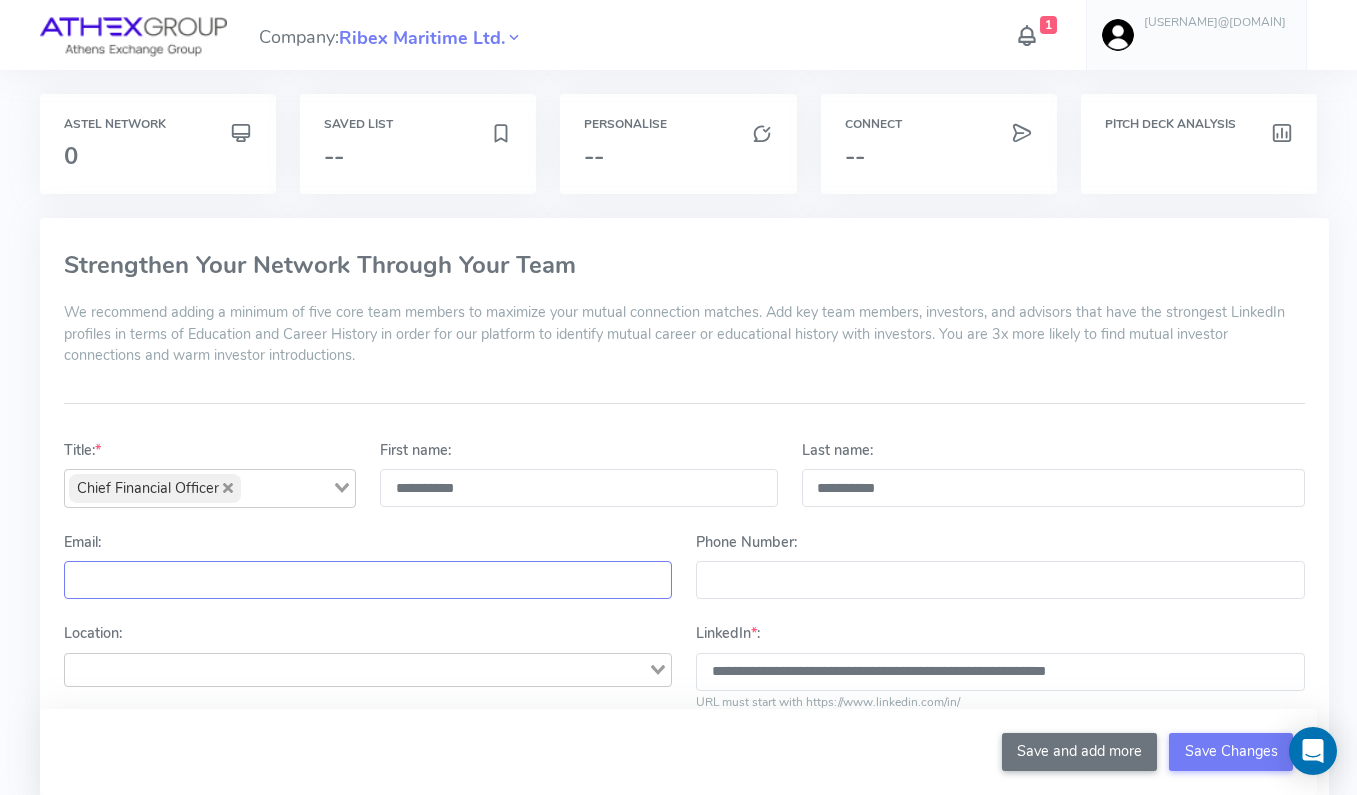 click on "Email:" at bounding box center (368, 580) 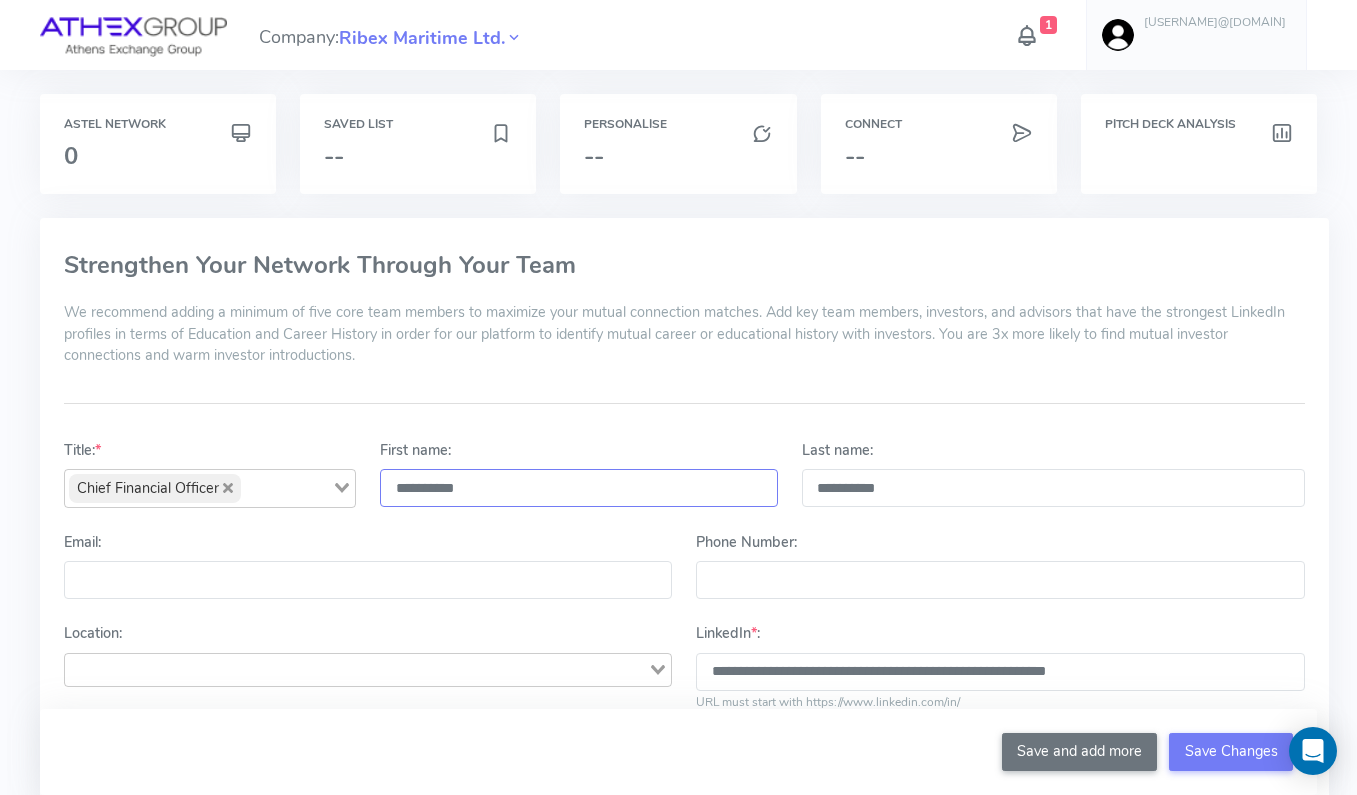 click on "**********" at bounding box center [579, 488] 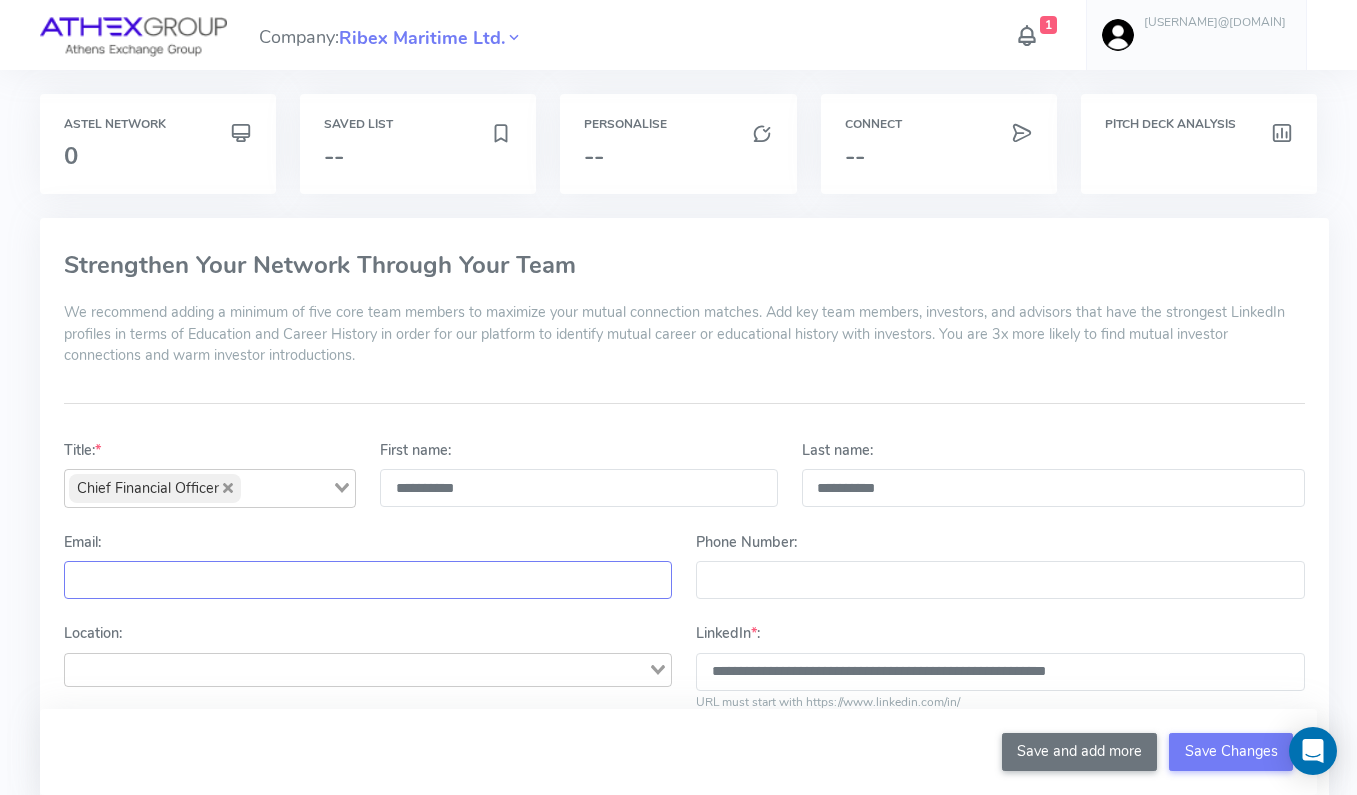 click on "Email:" at bounding box center [368, 580] 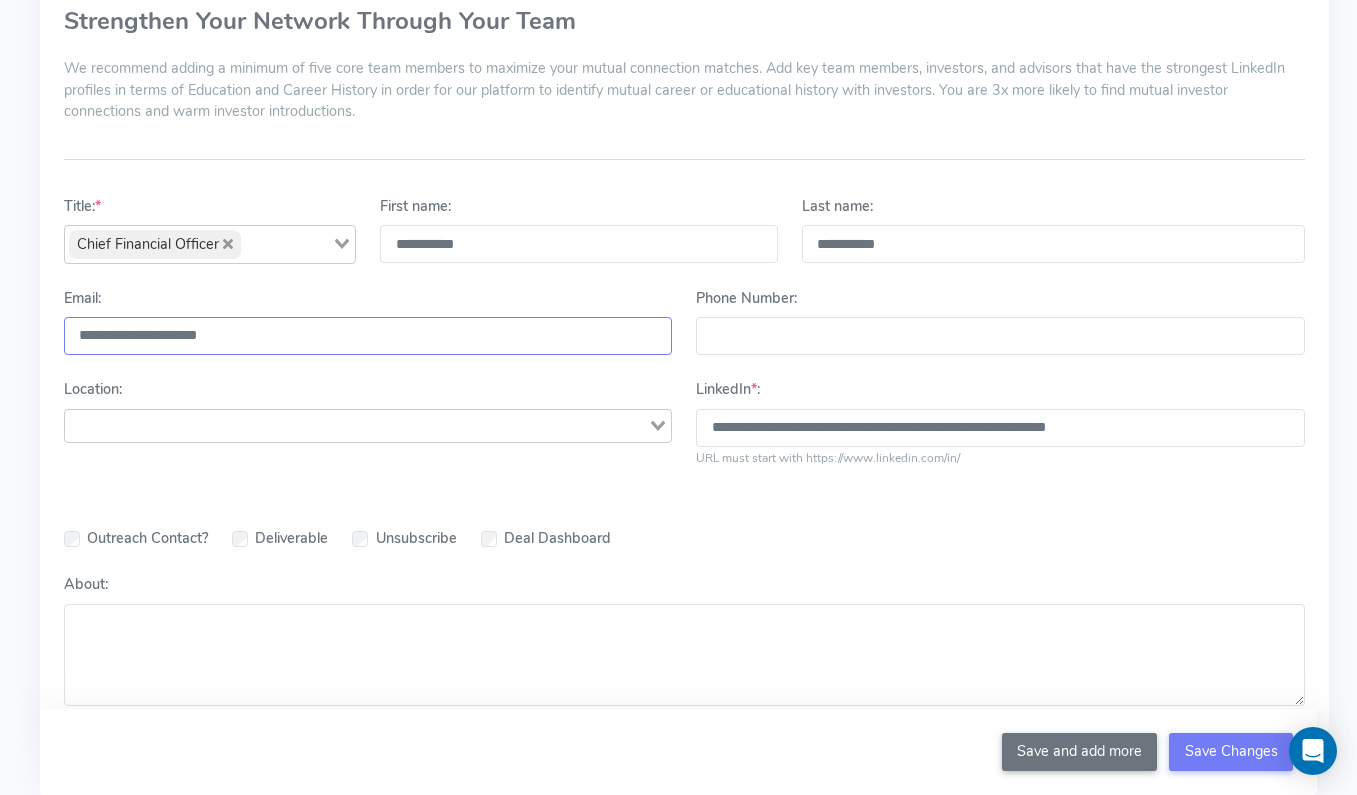 scroll, scrollTop: 246, scrollLeft: 0, axis: vertical 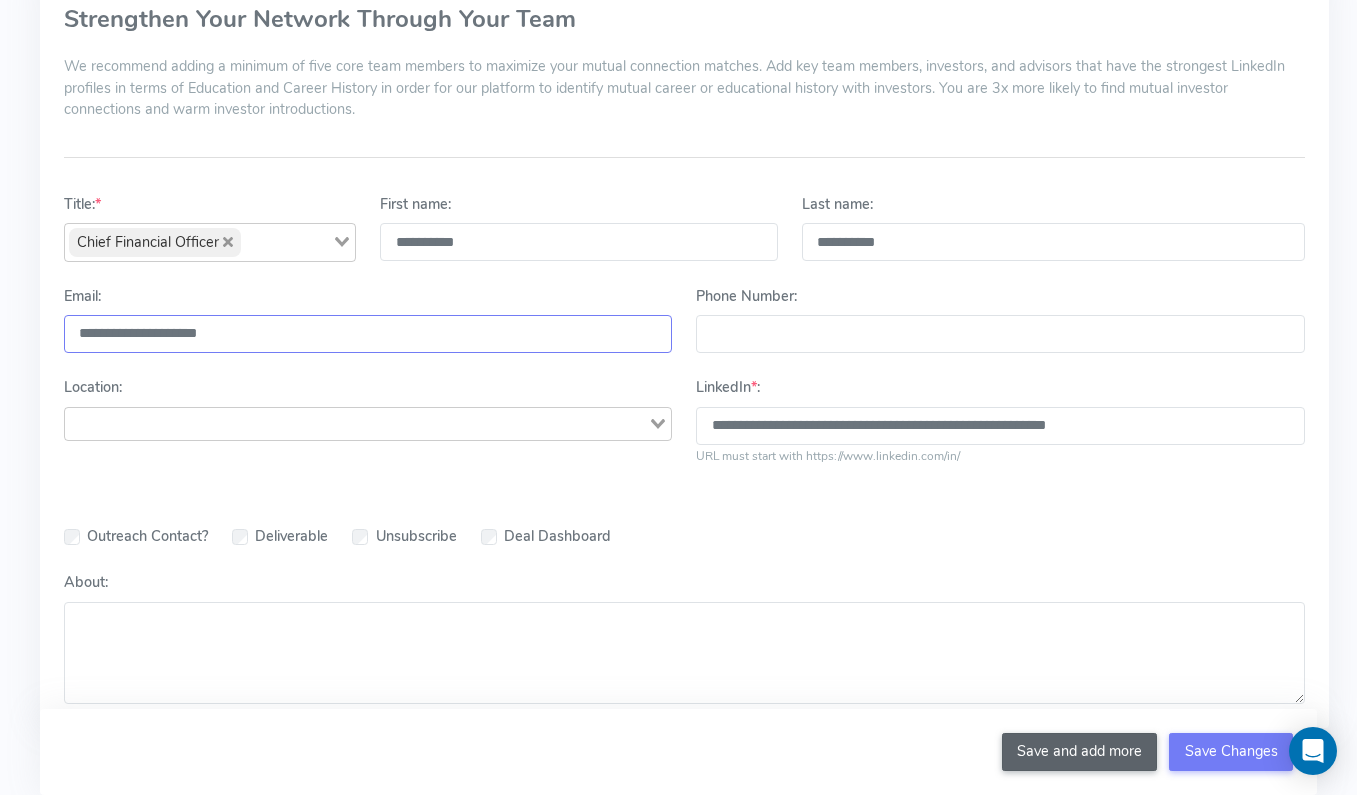 type on "**********" 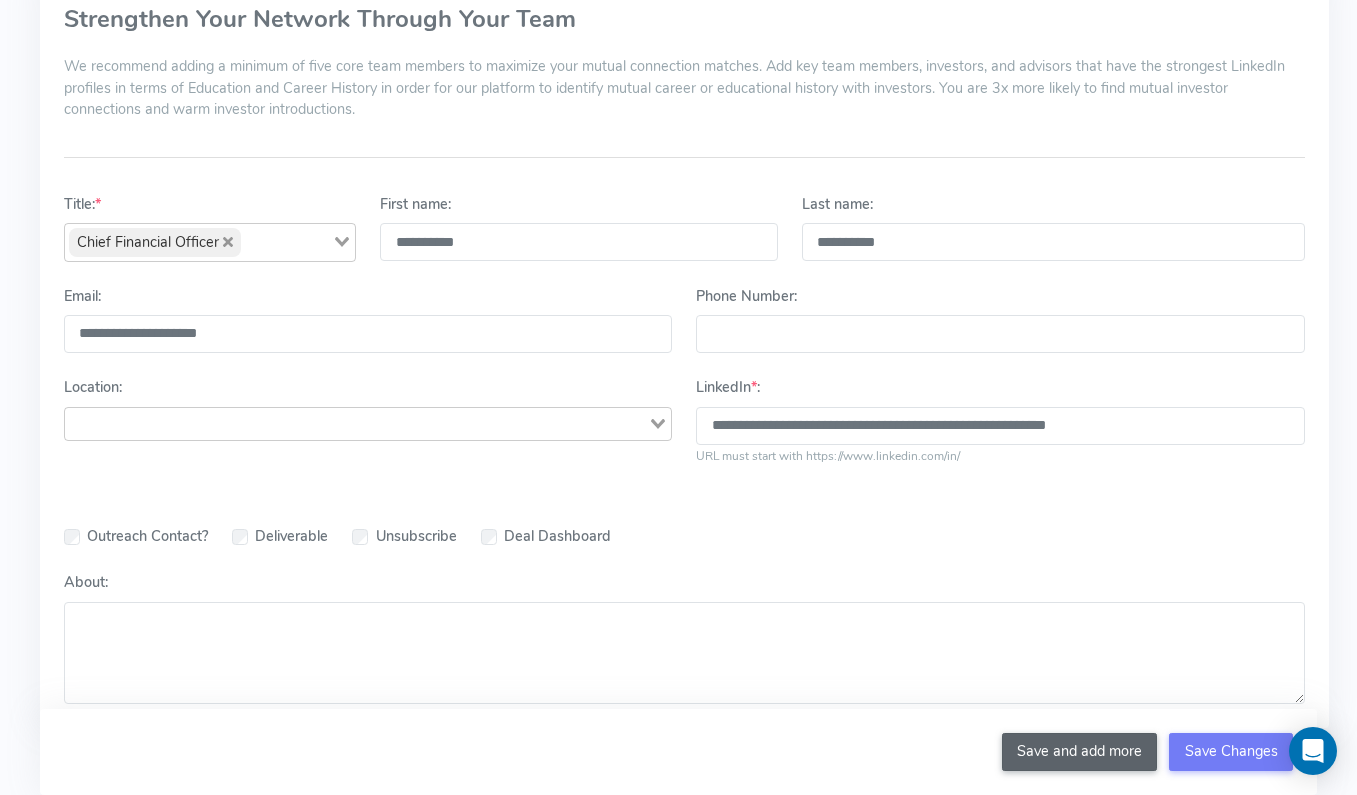 click on "Save and add more" at bounding box center (1080, 752) 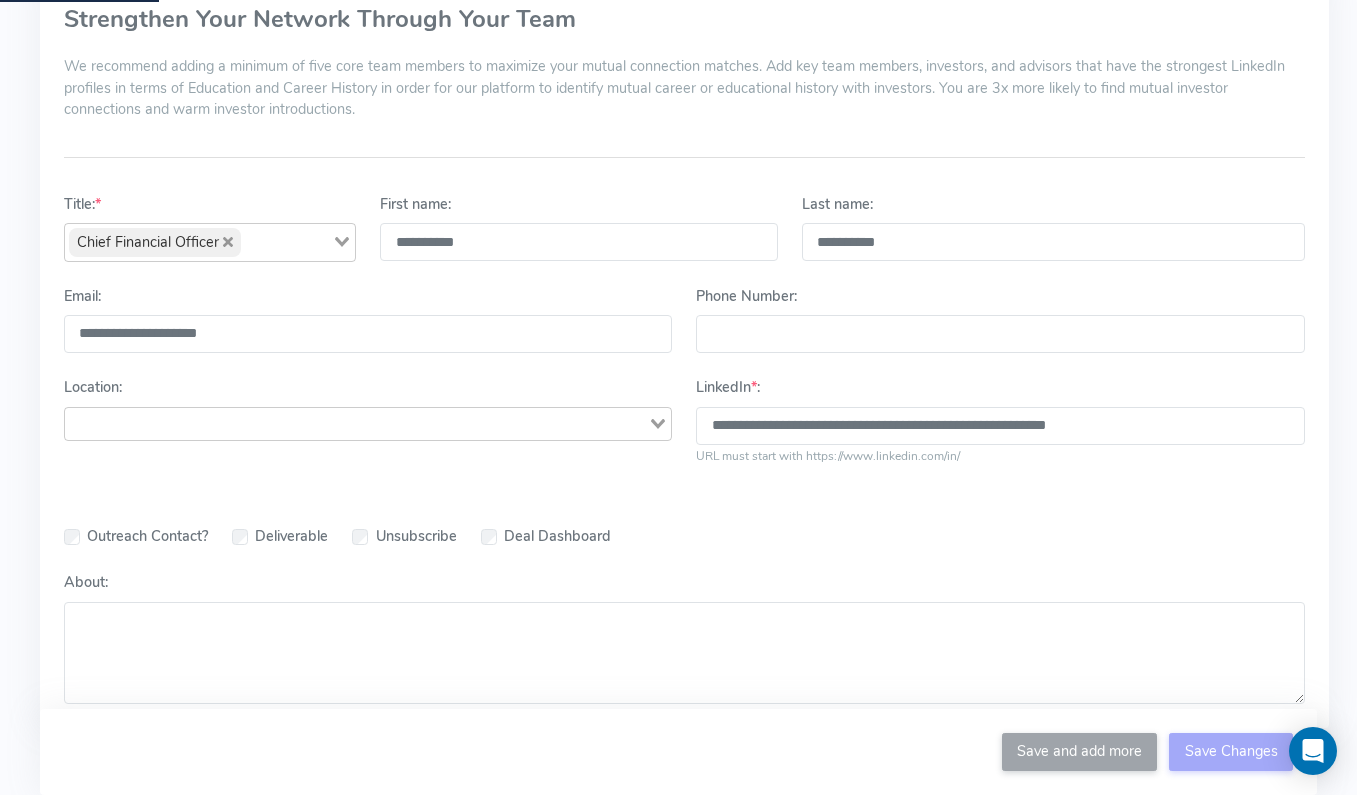 type 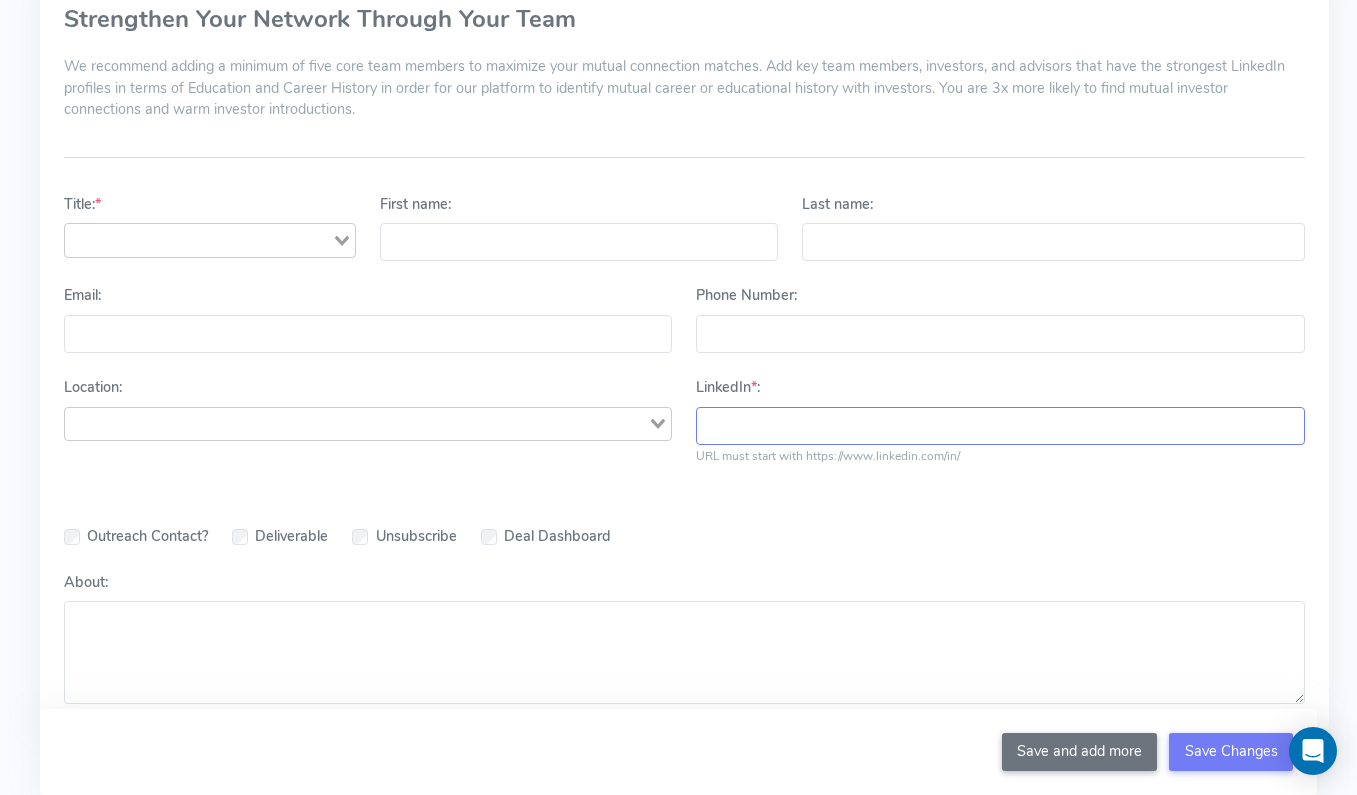 click on "LinkedIn * :" at bounding box center (1000, 426) 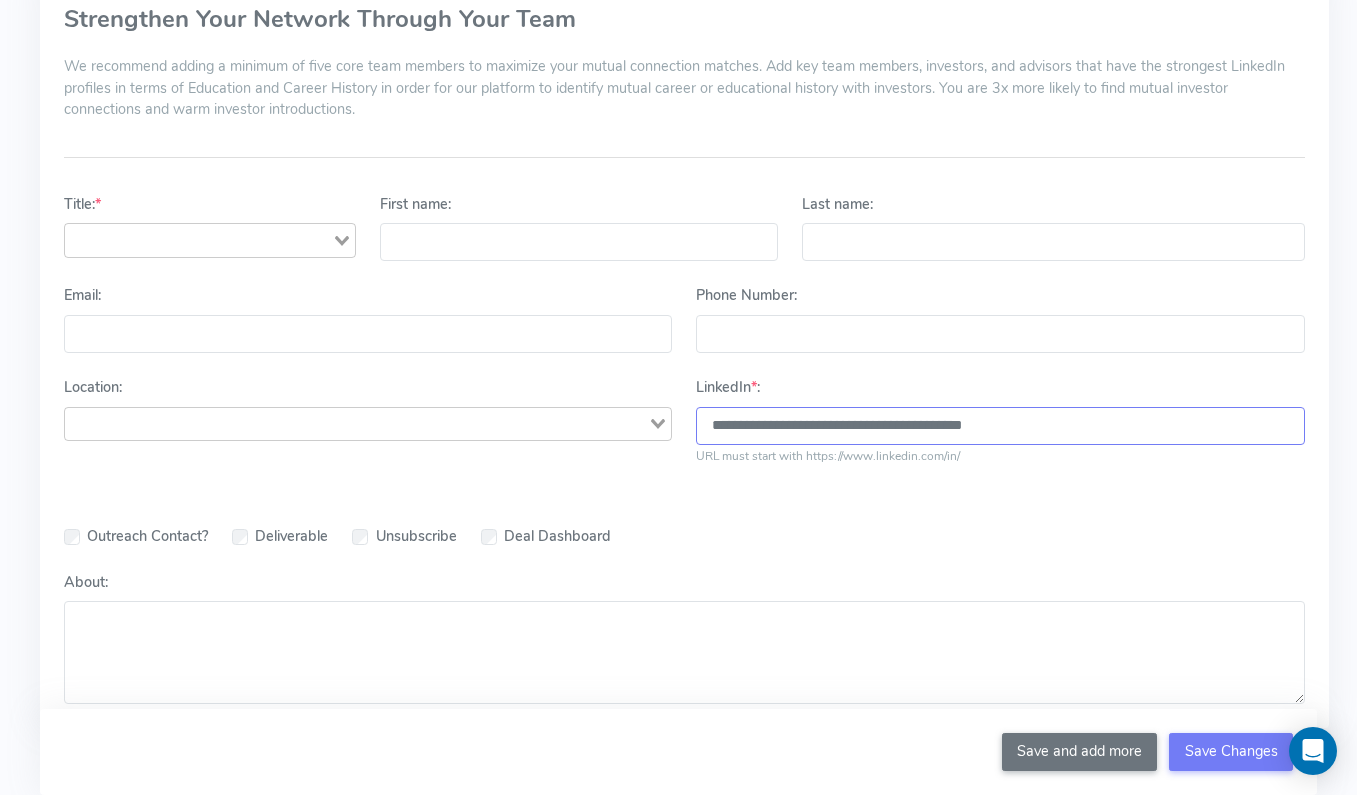 type on "**********" 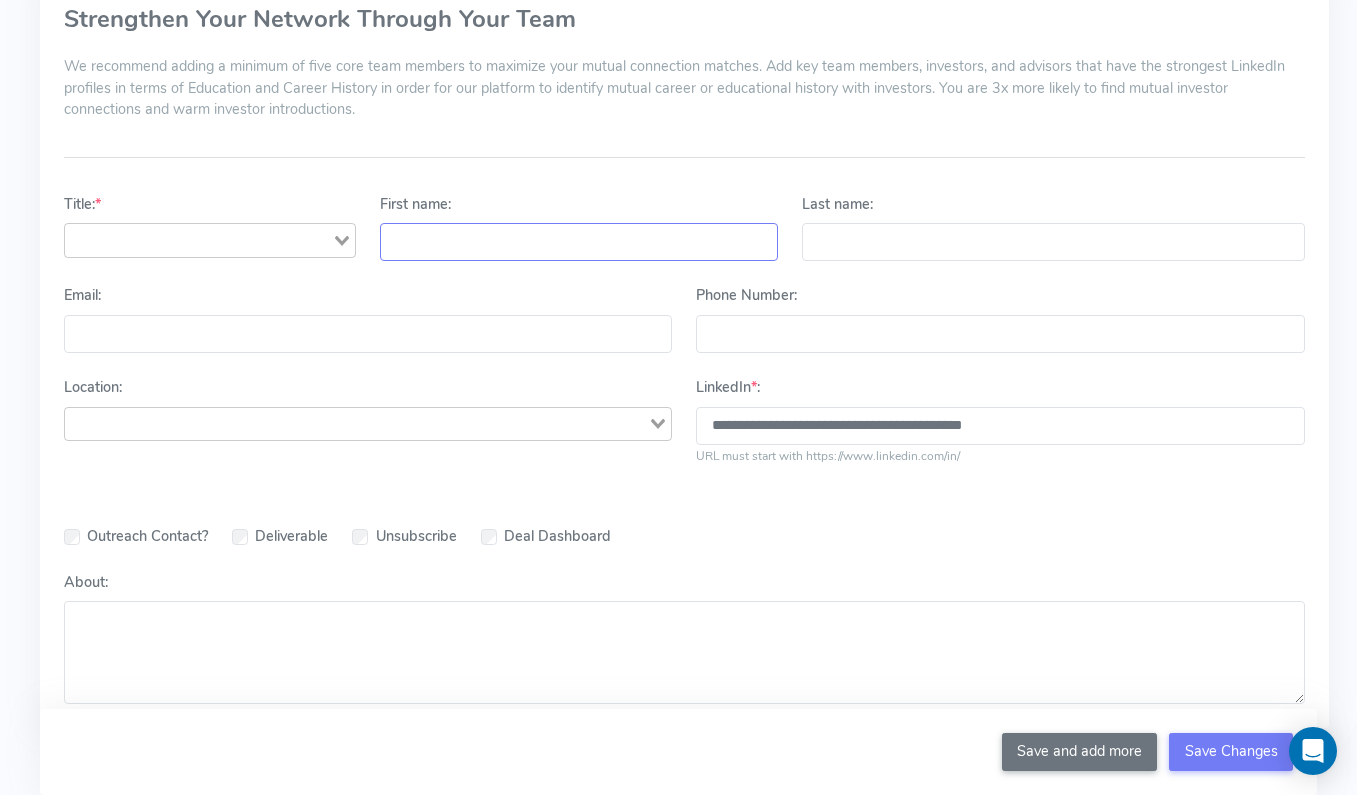click on "First name:" at bounding box center [579, 242] 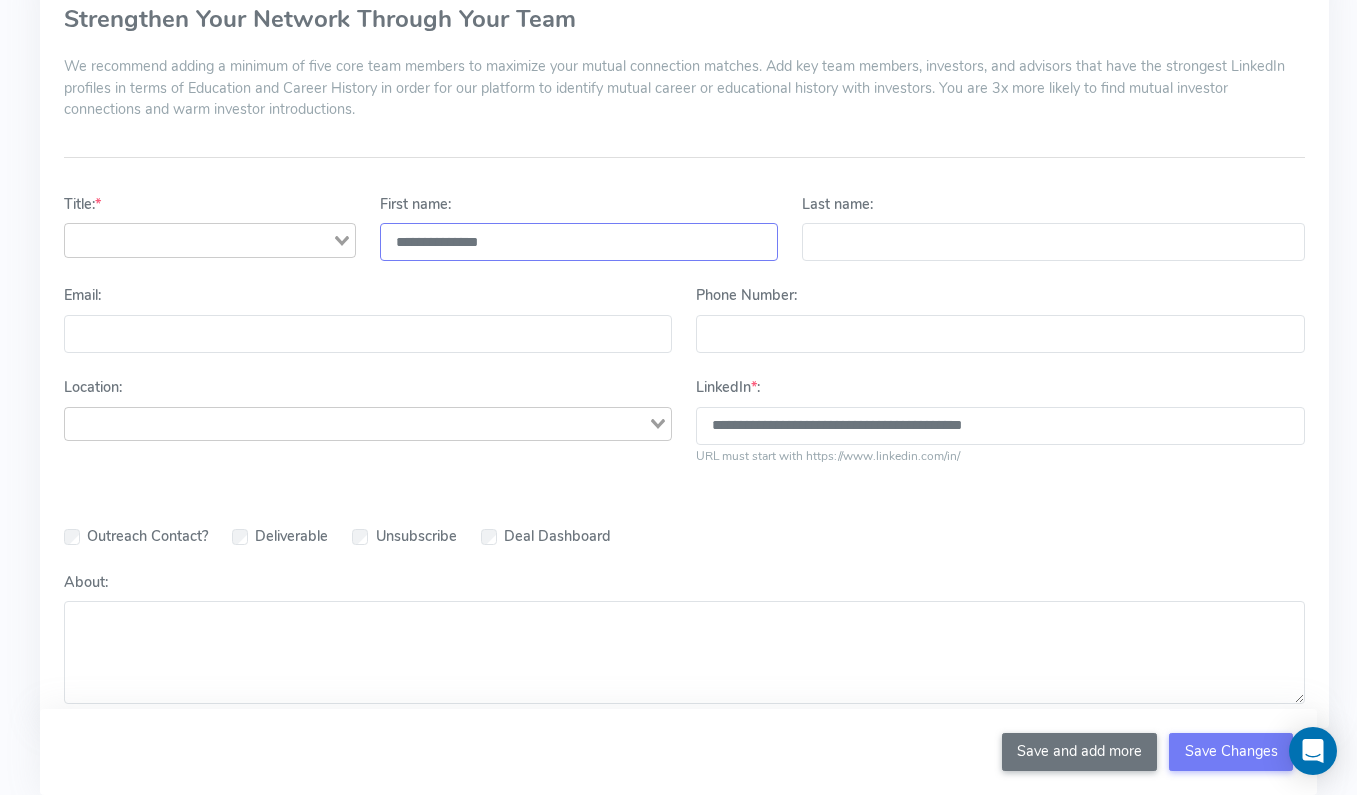 click on "**********" at bounding box center (579, 242) 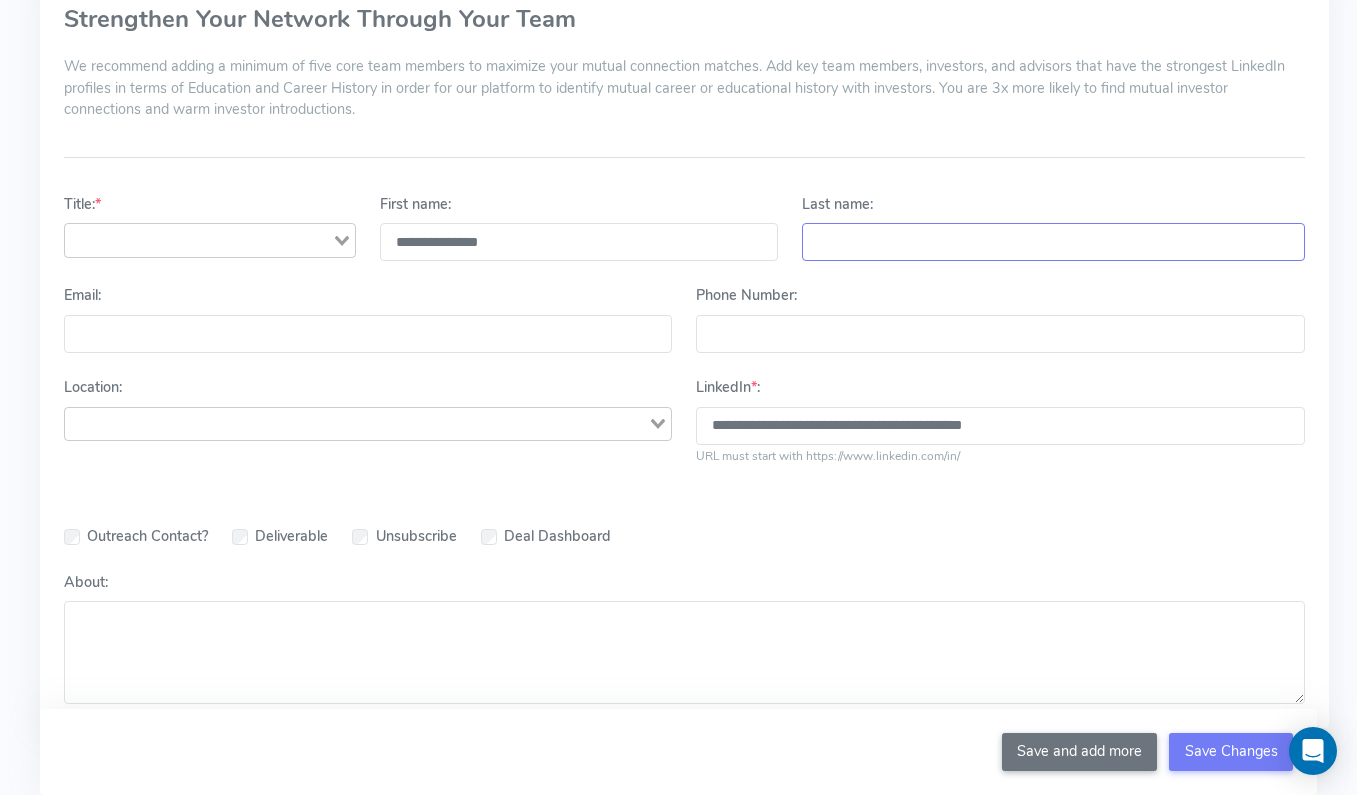 click on "Last name:" at bounding box center [1053, 242] 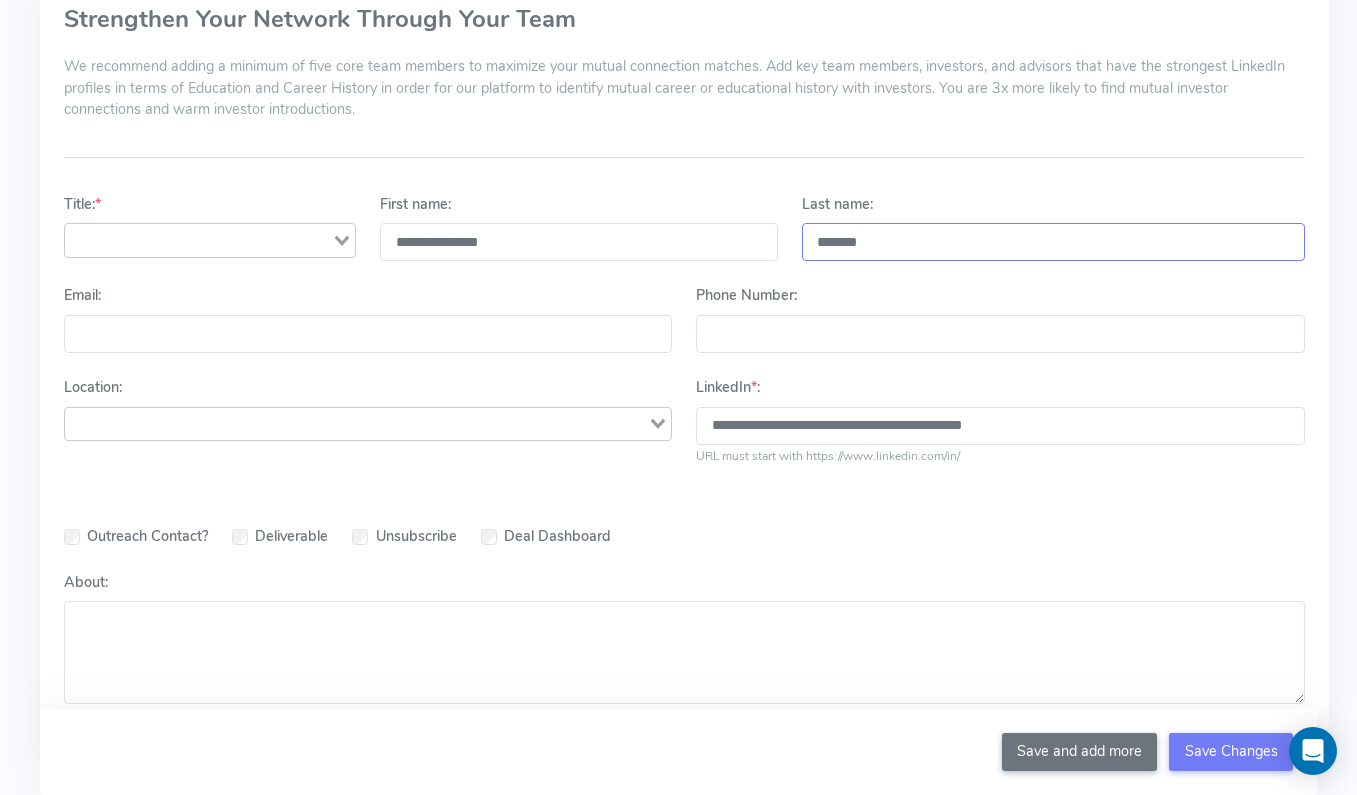 type on "*******" 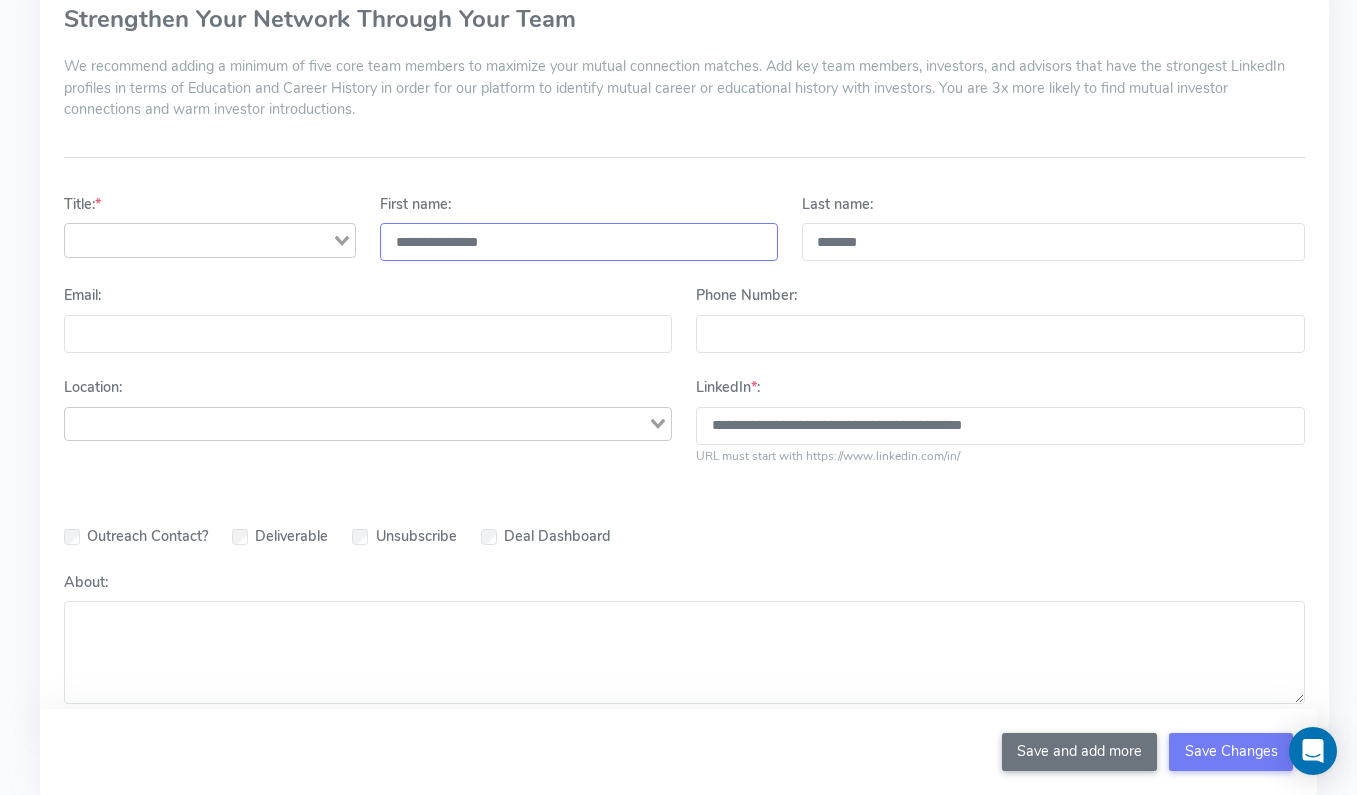 click on "**********" at bounding box center (579, 242) 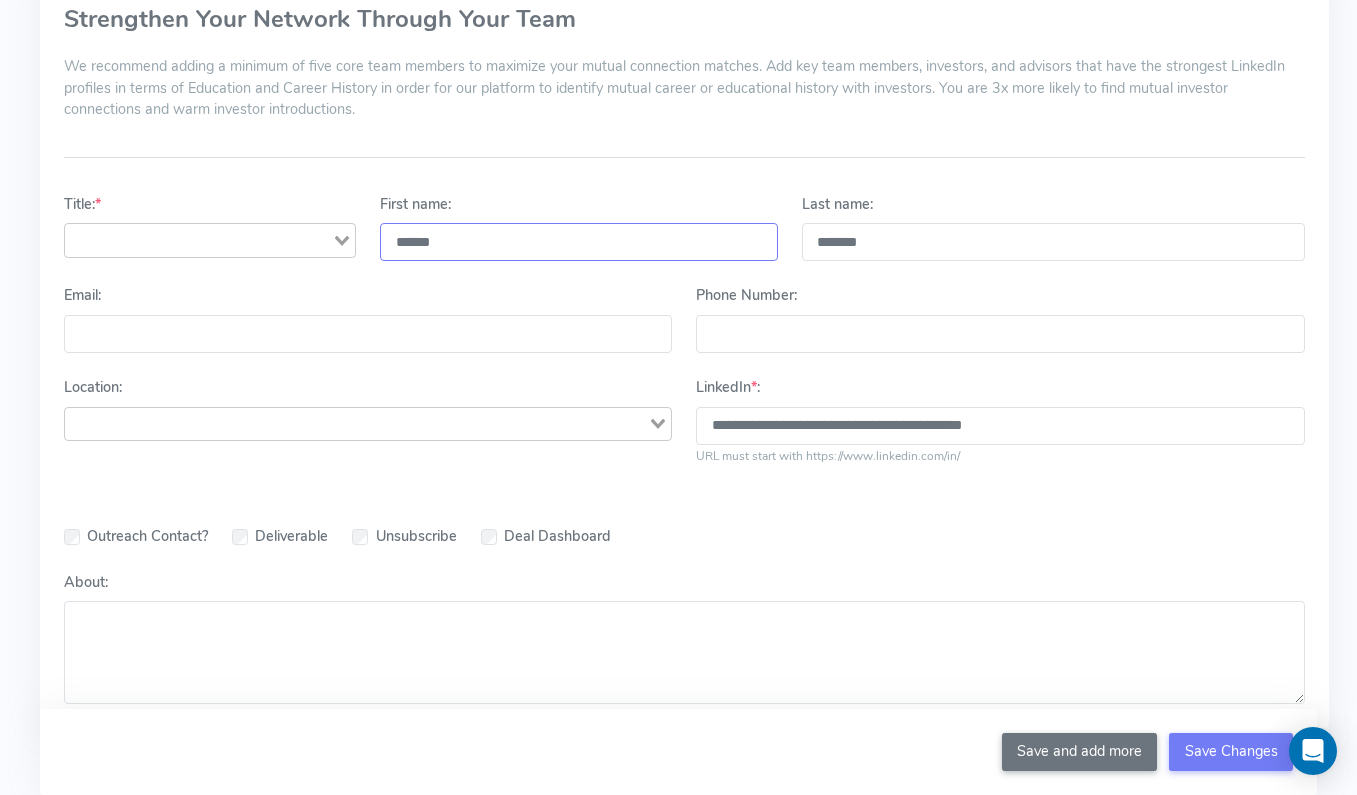 type on "******" 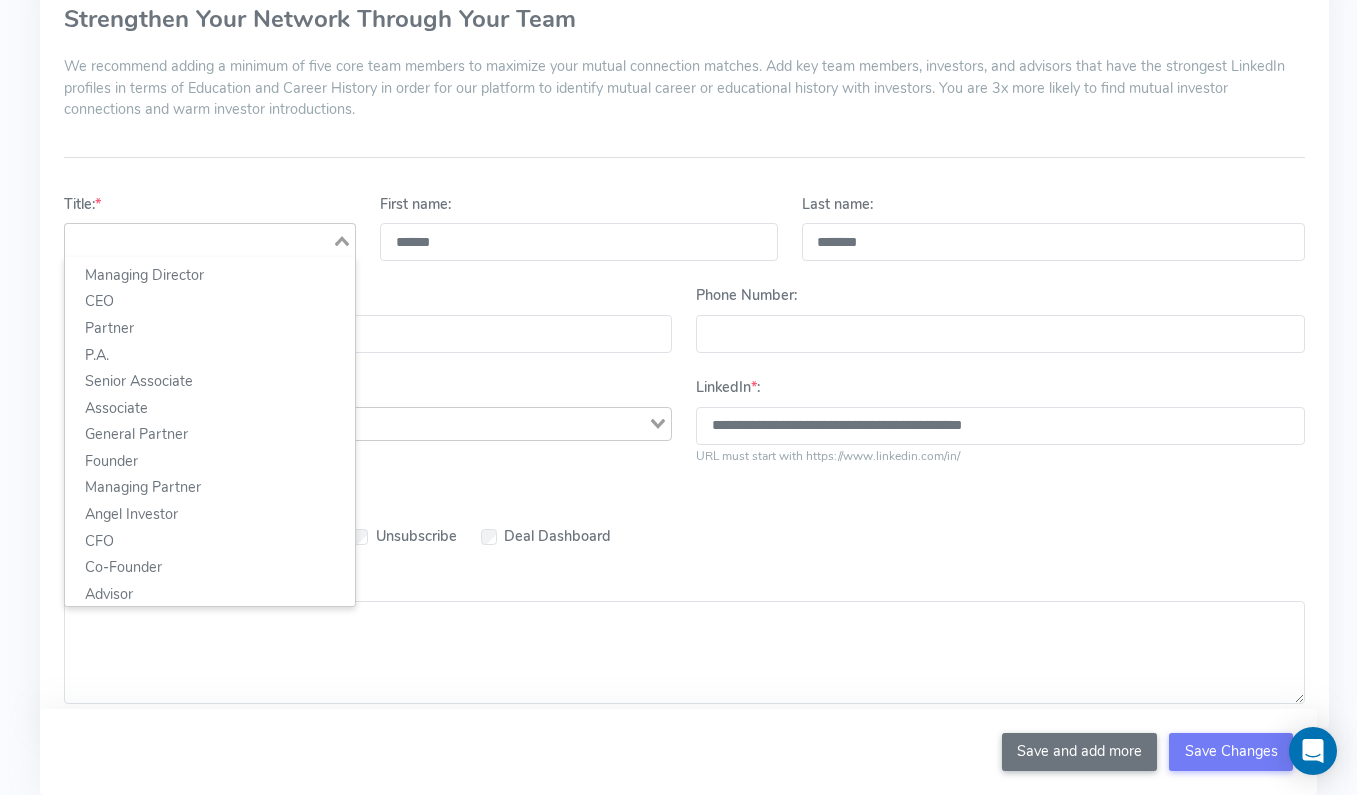 click 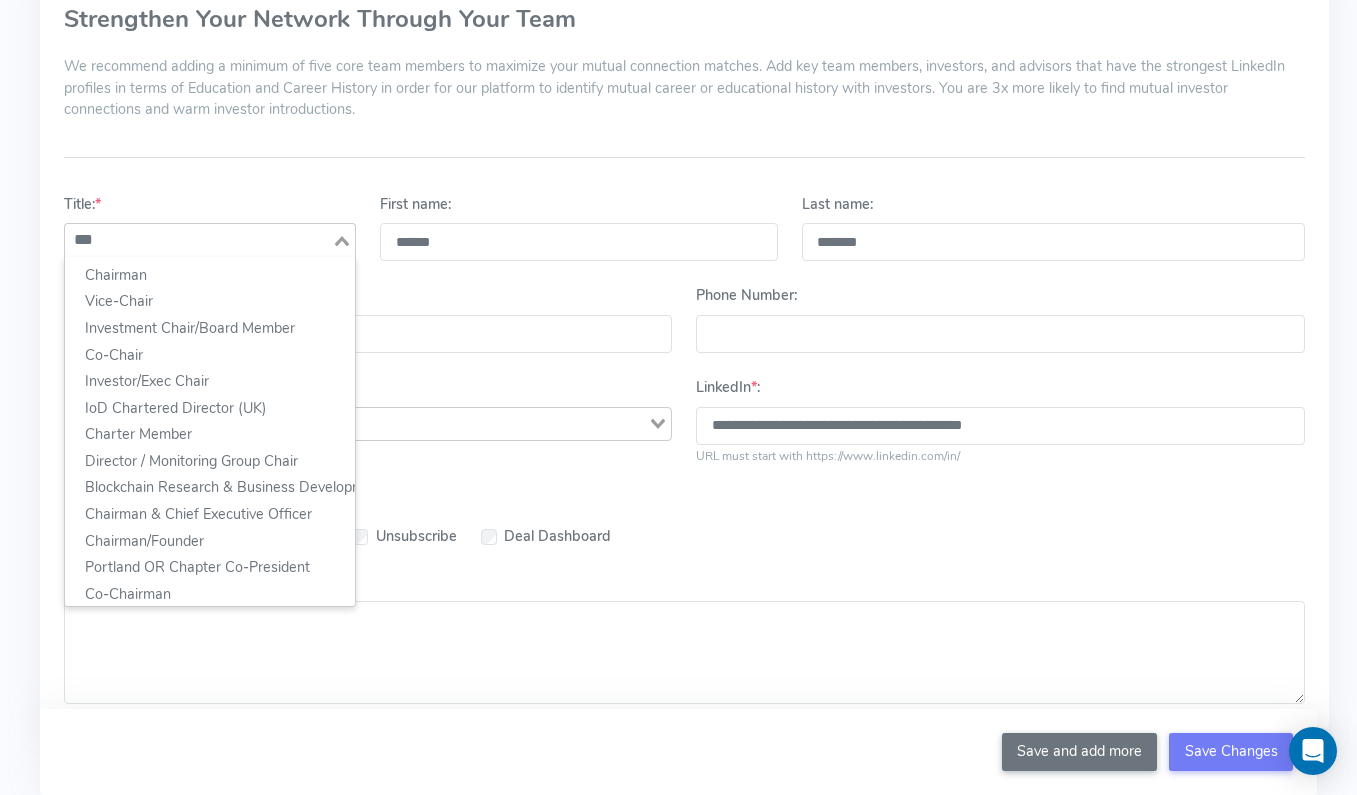 click on "***" 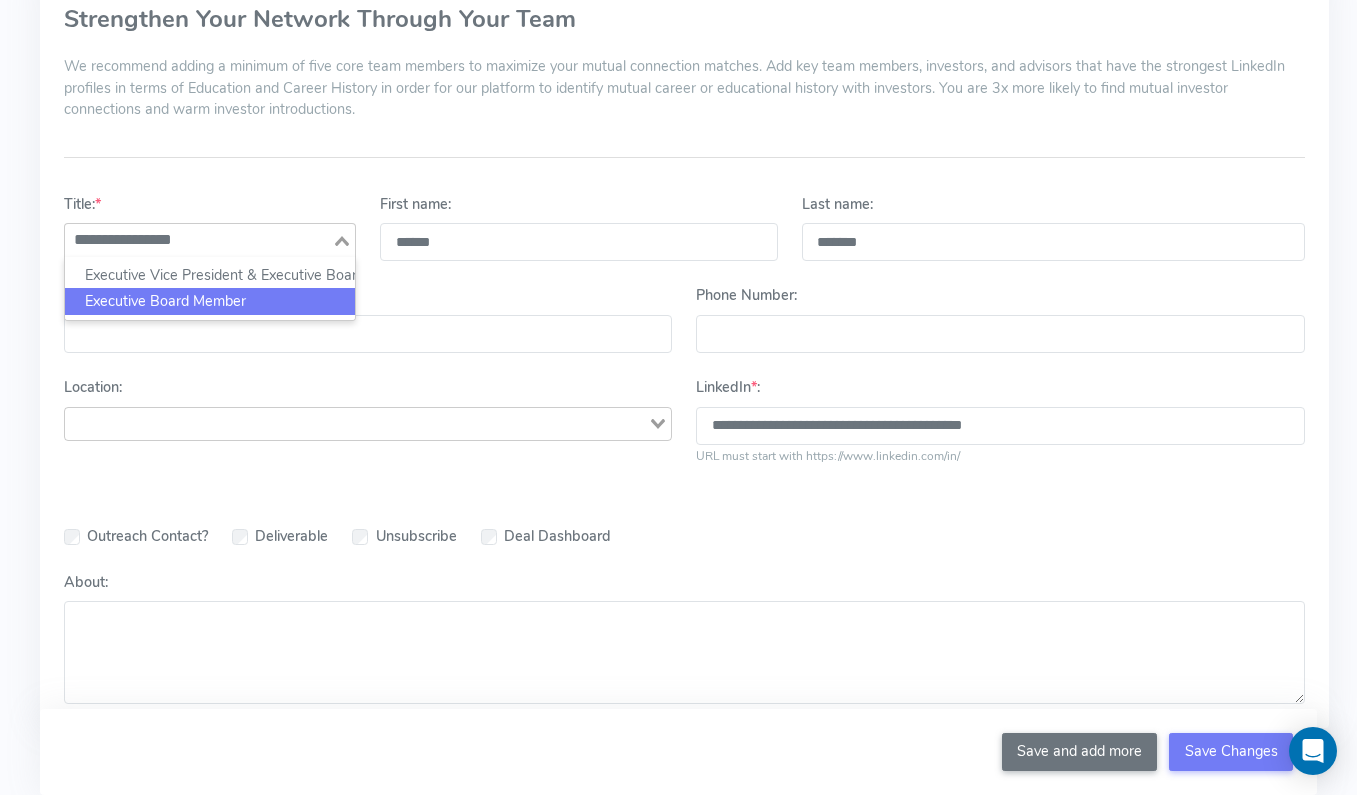 click on "Executive Board Member" 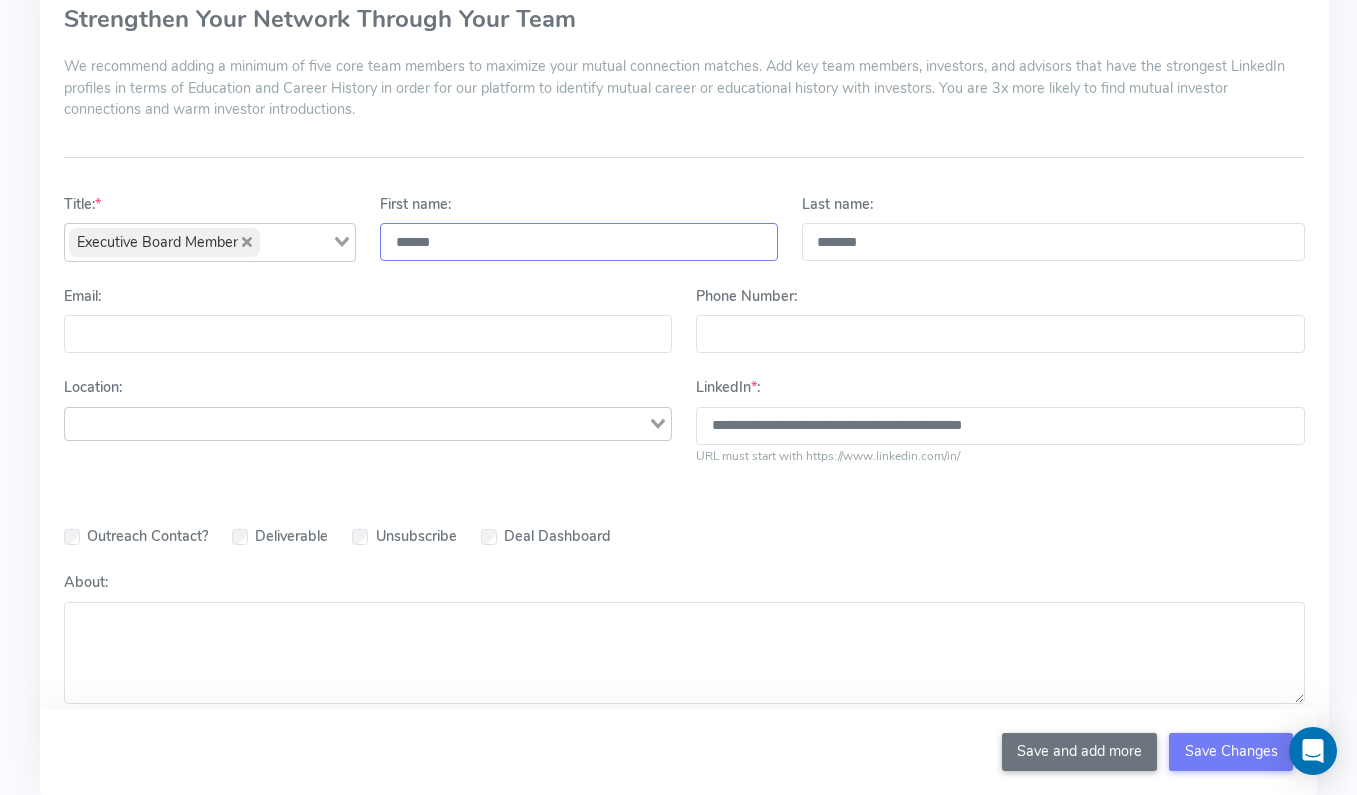 click on "******" at bounding box center (579, 242) 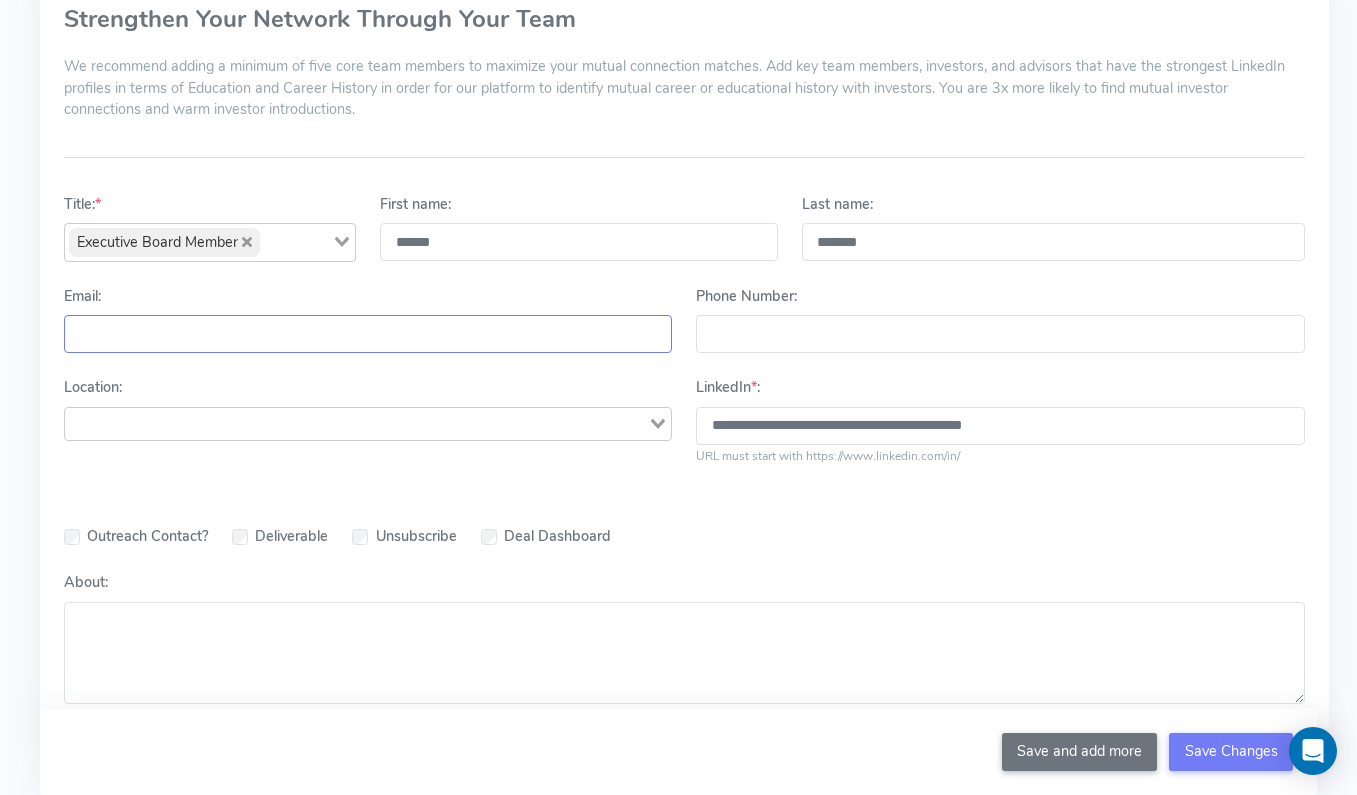click on "Email:" at bounding box center [368, 334] 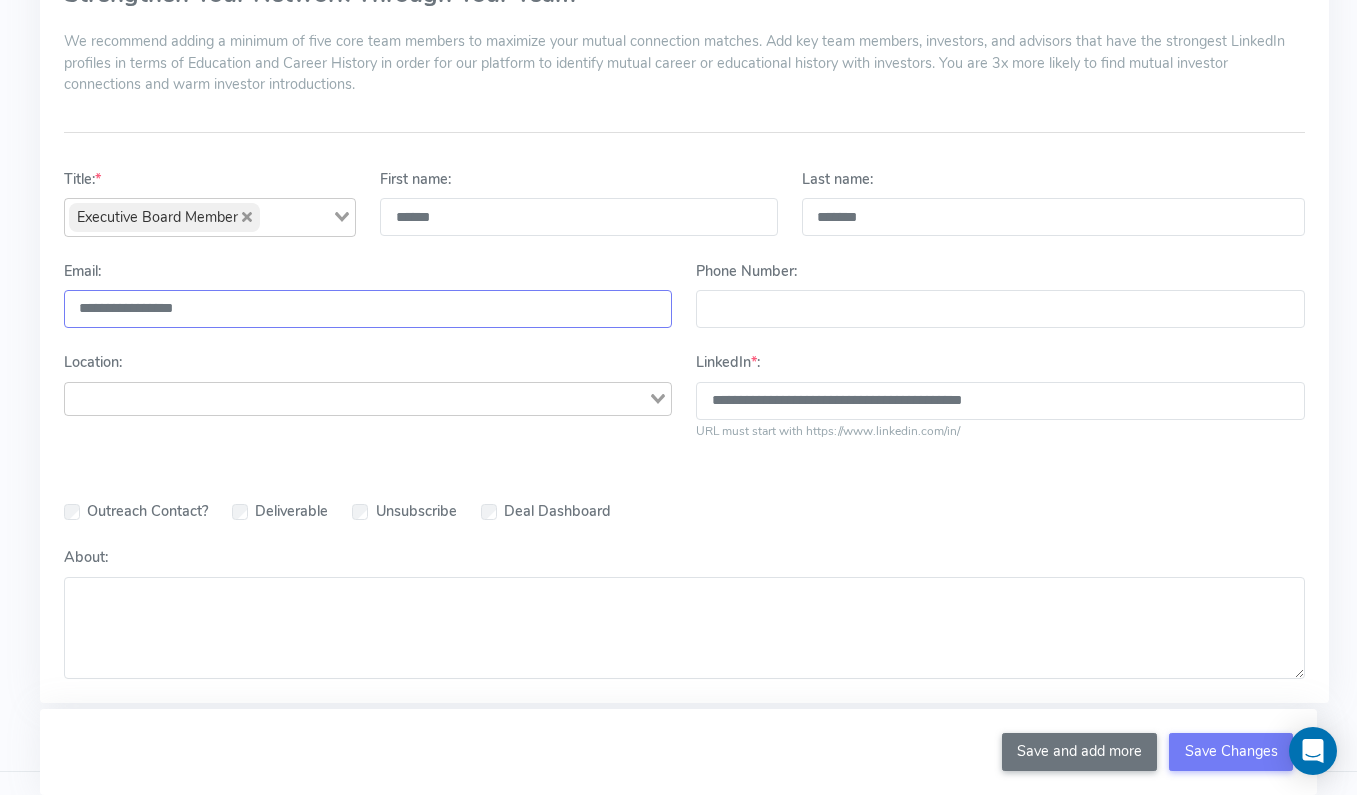 scroll, scrollTop: 308, scrollLeft: 0, axis: vertical 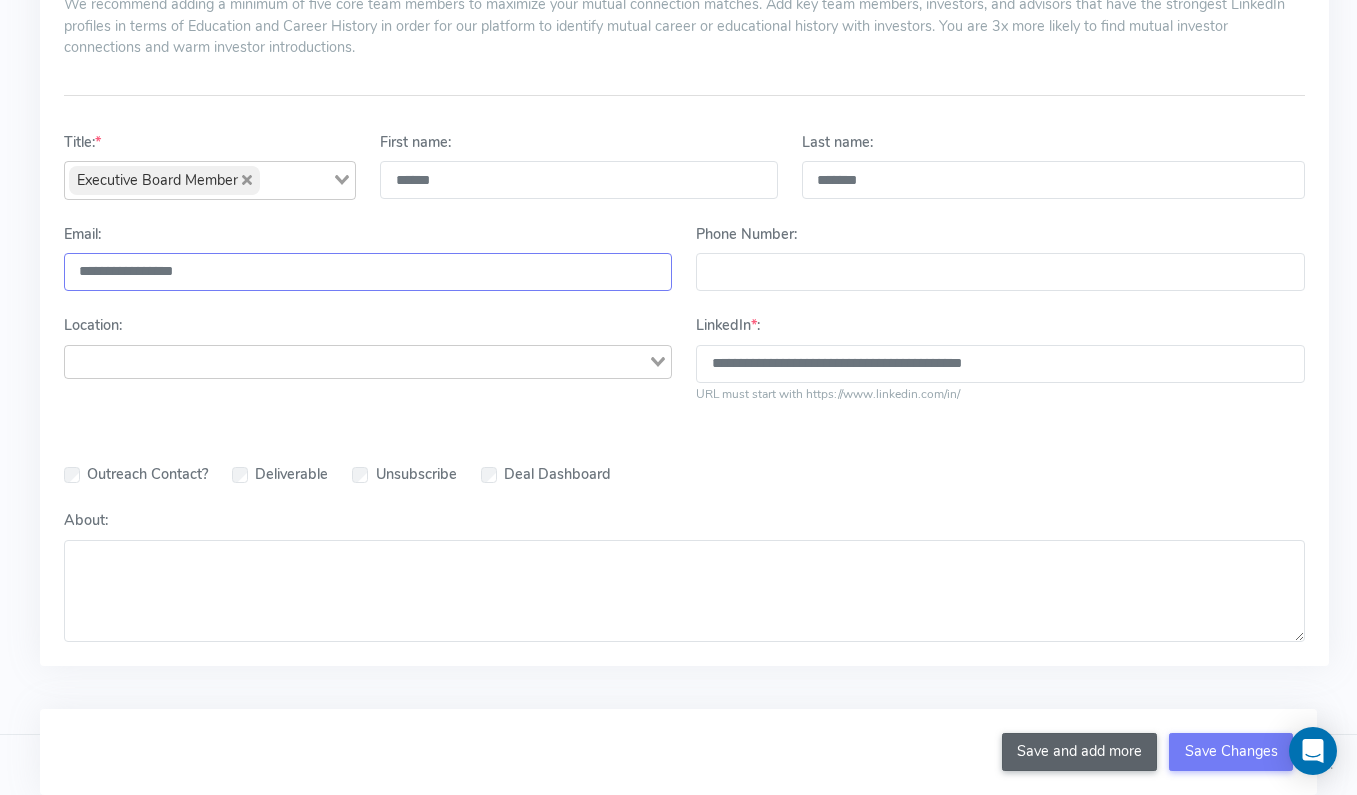 type on "**********" 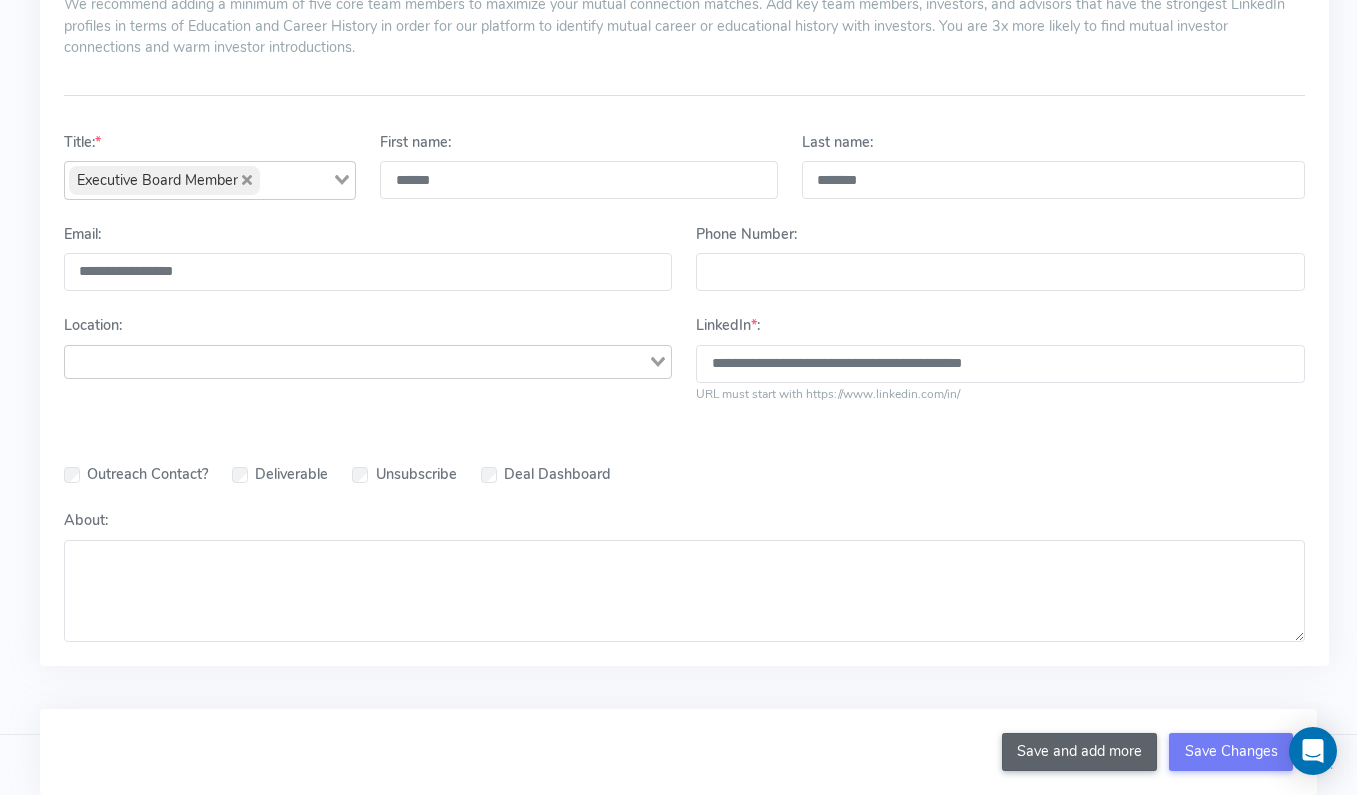 click on "Save and add more" at bounding box center (1080, 752) 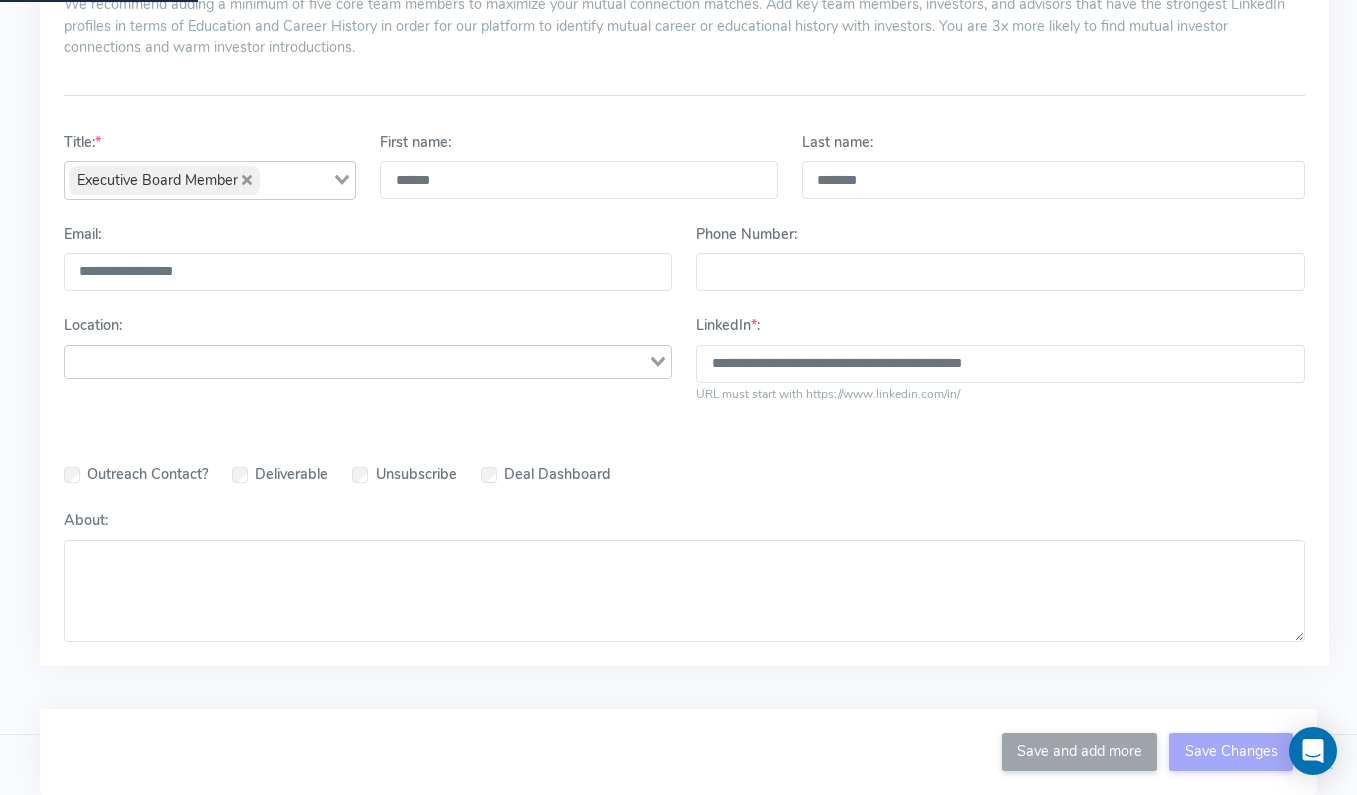 type 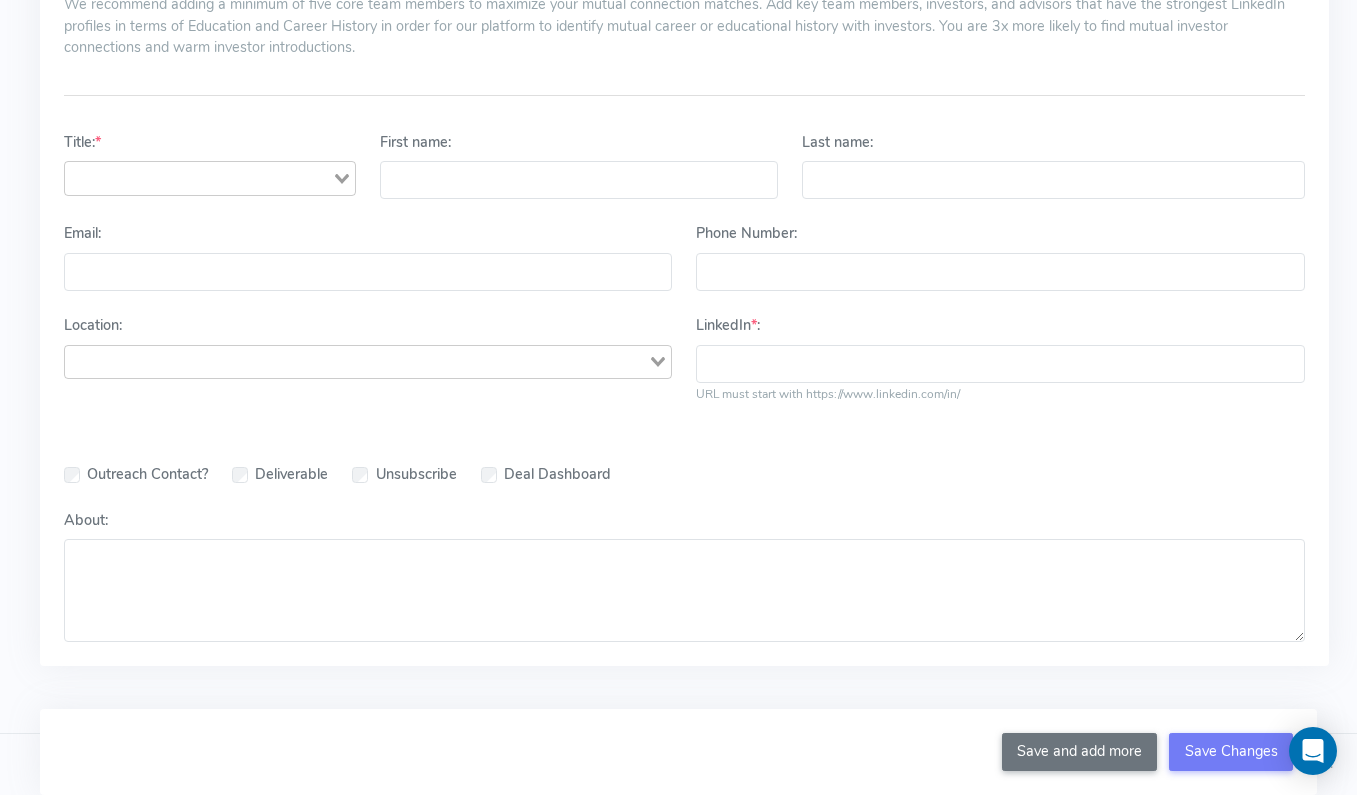 scroll, scrollTop: 0, scrollLeft: 0, axis: both 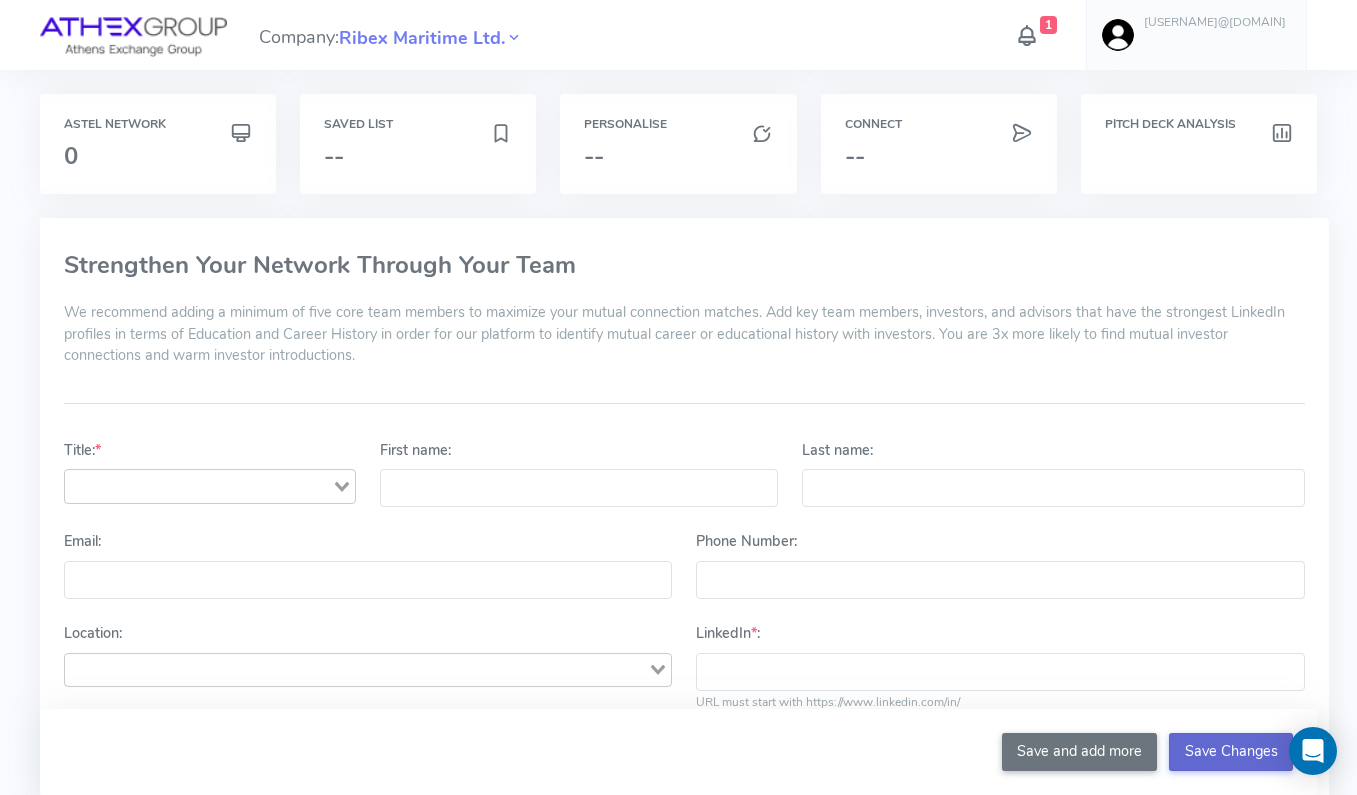 click on "Save Changes" at bounding box center [1231, 752] 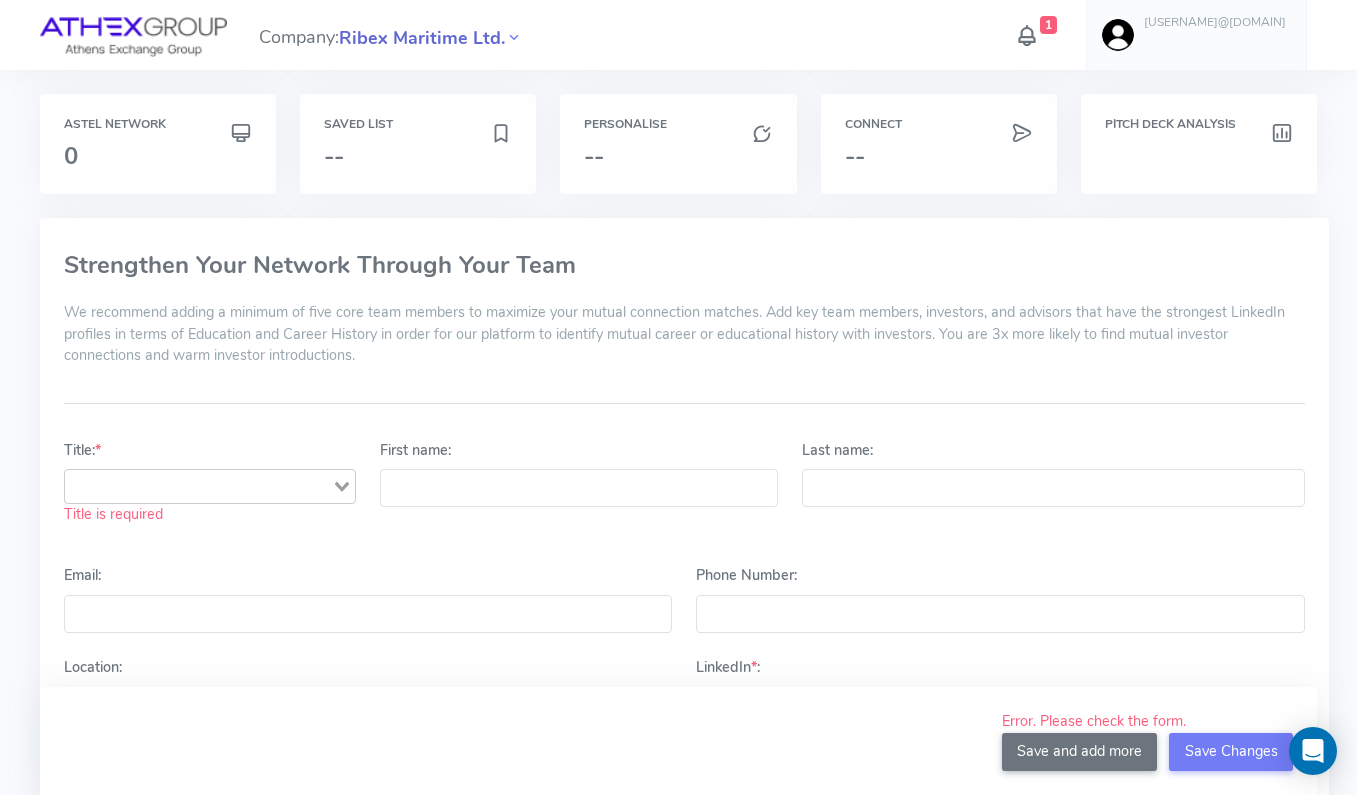 click on "Ribex Maritime Ltd." at bounding box center (422, 38) 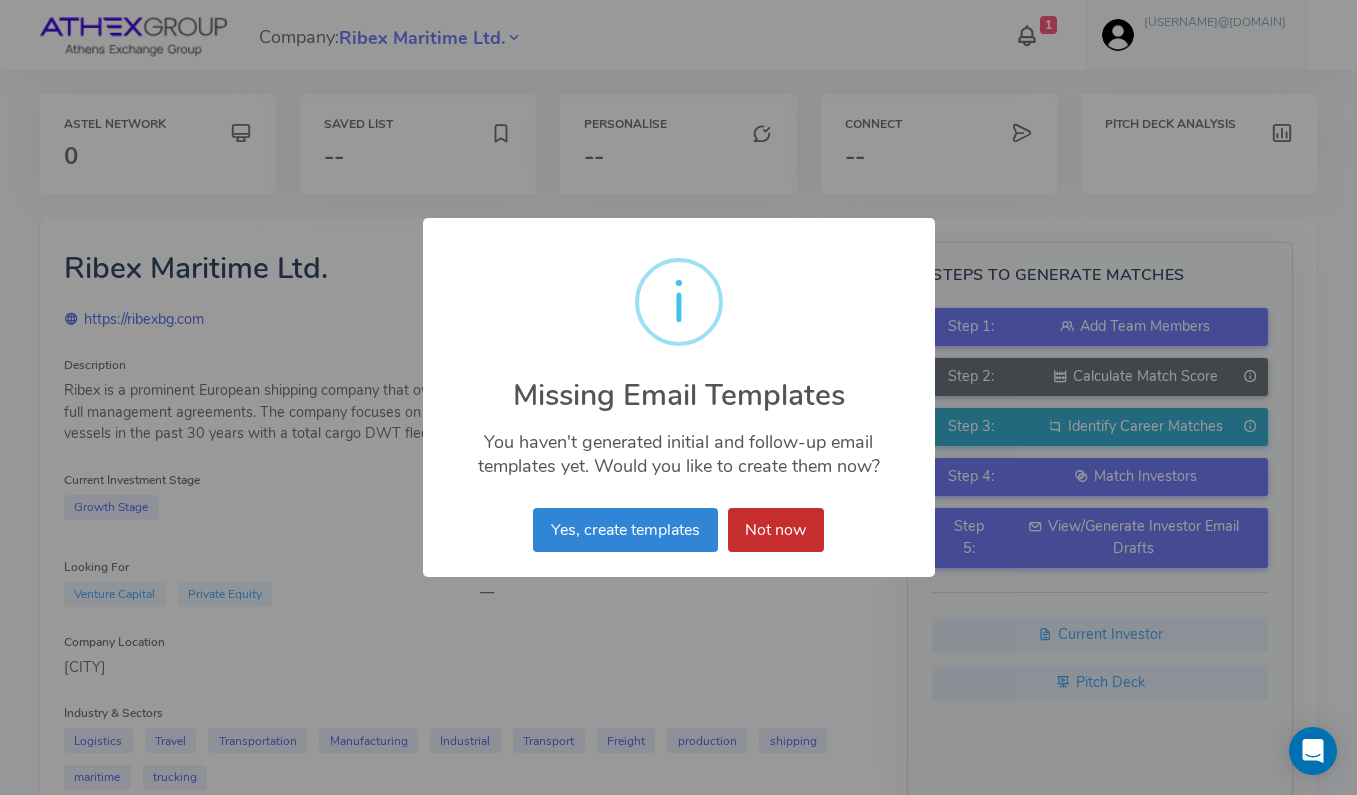 click on "Not now" at bounding box center (776, 530) 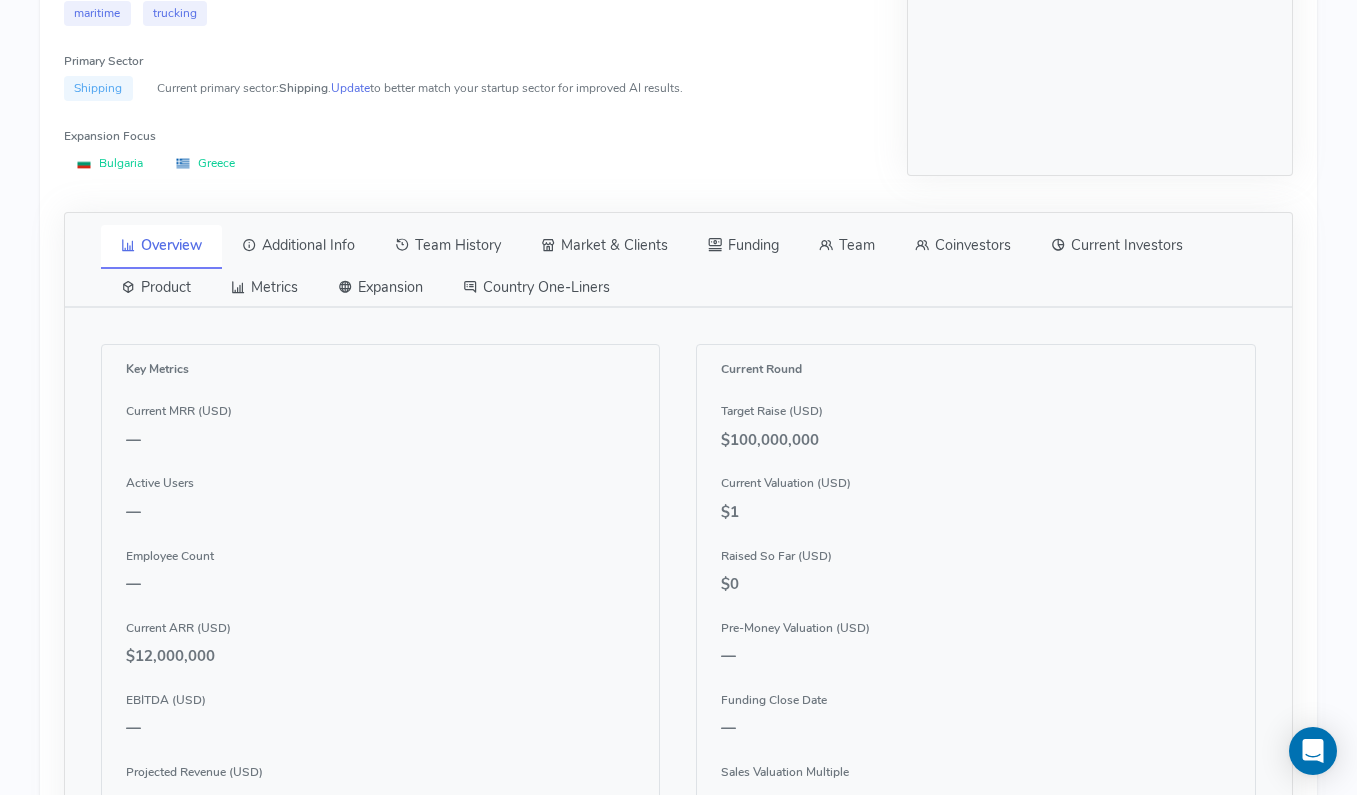 scroll, scrollTop: 762, scrollLeft: 0, axis: vertical 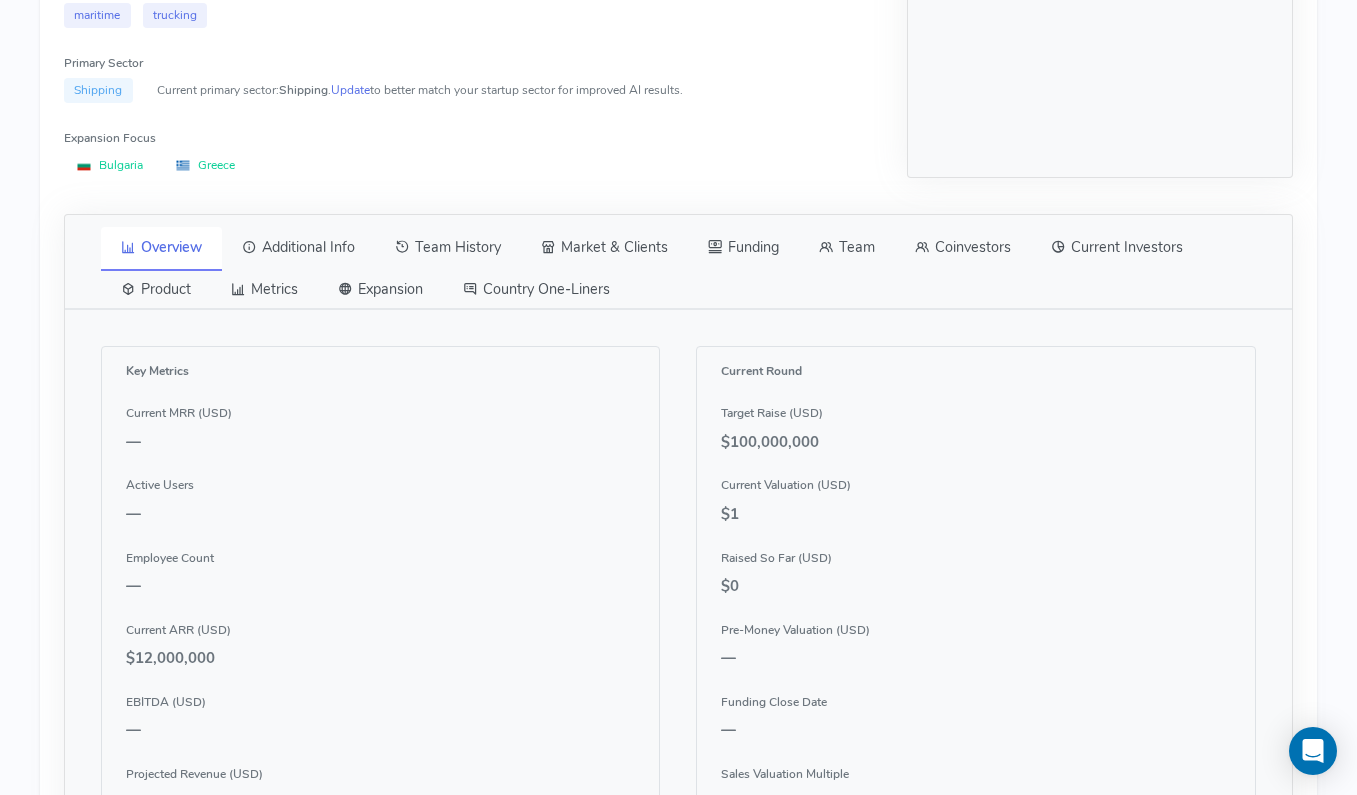 click on "Team" at bounding box center (847, 248) 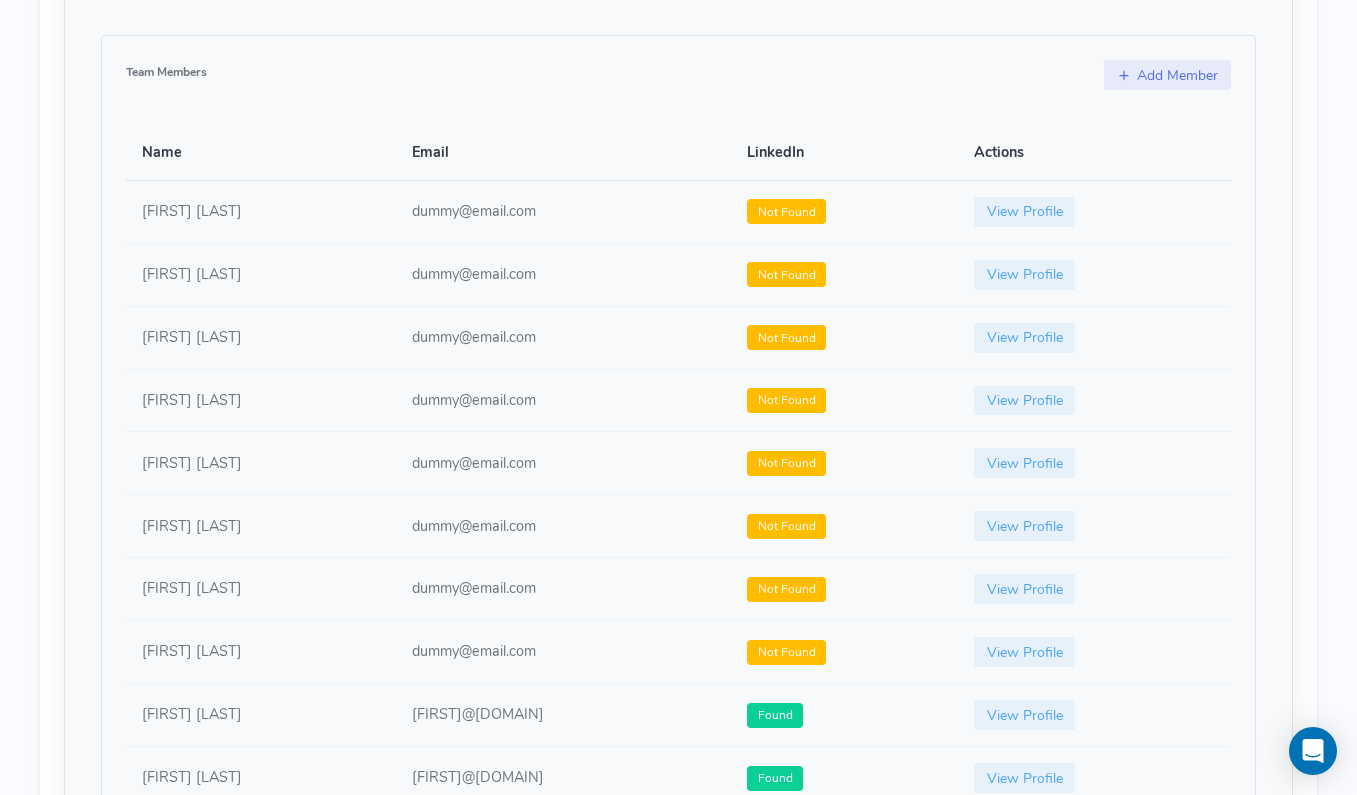 scroll, scrollTop: 1072, scrollLeft: 0, axis: vertical 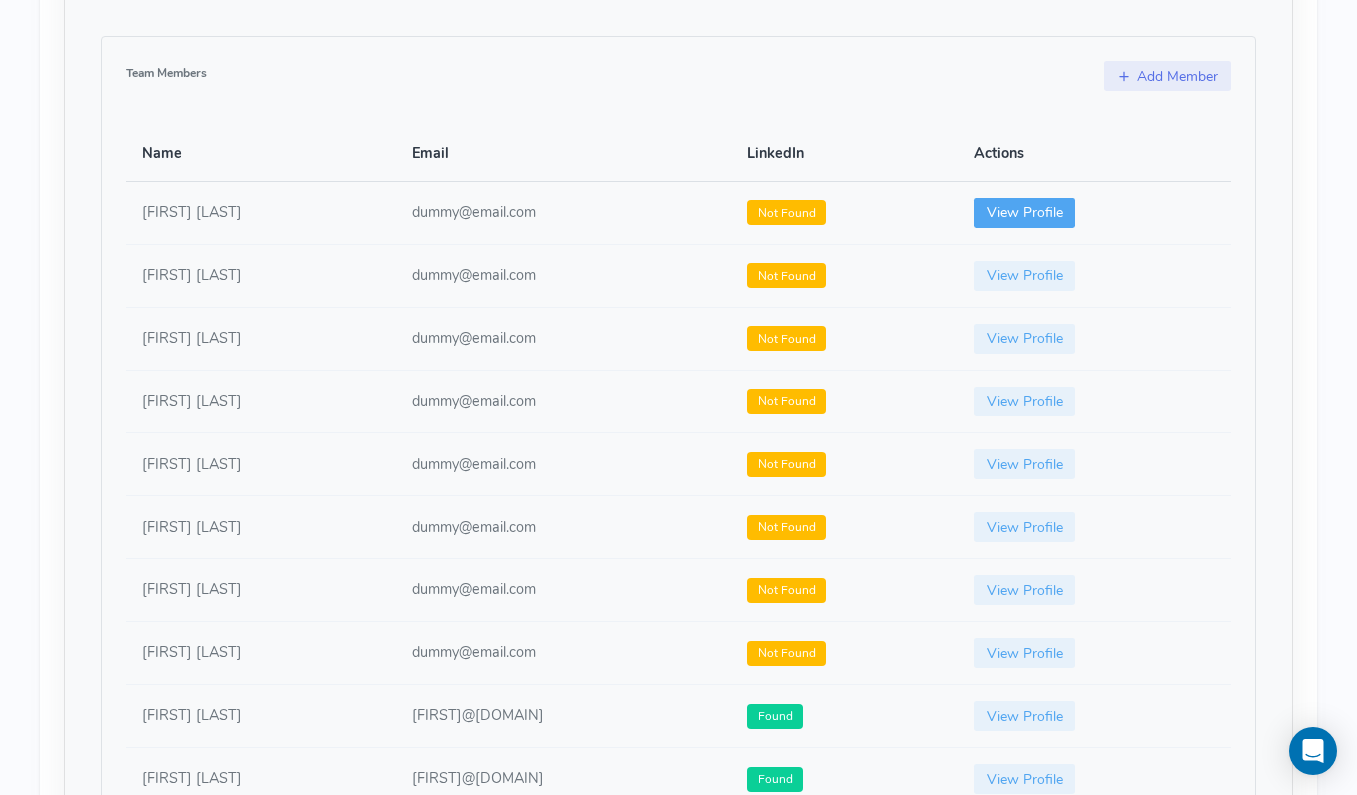 click on "View Profile" at bounding box center [1025, 213] 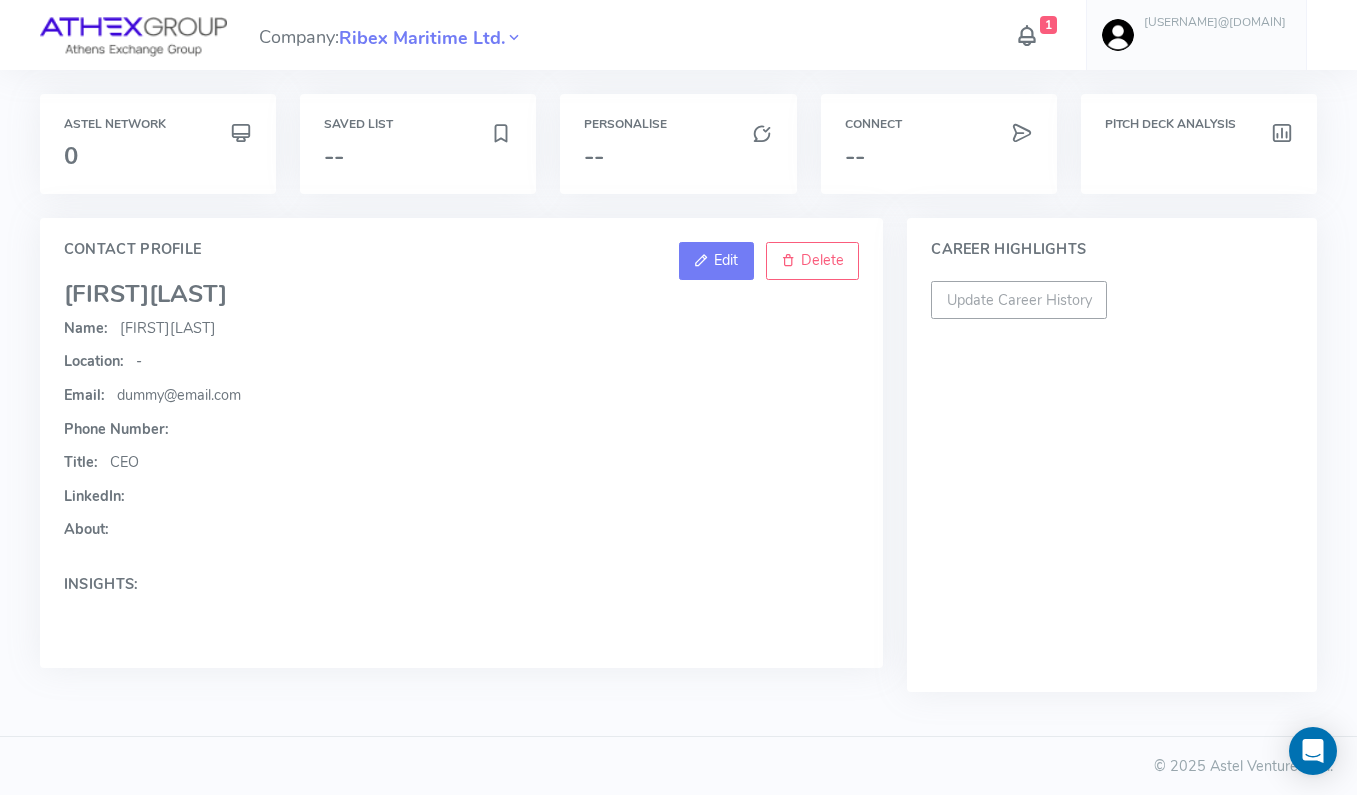 click on "Edit" at bounding box center (726, 260) 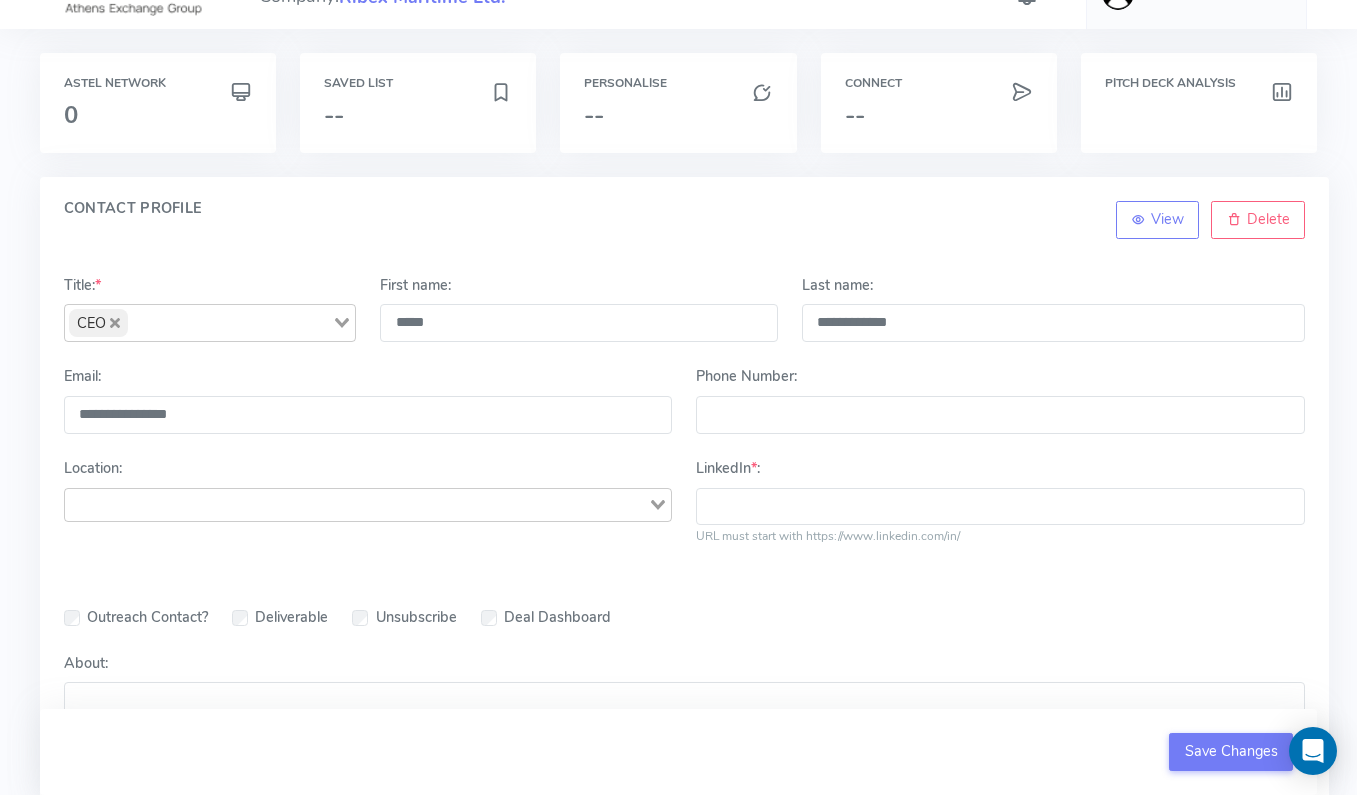 scroll, scrollTop: 0, scrollLeft: 0, axis: both 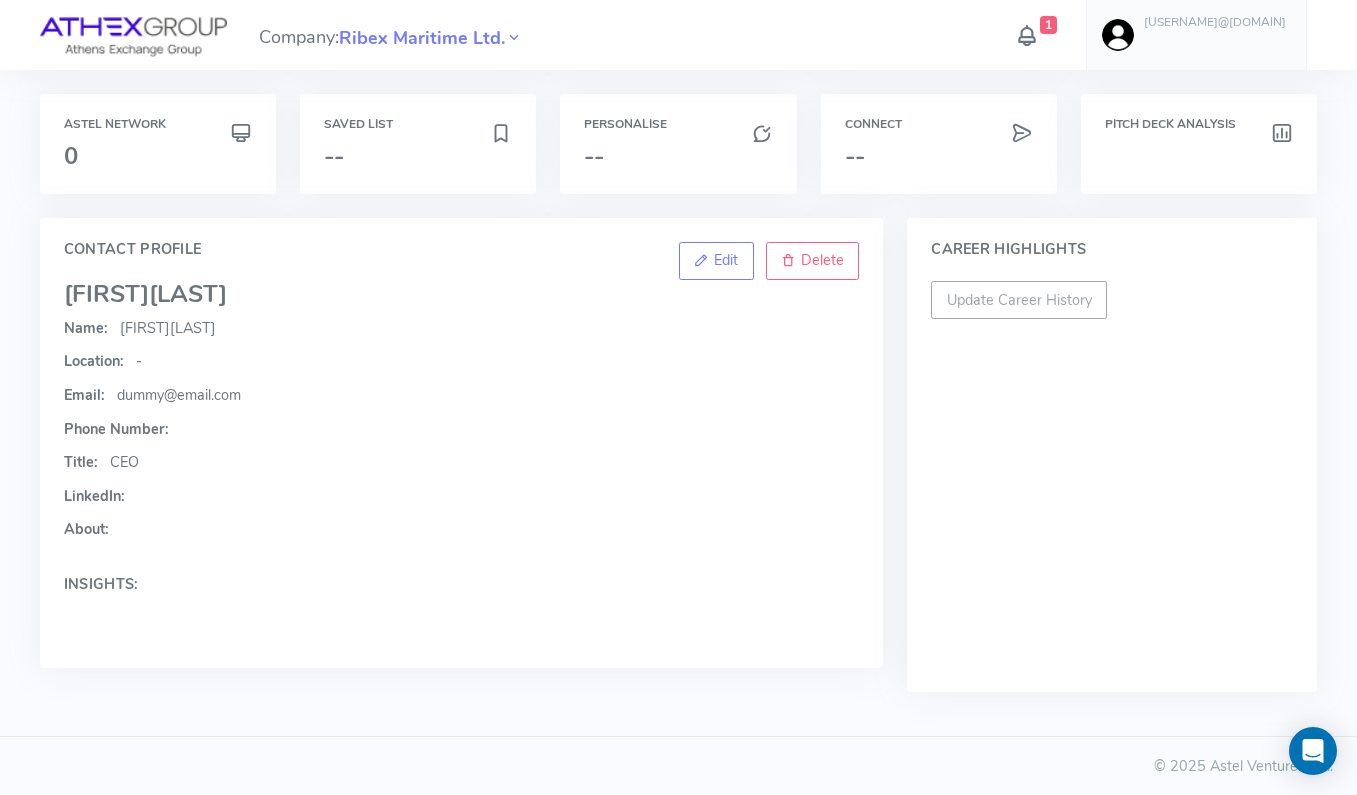 click on "Company:  Ribex Maritime Ltd." at bounding box center (391, 35) 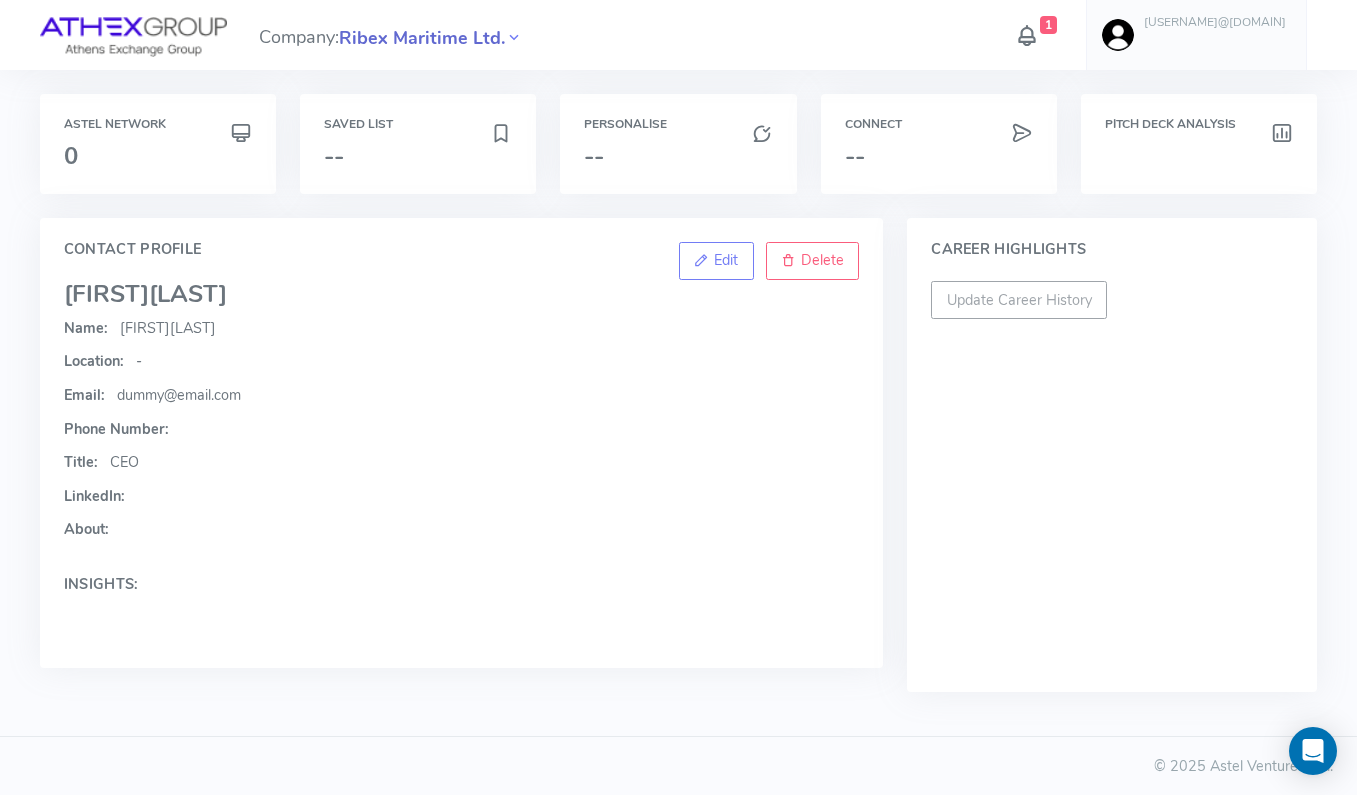click on "Ribex Maritime Ltd." at bounding box center [422, 38] 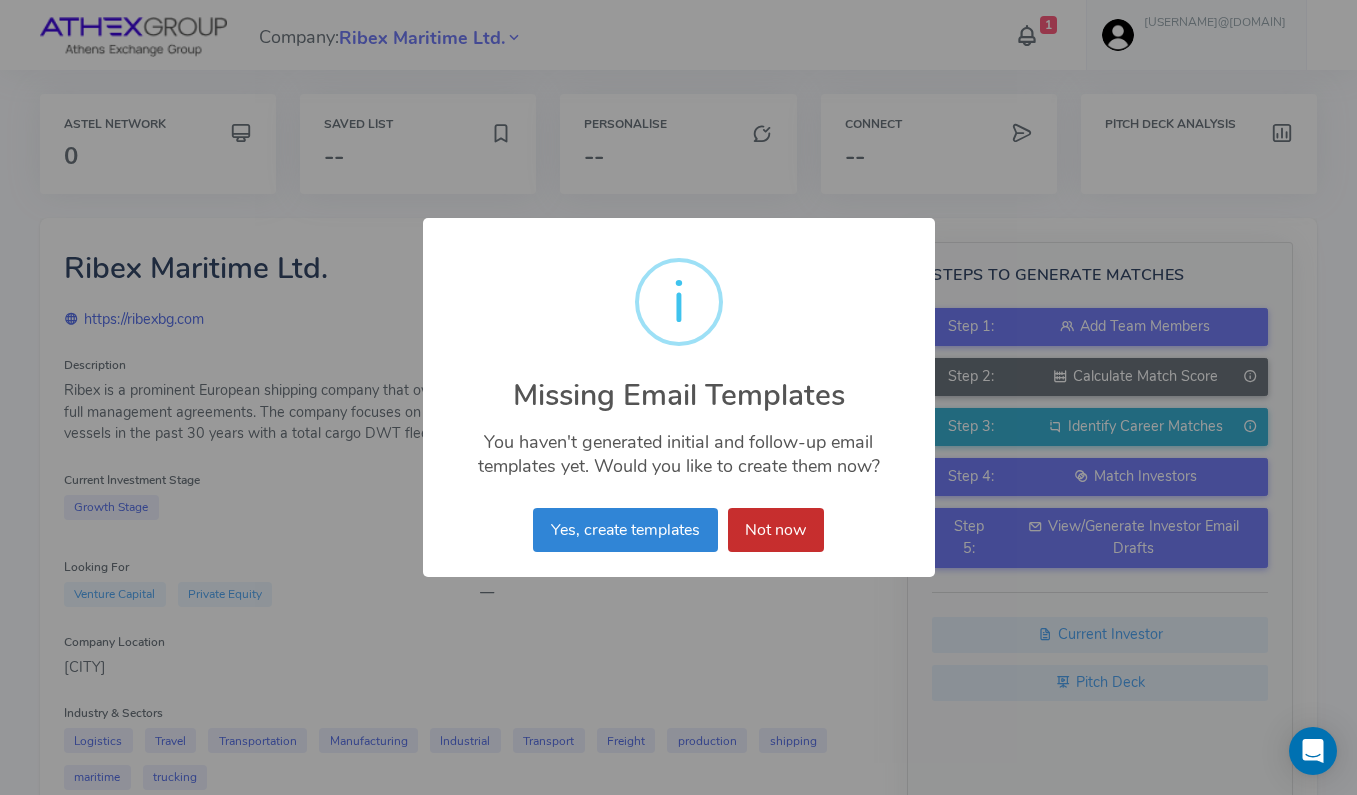 click on "Not now" at bounding box center (776, 530) 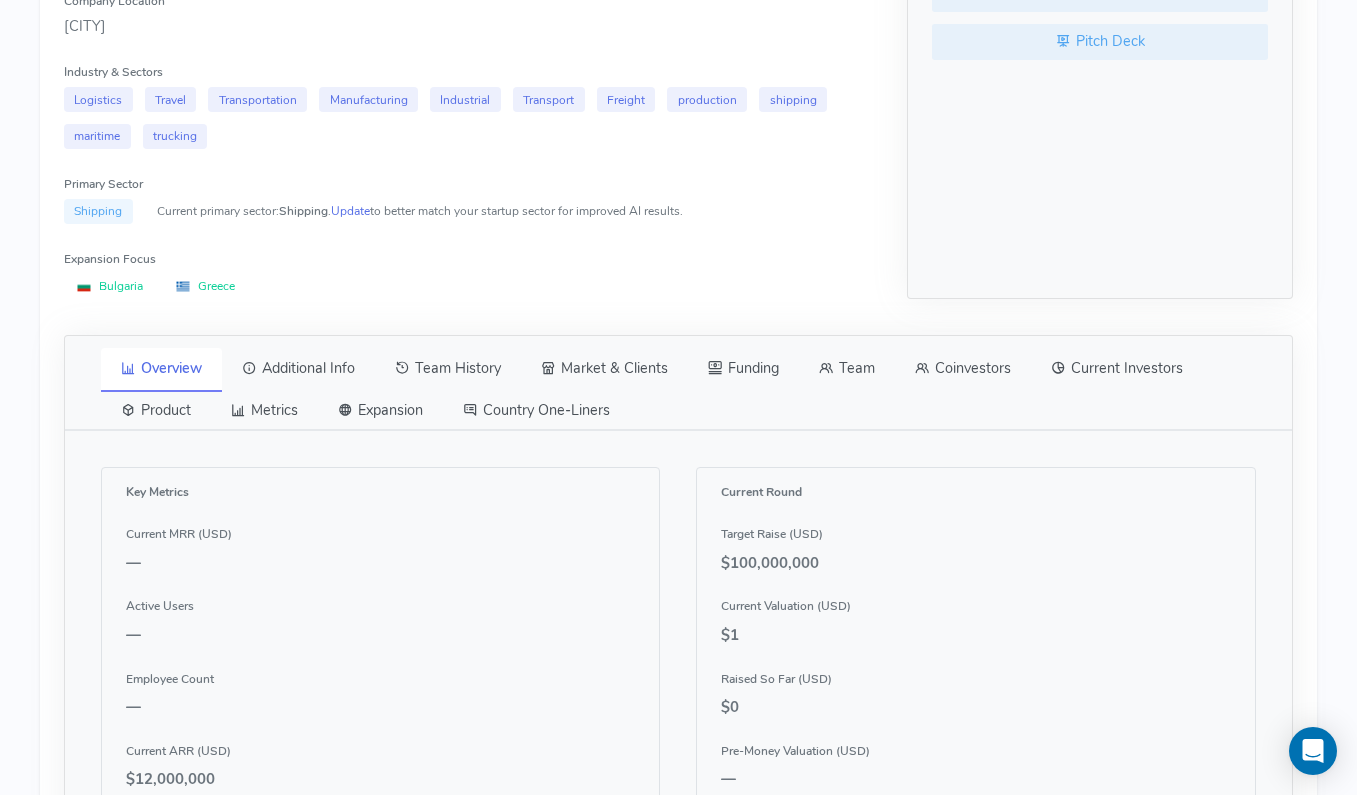 scroll, scrollTop: 639, scrollLeft: 0, axis: vertical 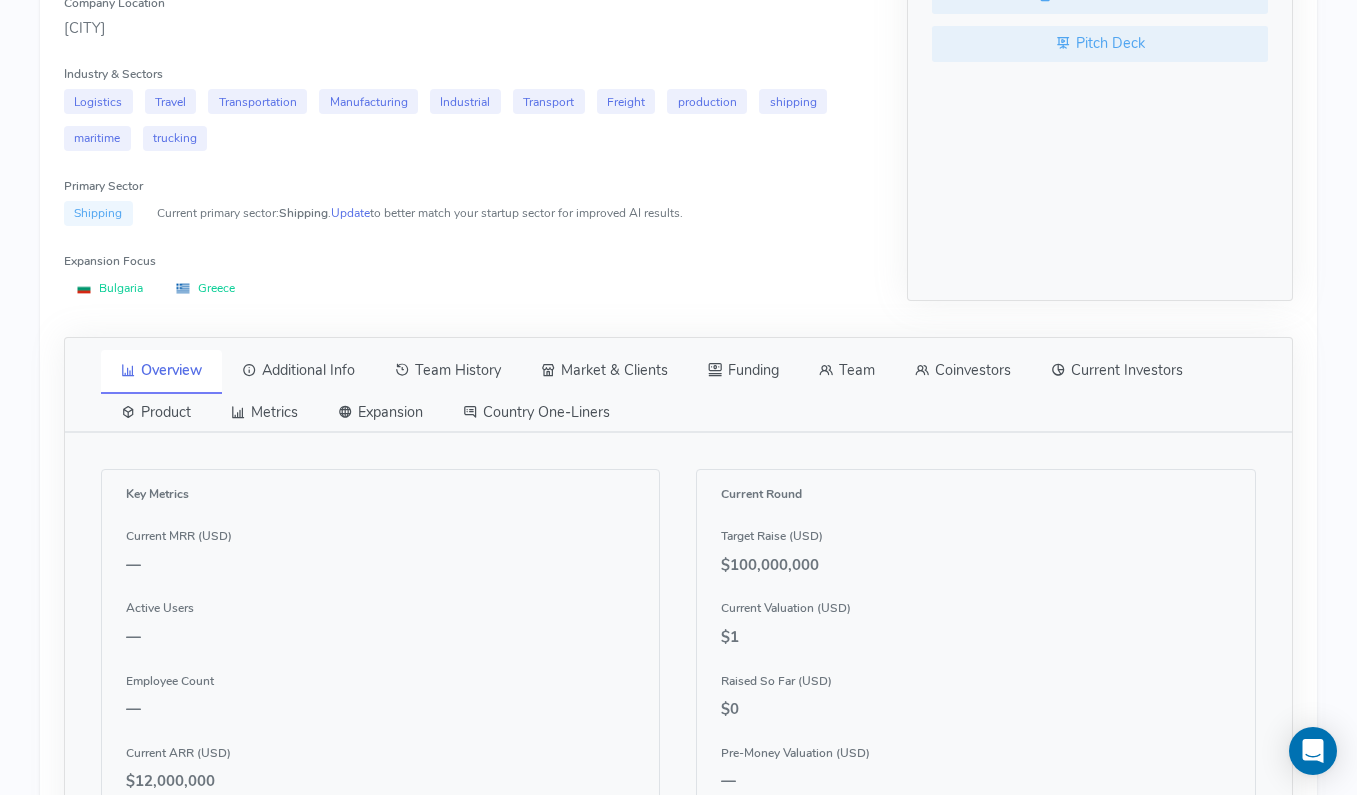 click on "Team" at bounding box center [847, 371] 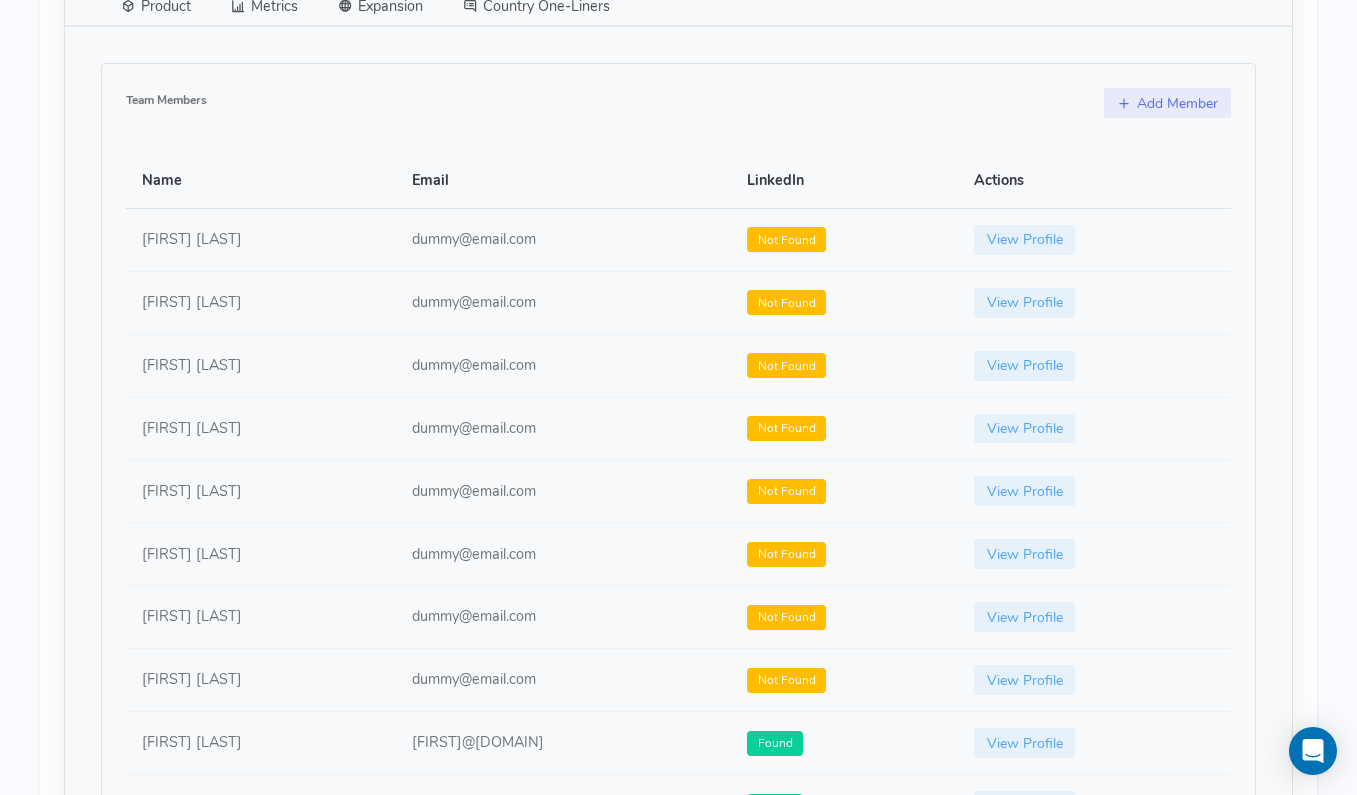 scroll, scrollTop: 1047, scrollLeft: 0, axis: vertical 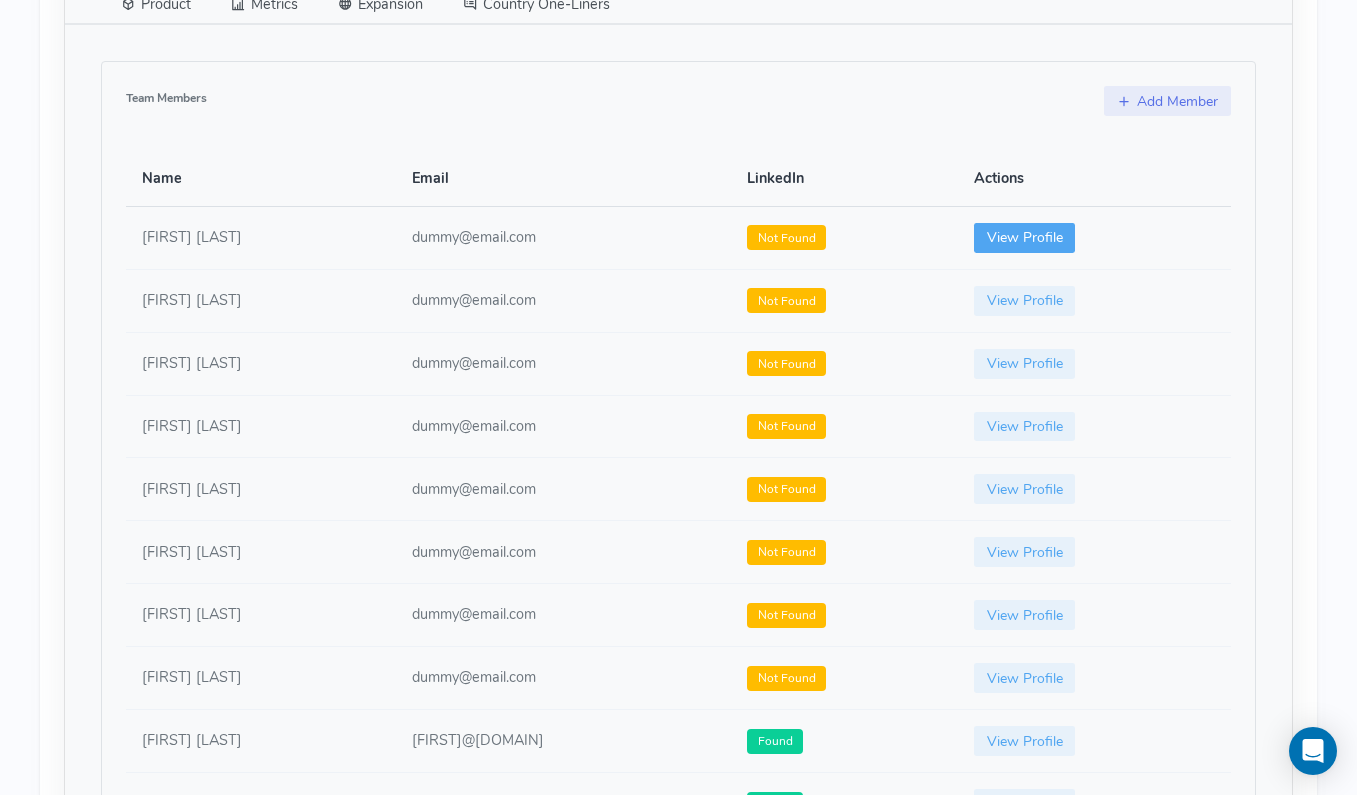 click on "View Profile" at bounding box center (1025, 238) 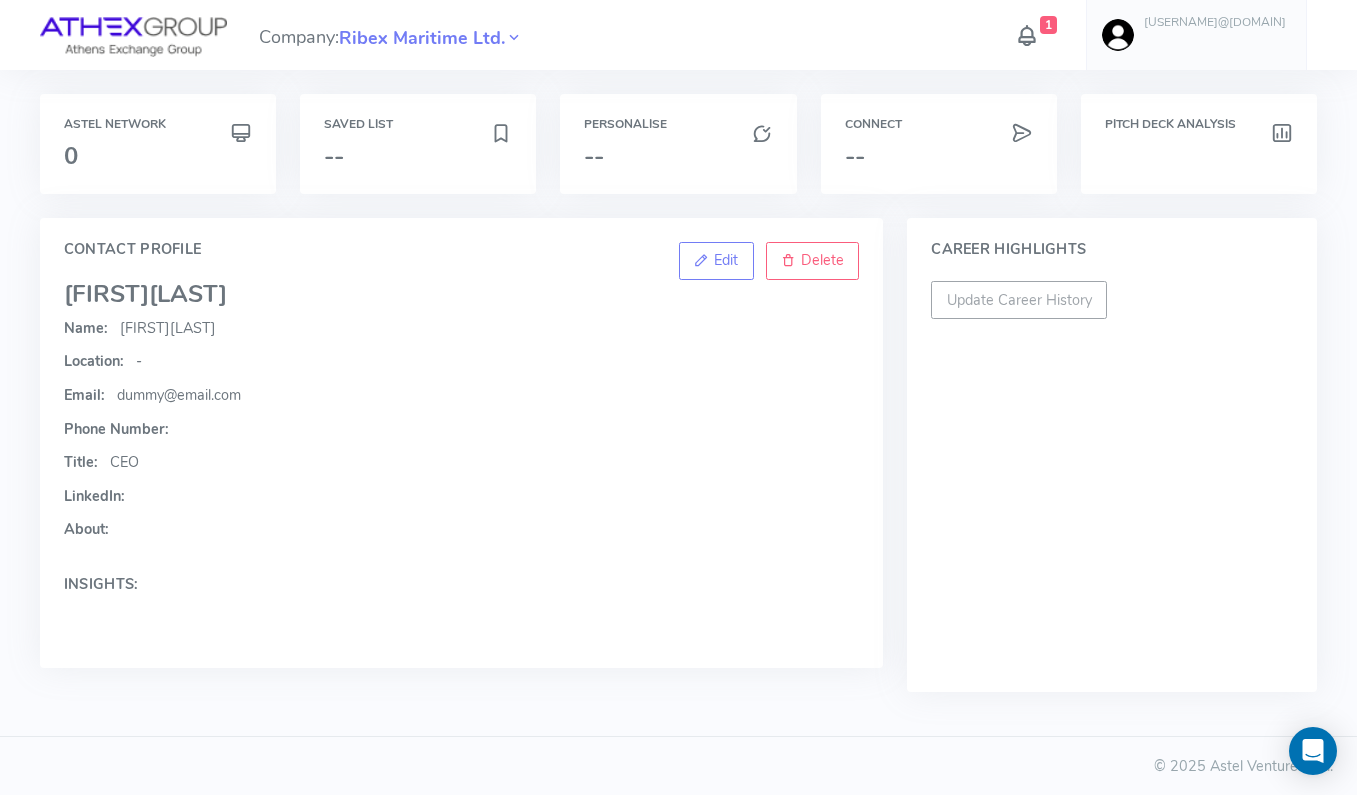 click on "[FIRST] [LAST]" at bounding box center [461, 294] 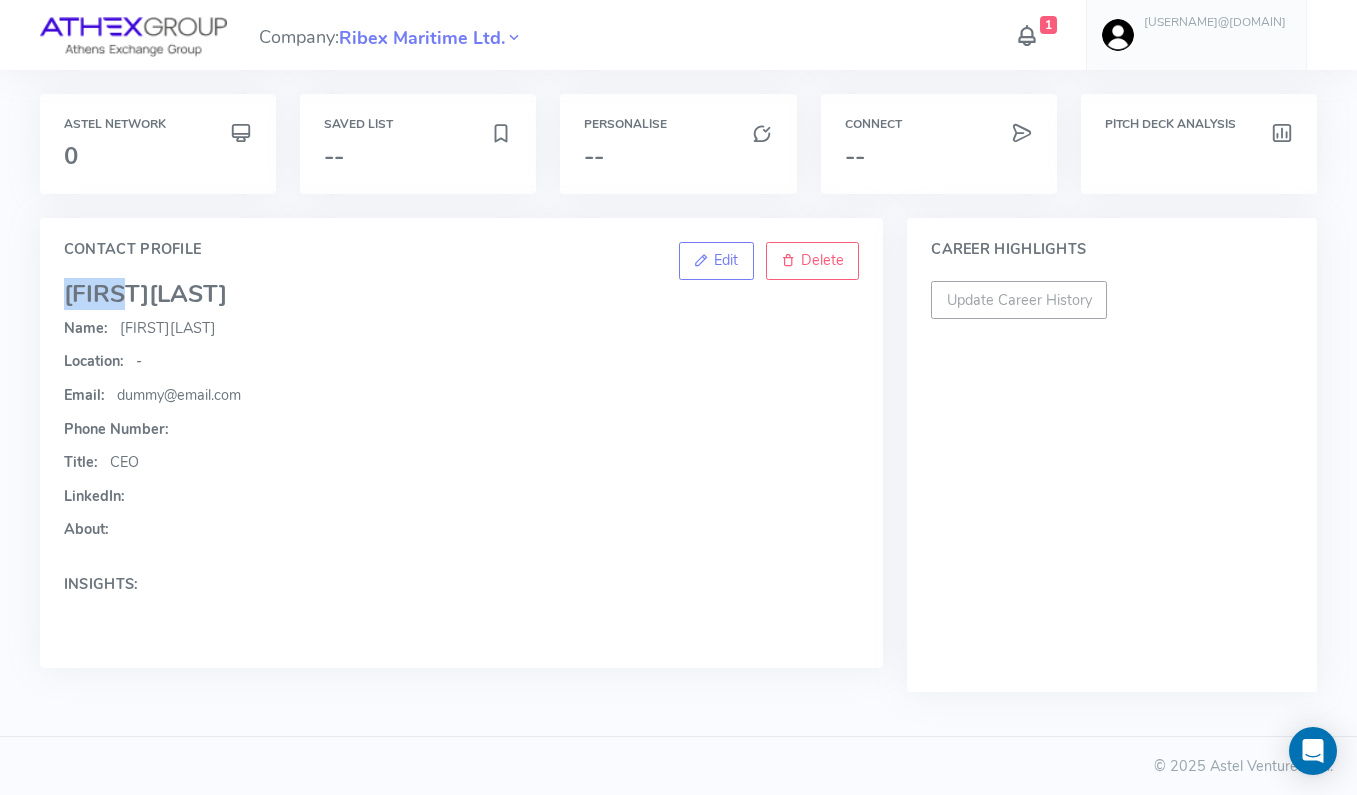 click on "[FIRST] [LAST]" at bounding box center (461, 294) 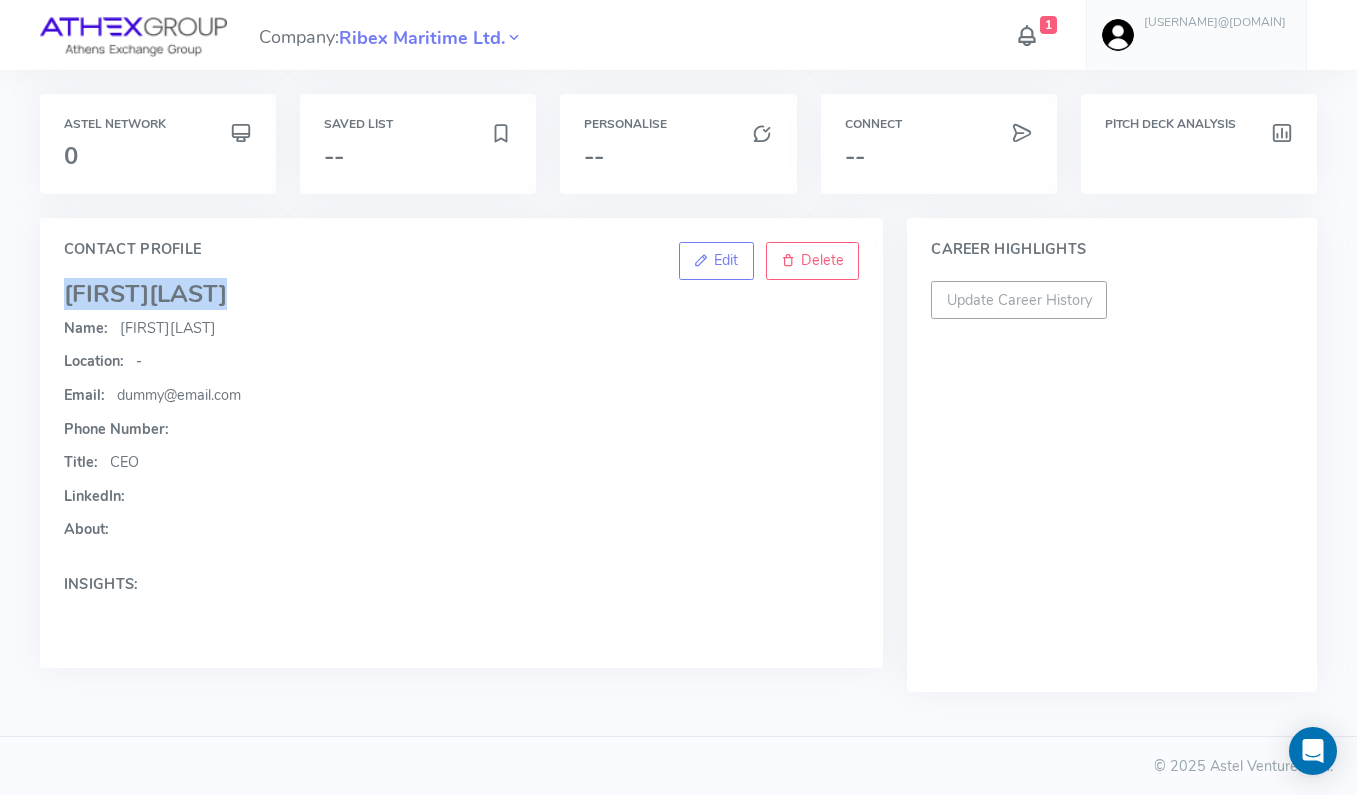 click on "[FIRST] [LAST]" at bounding box center [461, 294] 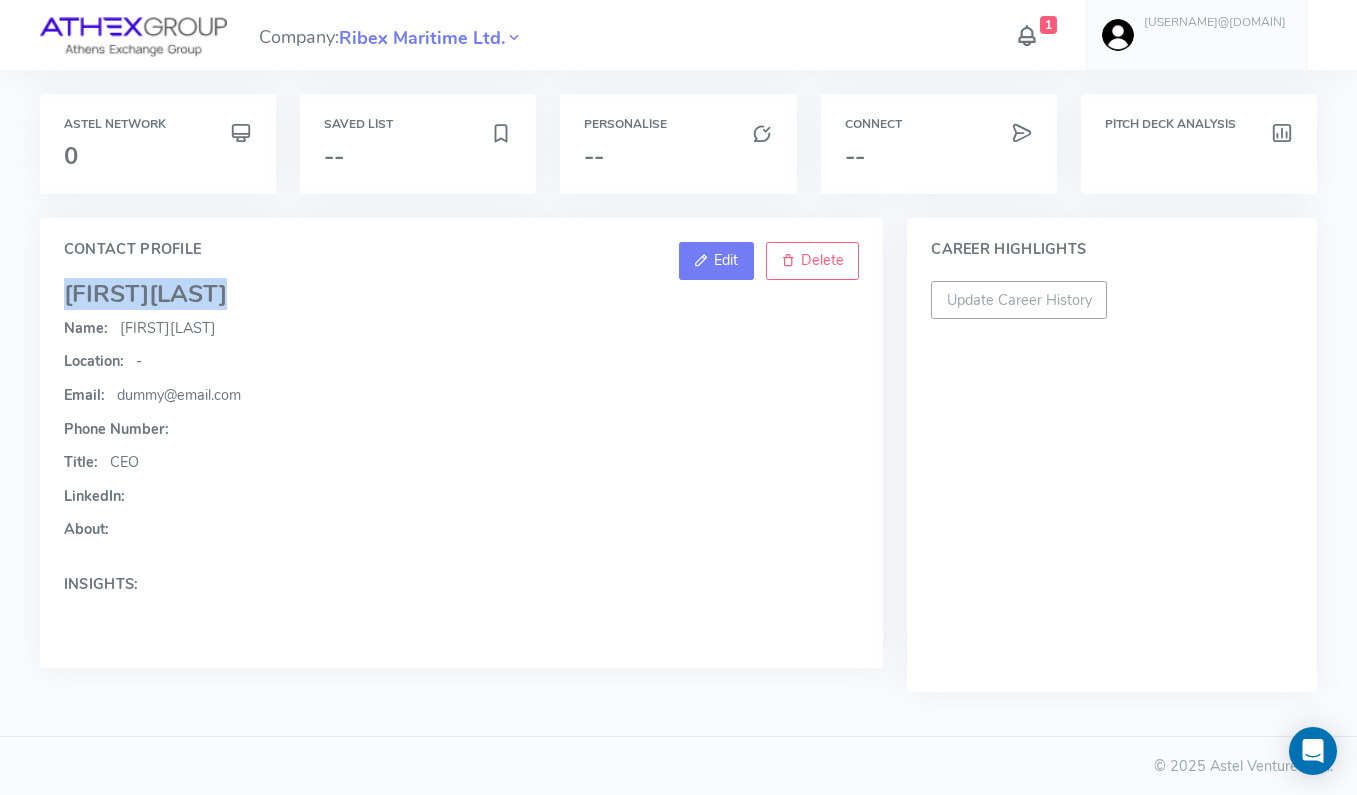 click on "Edit" at bounding box center [726, 260] 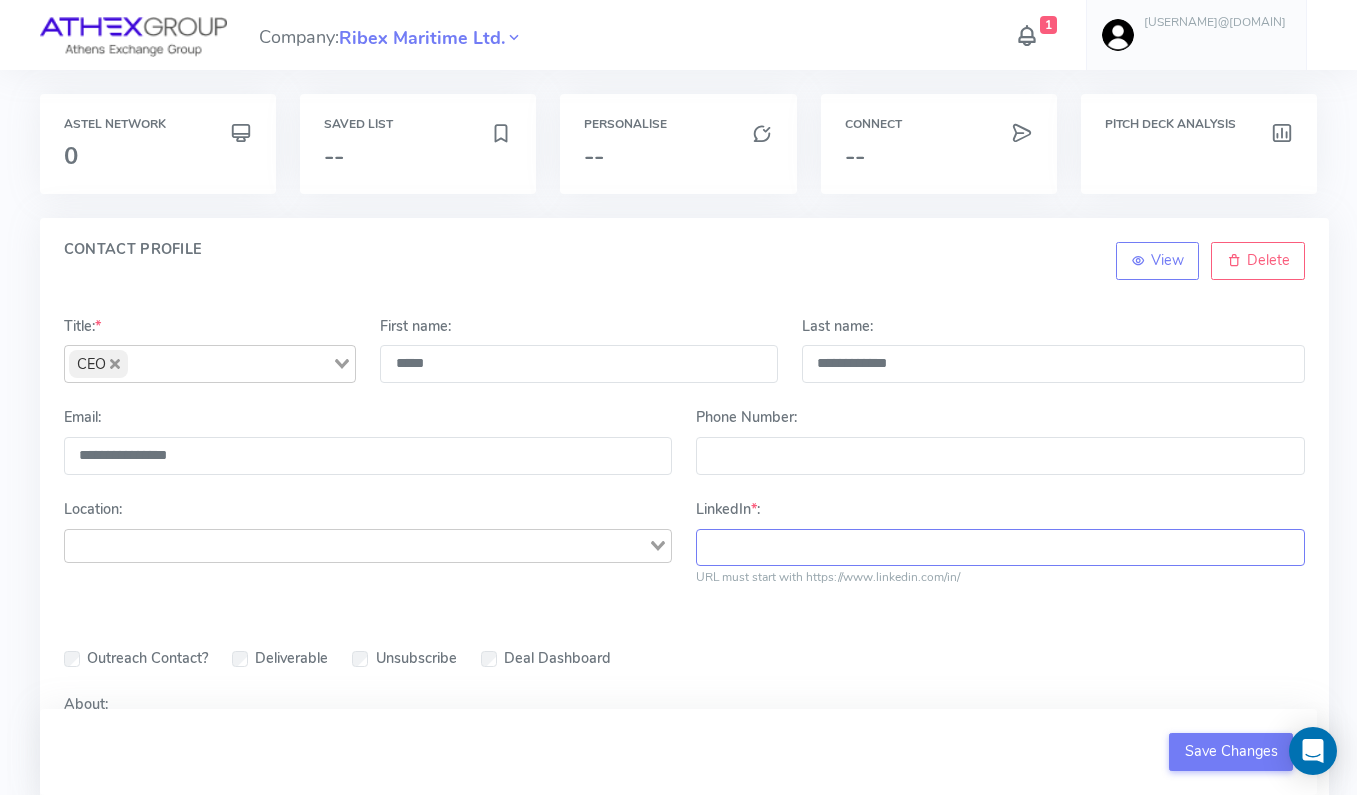 click on "LinkedIn * :" at bounding box center (1000, 548) 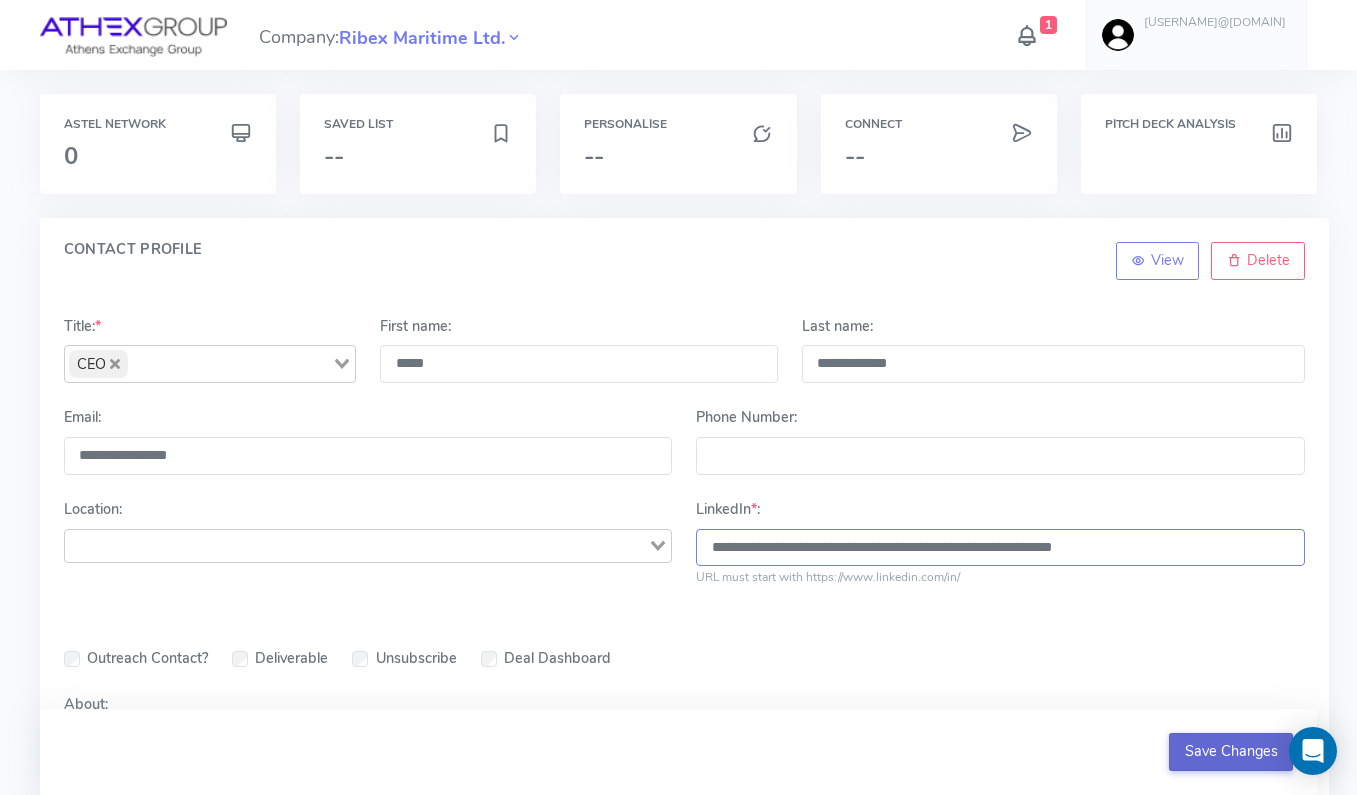type on "**********" 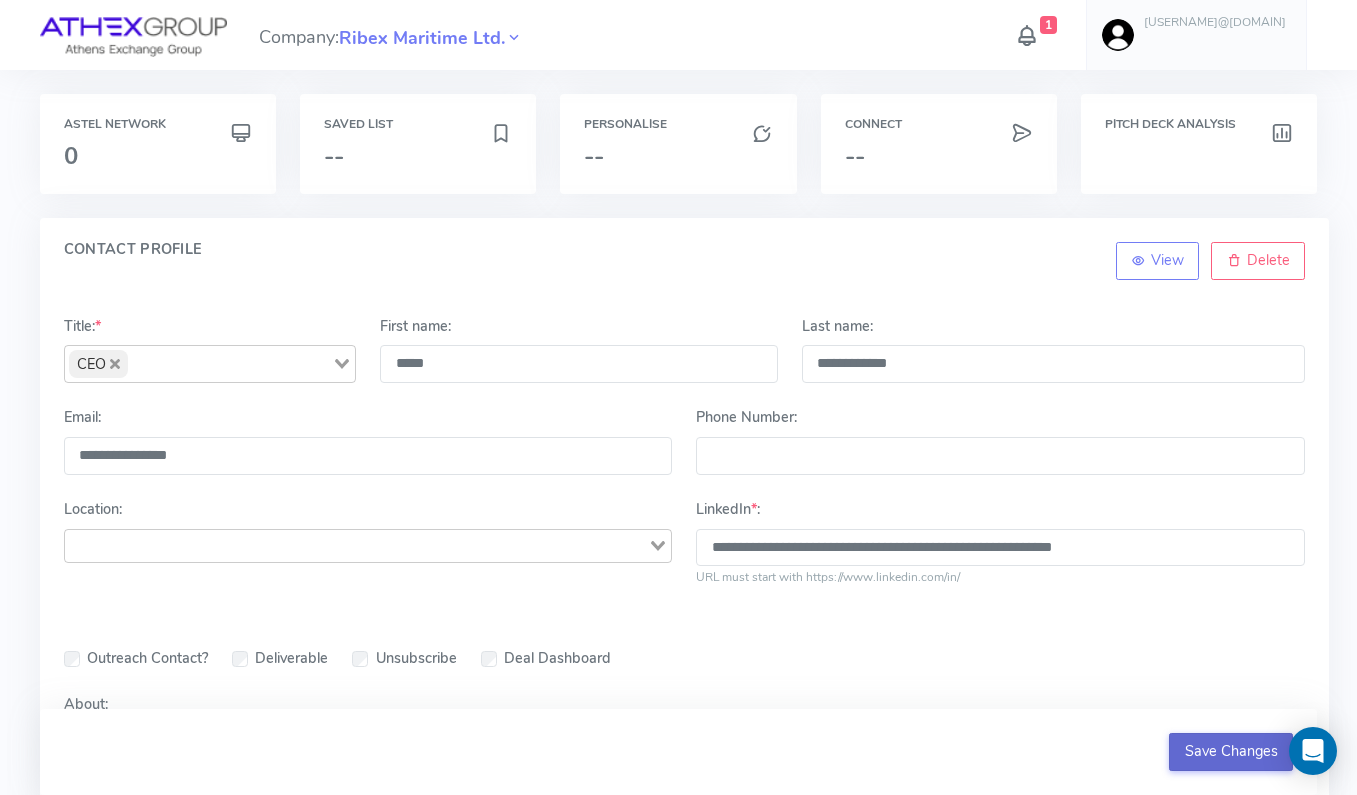 click on "Save Changes" at bounding box center (1231, 752) 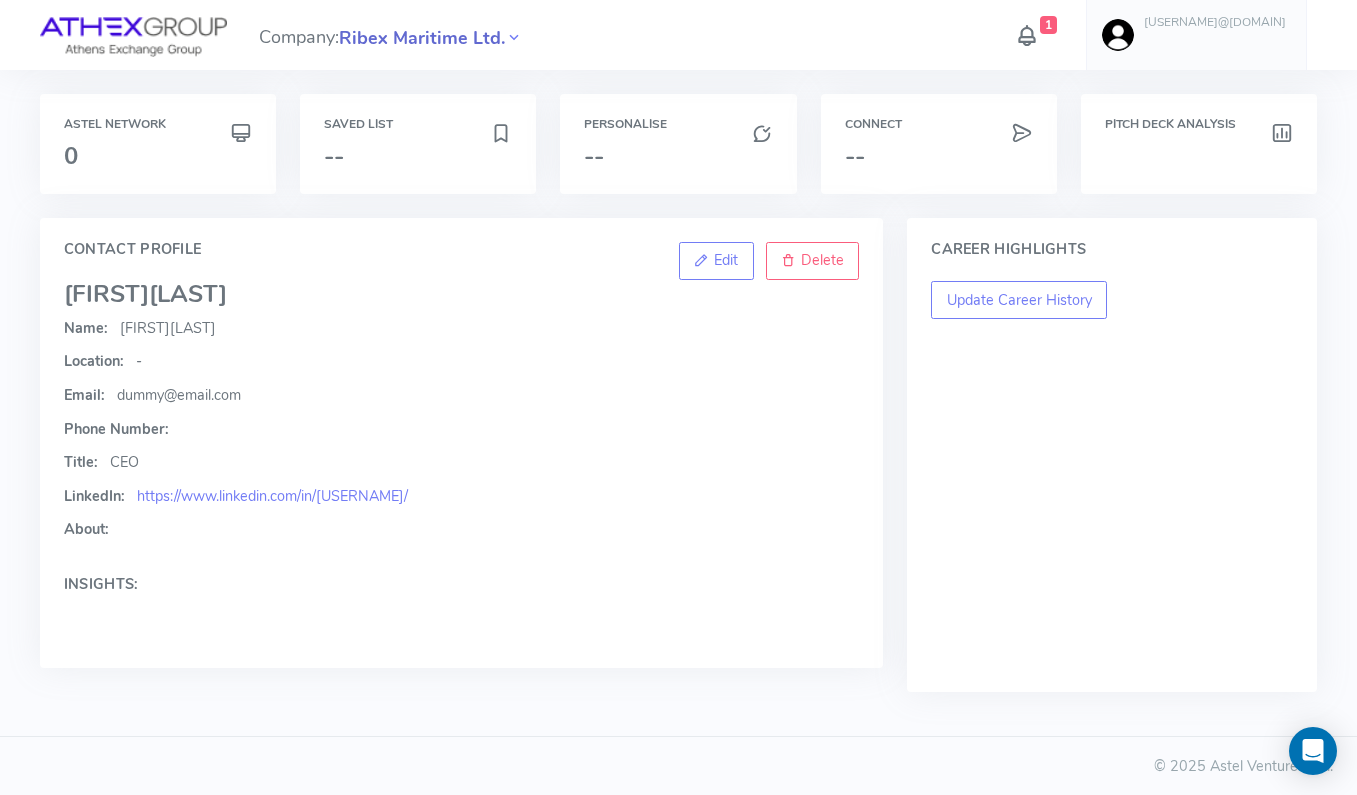 click on "Ribex Maritime Ltd." at bounding box center [422, 38] 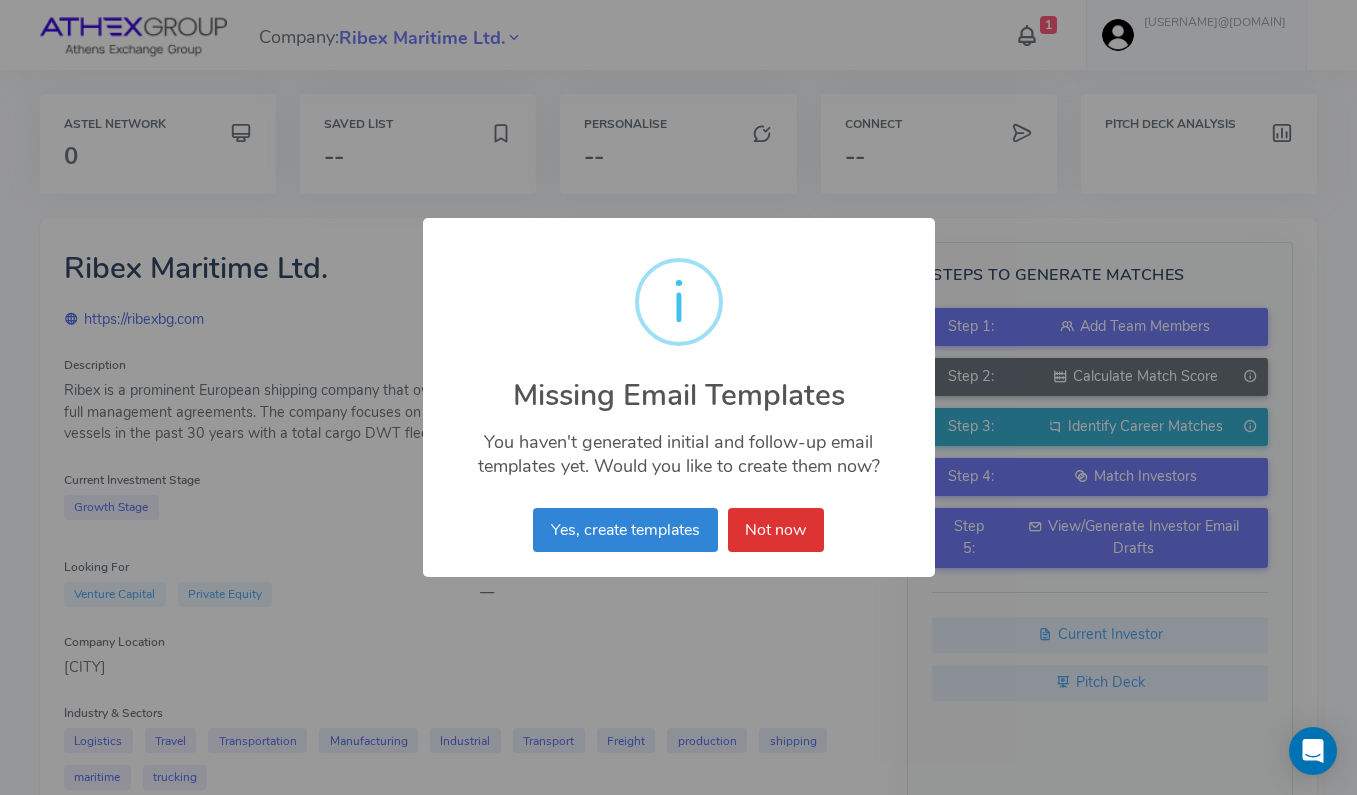 click on "× i Missing Email Templates You haven't generated initial and follow-up email templates yet. Would you like to create them now? Yes, create templates No Not now" at bounding box center [679, 398] 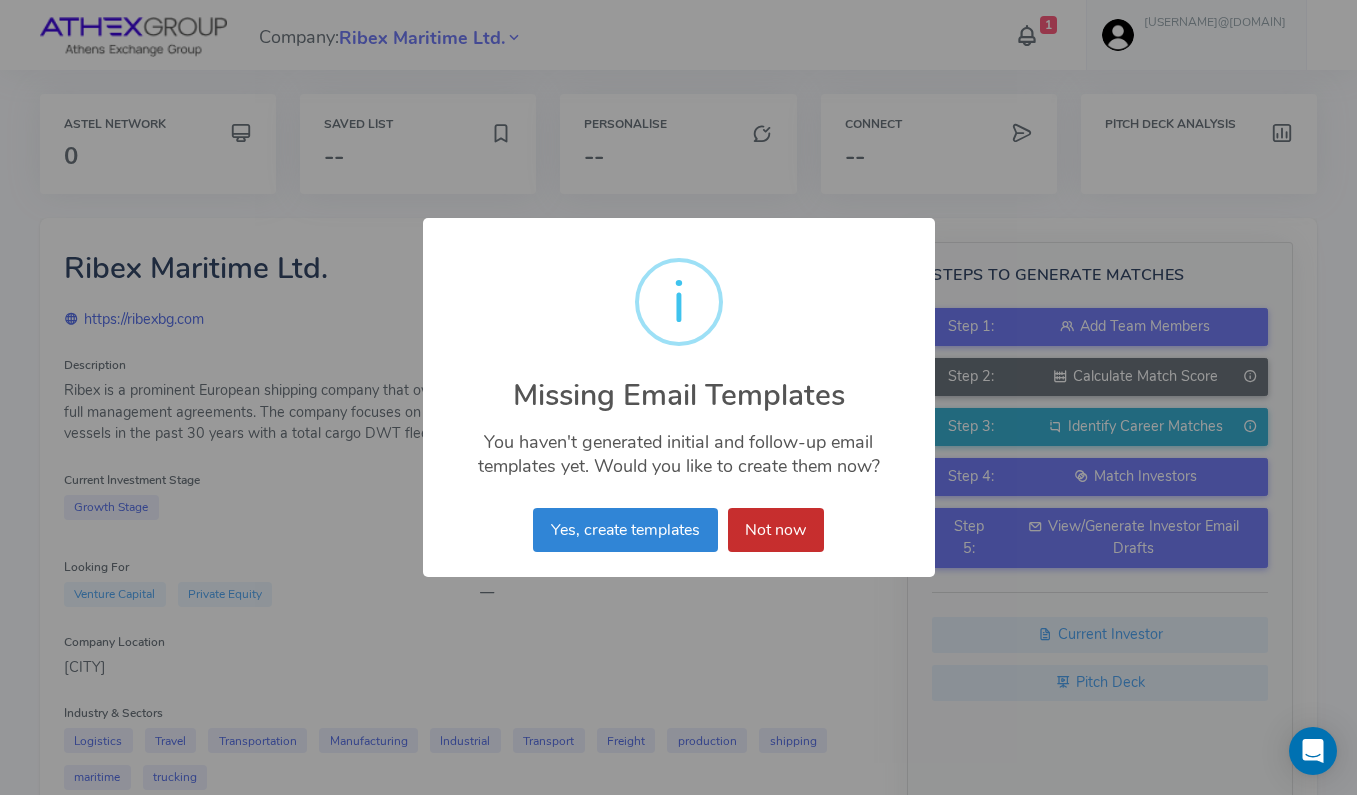click on "Not now" at bounding box center [776, 530] 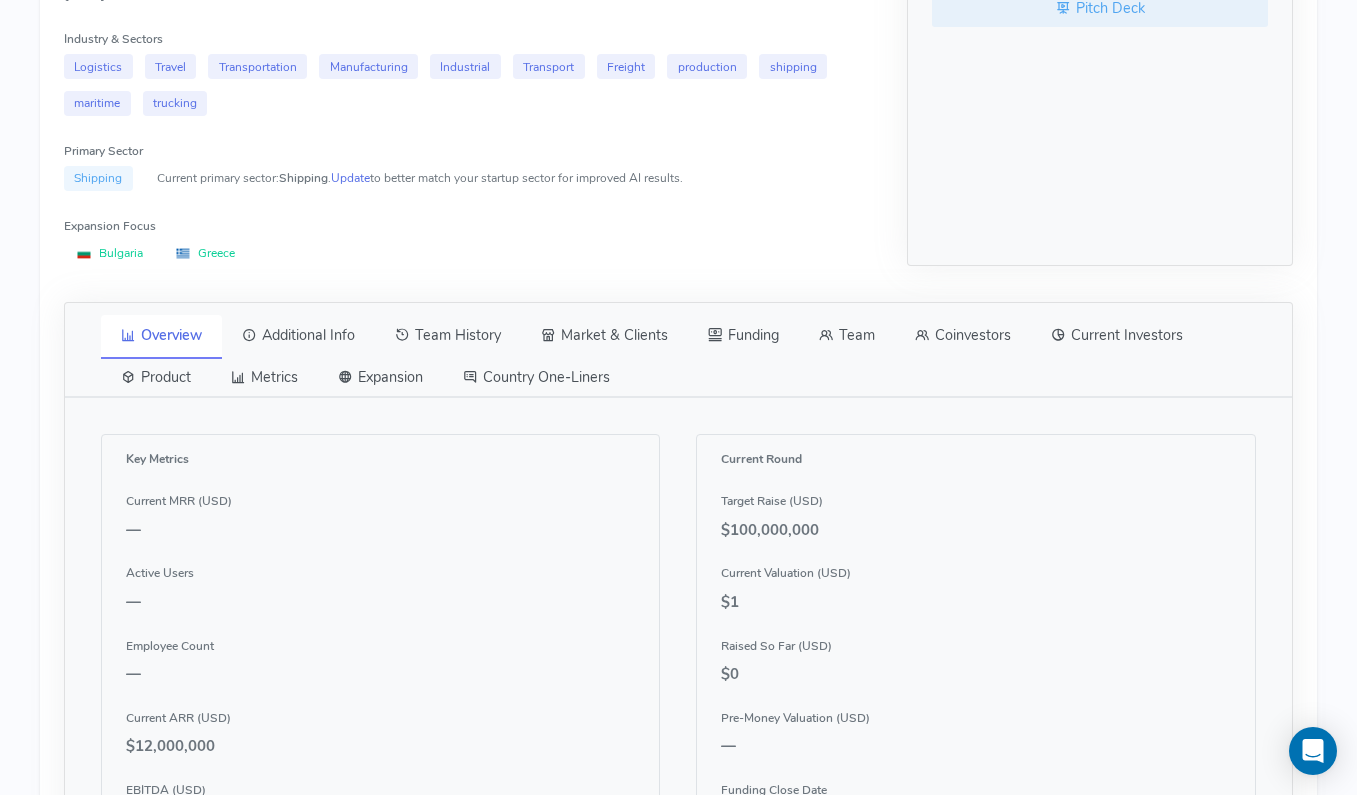 scroll, scrollTop: 711, scrollLeft: 0, axis: vertical 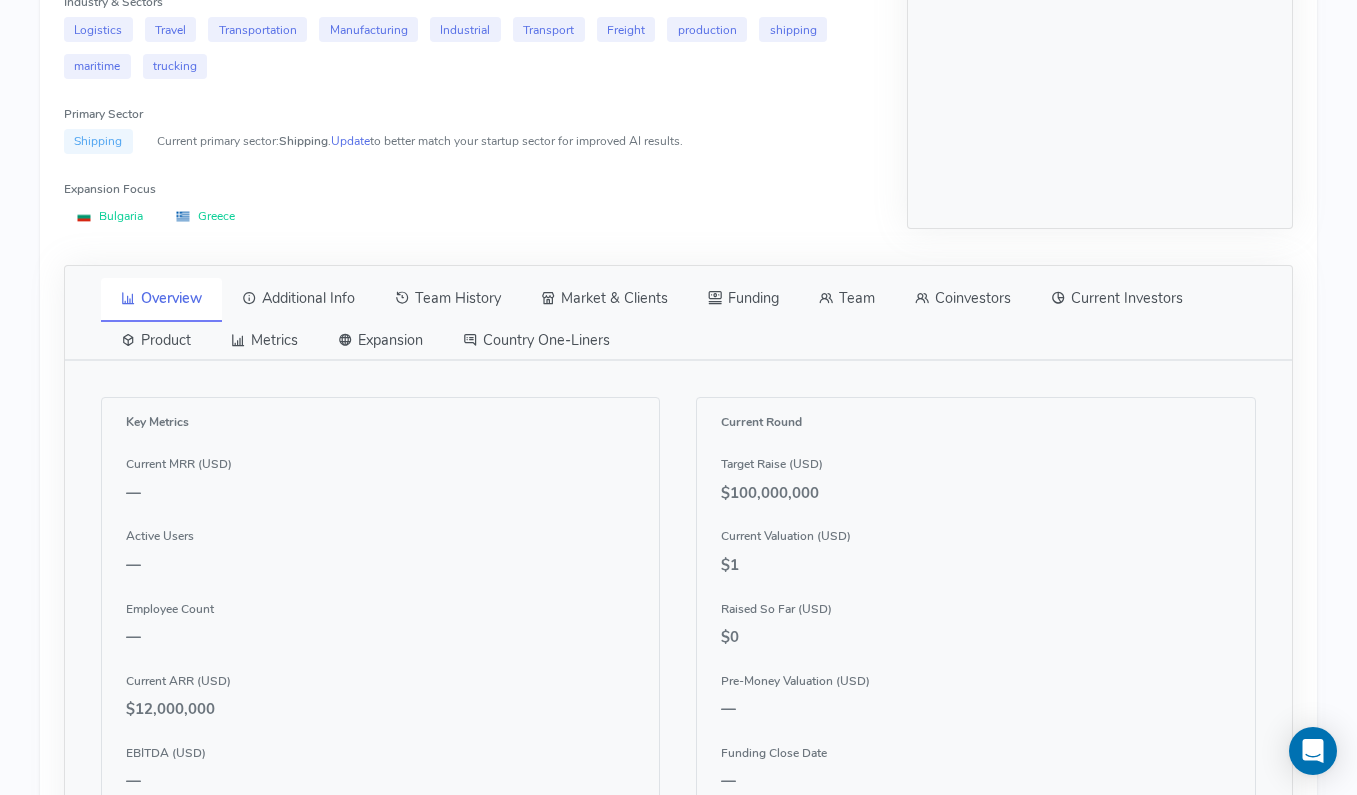 click on "Team" at bounding box center [847, 299] 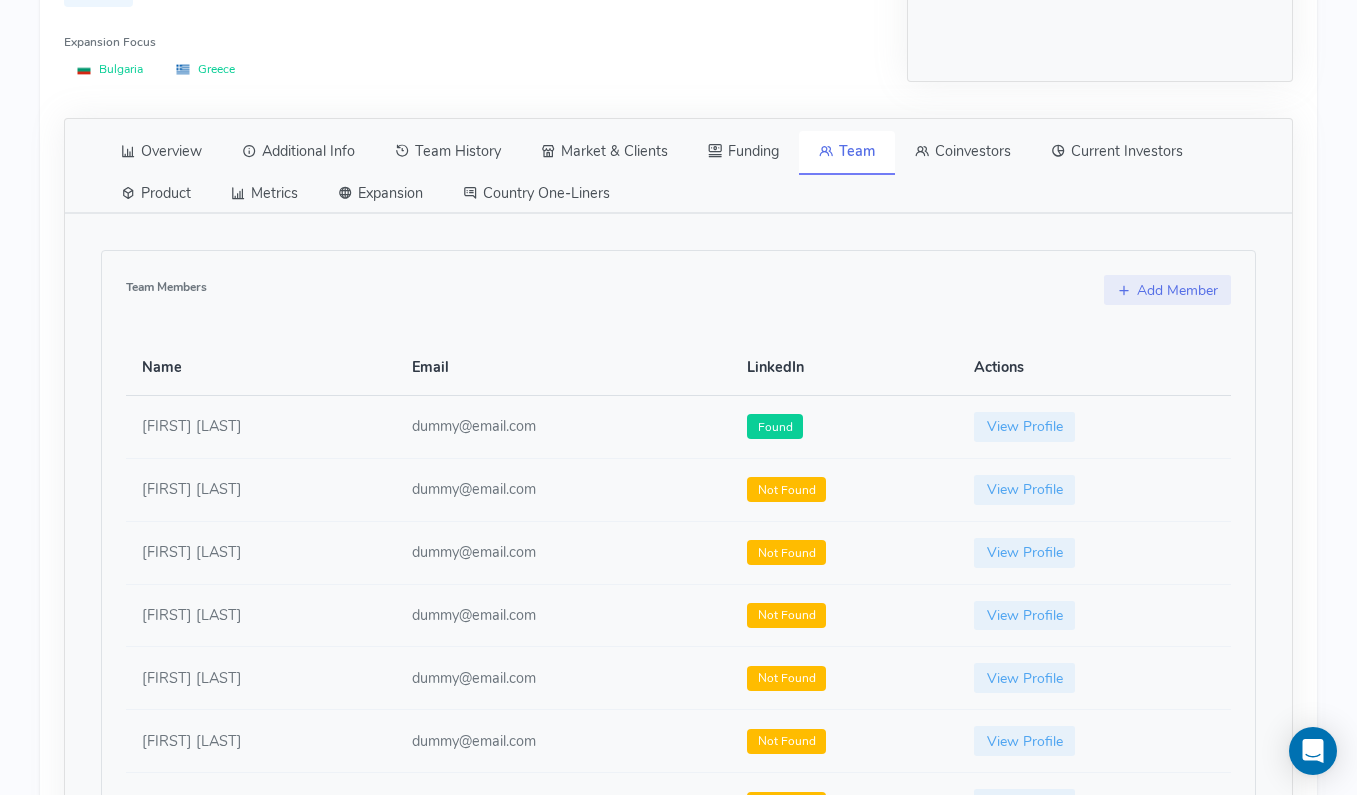 scroll, scrollTop: 883, scrollLeft: 0, axis: vertical 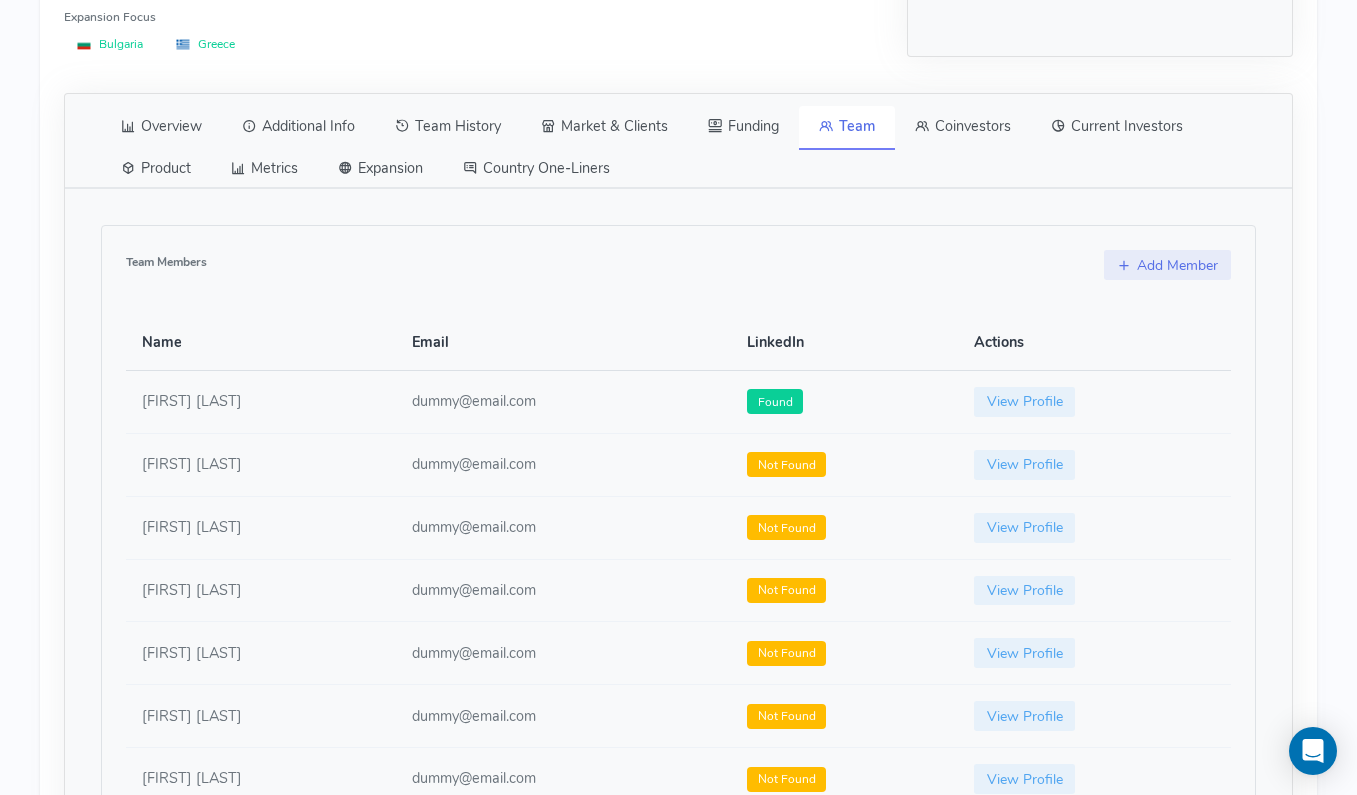 click on "View Profile" at bounding box center (1094, 464) 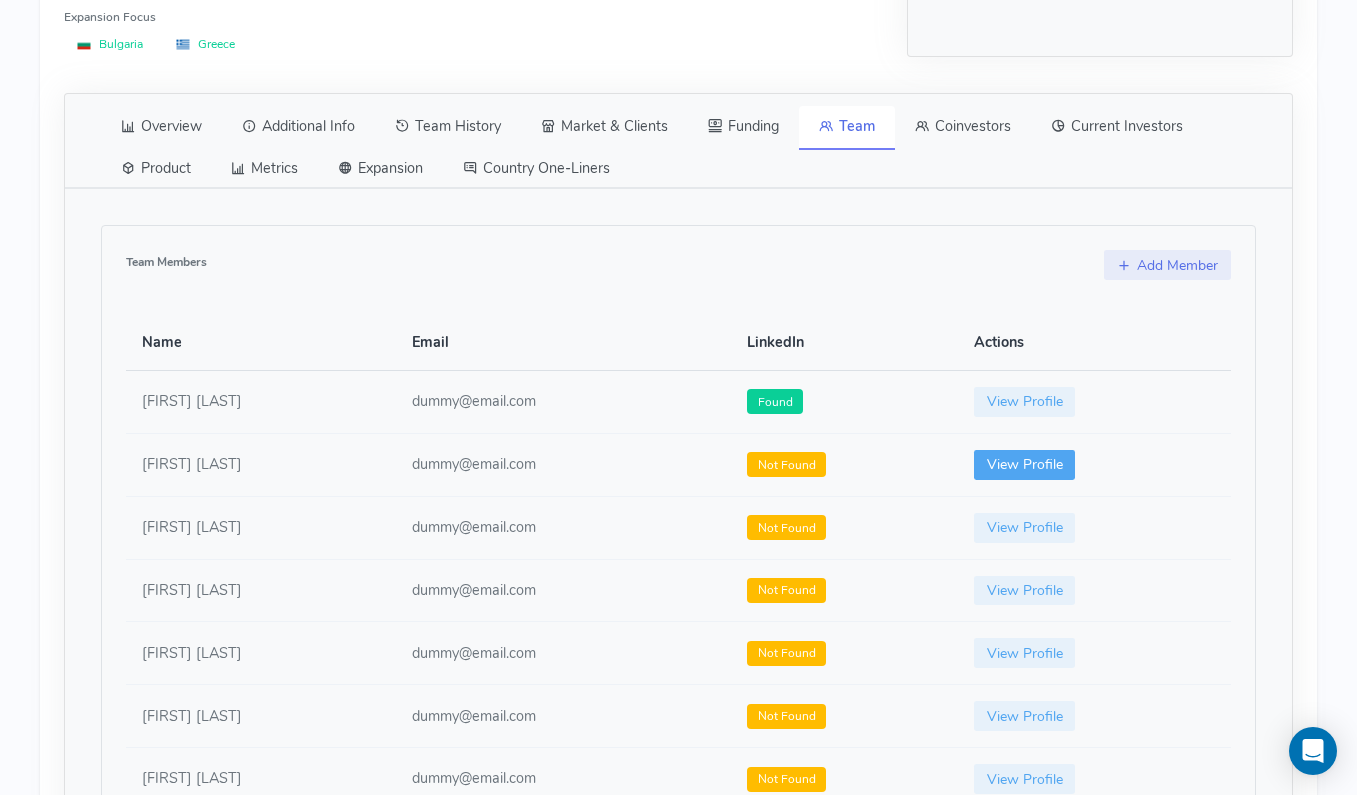 click on "View Profile" at bounding box center [1025, 465] 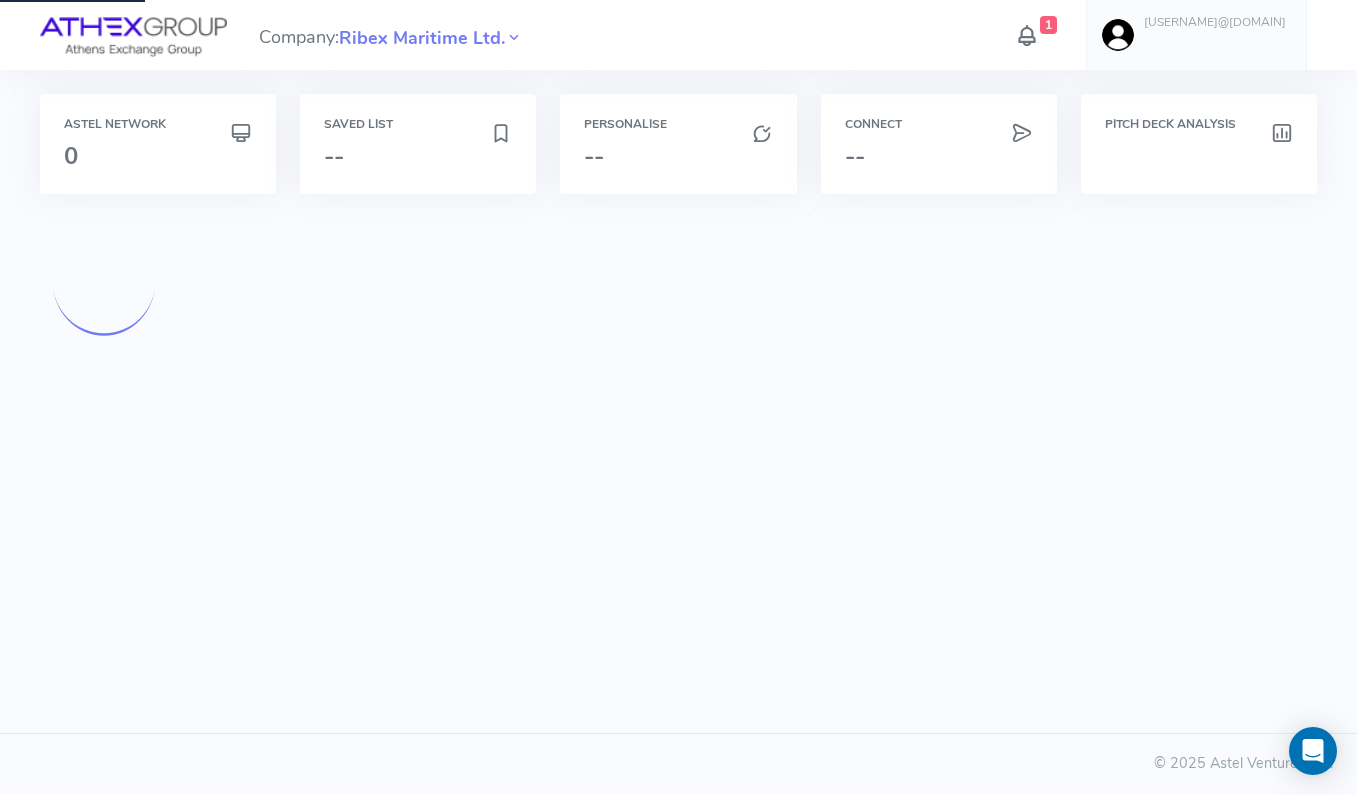 scroll, scrollTop: 0, scrollLeft: 0, axis: both 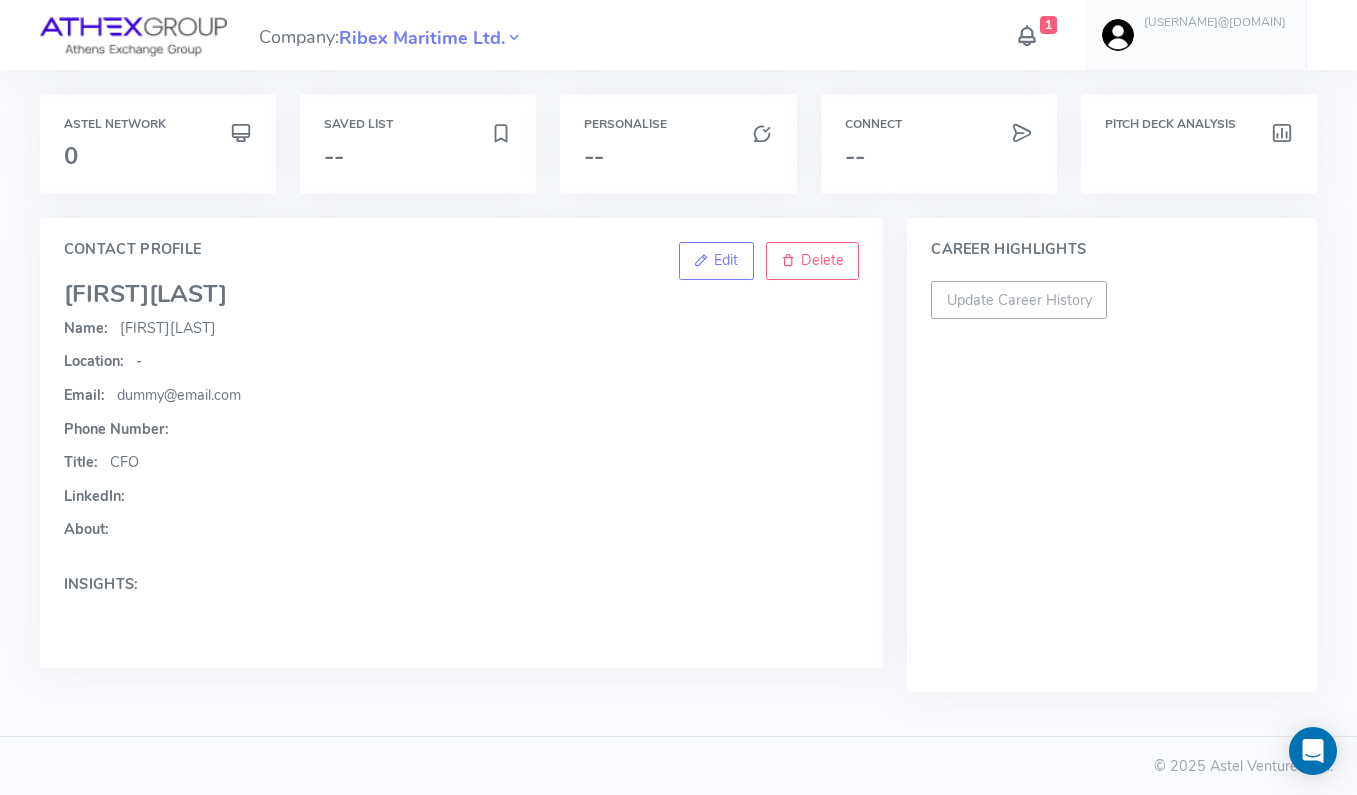 click on "[LAST]" at bounding box center [188, 294] 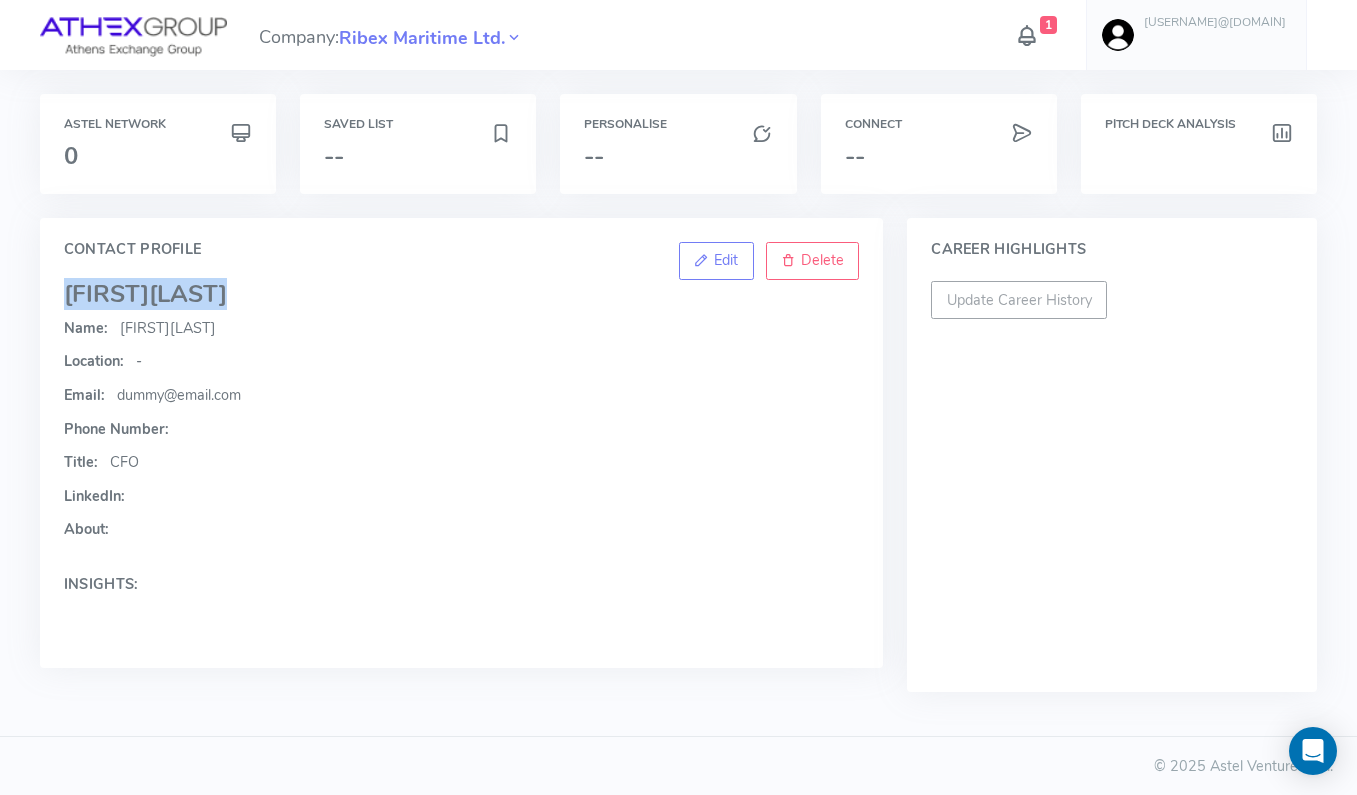 click on "[LAST]" at bounding box center (188, 294) 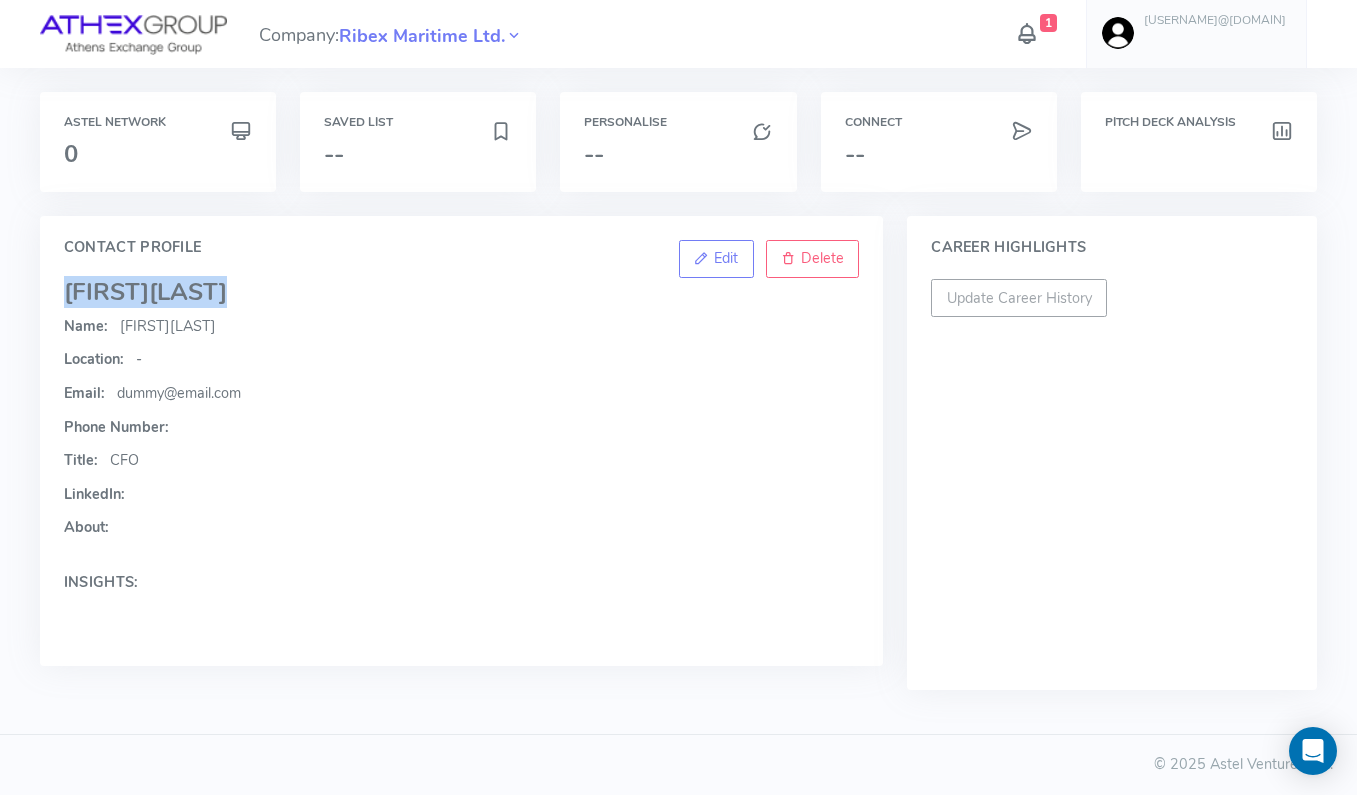 scroll, scrollTop: 0, scrollLeft: 0, axis: both 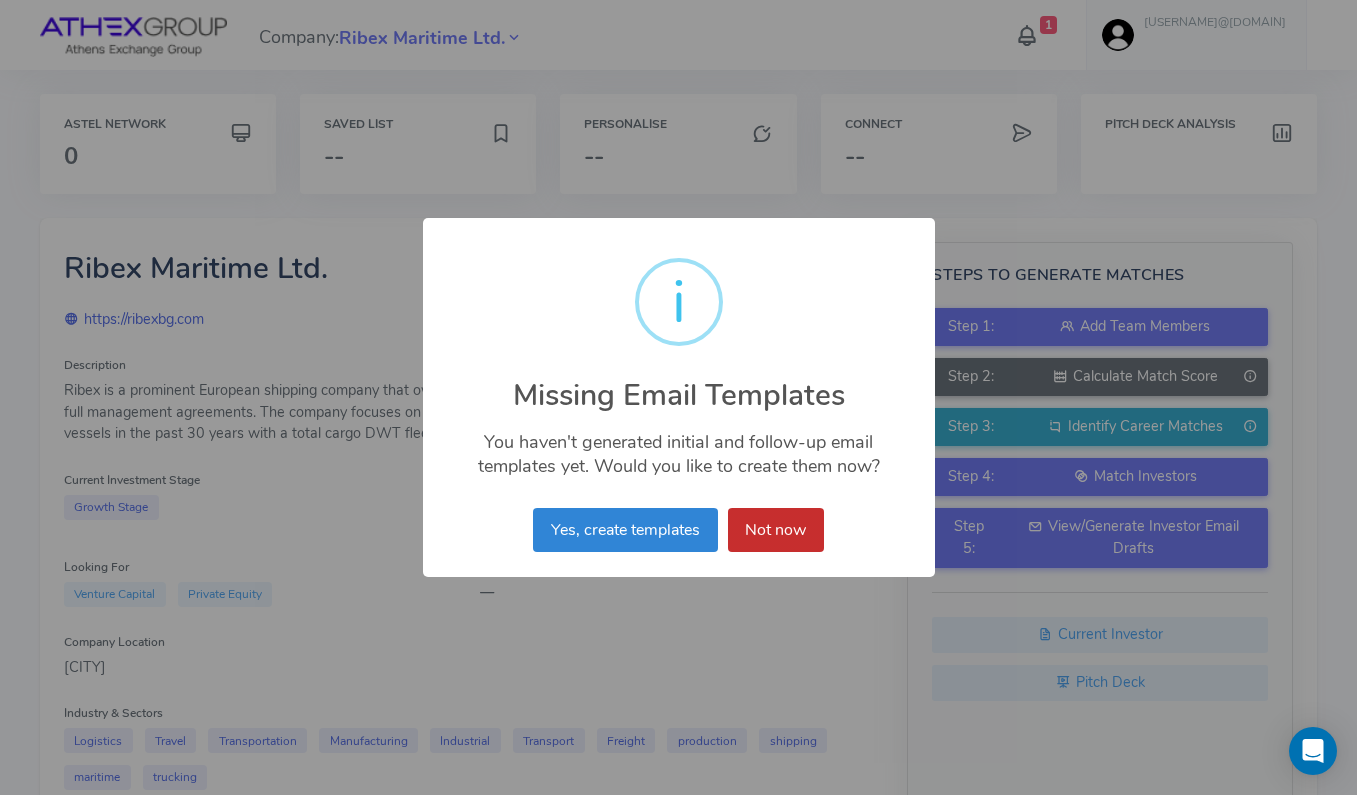 click on "Not now" at bounding box center [776, 530] 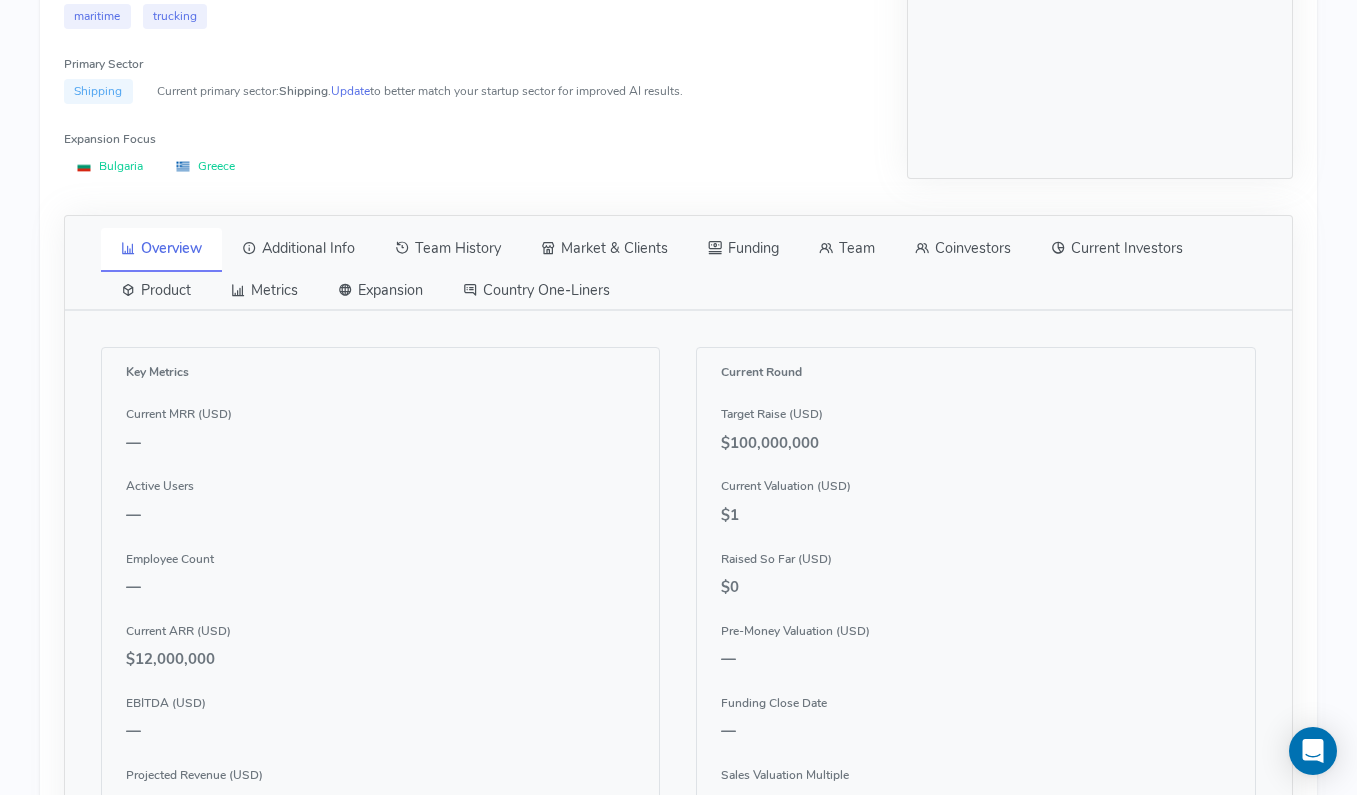 scroll, scrollTop: 799, scrollLeft: 0, axis: vertical 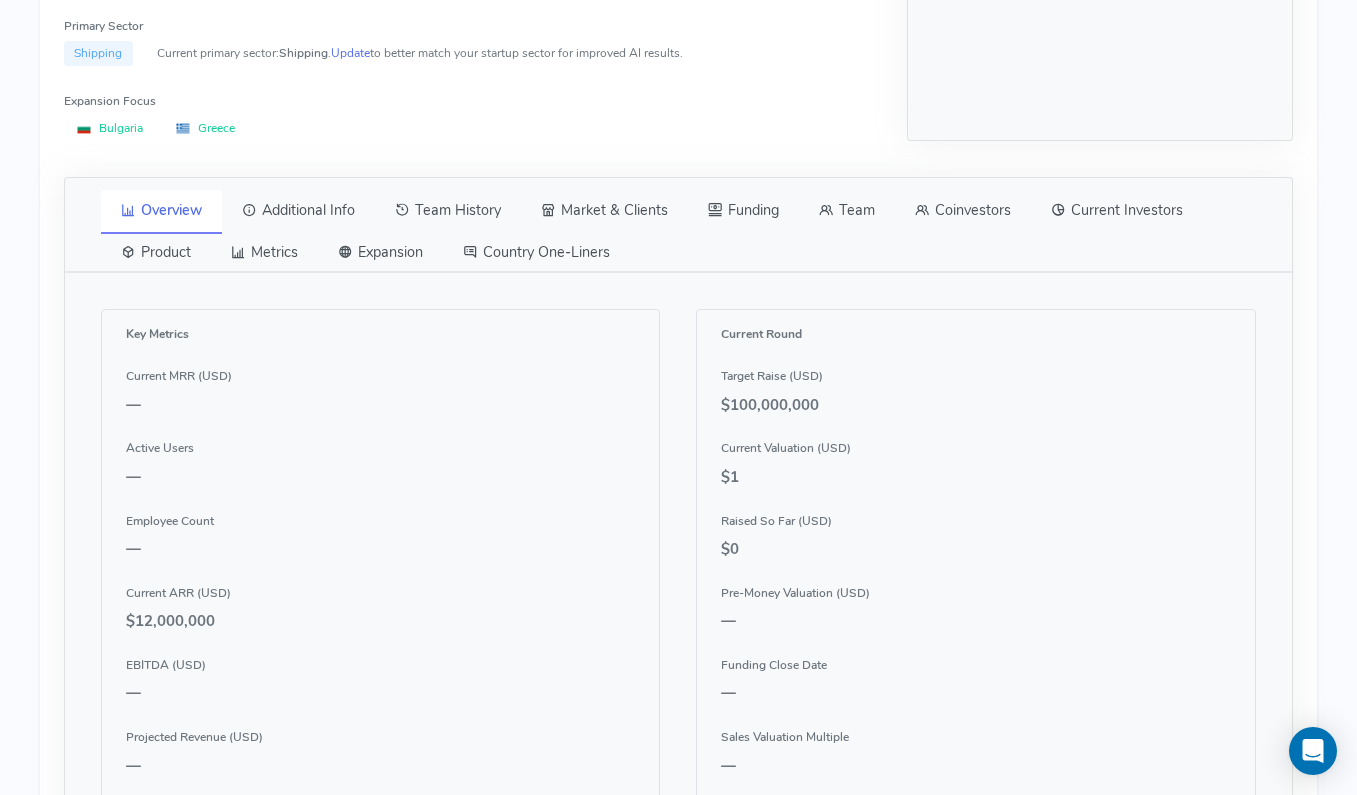 click on "Team" at bounding box center (847, 211) 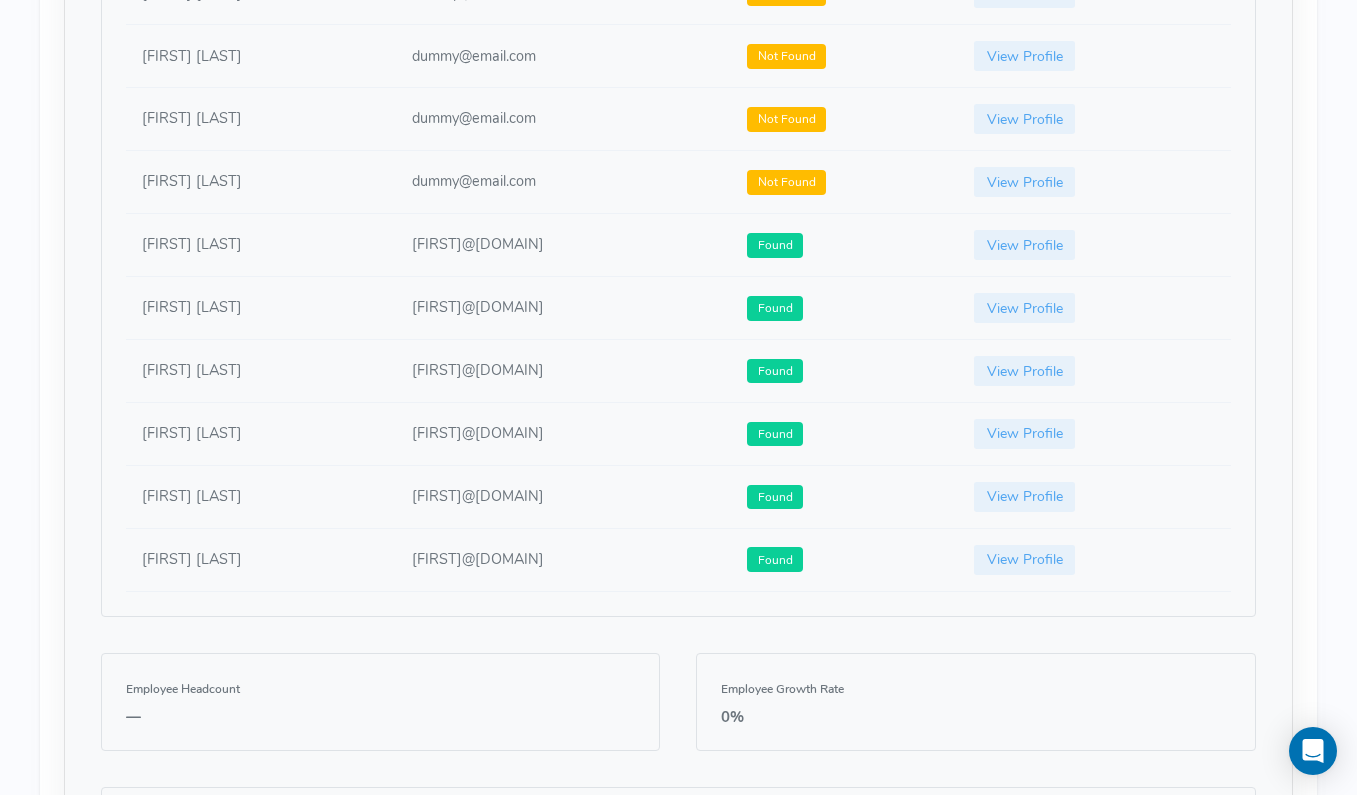 scroll, scrollTop: 1544, scrollLeft: 0, axis: vertical 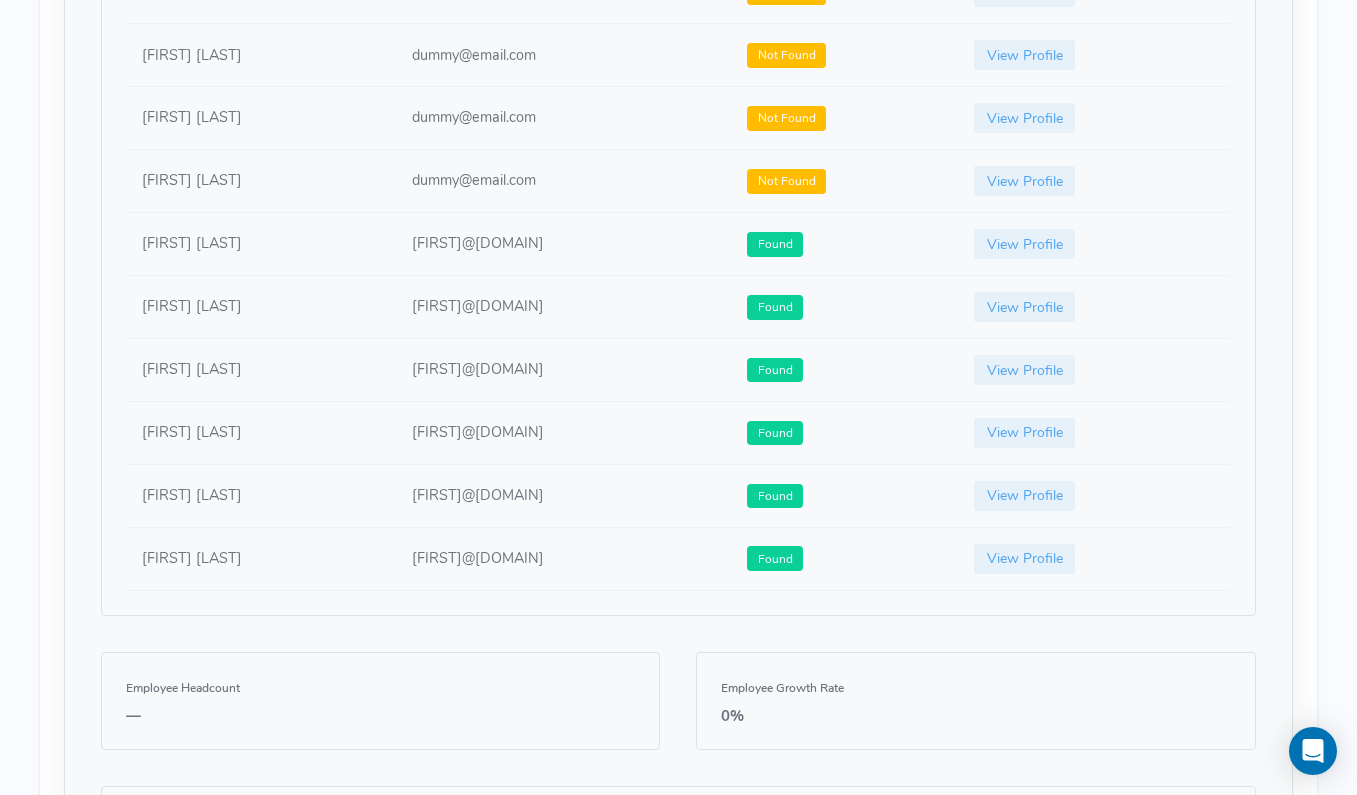 click on "[FIRST] [LAST]" at bounding box center (261, 558) 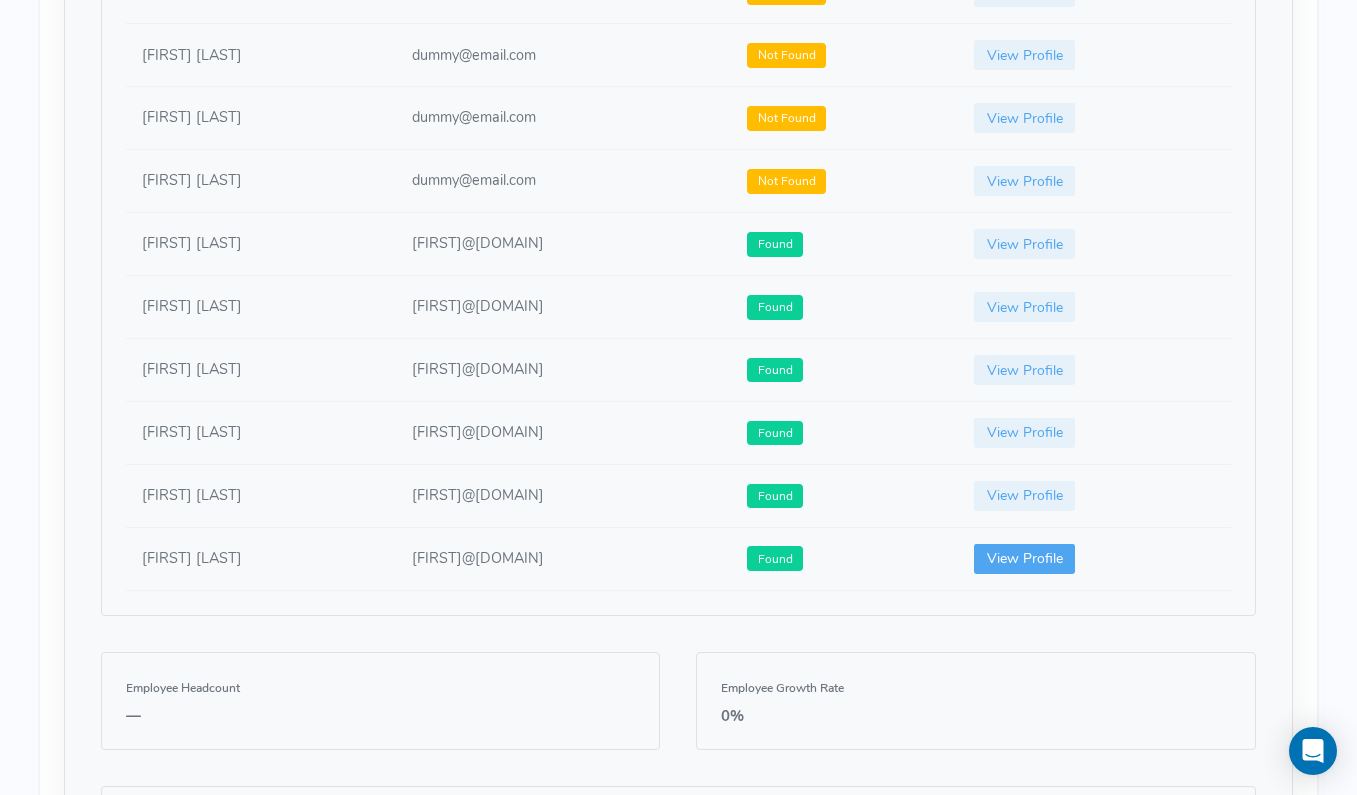 click on "View Profile" at bounding box center [1025, 559] 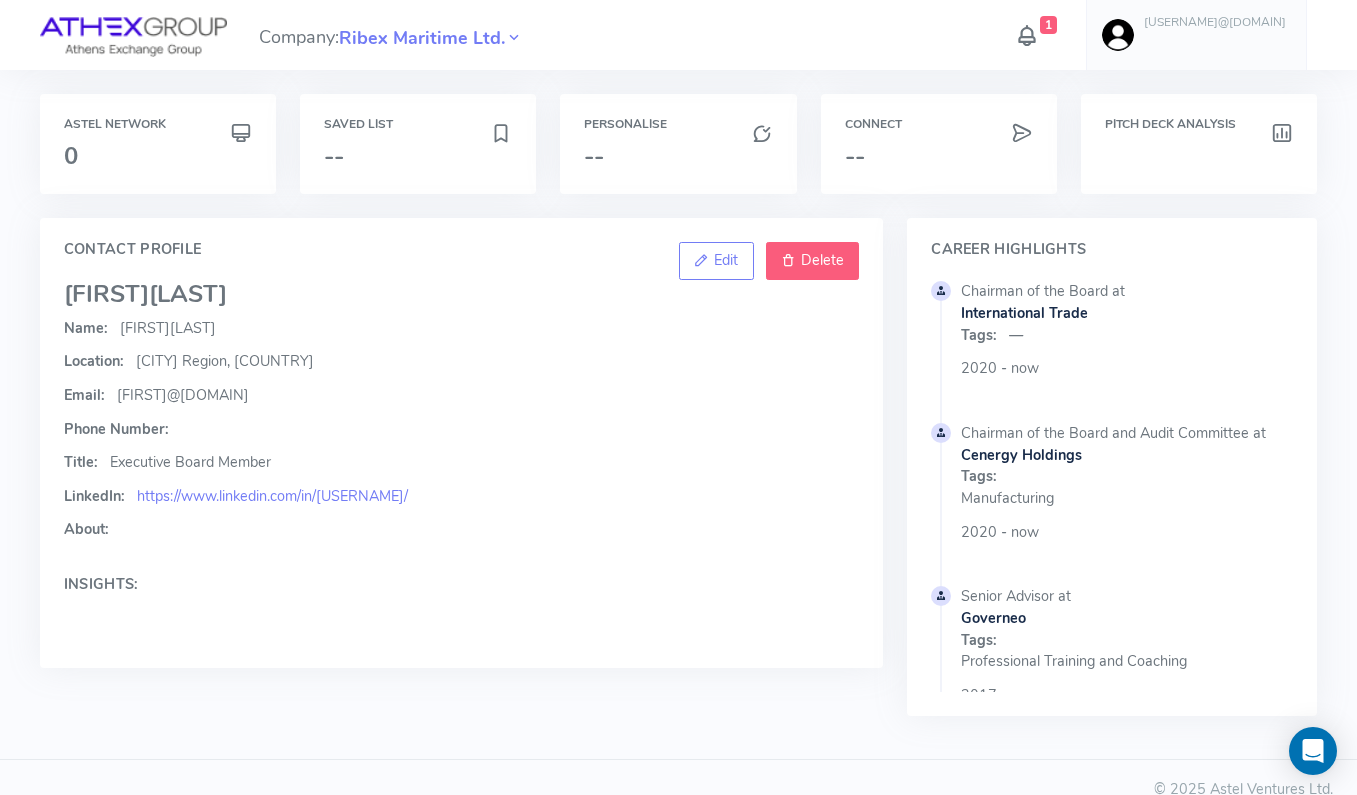 click on "Delete" at bounding box center (822, 260) 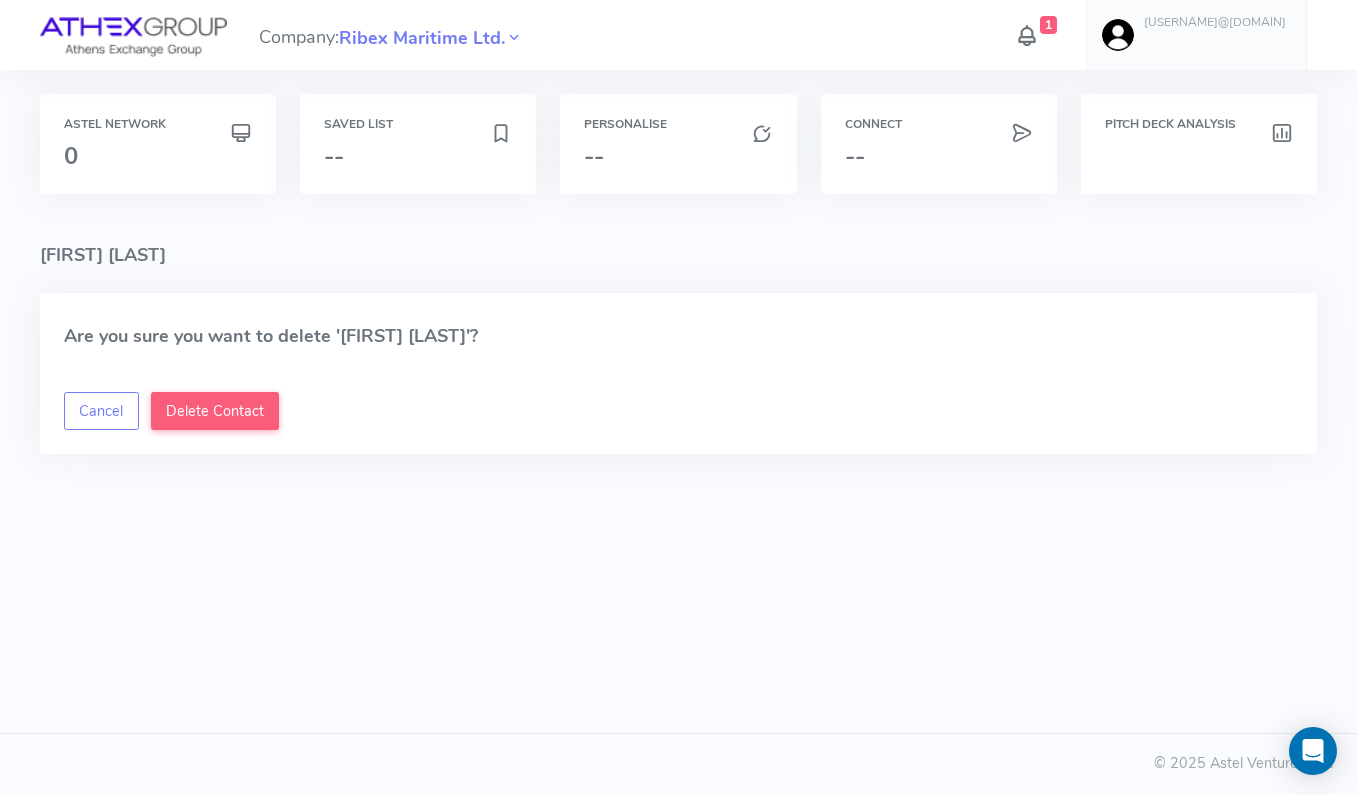 click on "Are you sure you want to delete '[FIRST] [LAST]'? Cancel Delete Contact" at bounding box center [678, 374] 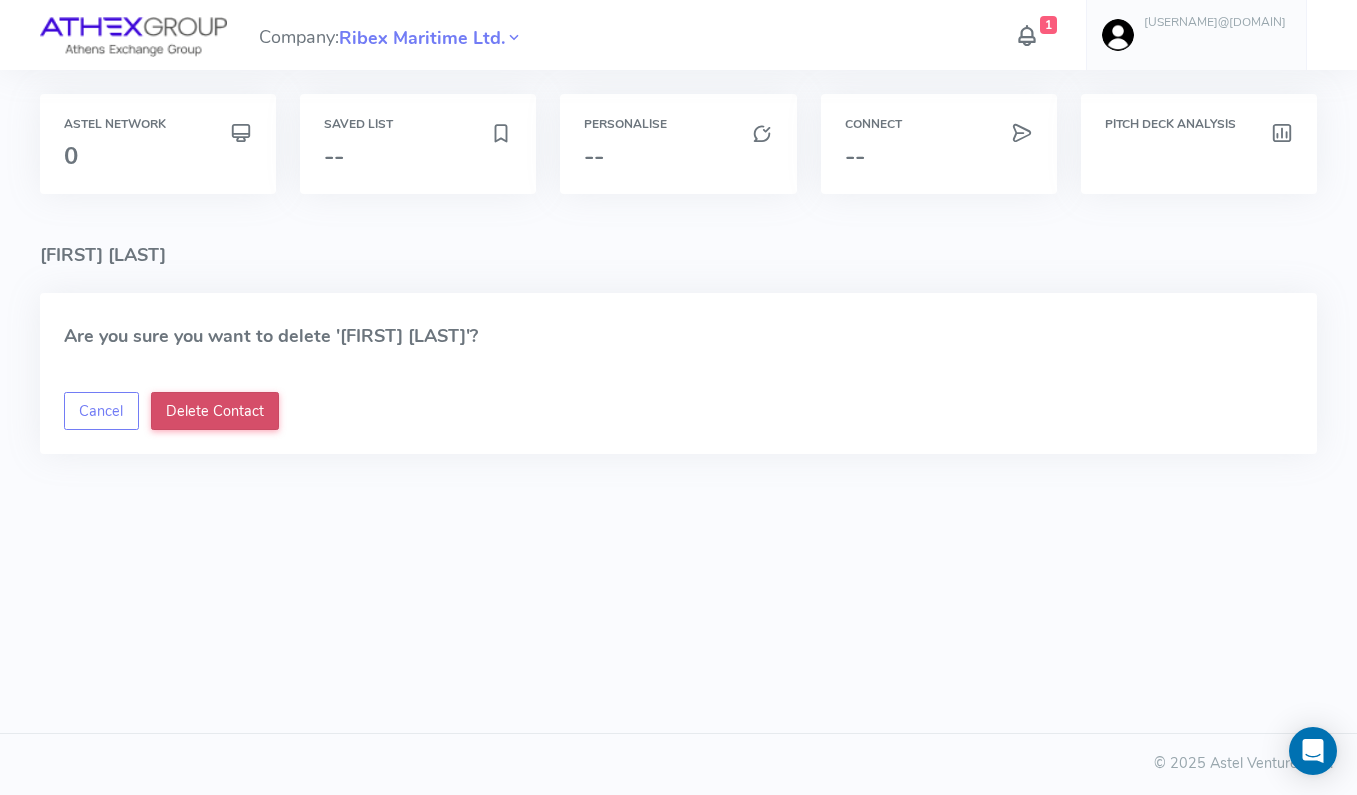 click on "Delete Contact" at bounding box center [215, 411] 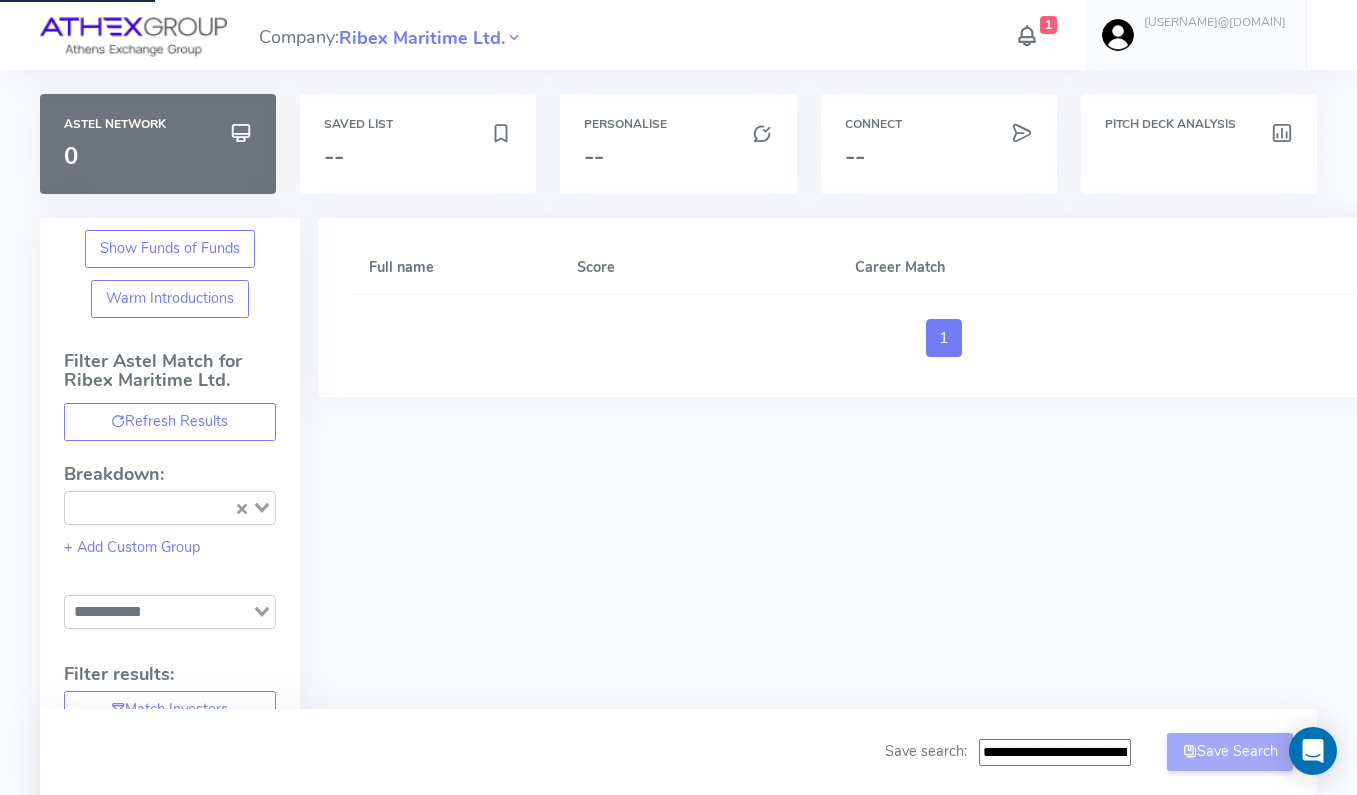 type on "**********" 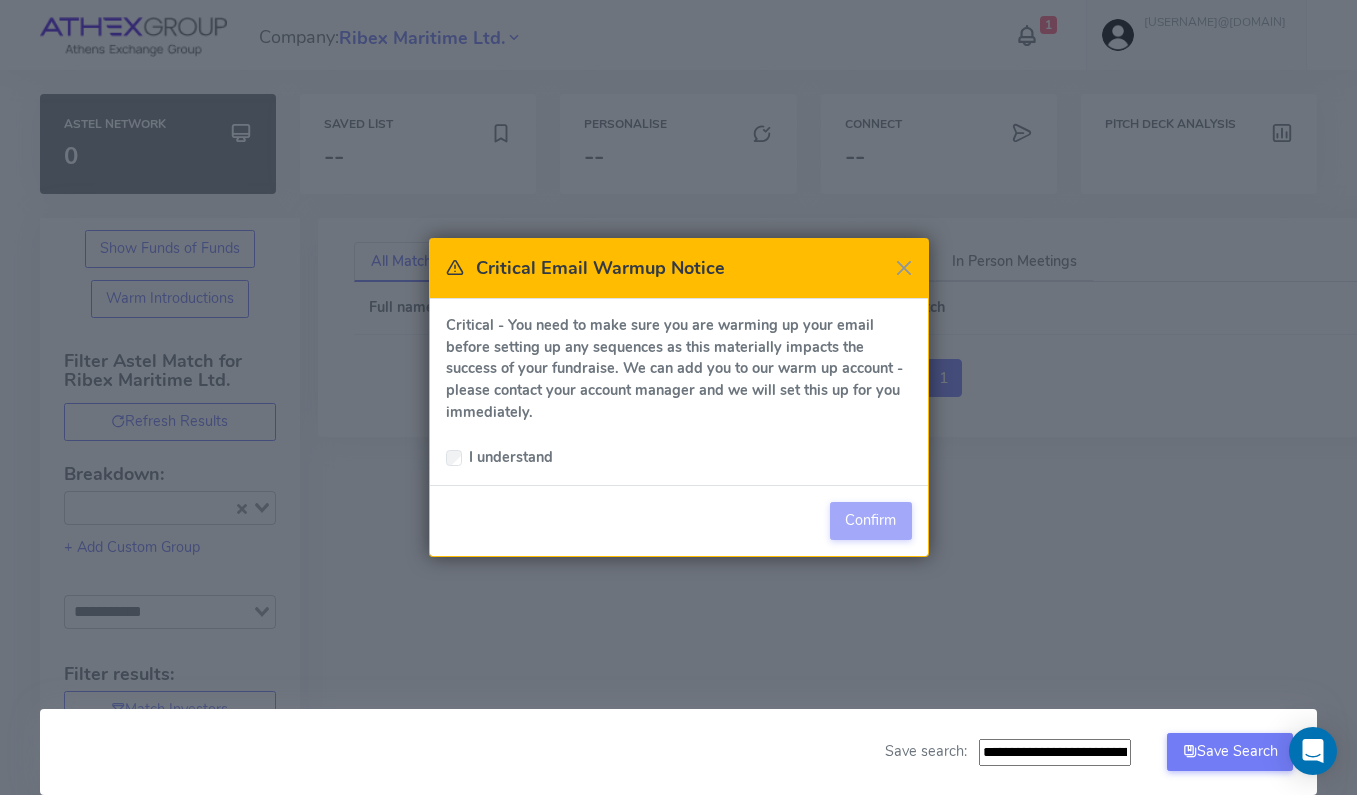 click on "I understand" at bounding box center (511, 458) 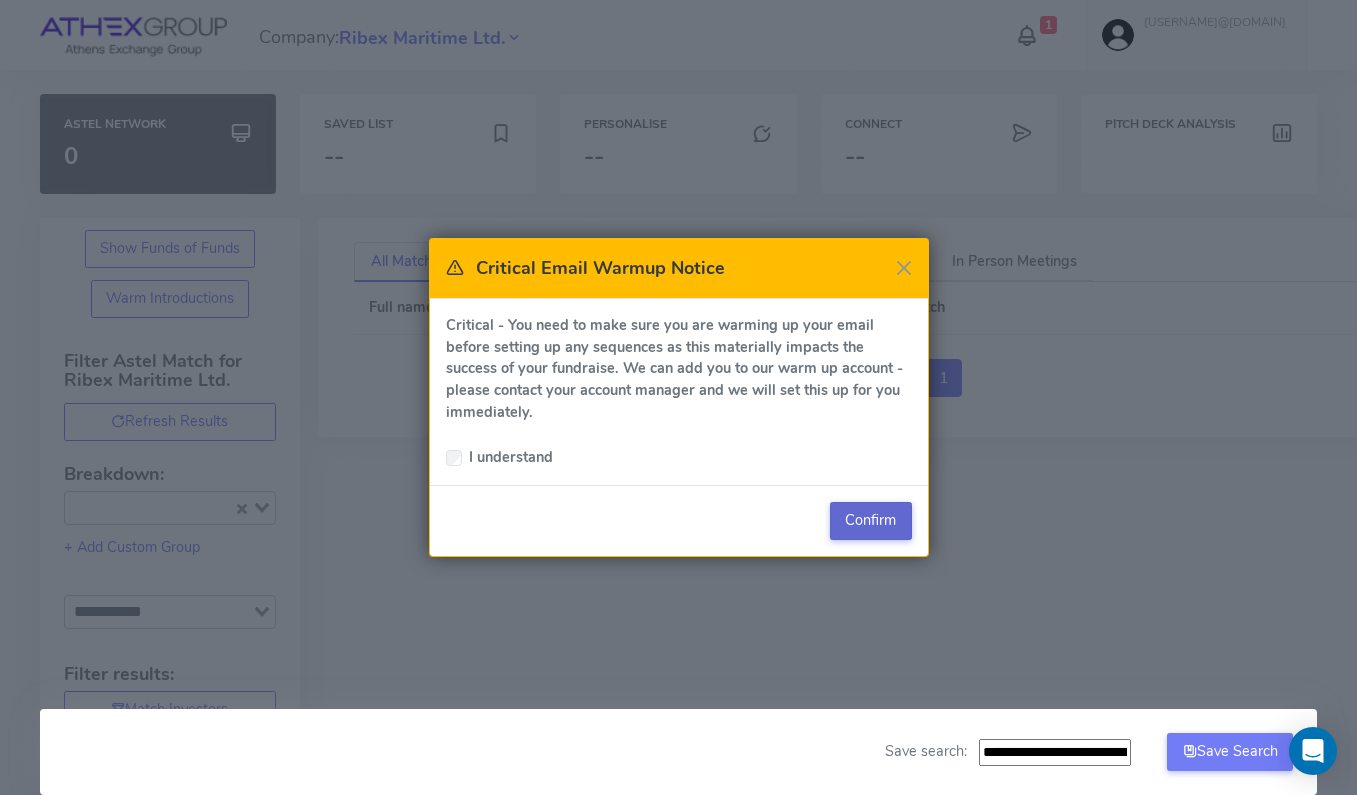 click on "Confirm" at bounding box center (870, 520) 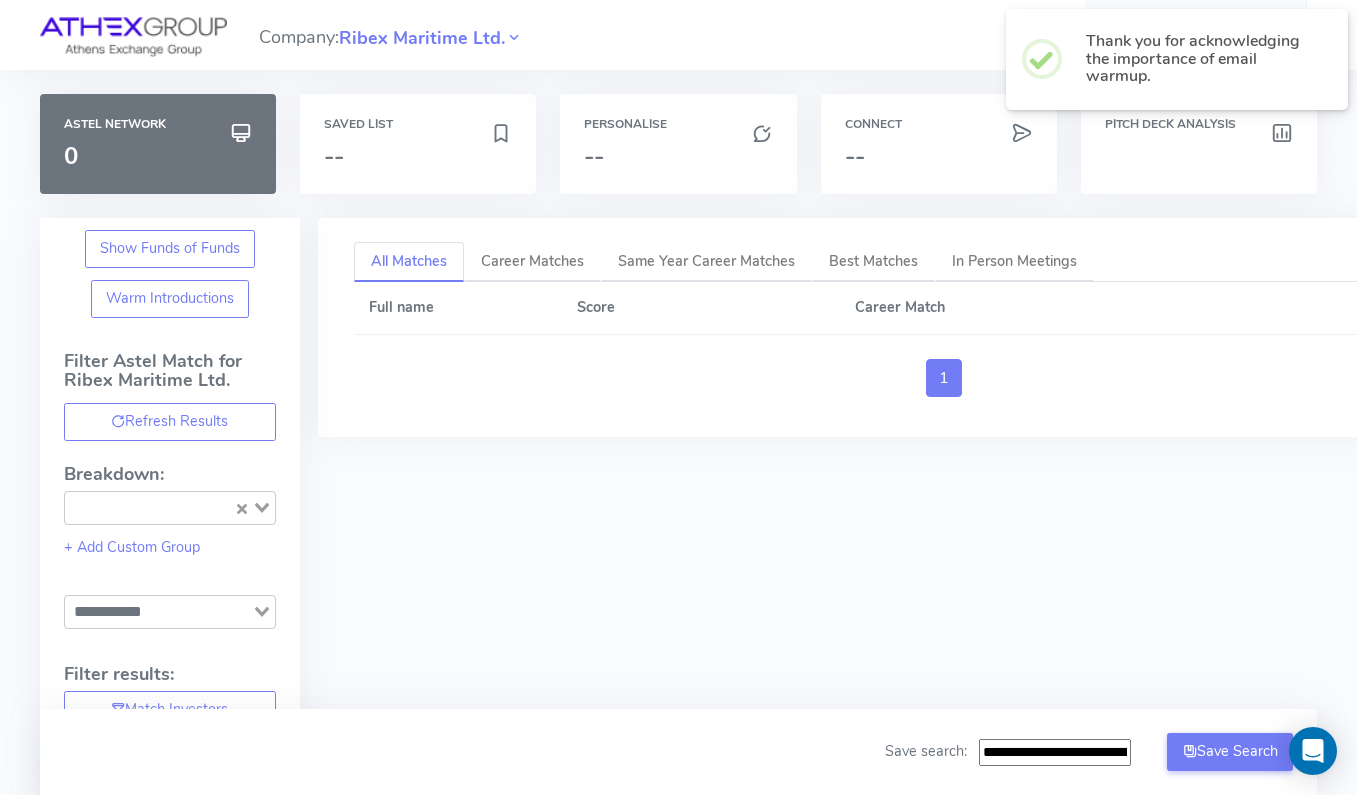click at bounding box center [133, 37] 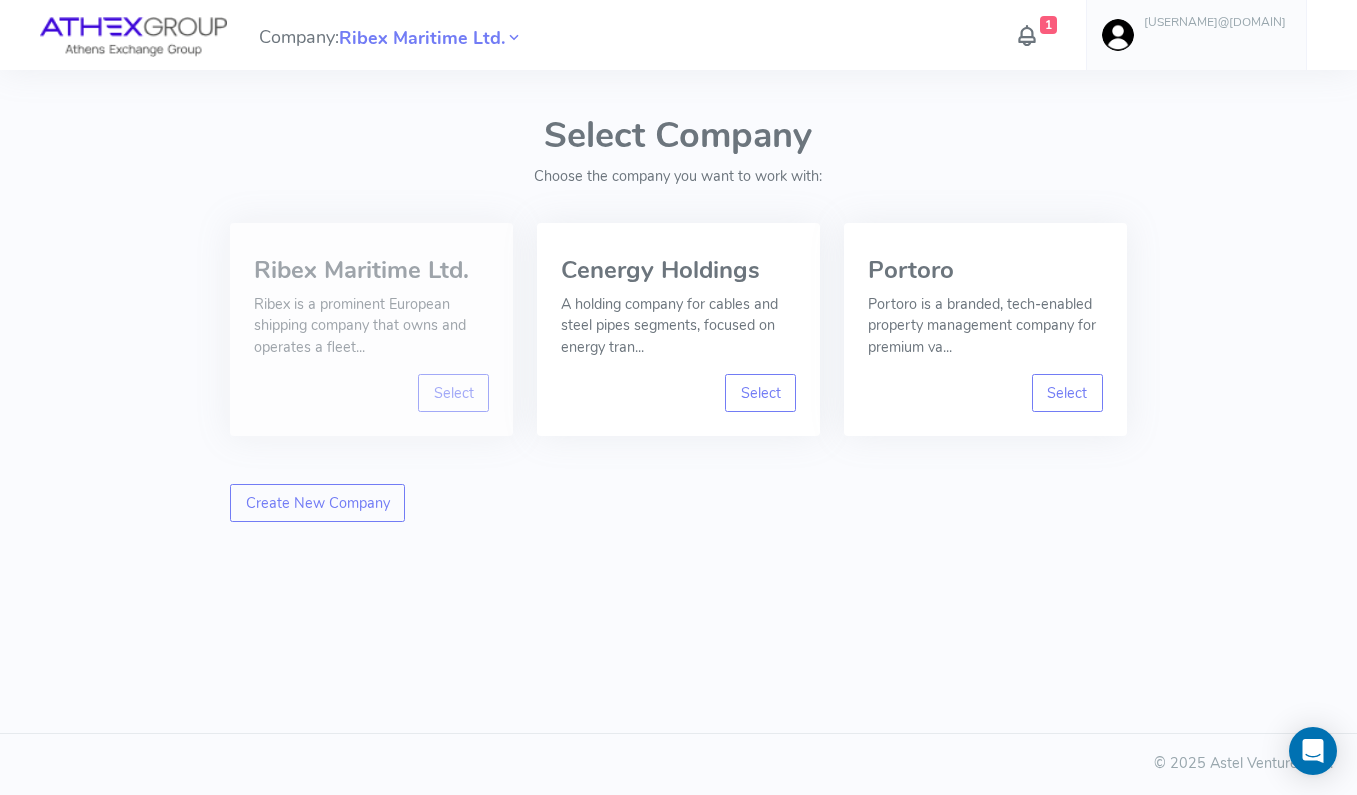 click on "Ribex is a prominent European shipping company that owns and operates a fleet..." at bounding box center [371, 326] 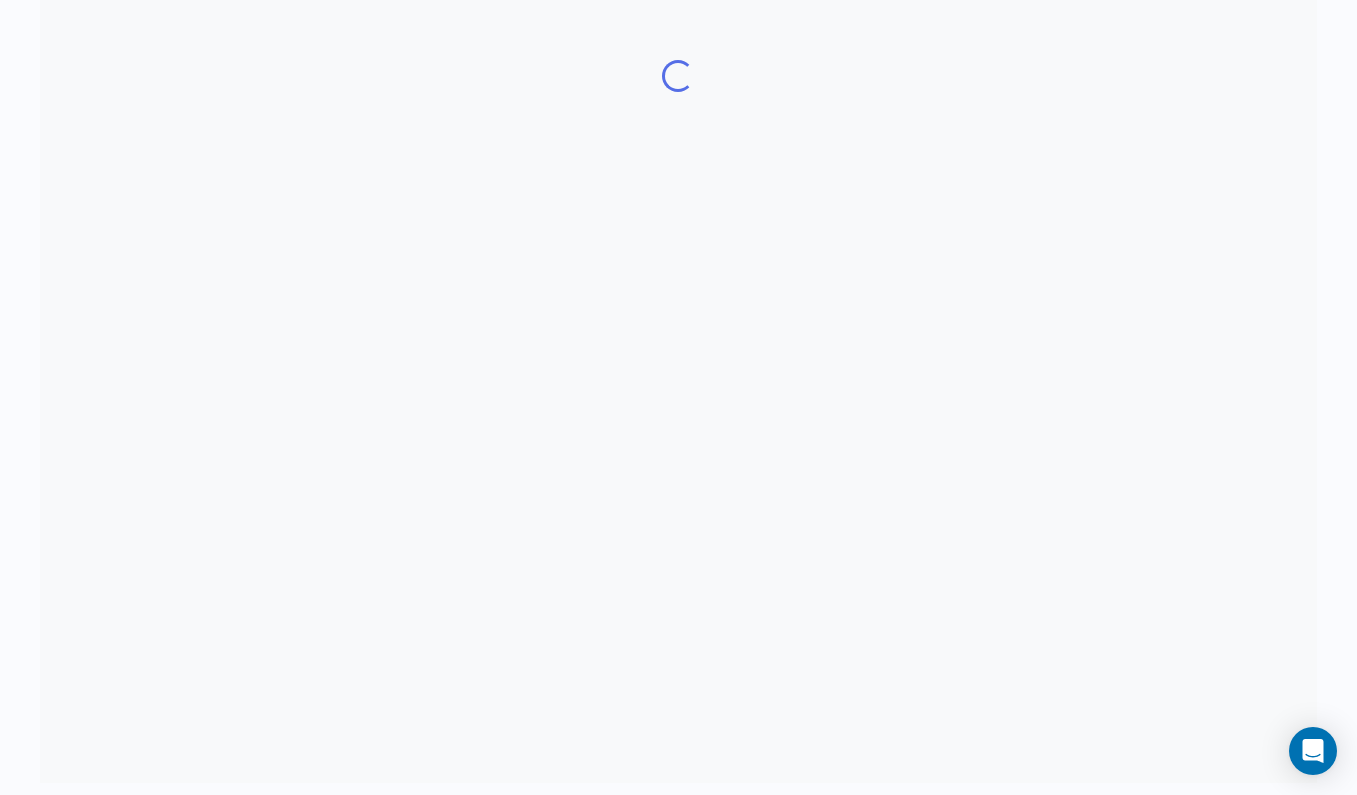 scroll, scrollTop: 322, scrollLeft: 0, axis: vertical 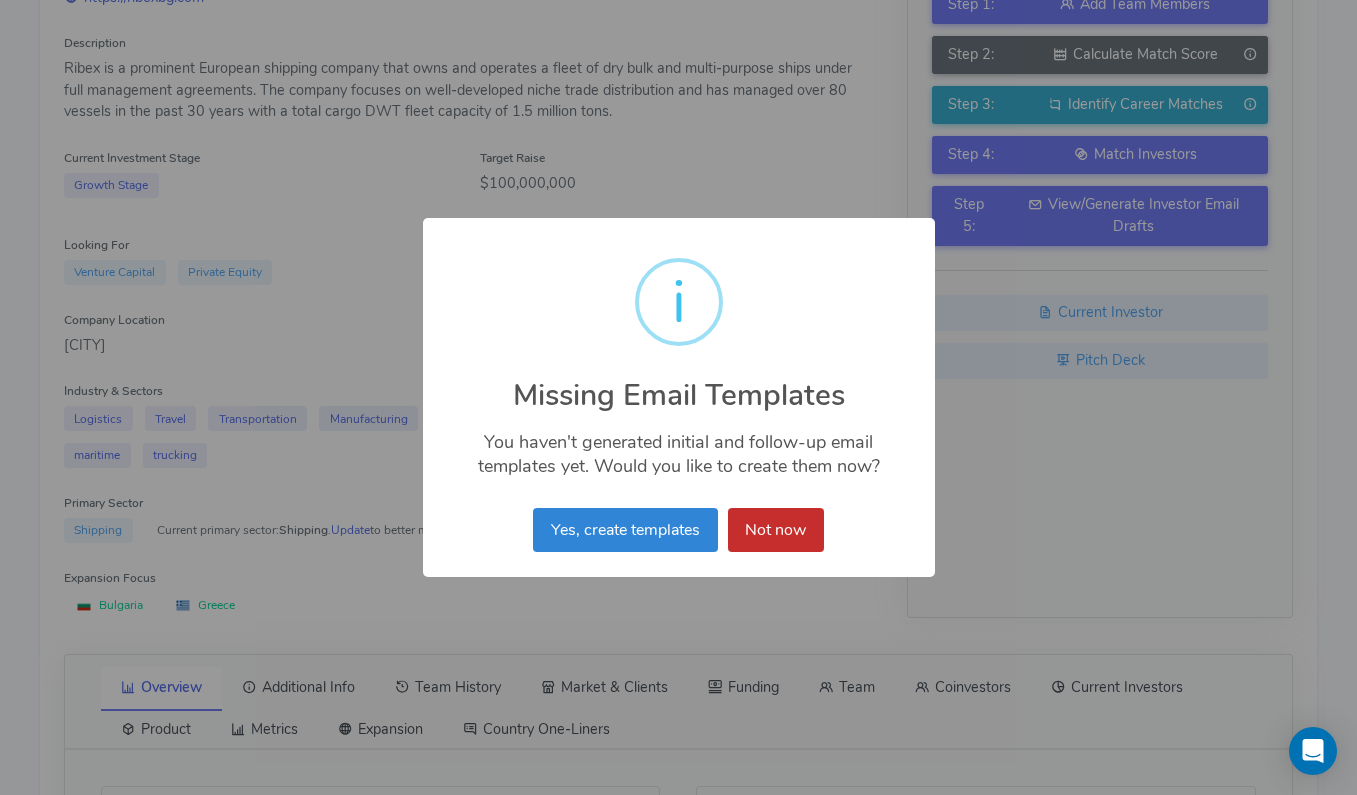 click on "Not now" at bounding box center [776, 530] 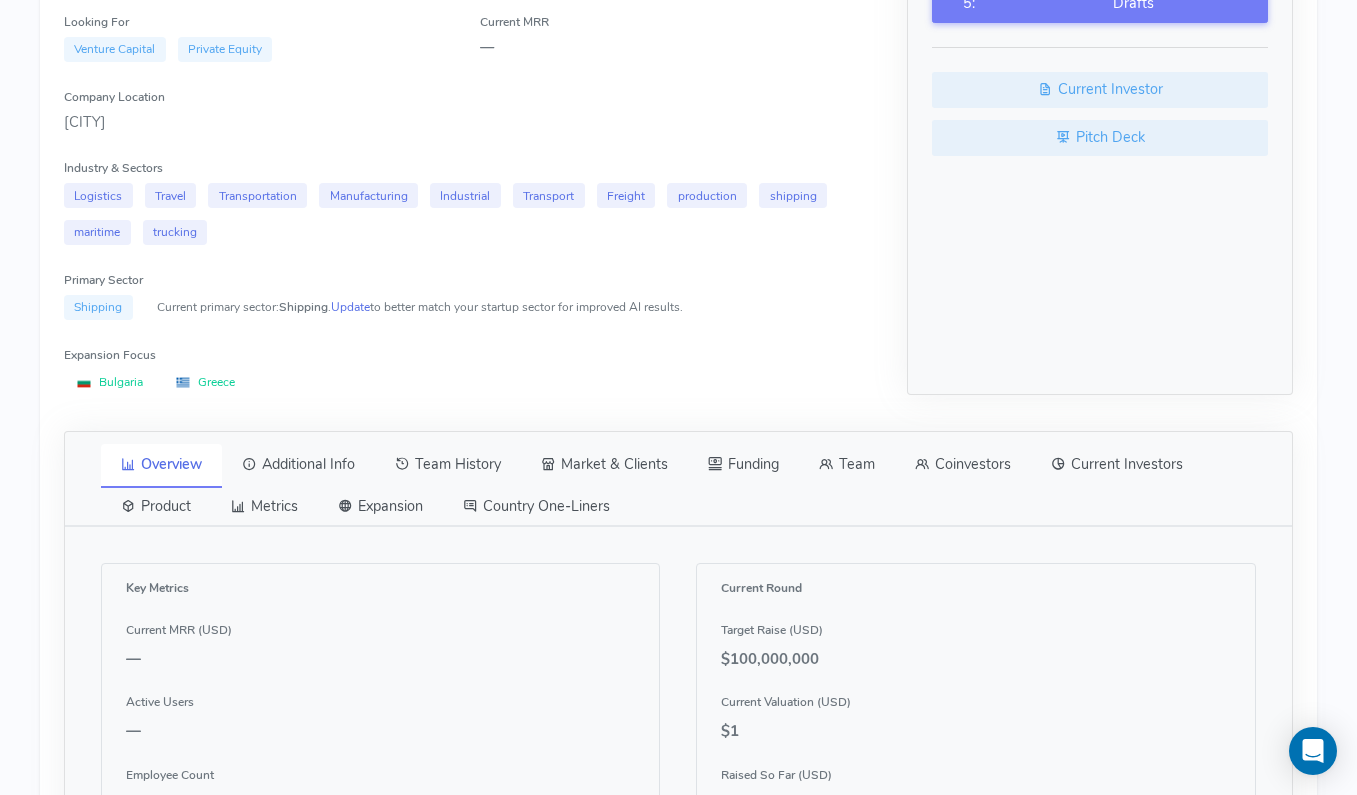 scroll, scrollTop: 544, scrollLeft: 0, axis: vertical 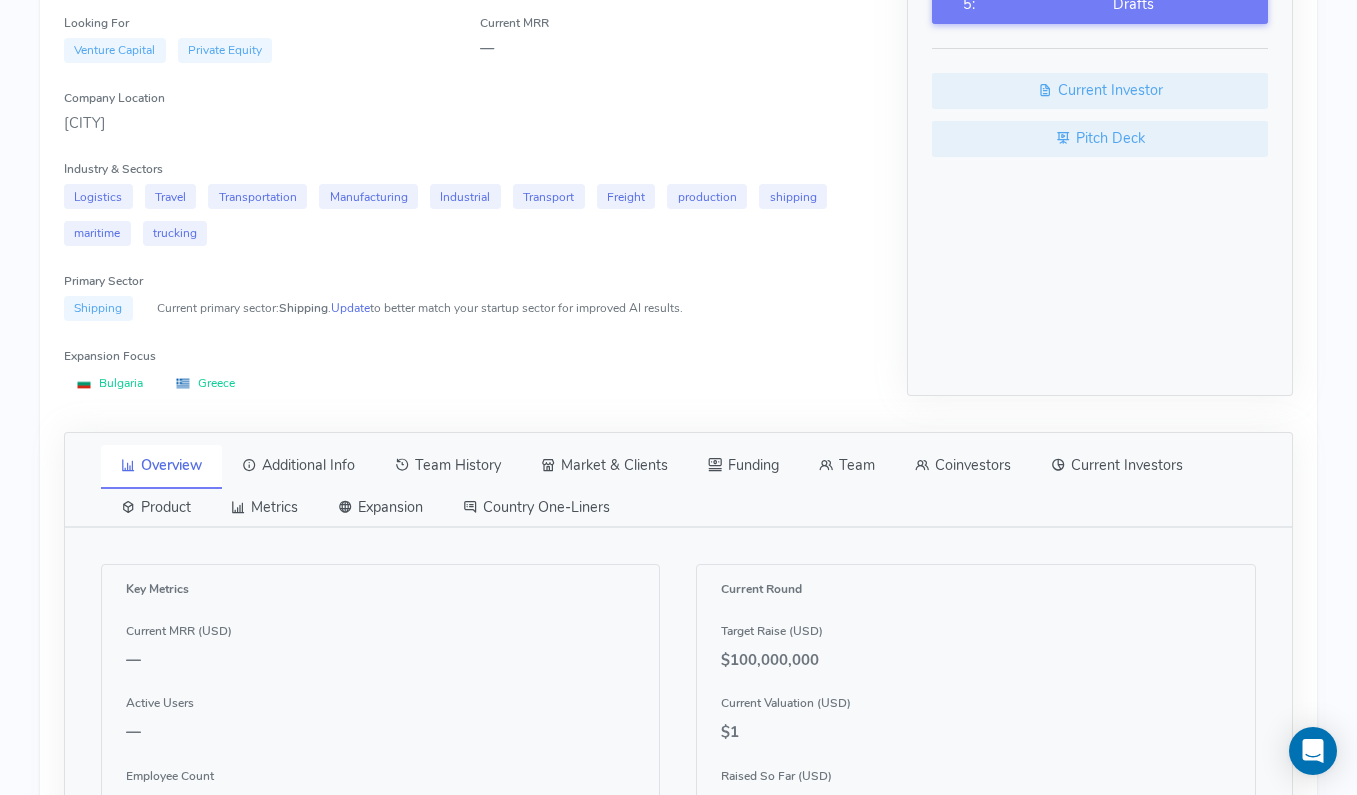 click on "Team" at bounding box center [847, 466] 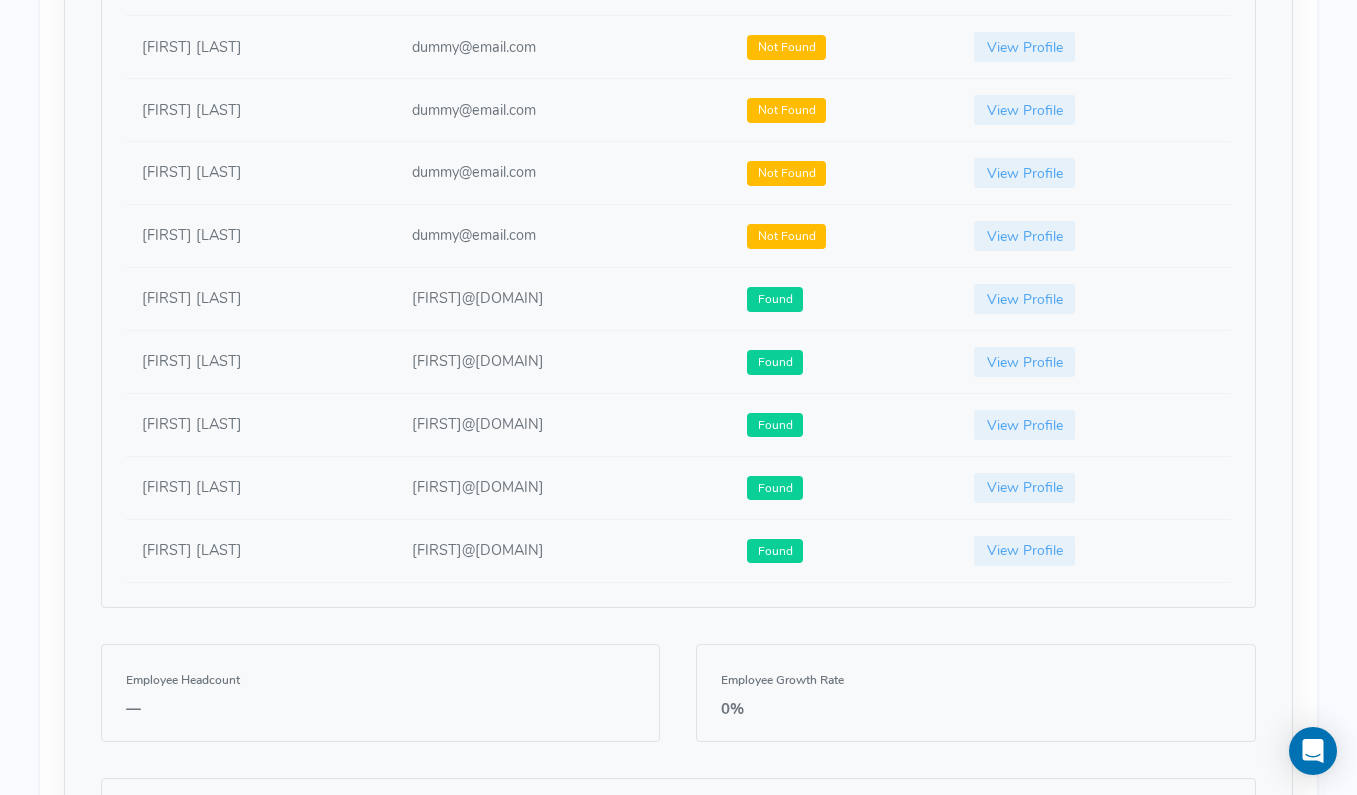 scroll, scrollTop: 1479, scrollLeft: 0, axis: vertical 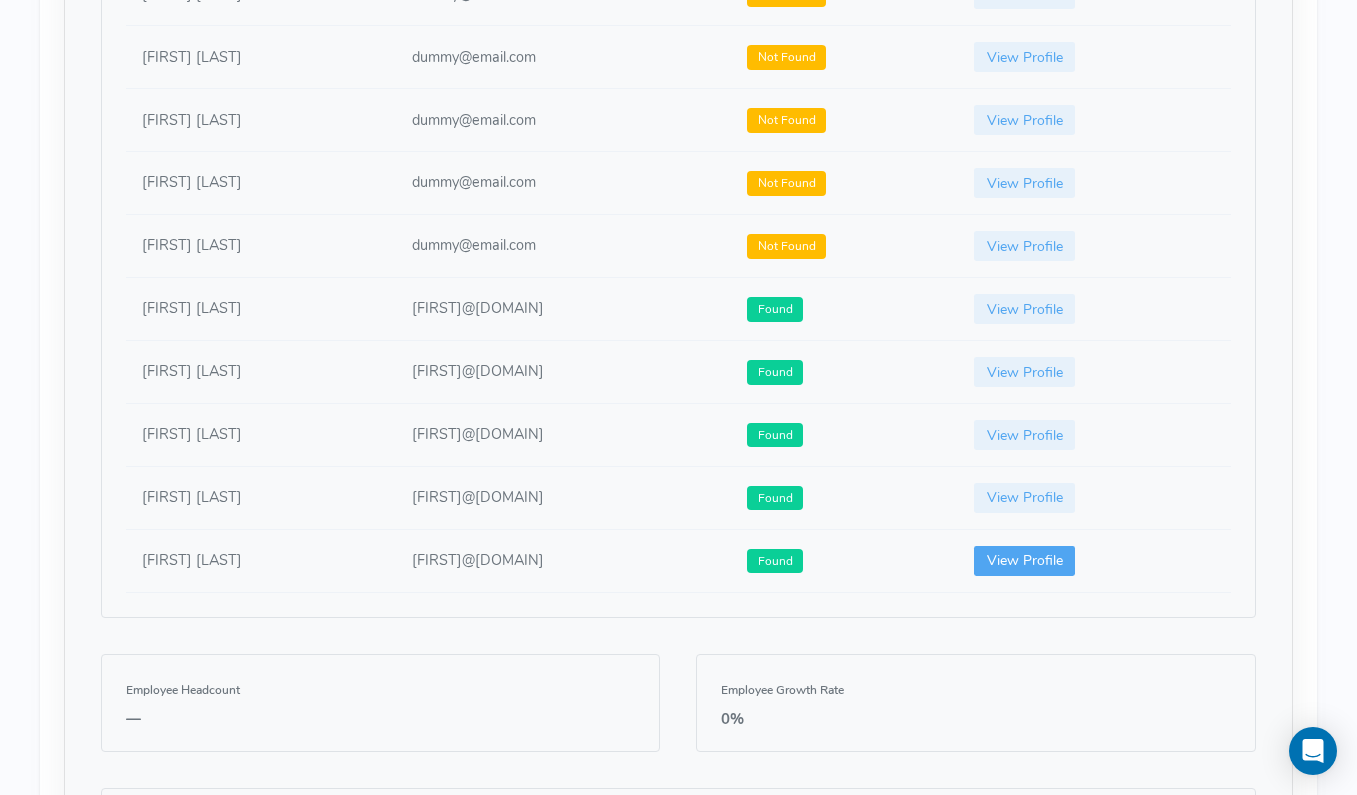 click on "View Profile" at bounding box center (1025, 561) 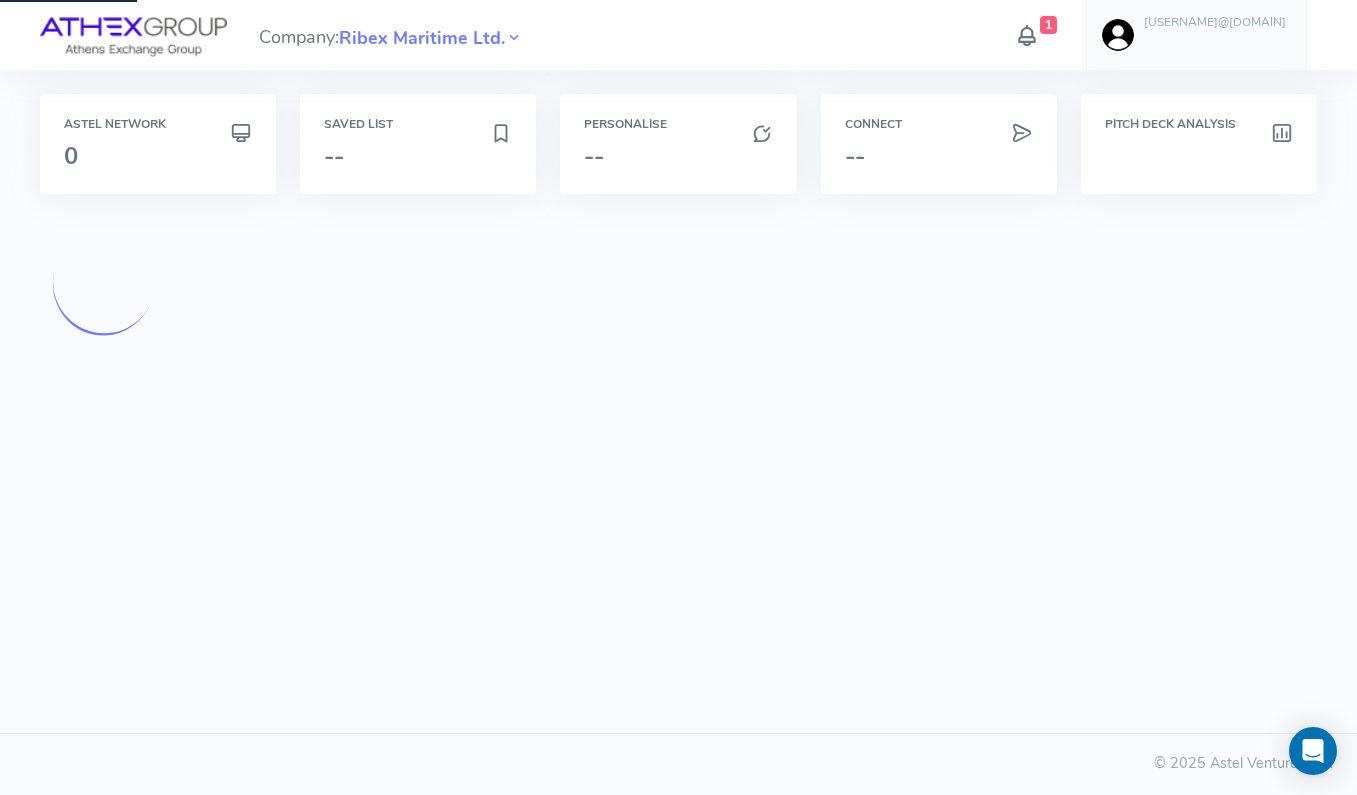 scroll, scrollTop: 0, scrollLeft: 0, axis: both 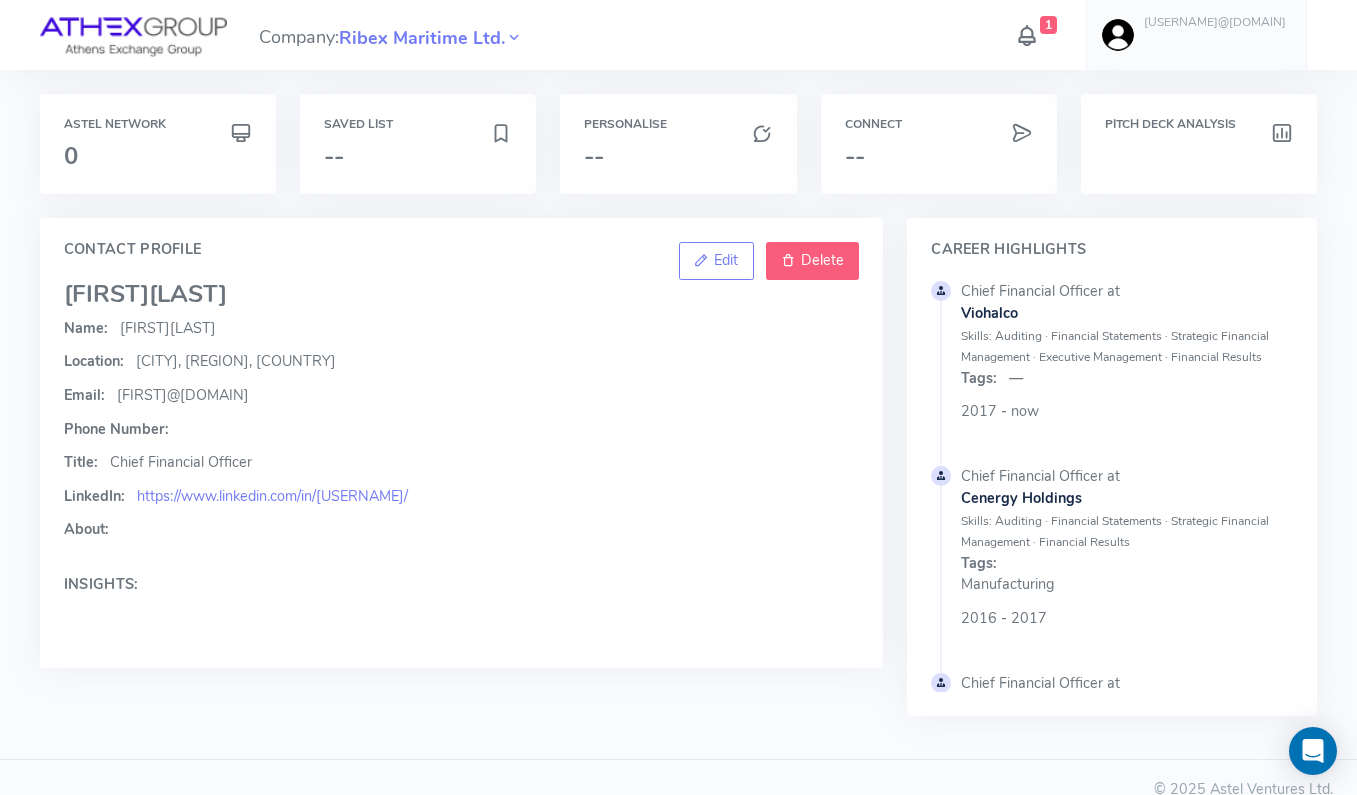 click on "Delete" at bounding box center [822, 260] 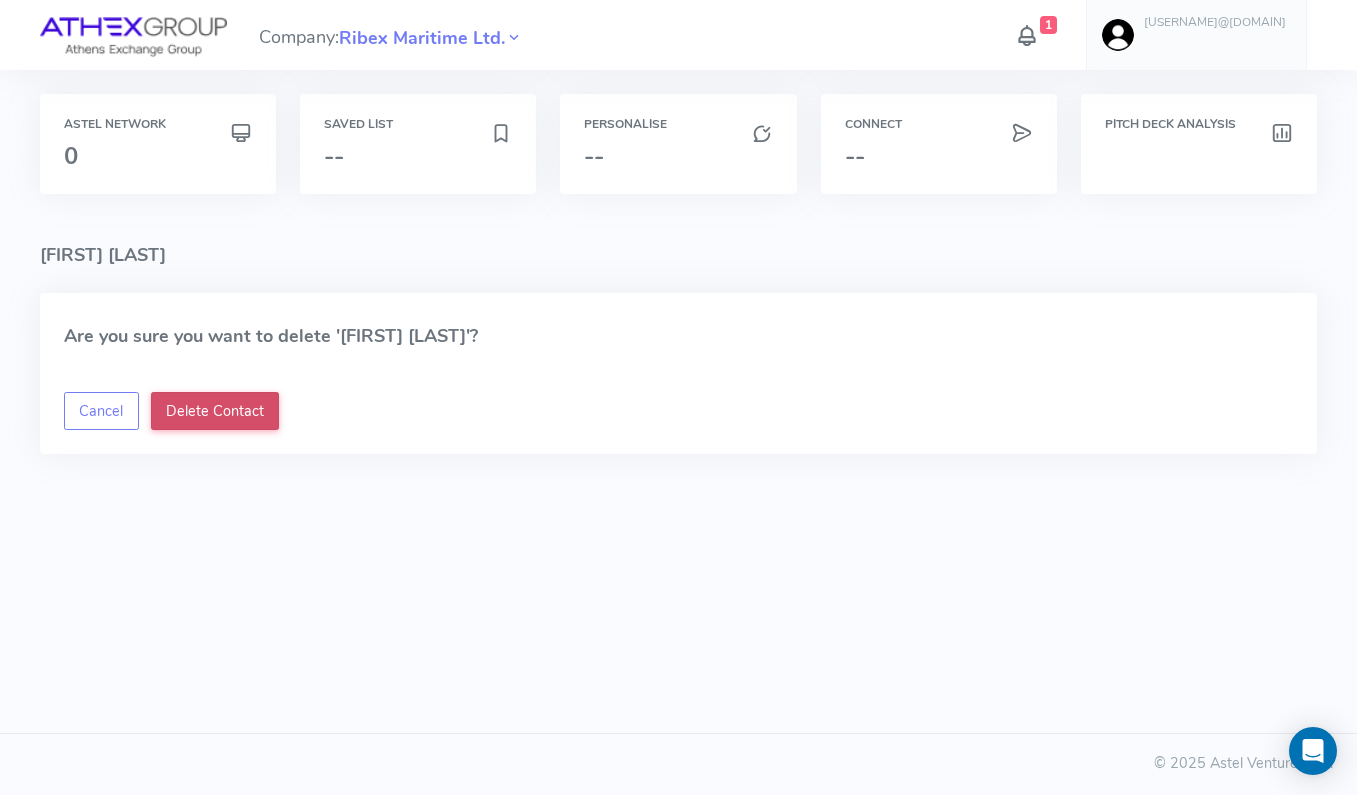 click on "Delete Contact" at bounding box center (215, 411) 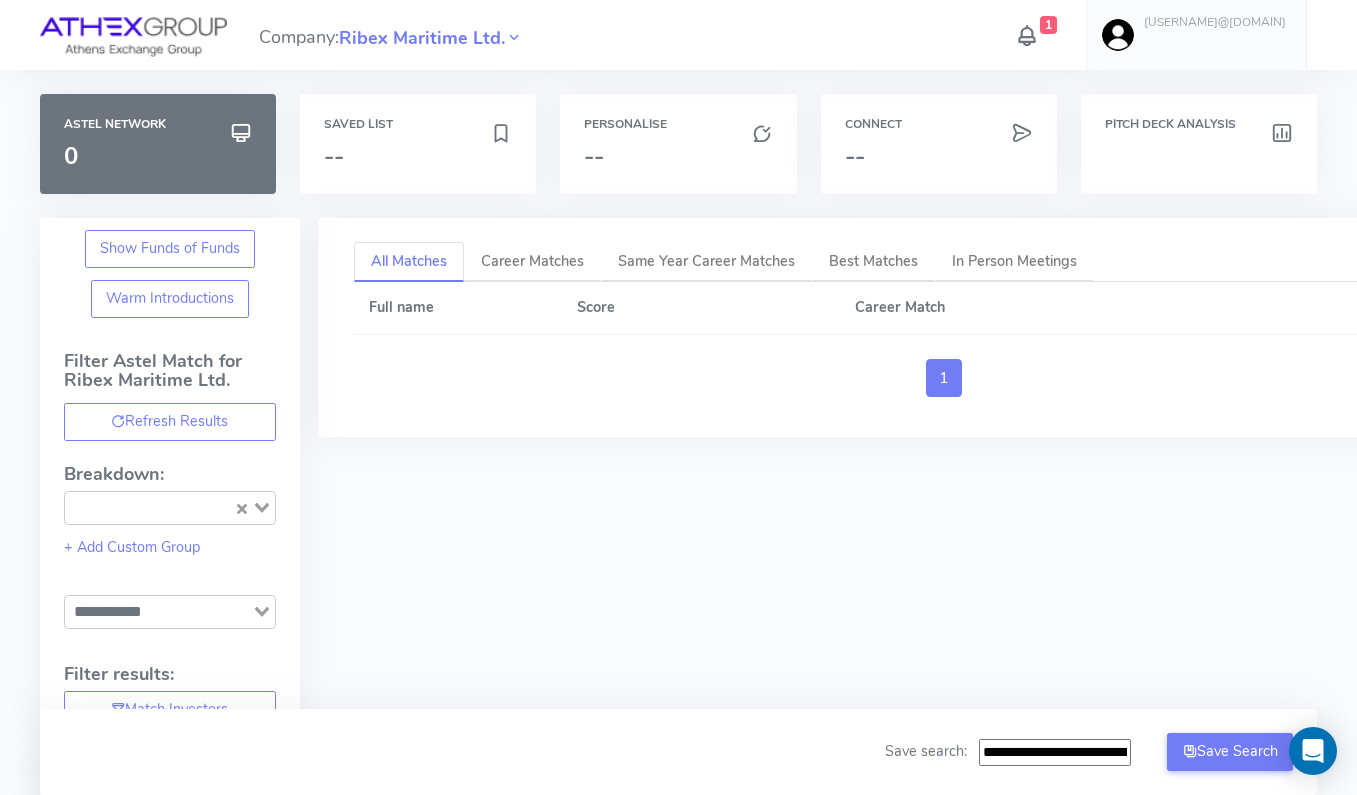 click at bounding box center (133, 37) 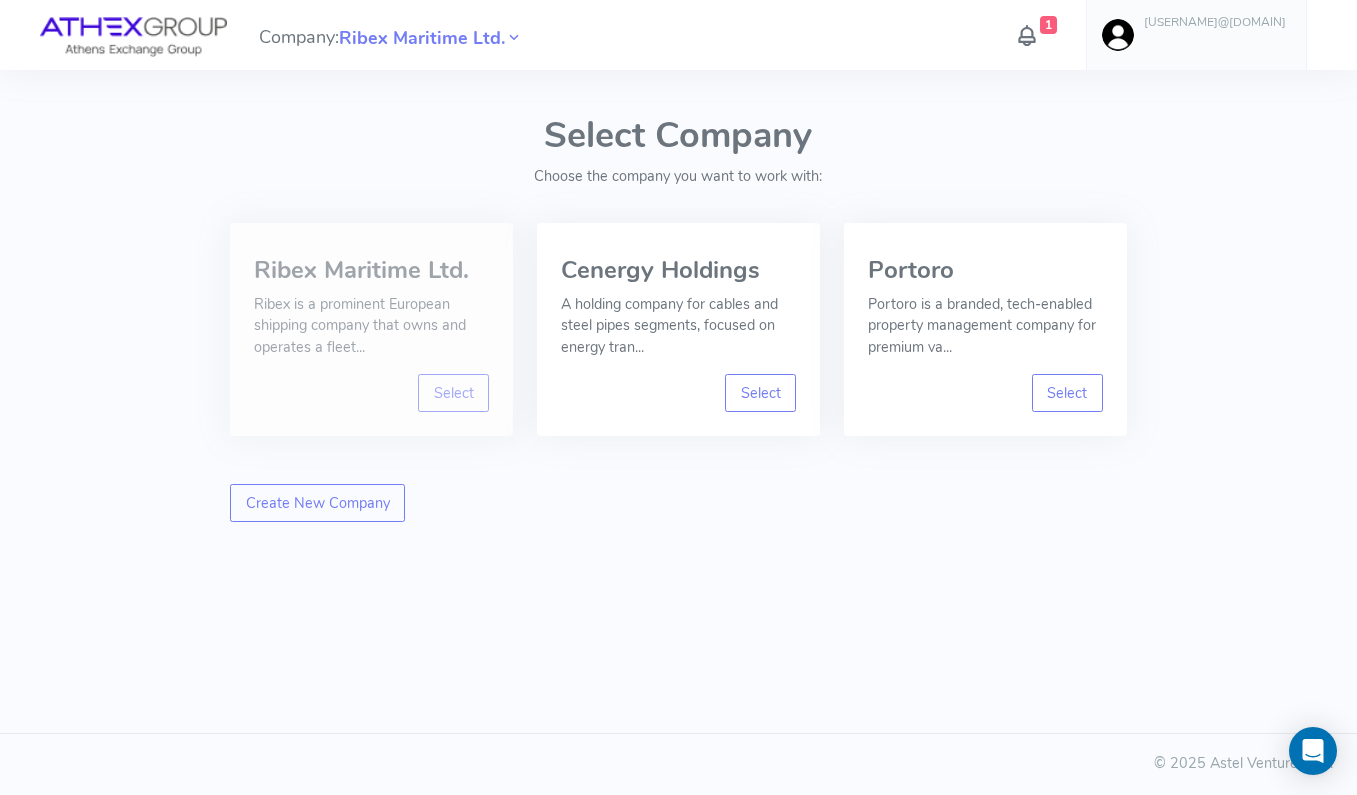 click on "Ribex is a prominent European shipping company that owns and operates a fleet..." at bounding box center [371, 326] 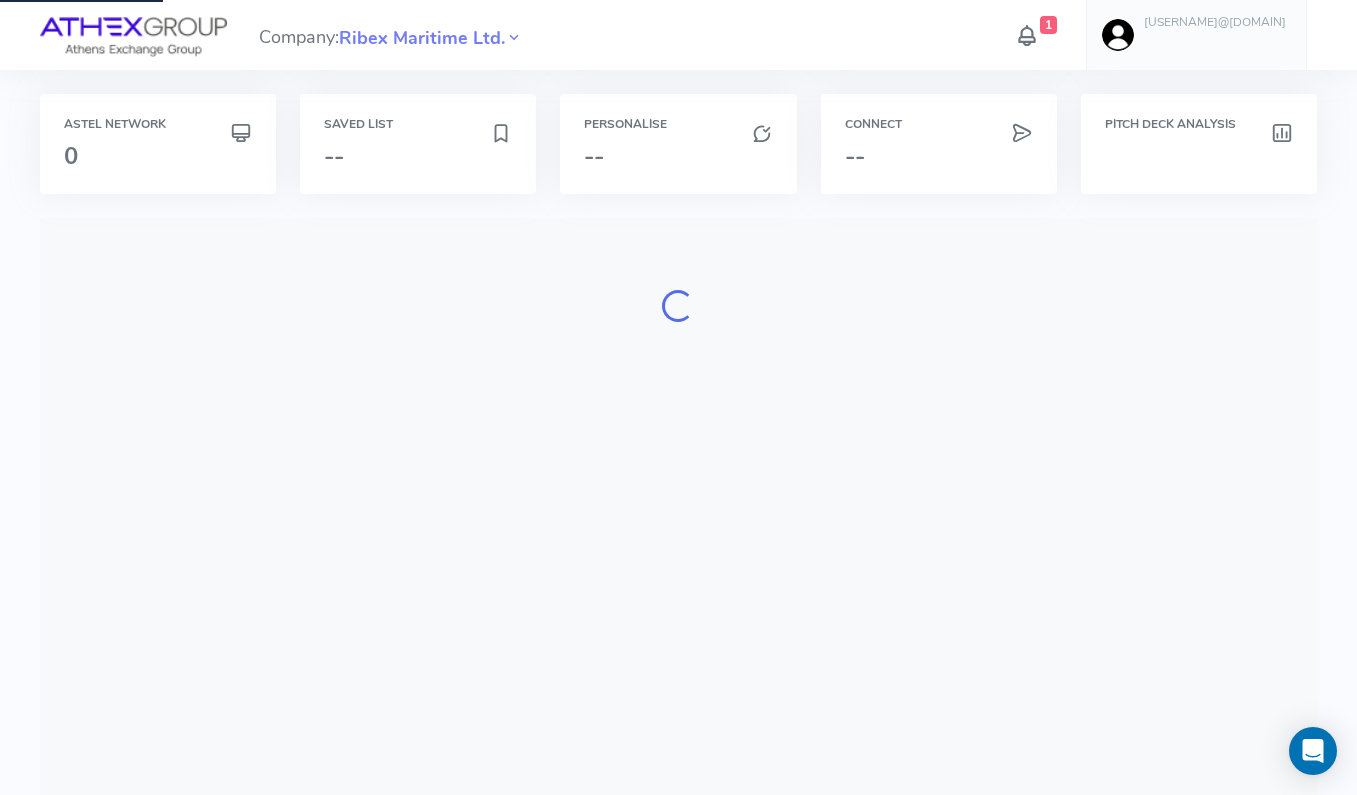 scroll, scrollTop: 322, scrollLeft: 0, axis: vertical 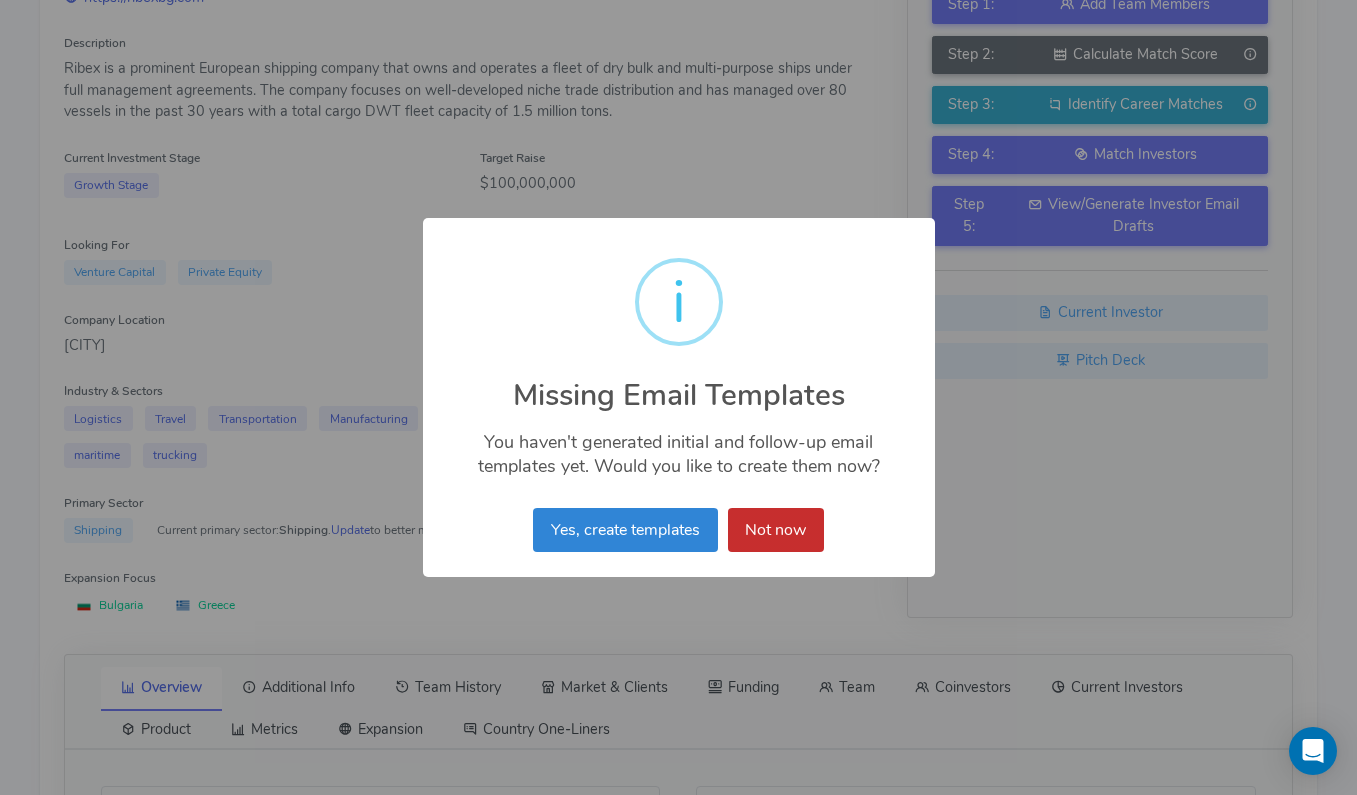 click on "Not now" at bounding box center (776, 530) 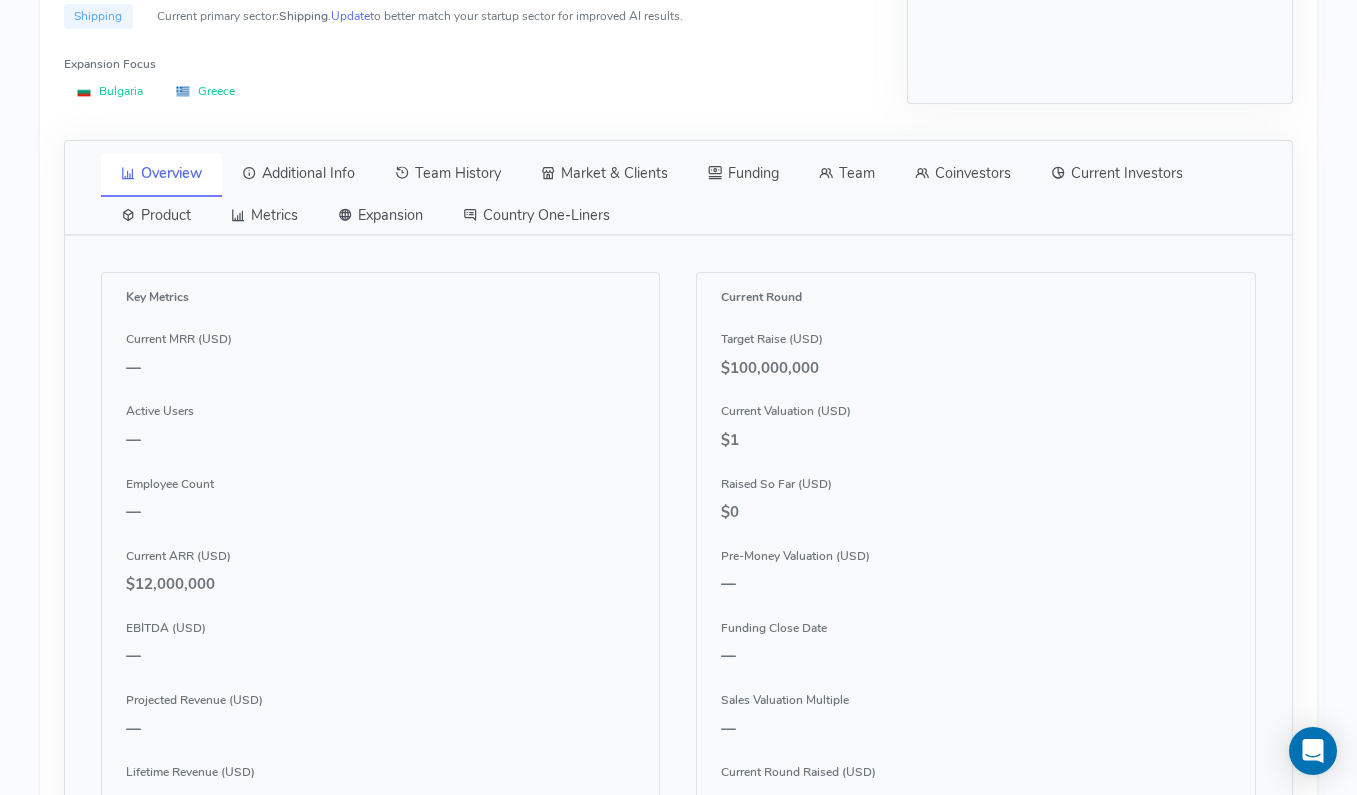 scroll, scrollTop: 833, scrollLeft: 0, axis: vertical 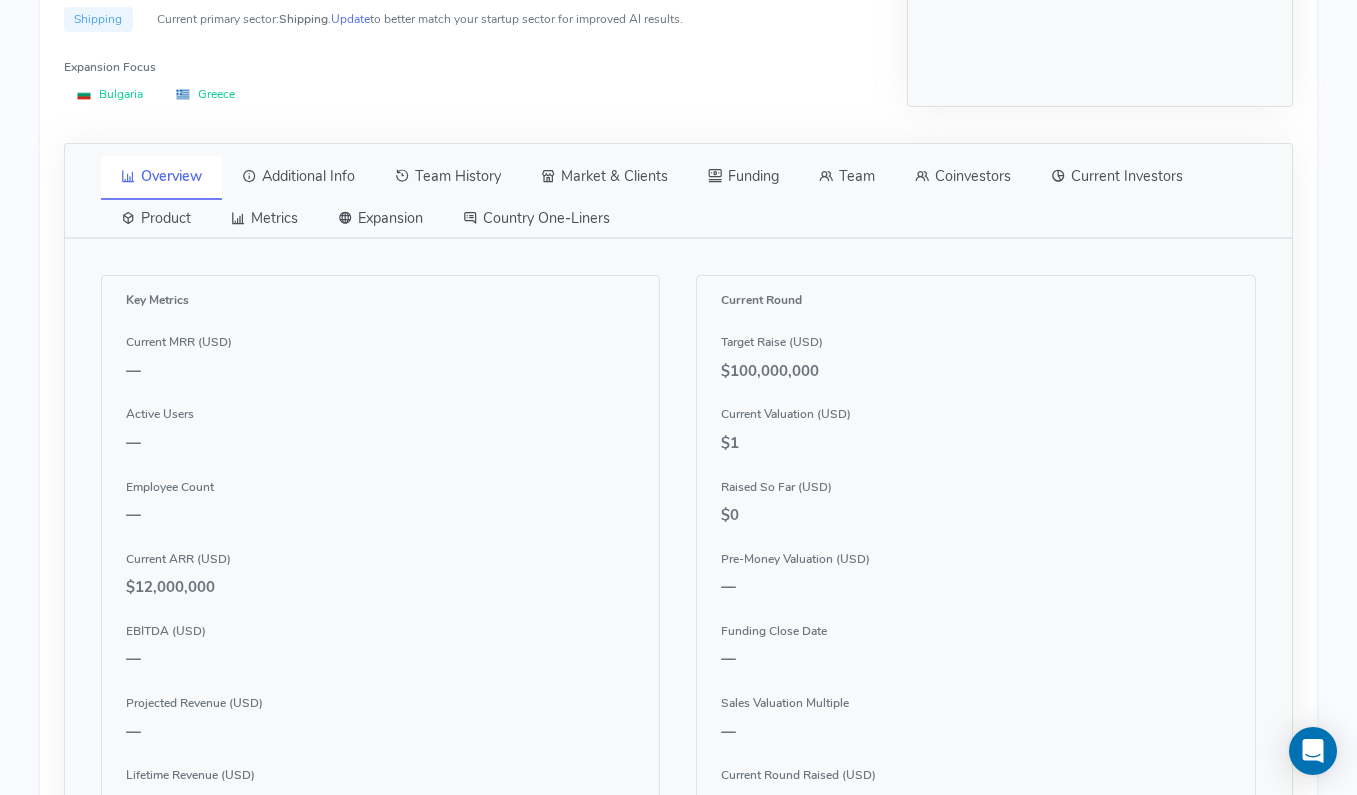 click on "Team" at bounding box center [847, 177] 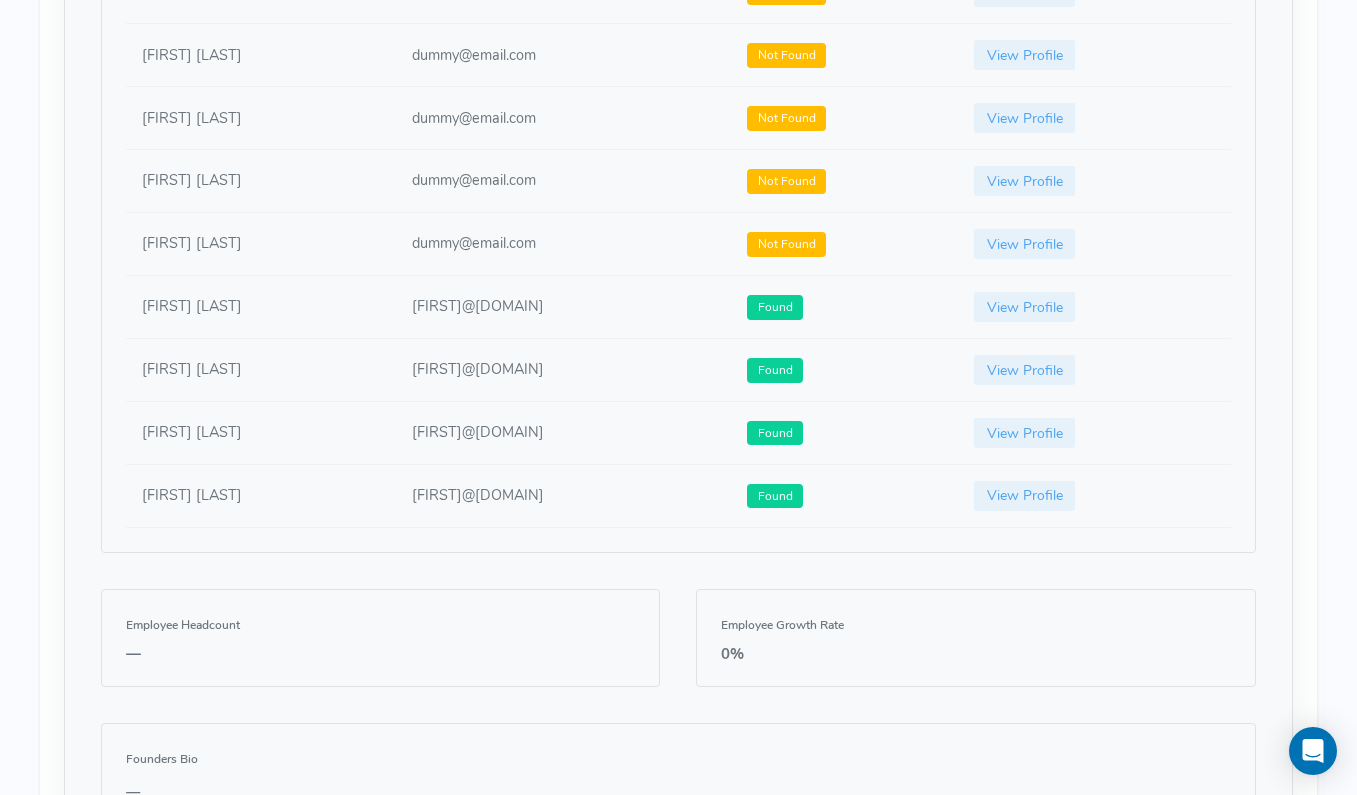 scroll, scrollTop: 1473, scrollLeft: 0, axis: vertical 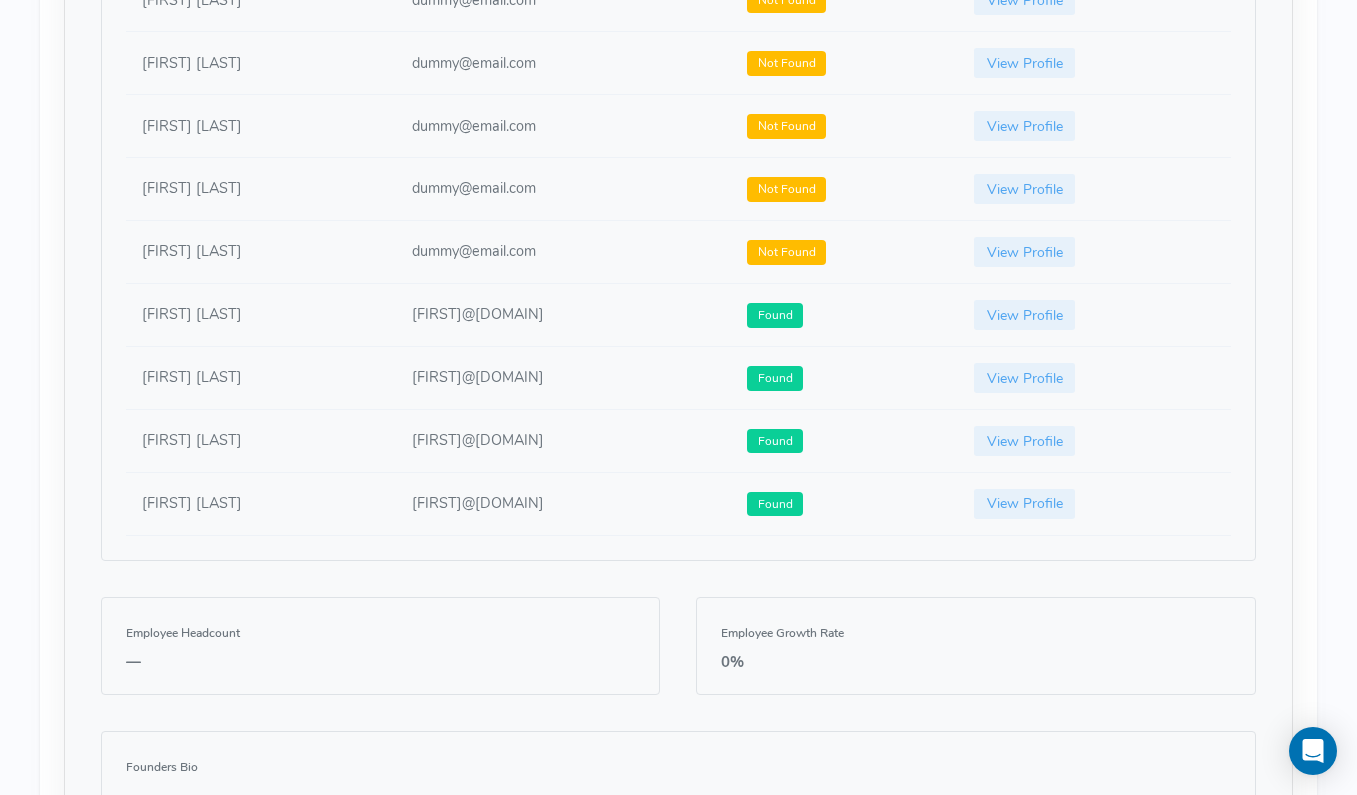 click on "[FIRST]@[DOMAIN]" at bounding box center [563, 504] 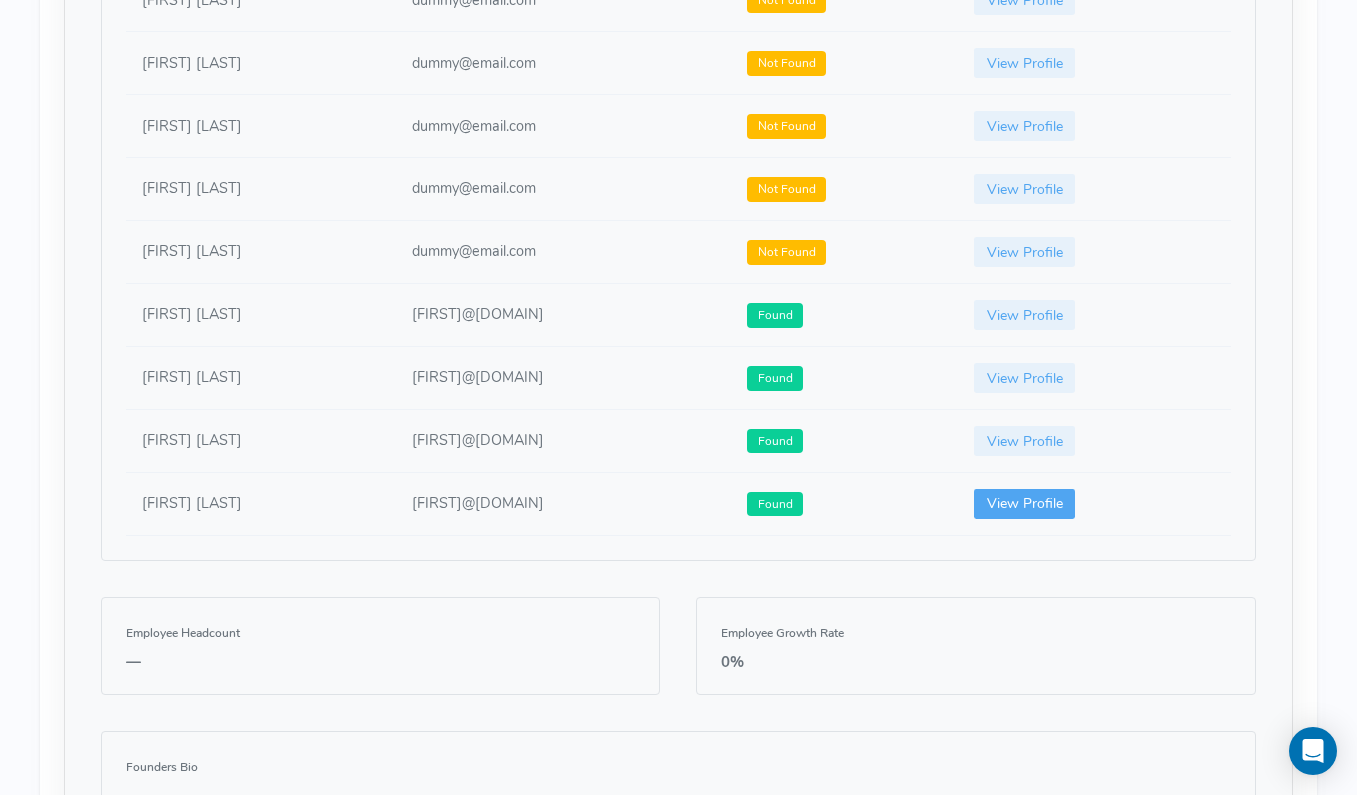 click on "View Profile" at bounding box center [1025, 504] 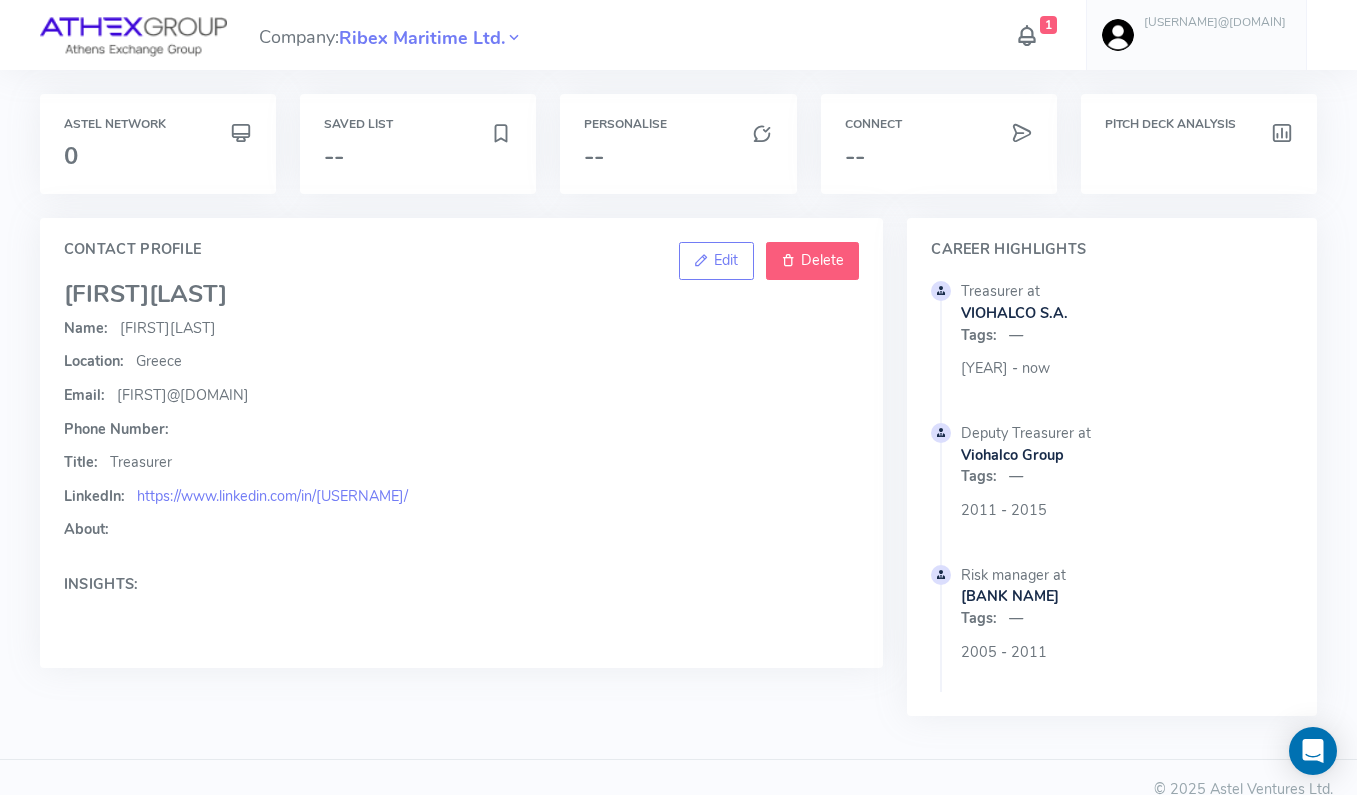 click on "Delete" at bounding box center (813, 261) 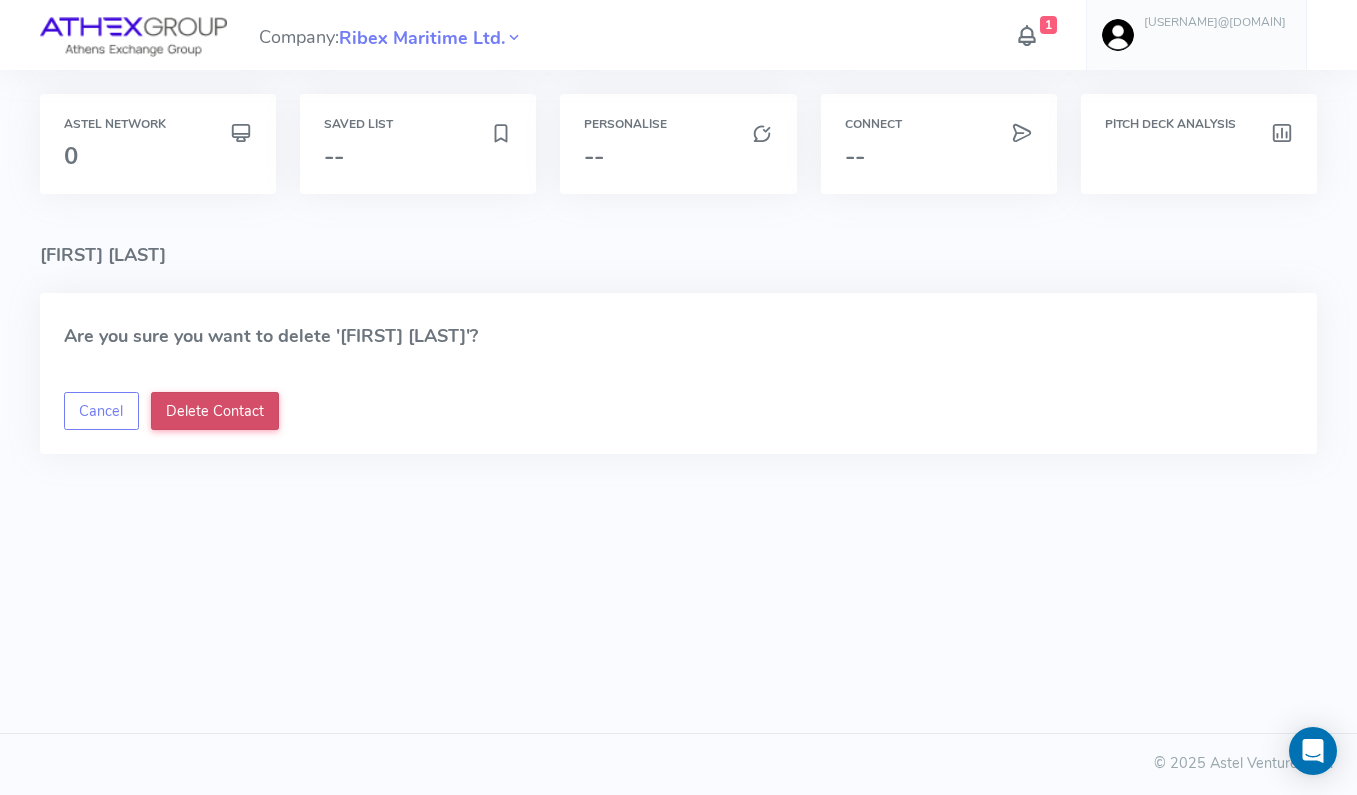 click on "Delete Contact" at bounding box center (215, 411) 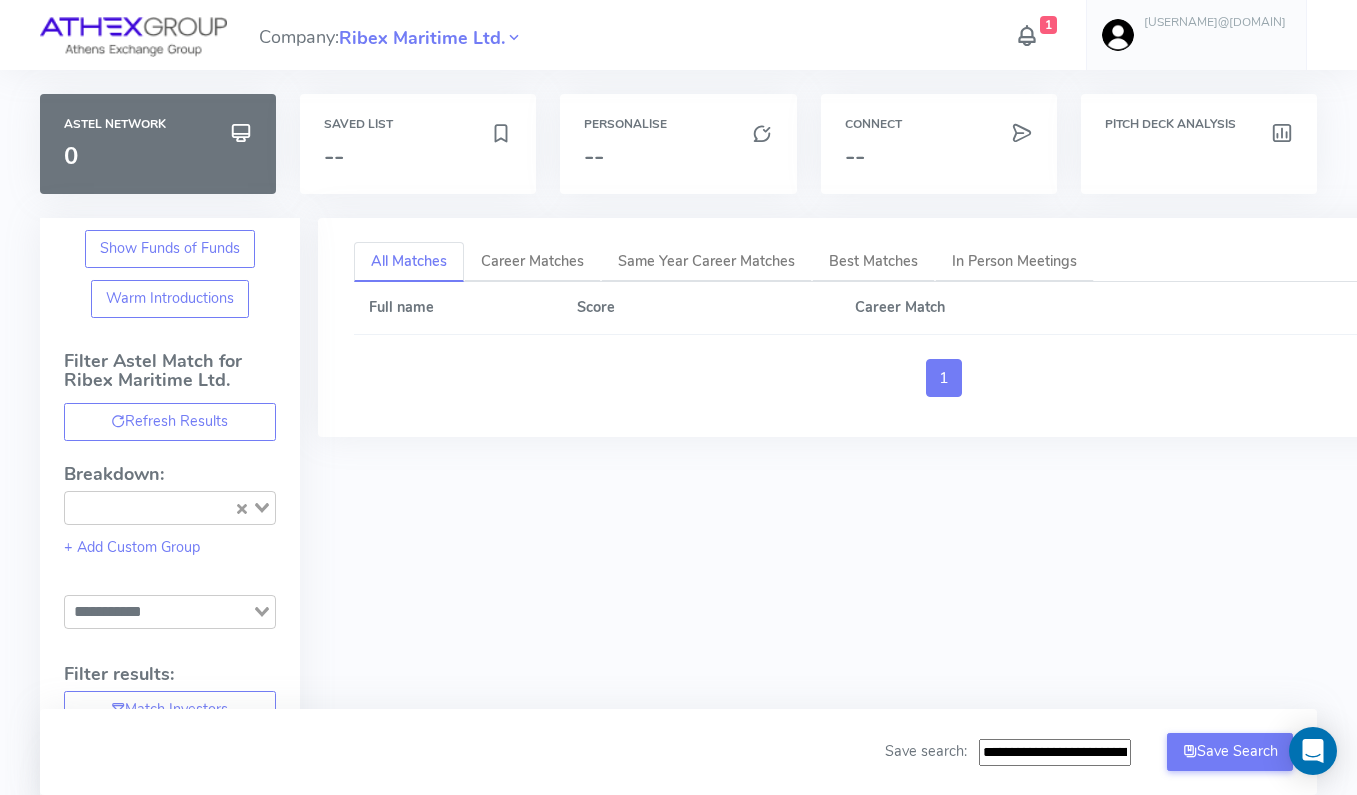 click at bounding box center (133, 37) 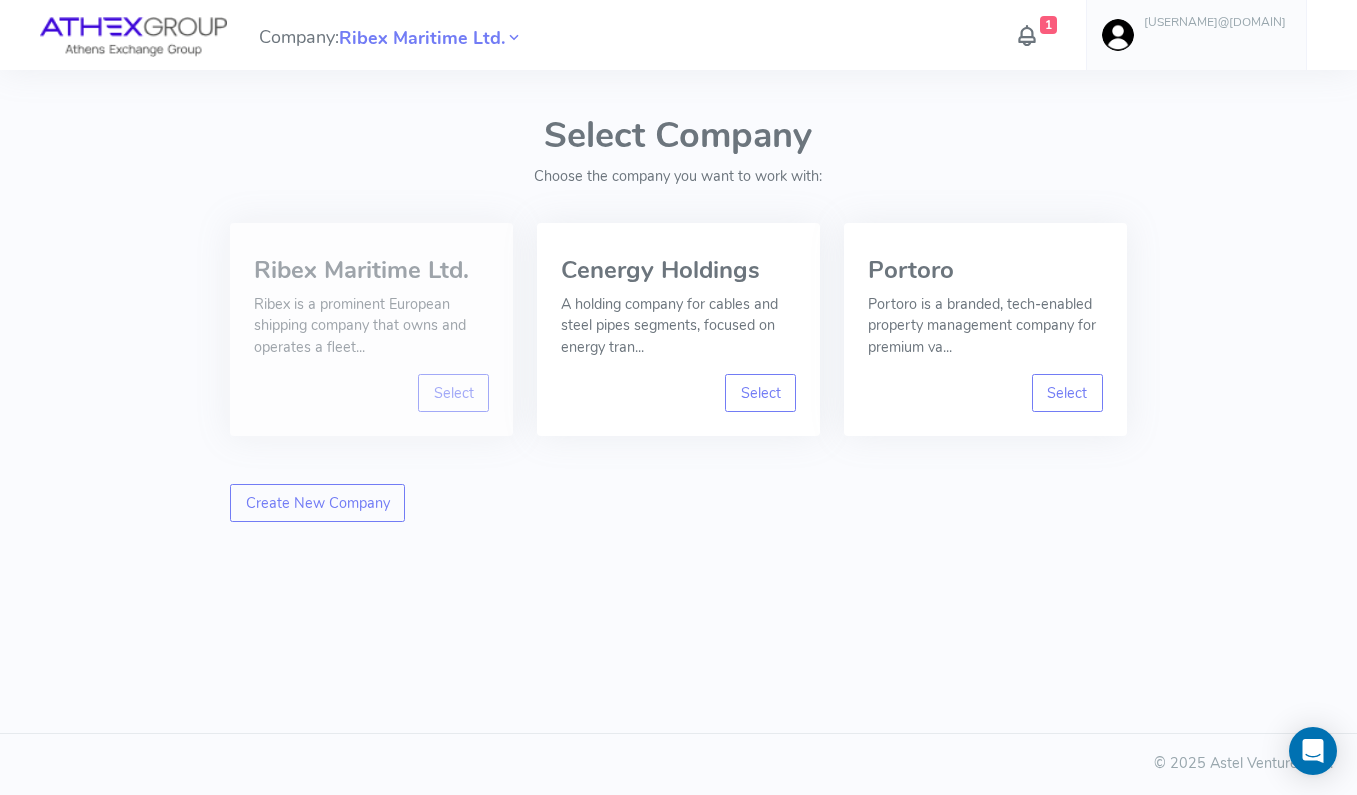click on "Ribex is a prominent European shipping company that owns and operates a fleet..." at bounding box center (371, 326) 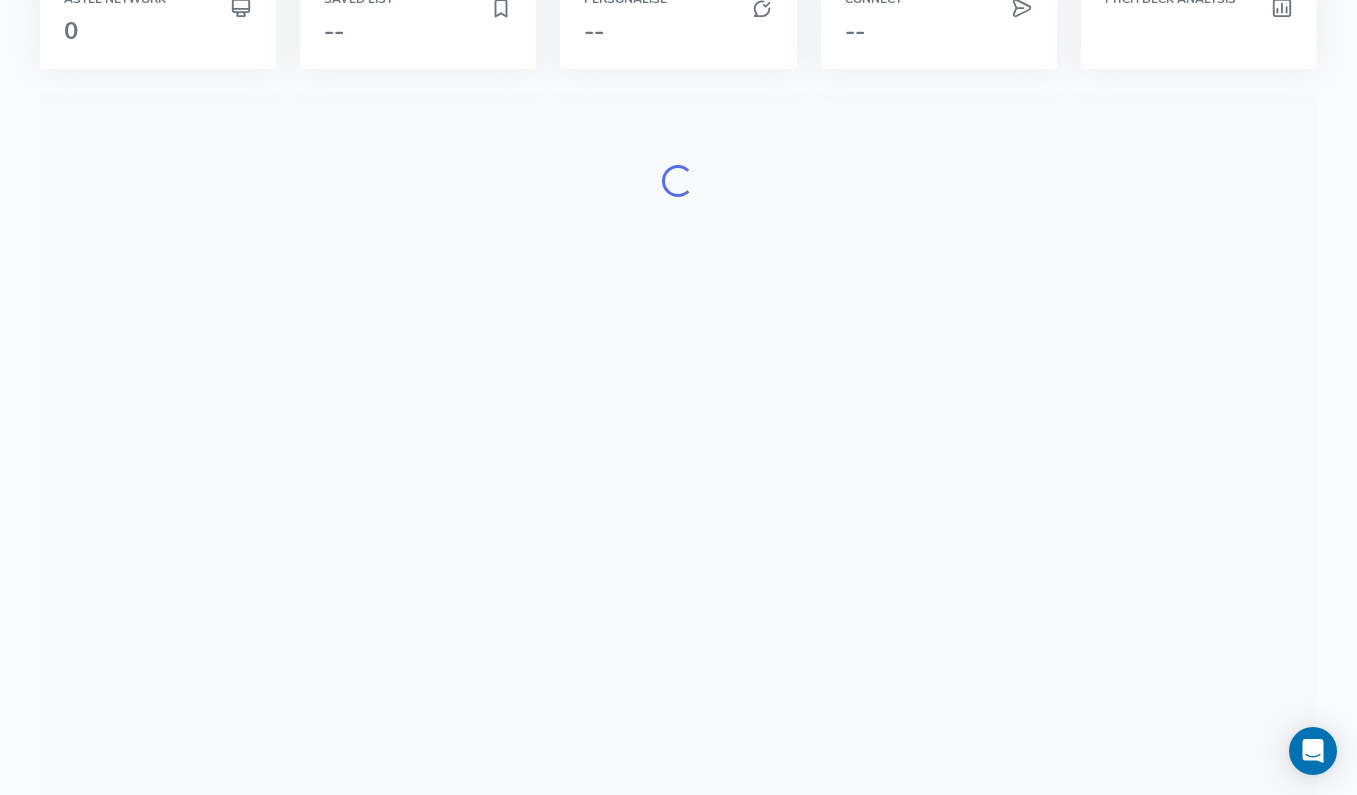 scroll, scrollTop: 322, scrollLeft: 0, axis: vertical 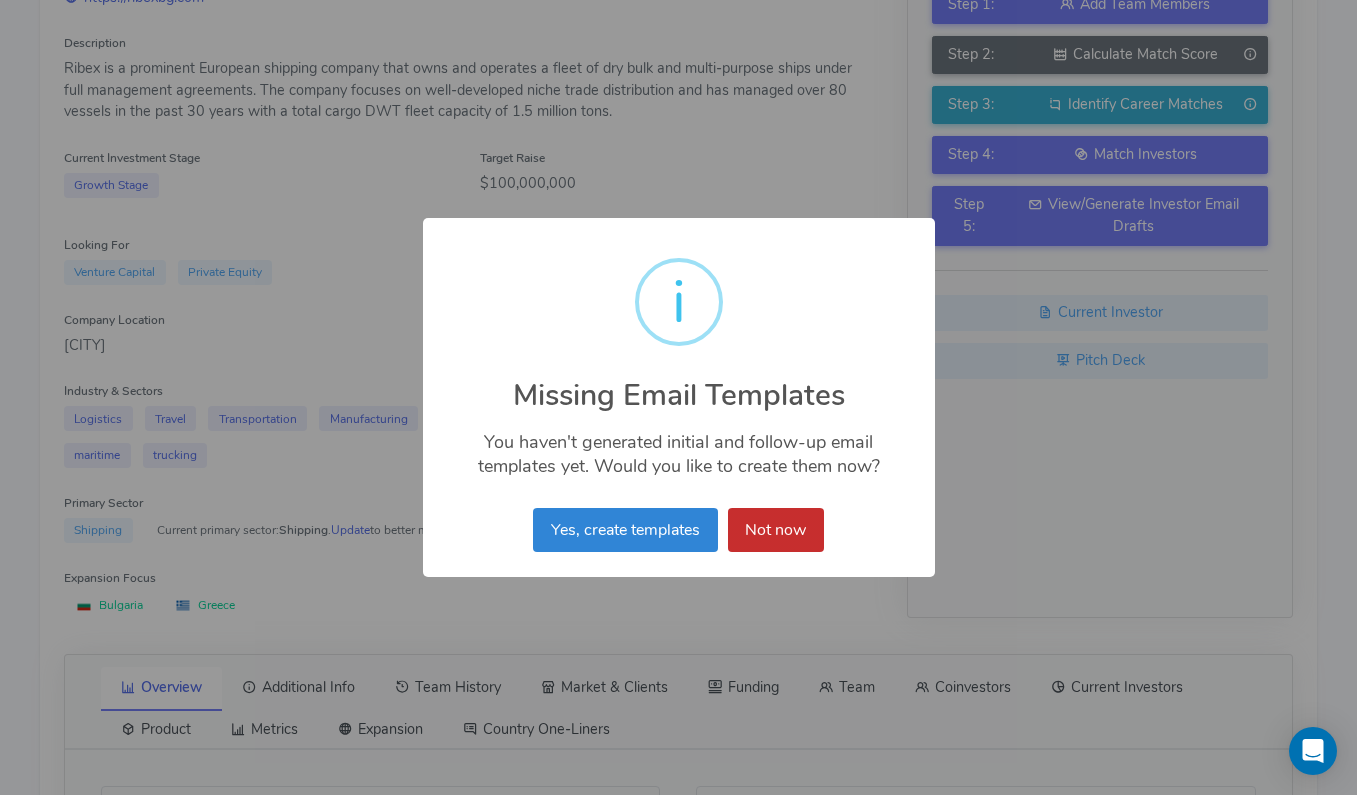click on "Not now" at bounding box center [776, 530] 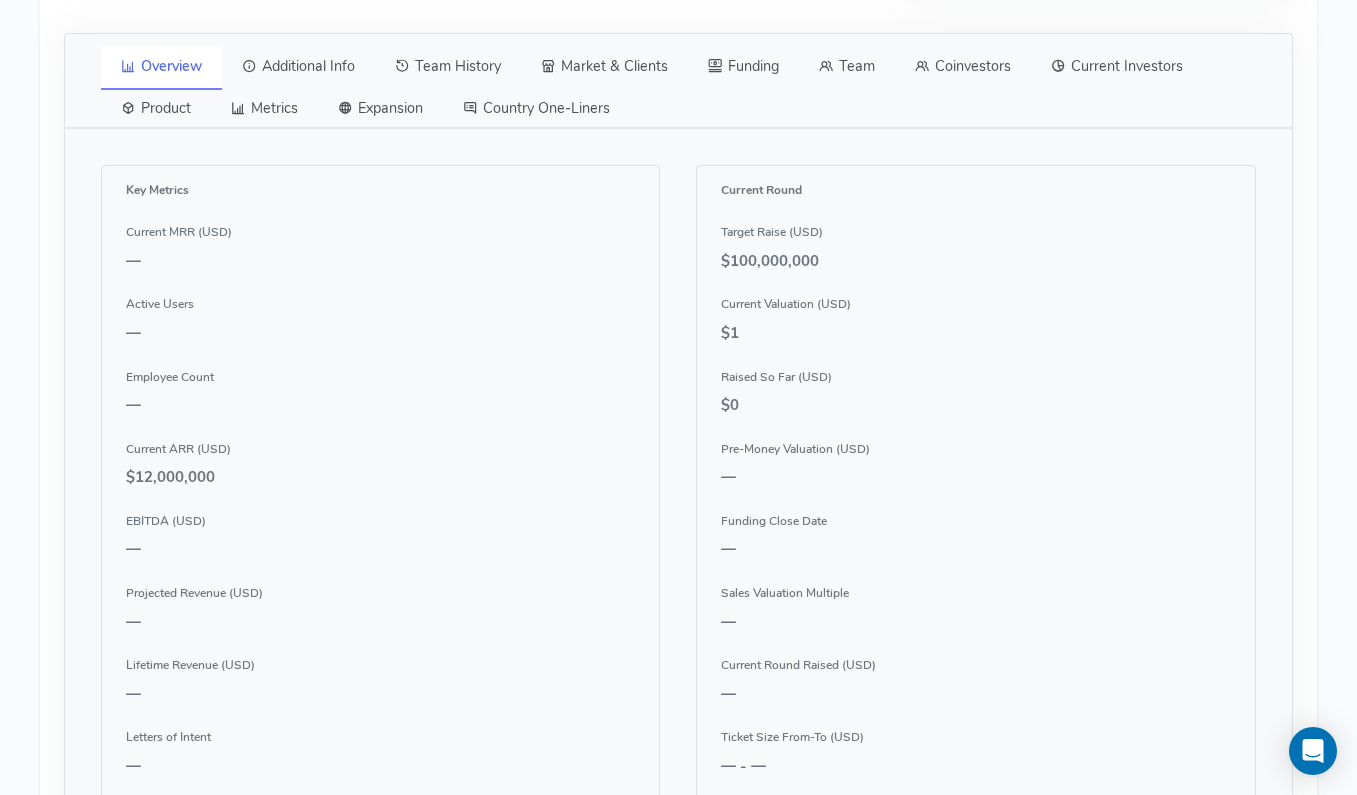 scroll, scrollTop: 945, scrollLeft: 0, axis: vertical 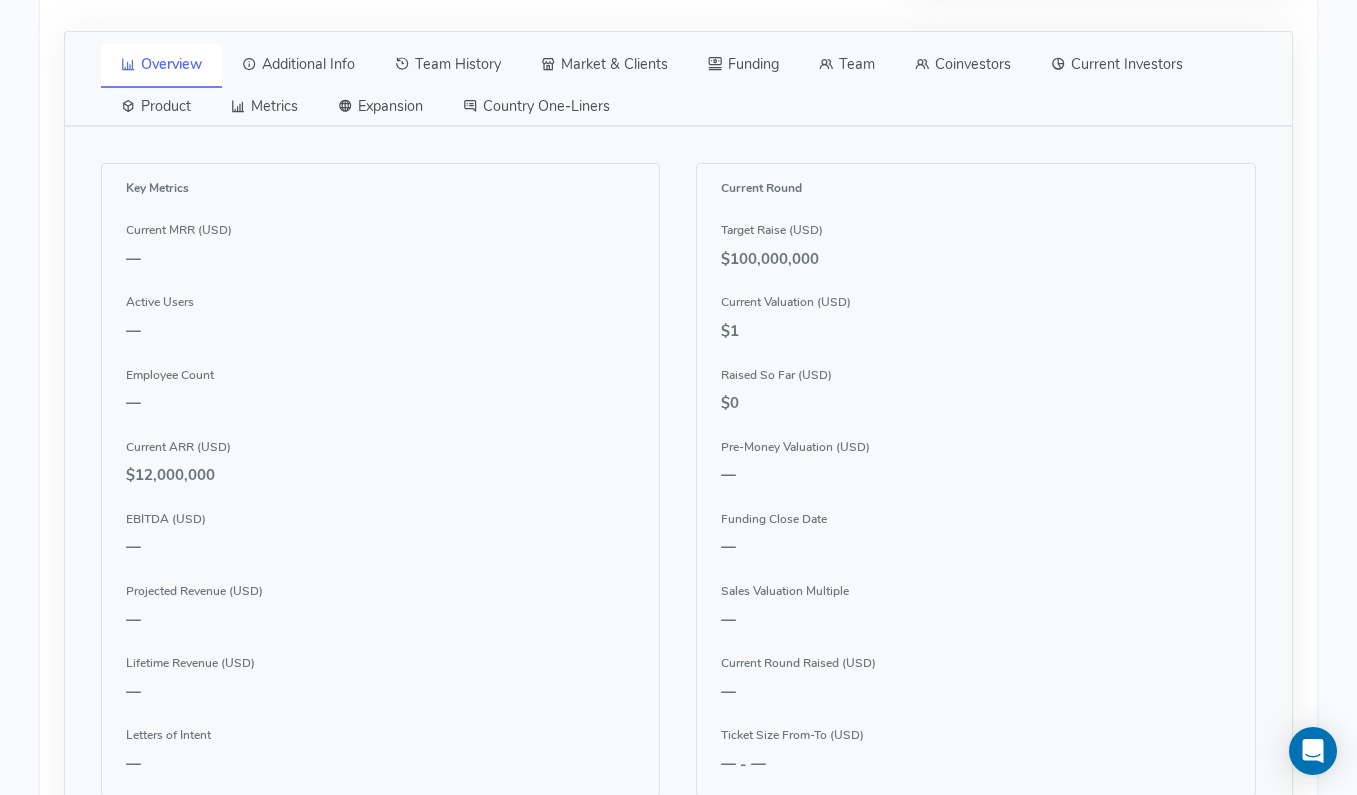 click on "Team" at bounding box center [847, 65] 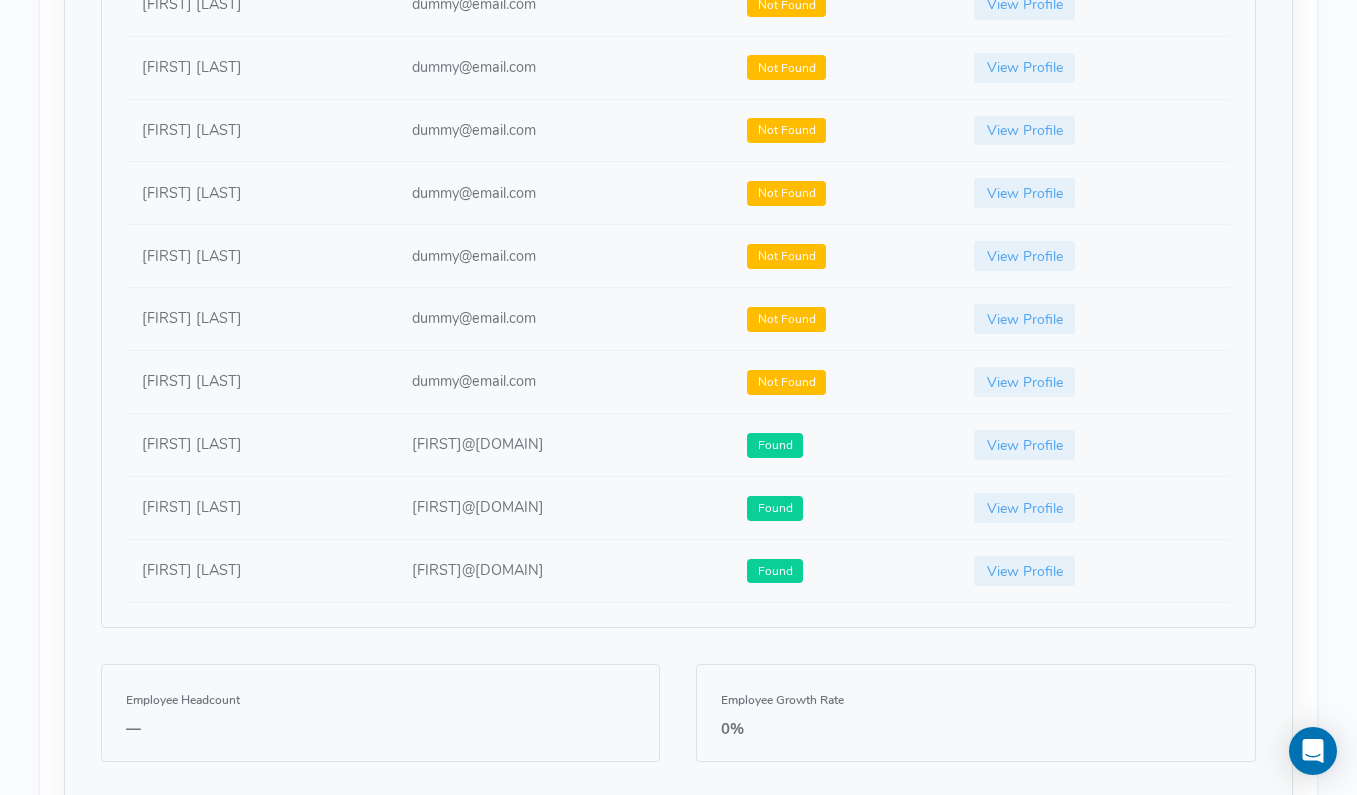 scroll, scrollTop: 1341, scrollLeft: 0, axis: vertical 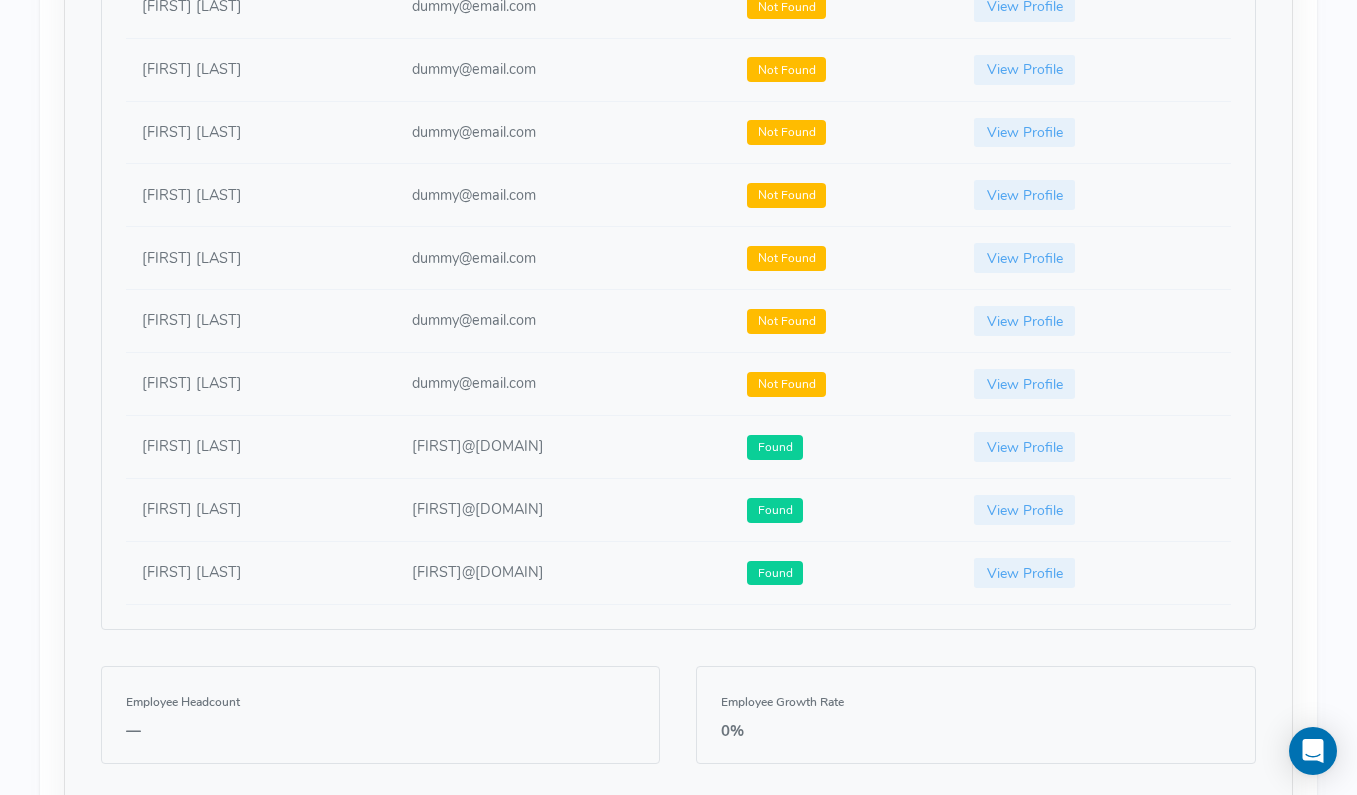 click on "[FIRST] [LAST]" at bounding box center (261, 573) 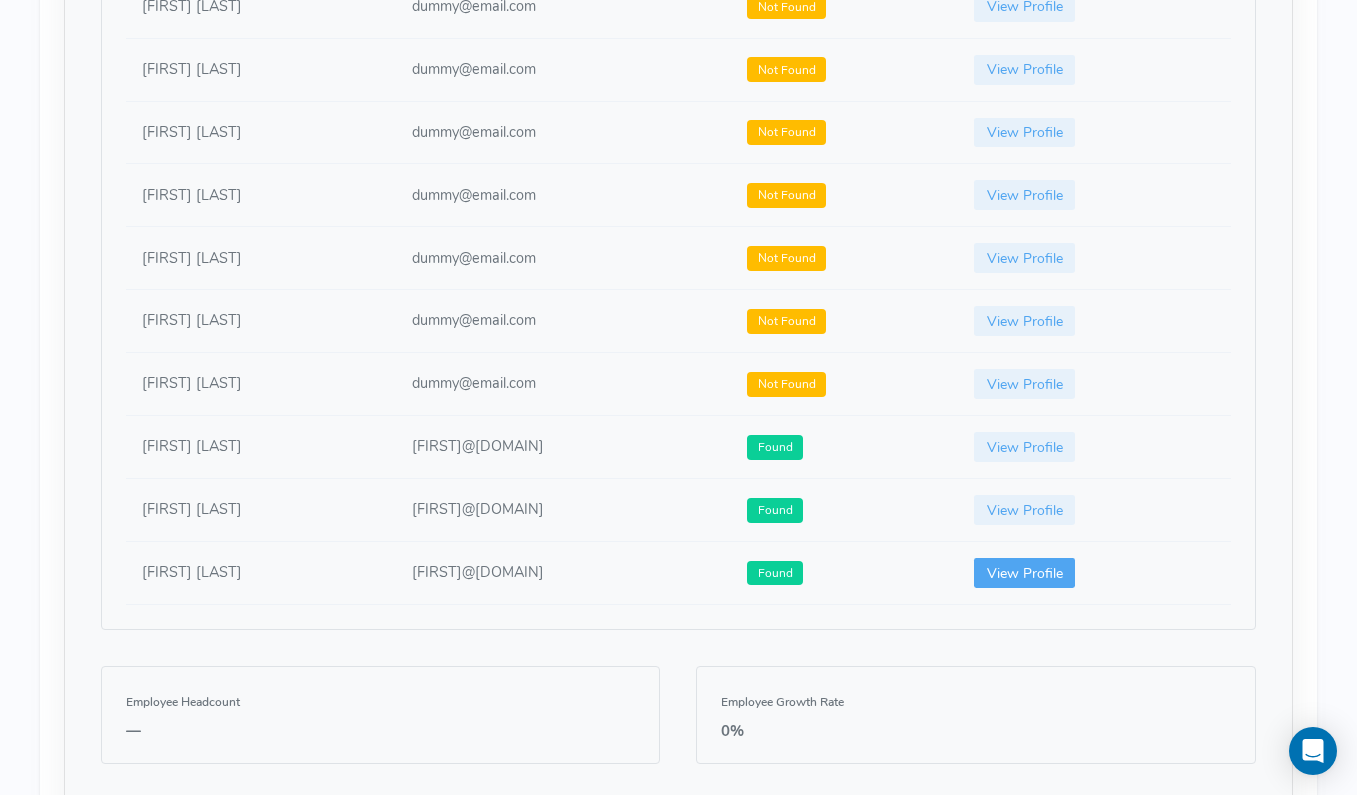 click on "View Profile" at bounding box center [1025, 573] 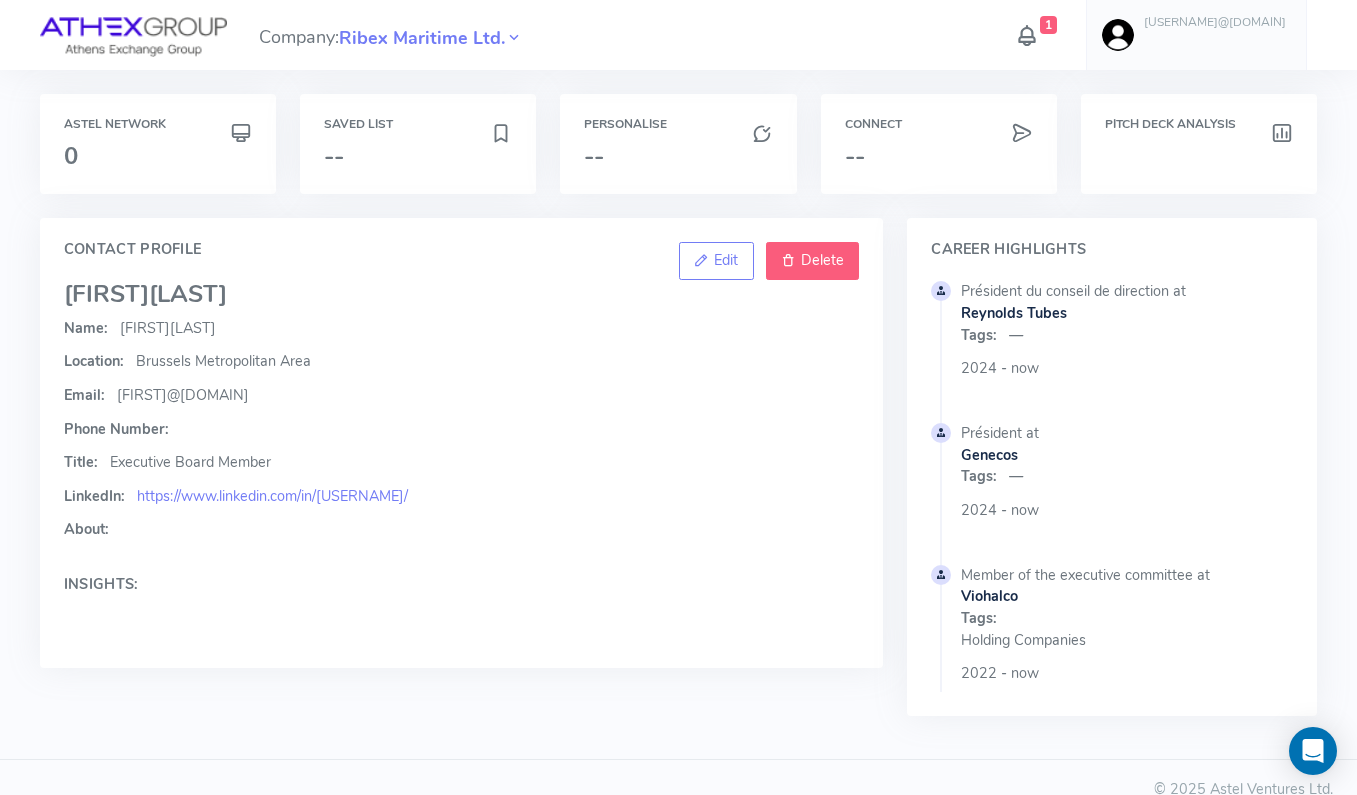click on "Delete" at bounding box center [813, 261] 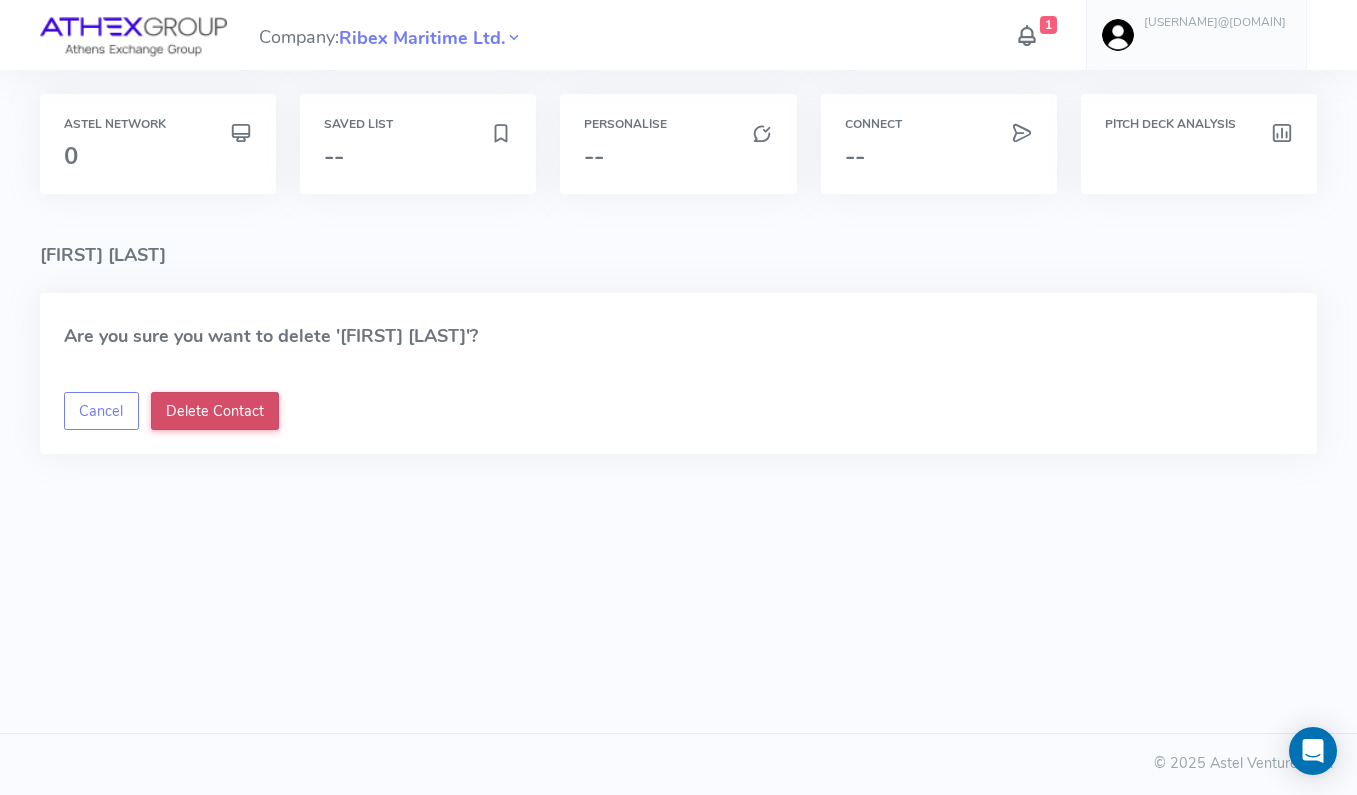 click on "Delete Contact" at bounding box center [215, 411] 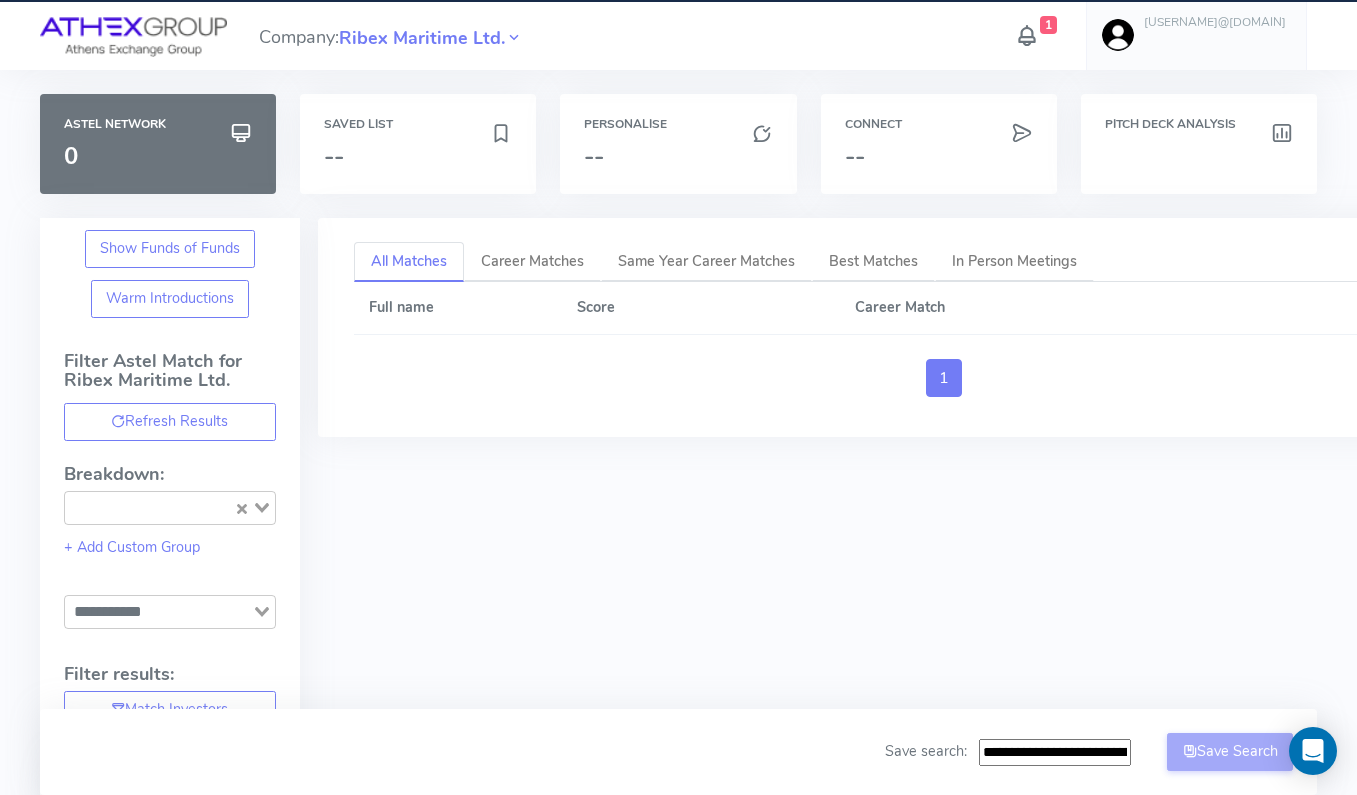 click at bounding box center [133, 37] 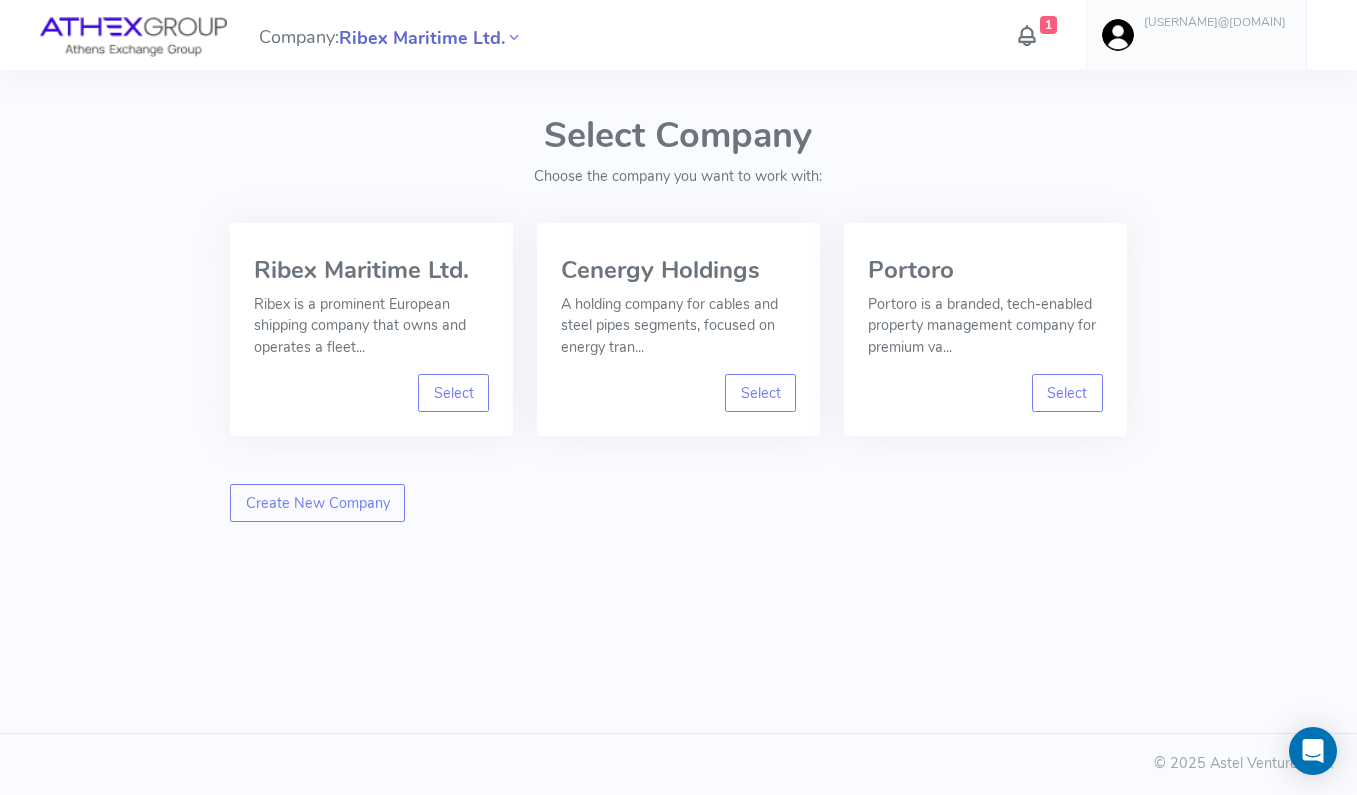 click on "Ribex Maritime Ltd." at bounding box center (422, 38) 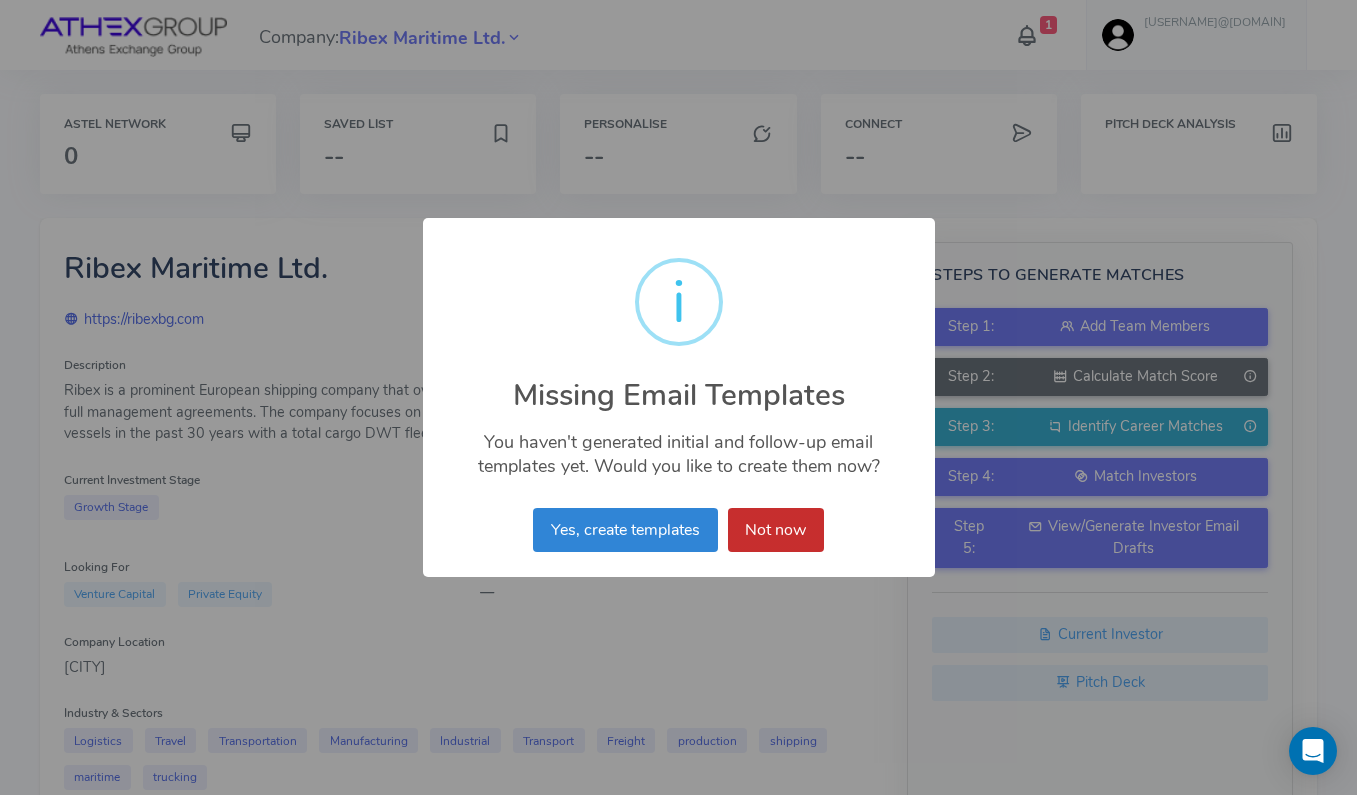 click on "Not now" at bounding box center [776, 530] 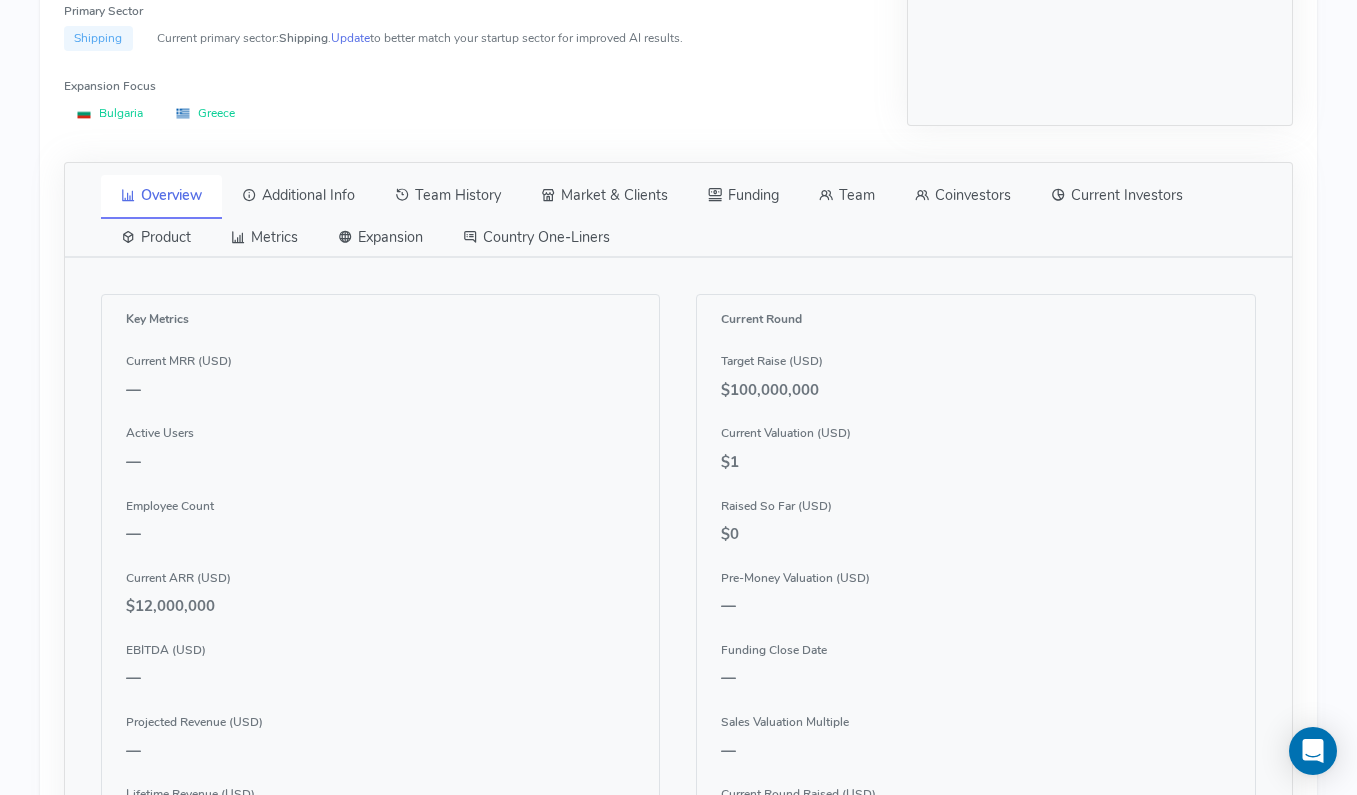 scroll, scrollTop: 812, scrollLeft: 0, axis: vertical 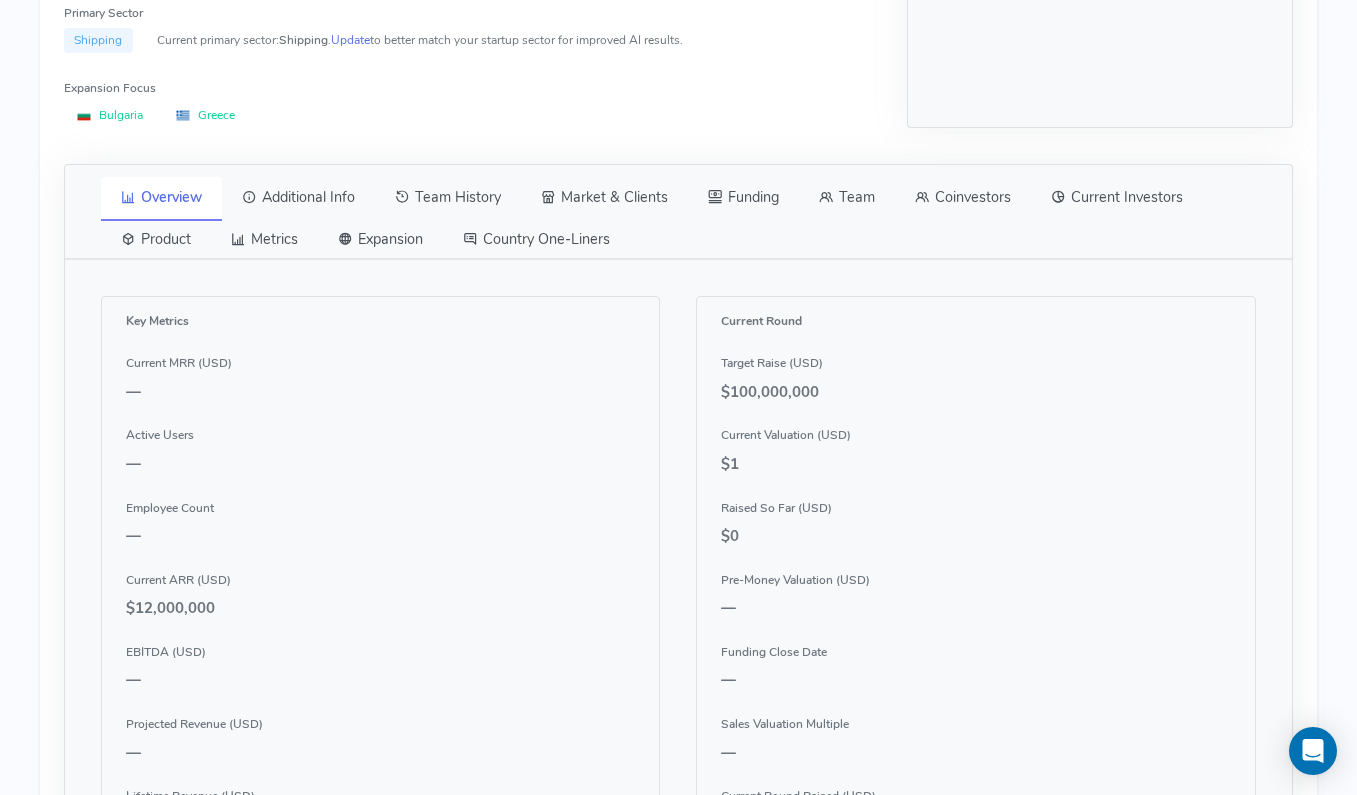 click on "Team" at bounding box center [847, 198] 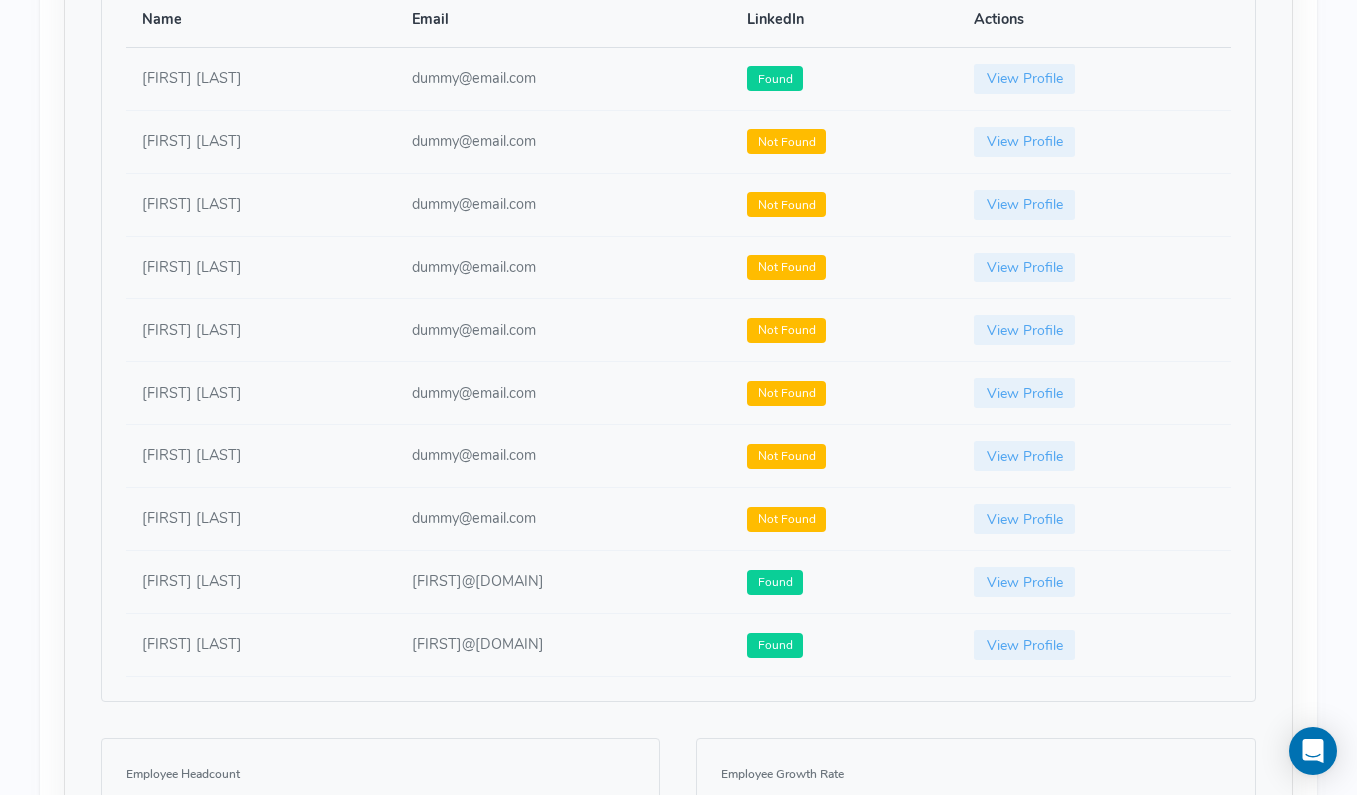 scroll, scrollTop: 1343, scrollLeft: 0, axis: vertical 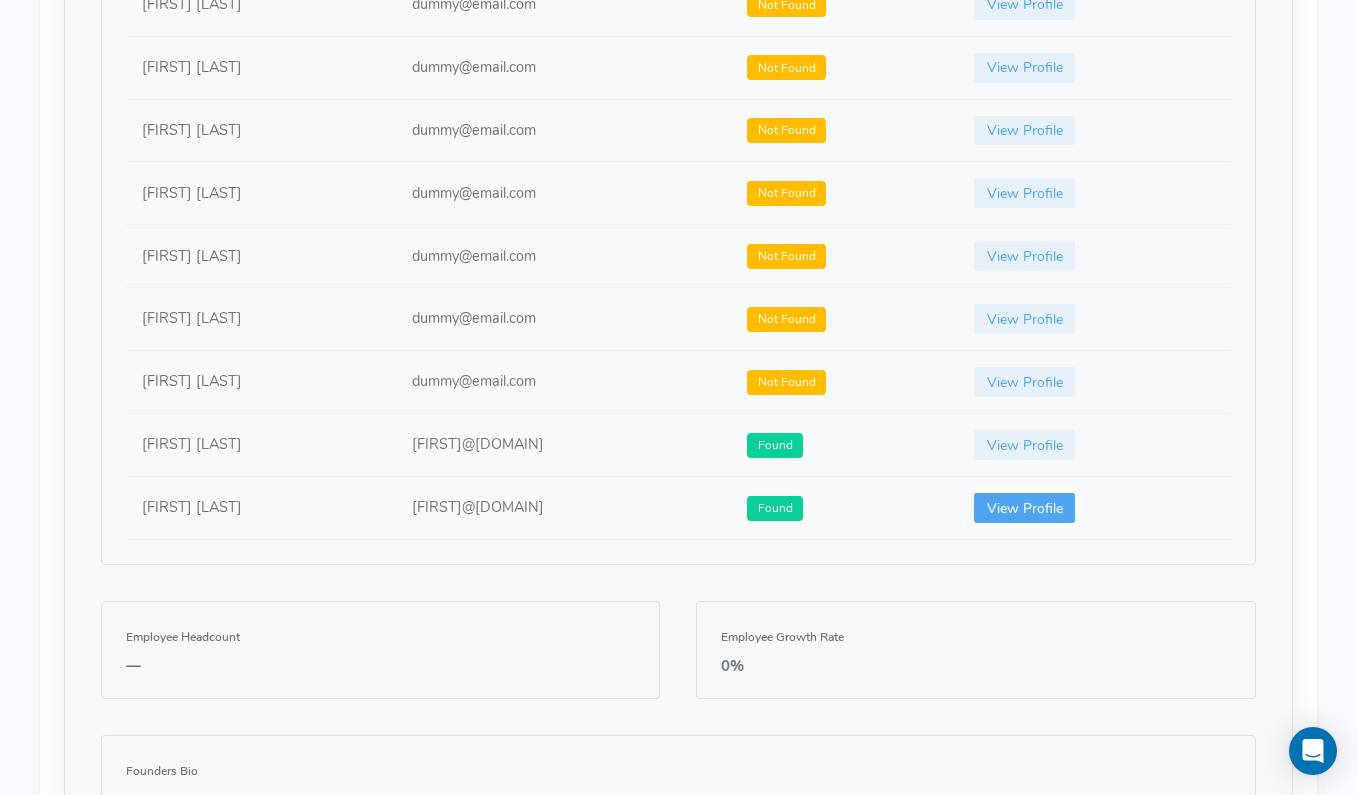 click on "View Profile" at bounding box center [1025, 508] 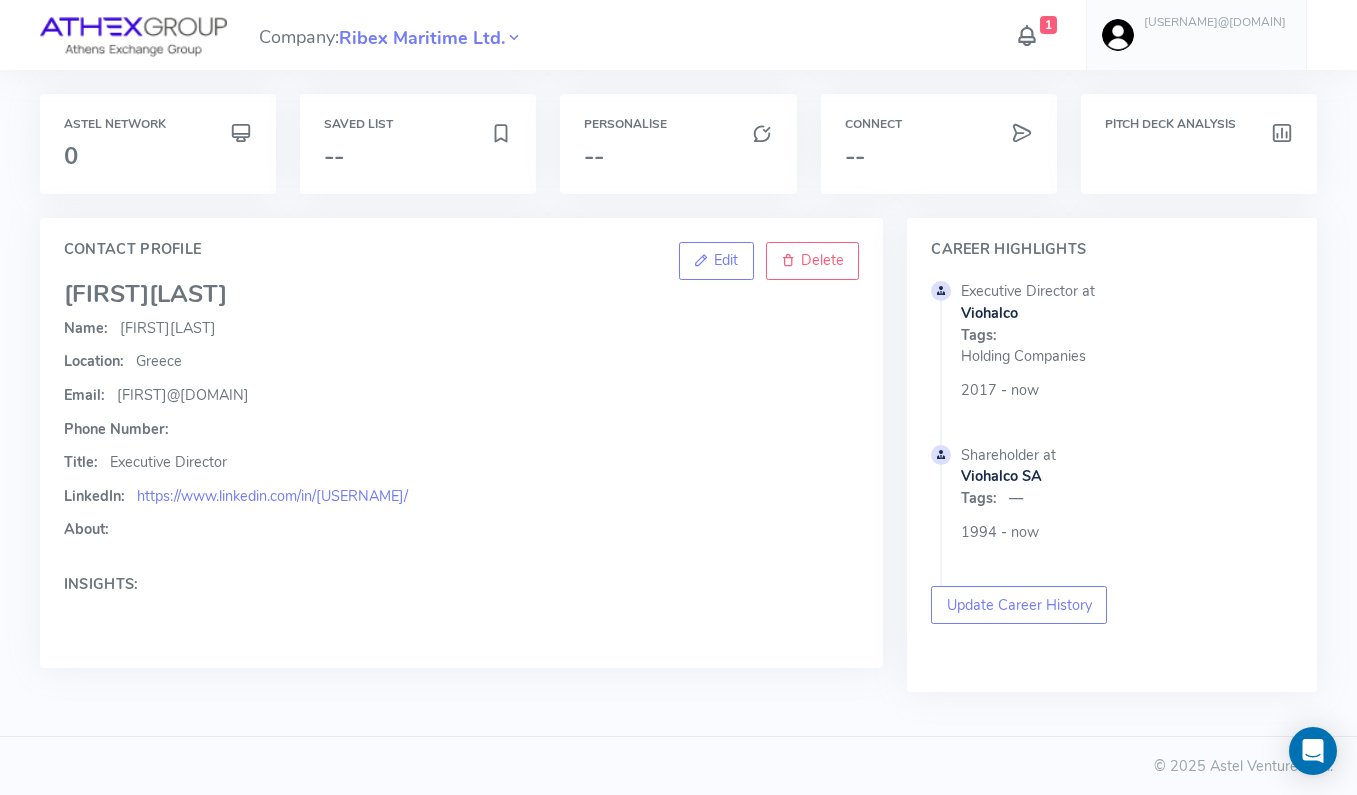 click on "Edit Delete Contact Profile [FIRST] [LAST] Name: [FIRST] [LAST] Location: [COUNTRY] Email: [FIRST]@[DOMAIN] Phone Number: Title: Executive Director LinkedIn: https://www.linkedin.com/in/[USERNAME]/ About: Insights:" at bounding box center [461, 443] 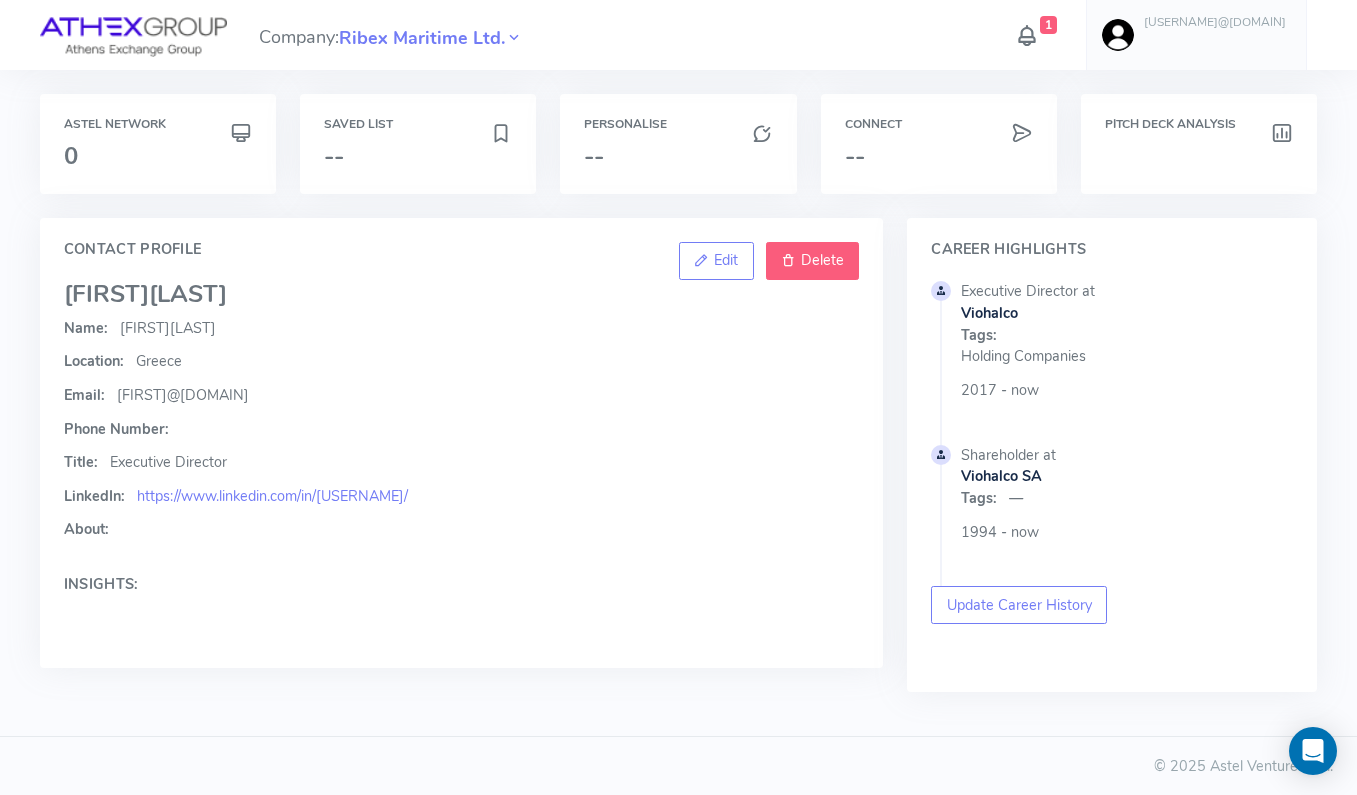 click on "Delete" at bounding box center (822, 260) 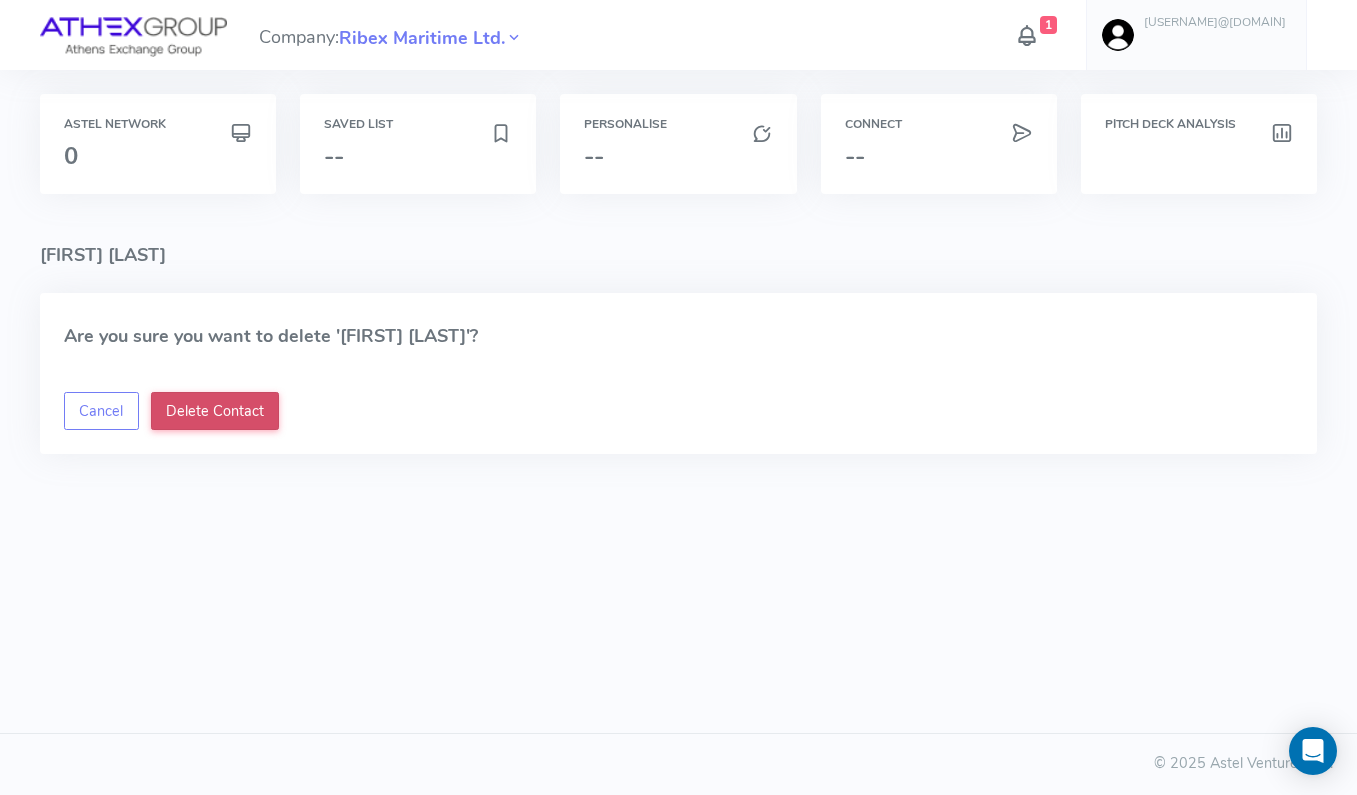 click on "Delete Contact" at bounding box center (215, 411) 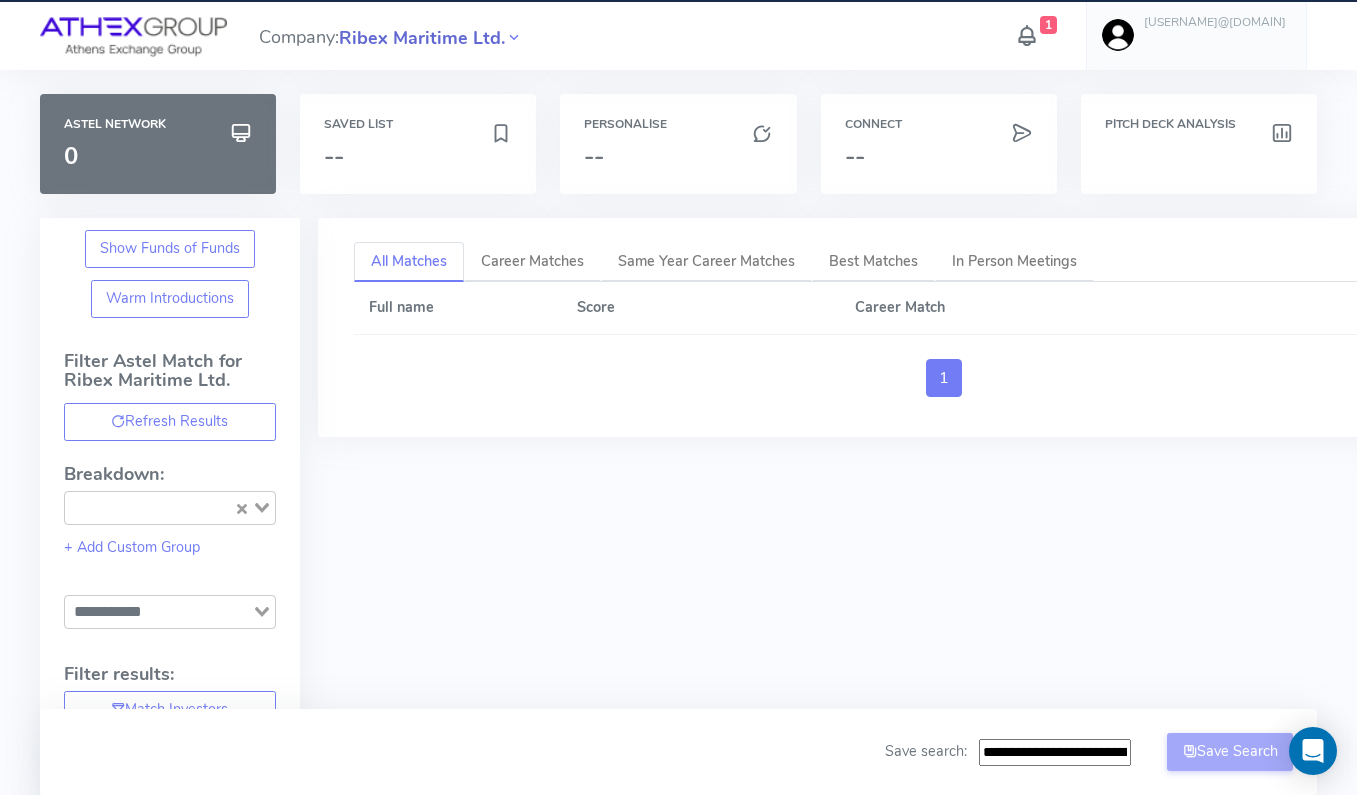 click on "Ribex Maritime Ltd." at bounding box center [422, 38] 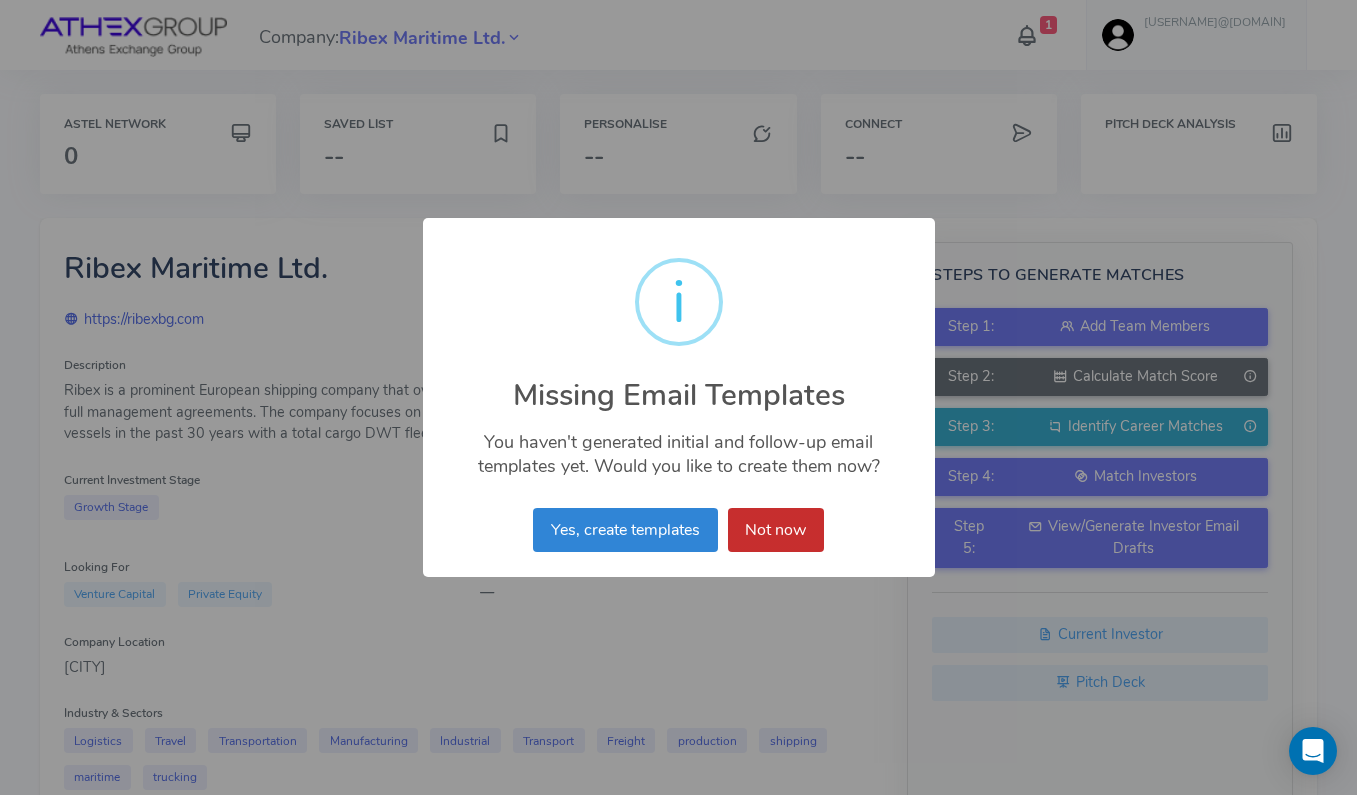 click on "Not now" at bounding box center [776, 530] 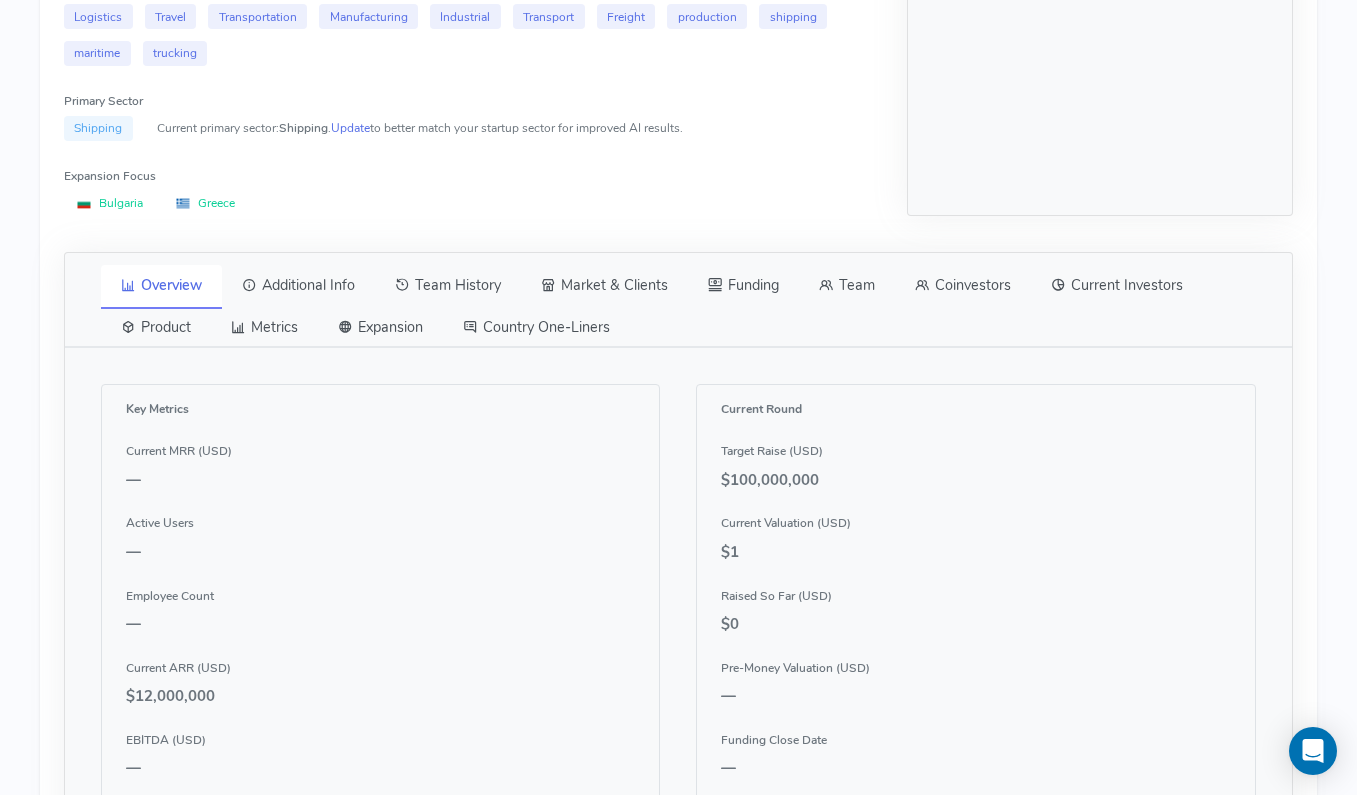 scroll, scrollTop: 725, scrollLeft: 0, axis: vertical 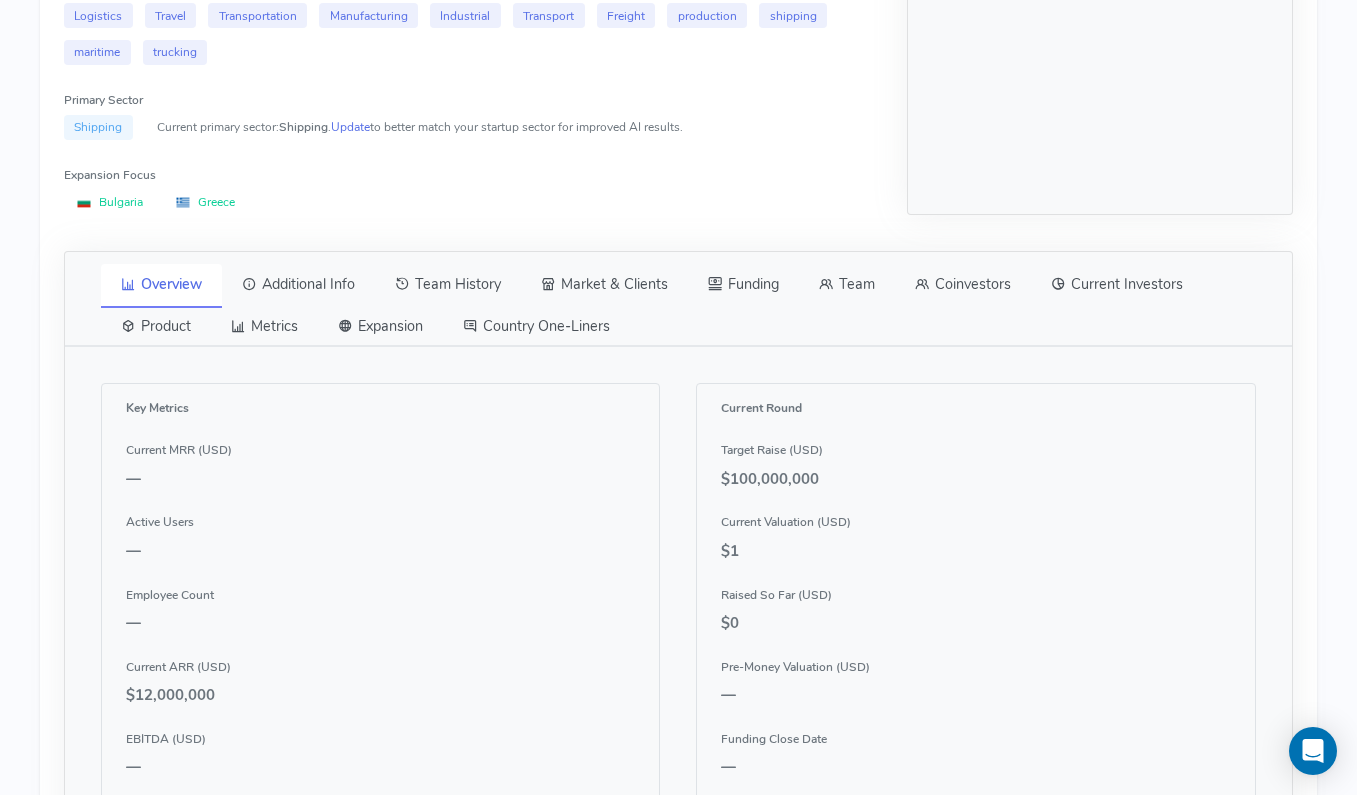 click on "Team" at bounding box center [847, 285] 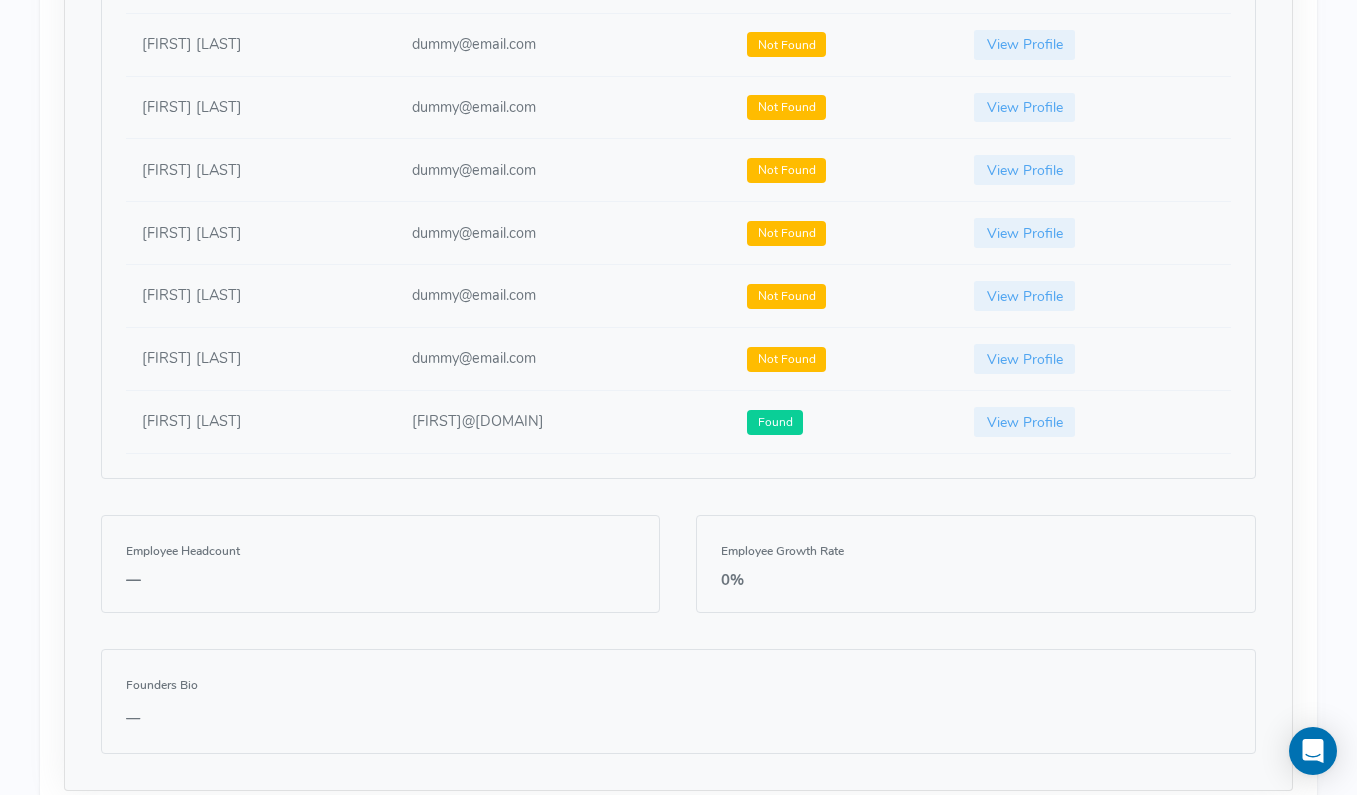 scroll, scrollTop: 1327, scrollLeft: 0, axis: vertical 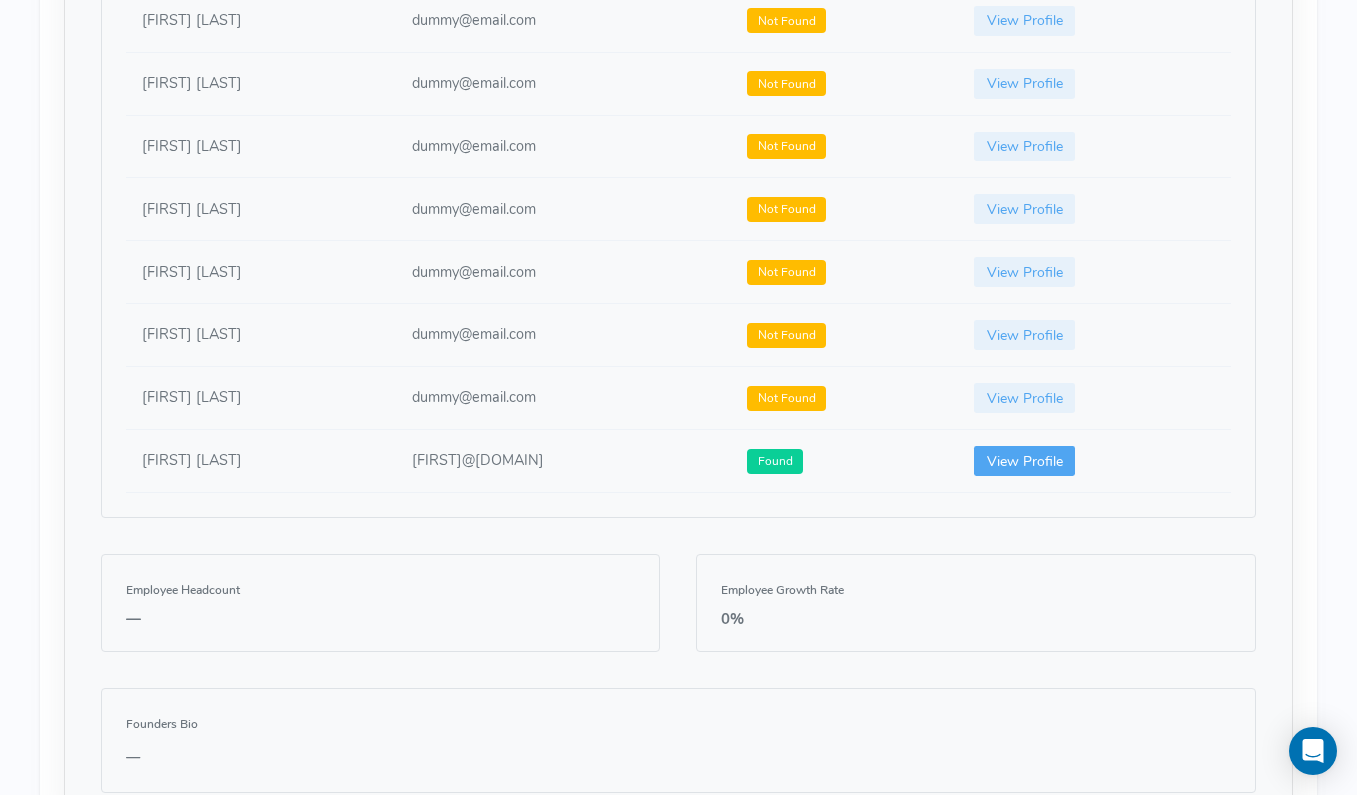 click on "View Profile" at bounding box center (1025, 461) 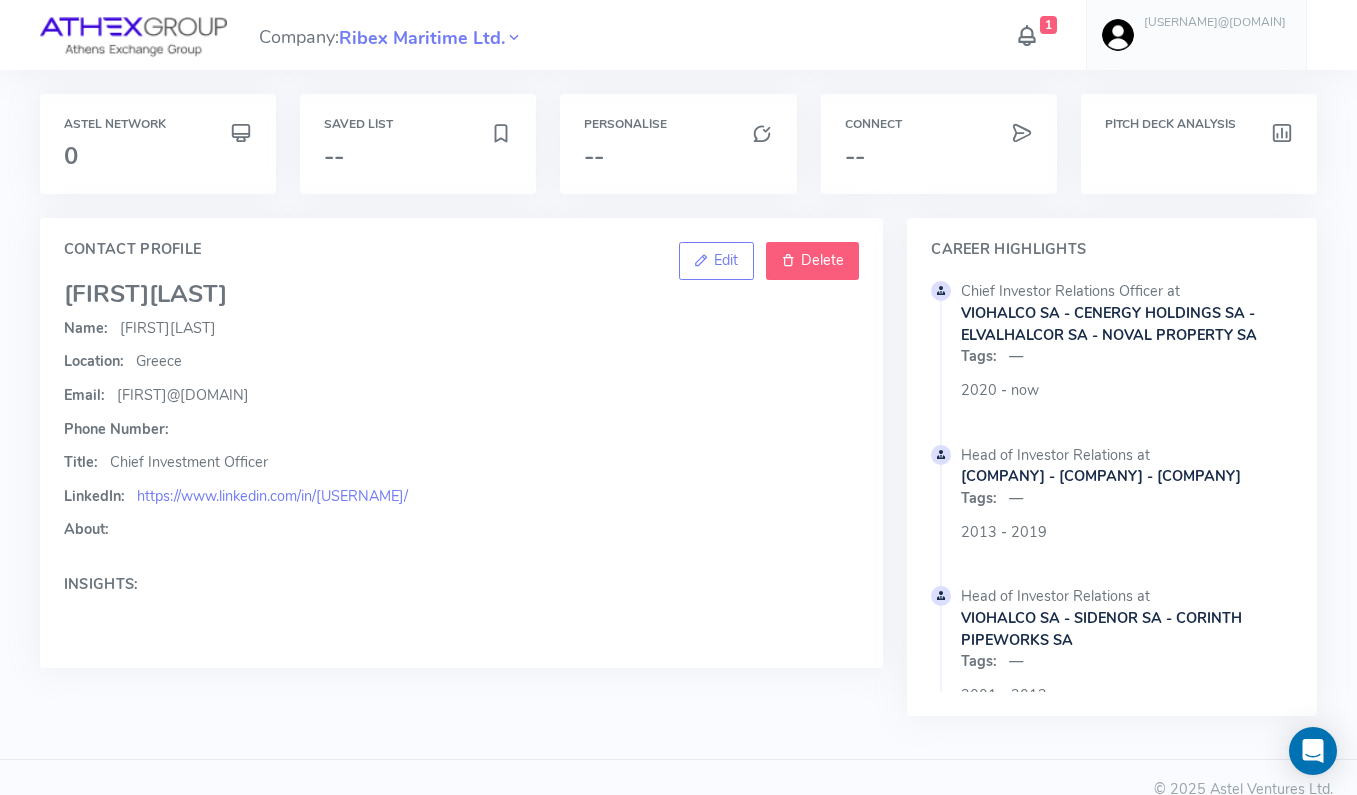 click on "Delete" at bounding box center [822, 260] 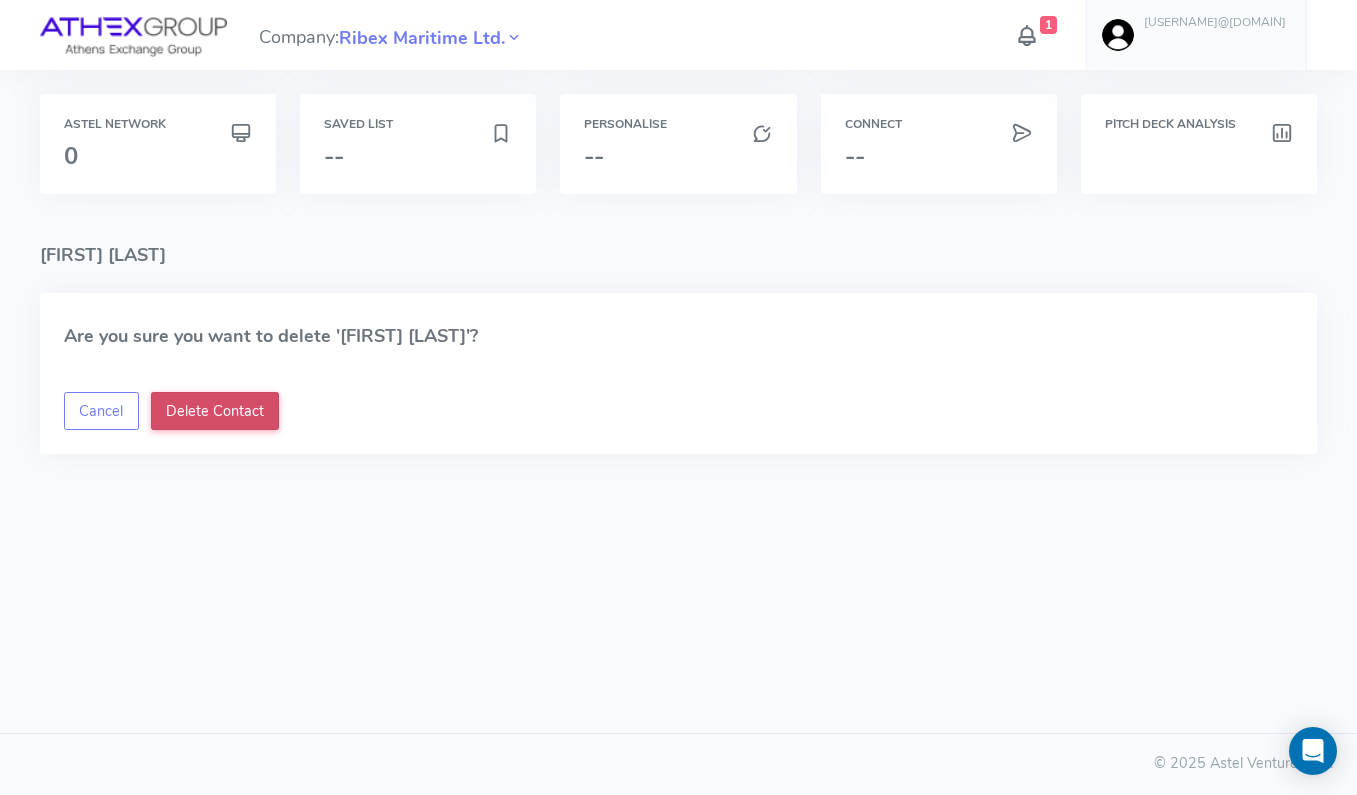click on "Delete Contact" at bounding box center [215, 411] 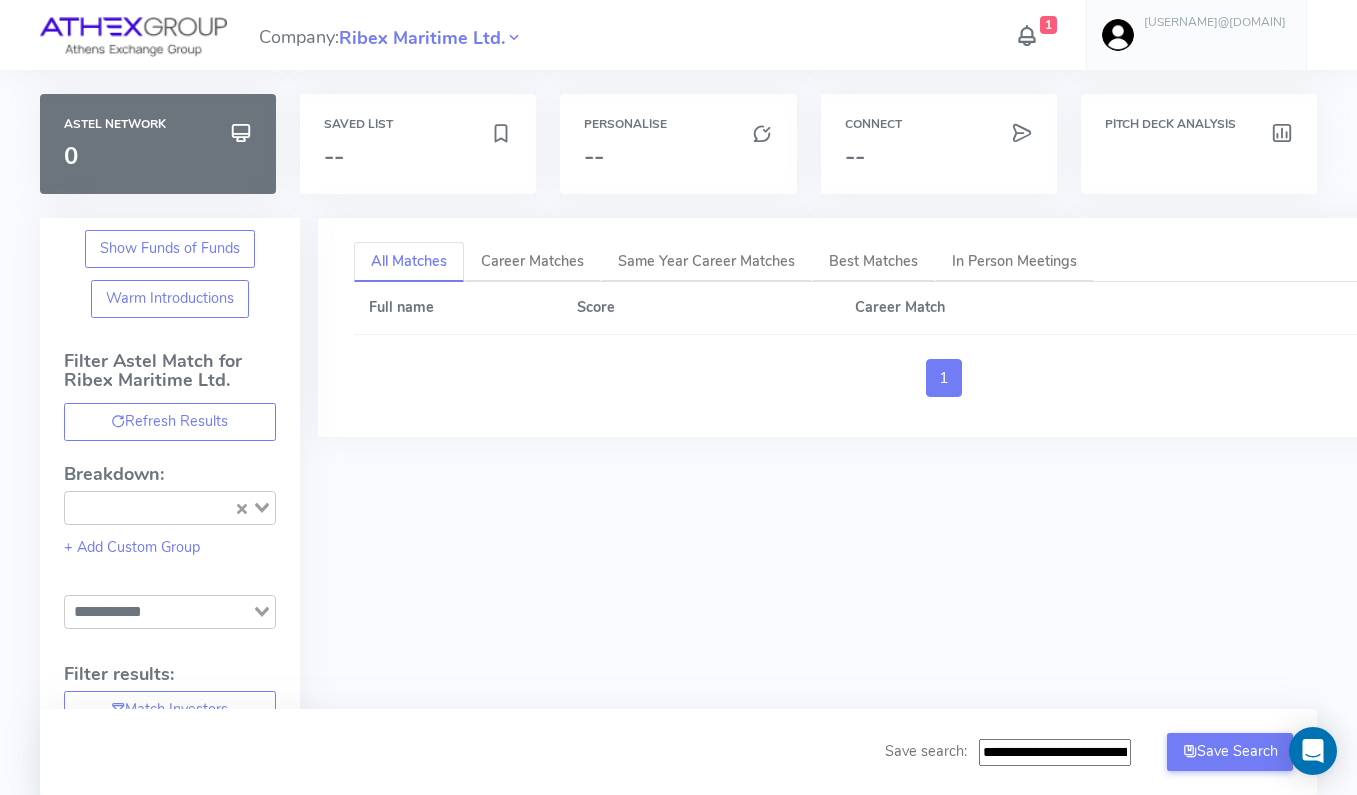 click at bounding box center [133, 37] 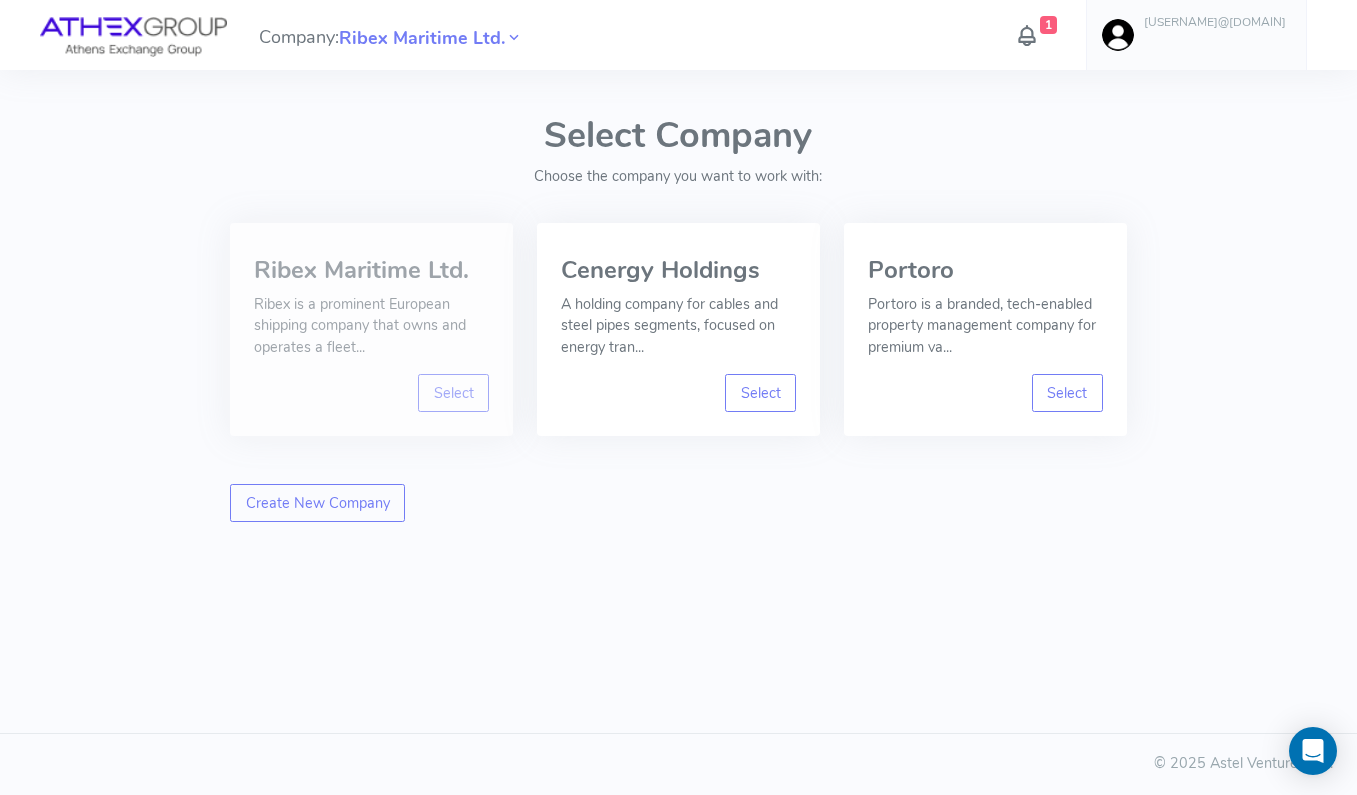 click on "Ribex Maritime Ltd. Ribex is a prominent European shipping company that owns and operates a fleet..." at bounding box center [371, 310] 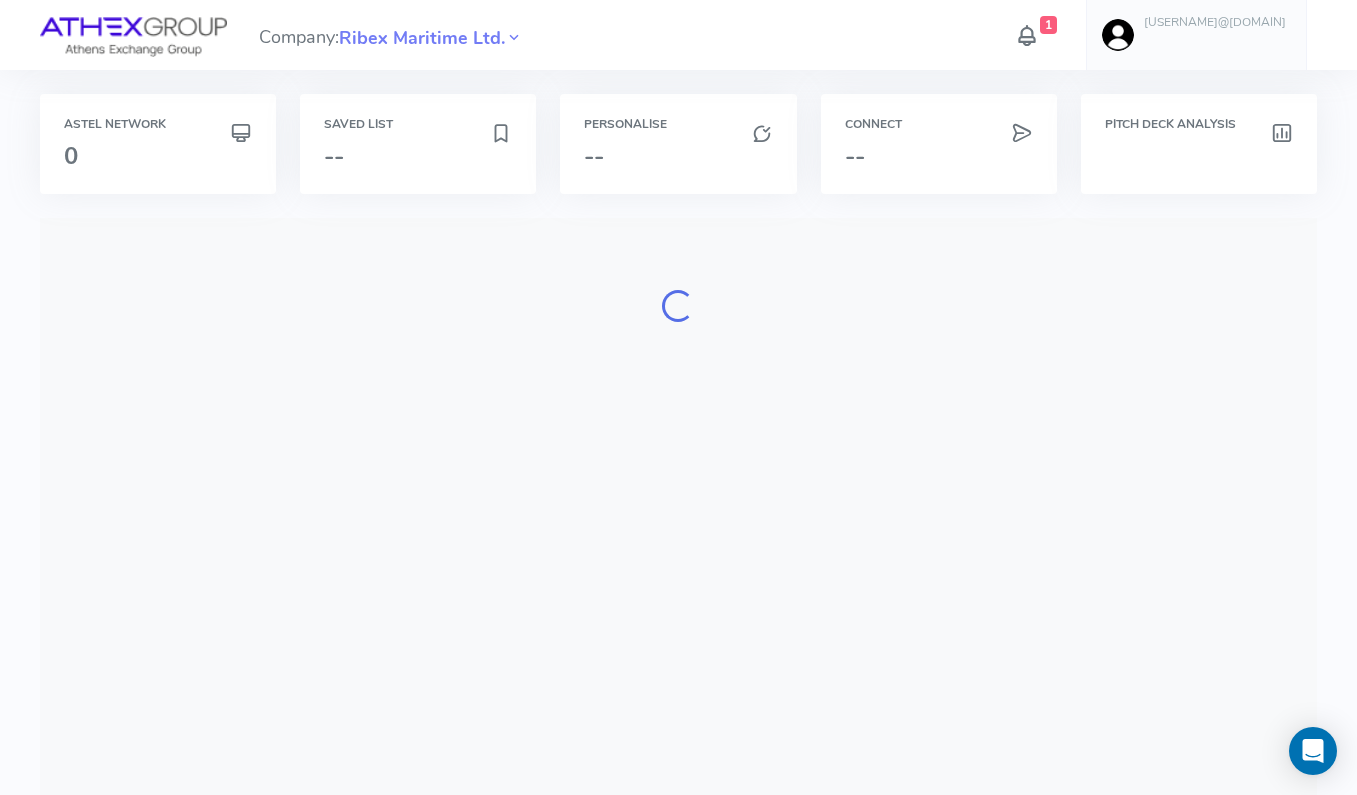 scroll, scrollTop: 322, scrollLeft: 0, axis: vertical 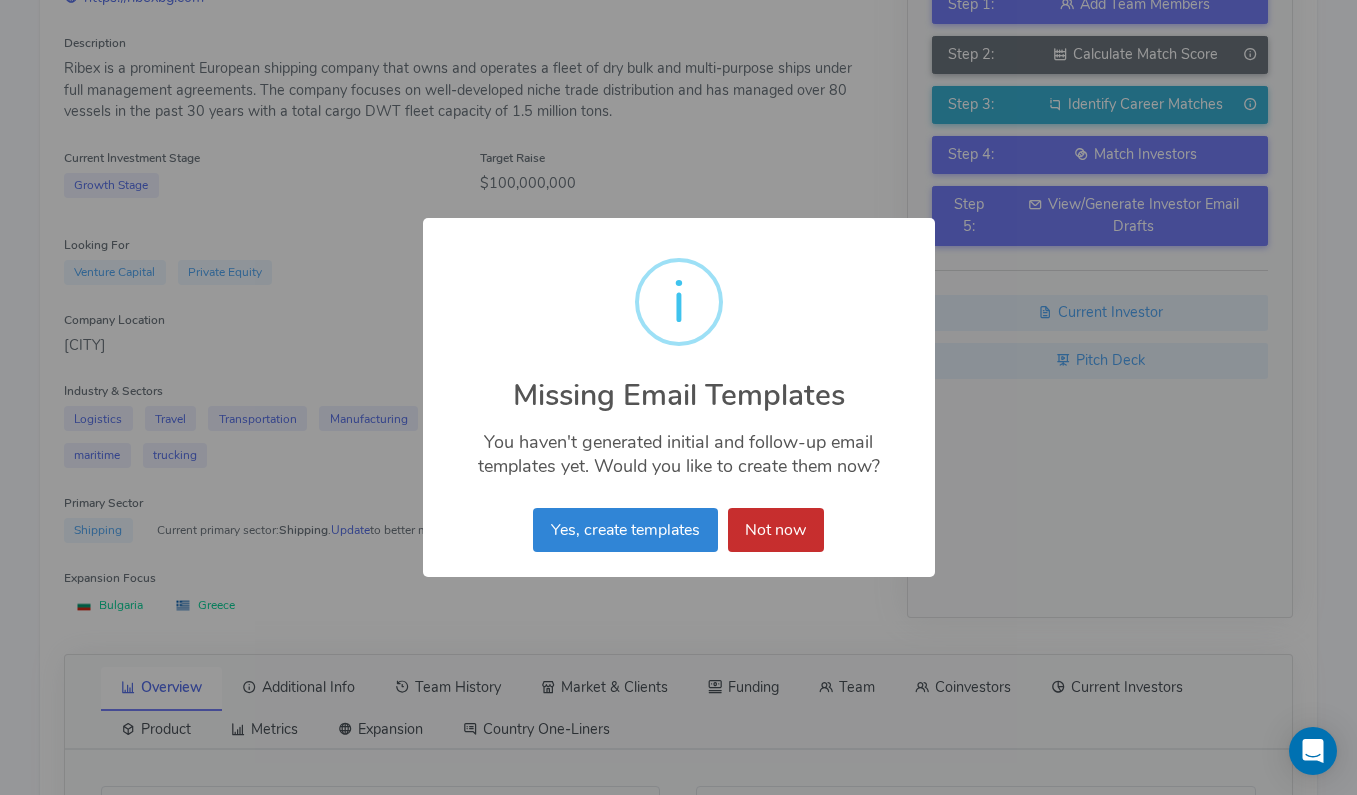 click on "Not now" at bounding box center [776, 530] 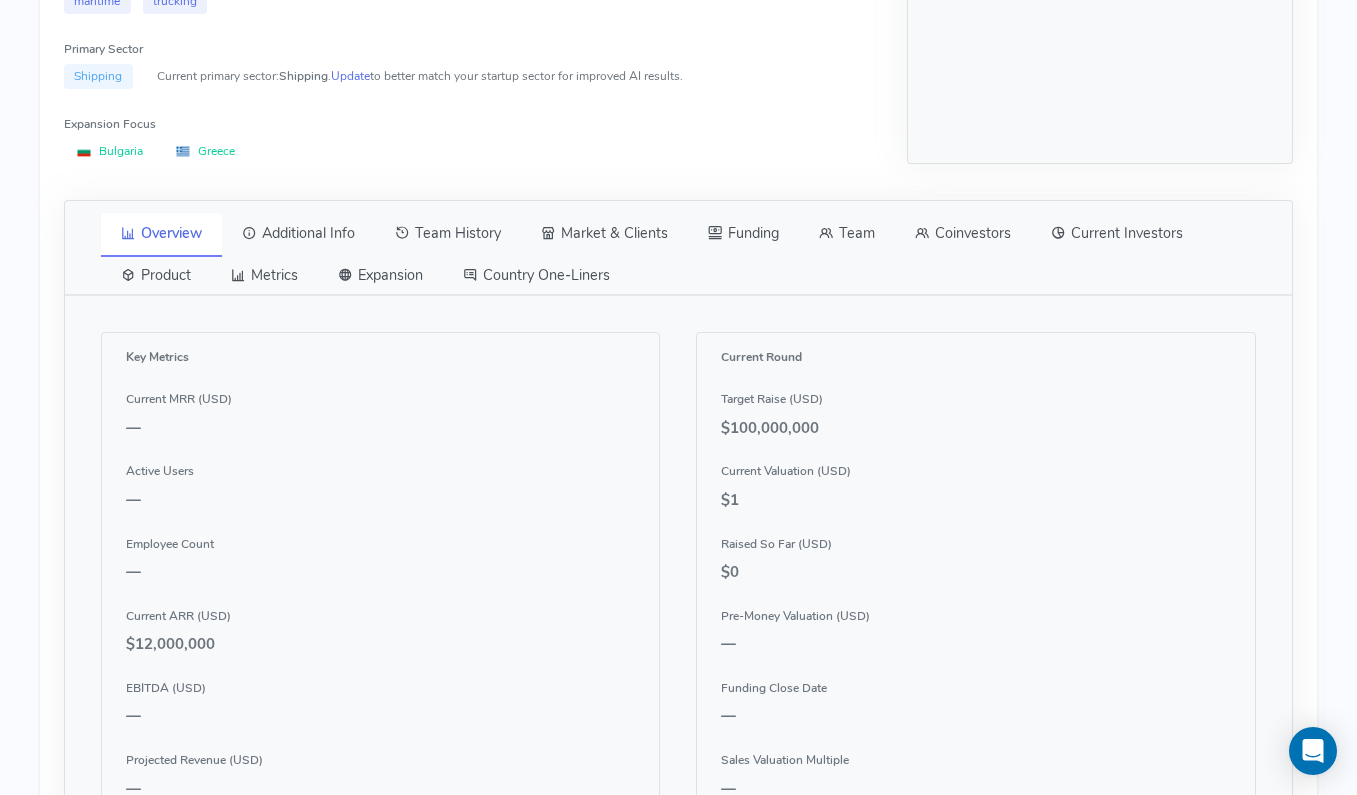 scroll, scrollTop: 793, scrollLeft: 0, axis: vertical 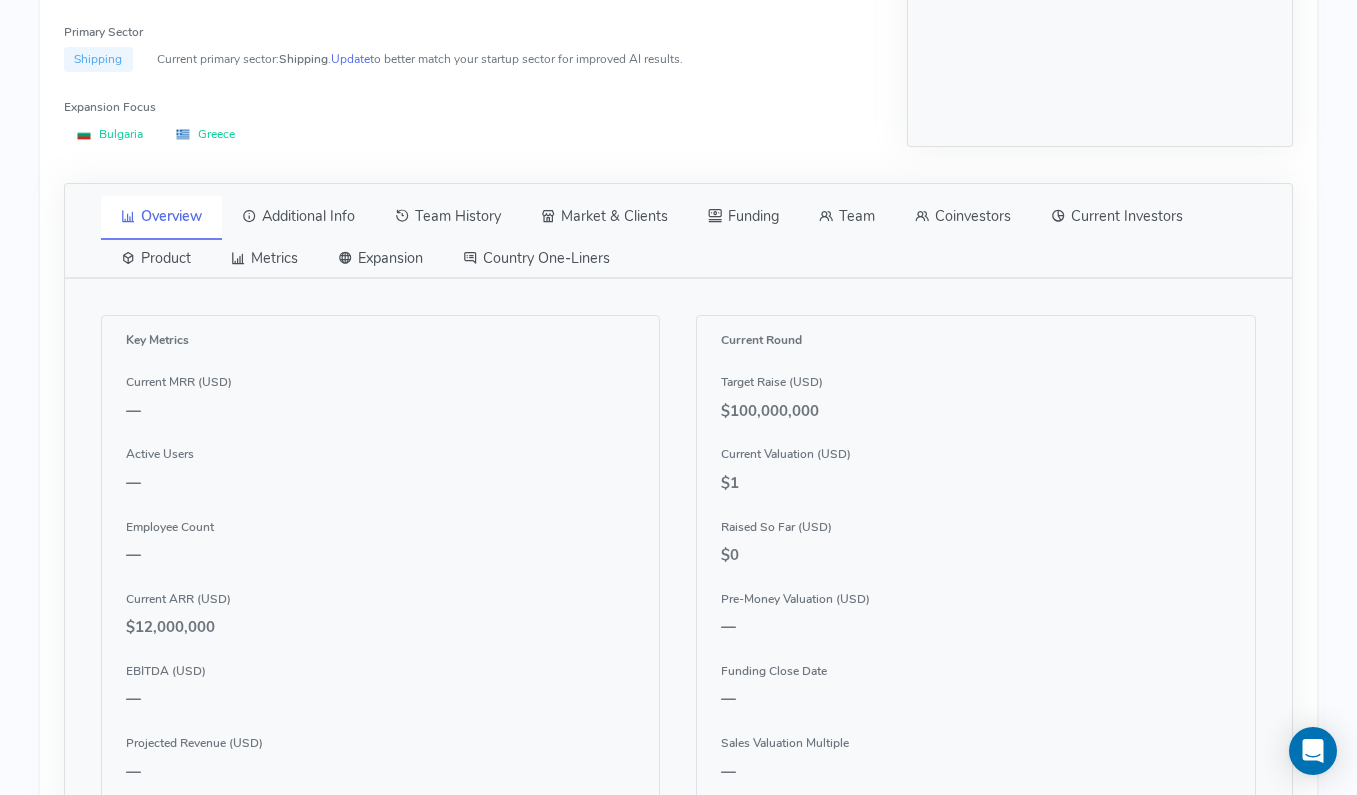 click on "Team" at bounding box center [847, 217] 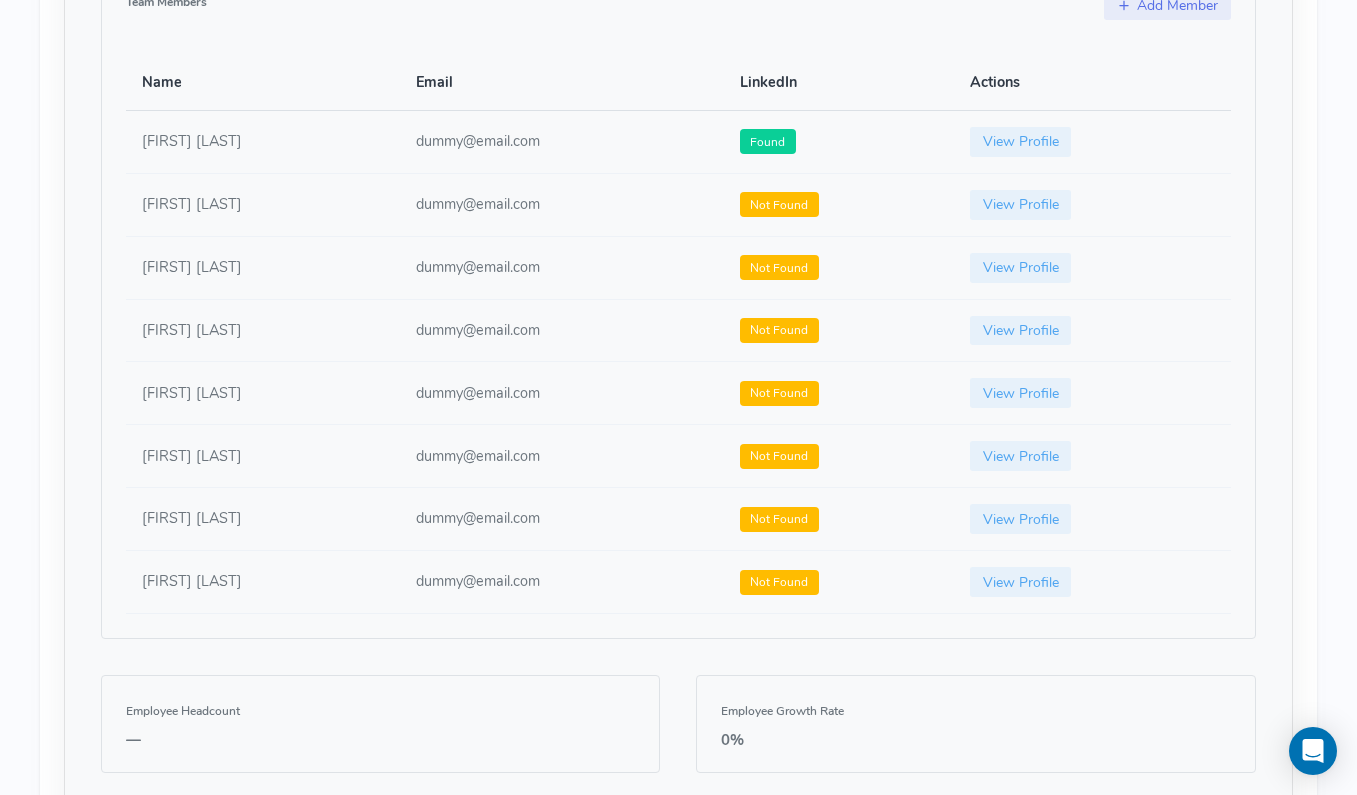 scroll, scrollTop: 1027, scrollLeft: 0, axis: vertical 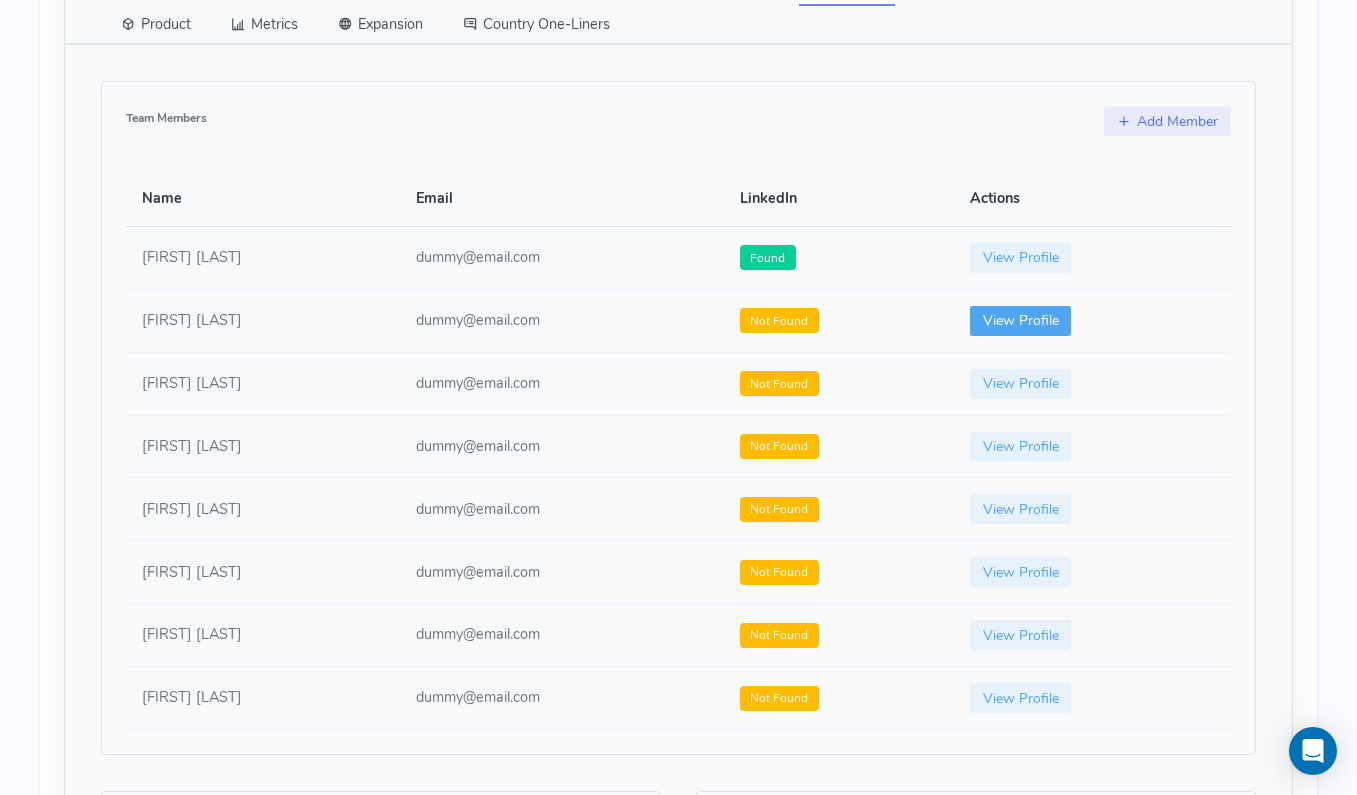 click on "View Profile" at bounding box center [1021, 321] 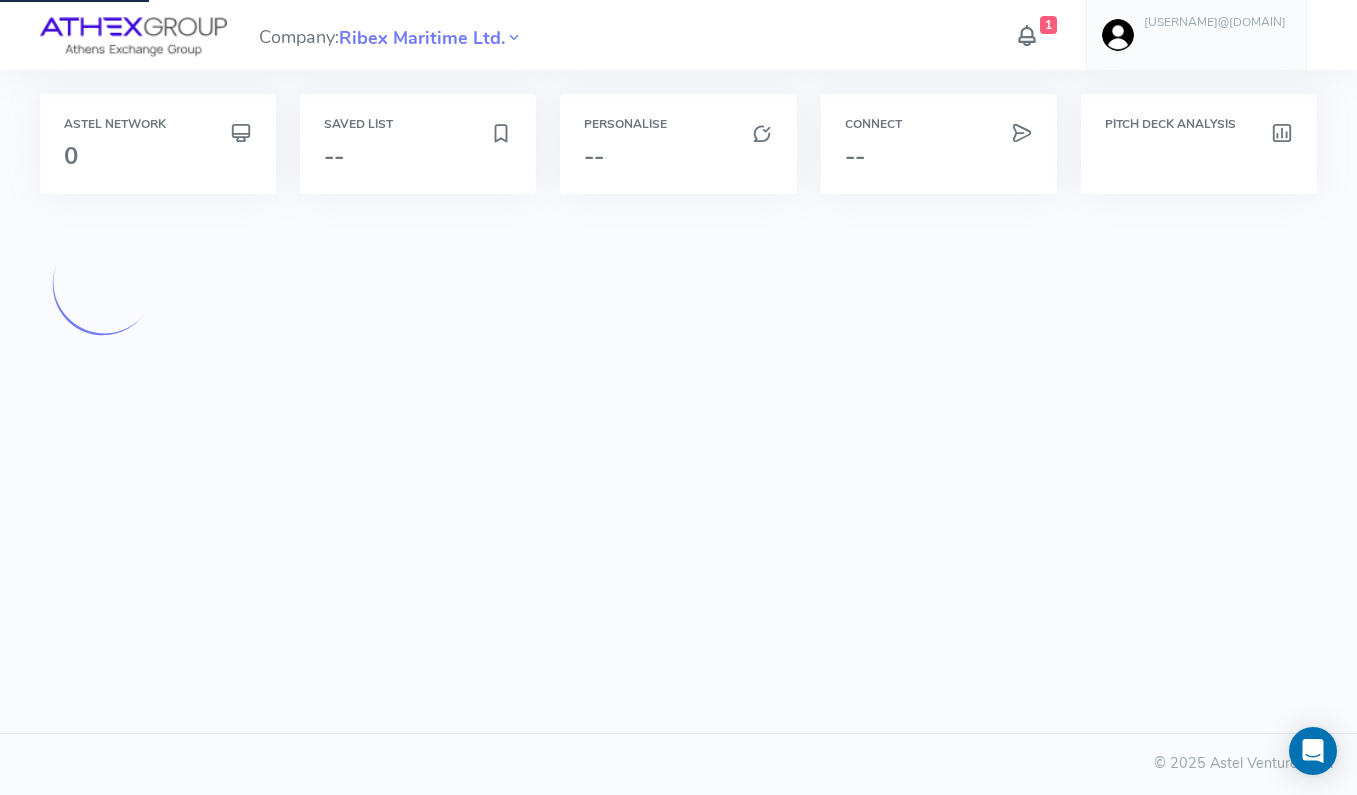 scroll, scrollTop: 0, scrollLeft: 0, axis: both 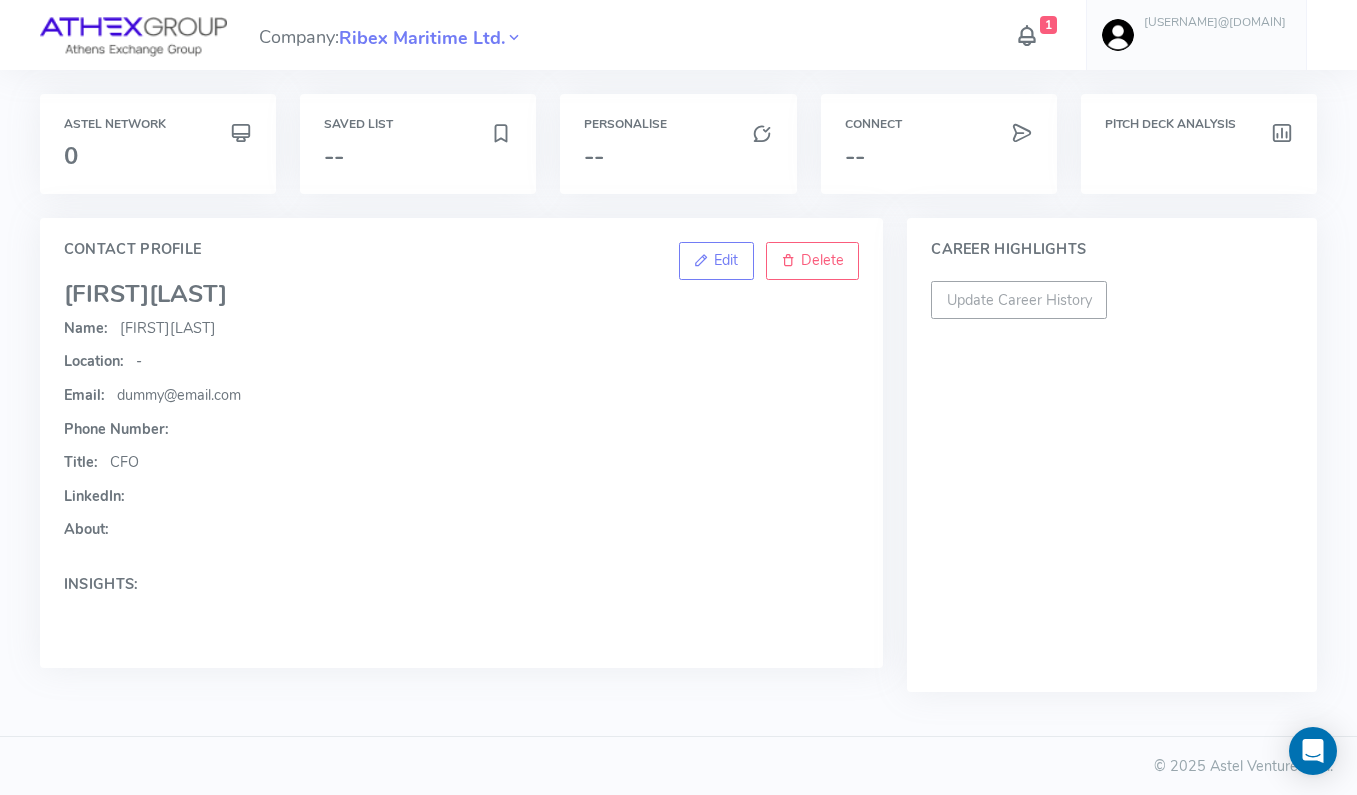 click on "[LAST]" at bounding box center [188, 294] 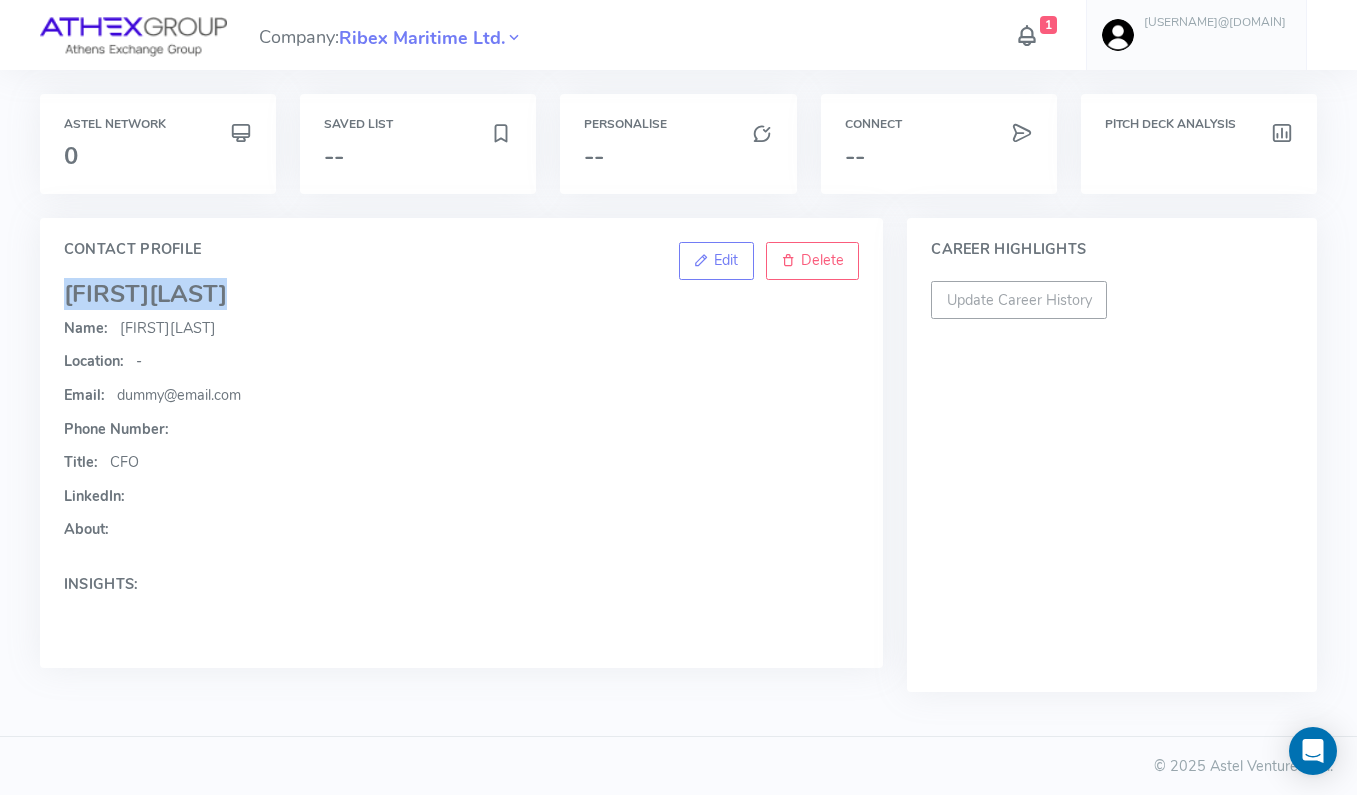 click on "[LAST]" at bounding box center [188, 294] 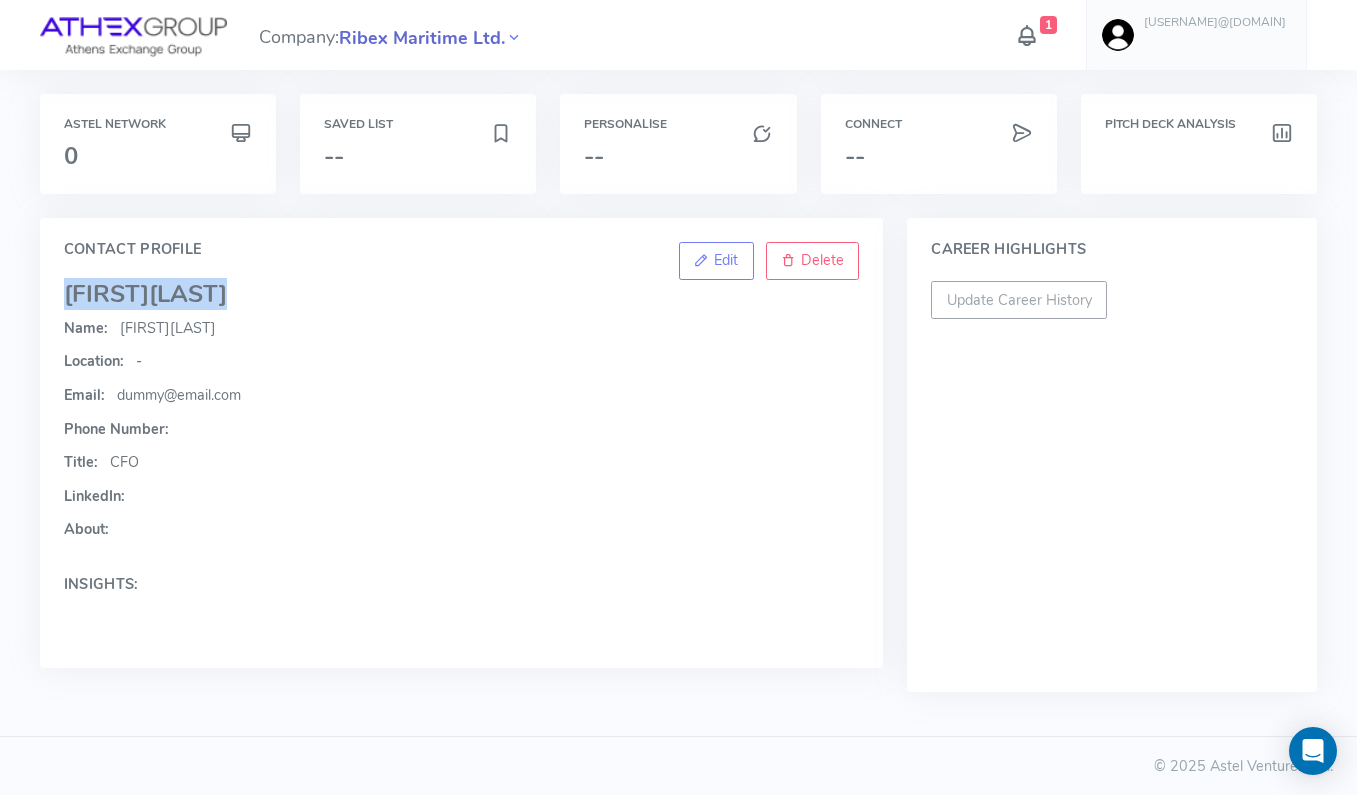 click on "Ribex Maritime Ltd." at bounding box center [422, 38] 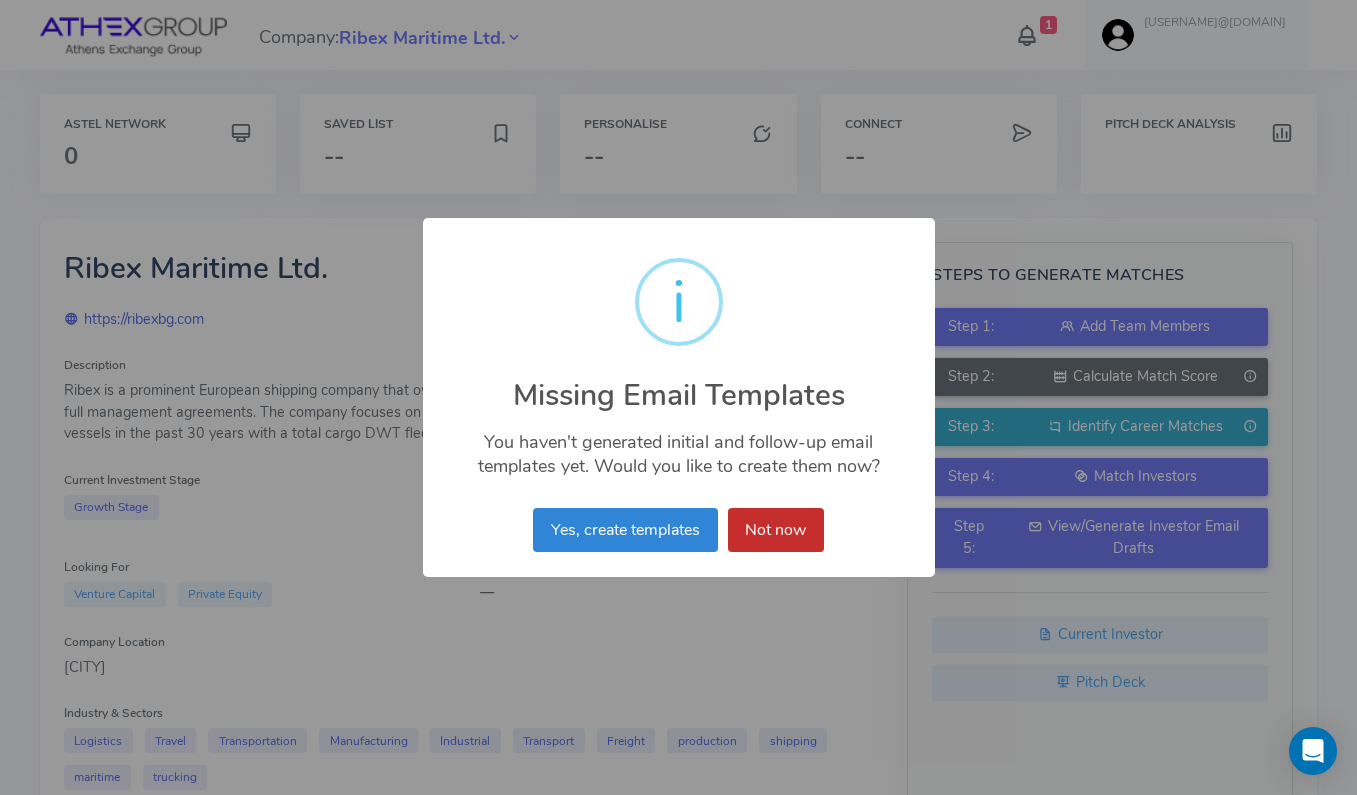 click on "Not now" at bounding box center (776, 530) 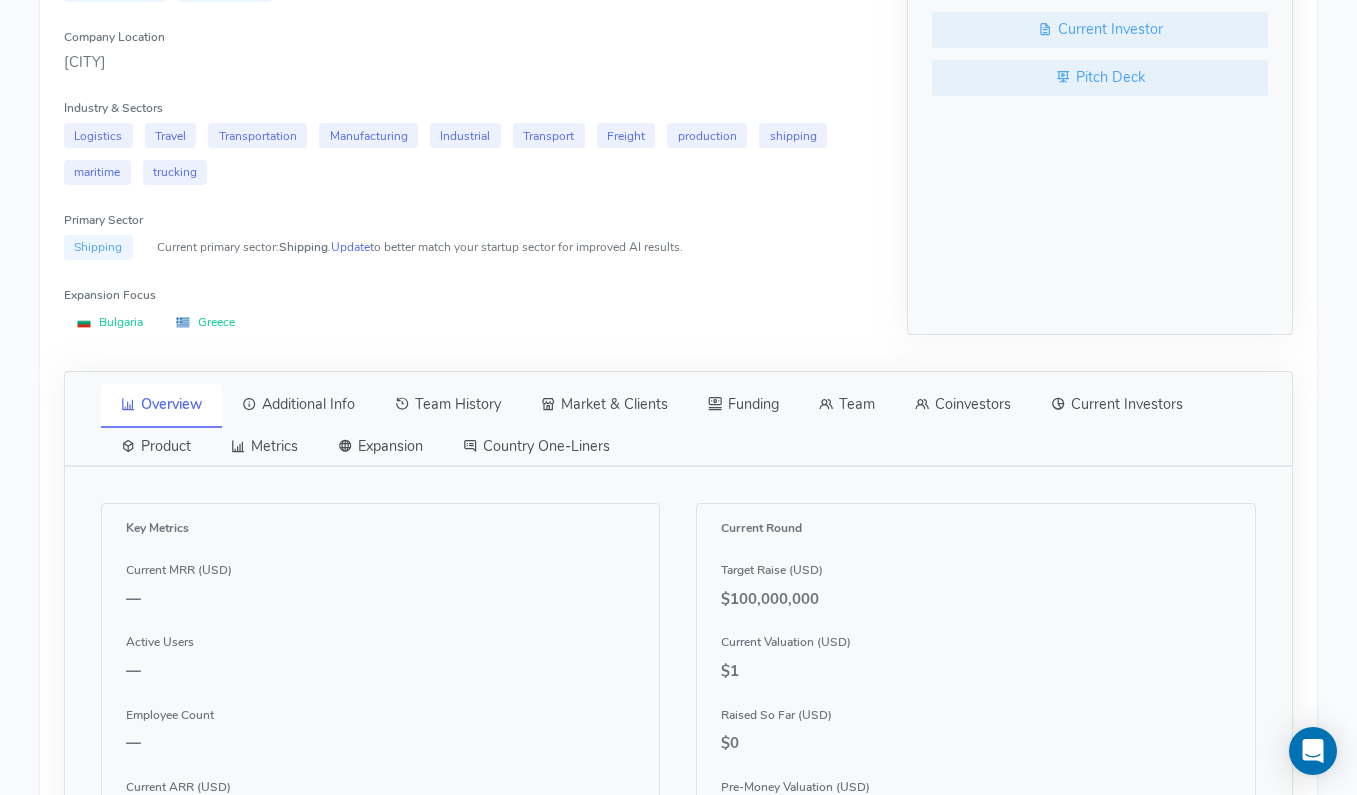 scroll, scrollTop: 788, scrollLeft: 0, axis: vertical 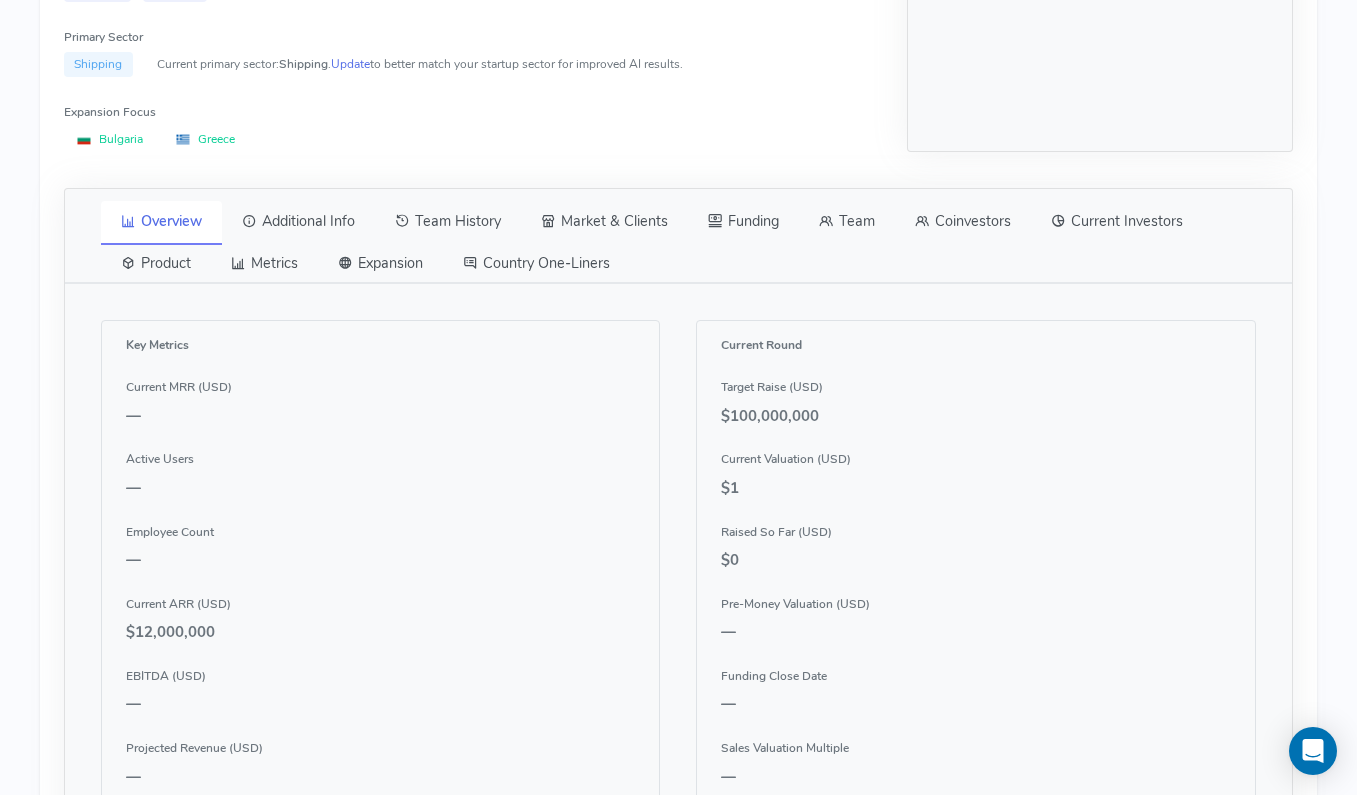 click on "Team" at bounding box center (847, 222) 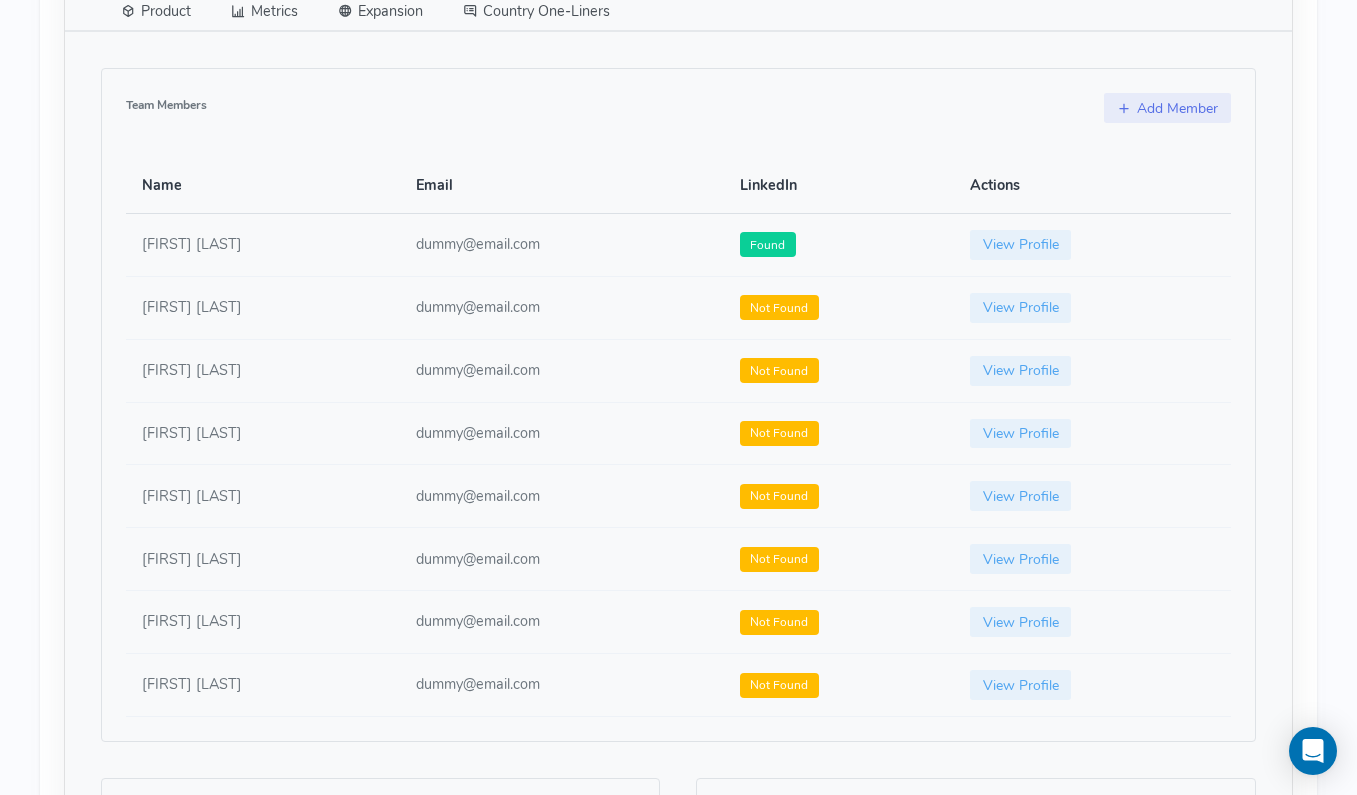 scroll, scrollTop: 1045, scrollLeft: 0, axis: vertical 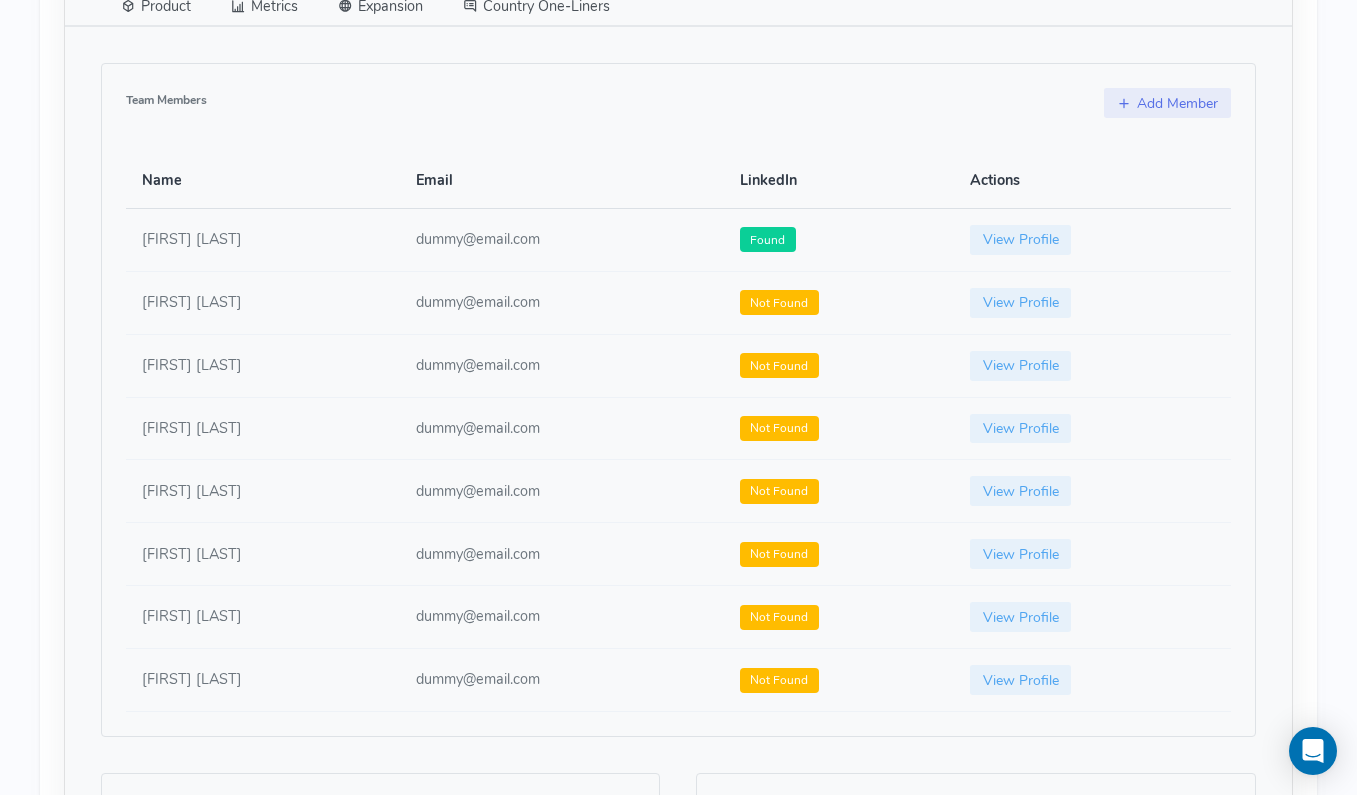click on "[FIRST] [LAST]" at bounding box center [263, 365] 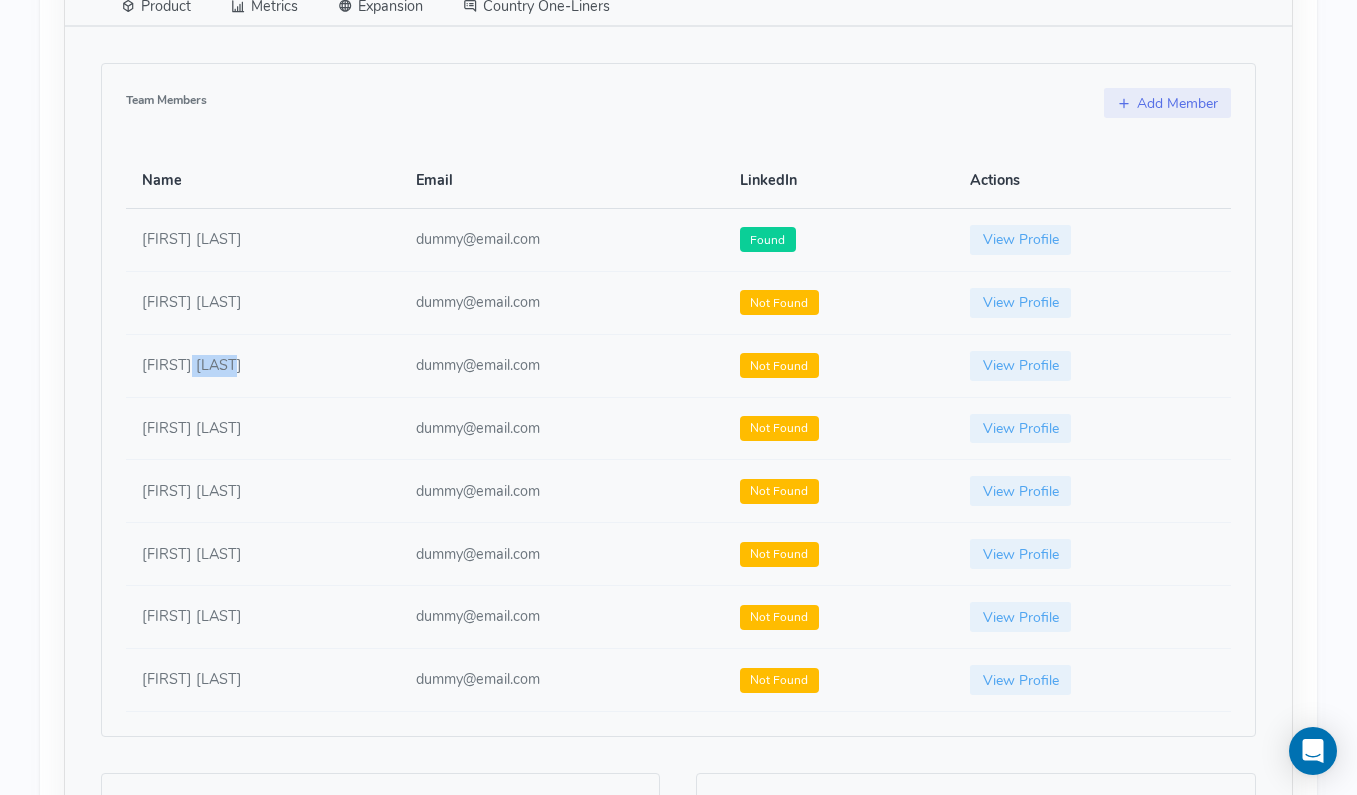 click on "[FIRST] [LAST]" at bounding box center (263, 365) 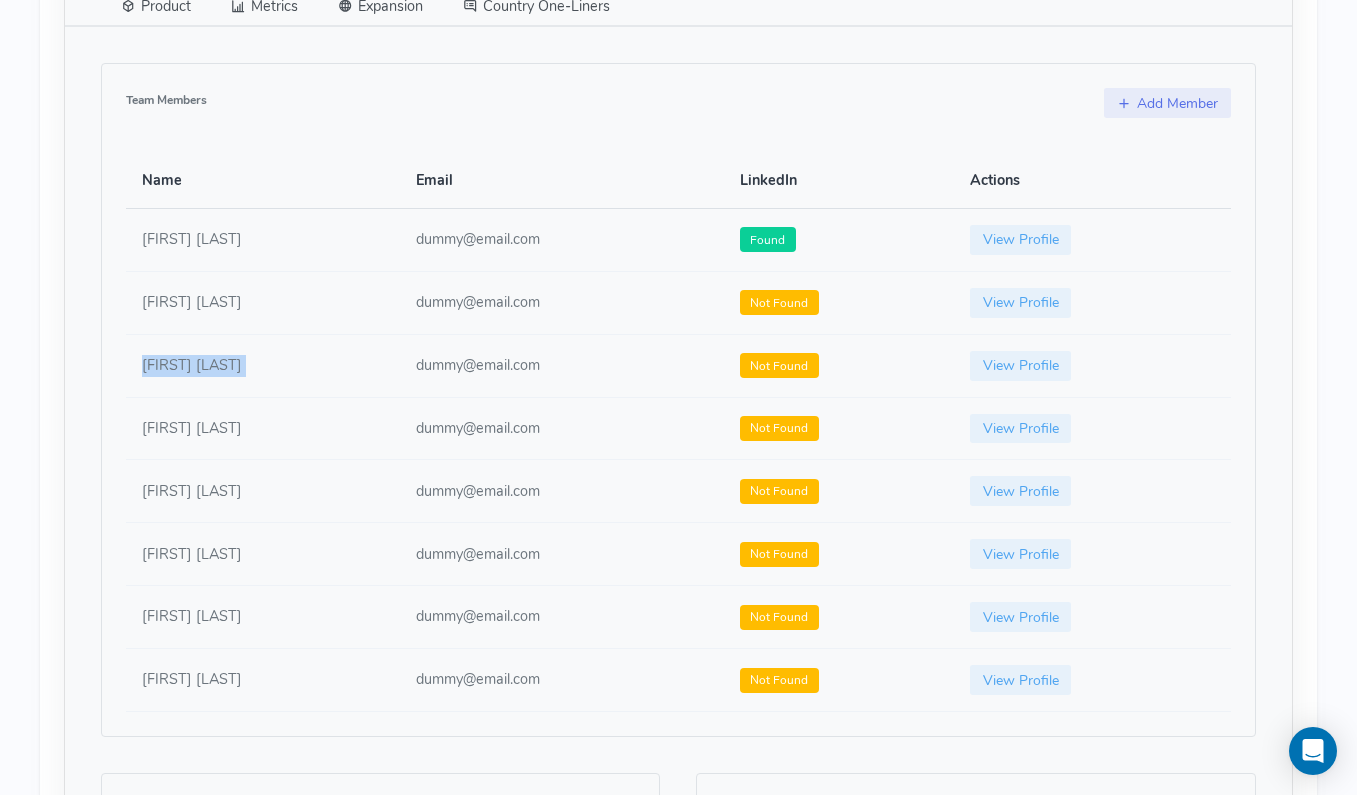 click on "[FIRST] [LAST]" at bounding box center [263, 365] 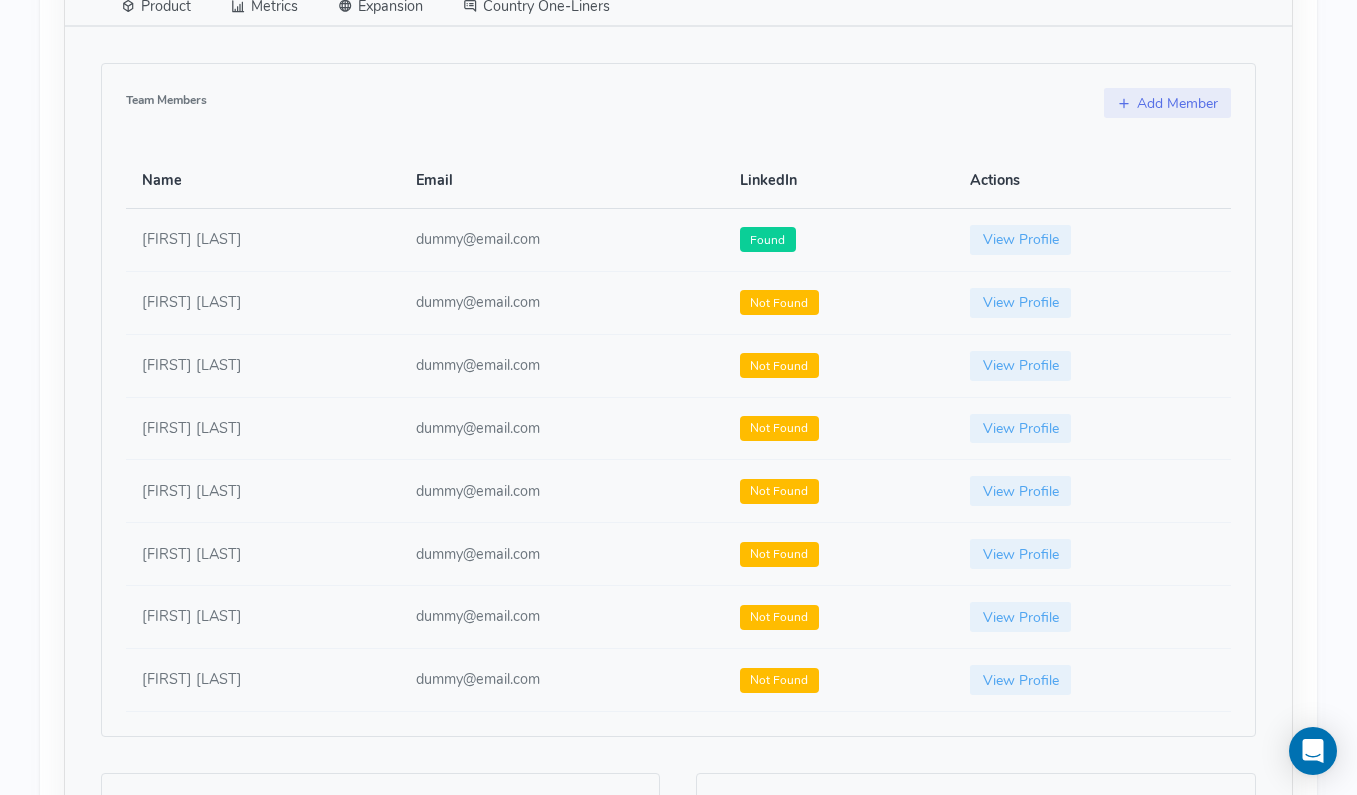 click on "[FIRST] [LAST]" at bounding box center [263, 428] 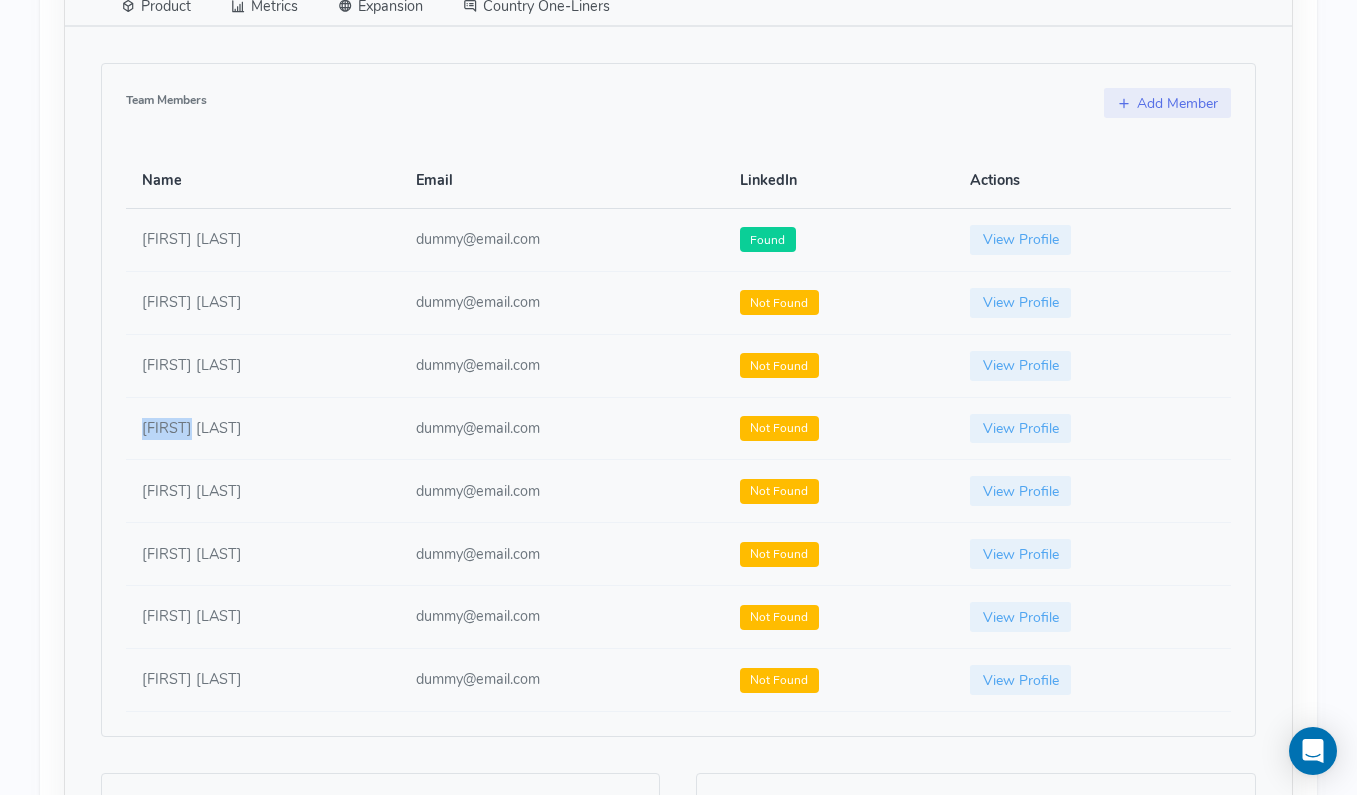 click on "[FIRST] [LAST]" at bounding box center [263, 428] 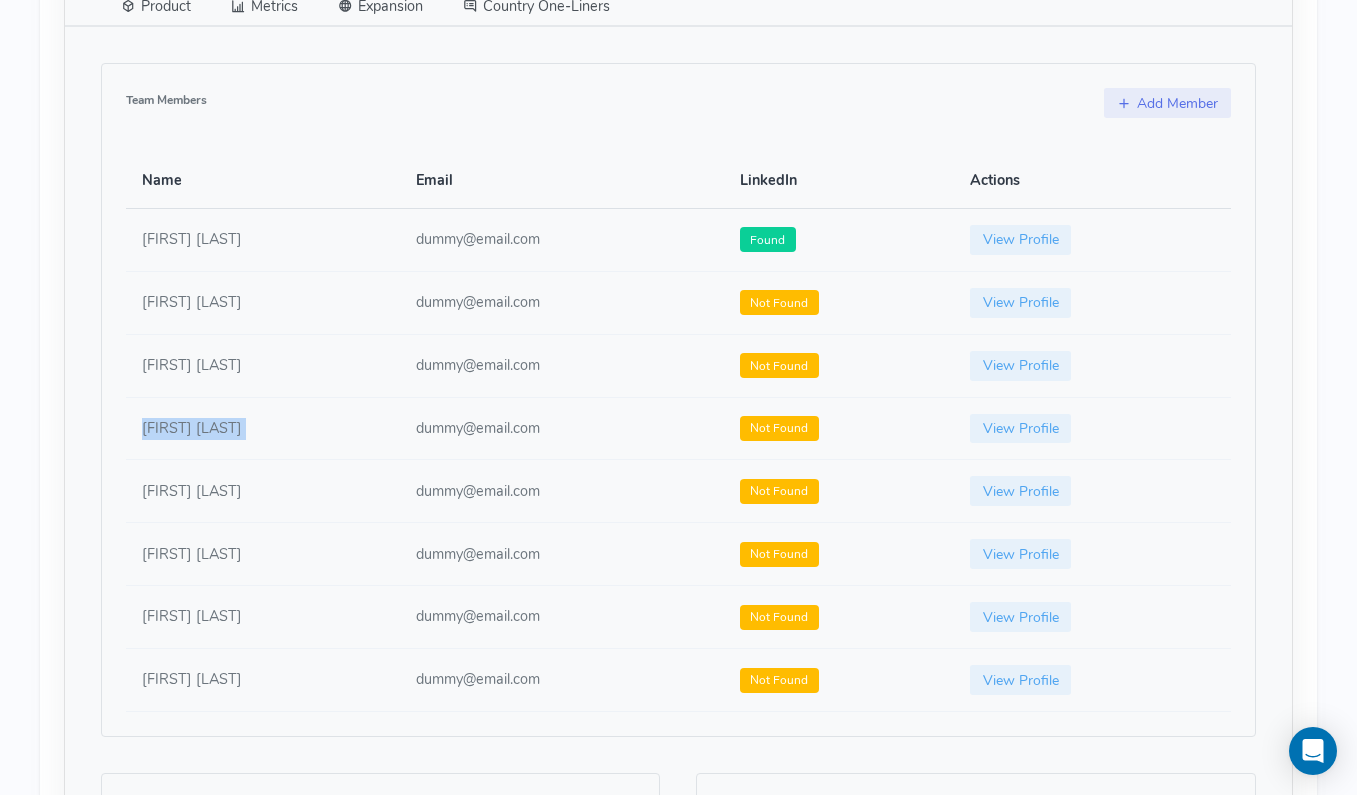 click on "[FIRST] [LAST]" at bounding box center (263, 428) 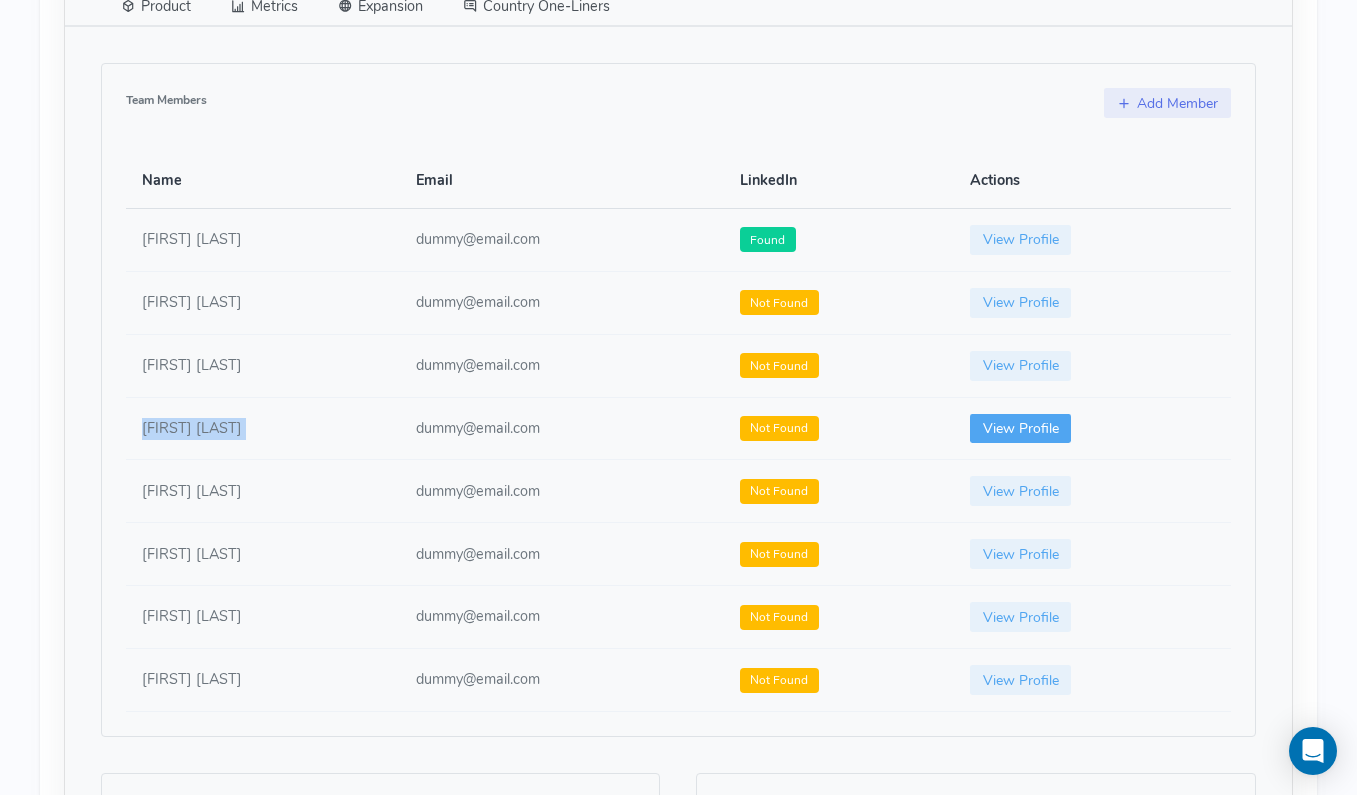click on "View Profile" at bounding box center (1021, 429) 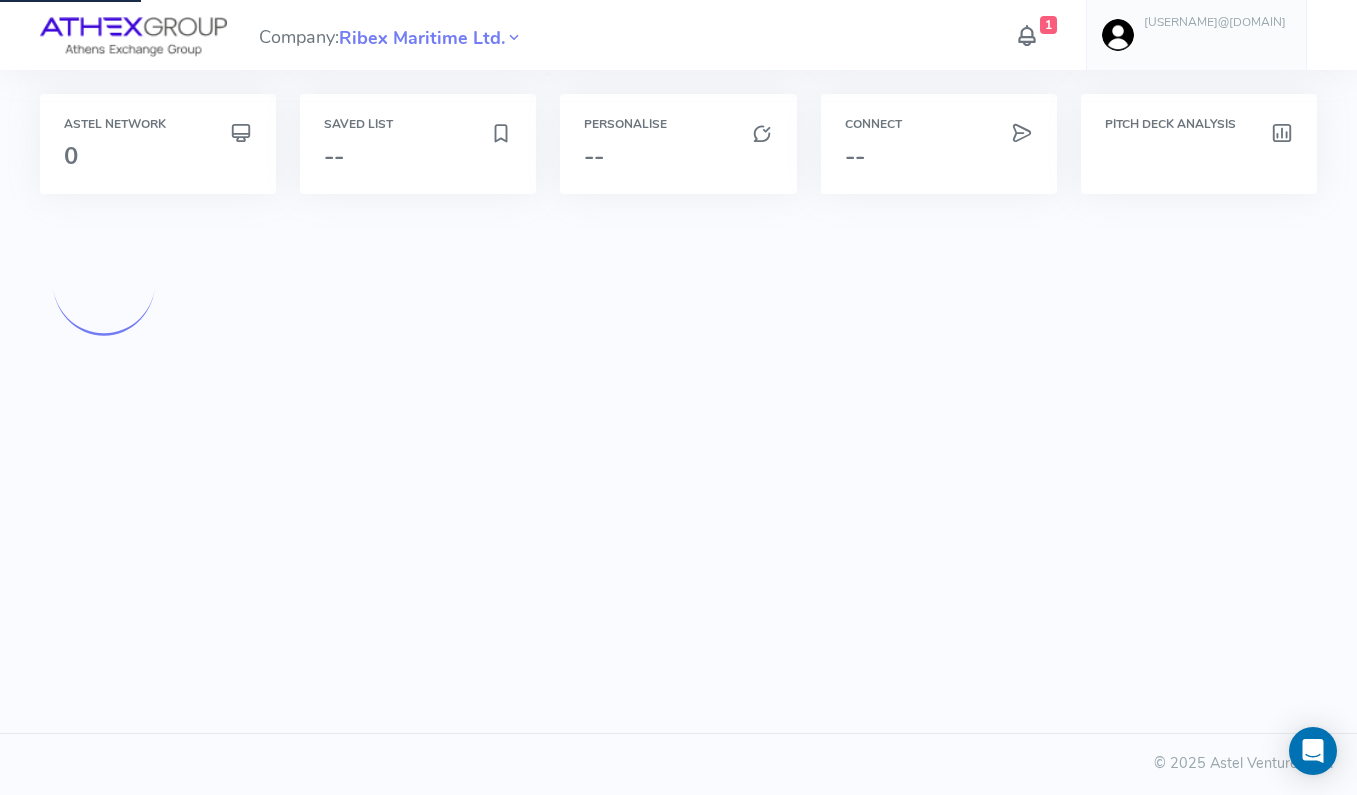 scroll, scrollTop: 0, scrollLeft: 0, axis: both 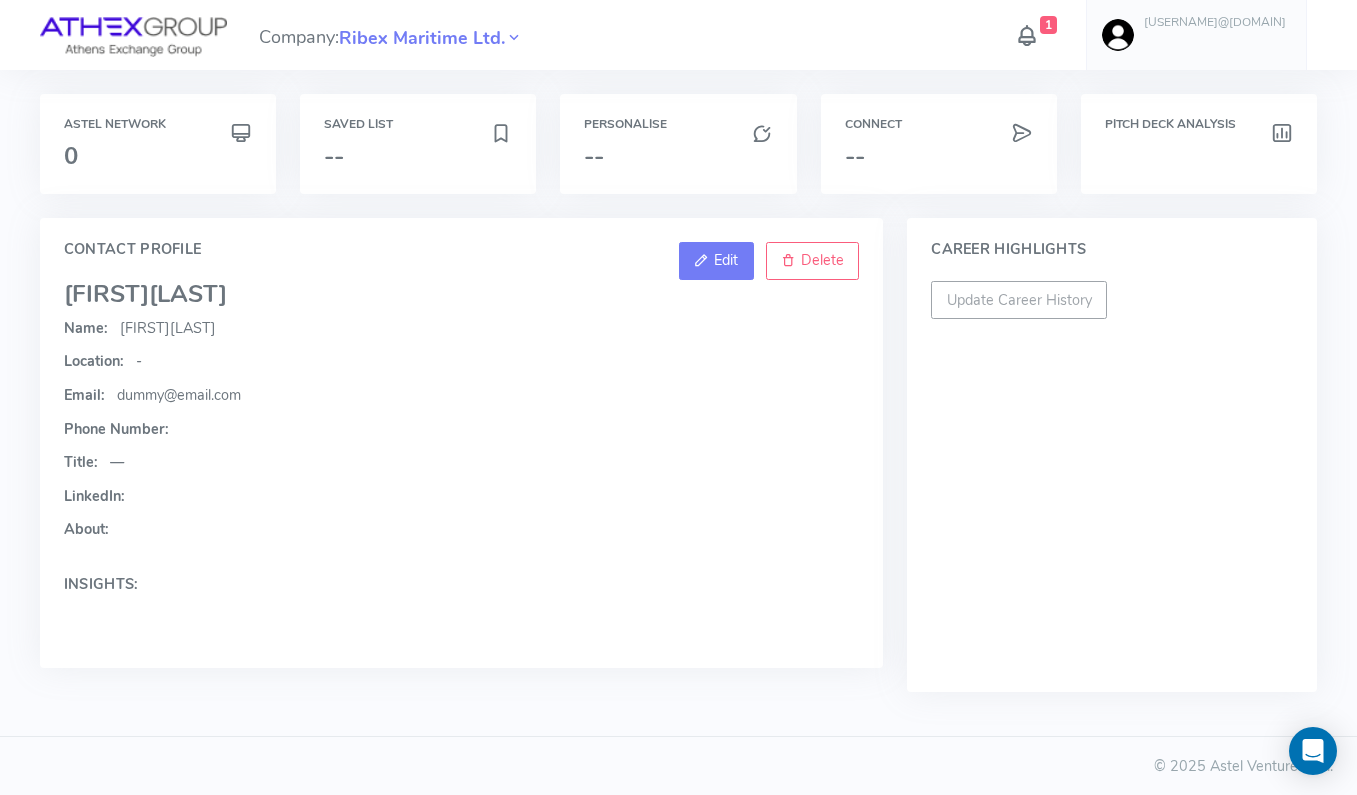 click on "Edit" at bounding box center [726, 260] 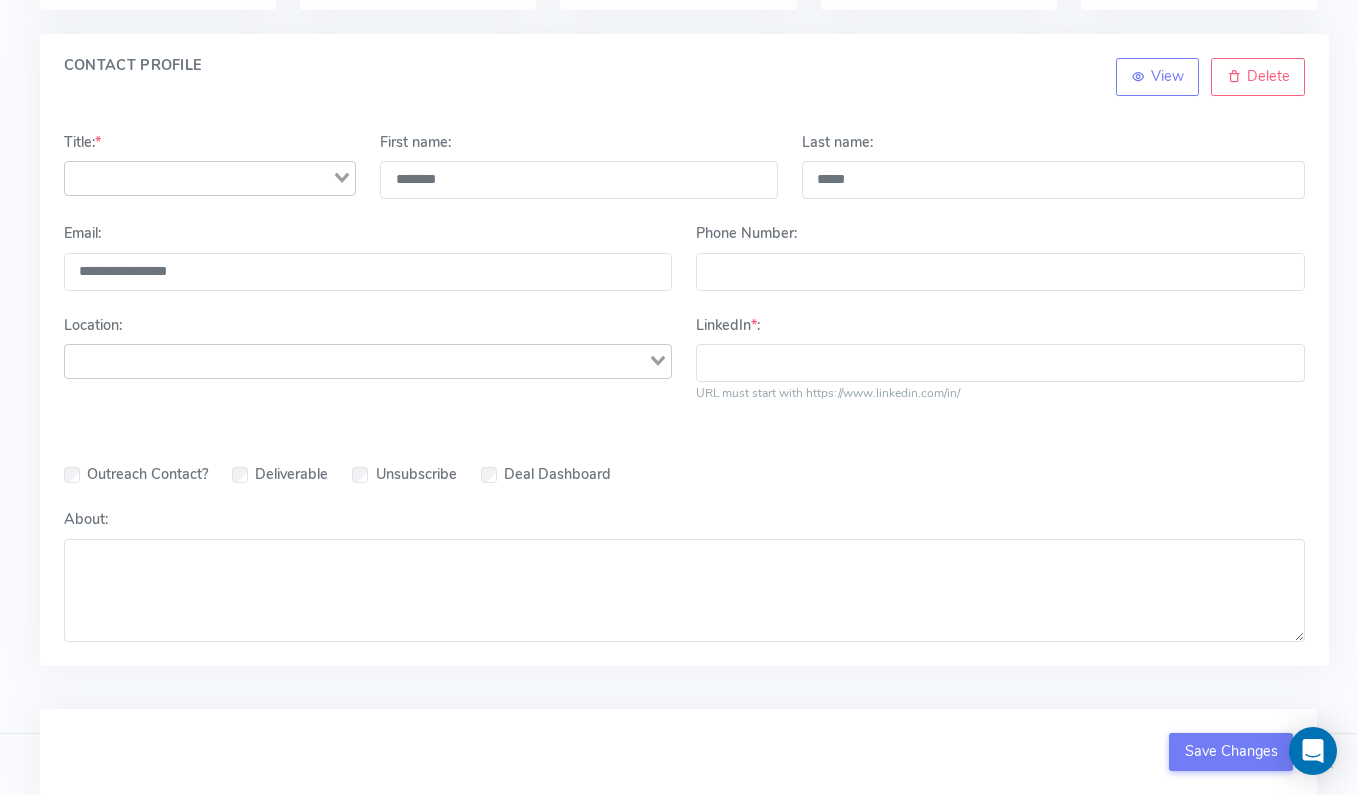 scroll, scrollTop: 0, scrollLeft: 0, axis: both 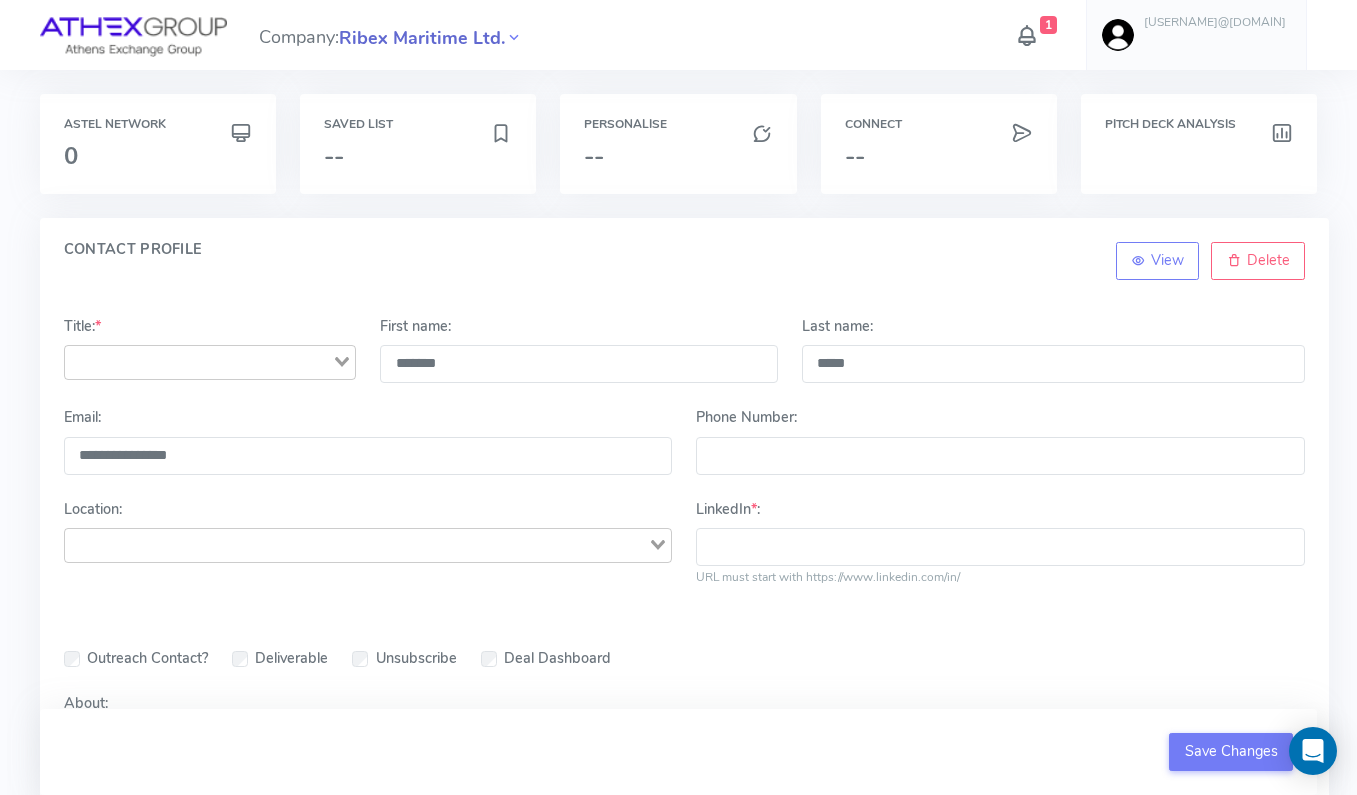 click on "Ribex Maritime Ltd." at bounding box center (422, 38) 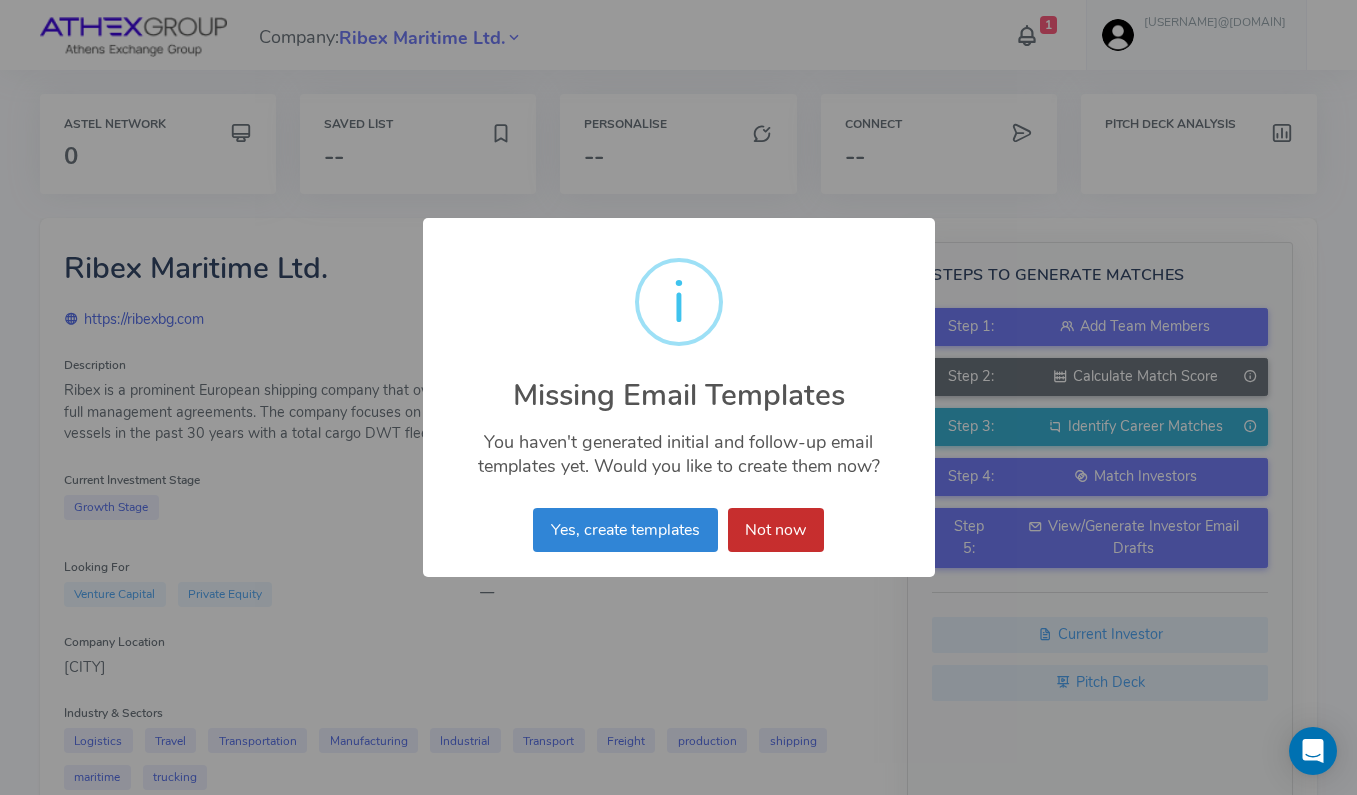 click on "Not now" at bounding box center (776, 530) 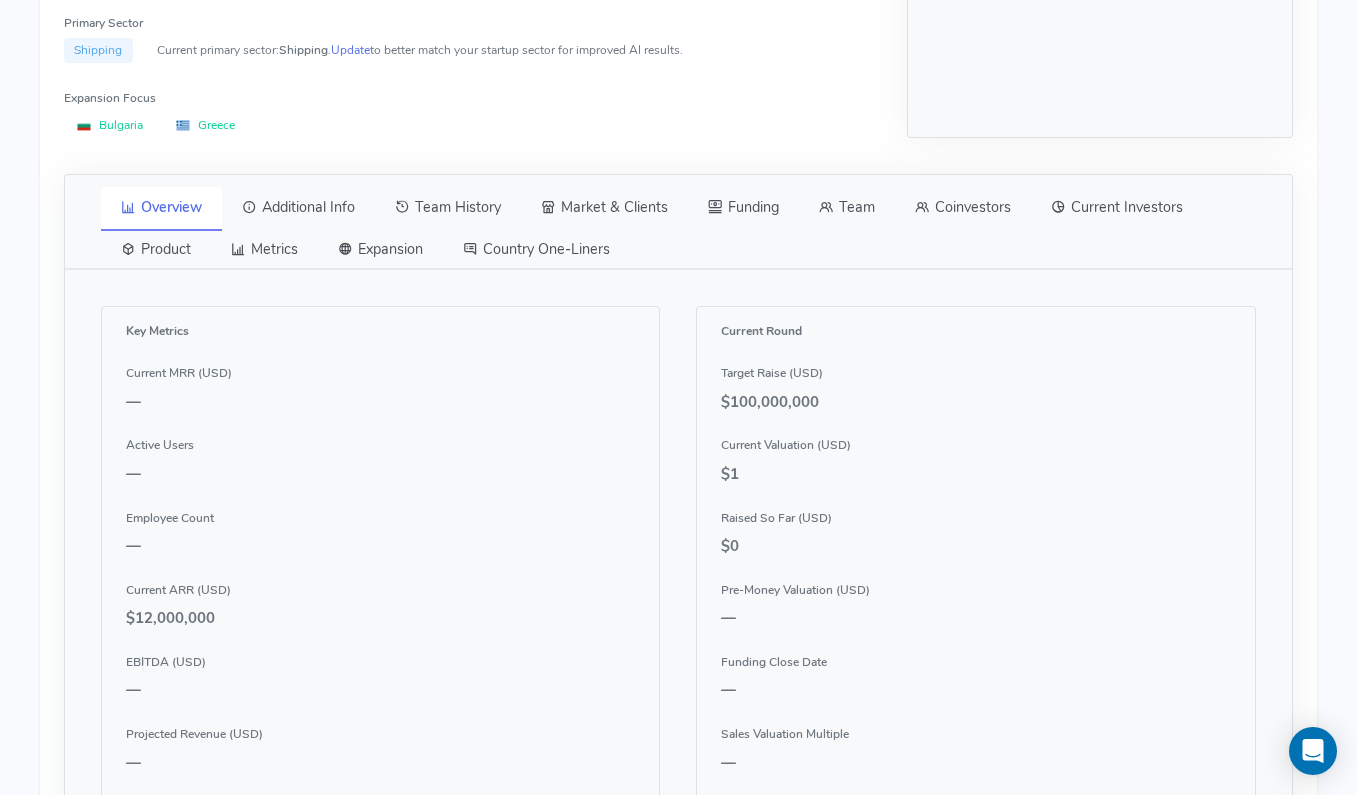 scroll, scrollTop: 804, scrollLeft: 0, axis: vertical 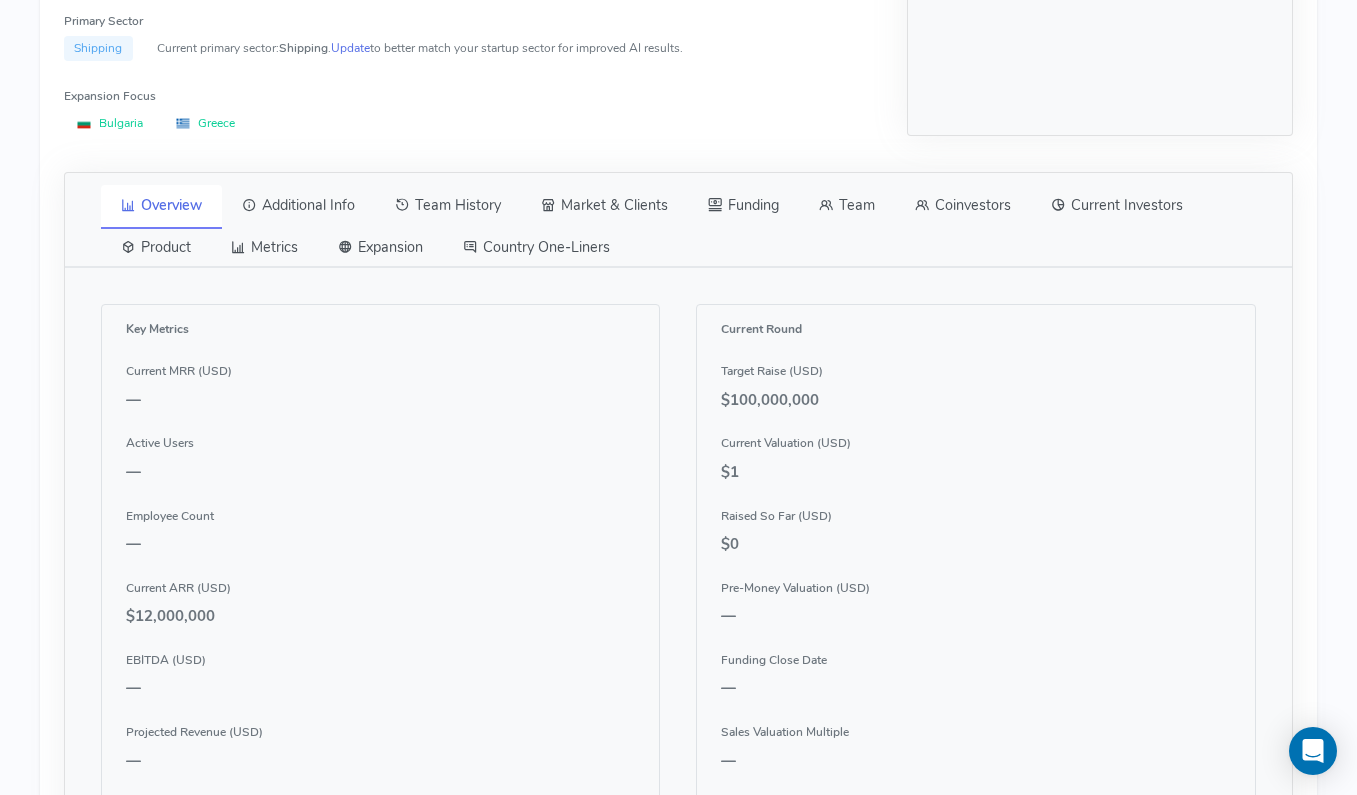 click on "Team" at bounding box center (847, 206) 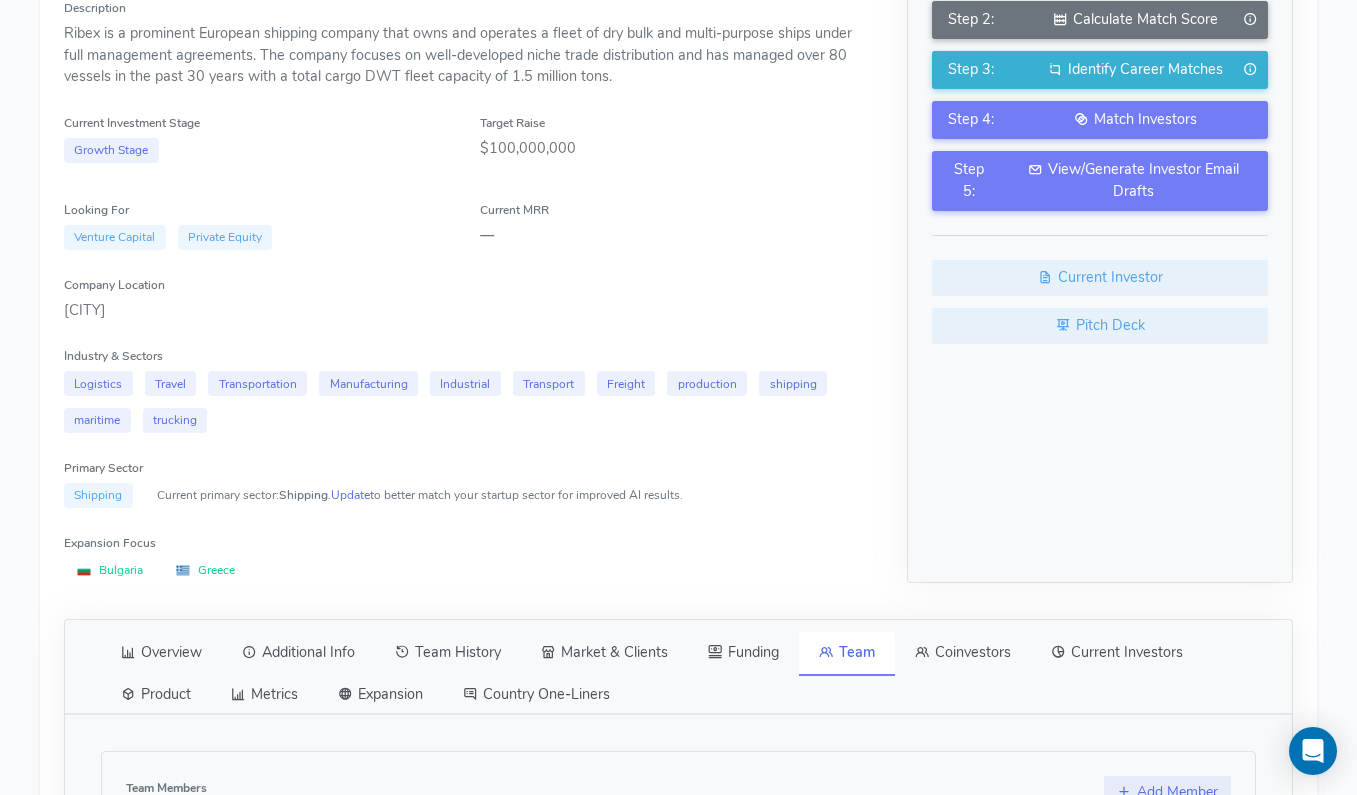scroll, scrollTop: 357, scrollLeft: 0, axis: vertical 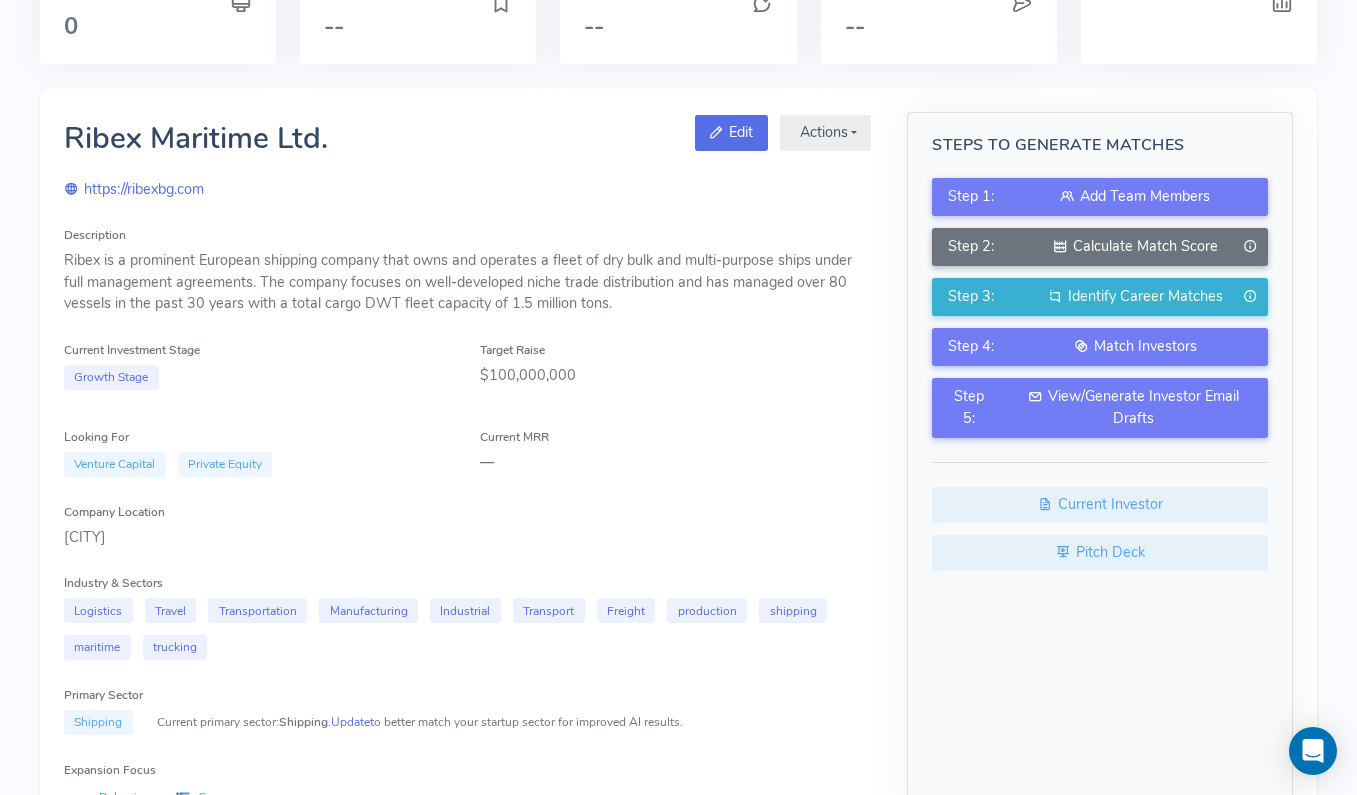 click on "Edit" at bounding box center [731, 133] 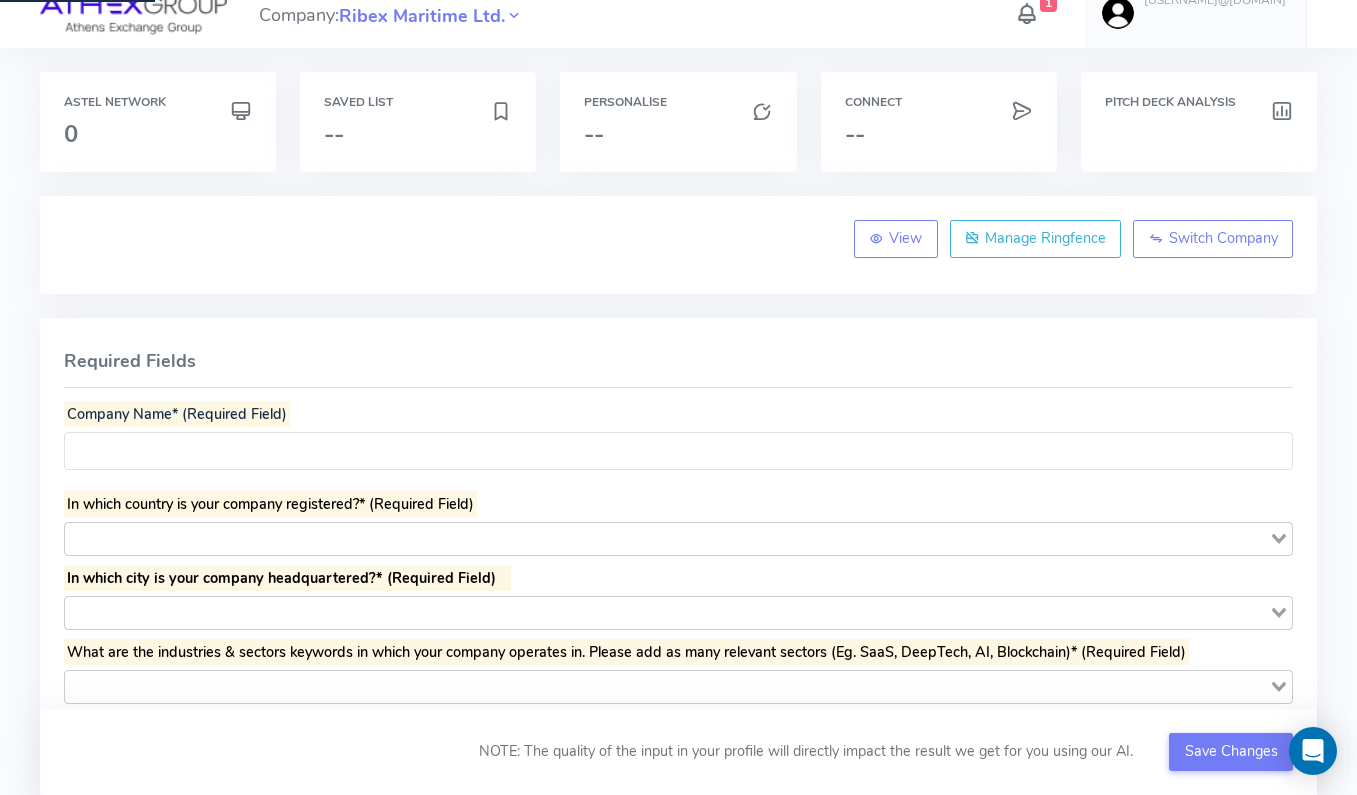 scroll, scrollTop: 0, scrollLeft: 0, axis: both 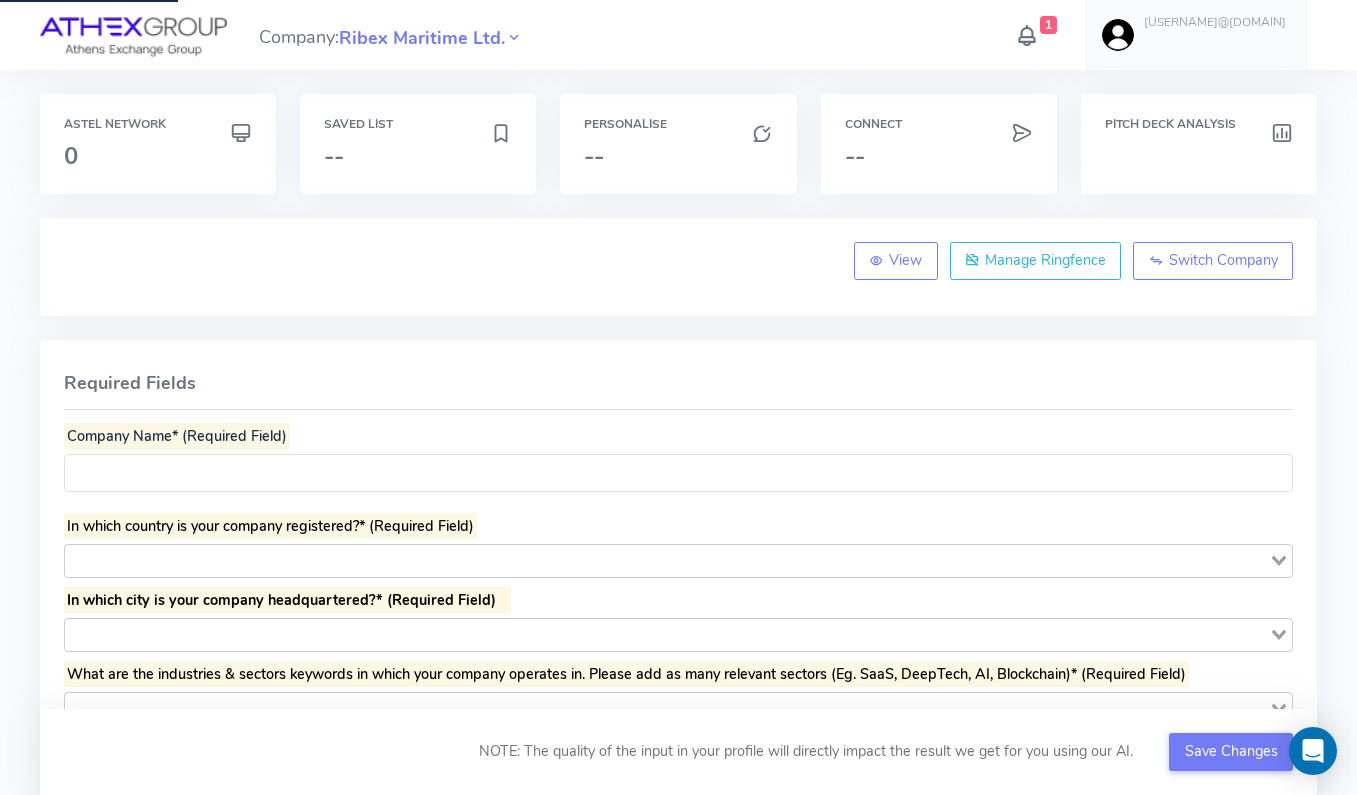 type on "**********" 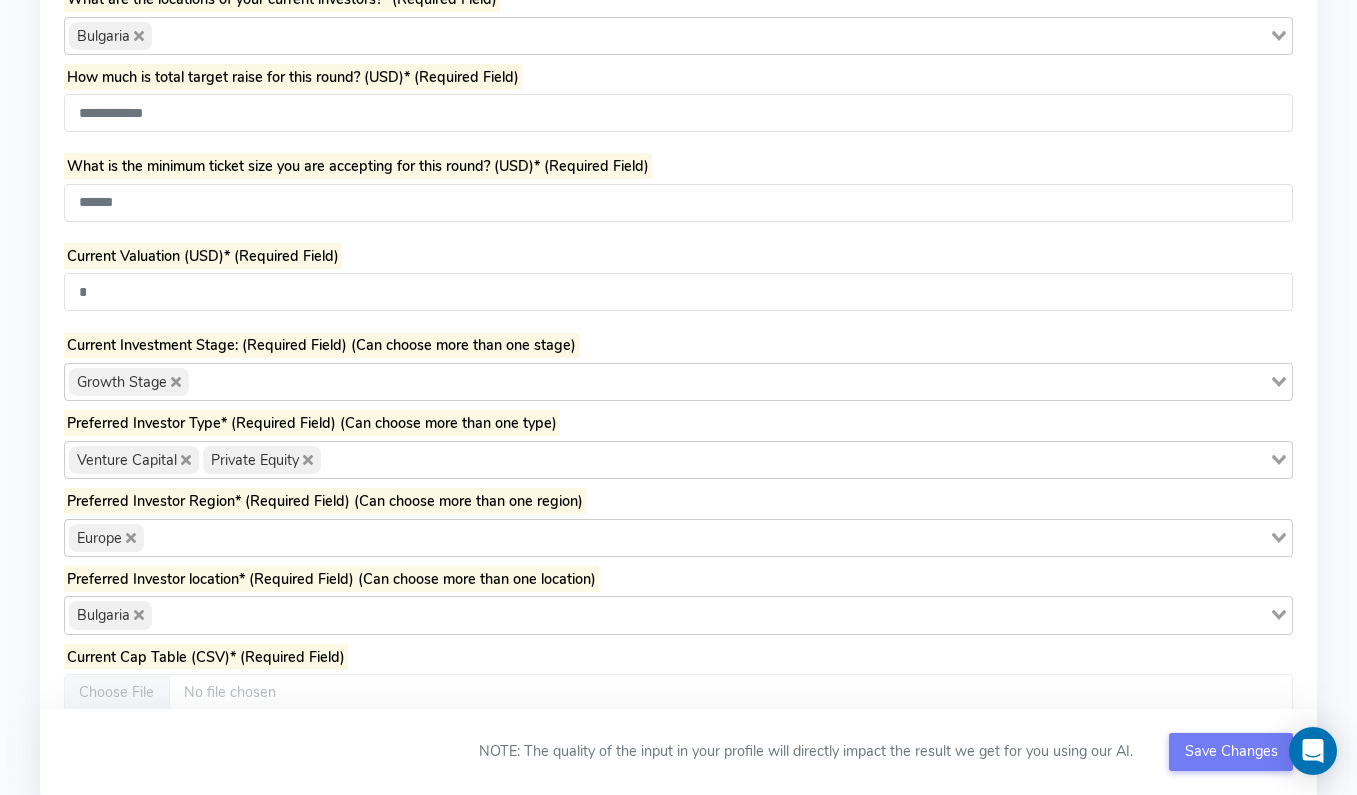 scroll, scrollTop: 833, scrollLeft: 0, axis: vertical 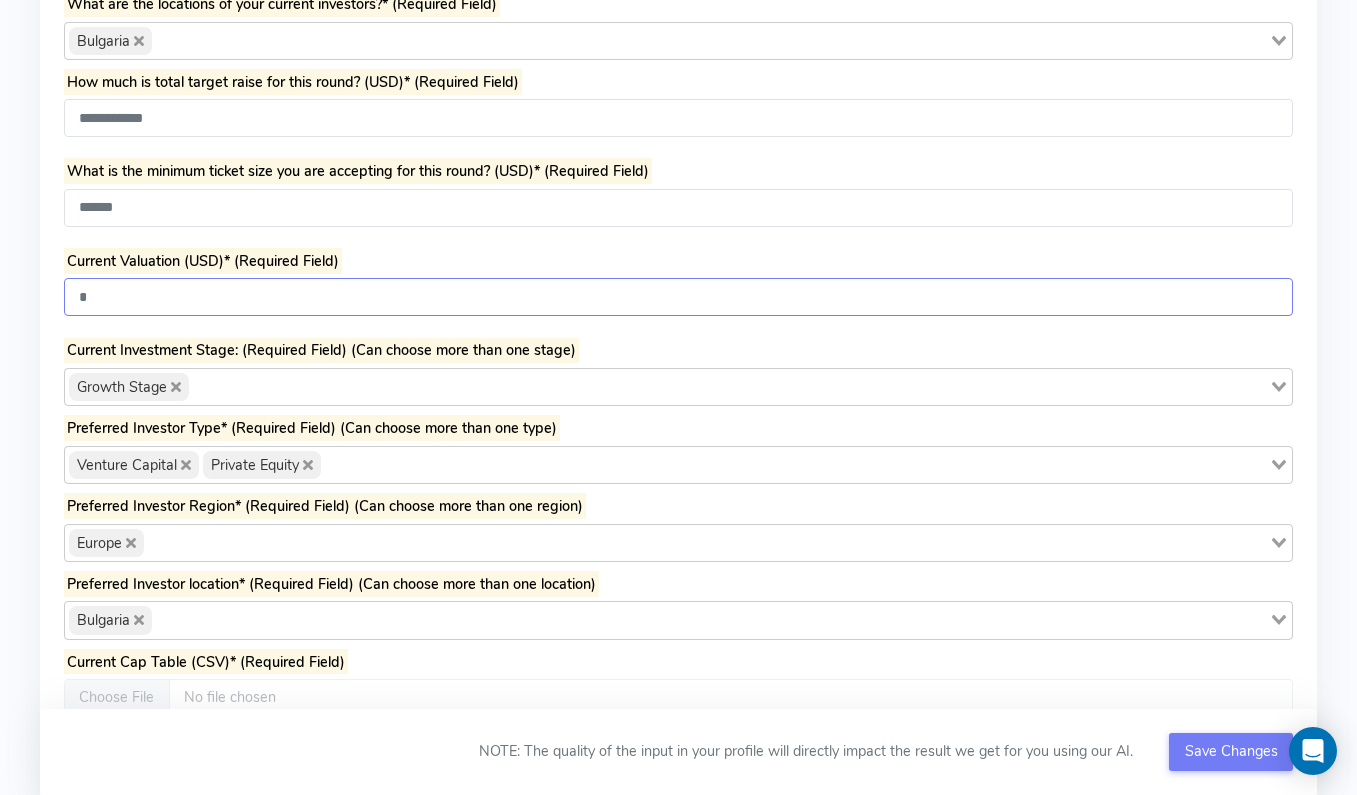 click on "*" at bounding box center (678, 297) 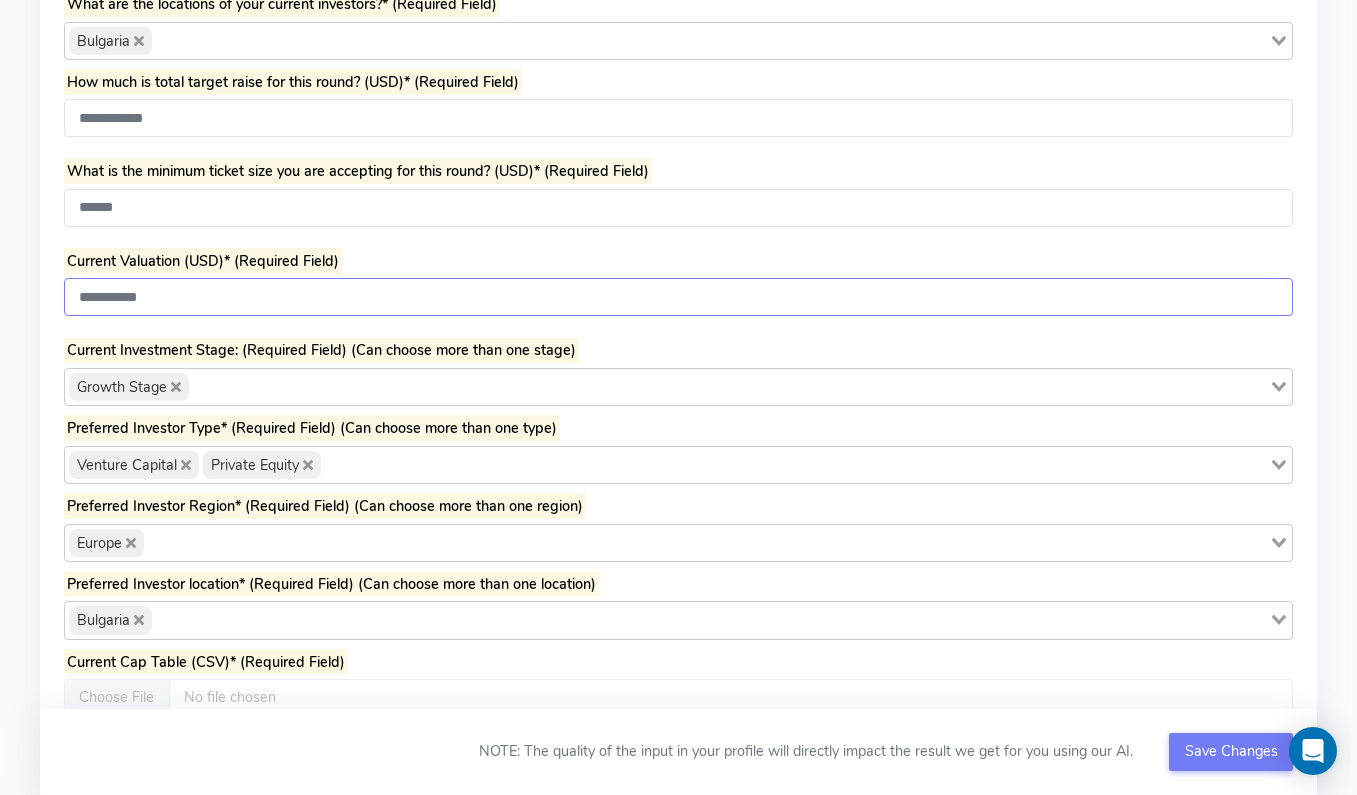type on "**********" 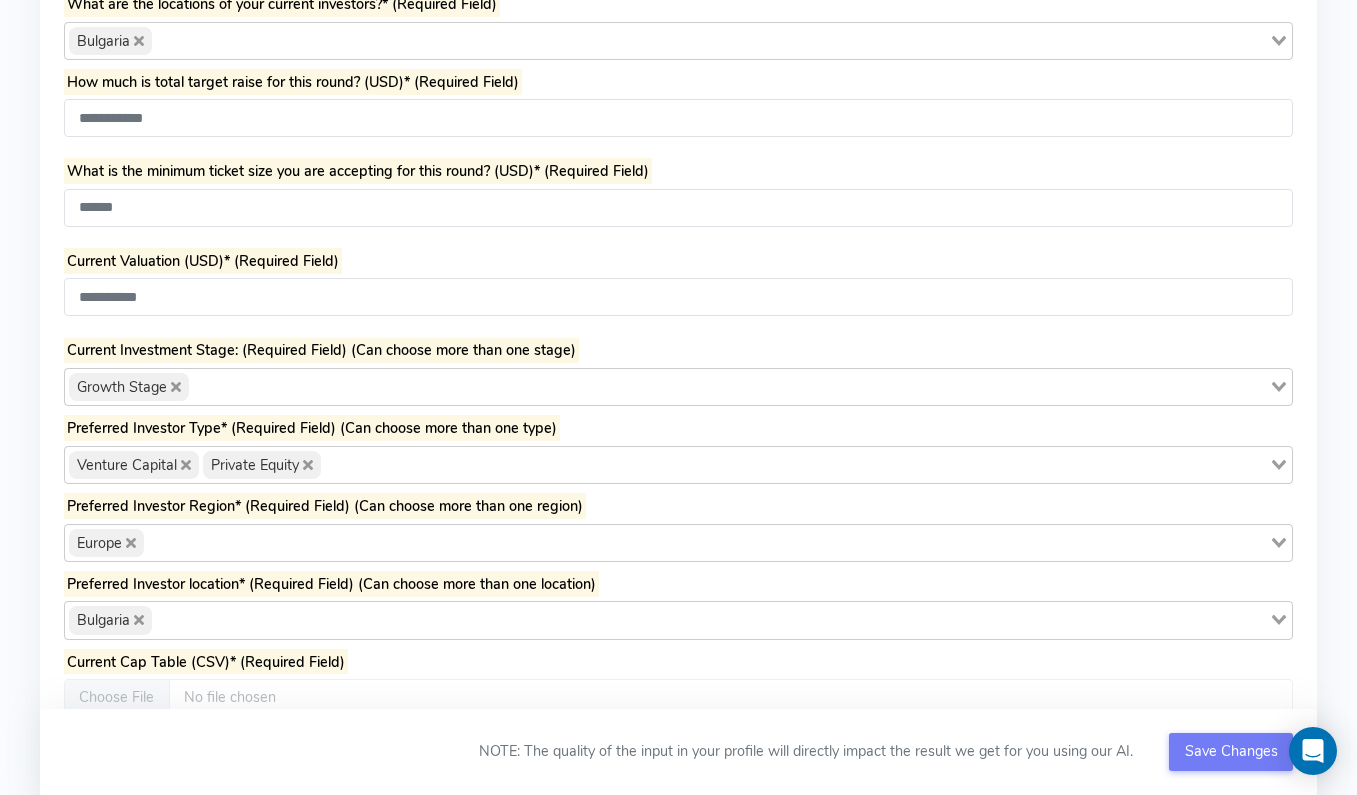 click on "NOTE: The quality of the input in your profile will directly impact the result we get for you using our AI. Save Changes" at bounding box center (678, 752) 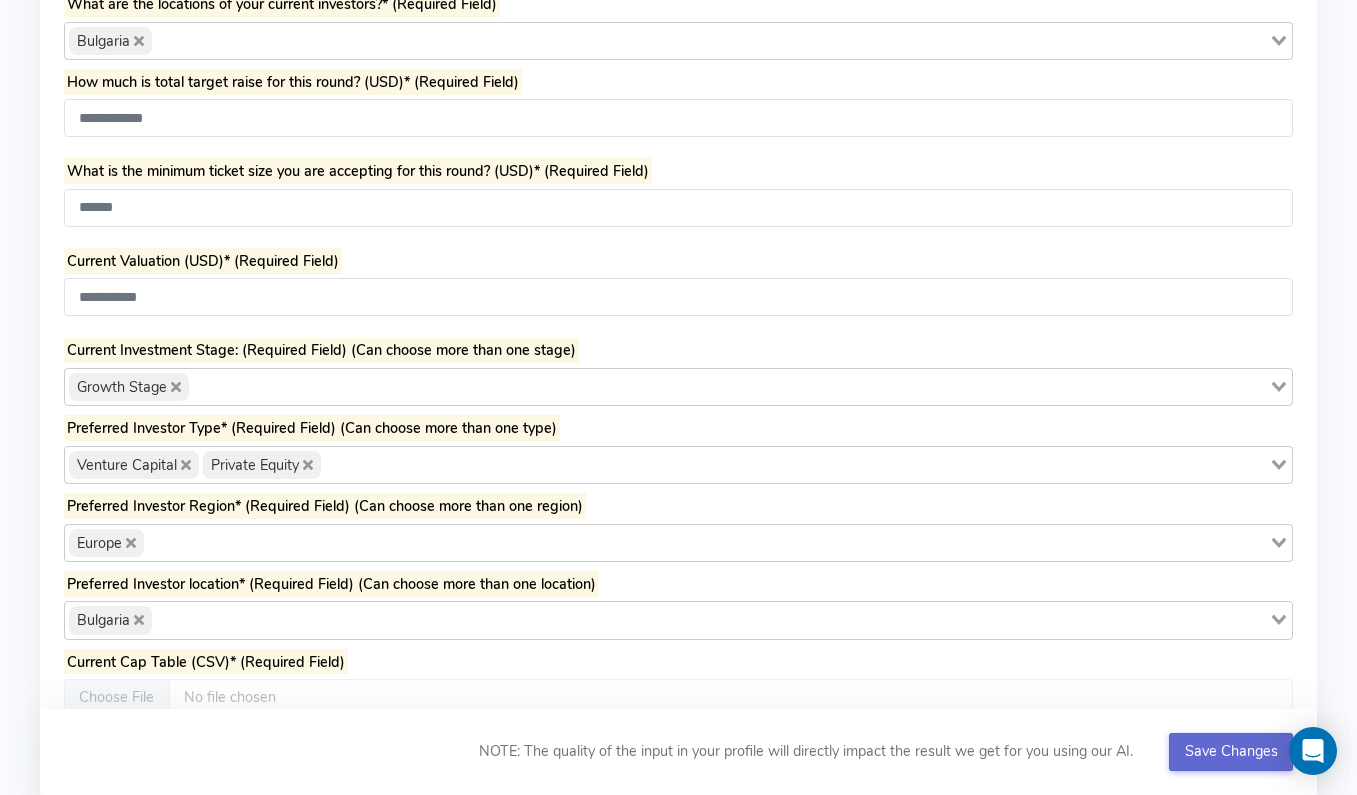 click on "Save Changes" at bounding box center [1231, 751] 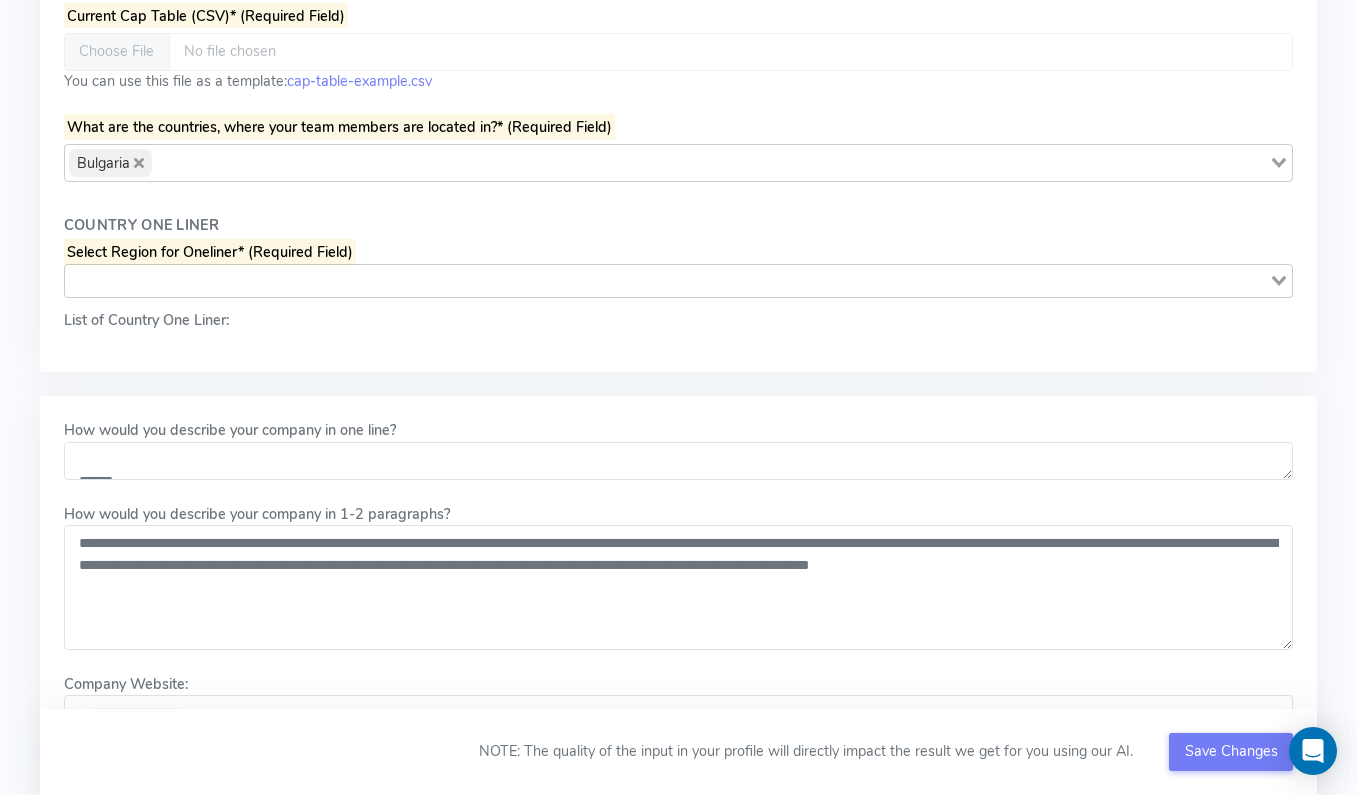 scroll, scrollTop: 1480, scrollLeft: 0, axis: vertical 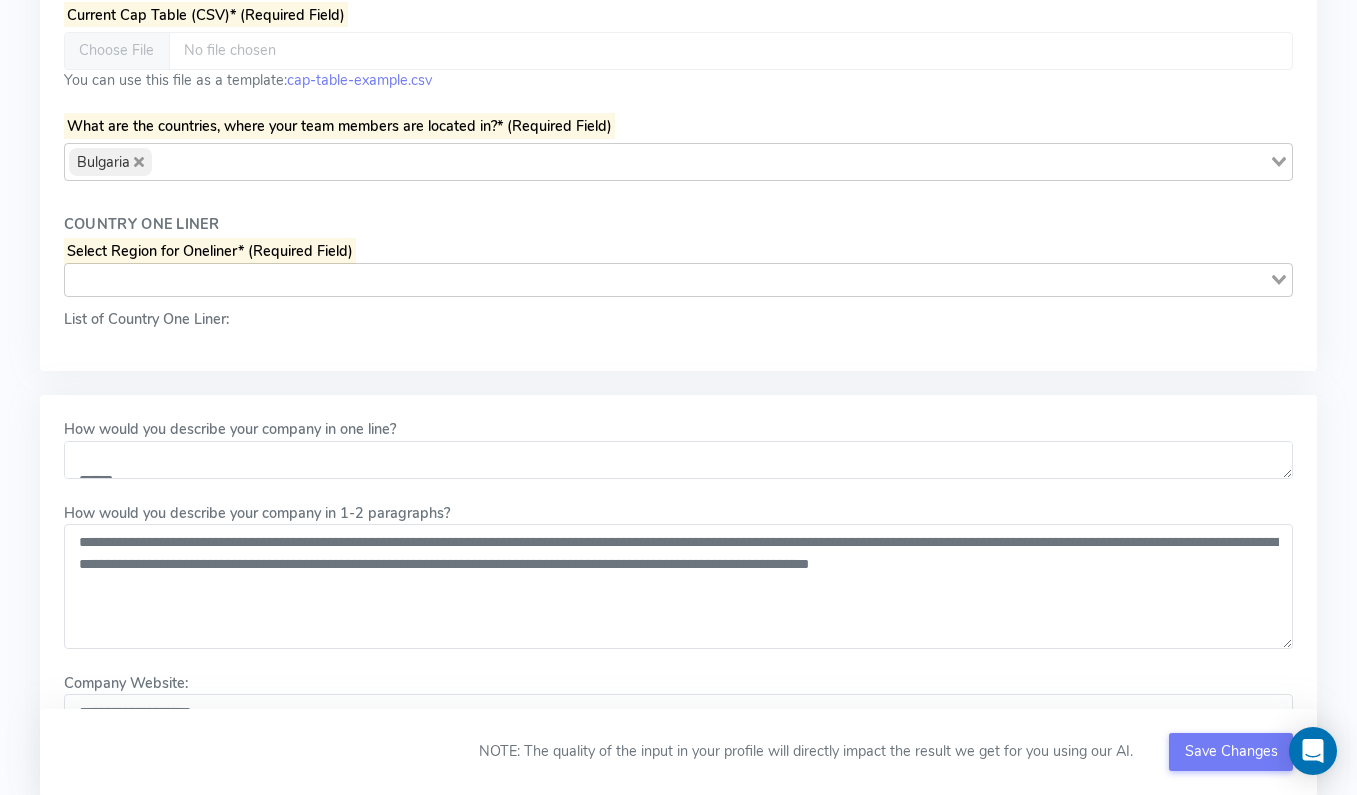 click on "Country One Liner  Select Region for Oneliner* (Required Field) Loading... List of Country One Liner:" at bounding box center (678, 273) 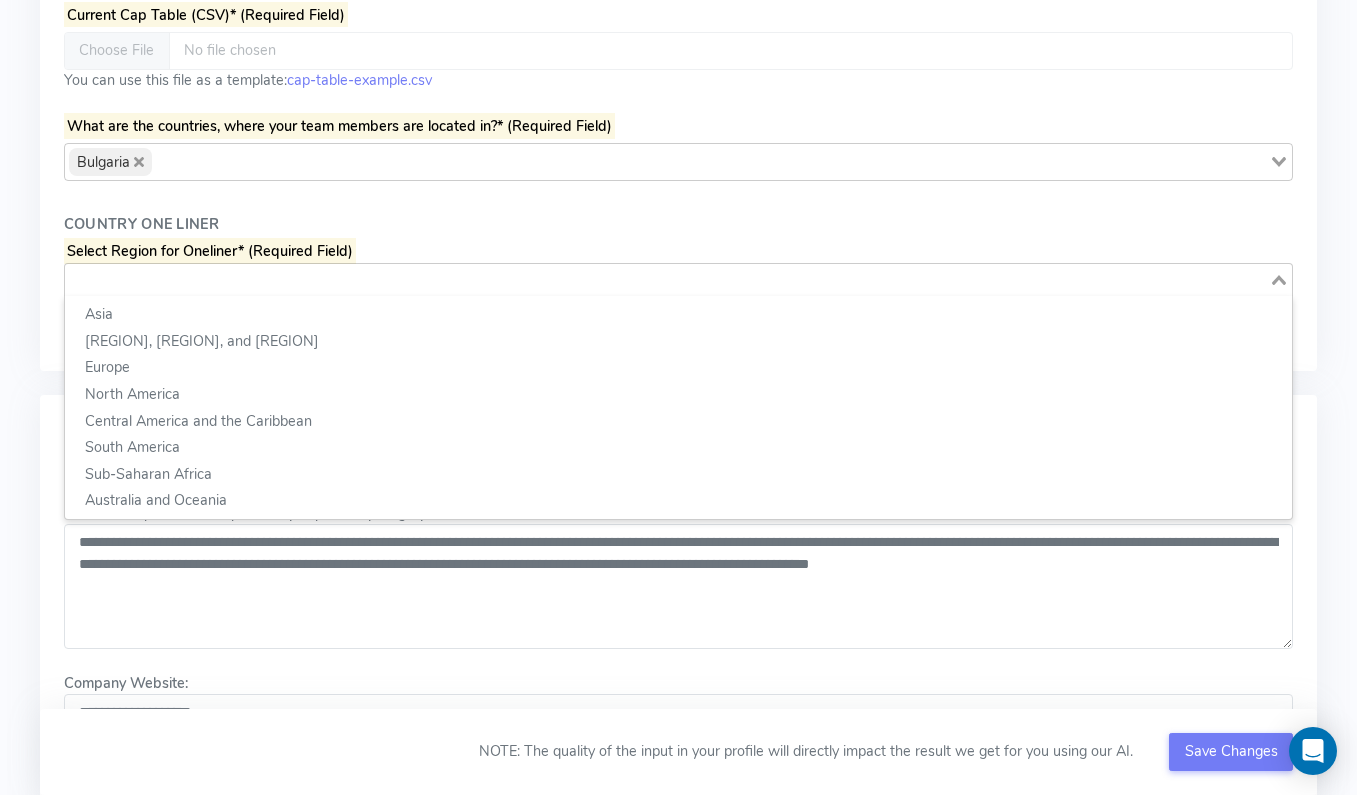 click 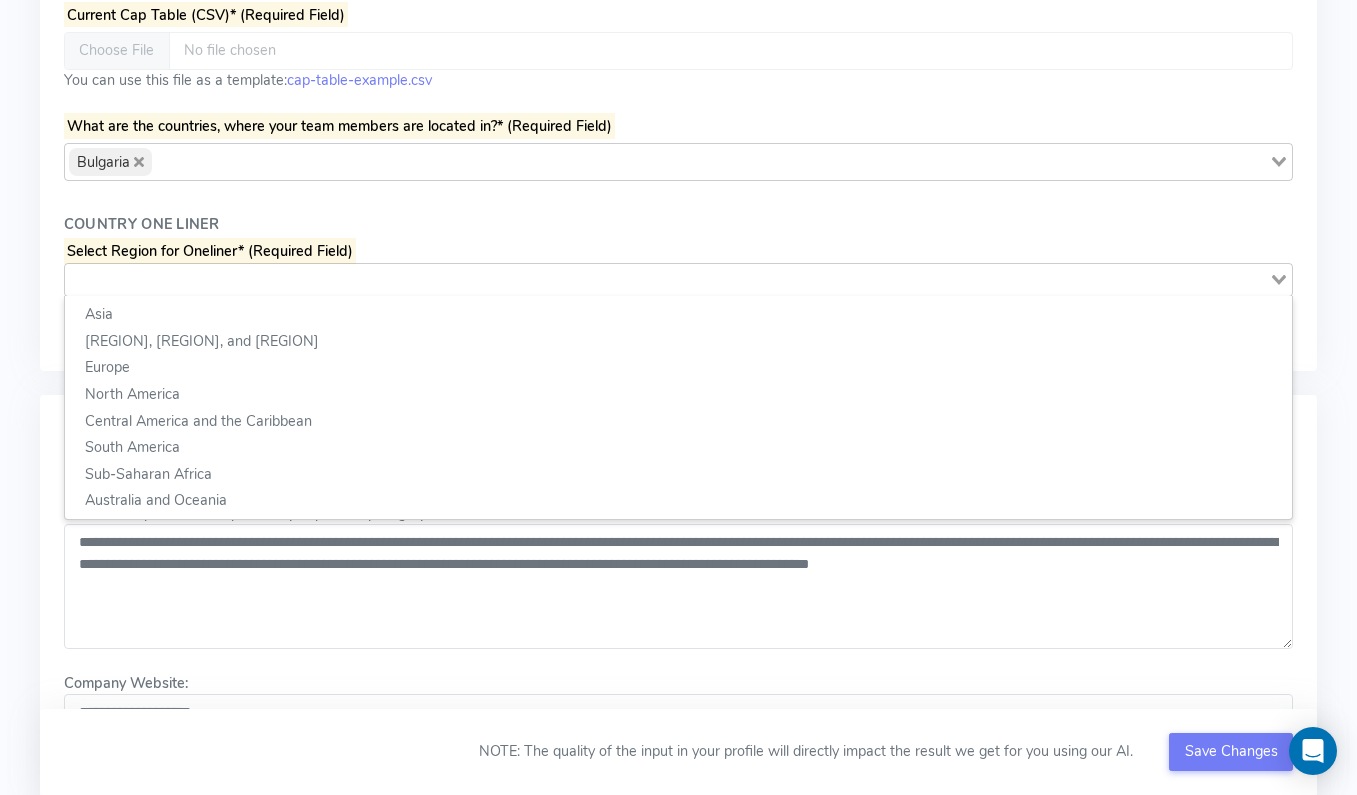 click on "**********" at bounding box center (678, -385) 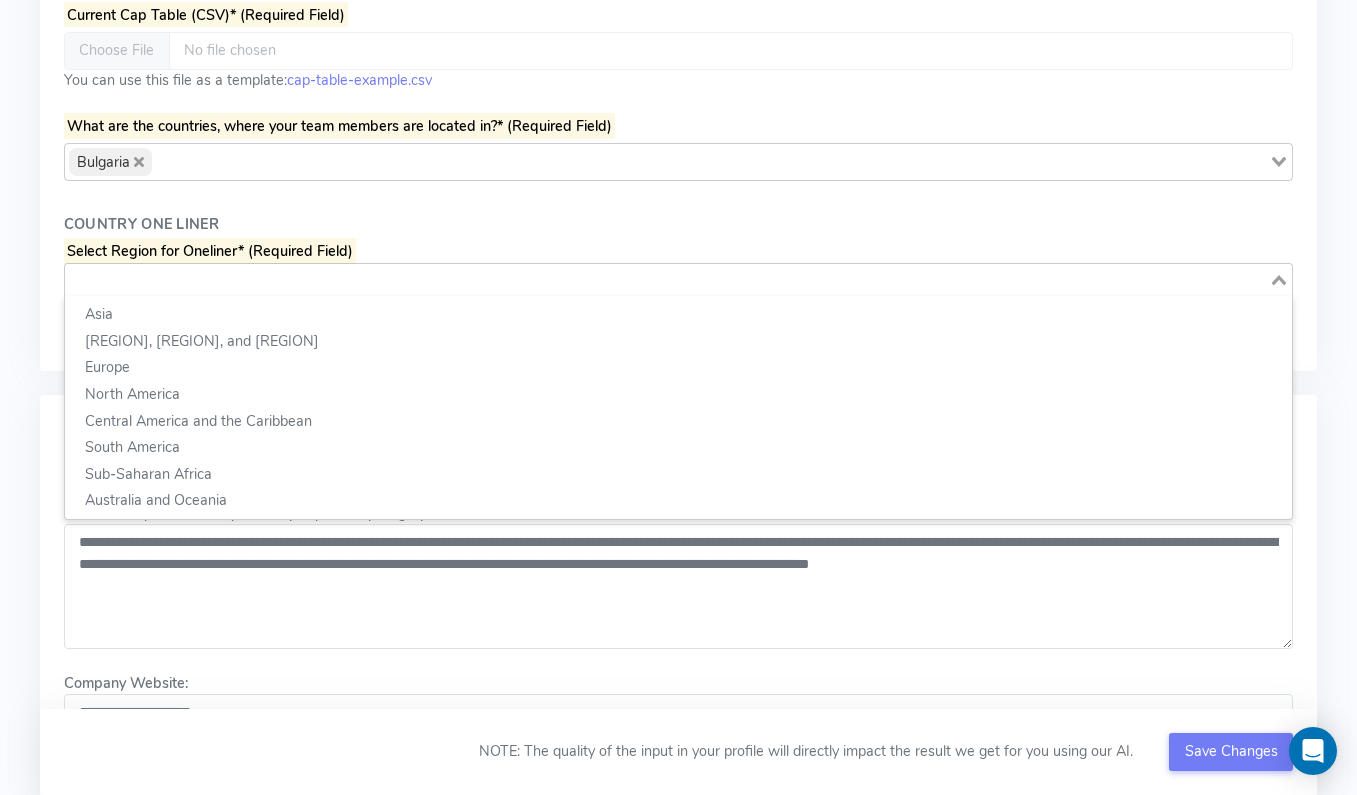 click at bounding box center [667, 278] 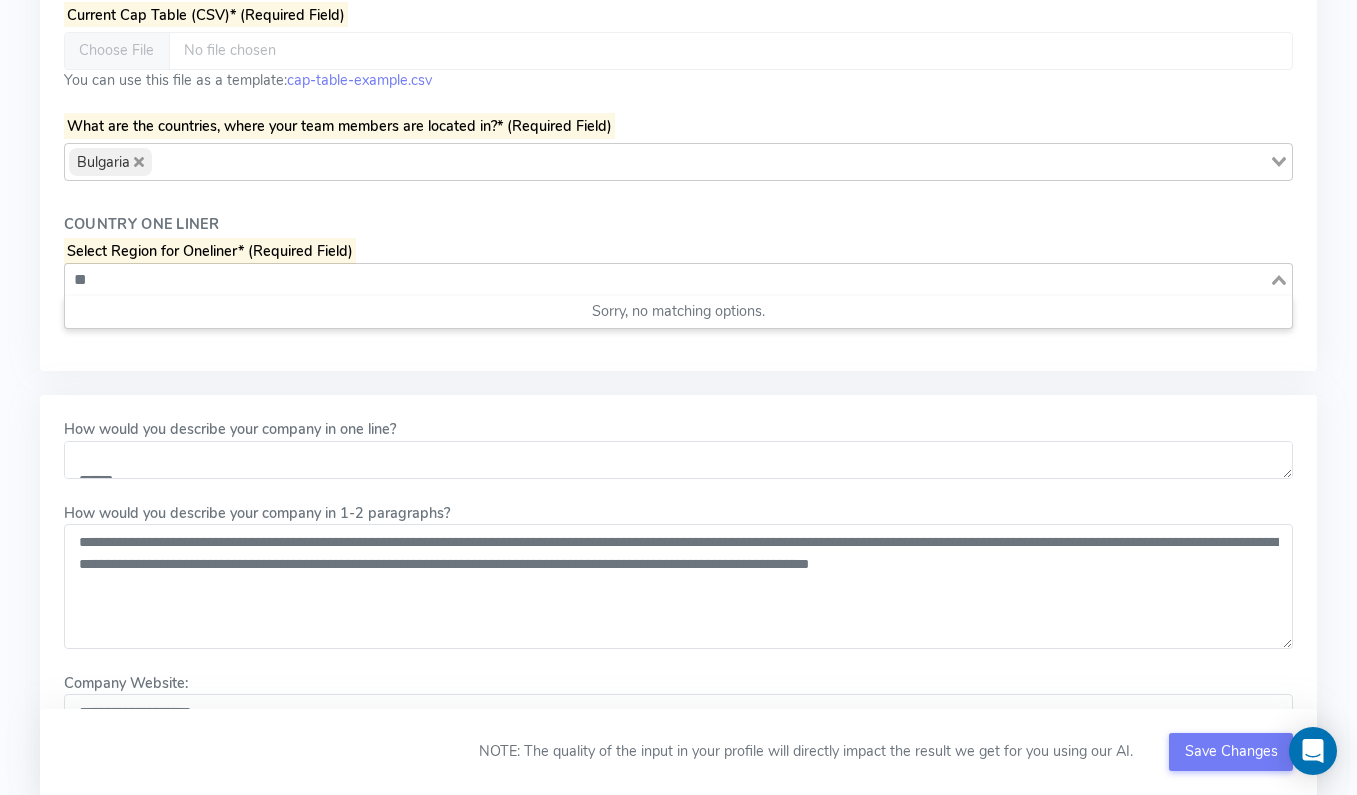 type on "*" 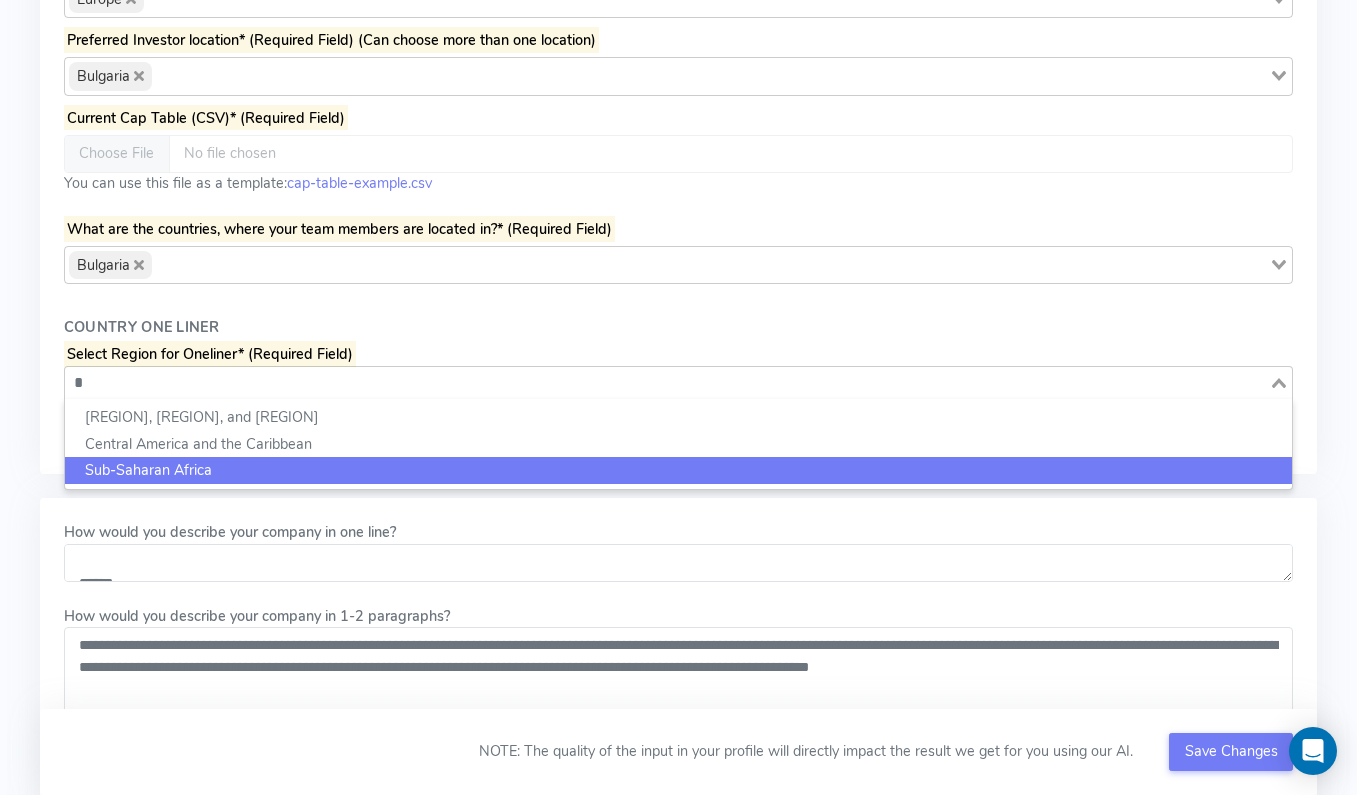 scroll, scrollTop: 1381, scrollLeft: 0, axis: vertical 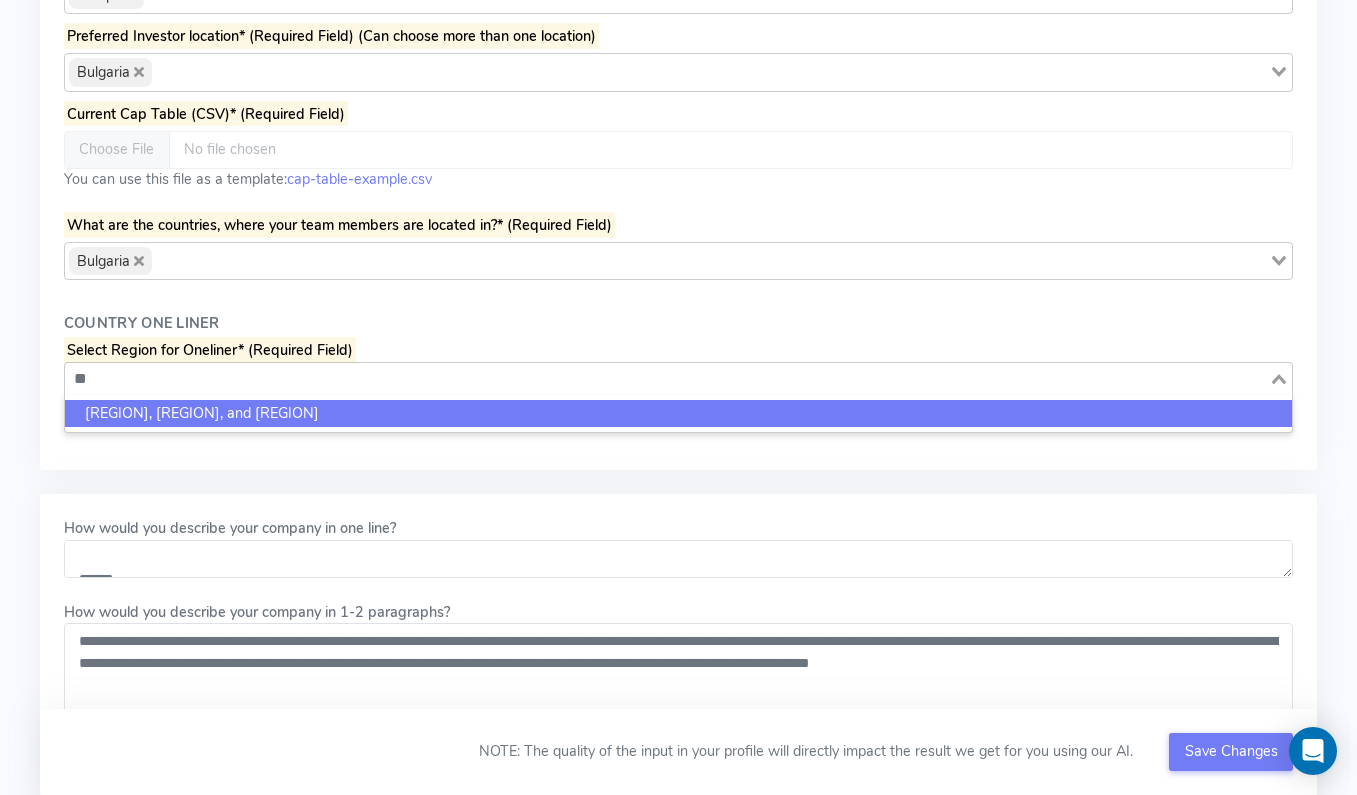 type on "*" 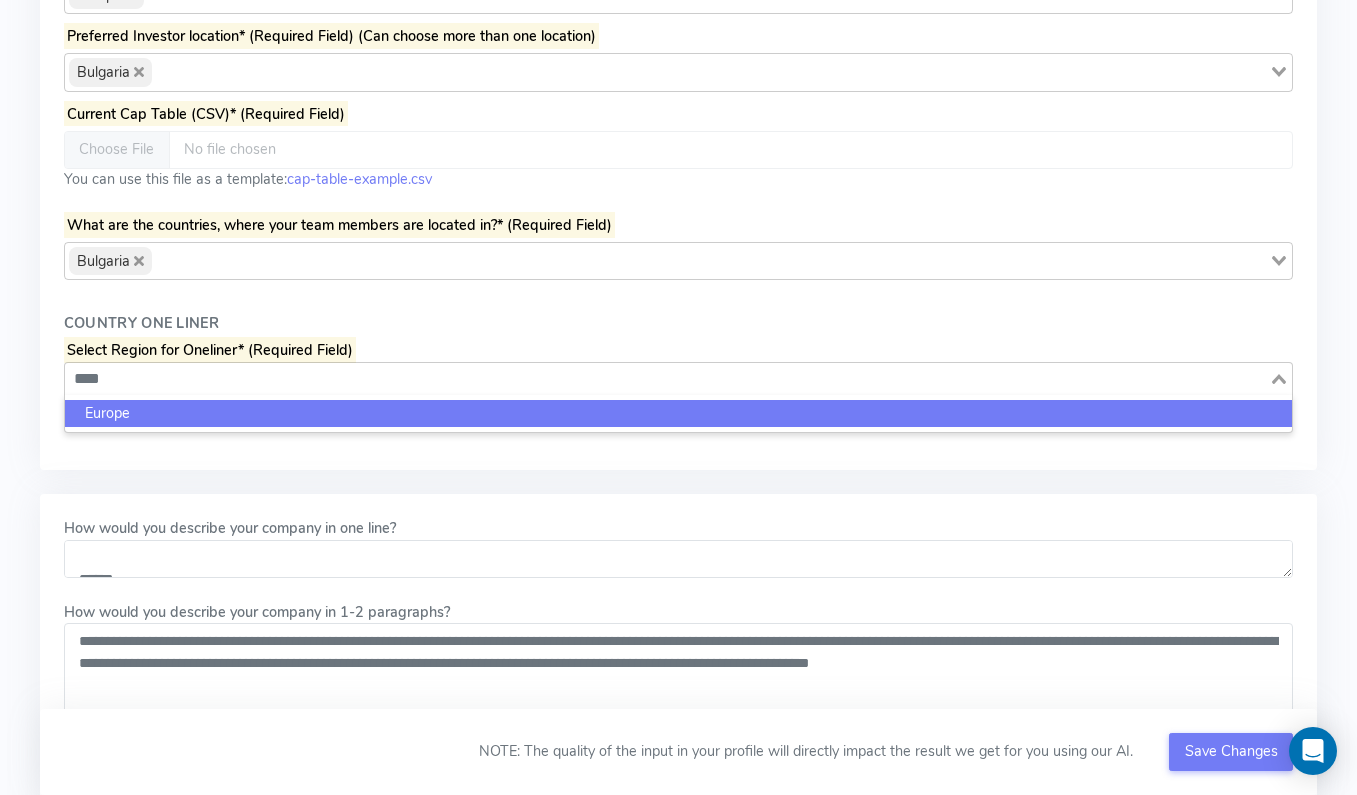 click on "Europe" 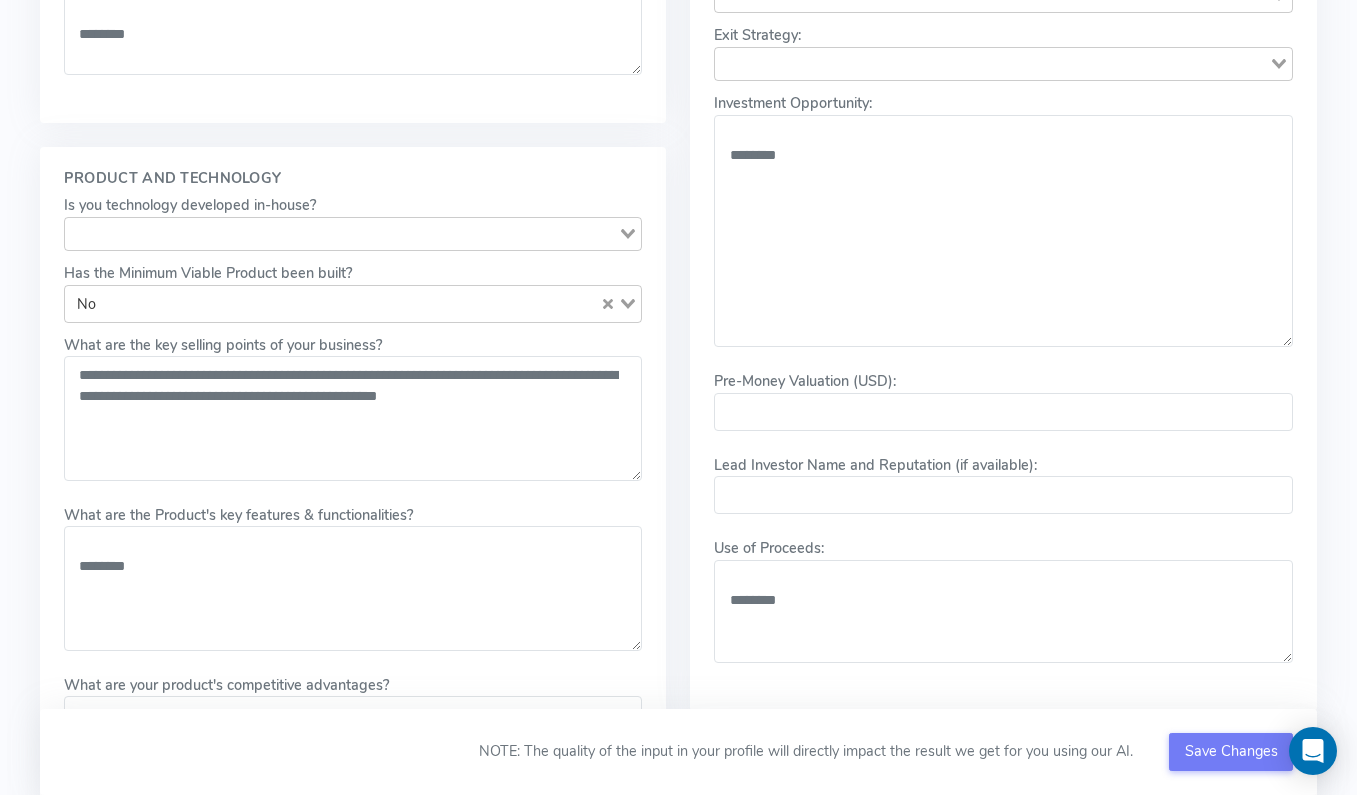 scroll, scrollTop: 3317, scrollLeft: 0, axis: vertical 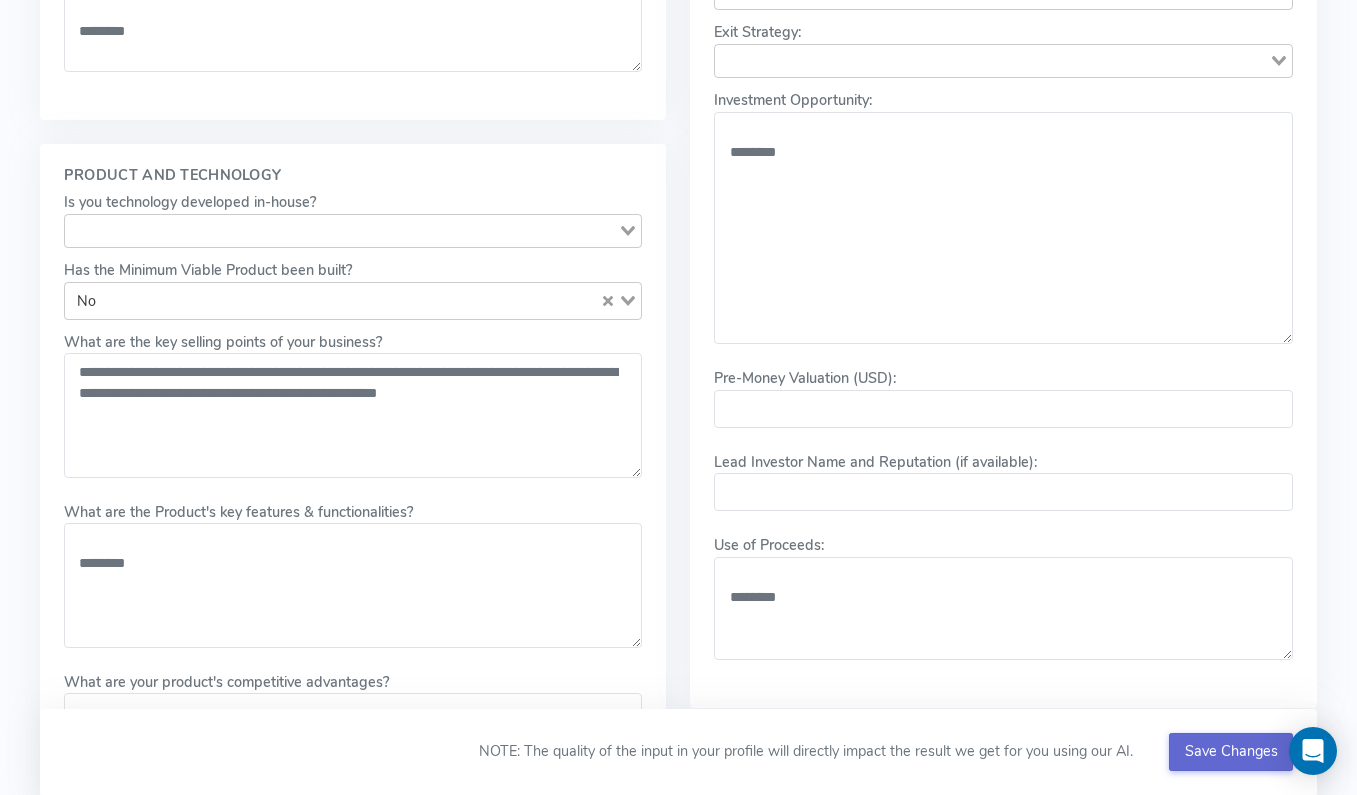 click on "Save Changes" at bounding box center (1231, 752) 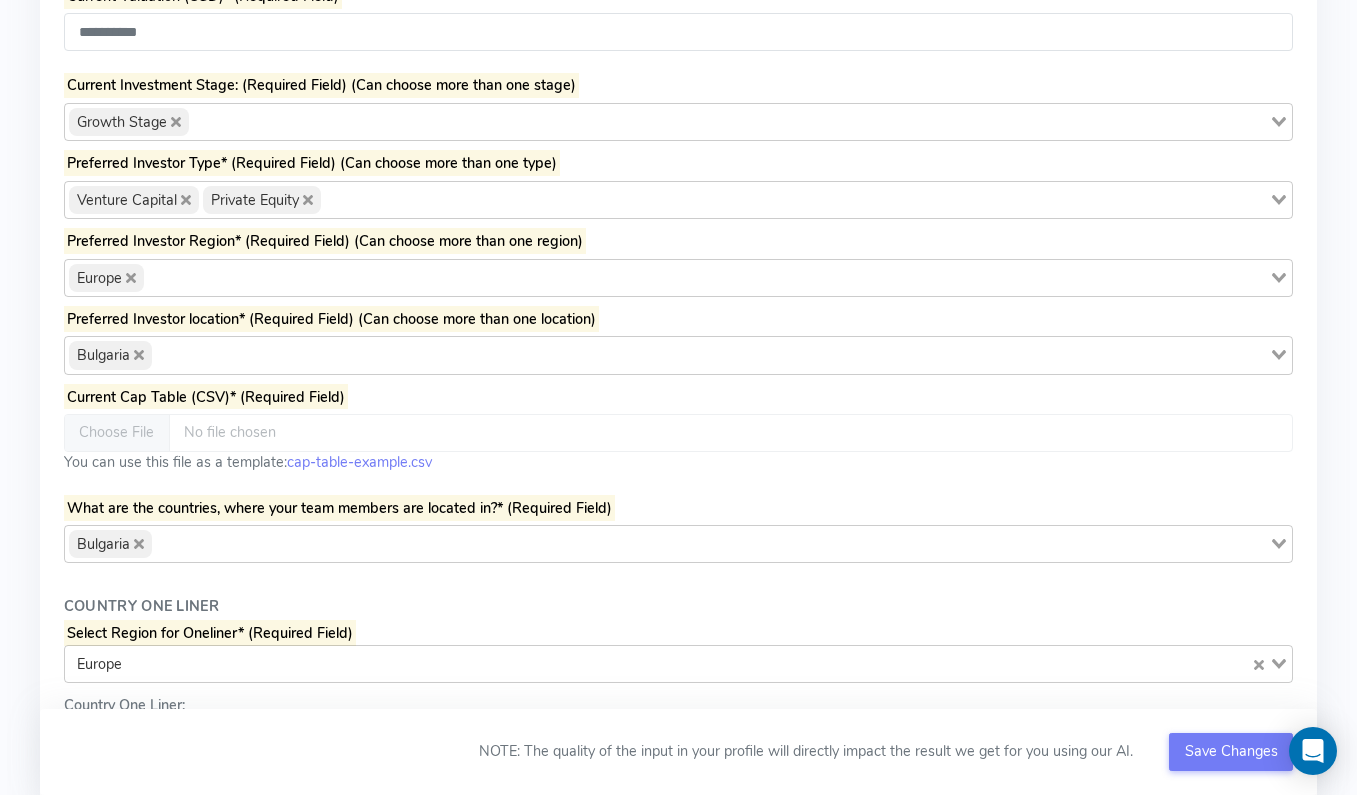 scroll, scrollTop: 1085, scrollLeft: 0, axis: vertical 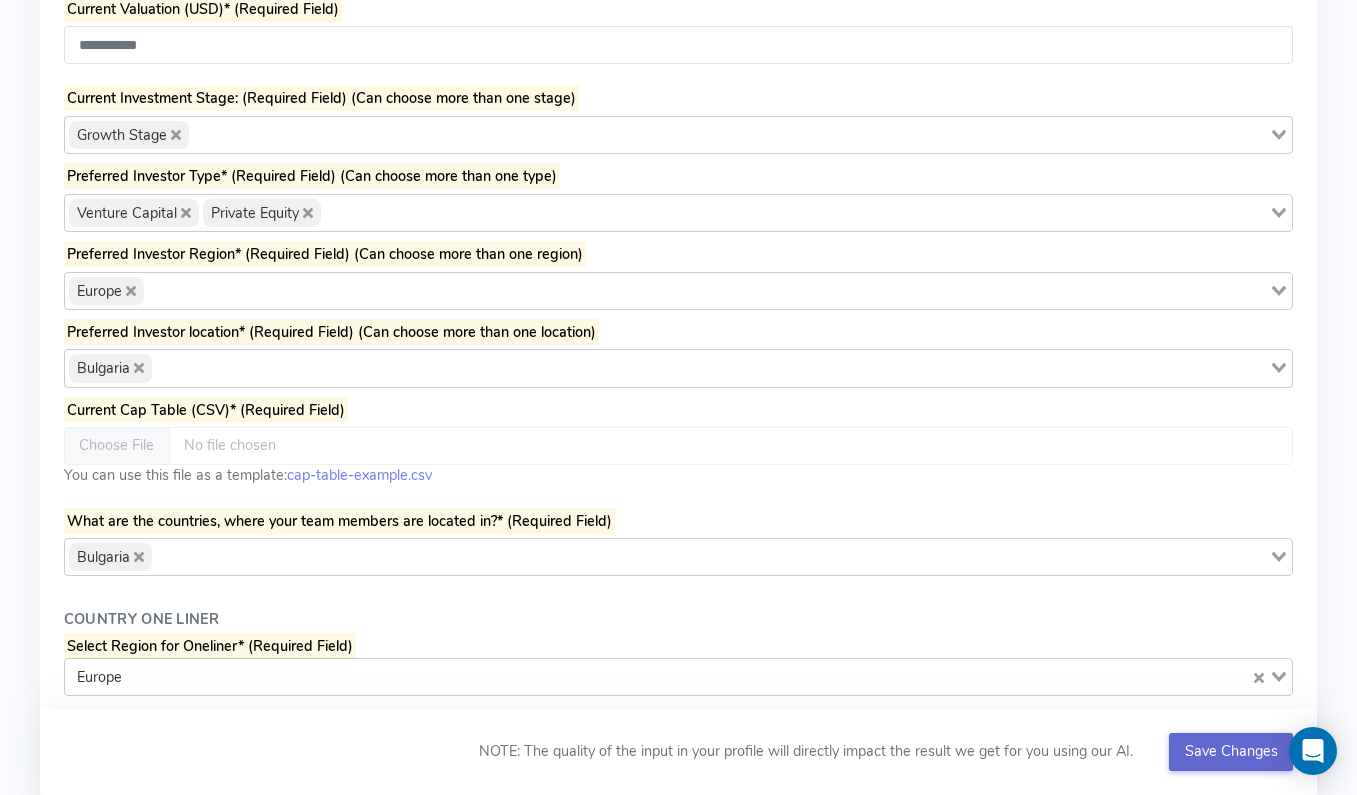click on "Save Changes" at bounding box center [1231, 751] 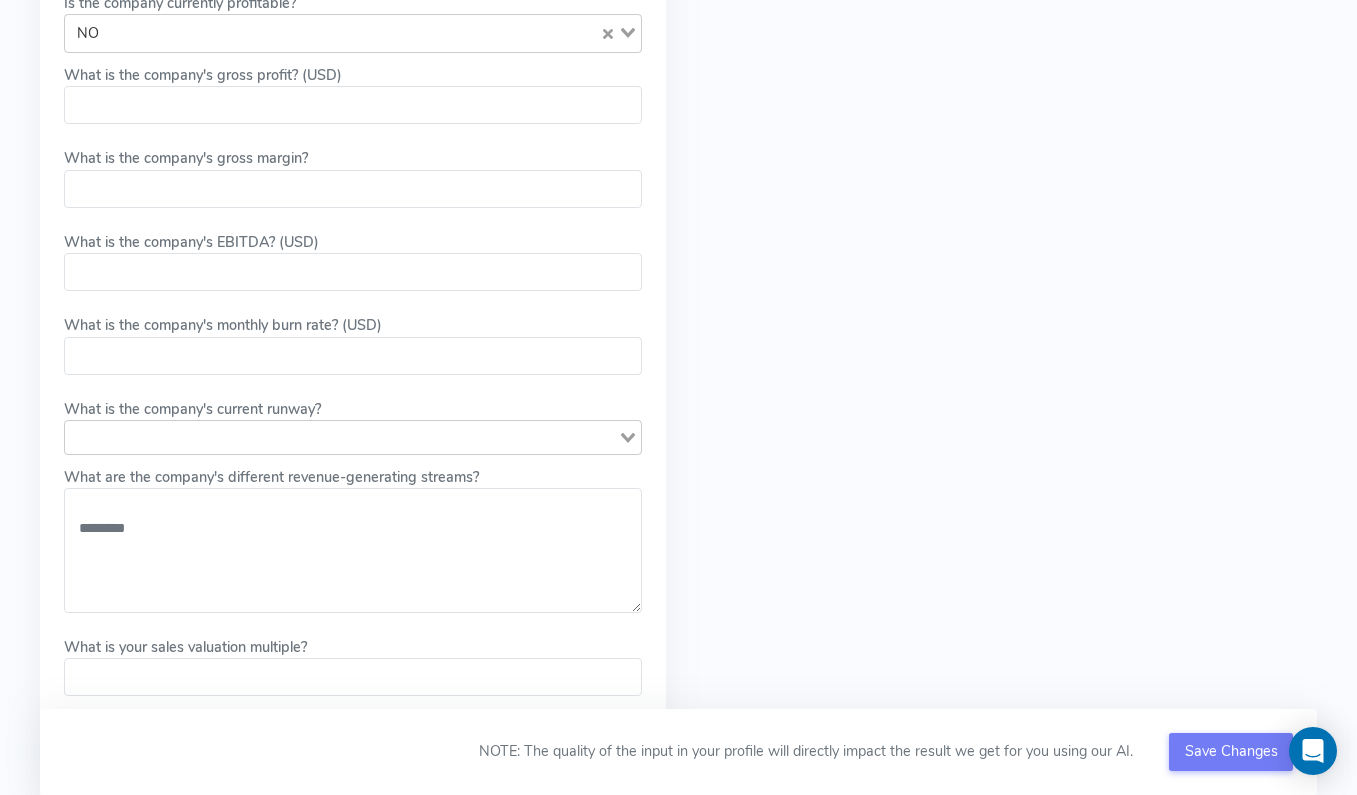 scroll, scrollTop: 6423, scrollLeft: 0, axis: vertical 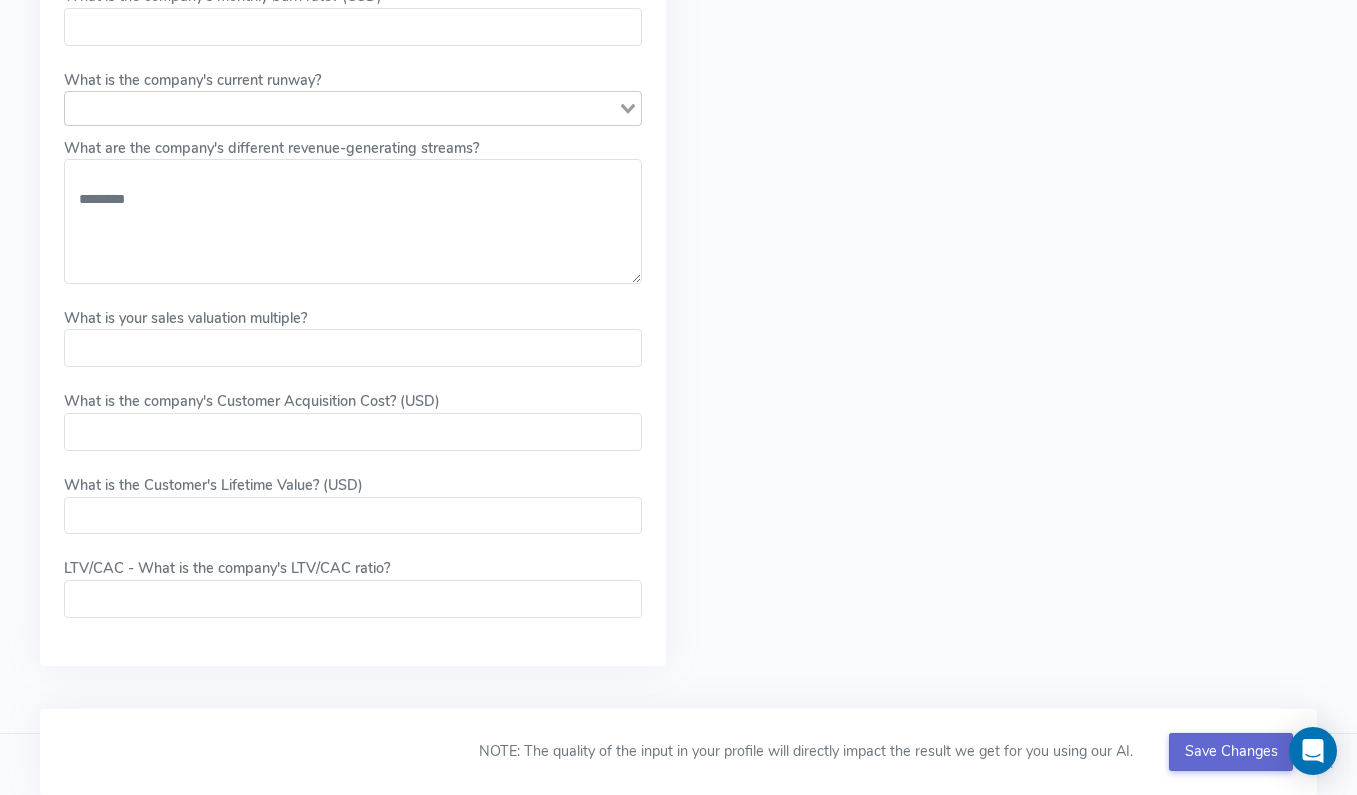 click on "Save Changes" at bounding box center (1231, 751) 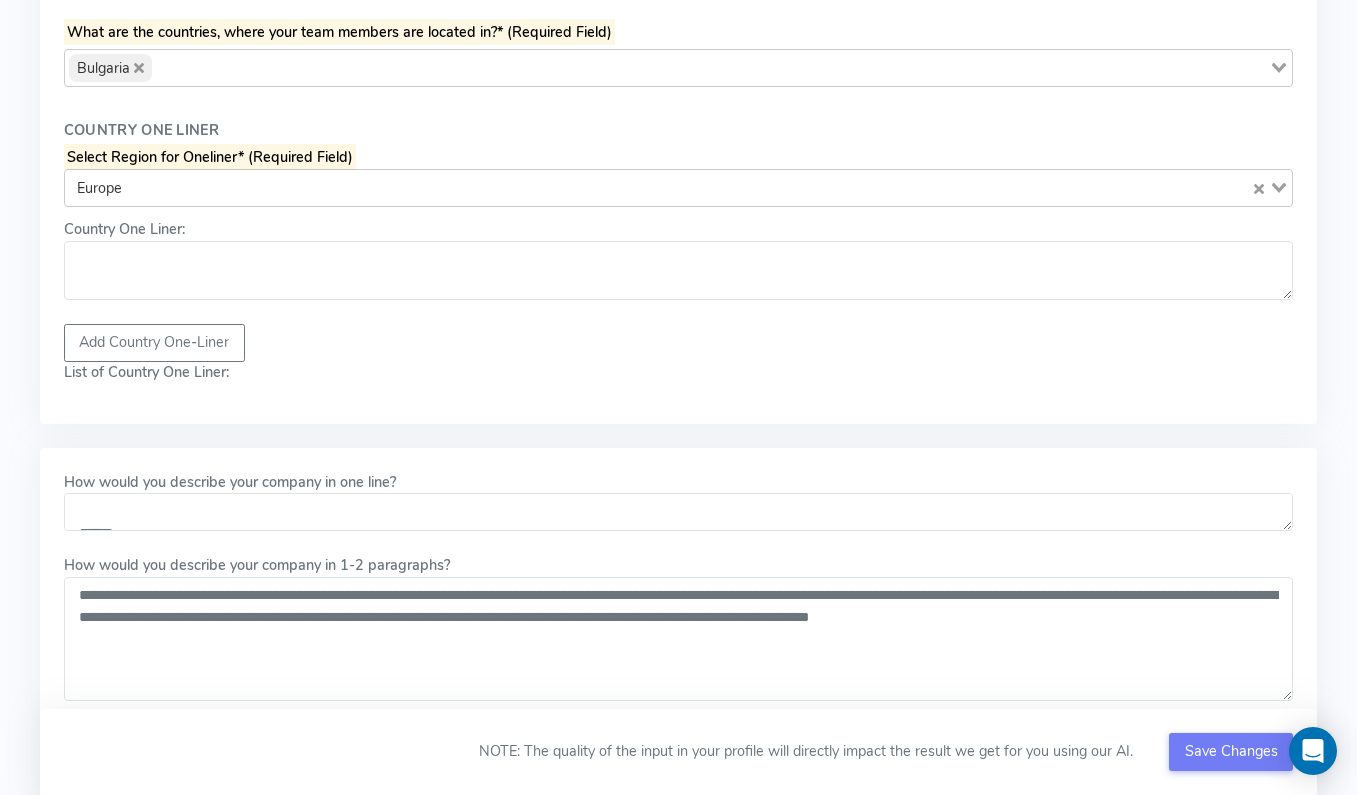 scroll, scrollTop: 1572, scrollLeft: 0, axis: vertical 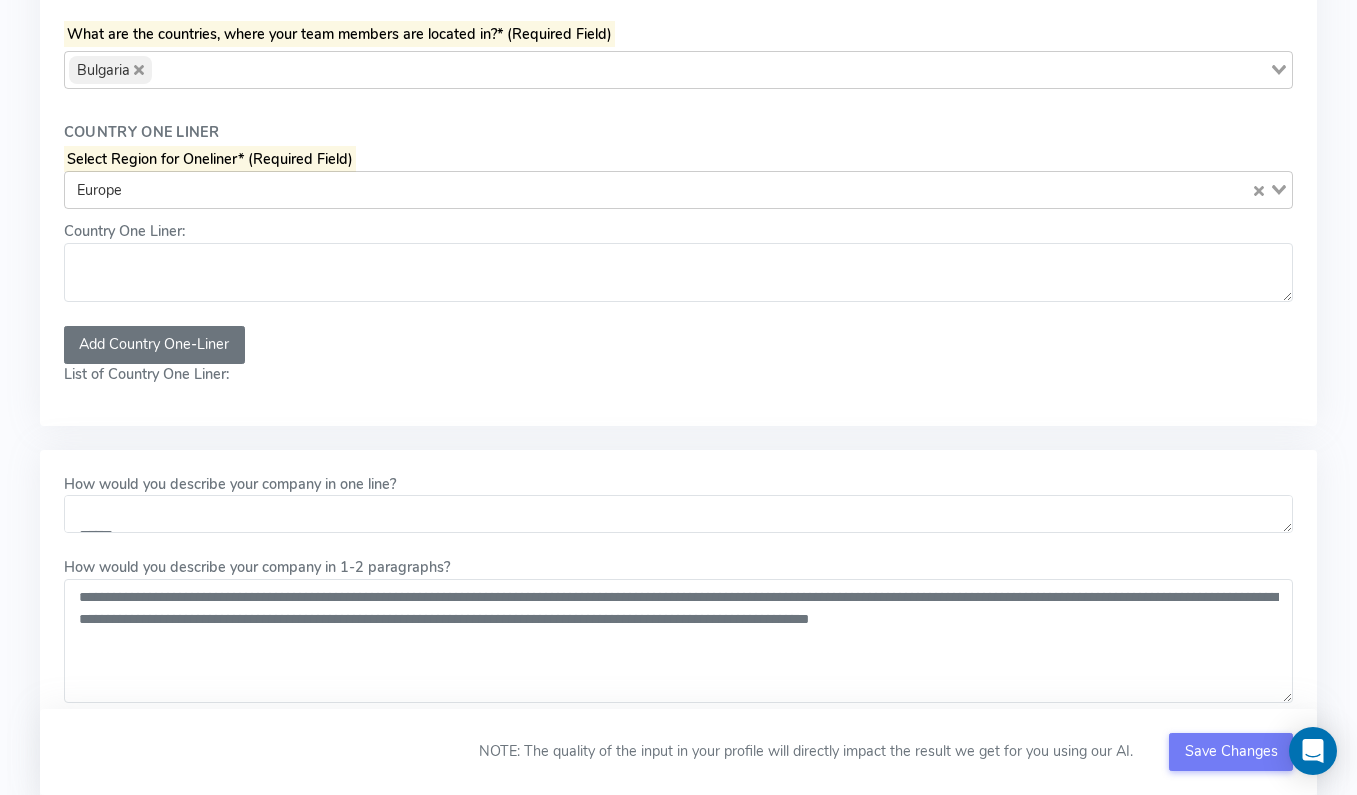 click on "Add Country One-Liner" at bounding box center [154, 345] 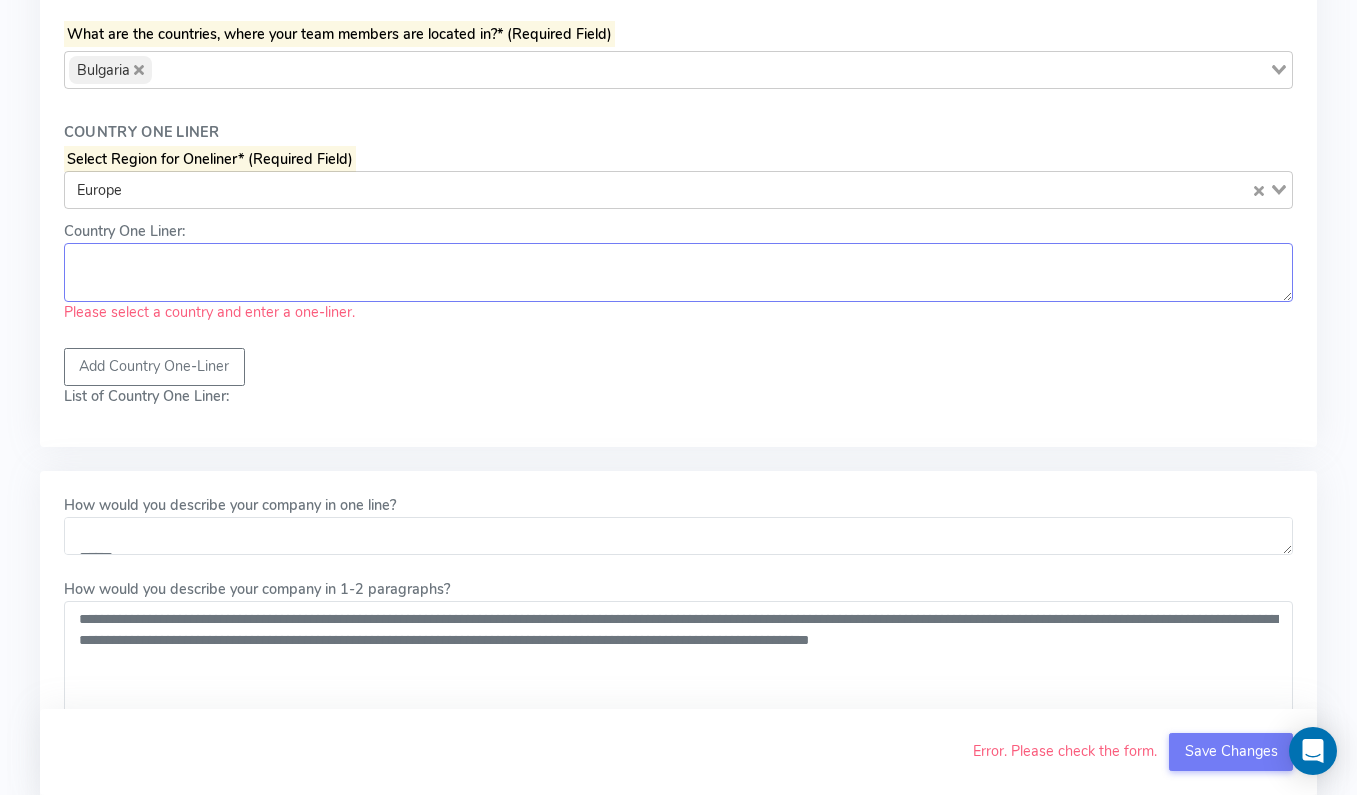 click on "Country One Liner:" at bounding box center [678, 273] 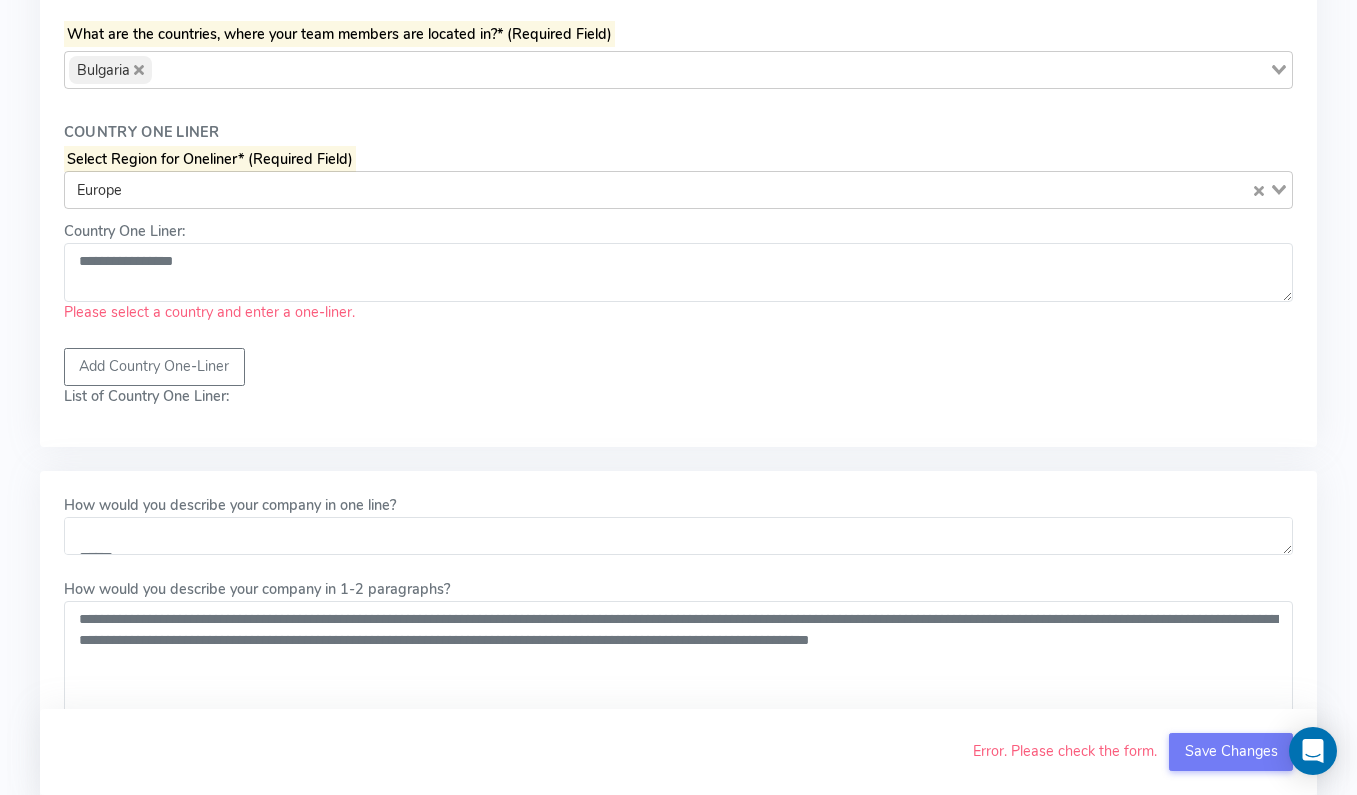 click on "**********" at bounding box center [678, -392] 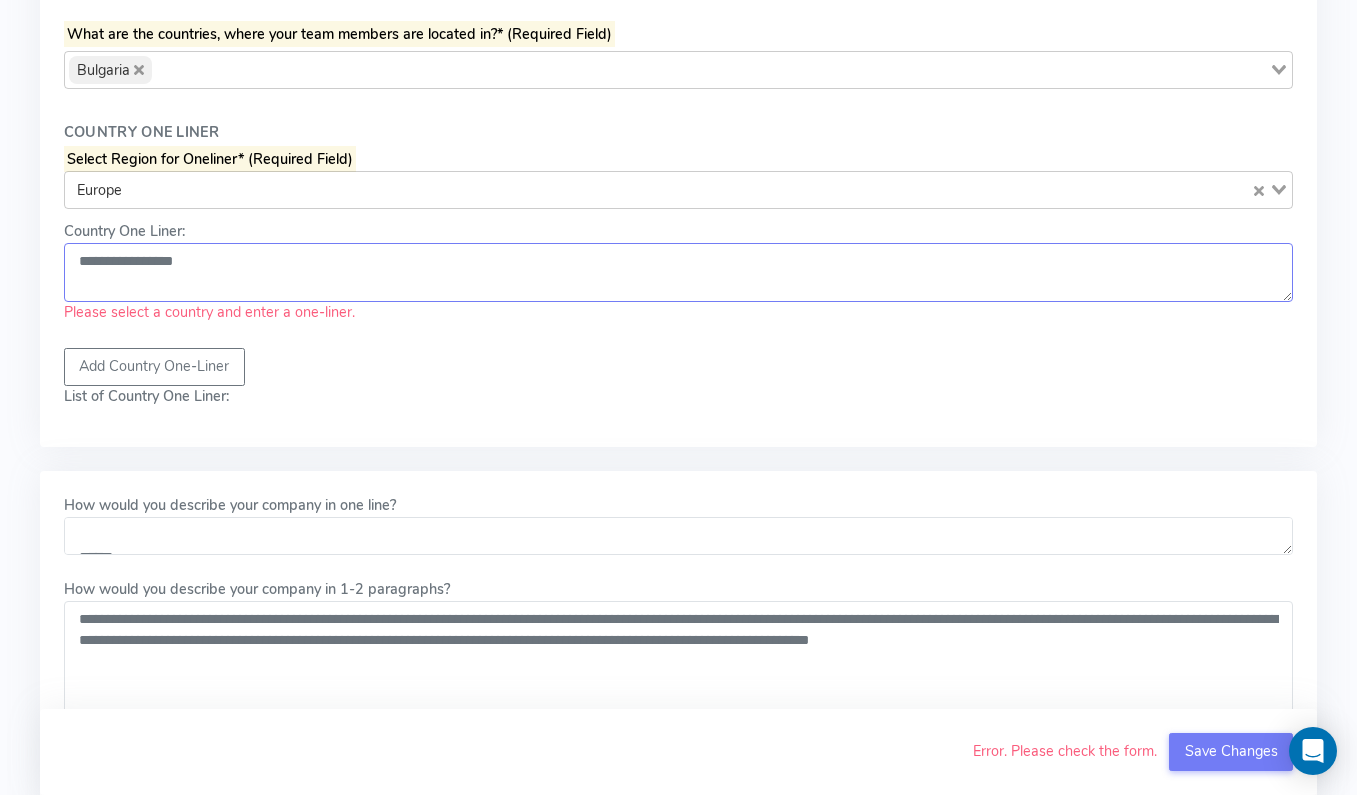 click on "**********" at bounding box center (678, 273) 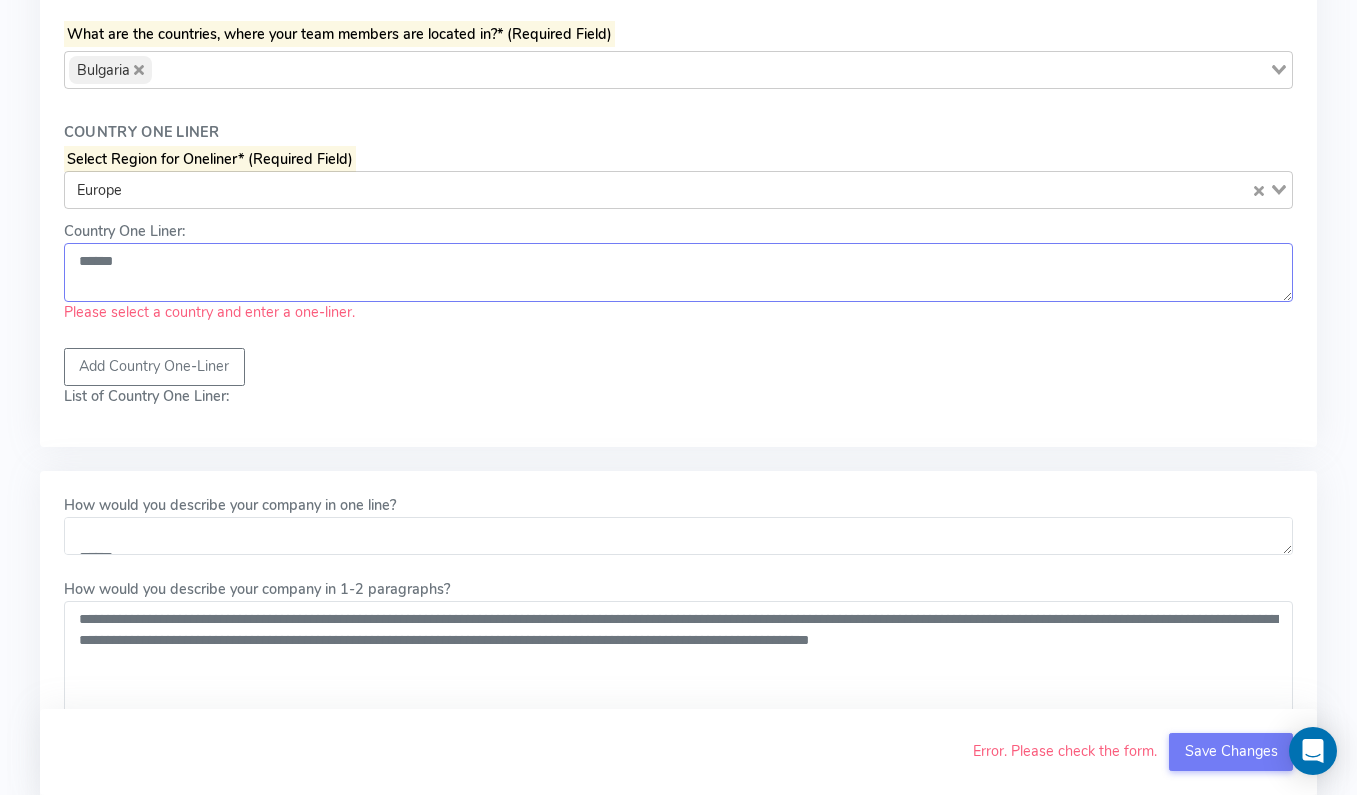 type on "******" 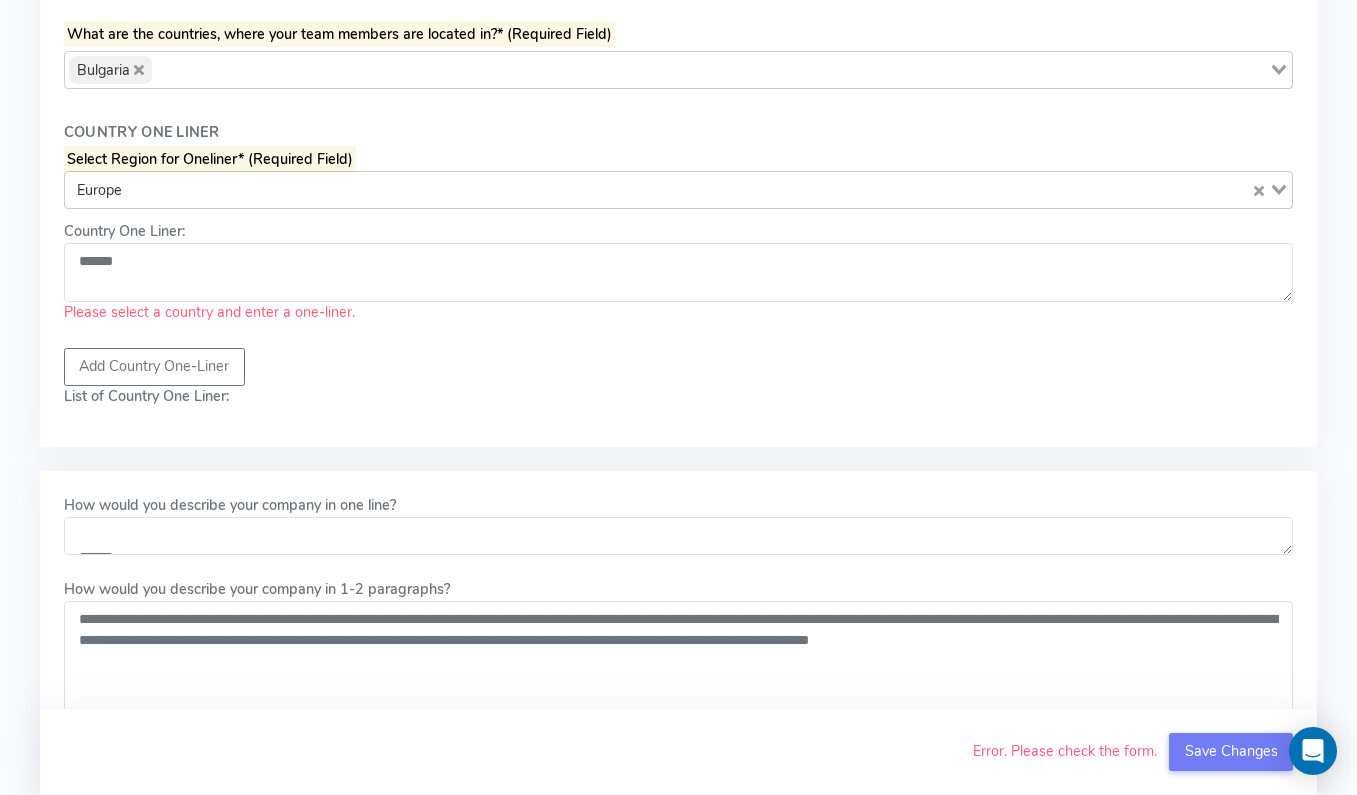 click on "List of Country One Liner:" at bounding box center (678, 397) 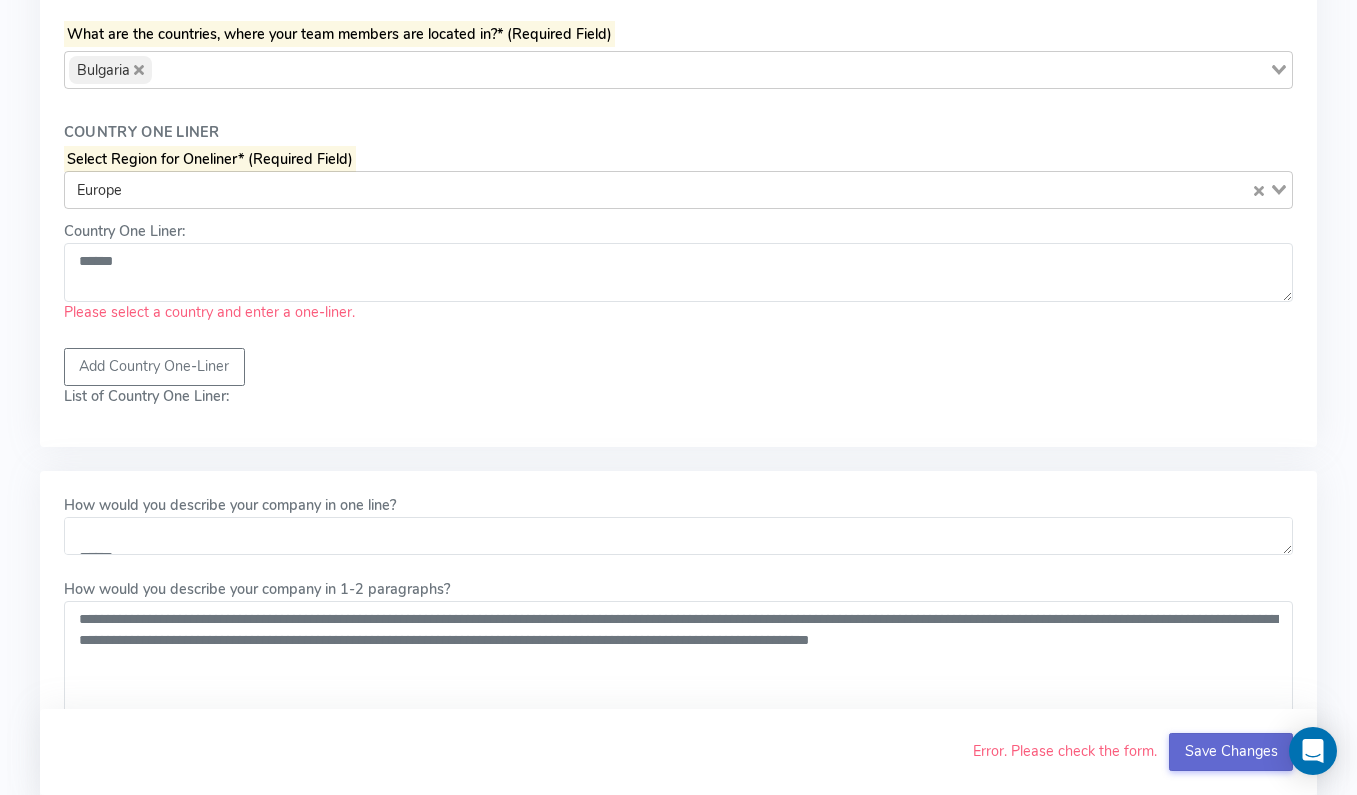 click on "Save Changes" at bounding box center [1231, 751] 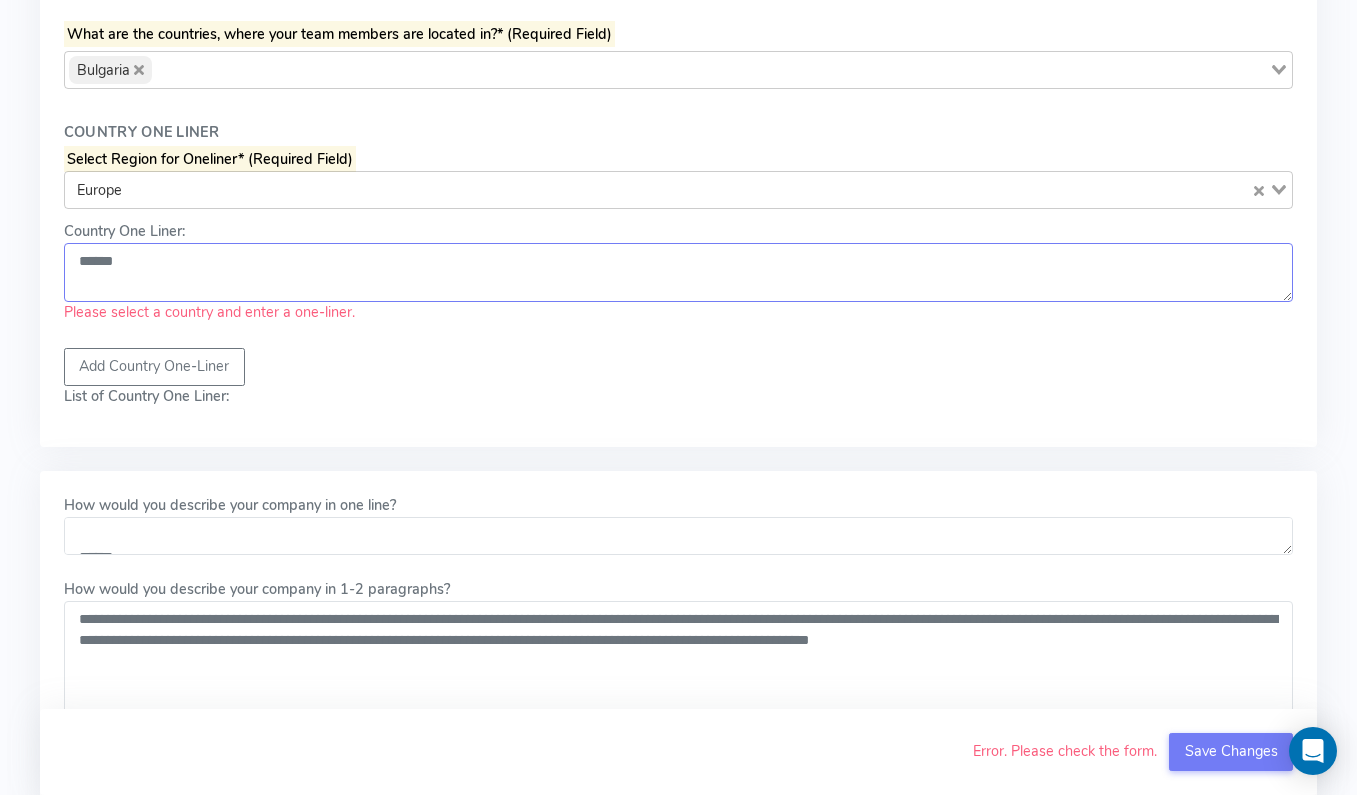 click on "******" at bounding box center [678, 273] 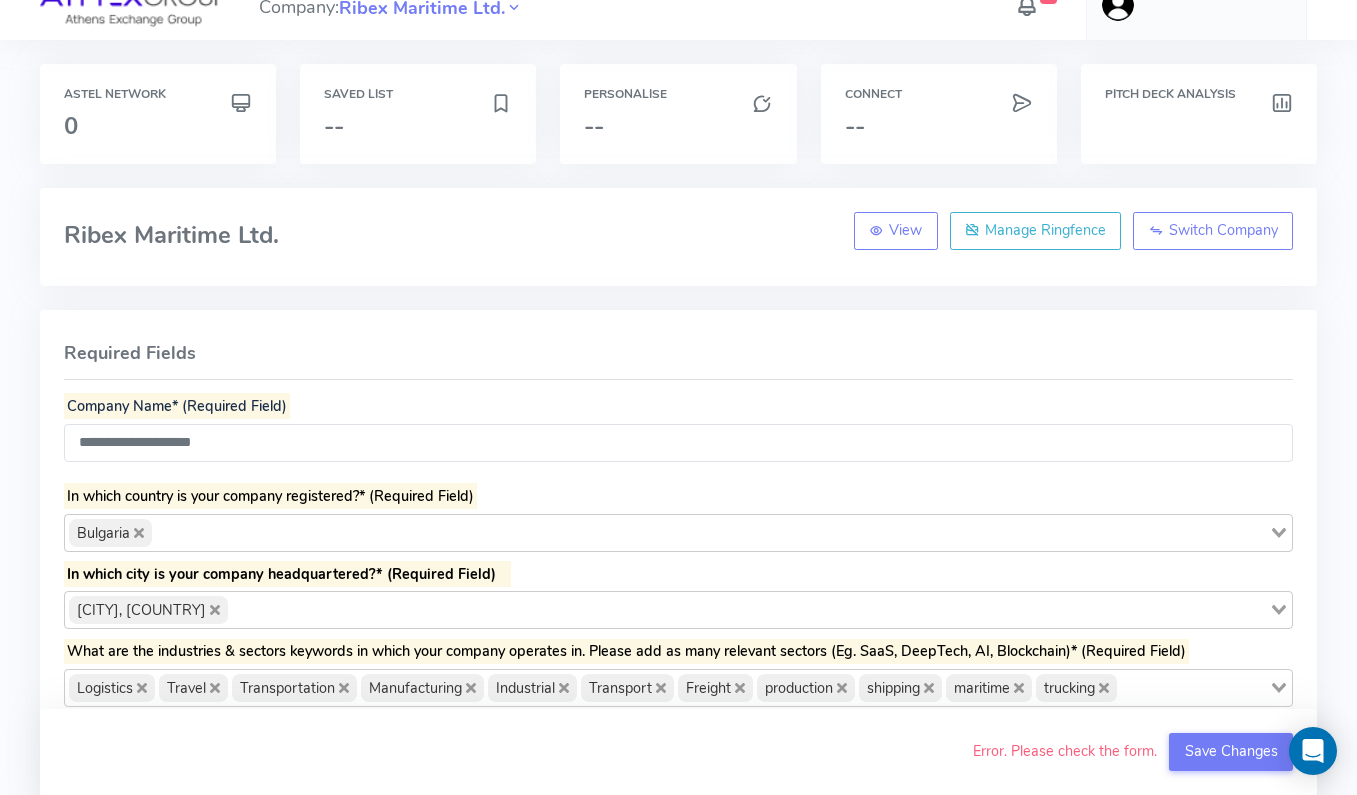 scroll, scrollTop: 0, scrollLeft: 0, axis: both 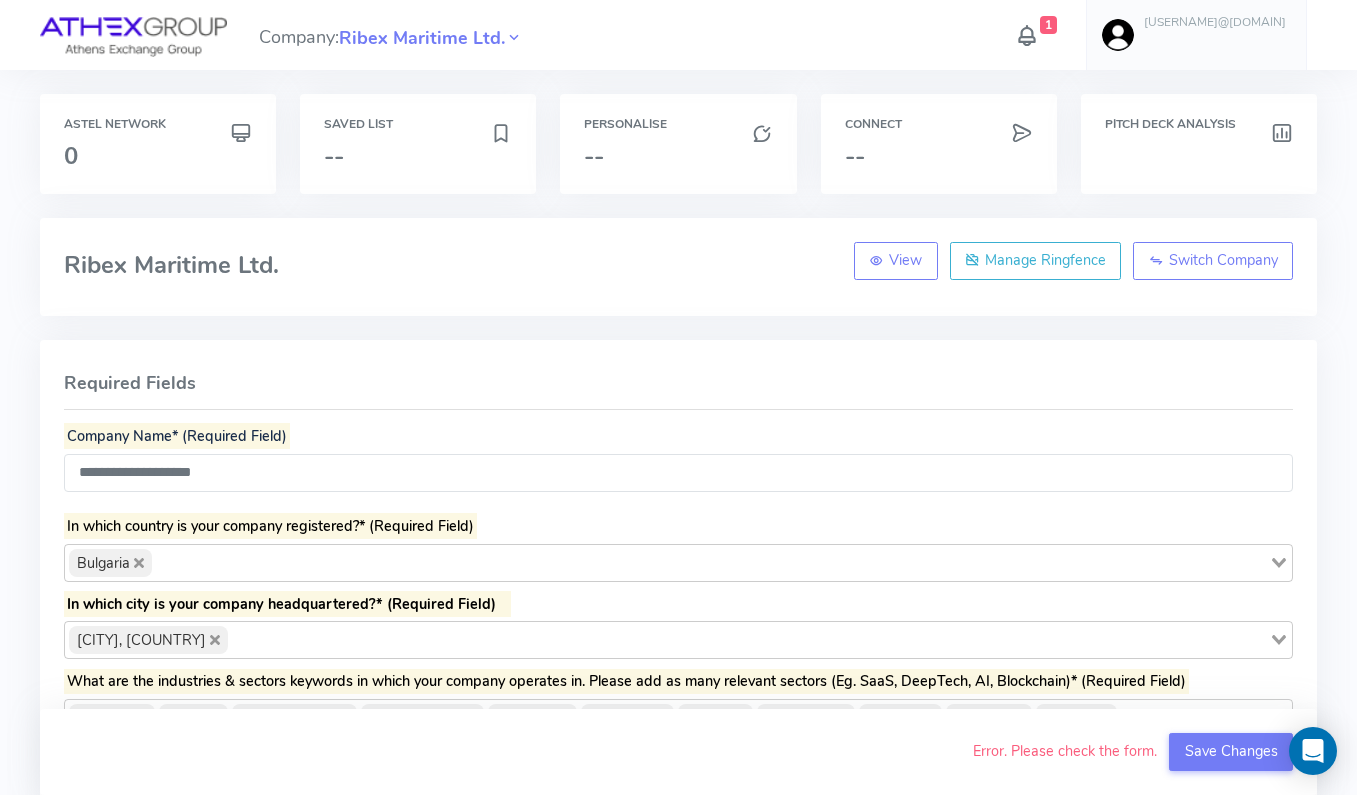 click on "Error. Please check the form. Save Changes" at bounding box center [678, 752] 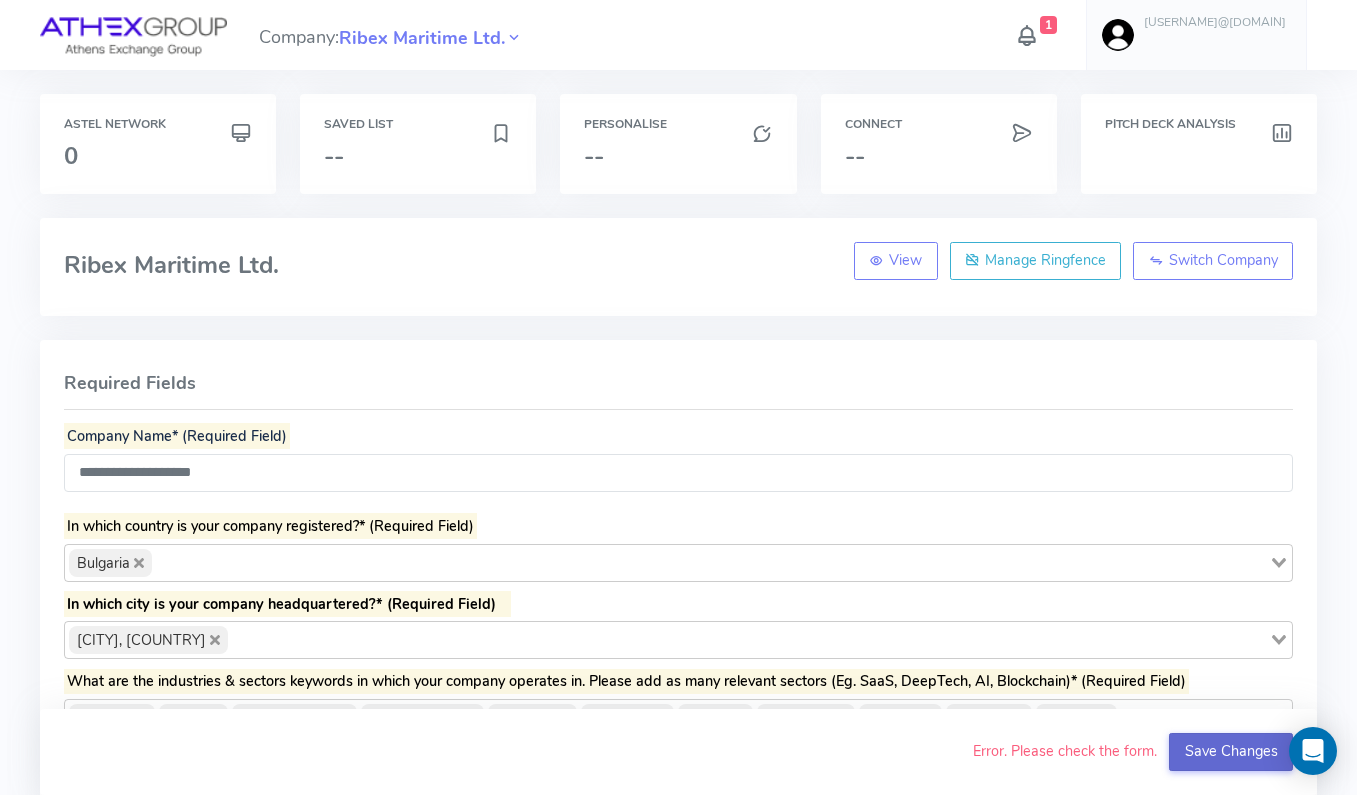 click on "Save Changes" at bounding box center [1231, 752] 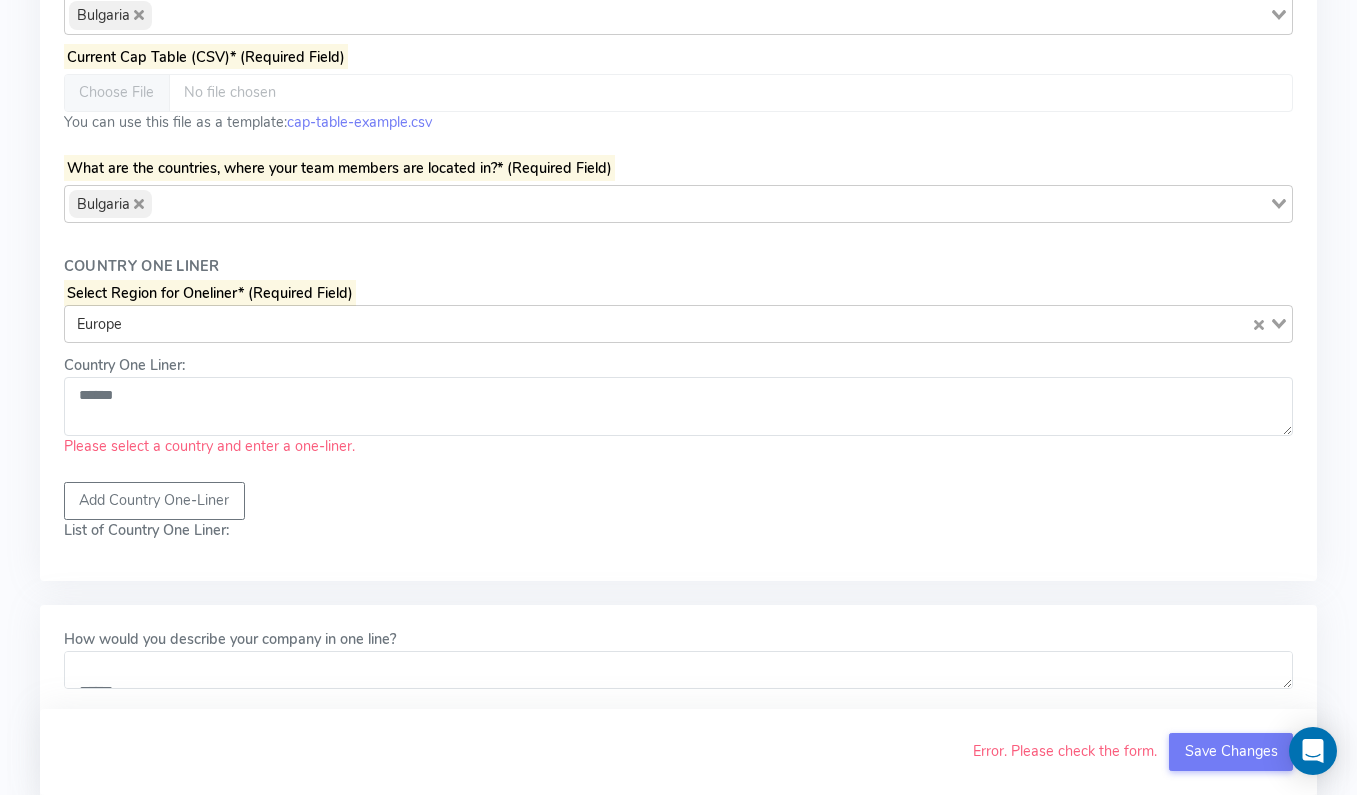 scroll, scrollTop: 1444, scrollLeft: 0, axis: vertical 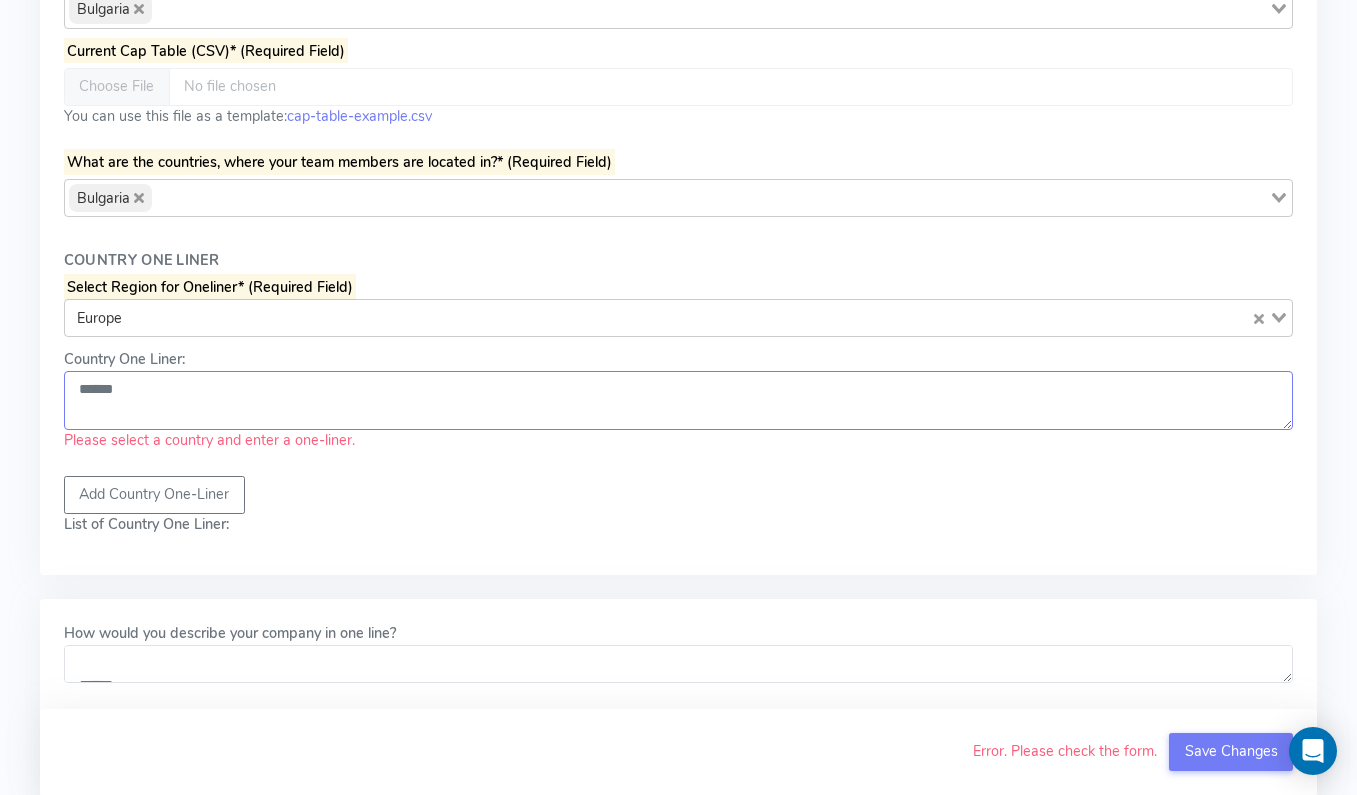 click on "******" at bounding box center [678, 401] 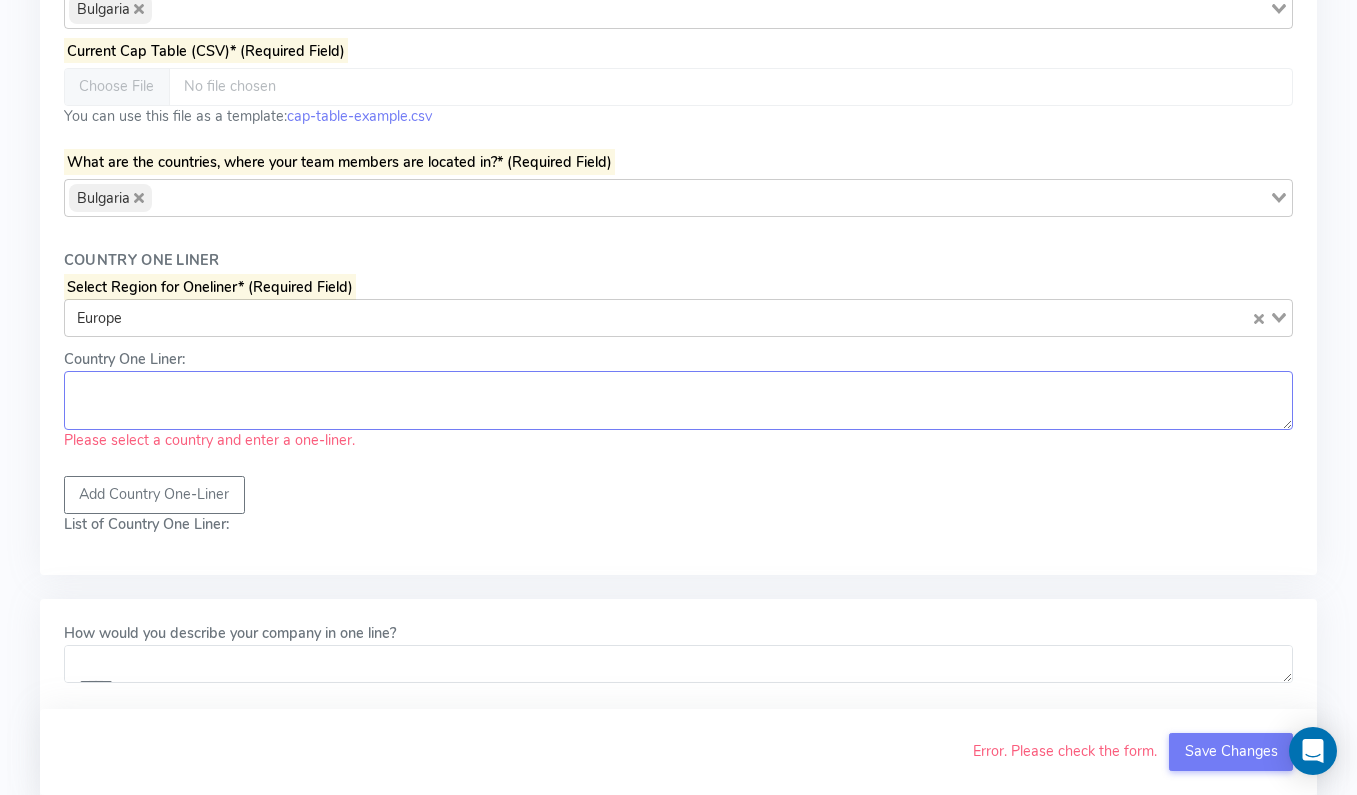 click on "Country One Liner:" at bounding box center (678, 401) 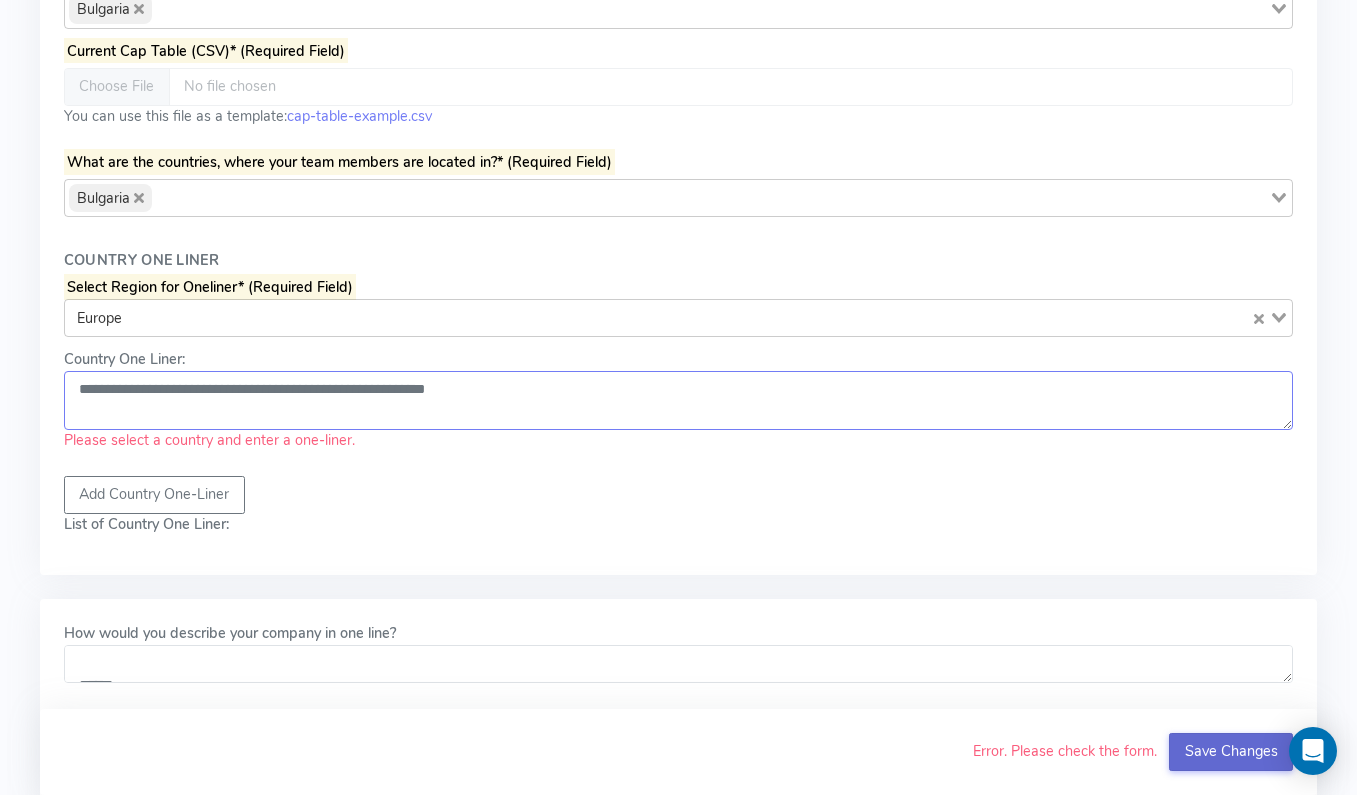 type on "**********" 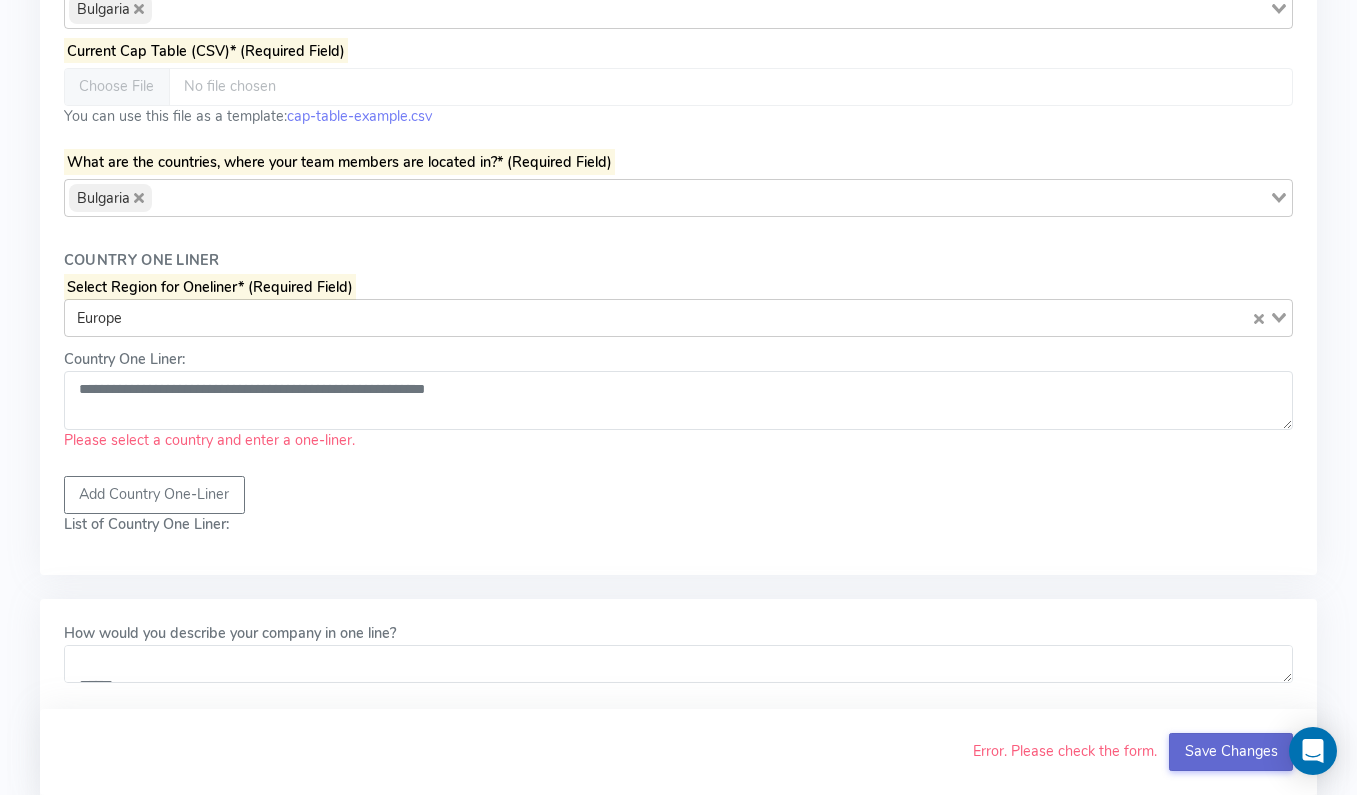 click on "Save Changes" at bounding box center [1231, 752] 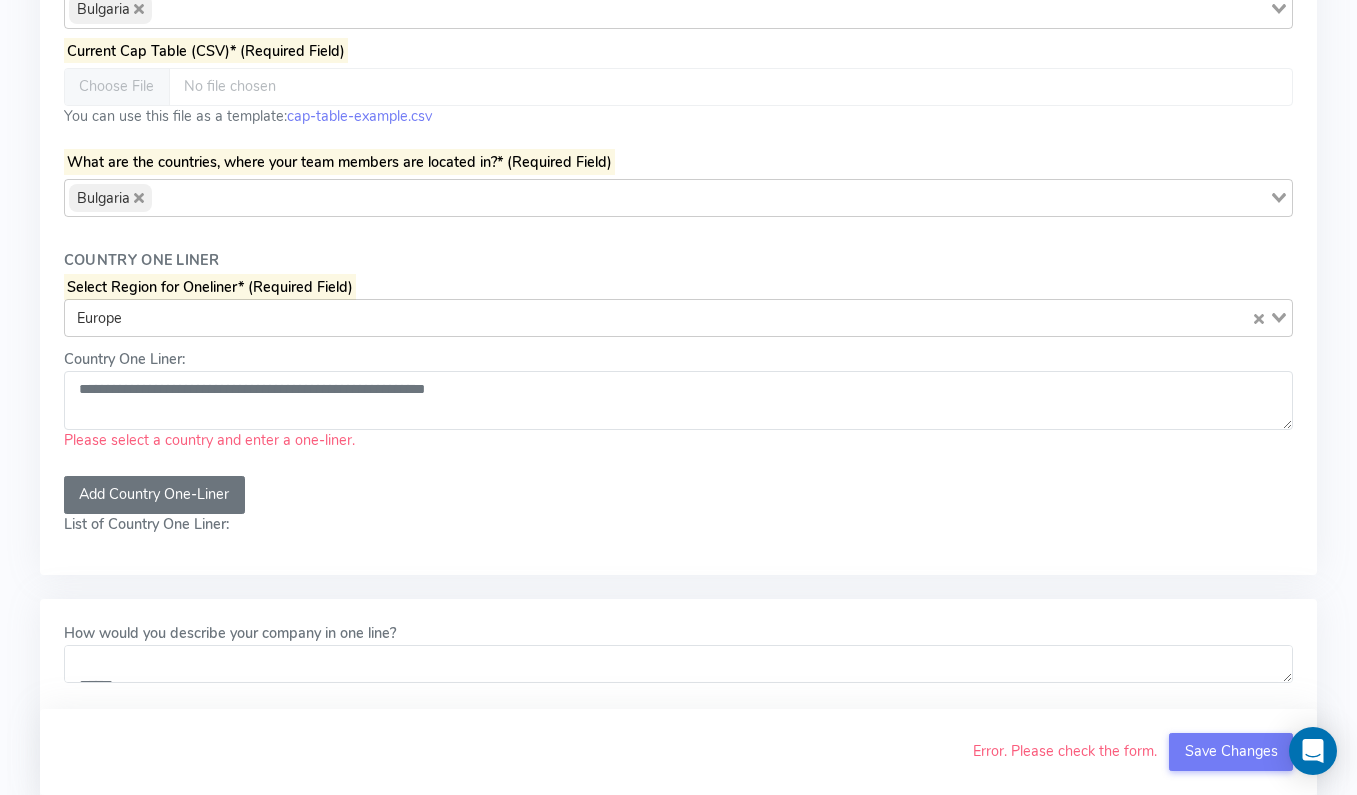 click on "Add Country One-Liner" at bounding box center (154, 495) 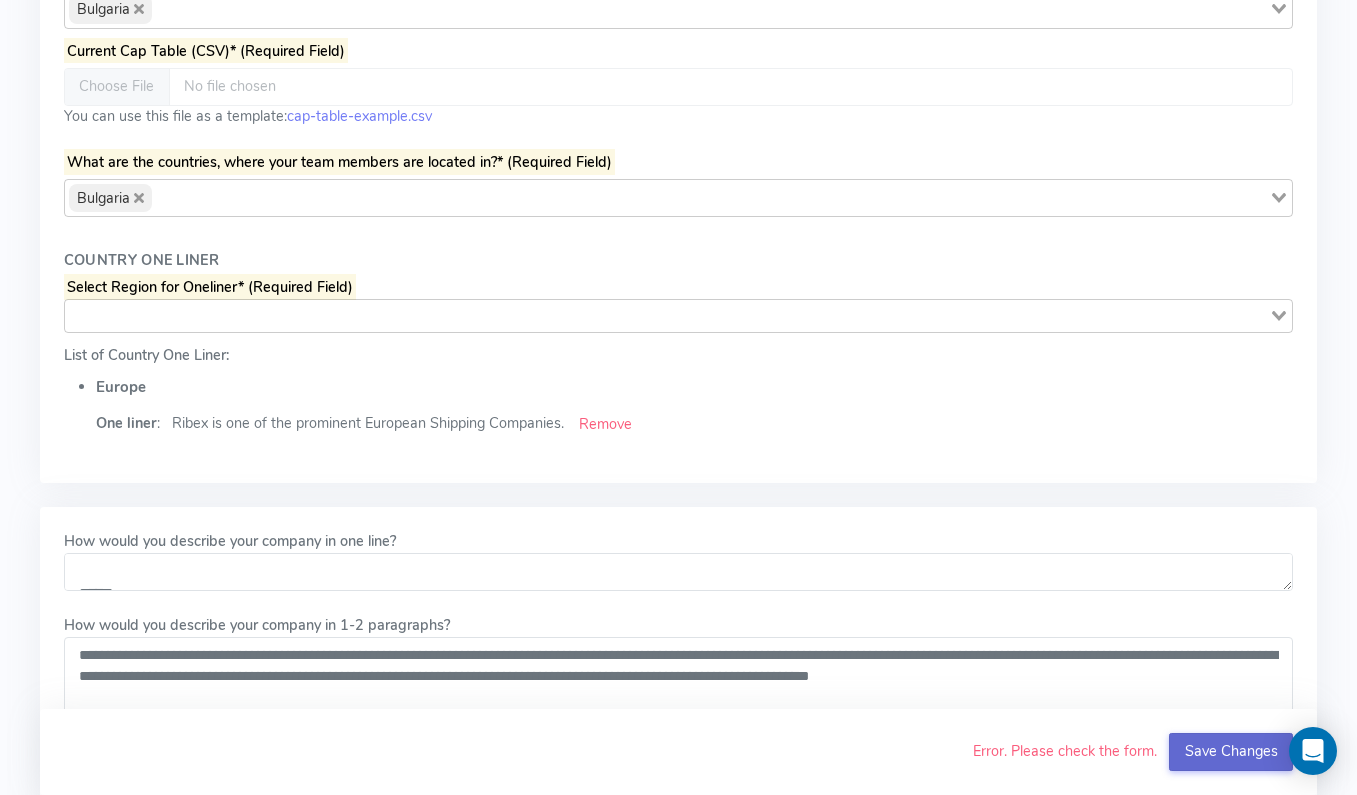 click on "Save Changes" at bounding box center [1231, 751] 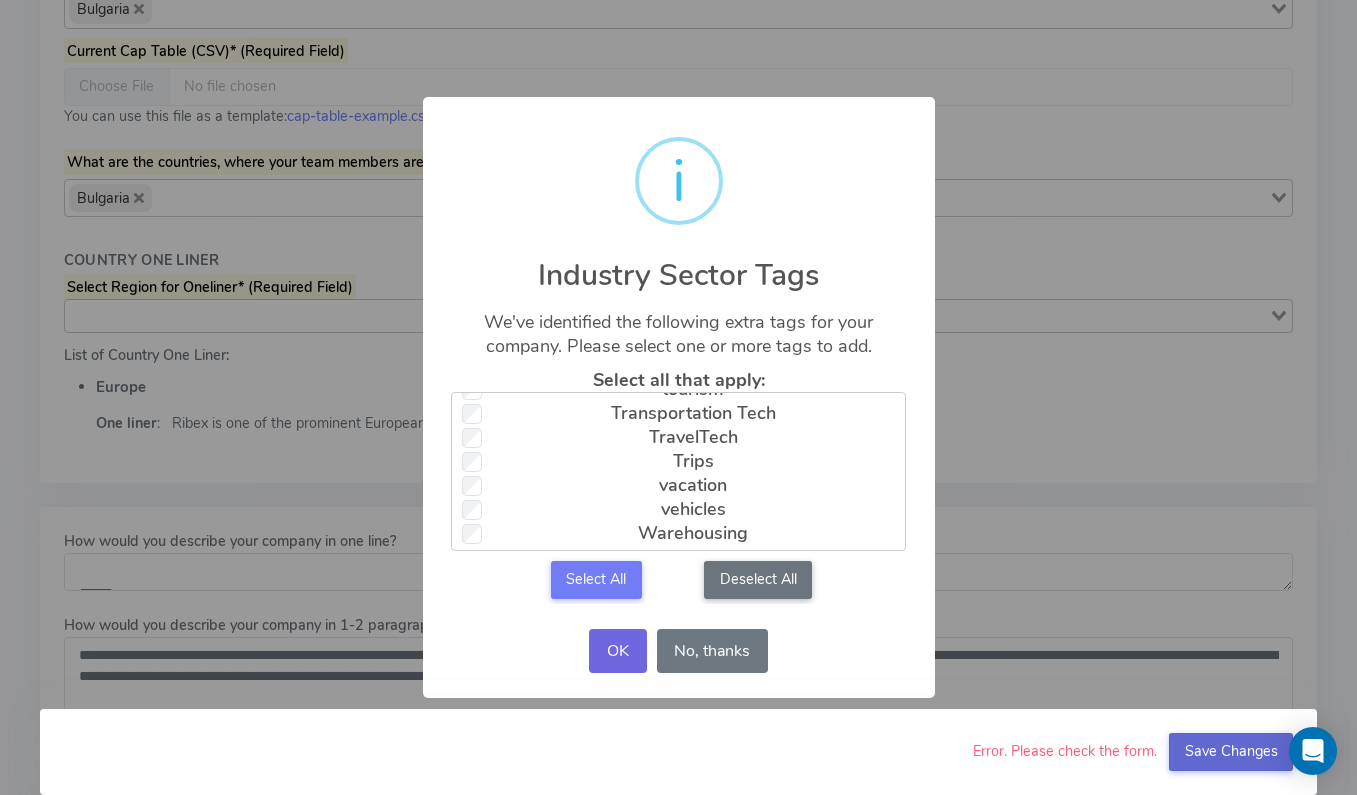scroll, scrollTop: 965, scrollLeft: 0, axis: vertical 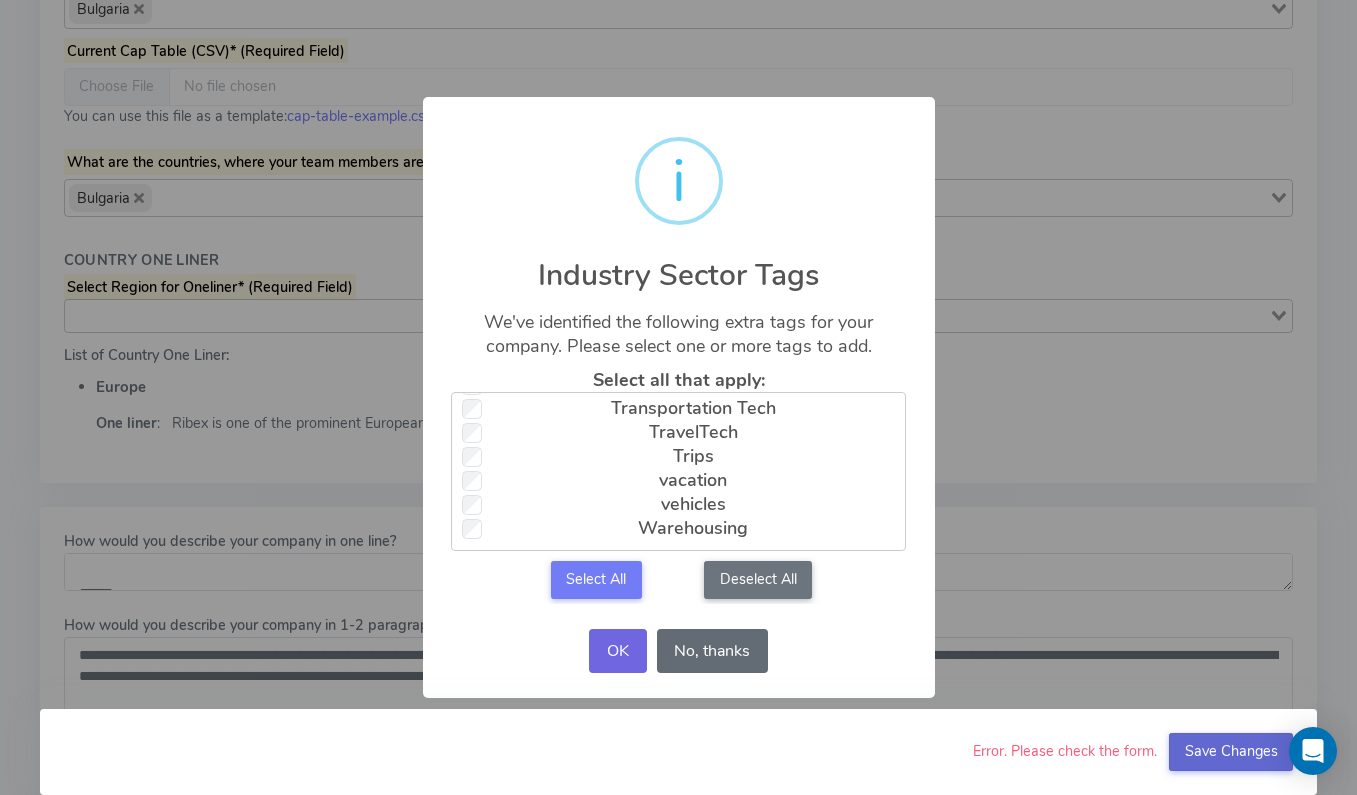 click on "No, thanks" at bounding box center [712, 651] 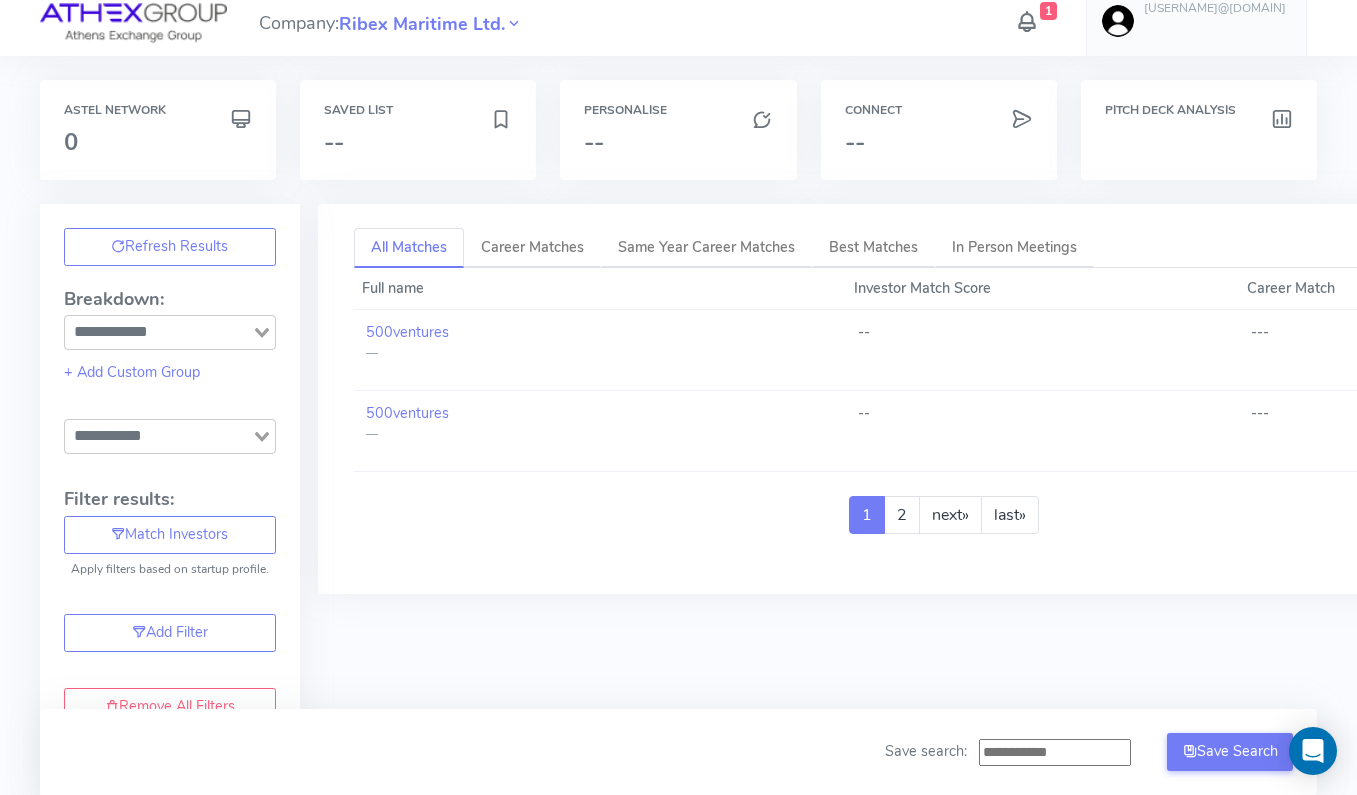 scroll, scrollTop: 0, scrollLeft: 0, axis: both 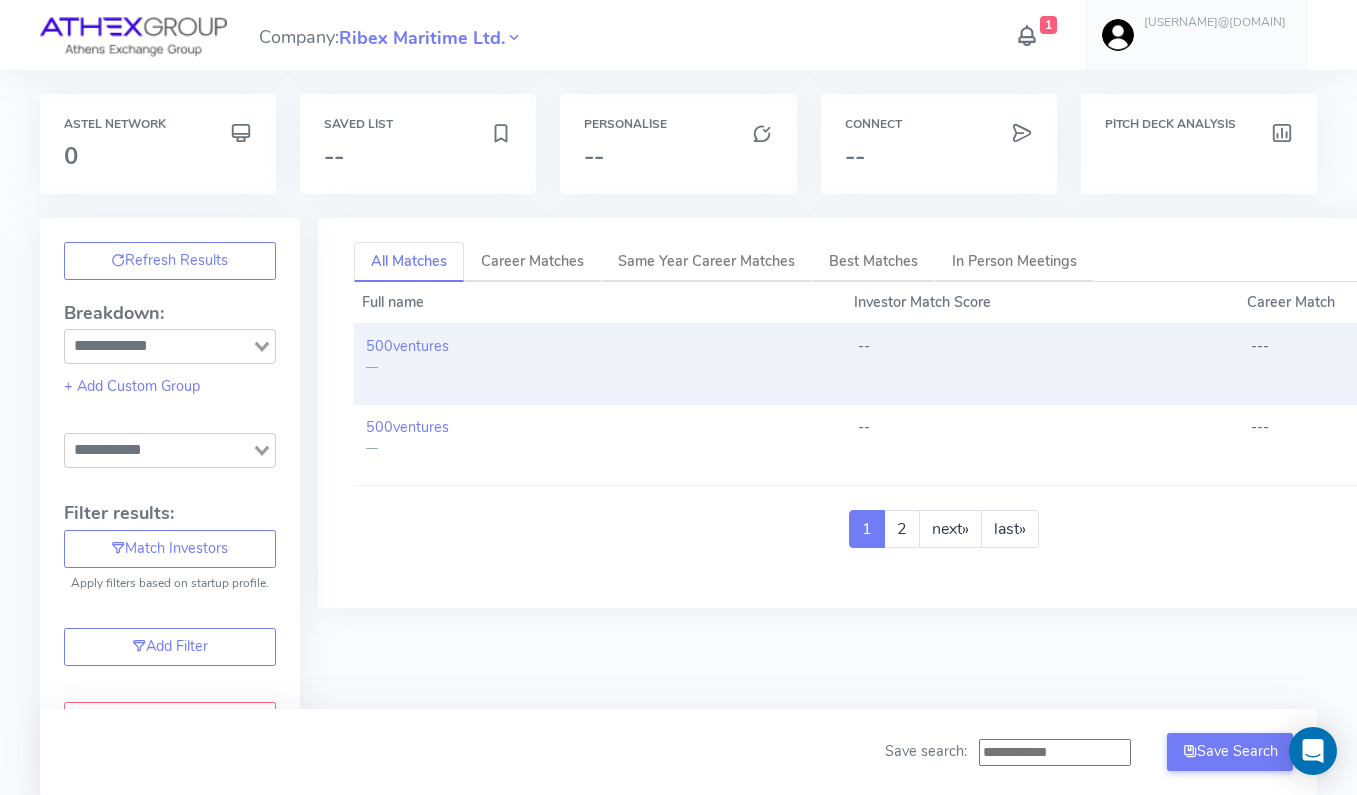 type on "**********" 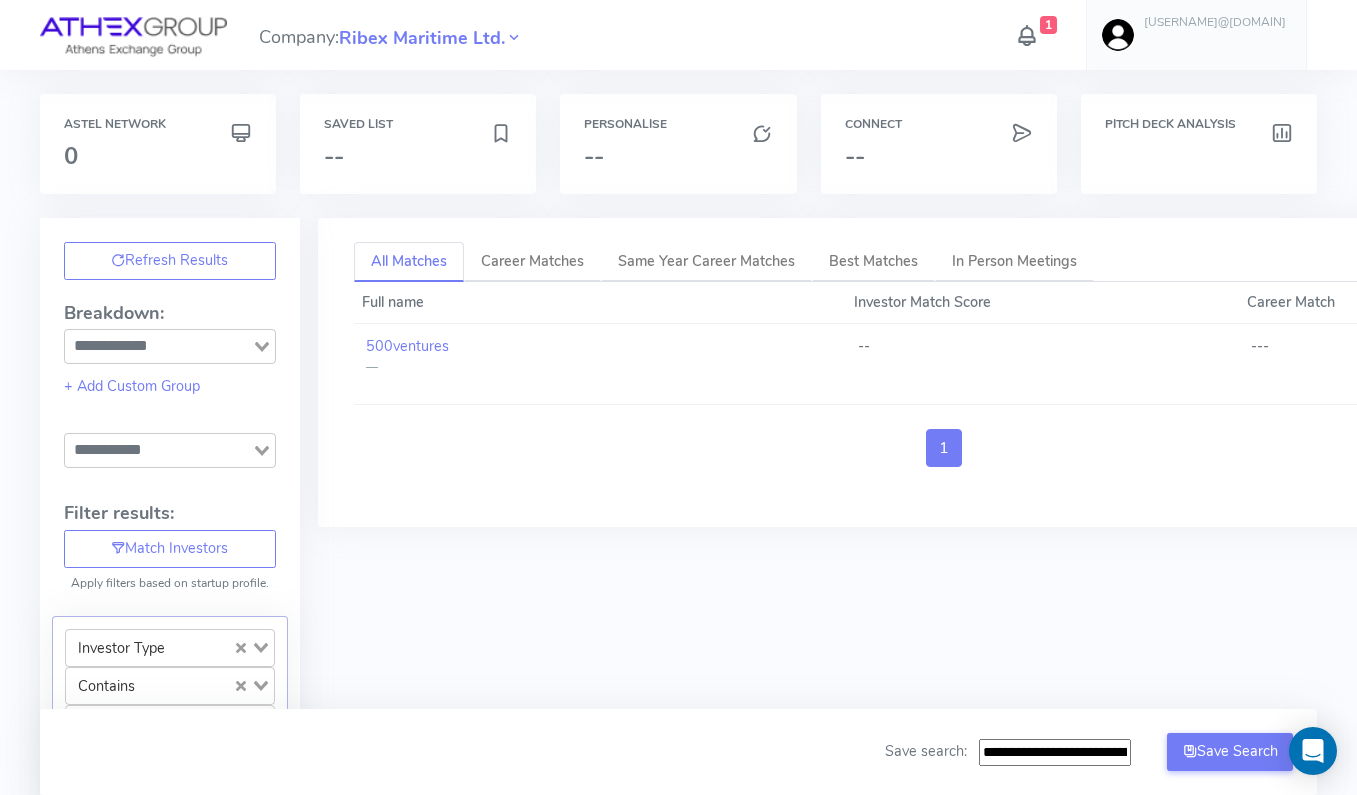 click at bounding box center (133, 37) 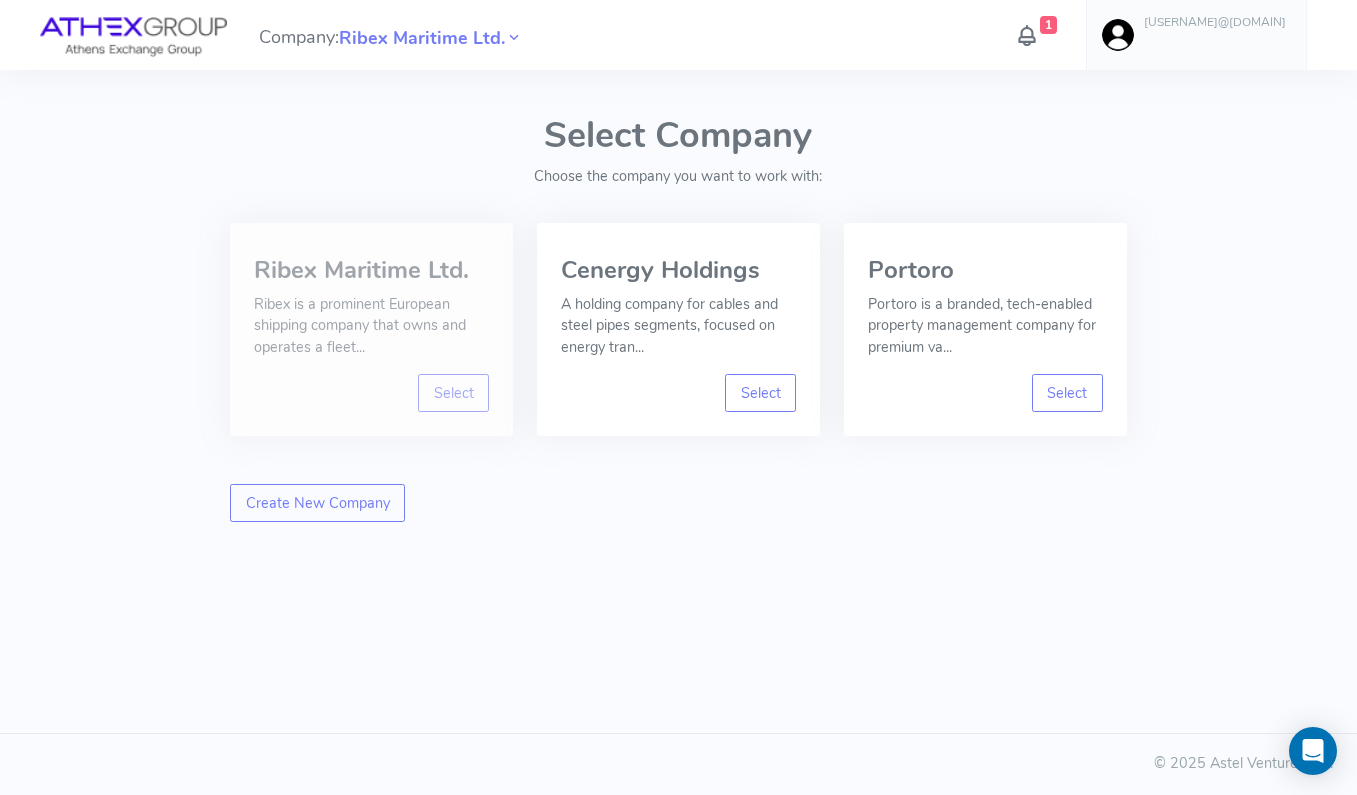 click on "Ribex is a prominent European shipping company that owns and operates a fleet..." at bounding box center [371, 326] 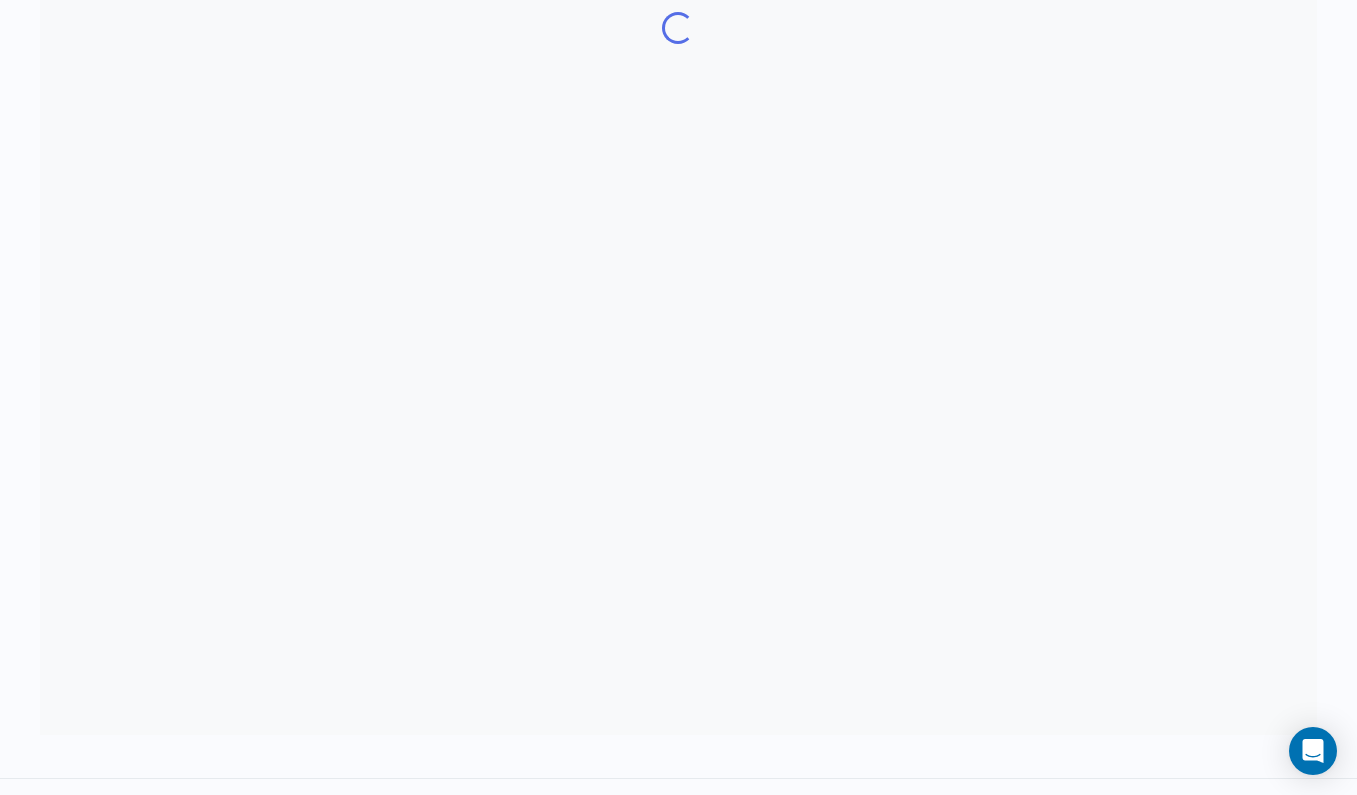 scroll, scrollTop: 285, scrollLeft: 0, axis: vertical 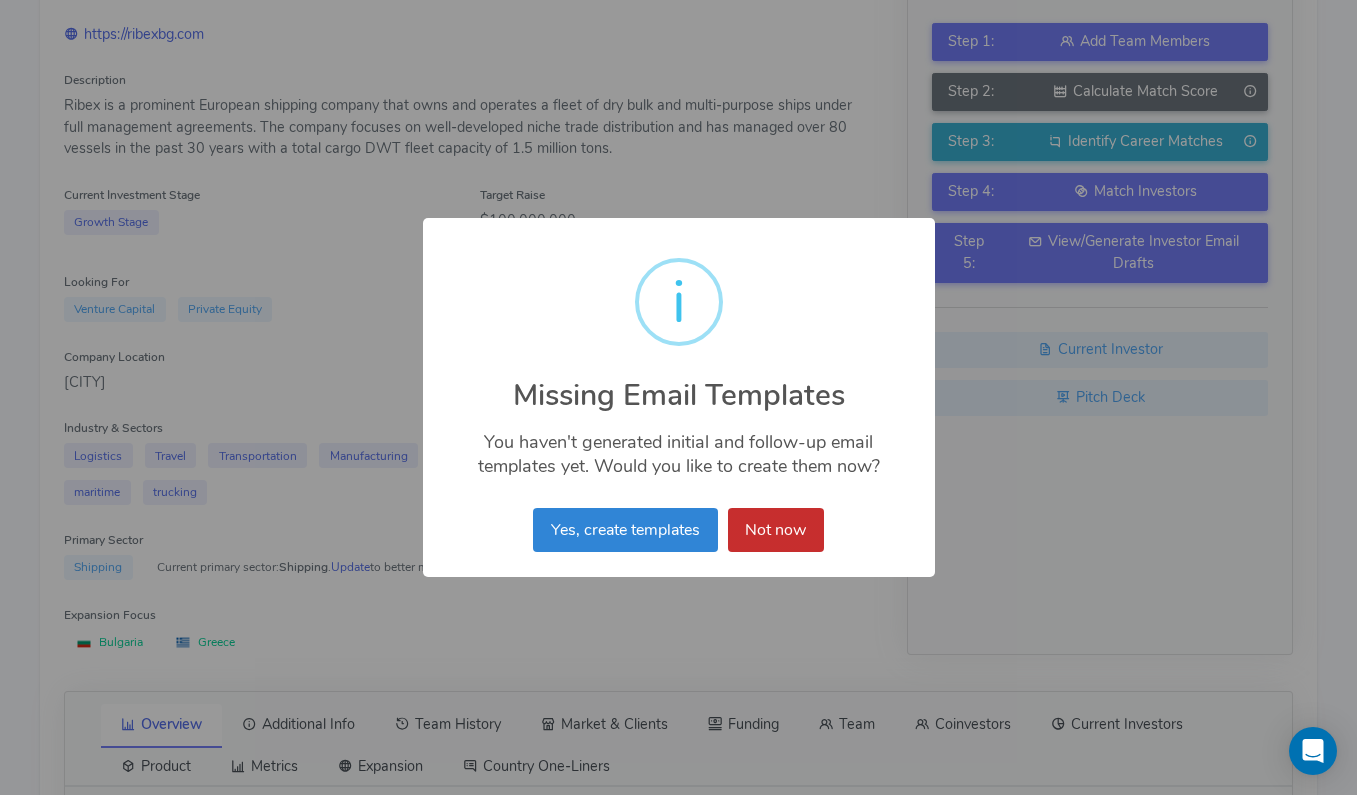 click on "Not now" at bounding box center [776, 530] 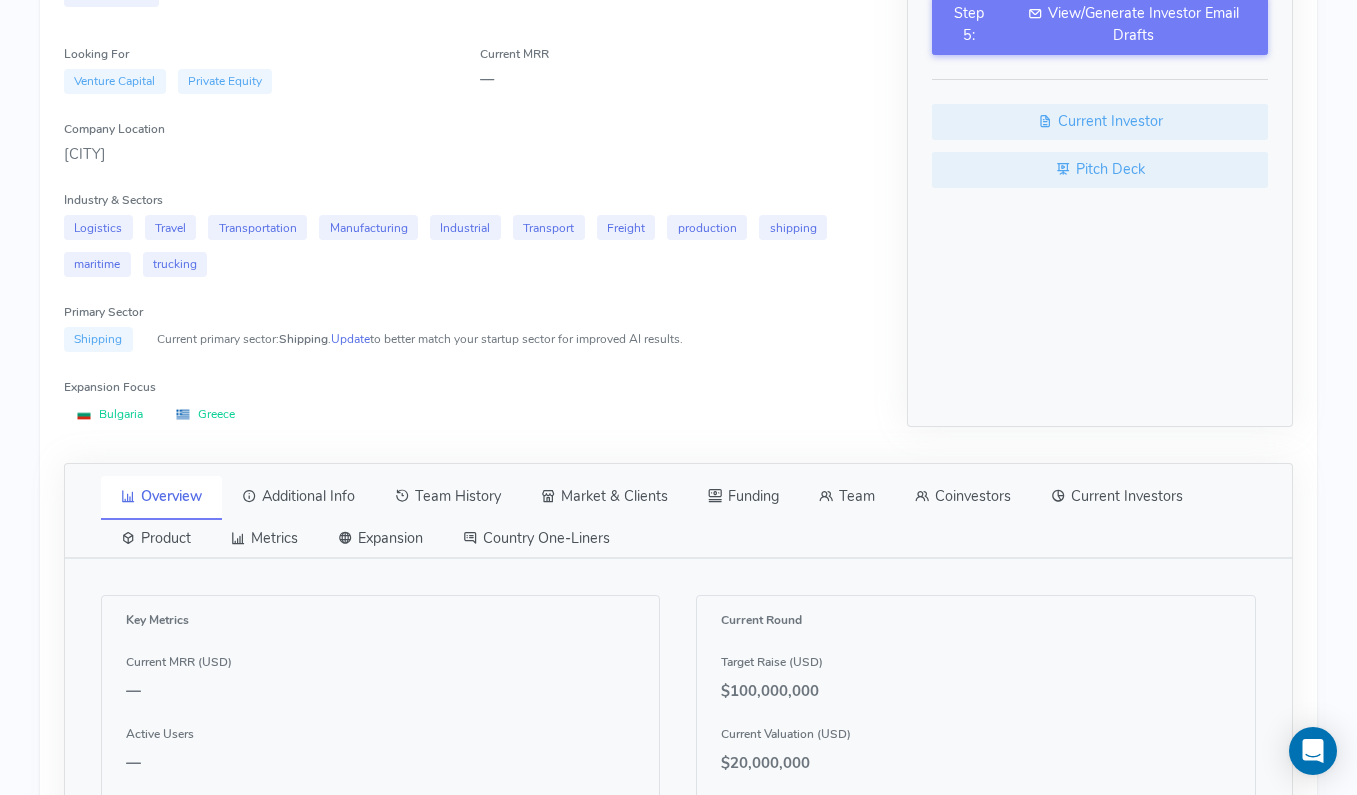 scroll, scrollTop: 685, scrollLeft: 0, axis: vertical 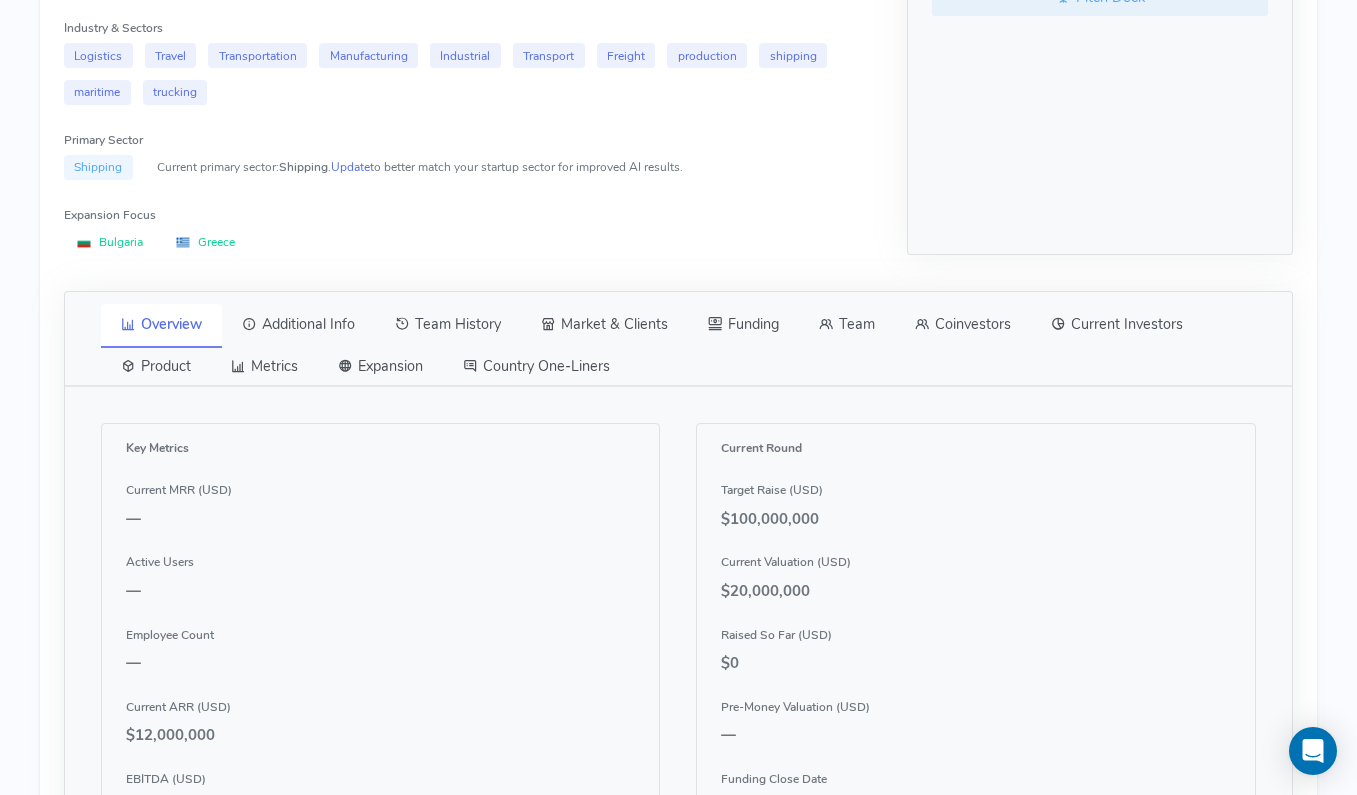 click on "Team" at bounding box center [847, 325] 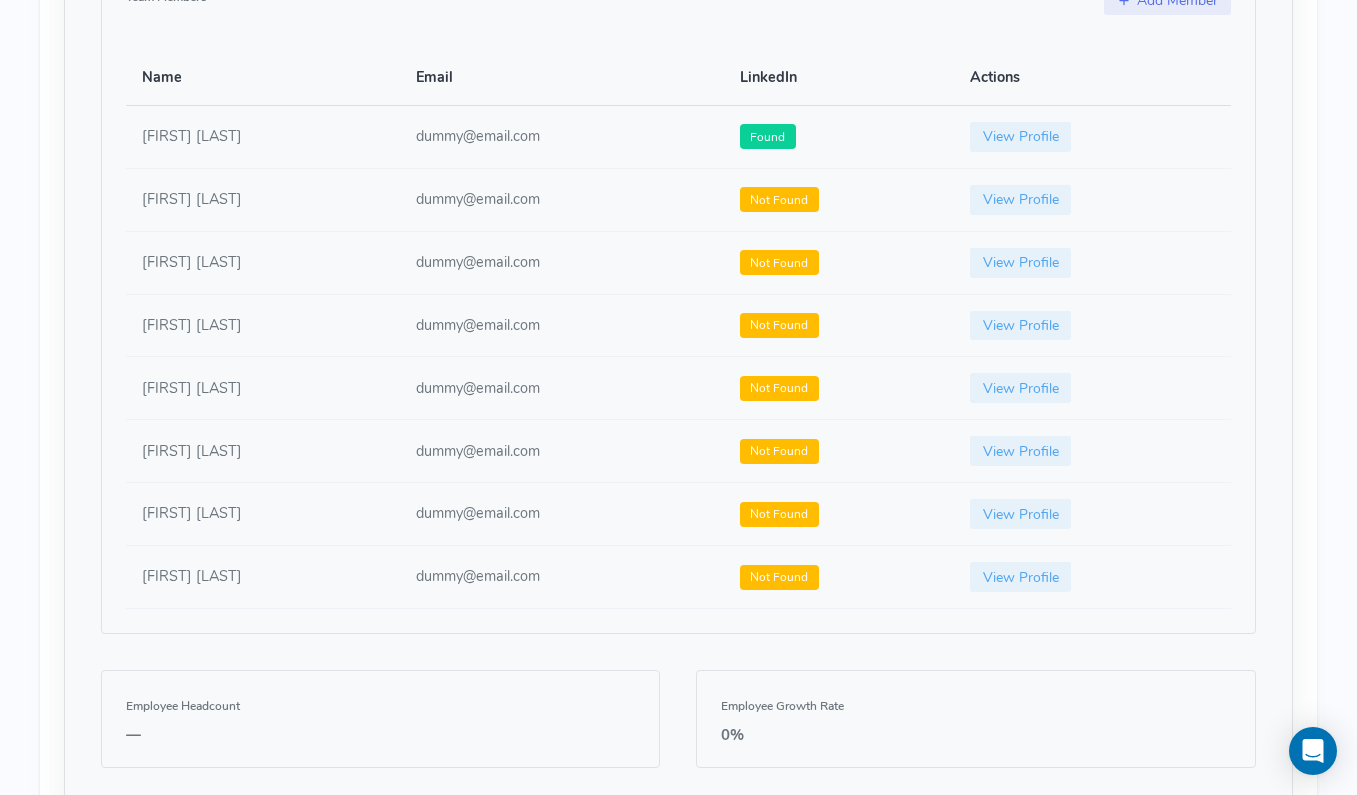 scroll, scrollTop: 1146, scrollLeft: 0, axis: vertical 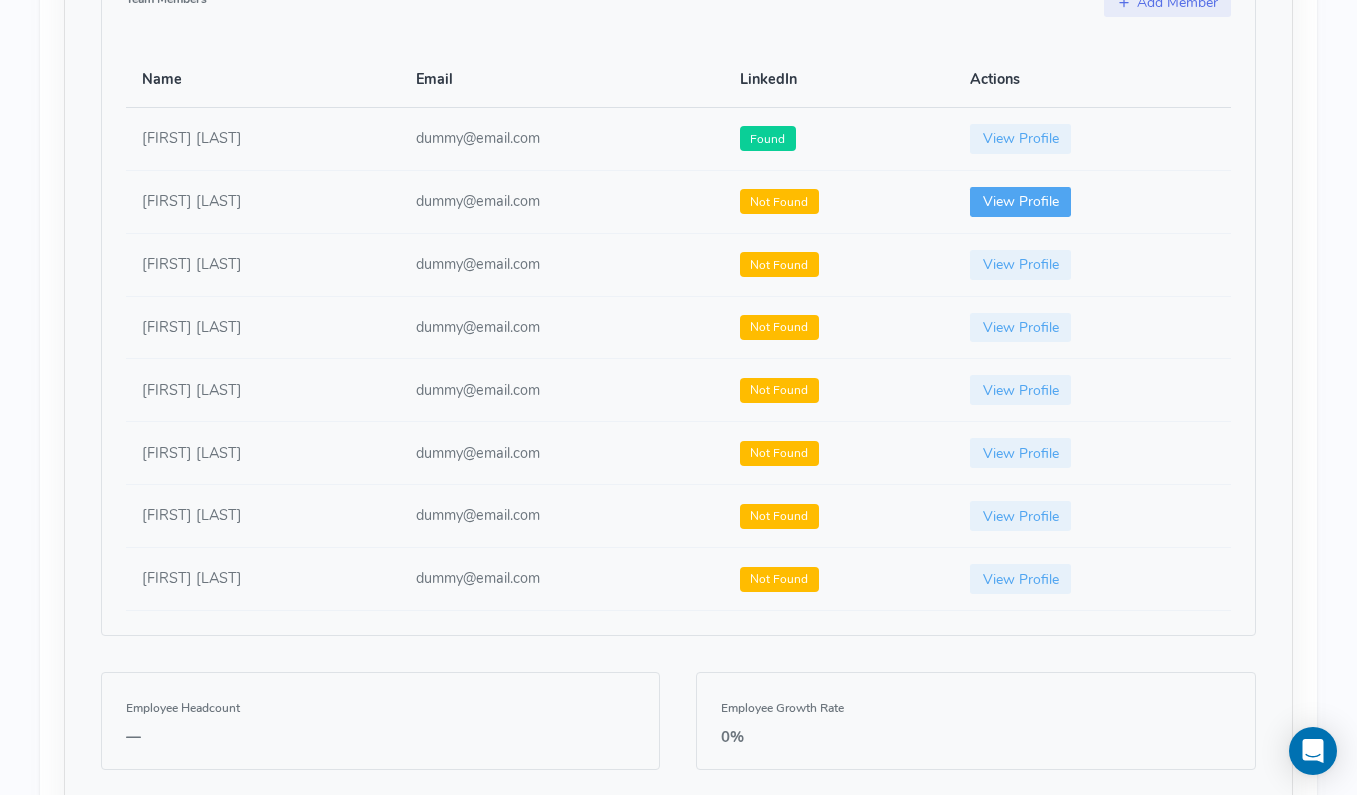 click on "View Profile" at bounding box center [1021, 202] 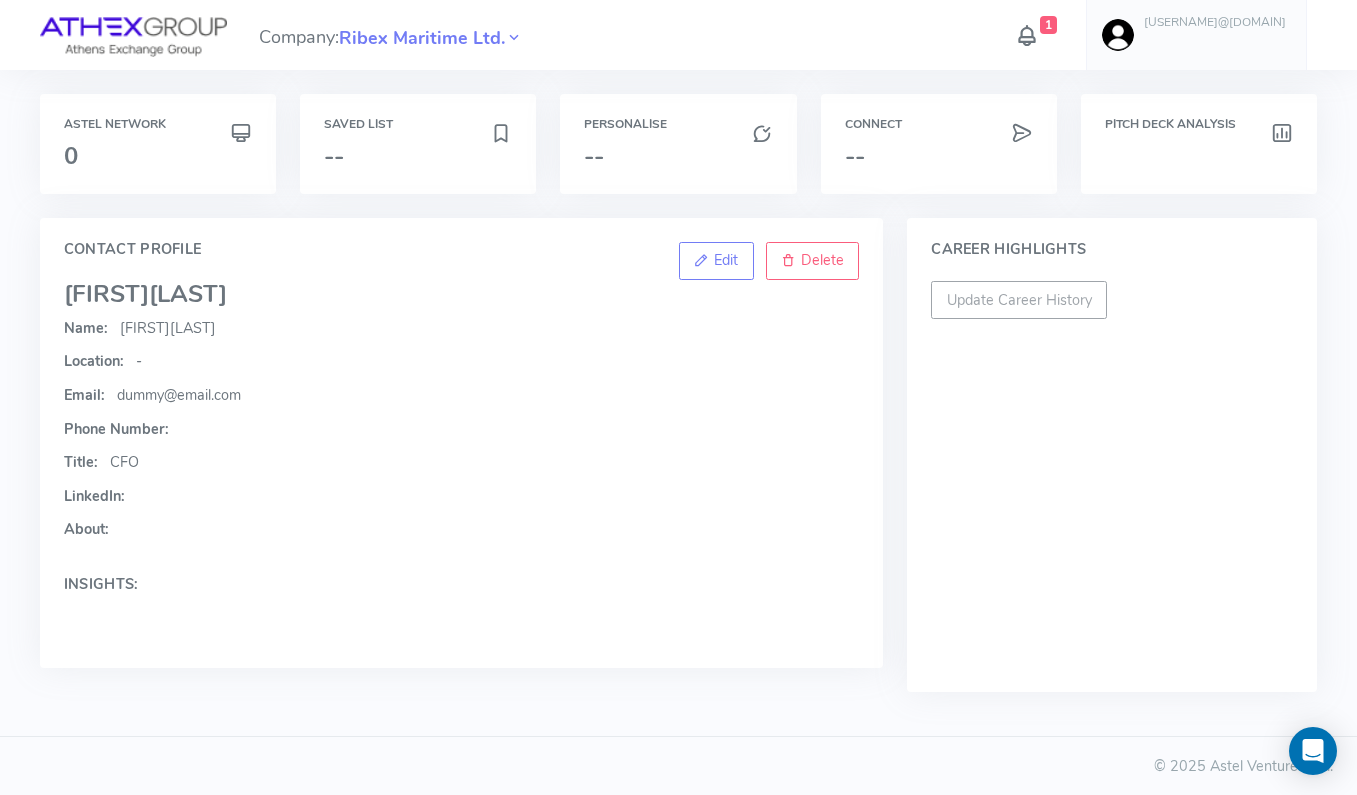 click on "[LAST]" at bounding box center (188, 294) 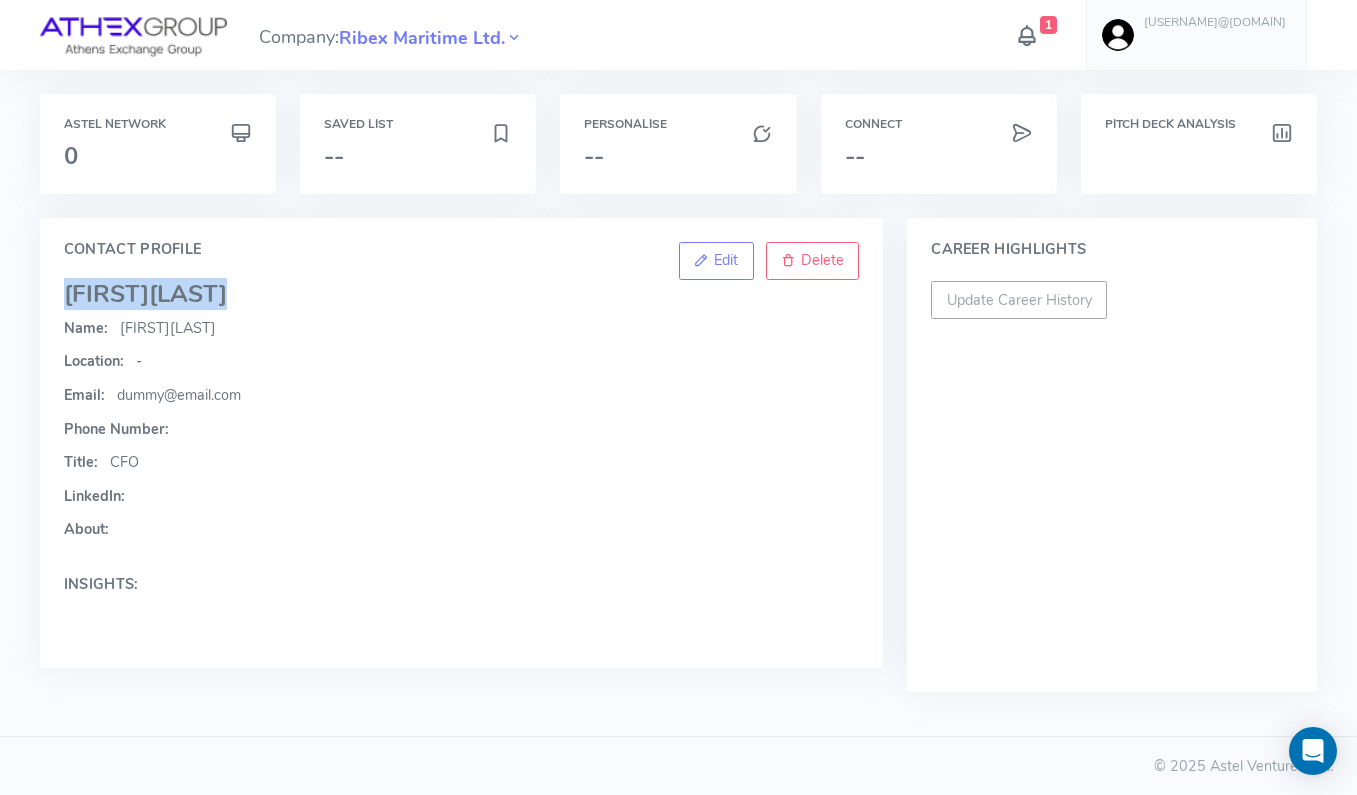 click on "[LAST]" at bounding box center (188, 294) 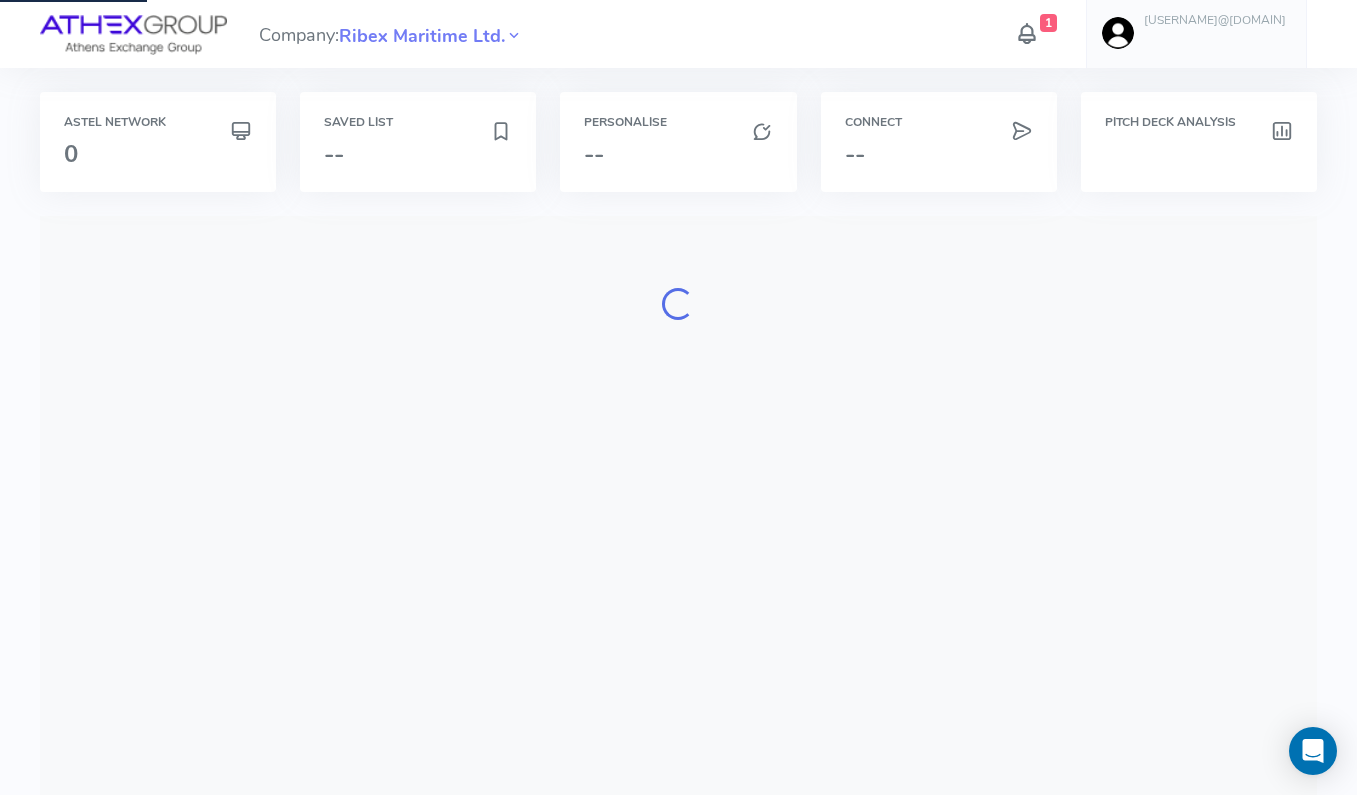 scroll, scrollTop: 0, scrollLeft: 0, axis: both 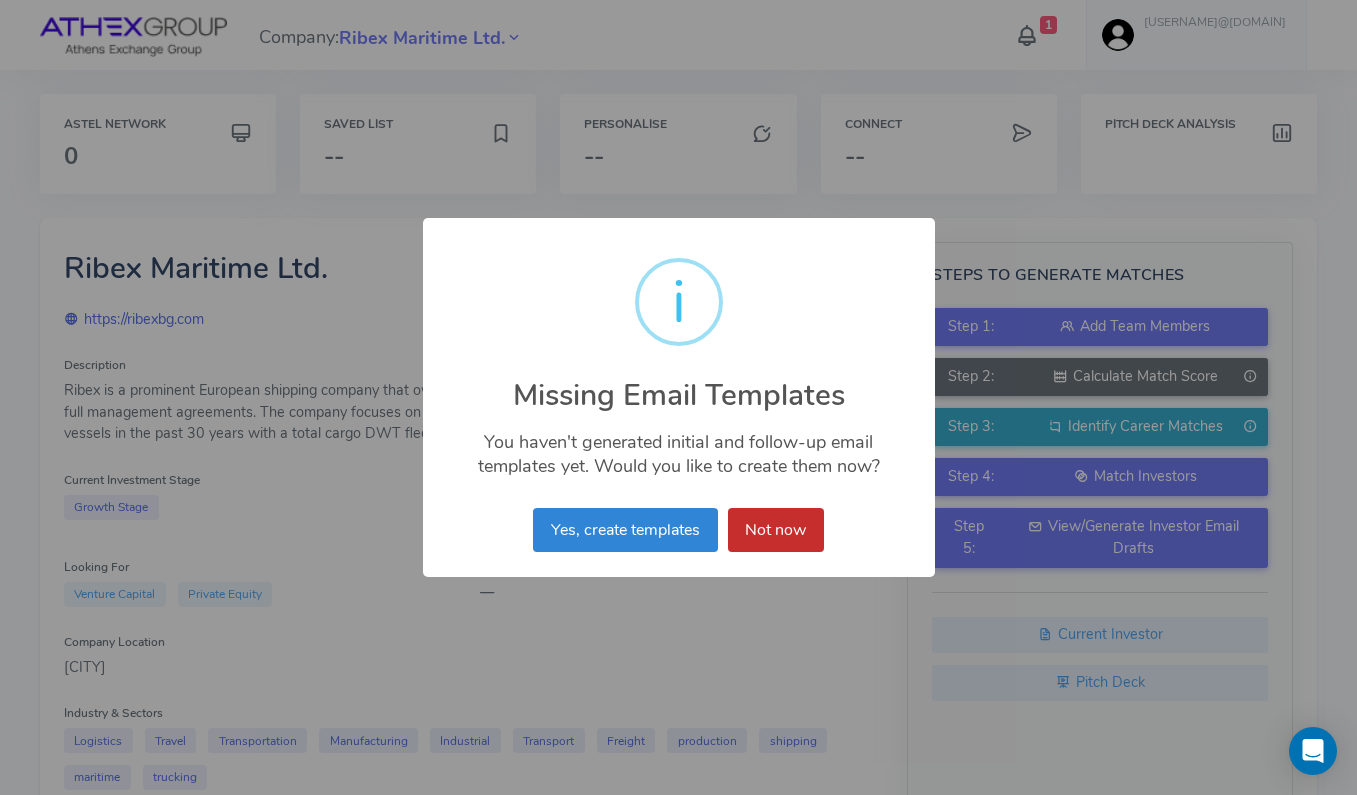 click on "Not now" at bounding box center (776, 530) 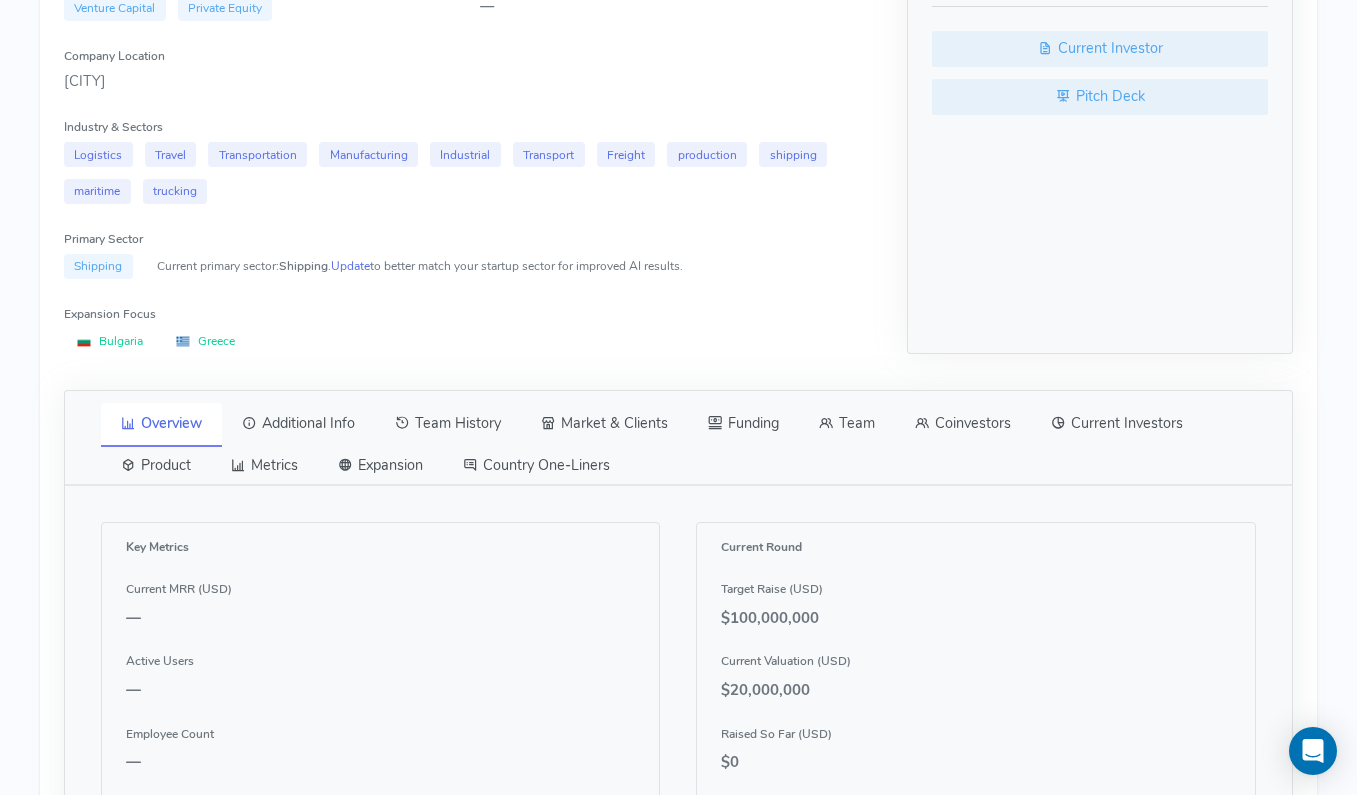 scroll, scrollTop: 584, scrollLeft: 0, axis: vertical 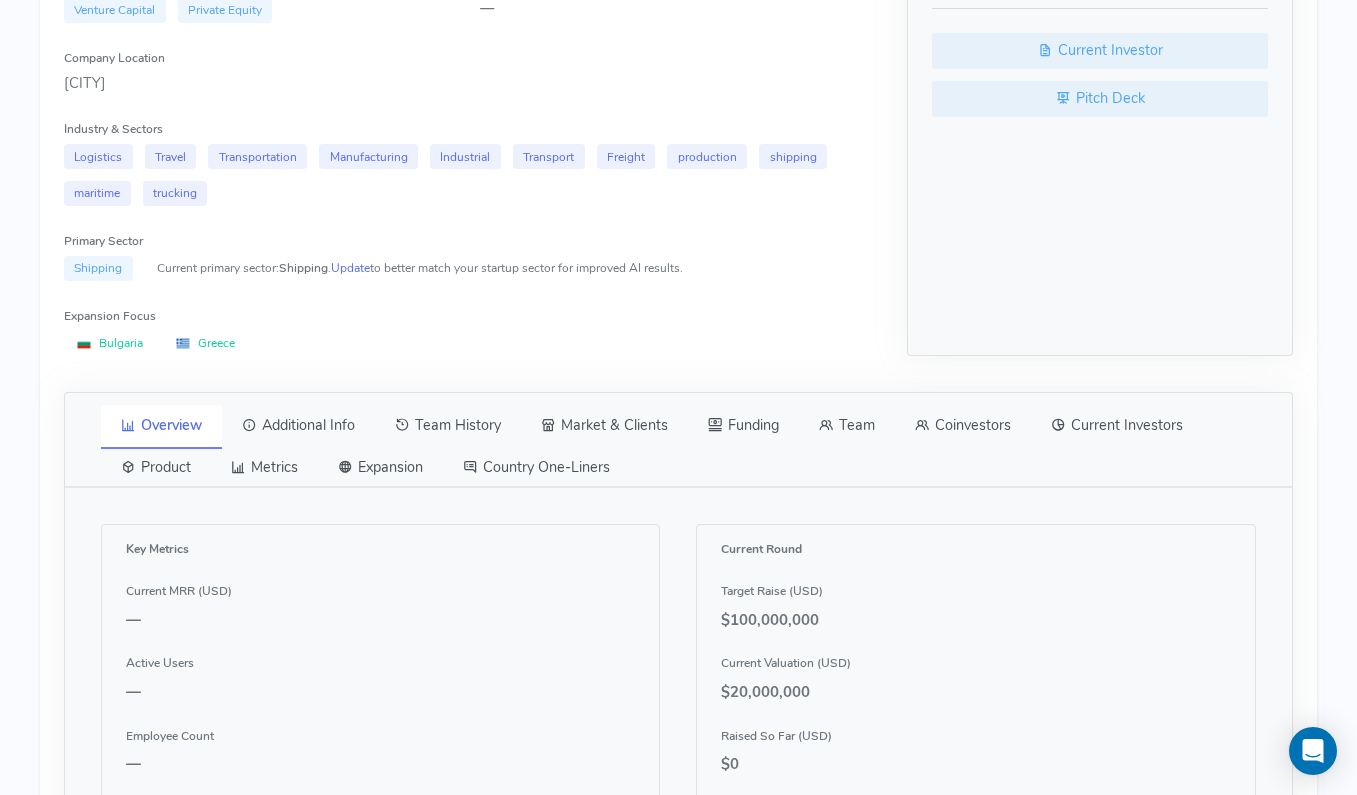 click on "Team" at bounding box center (847, 426) 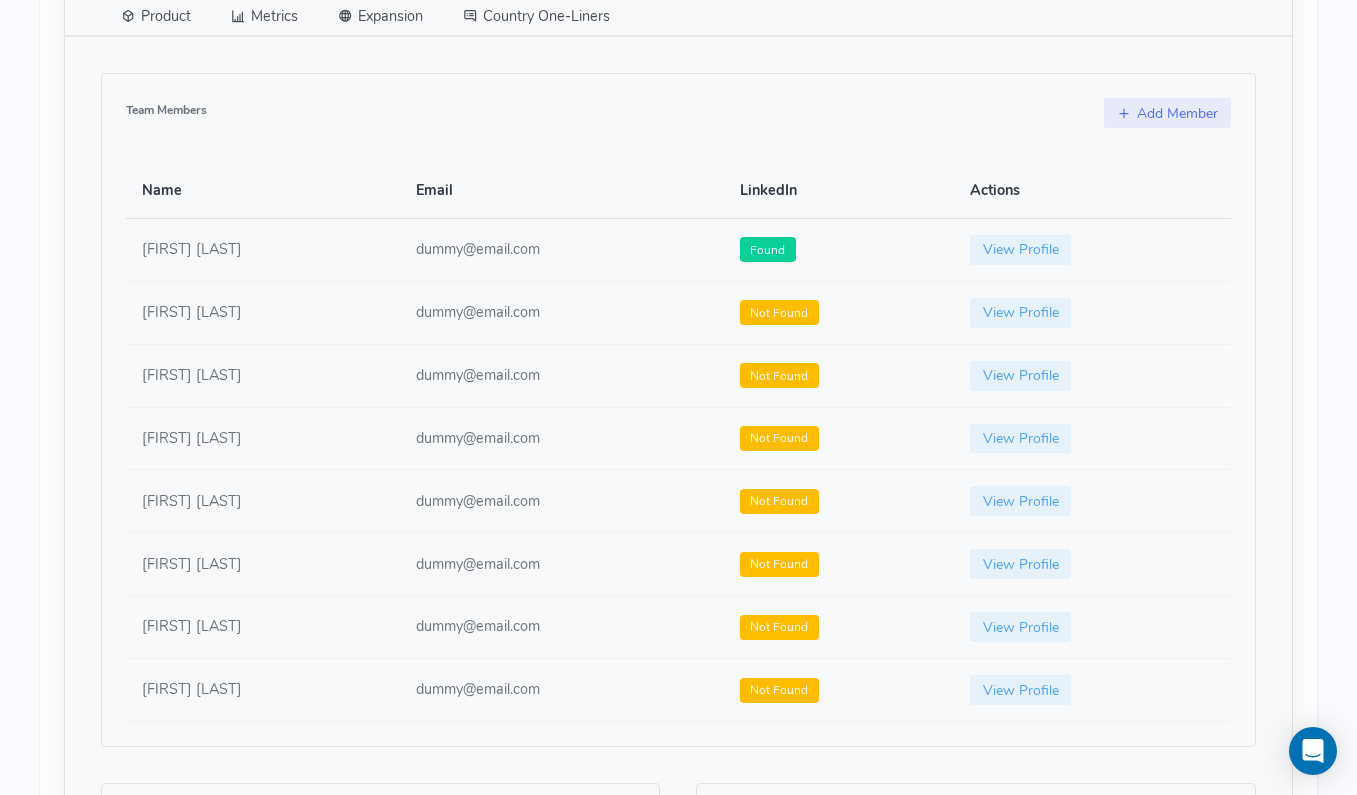 scroll, scrollTop: 1029, scrollLeft: 0, axis: vertical 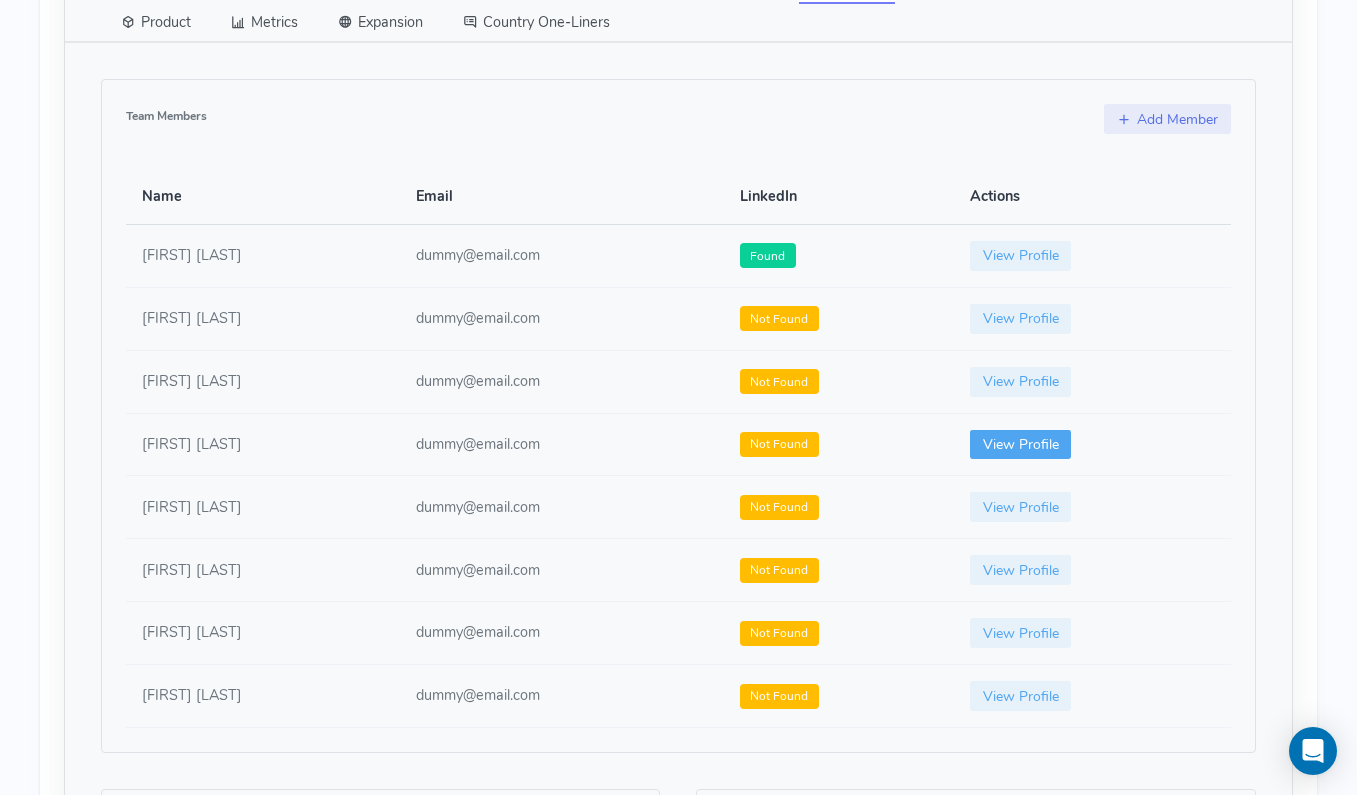 click on "View Profile" at bounding box center (1021, 445) 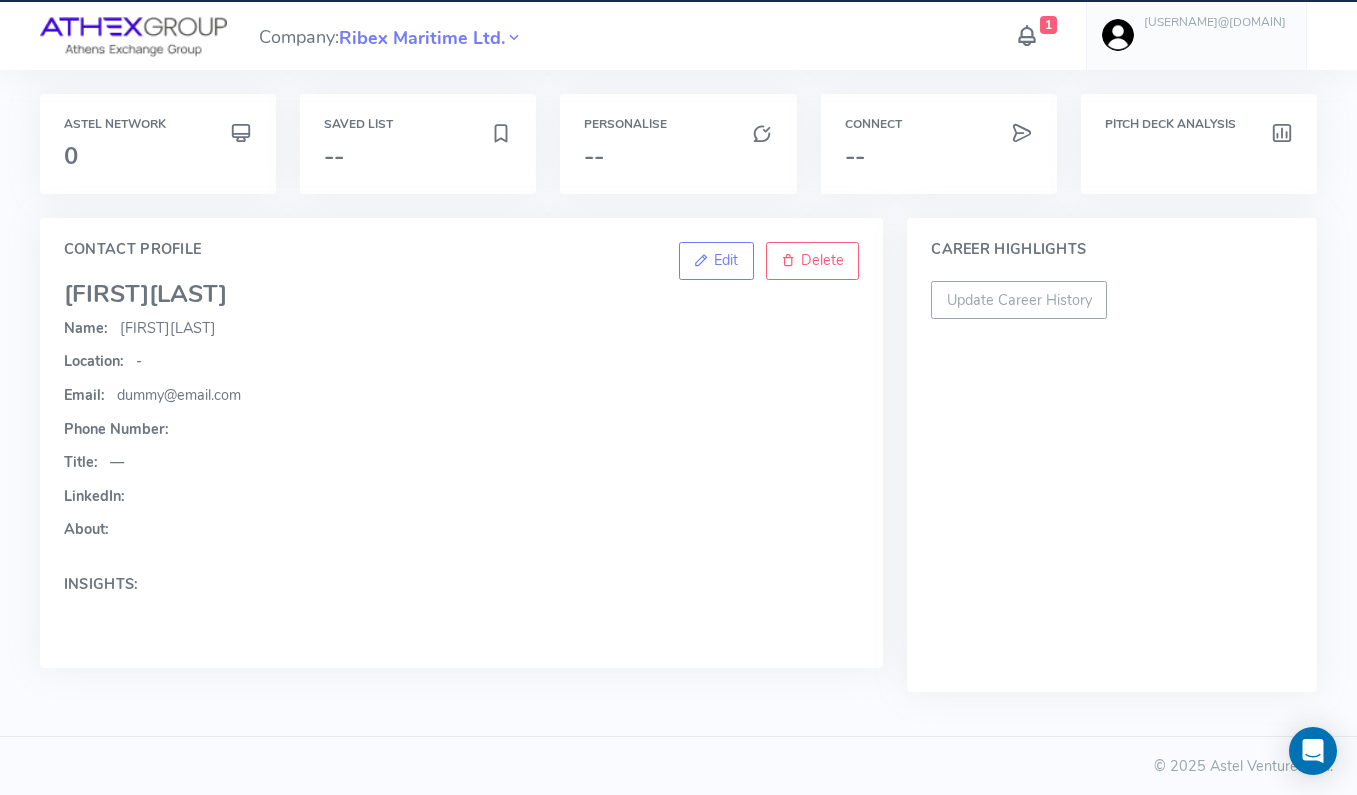 scroll, scrollTop: 2, scrollLeft: 0, axis: vertical 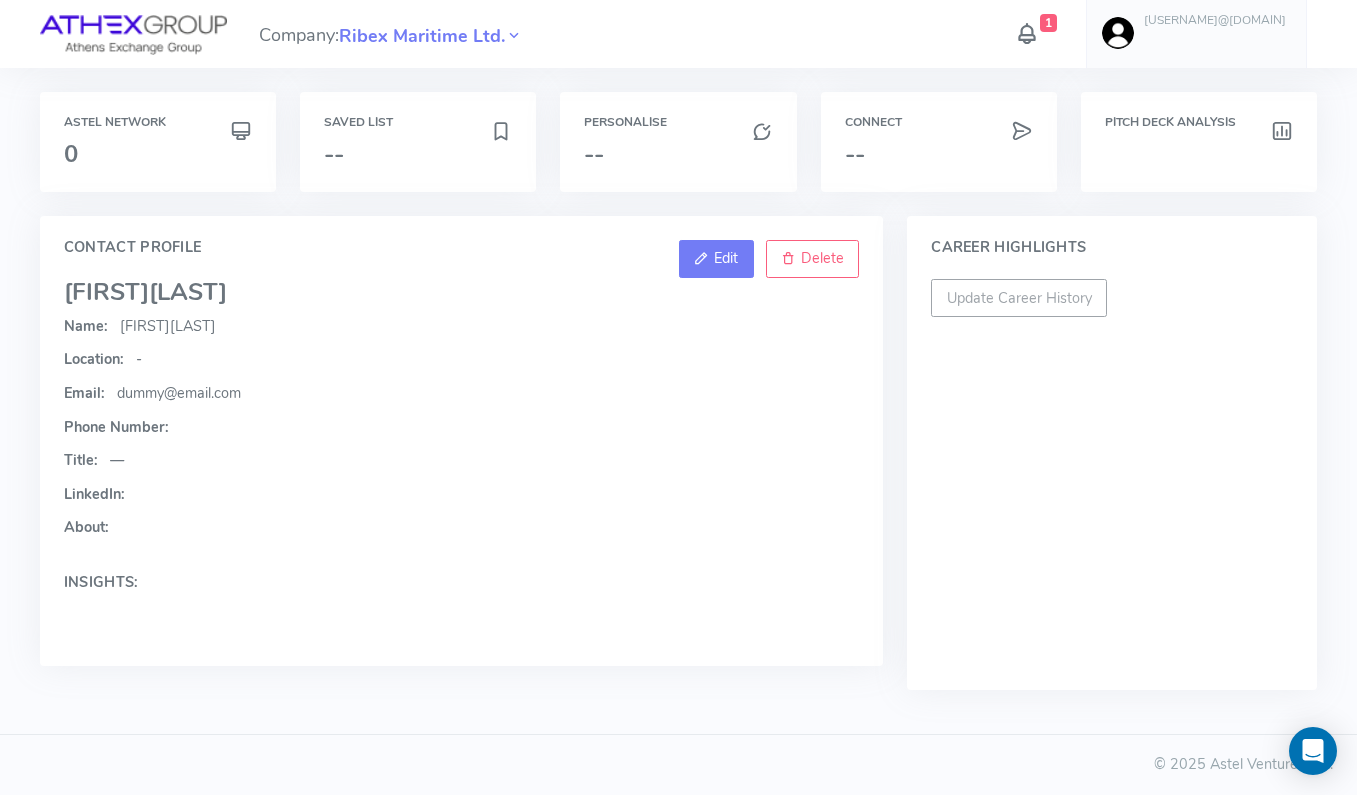 click on "Edit" at bounding box center (726, 258) 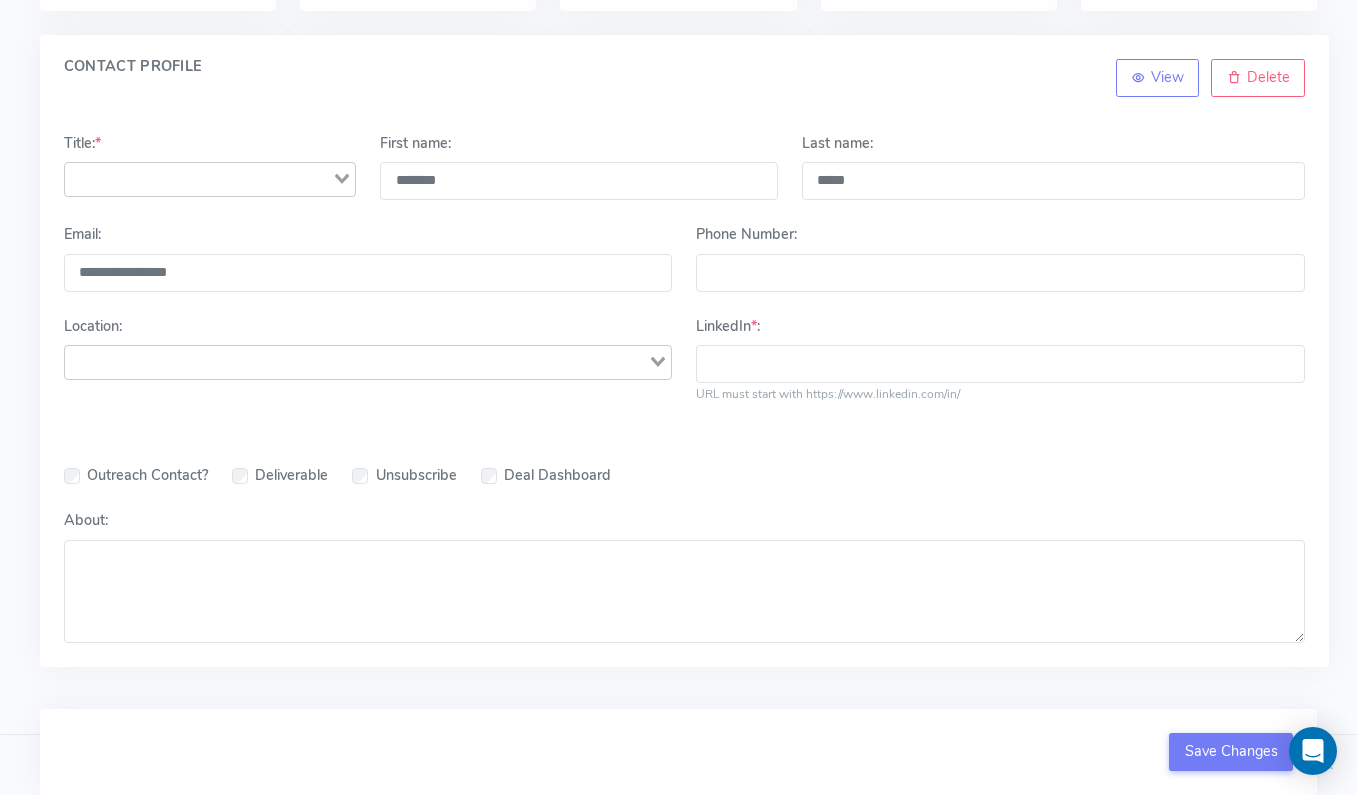 scroll, scrollTop: 184, scrollLeft: 0, axis: vertical 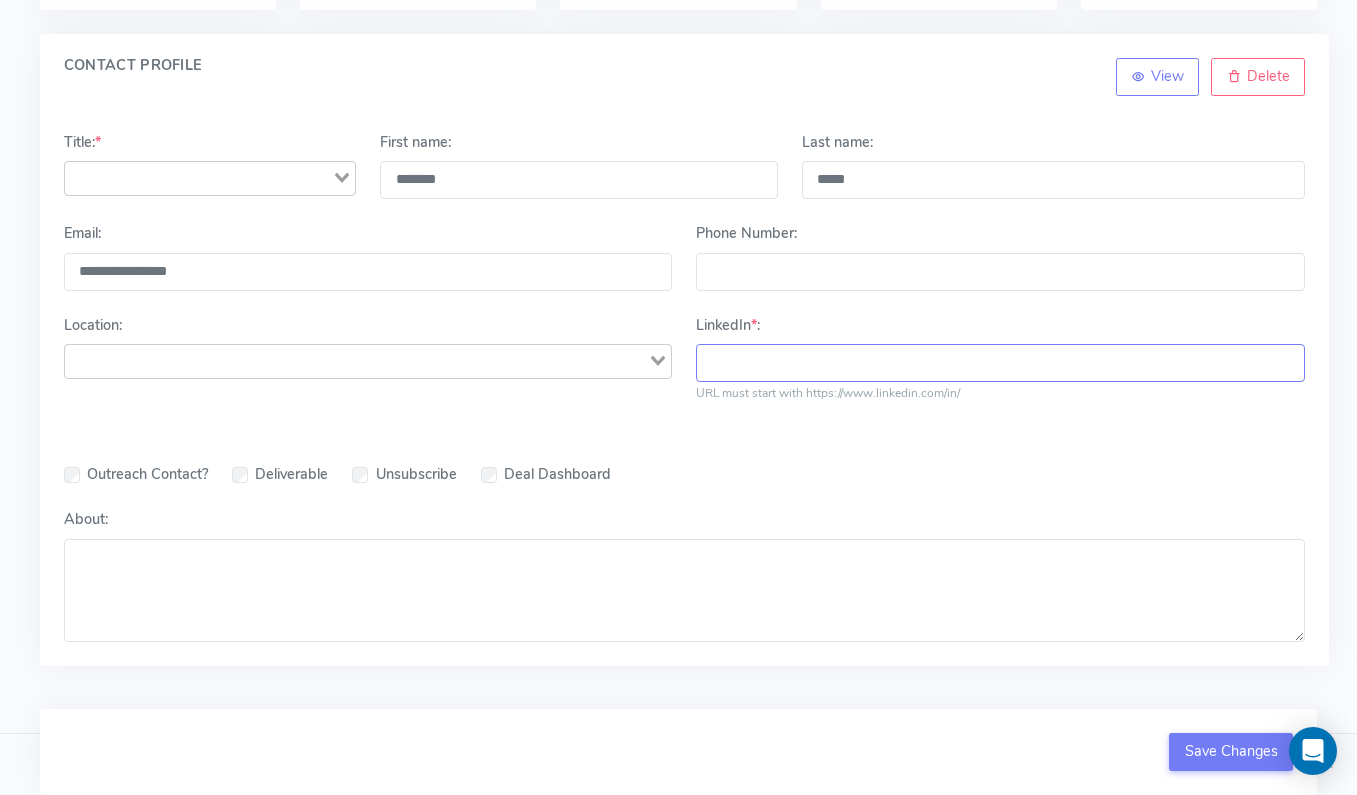 click on "LinkedIn * :" at bounding box center [1000, 363] 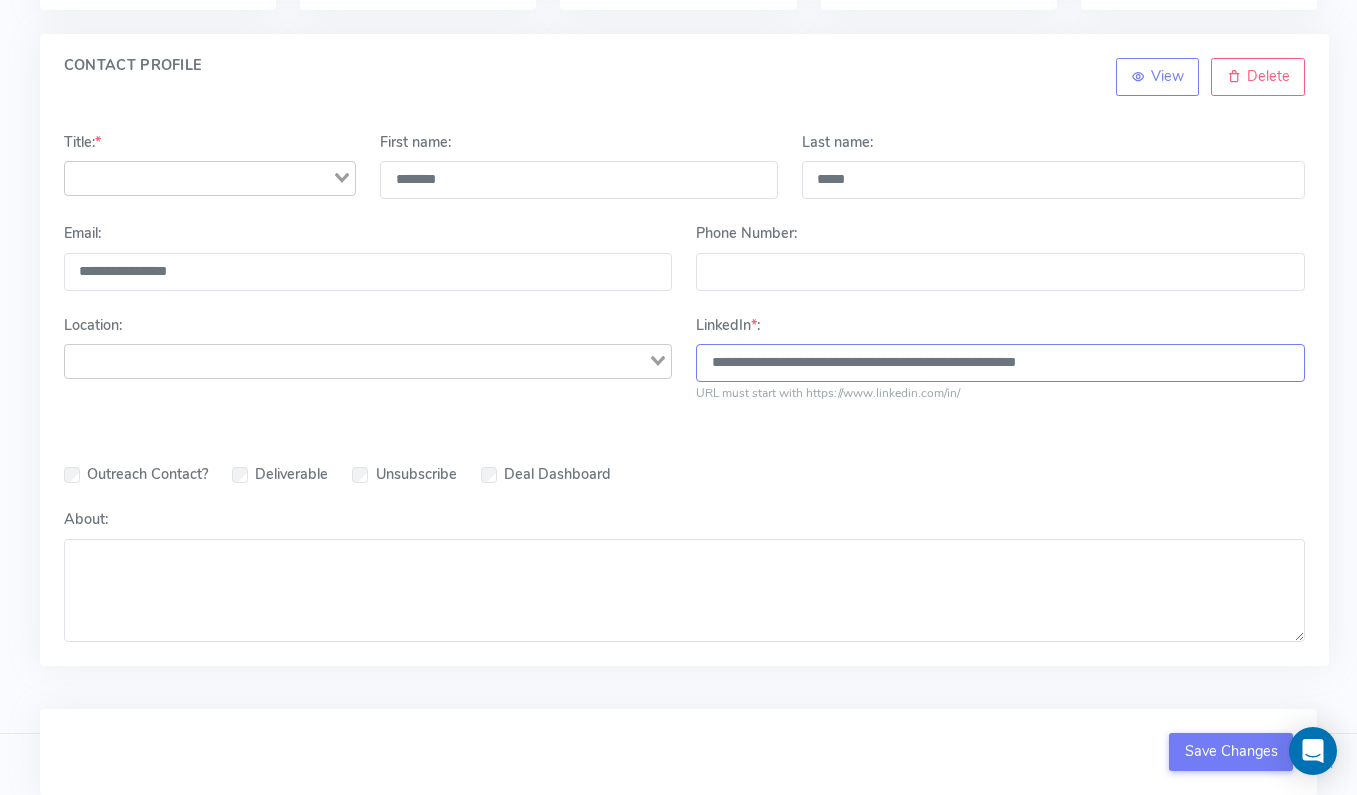 type on "**********" 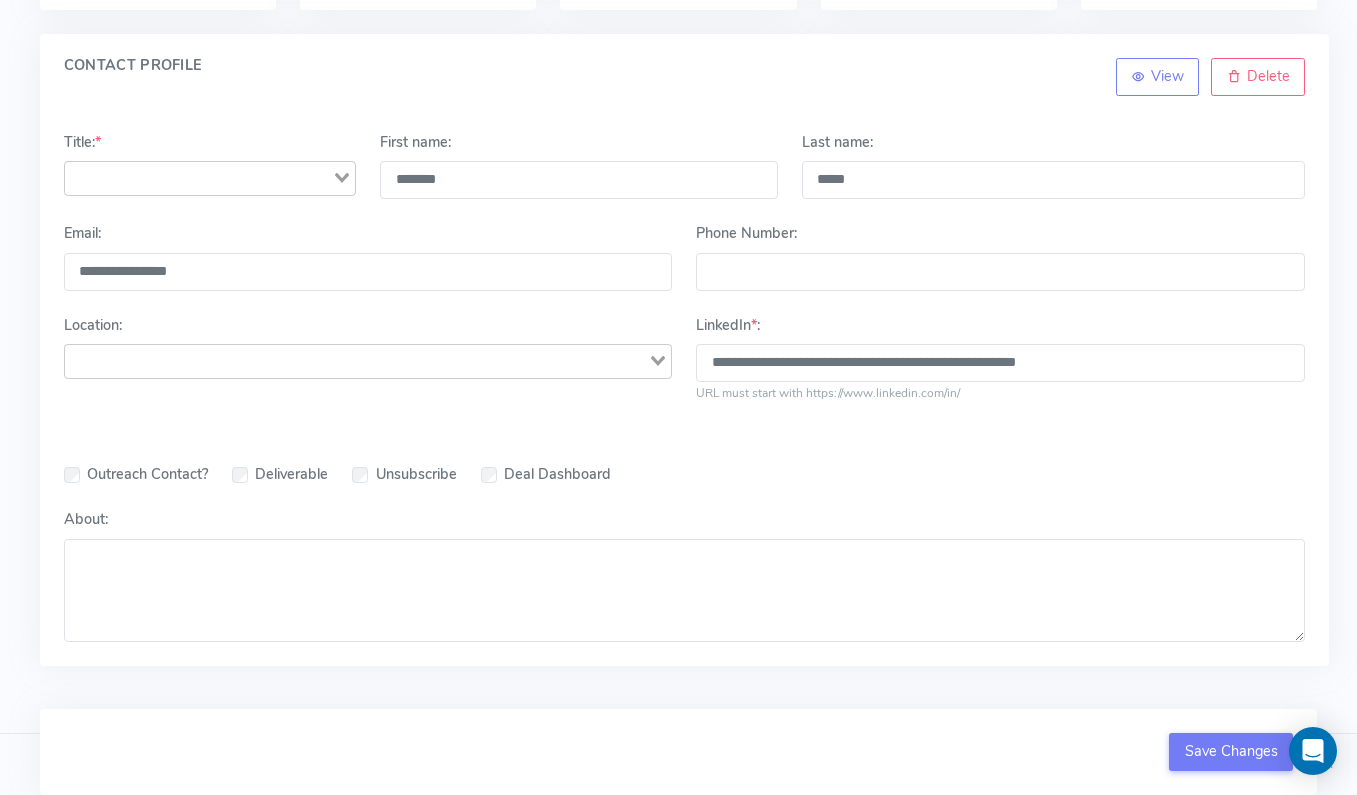 click 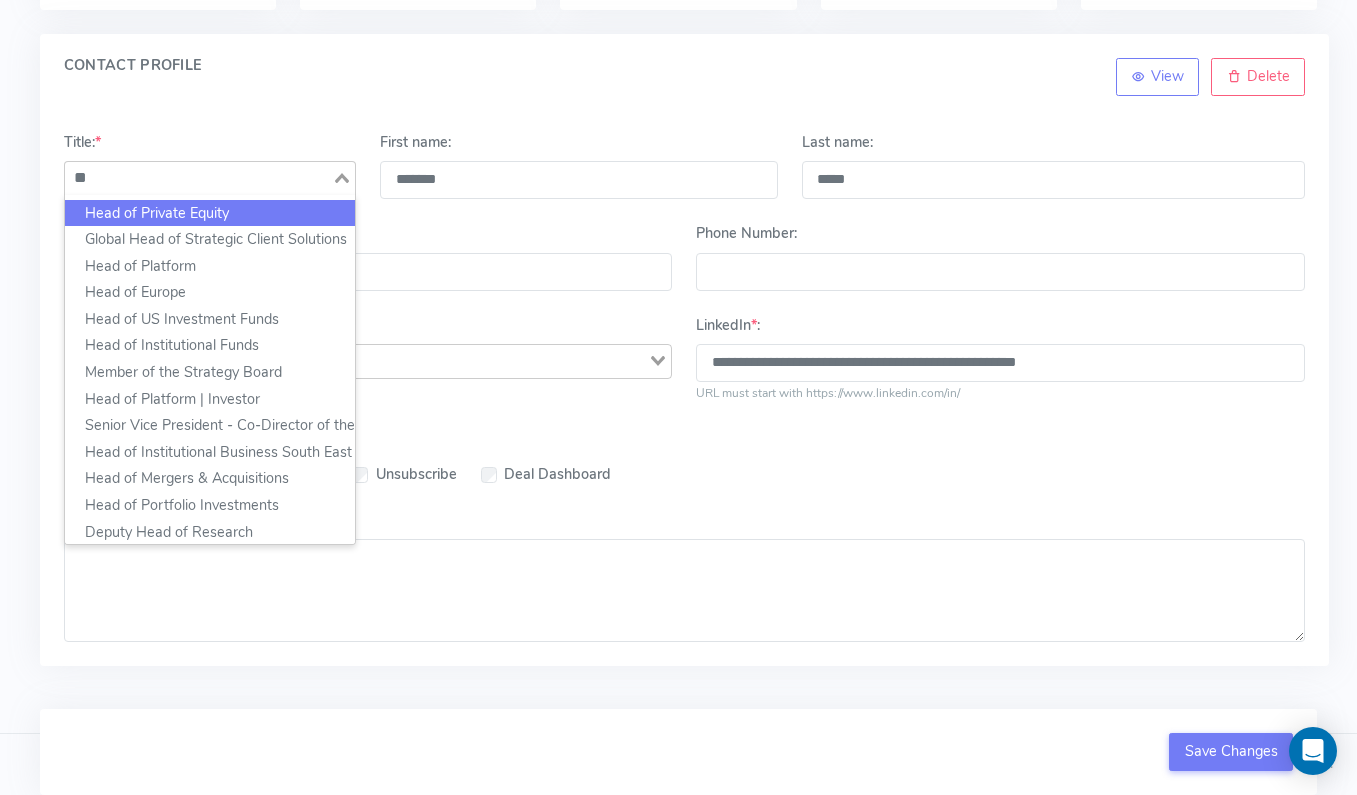 type on "*" 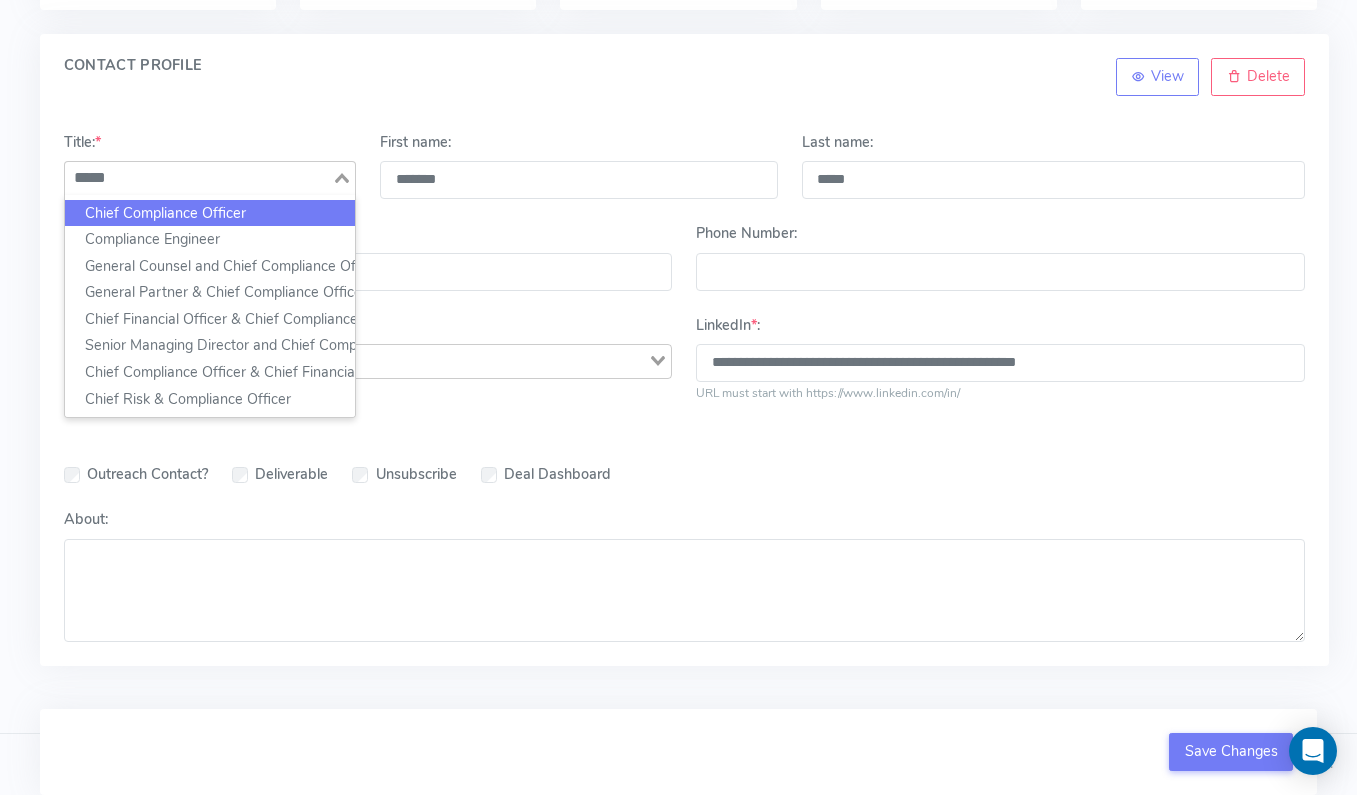 click on "Chief Compliance Officer" 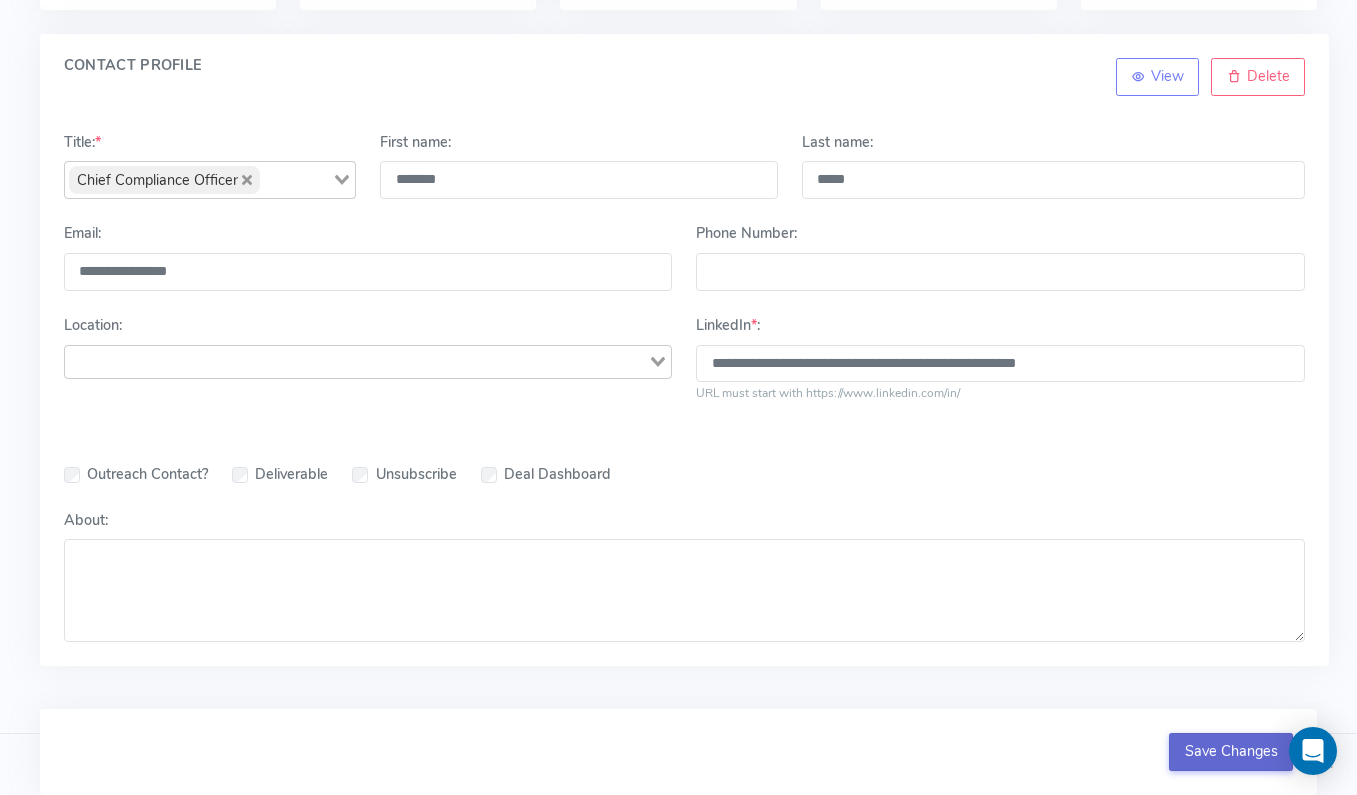 click on "Save Changes" at bounding box center (1231, 752) 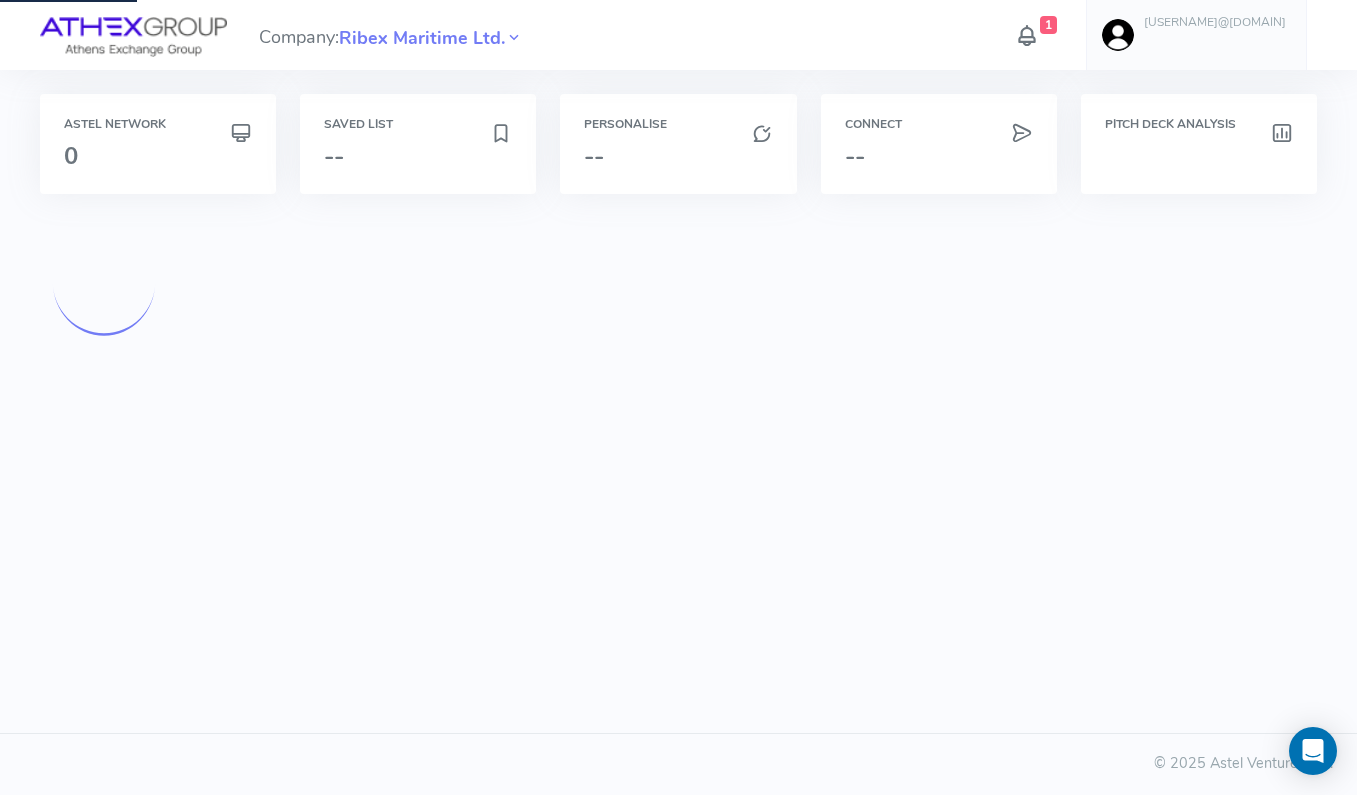 scroll, scrollTop: 0, scrollLeft: 0, axis: both 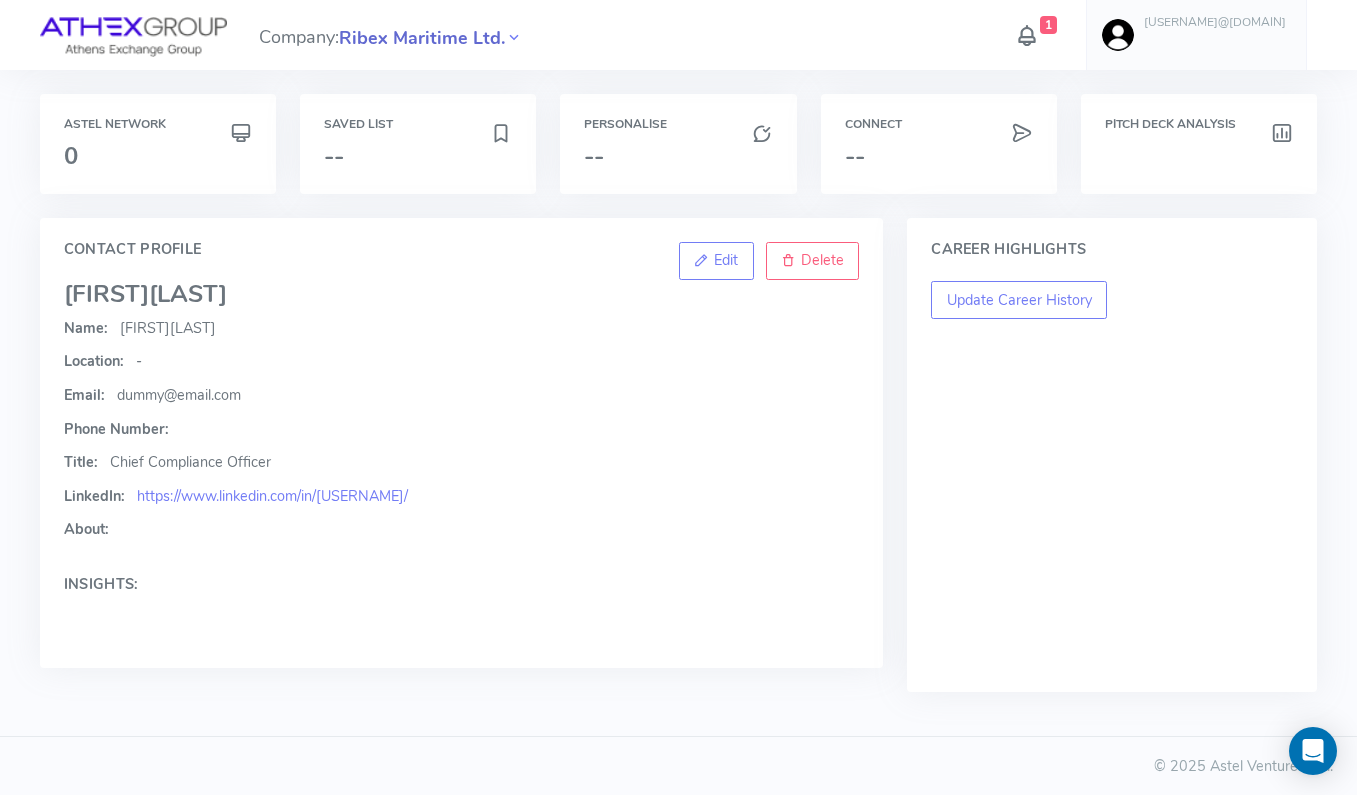 click on "Ribex Maritime Ltd." at bounding box center (422, 38) 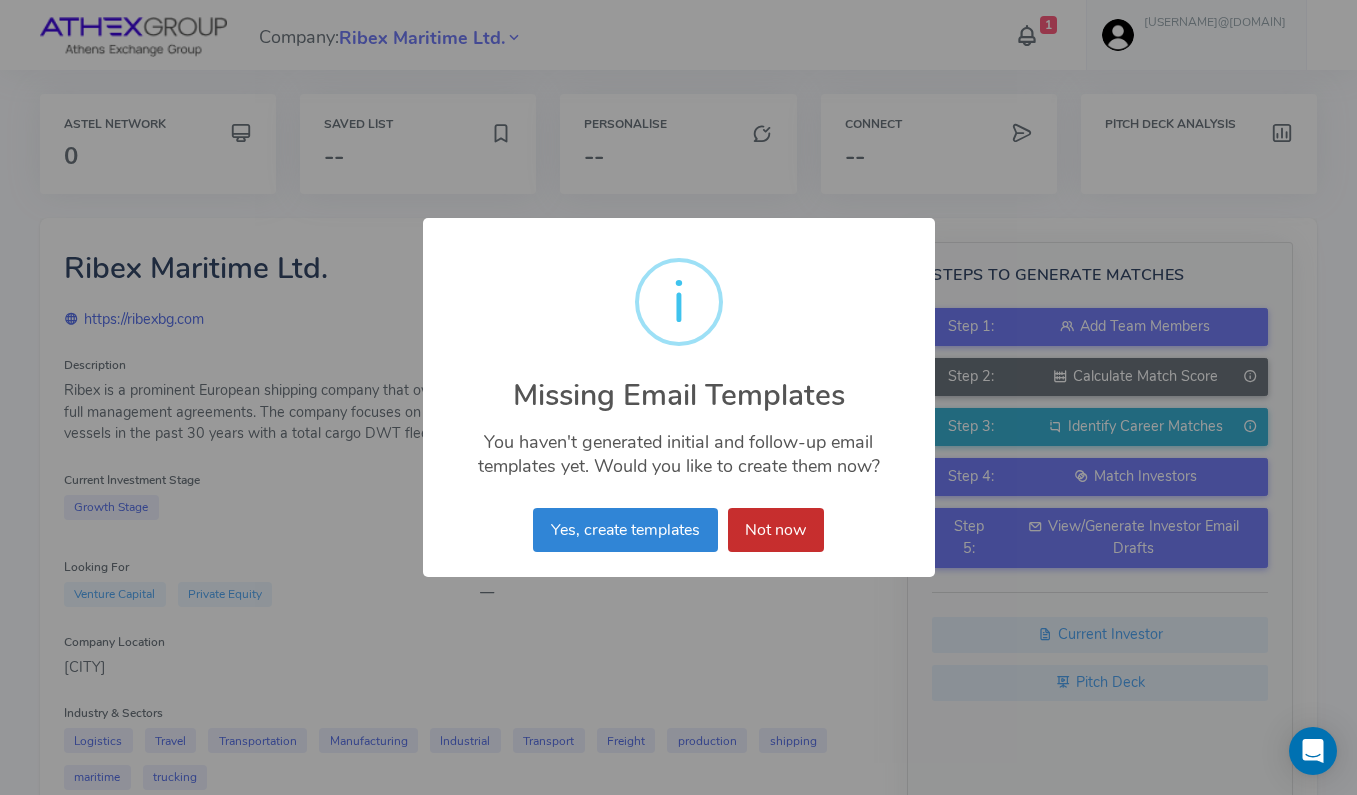 click on "Not now" at bounding box center [776, 530] 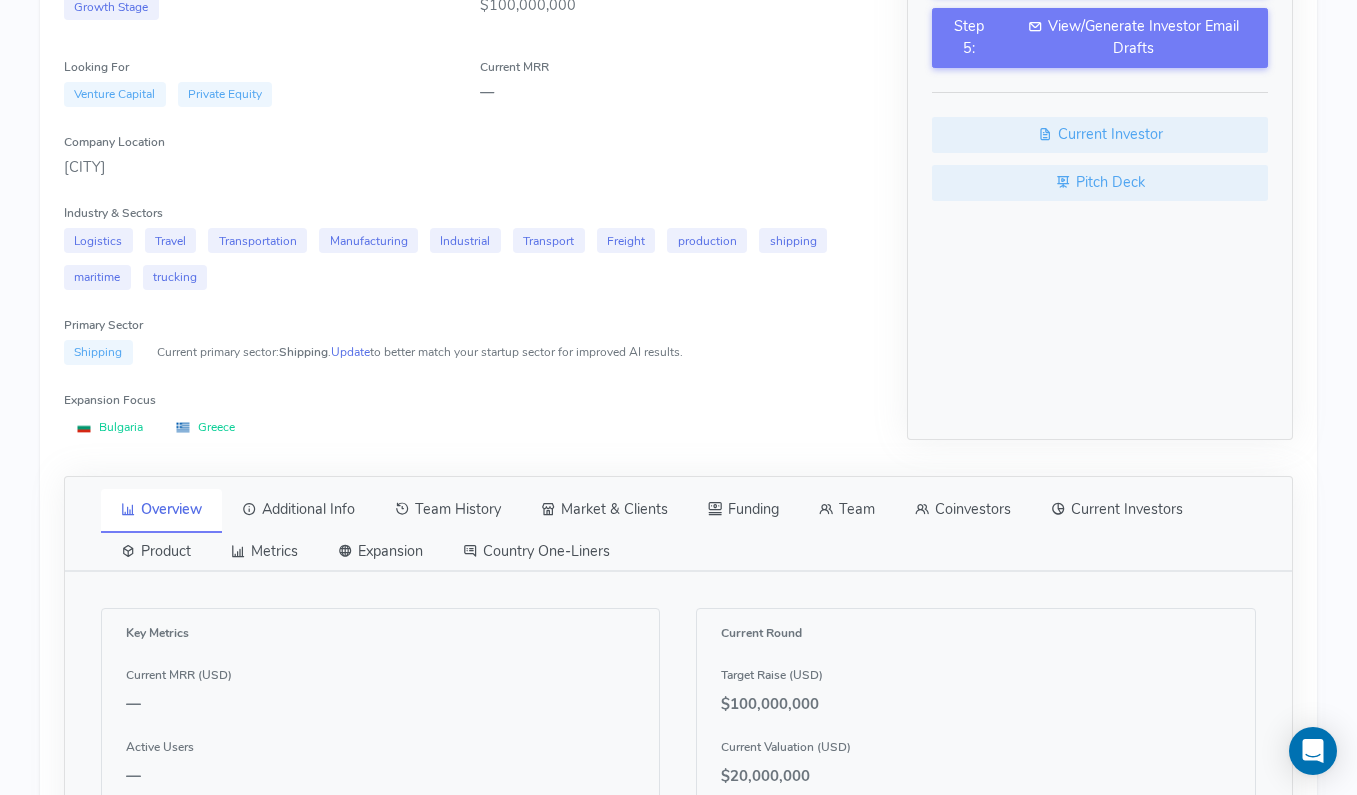 scroll, scrollTop: 520, scrollLeft: 0, axis: vertical 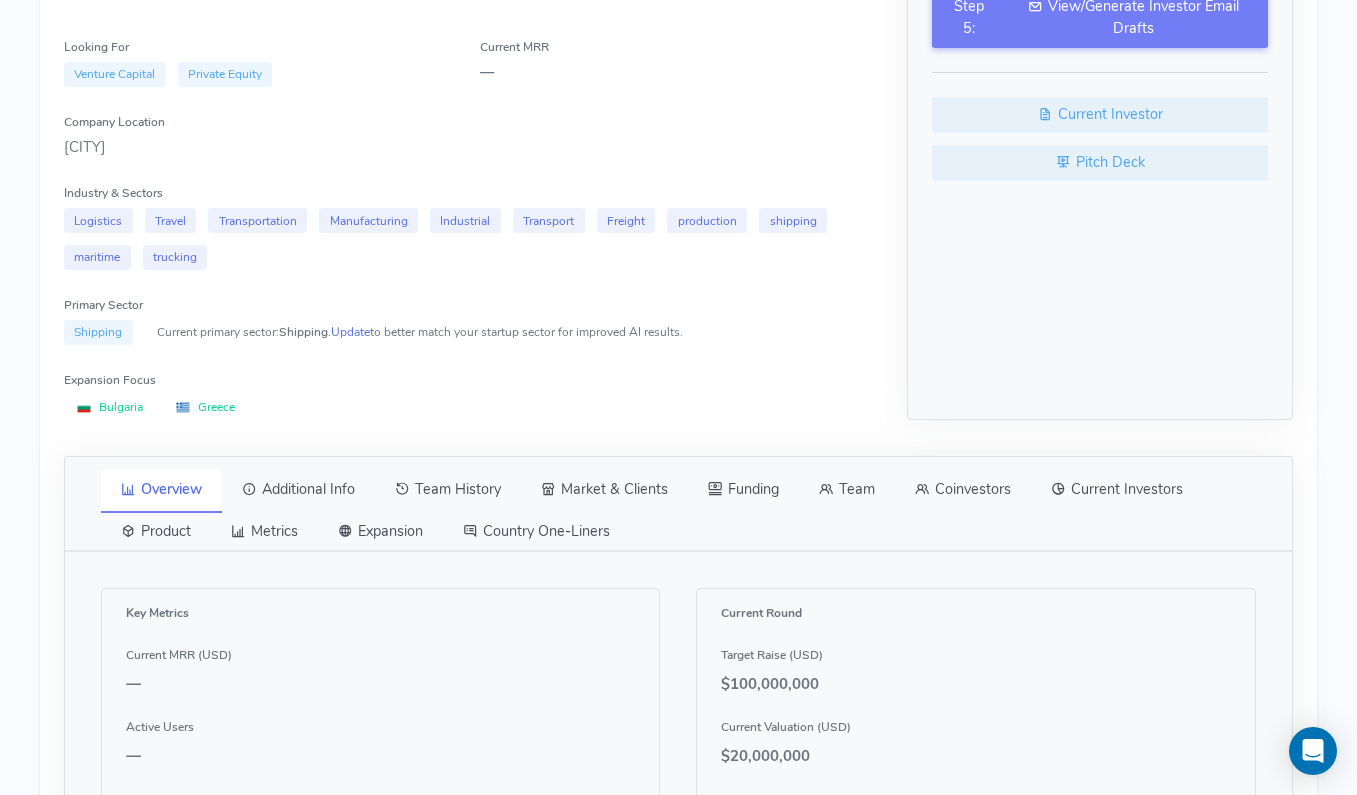 click on "Team" at bounding box center (847, 490) 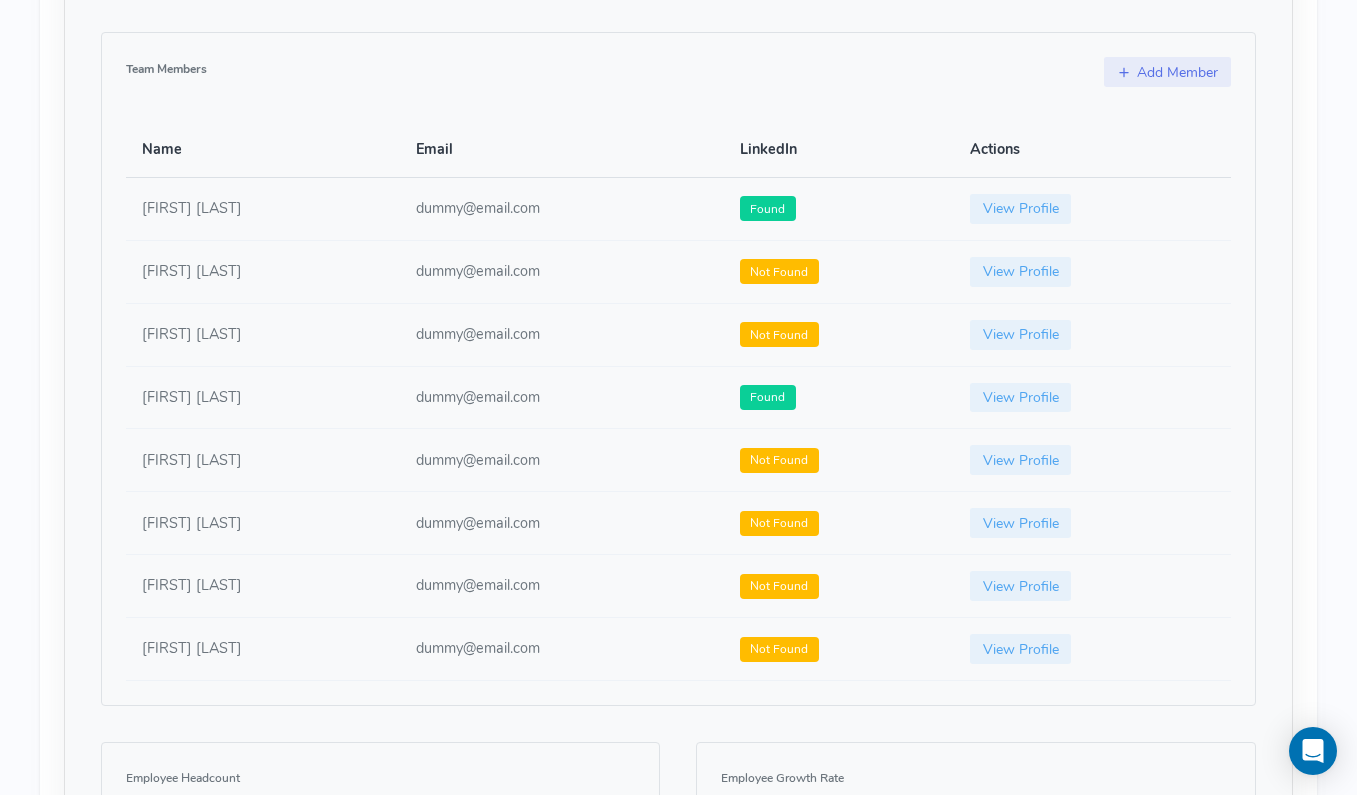 scroll, scrollTop: 1097, scrollLeft: 0, axis: vertical 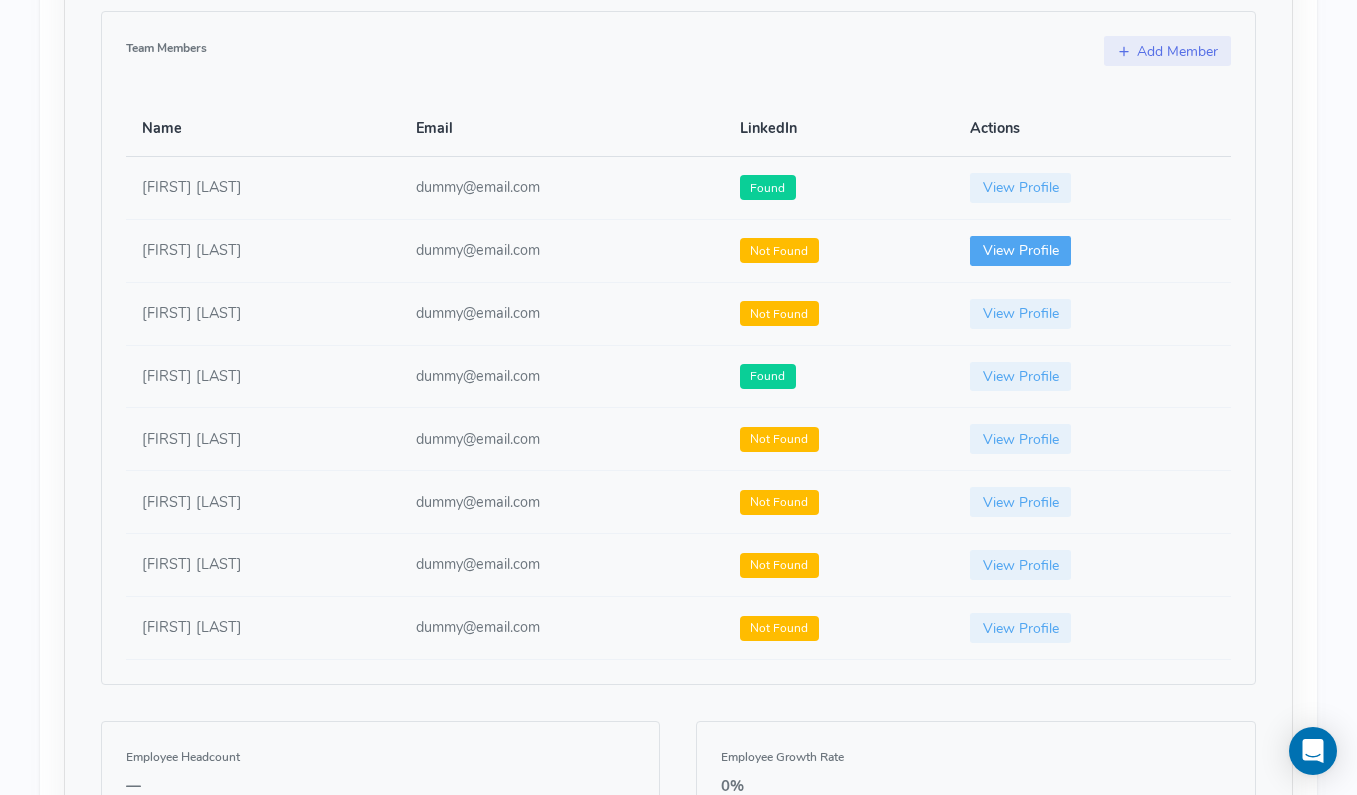 click on "View Profile" at bounding box center (1021, 251) 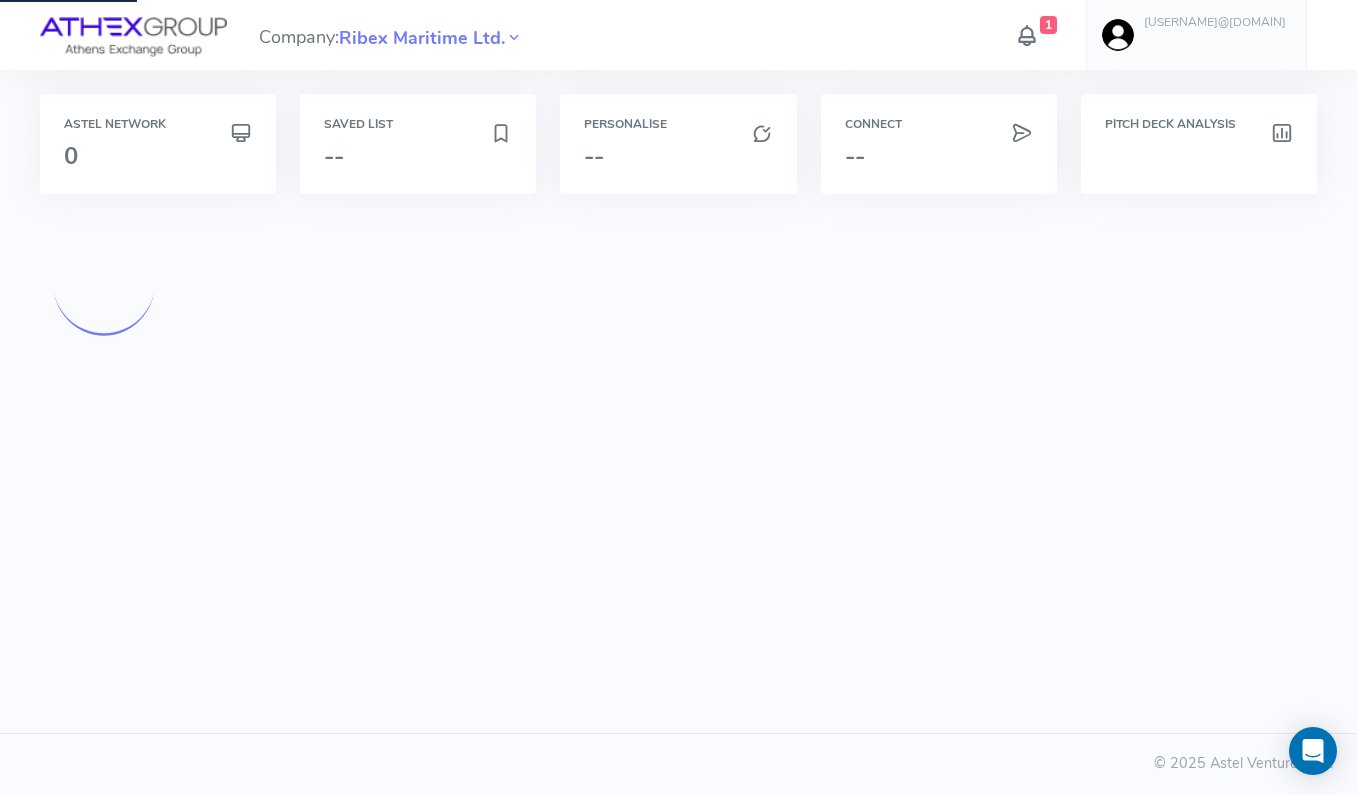scroll, scrollTop: 0, scrollLeft: 0, axis: both 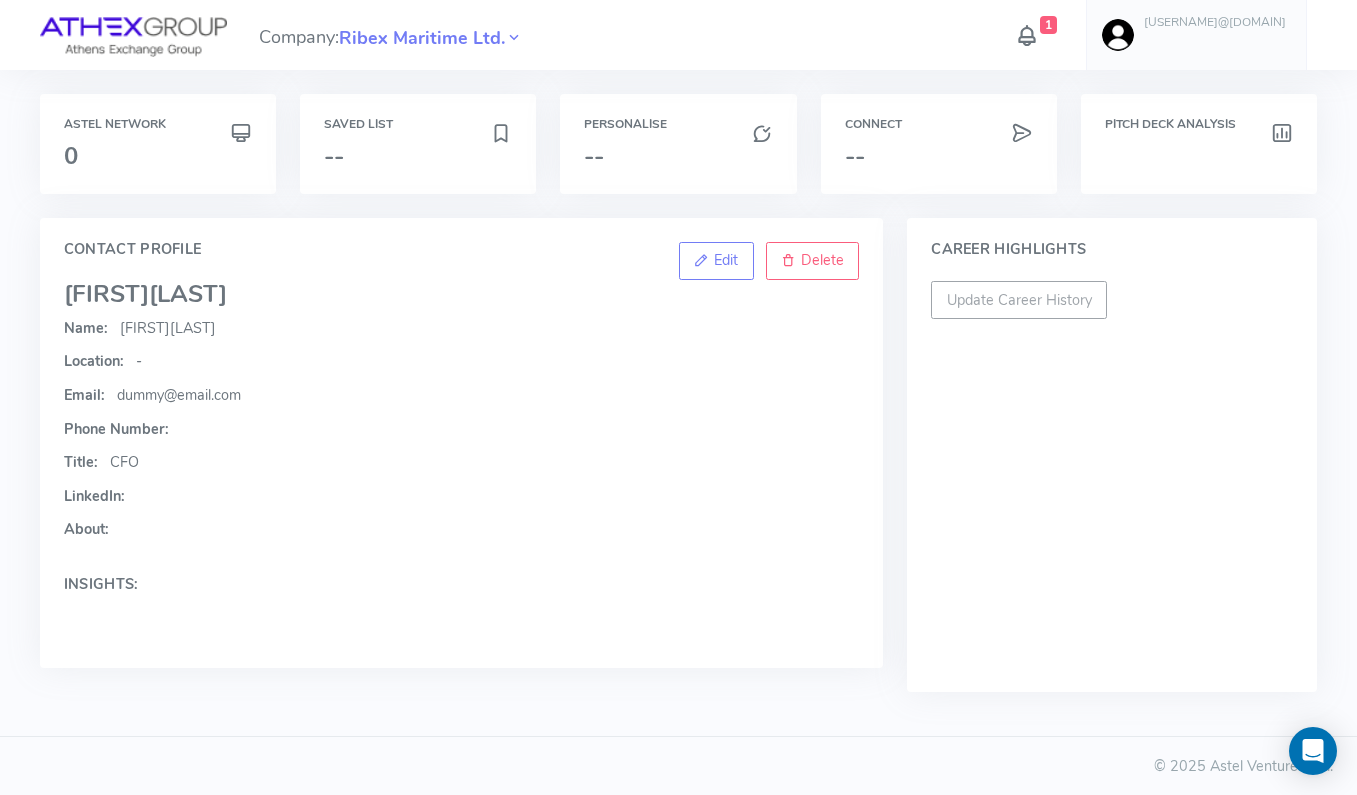 click on "[LAST]" at bounding box center [188, 294] 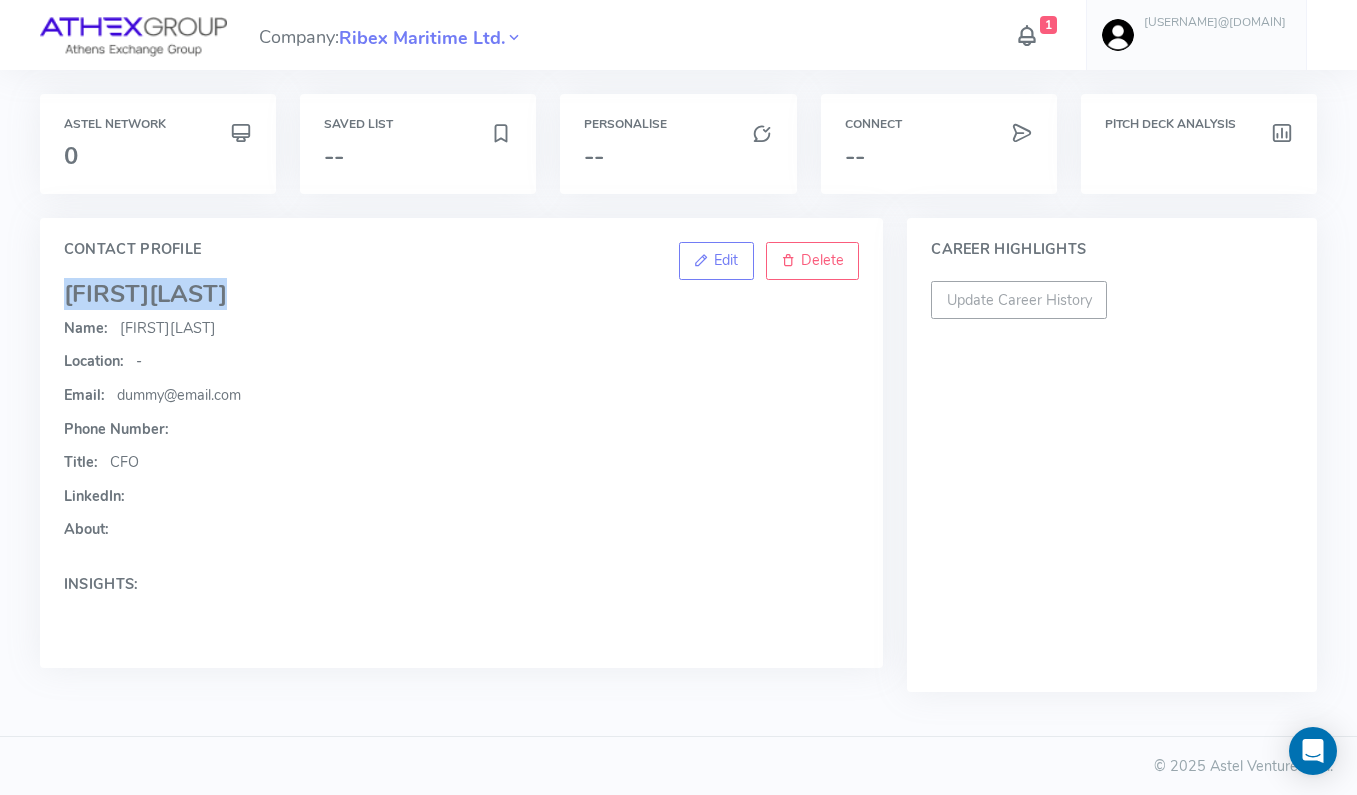 click on "[LAST]" at bounding box center [188, 294] 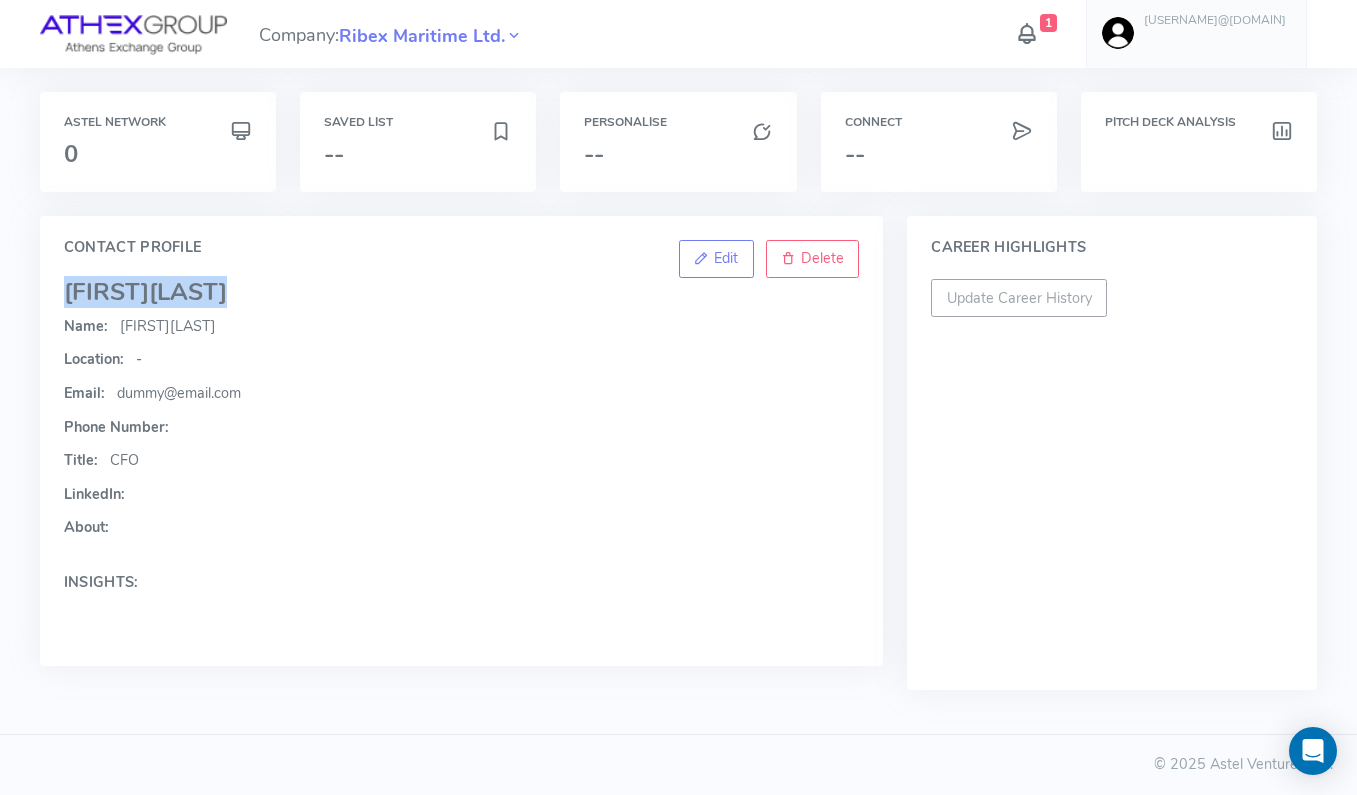 scroll, scrollTop: 0, scrollLeft: 0, axis: both 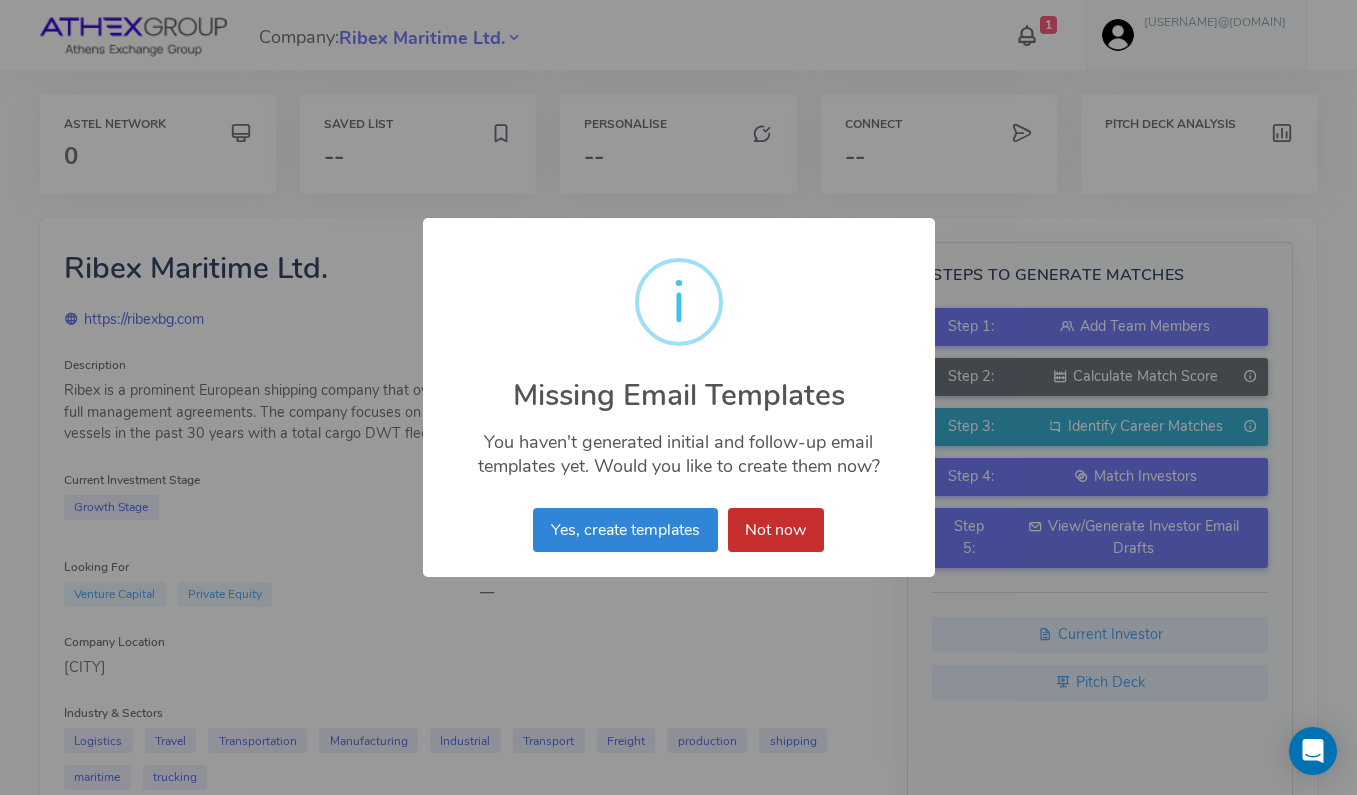 click on "Not now" at bounding box center [776, 530] 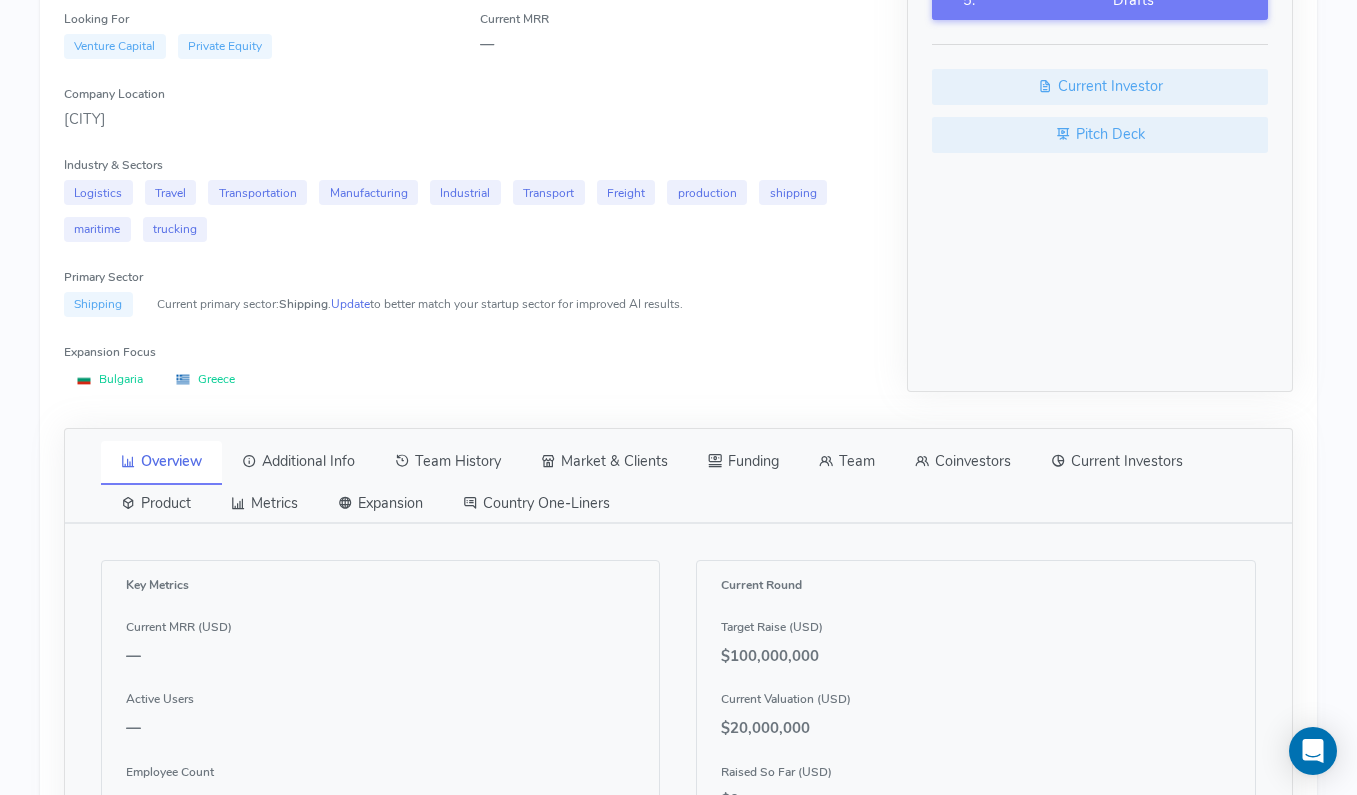 scroll, scrollTop: 546, scrollLeft: 0, axis: vertical 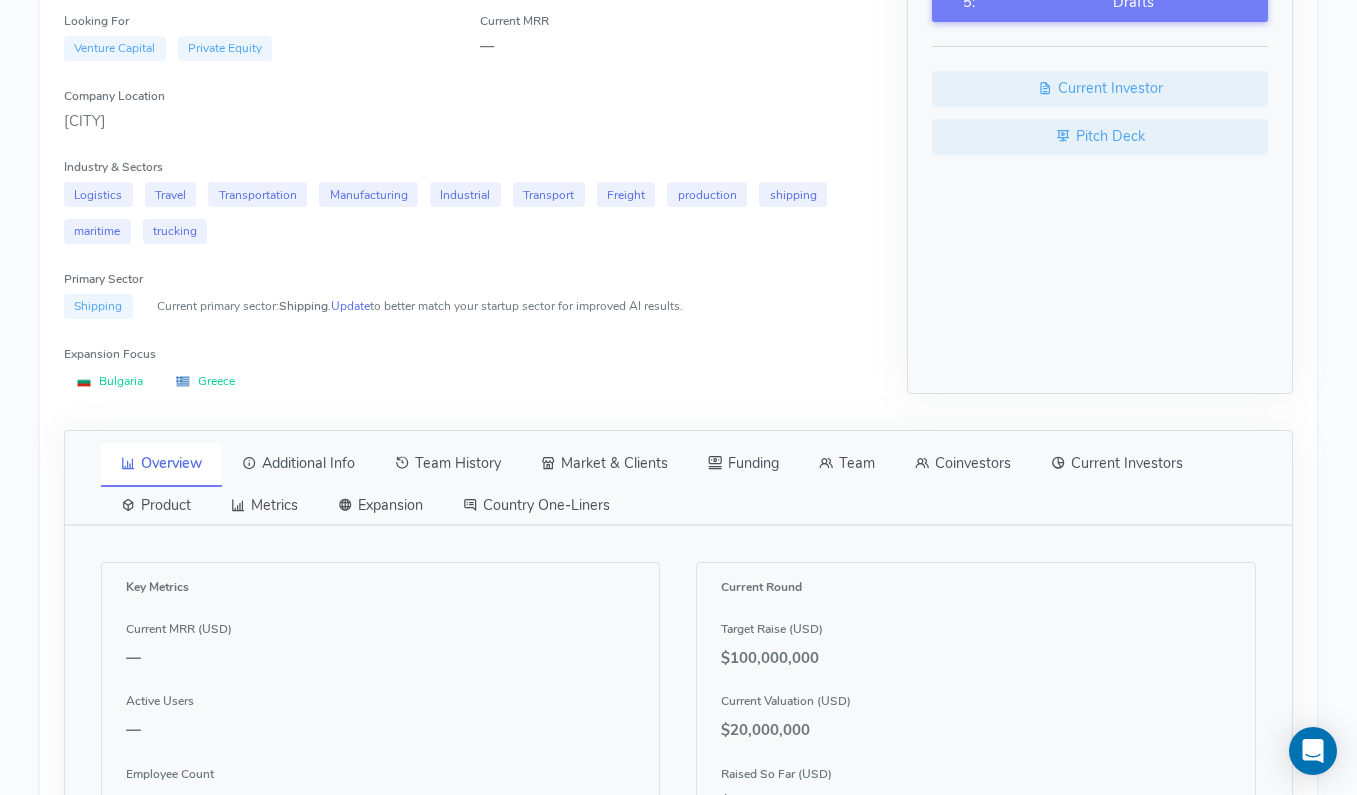 click on "Team" at bounding box center (847, 464) 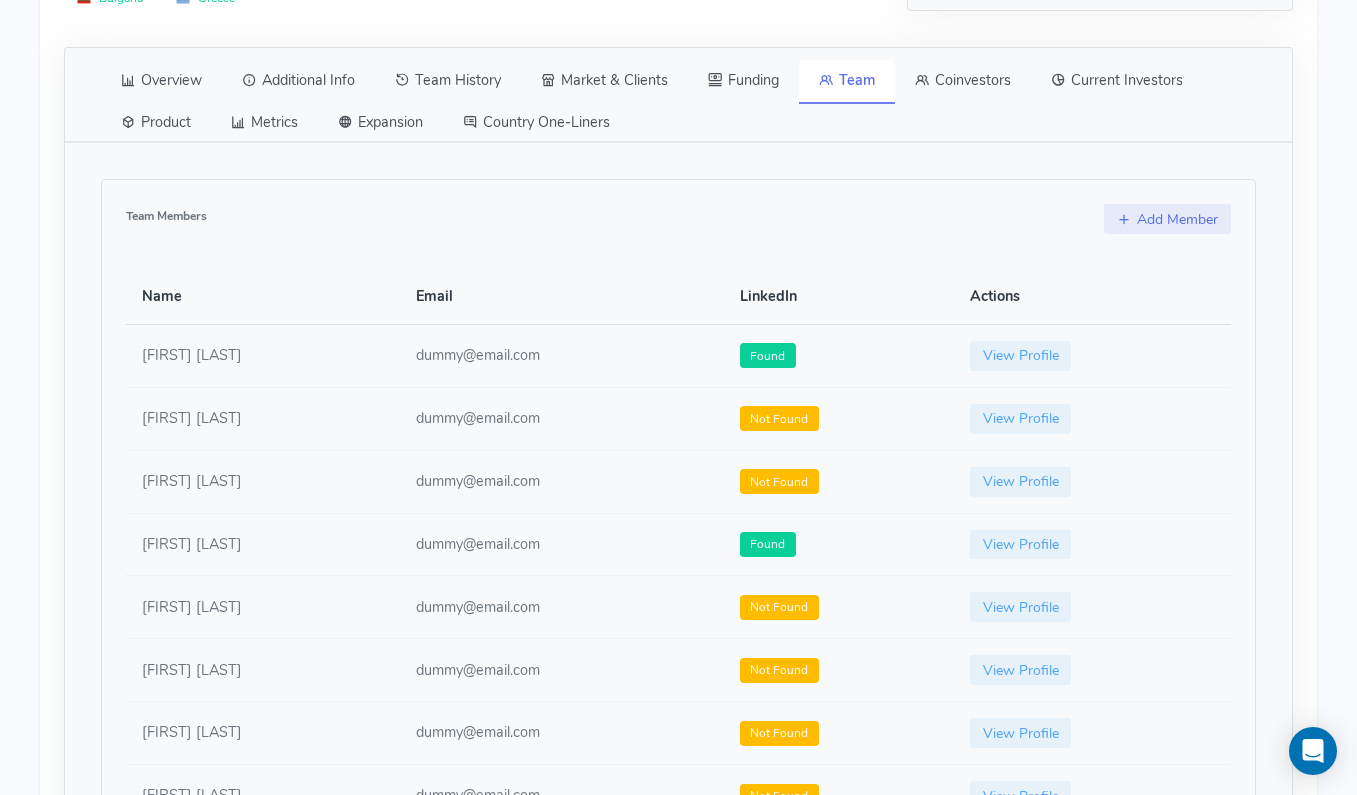 scroll, scrollTop: 953, scrollLeft: 0, axis: vertical 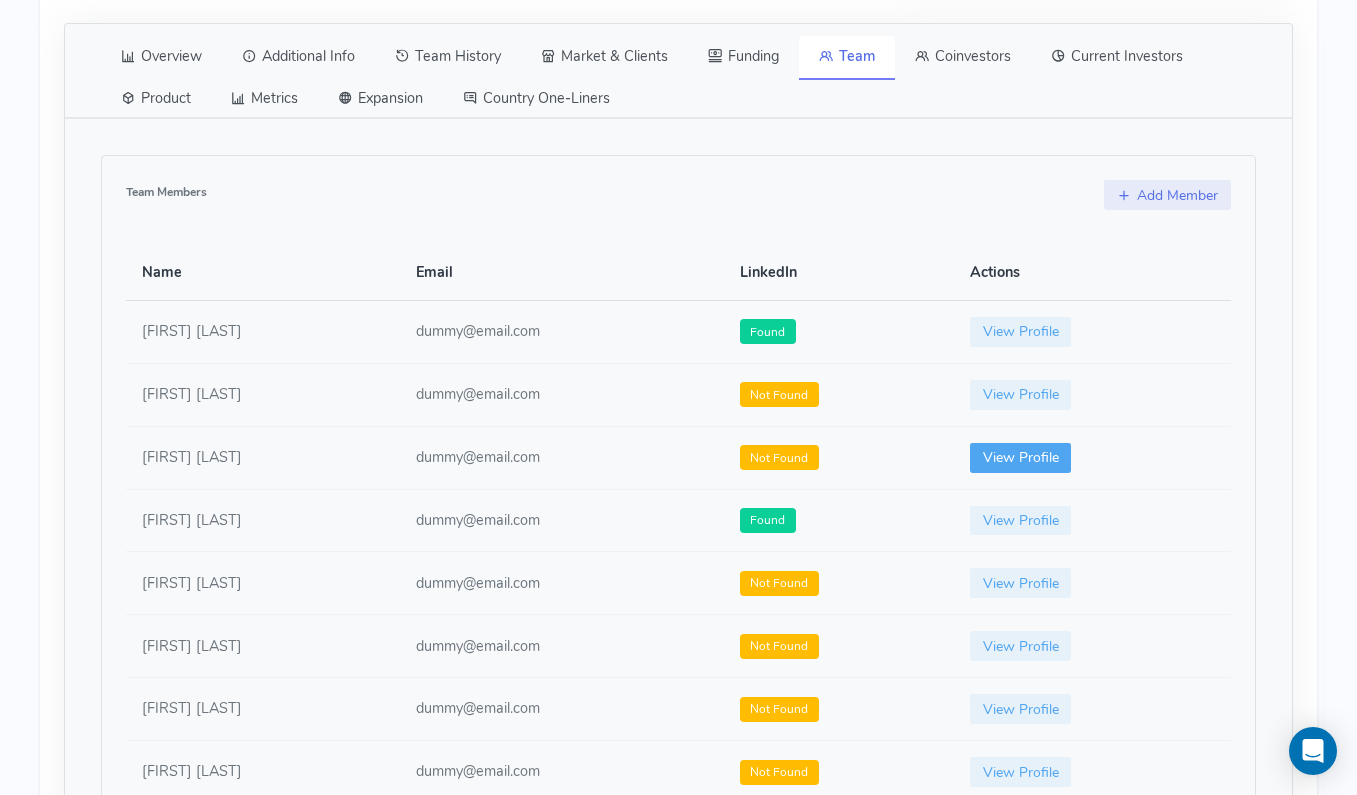 click on "View Profile" at bounding box center [1021, 458] 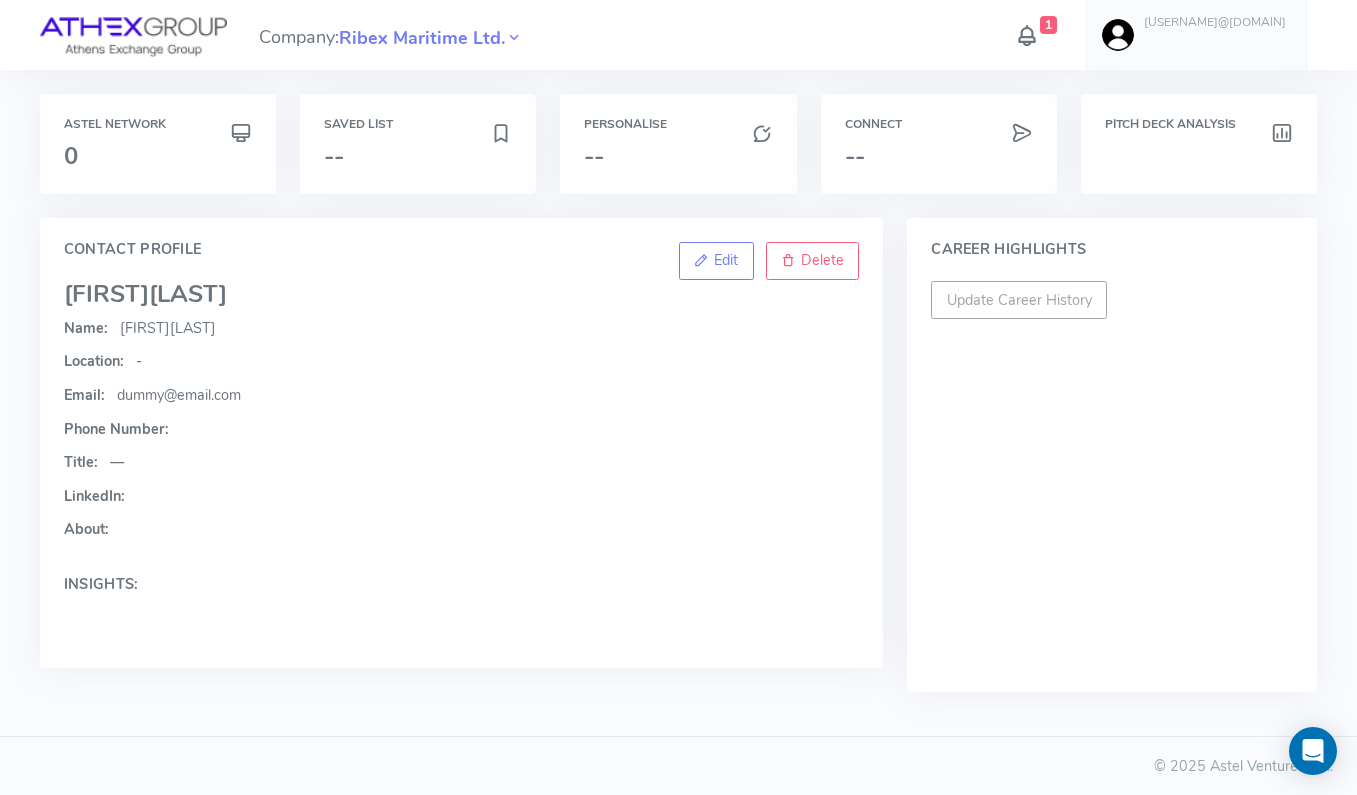click on "[LAST]" at bounding box center [188, 294] 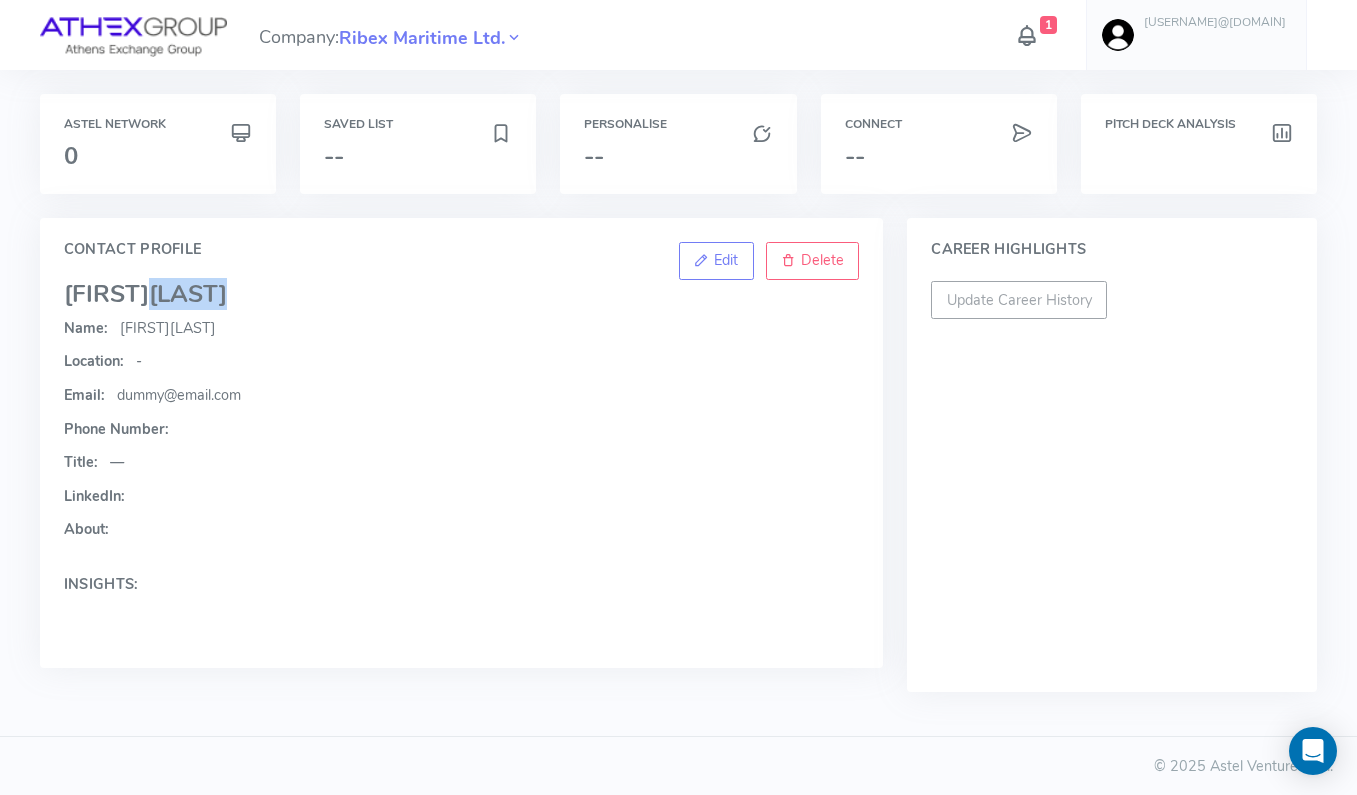 click on "[LAST]" at bounding box center [188, 294] 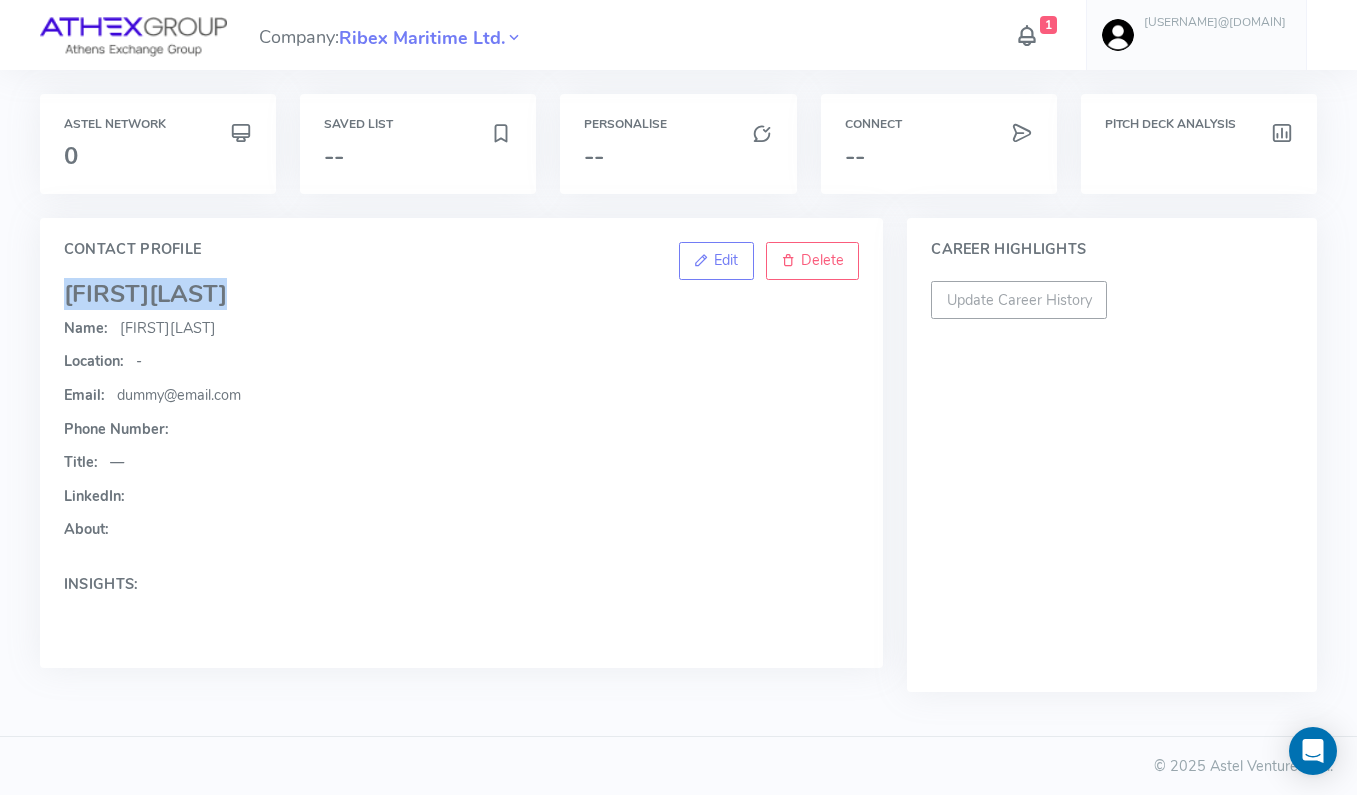 click on "[LAST]" at bounding box center (188, 294) 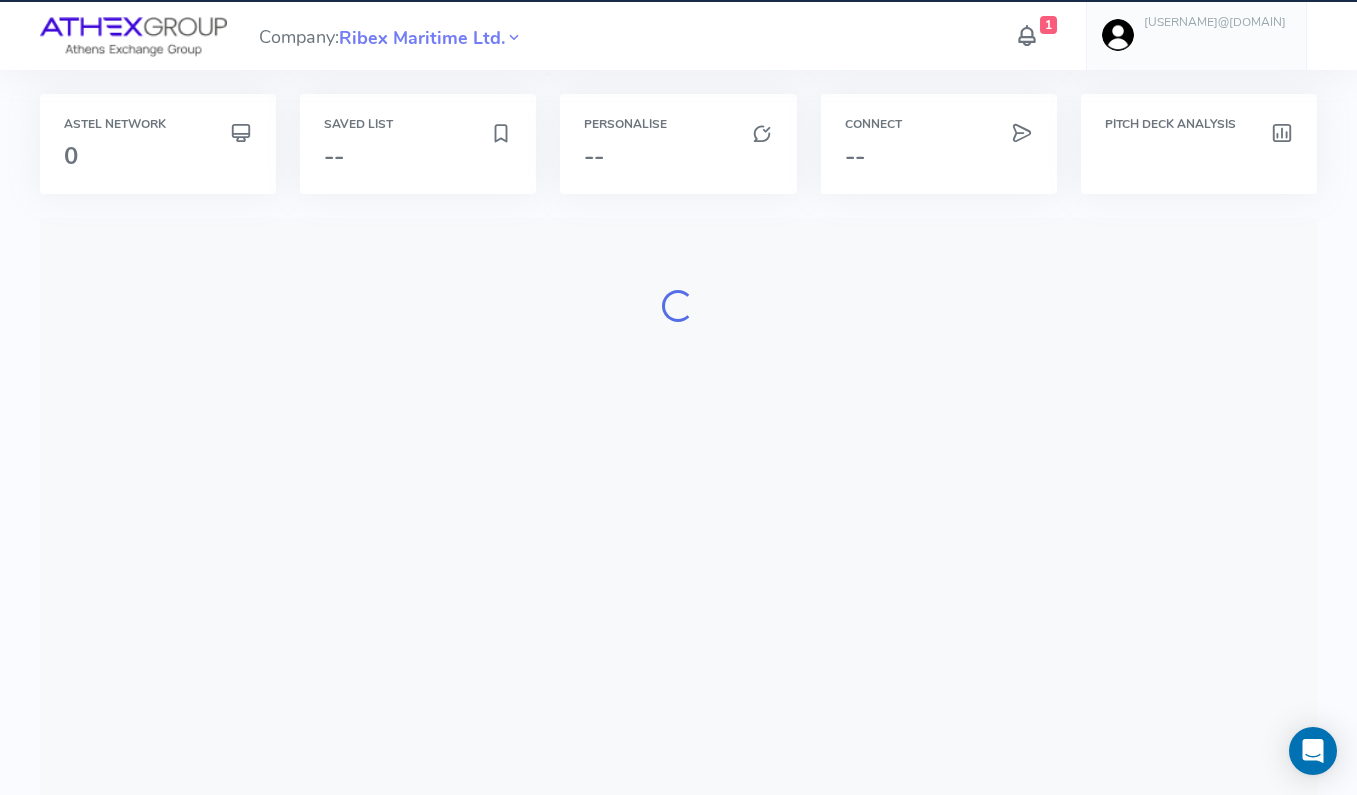 scroll, scrollTop: 177, scrollLeft: 0, axis: vertical 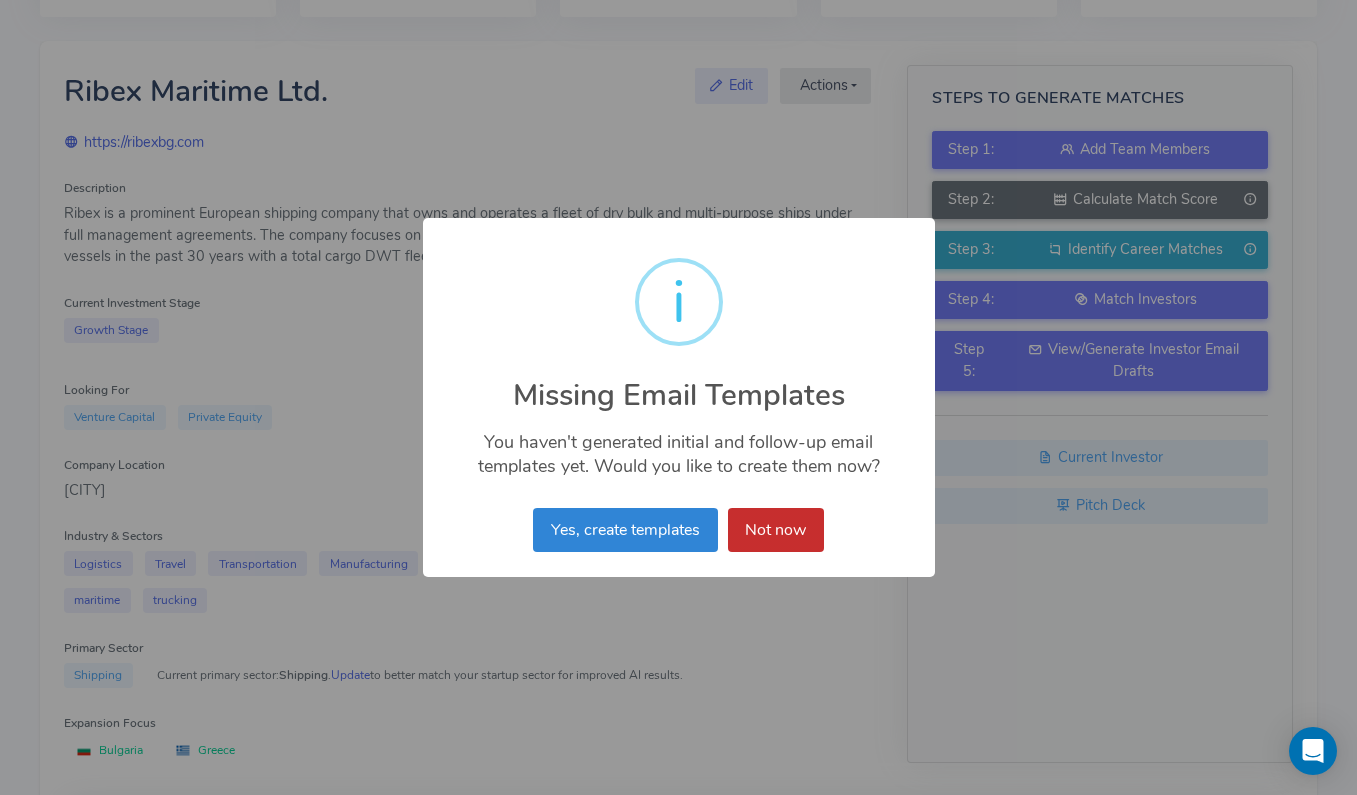 click on "Not now" at bounding box center (776, 530) 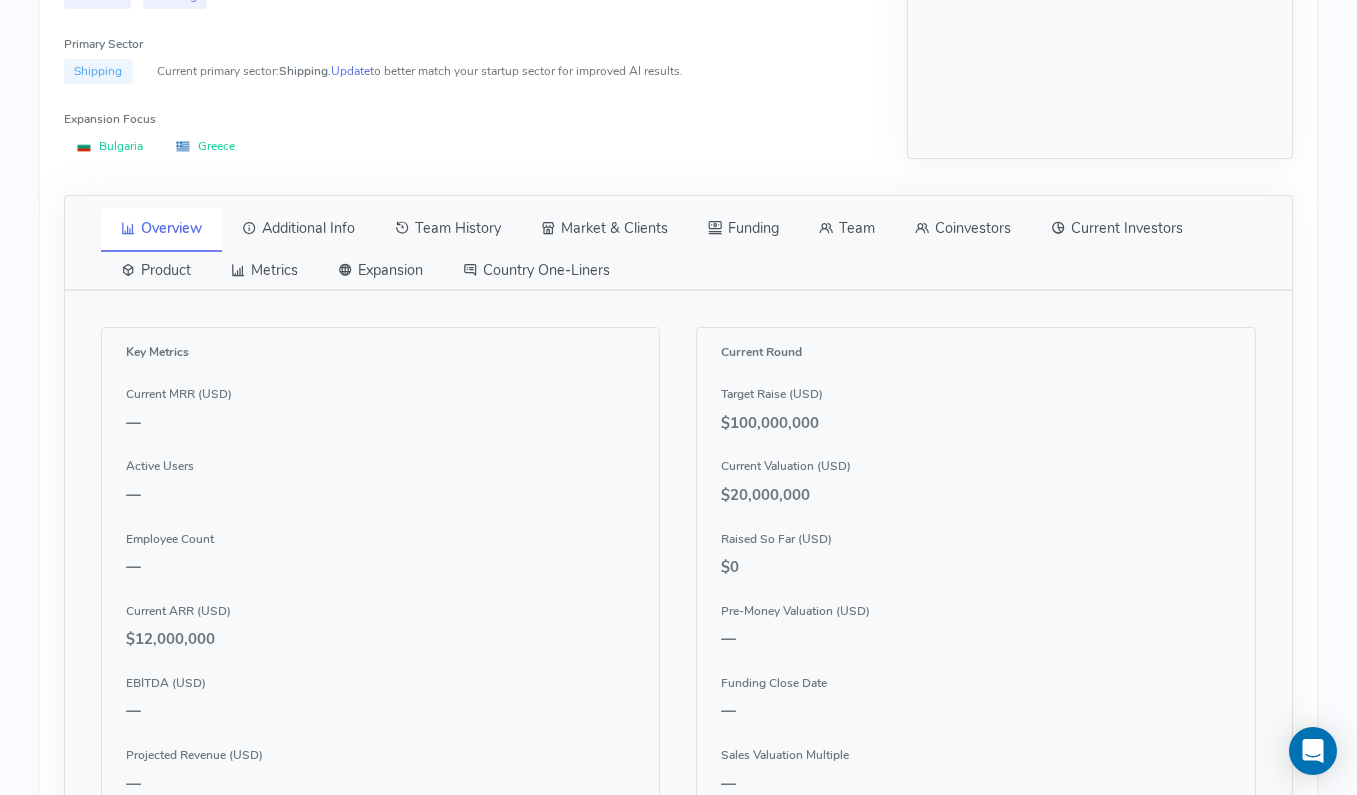 scroll, scrollTop: 798, scrollLeft: 0, axis: vertical 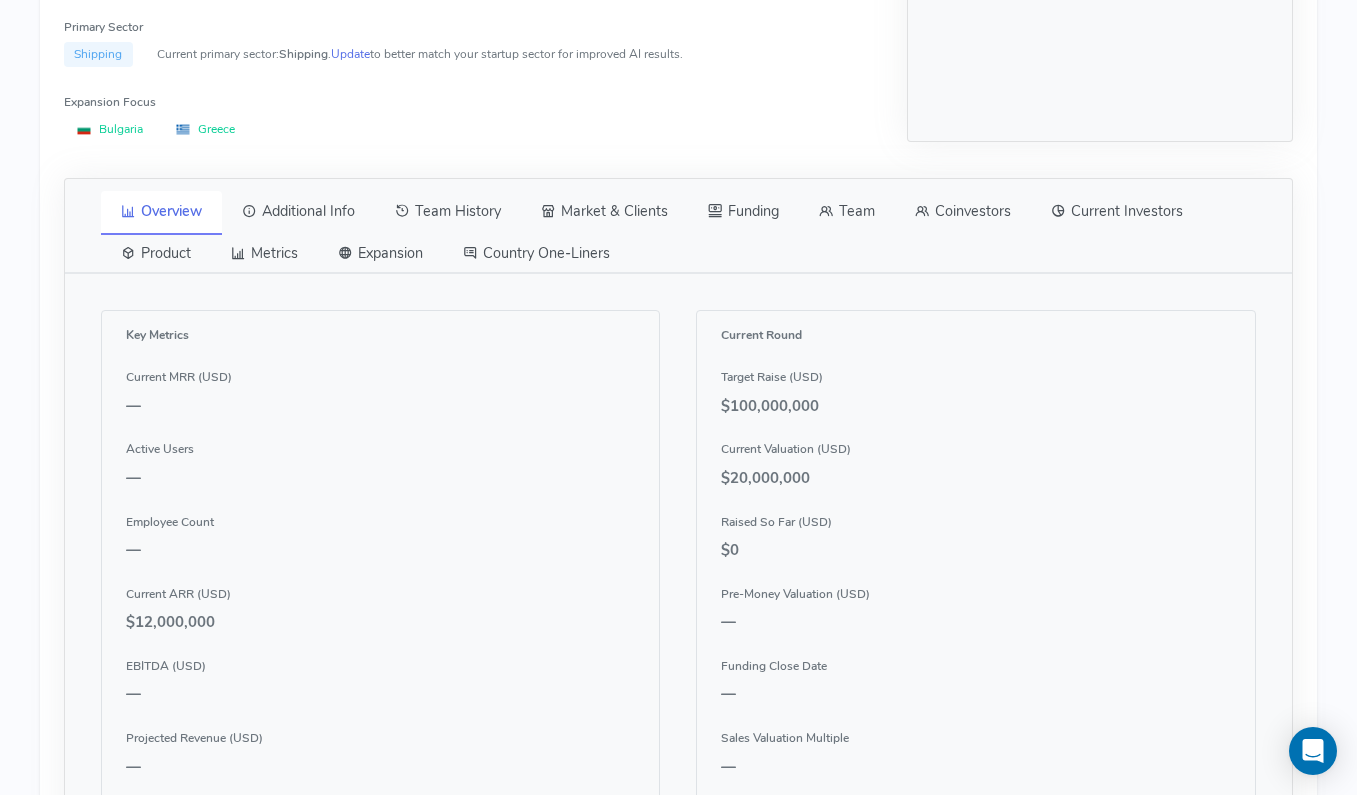 click on "Team" at bounding box center (847, 212) 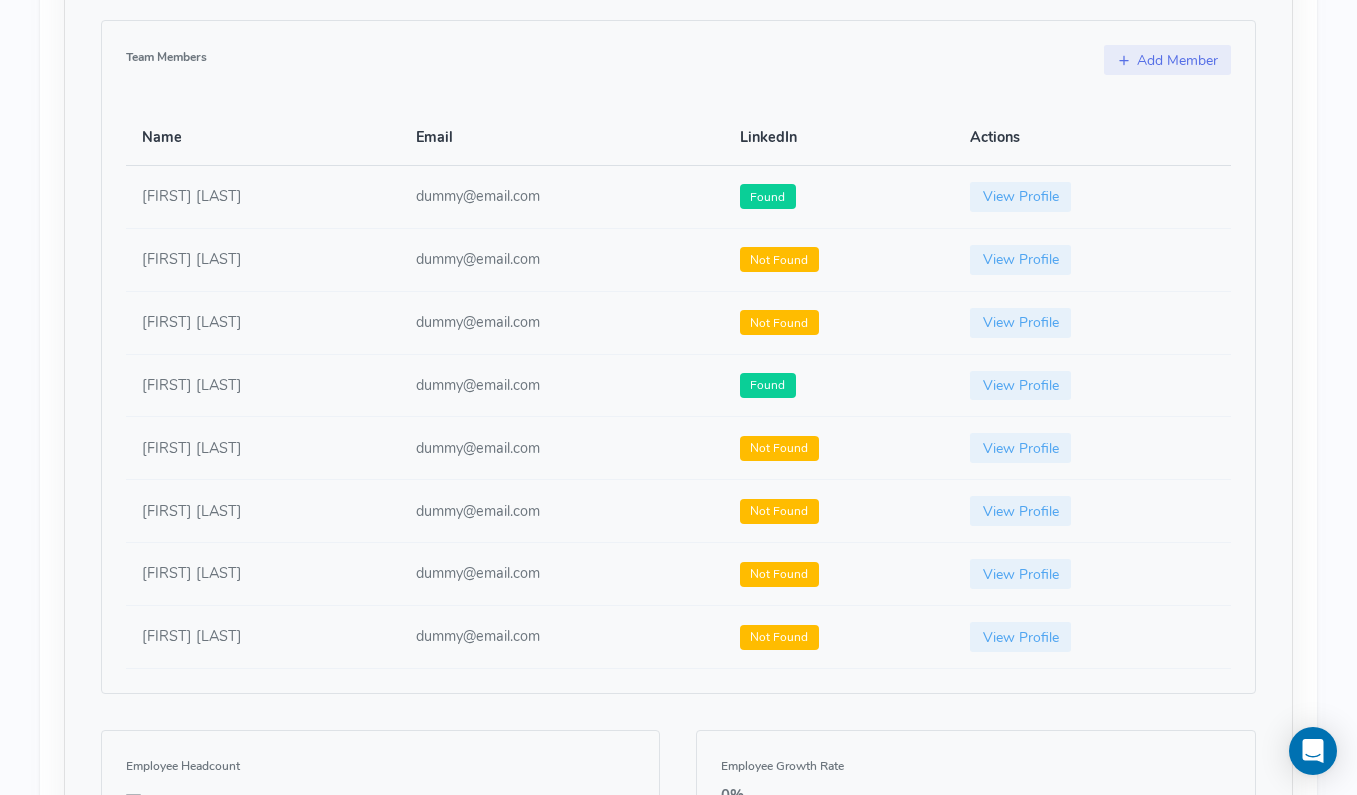 scroll, scrollTop: 1092, scrollLeft: 0, axis: vertical 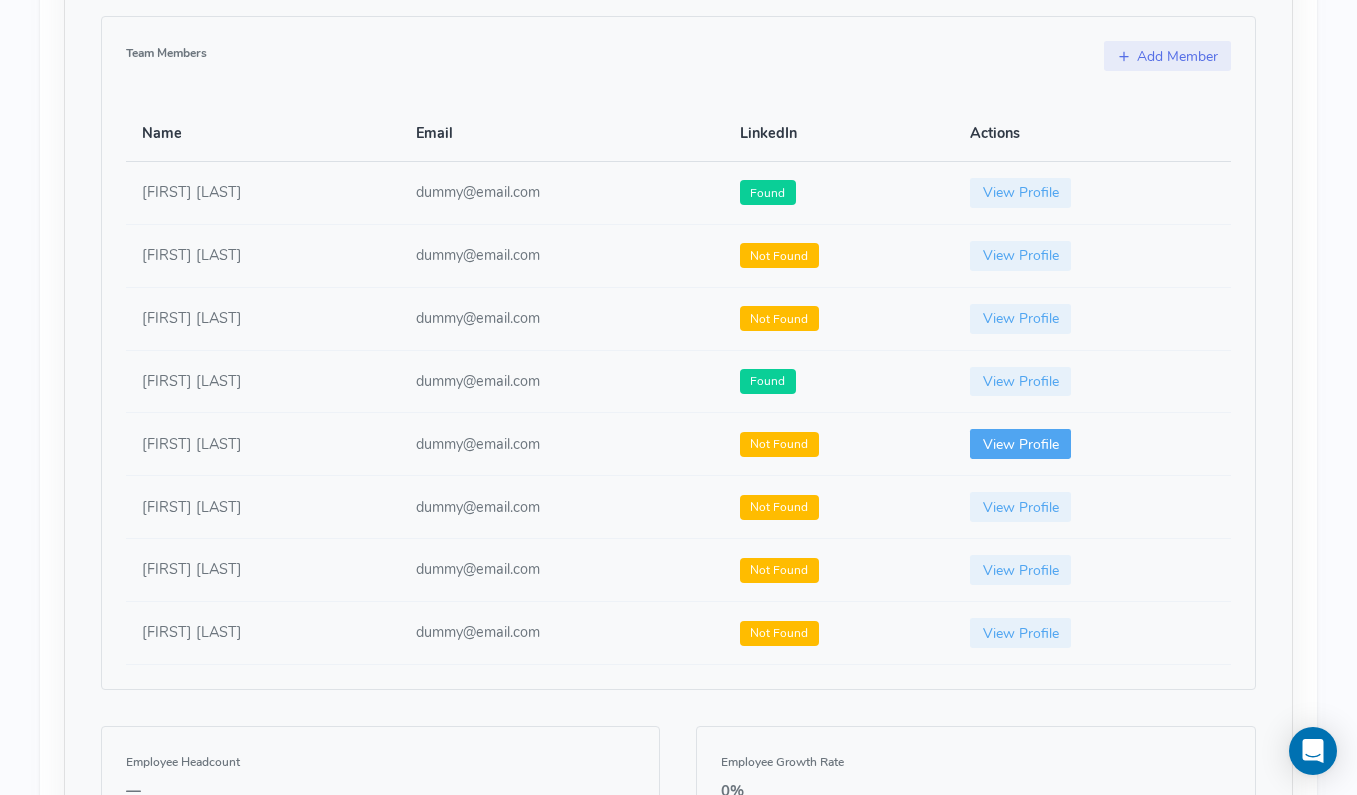 click on "View Profile" at bounding box center (1021, 444) 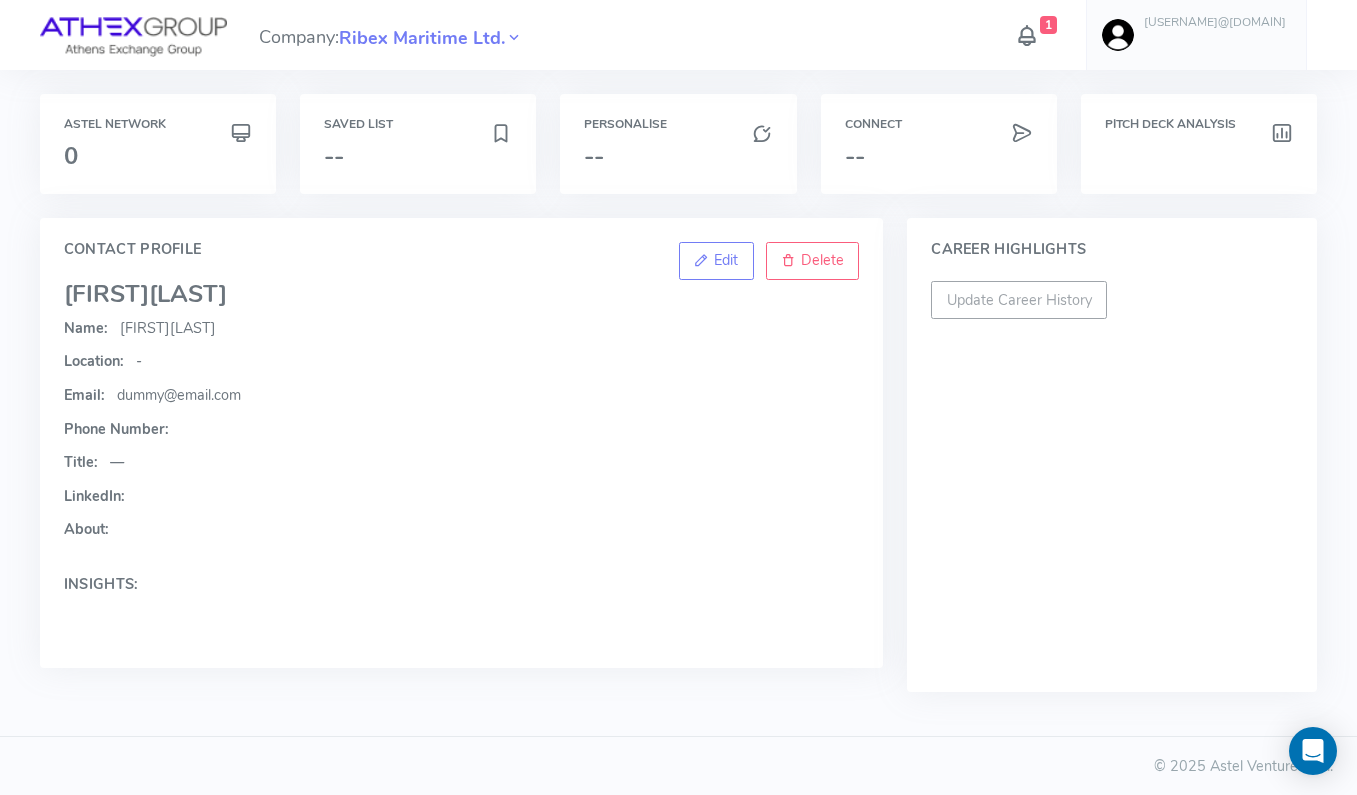 click on "[FIRST] [LAST]" at bounding box center (461, 294) 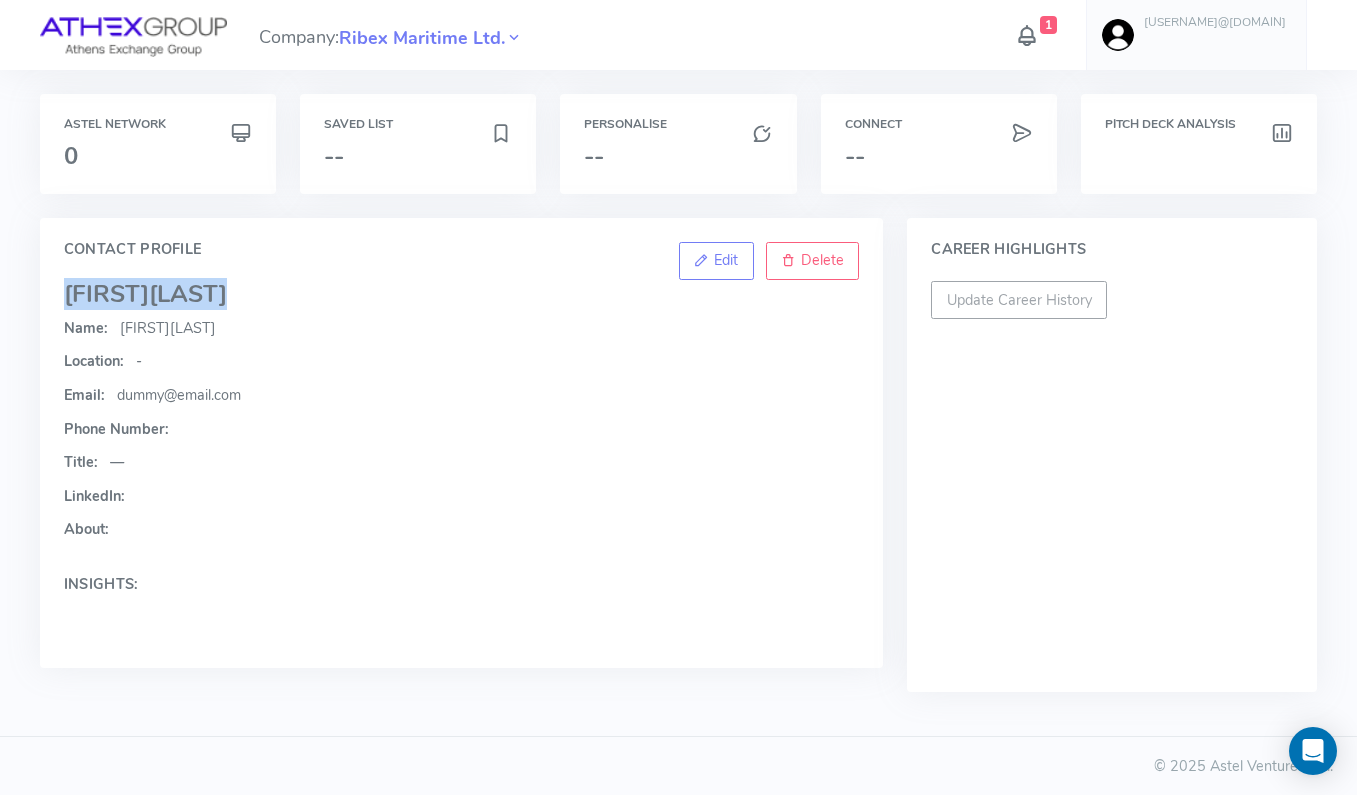 click on "[FIRST] [LAST]" at bounding box center (461, 294) 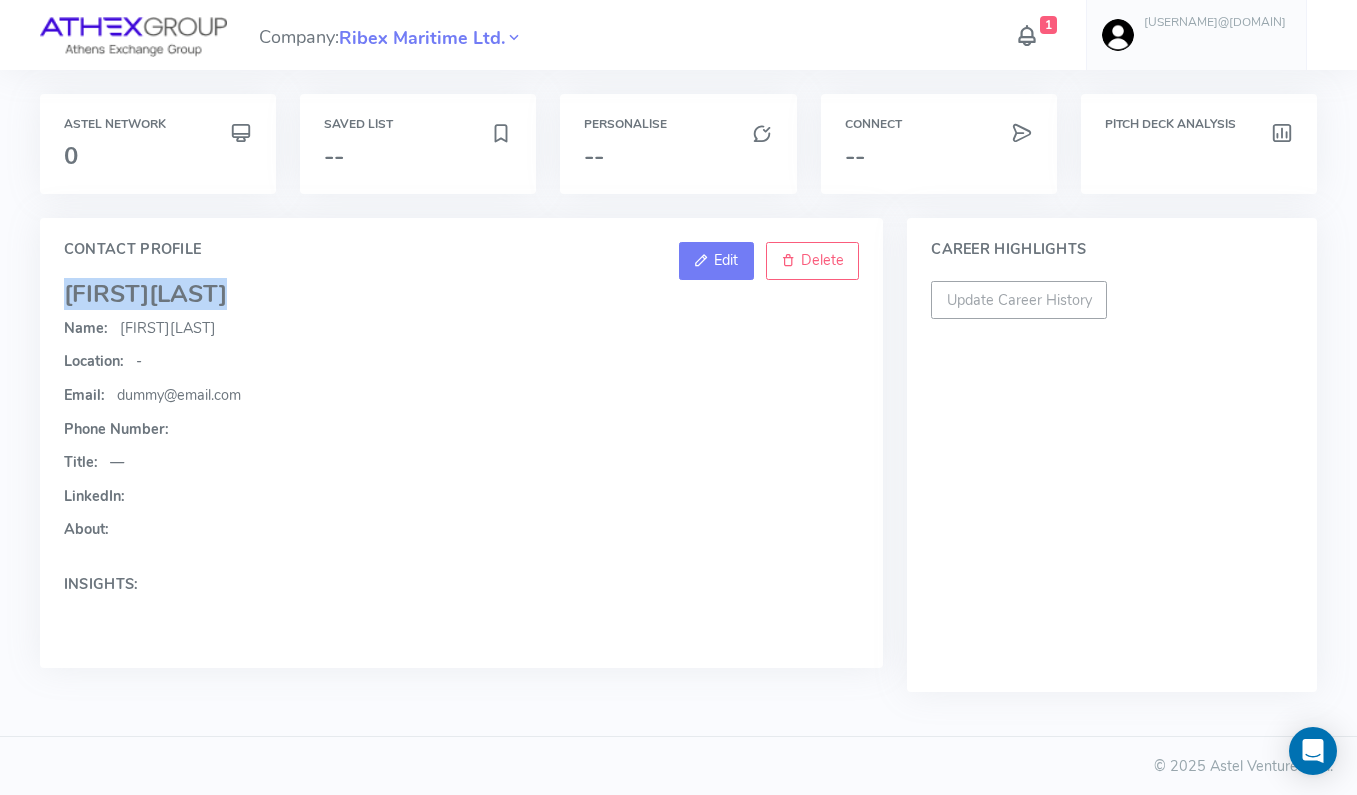 click on "Edit" at bounding box center [716, 261] 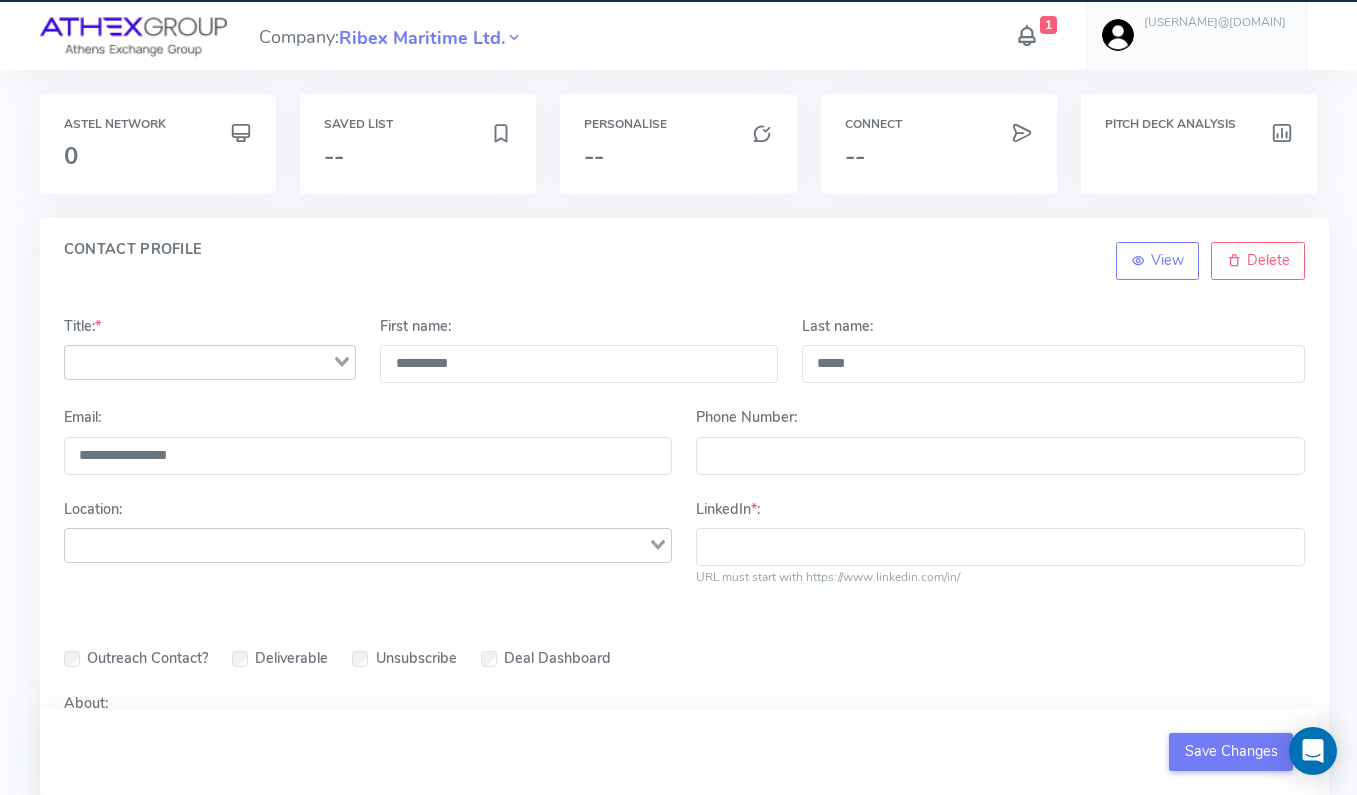 scroll, scrollTop: 184, scrollLeft: 0, axis: vertical 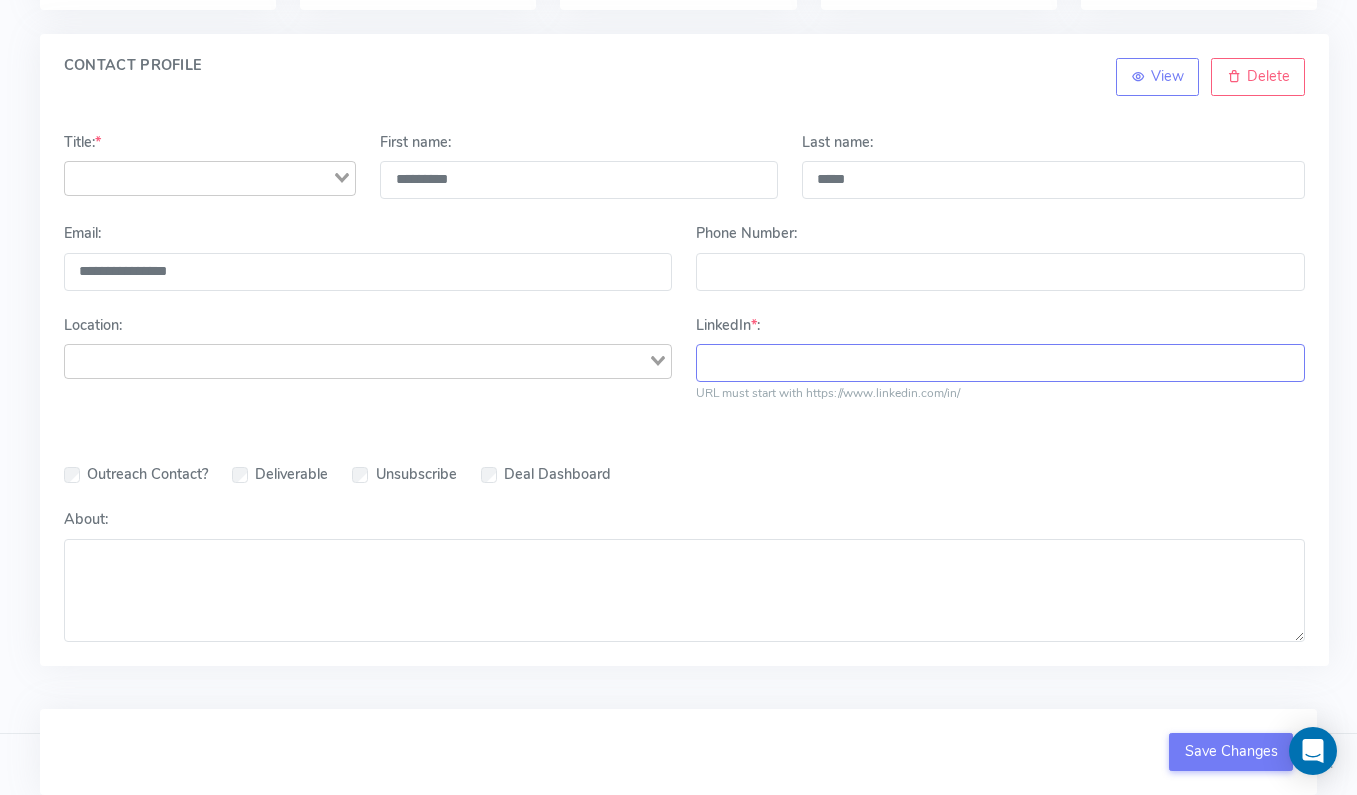 click on "LinkedIn * :" at bounding box center (1000, 363) 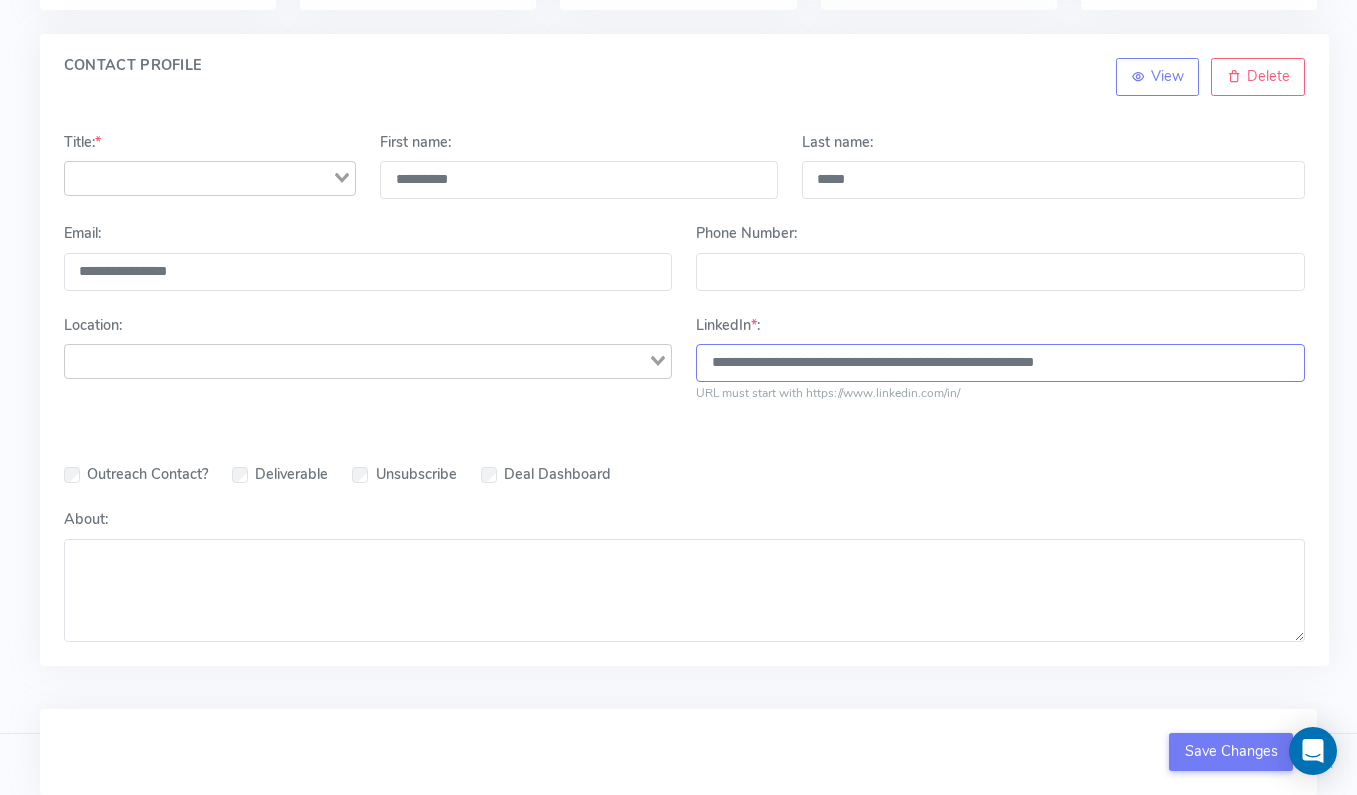 type on "**********" 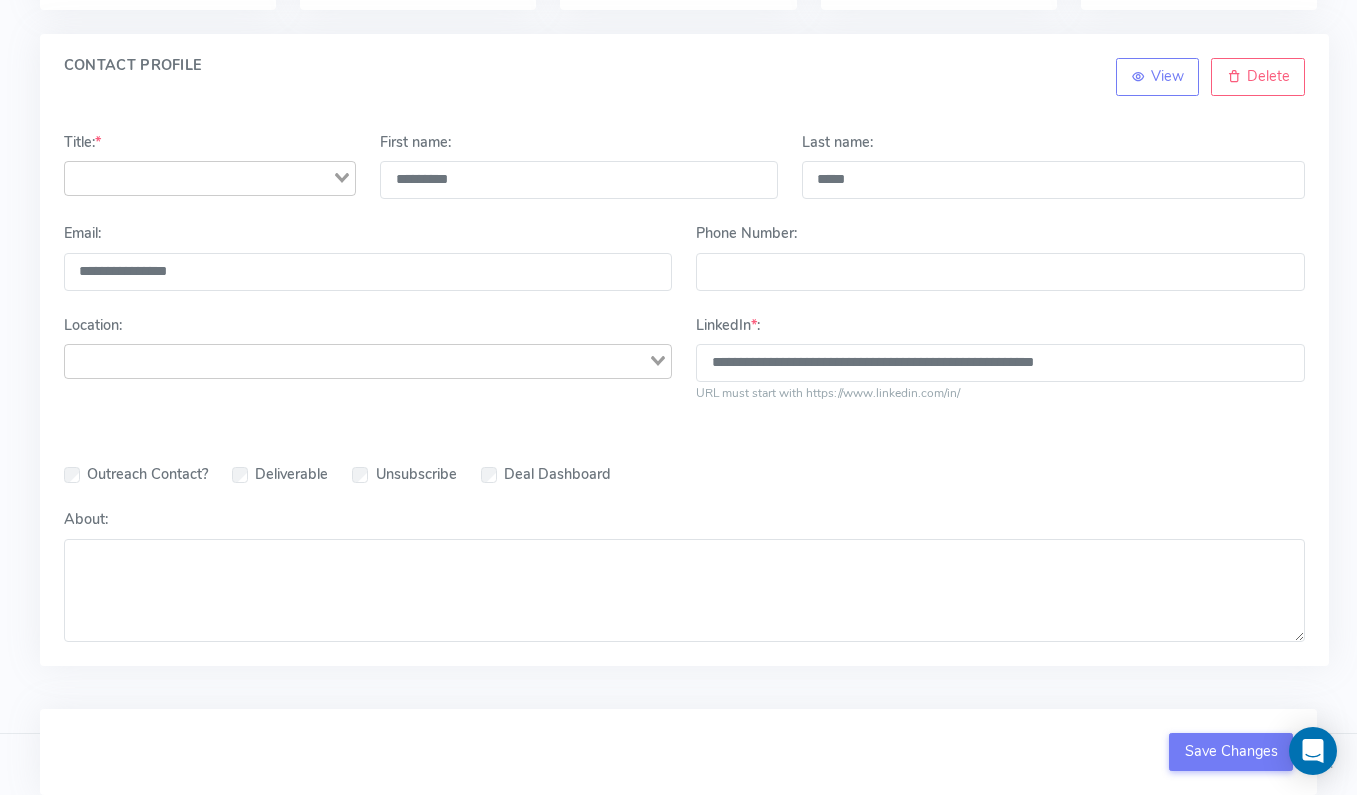 click 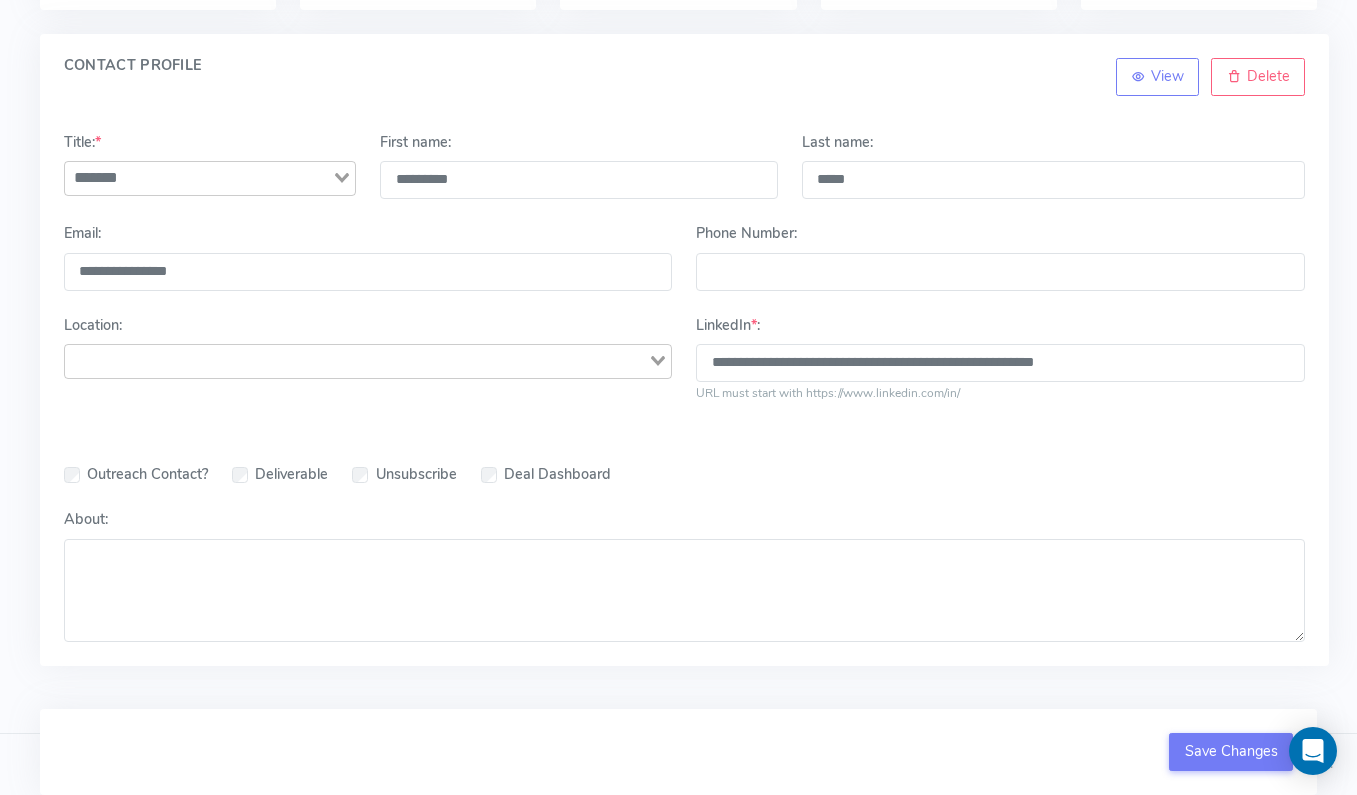 click on "******" 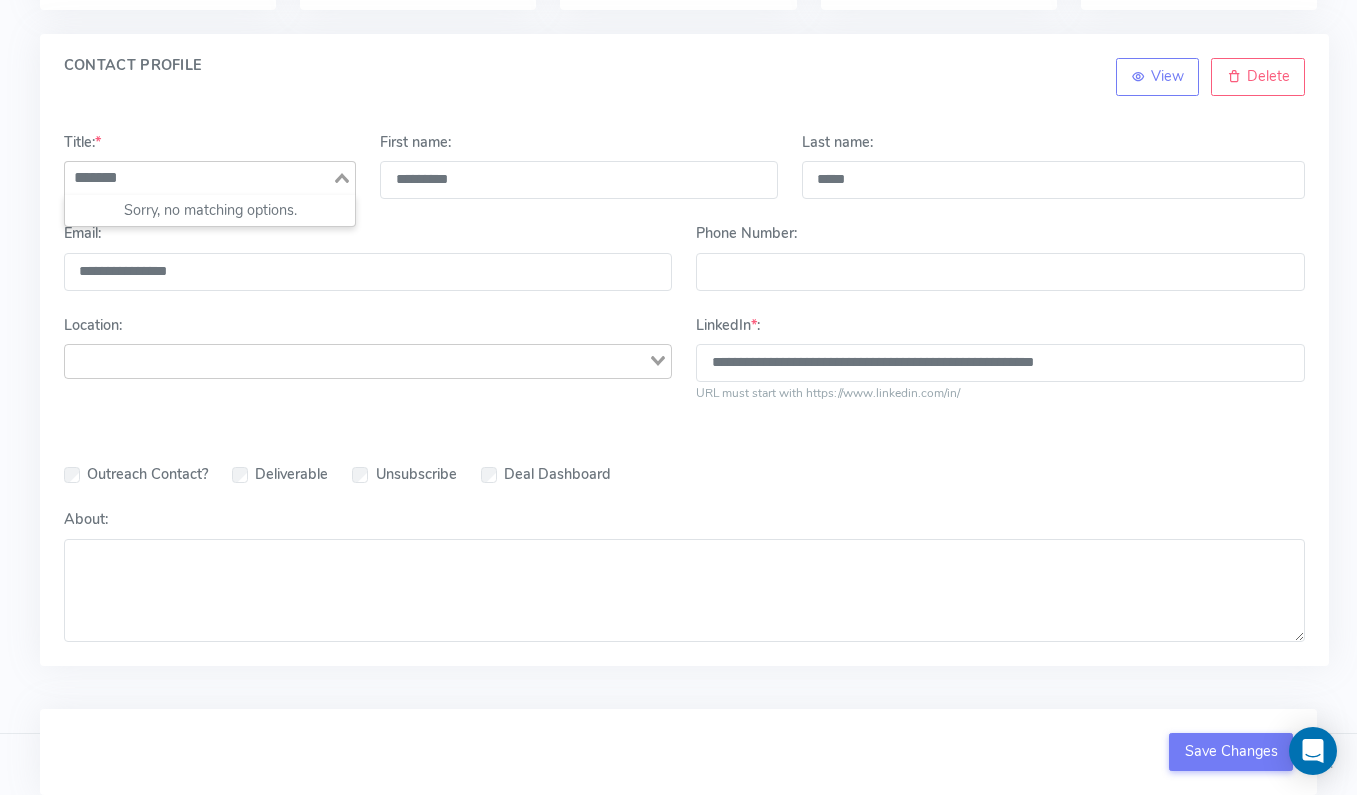 click on "******" 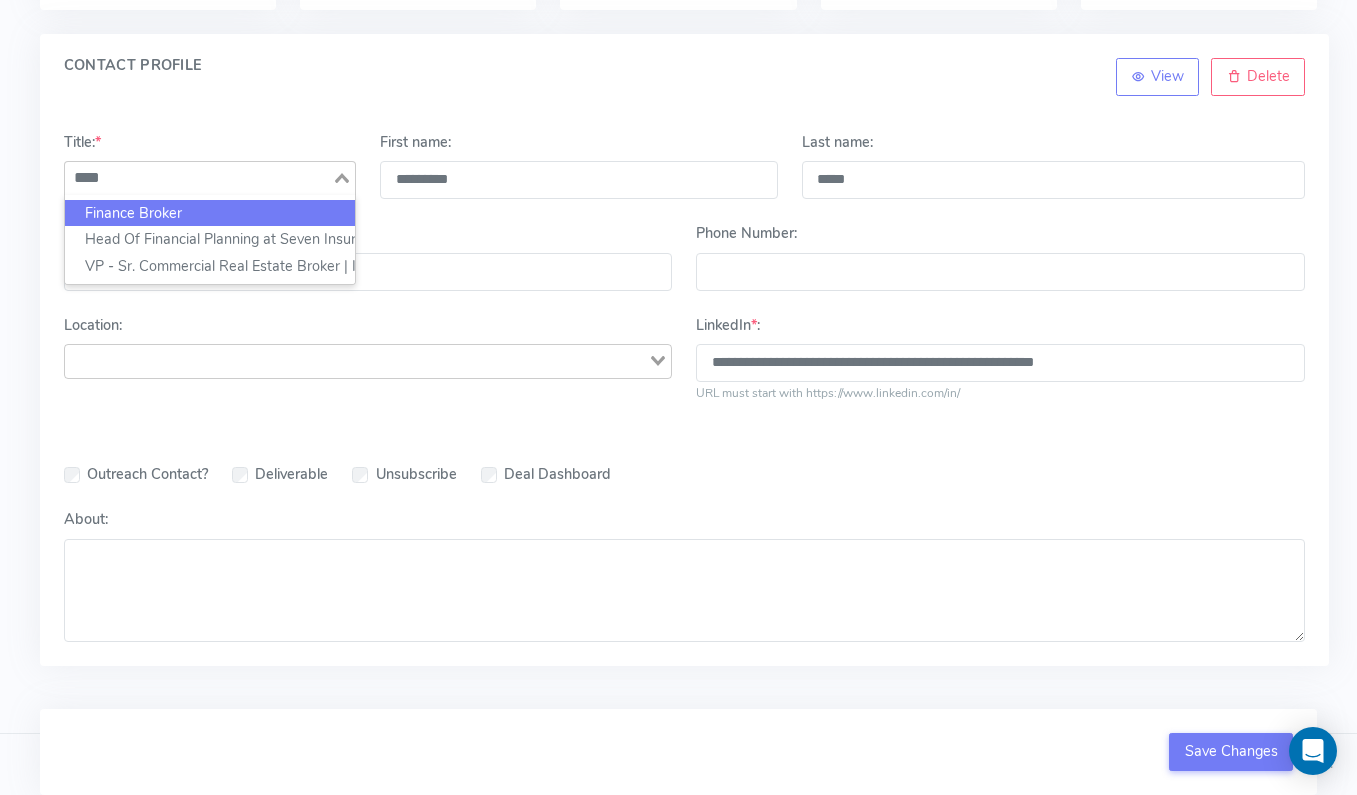 click on "Finance Broker" 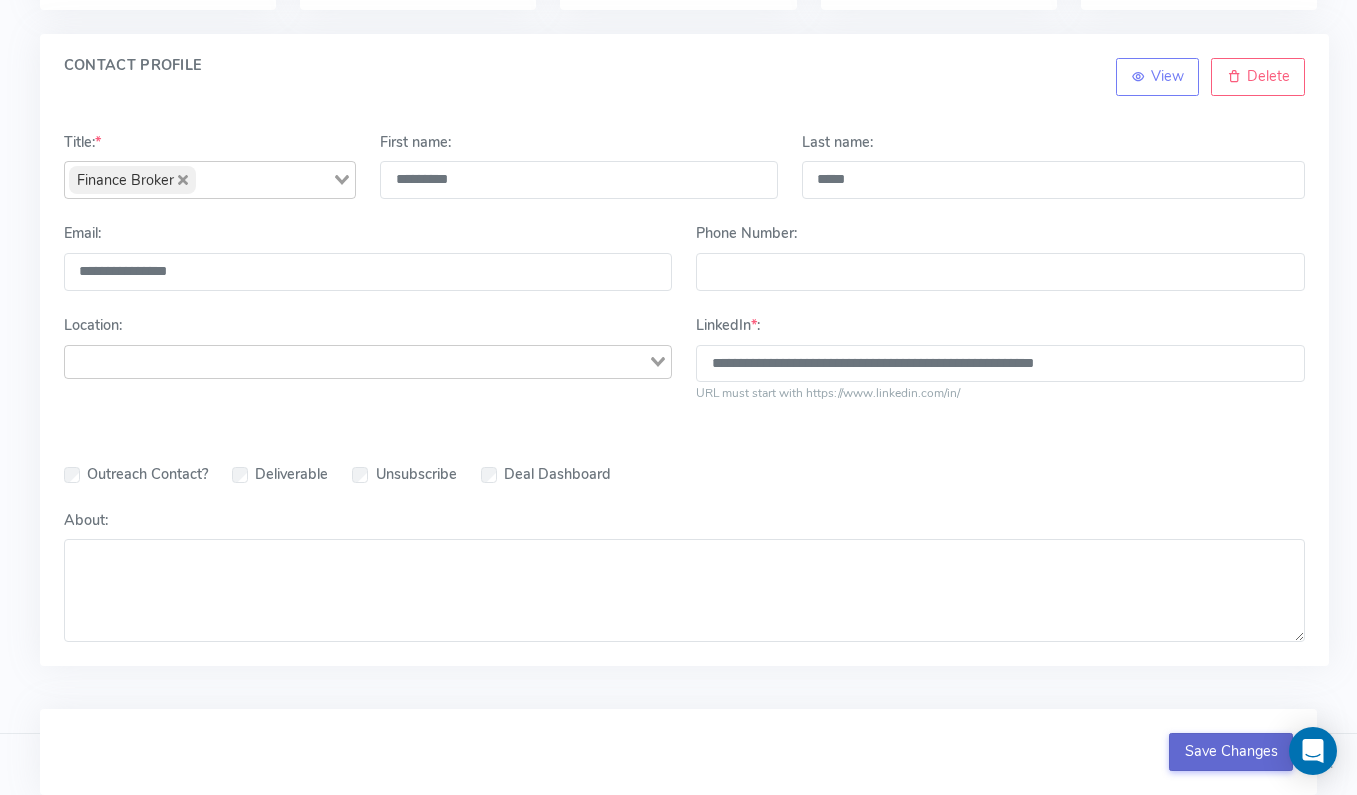 click on "Save Changes" at bounding box center [1231, 752] 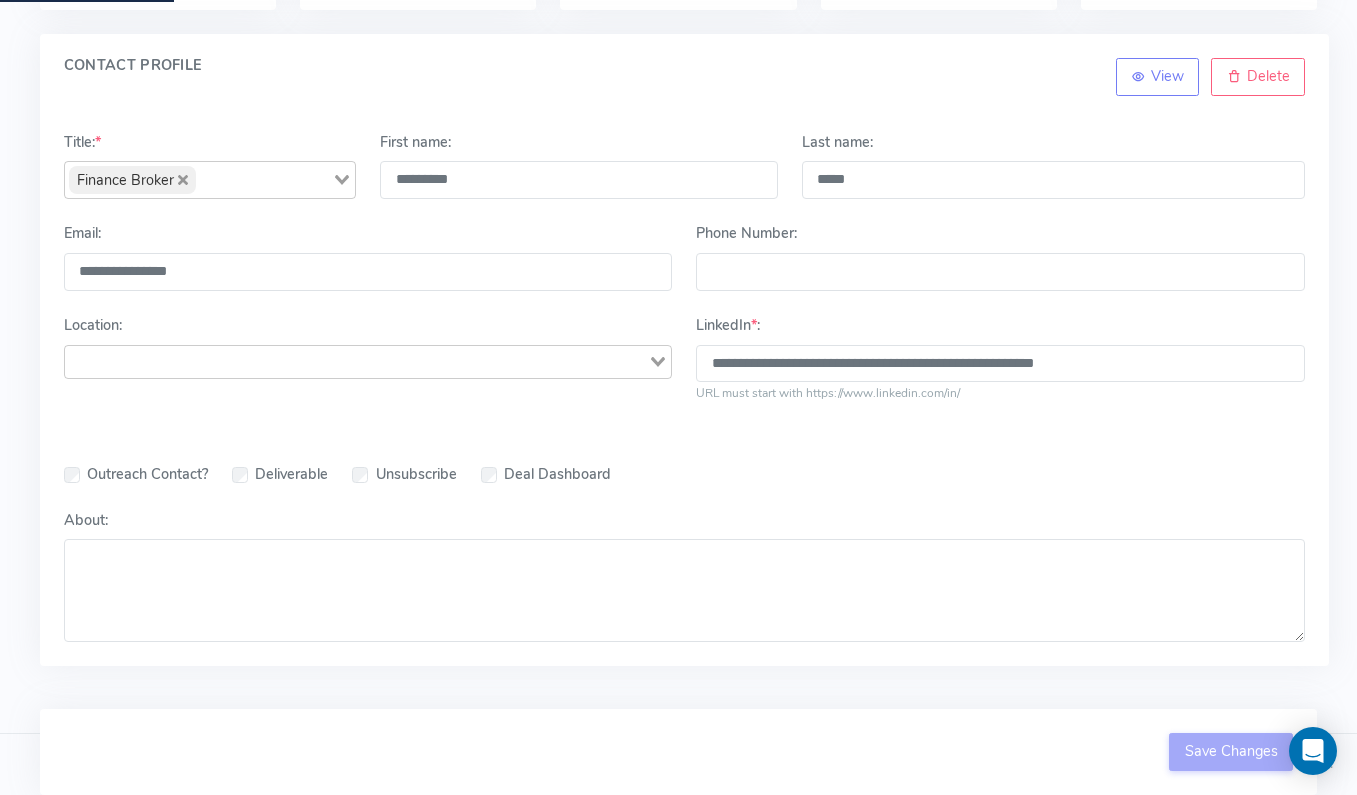 scroll, scrollTop: 0, scrollLeft: 0, axis: both 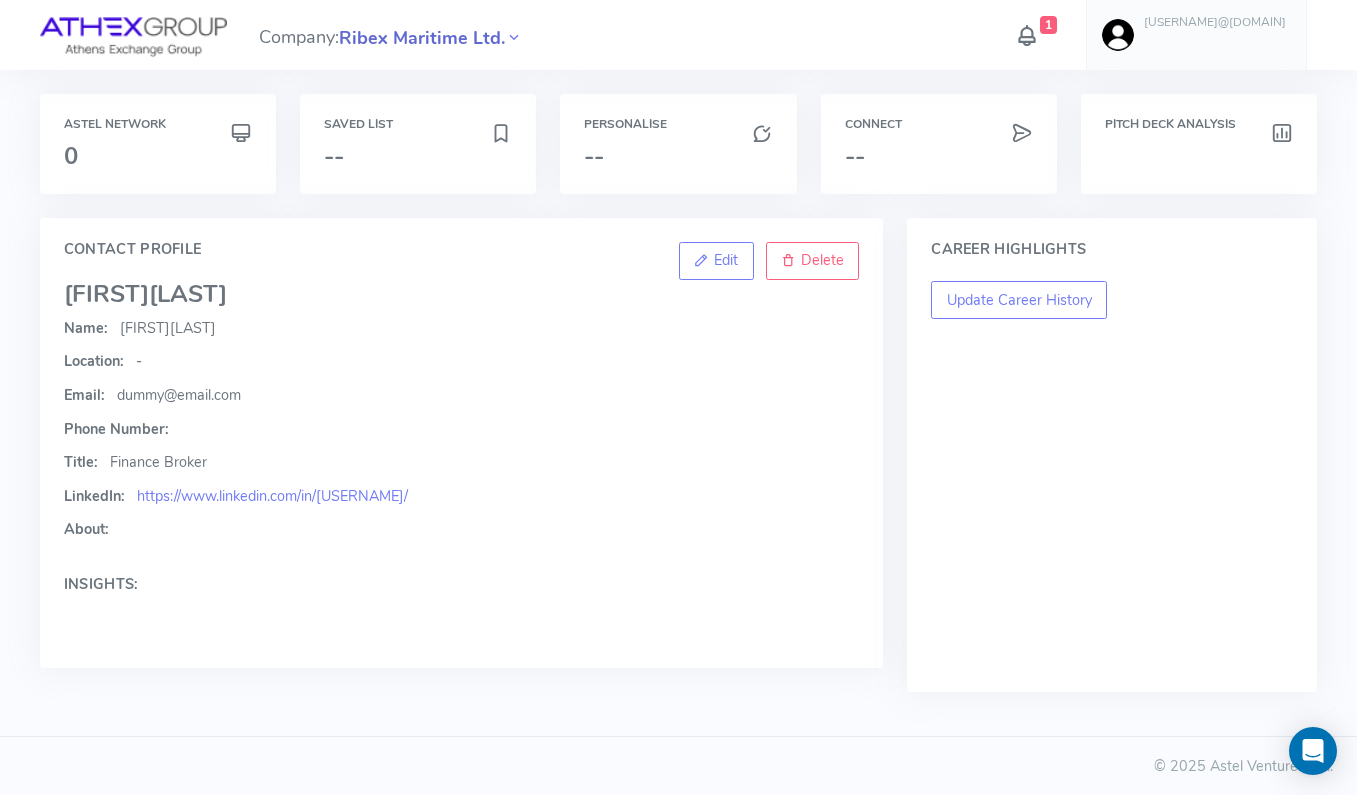 click on "Ribex Maritime Ltd." at bounding box center [422, 38] 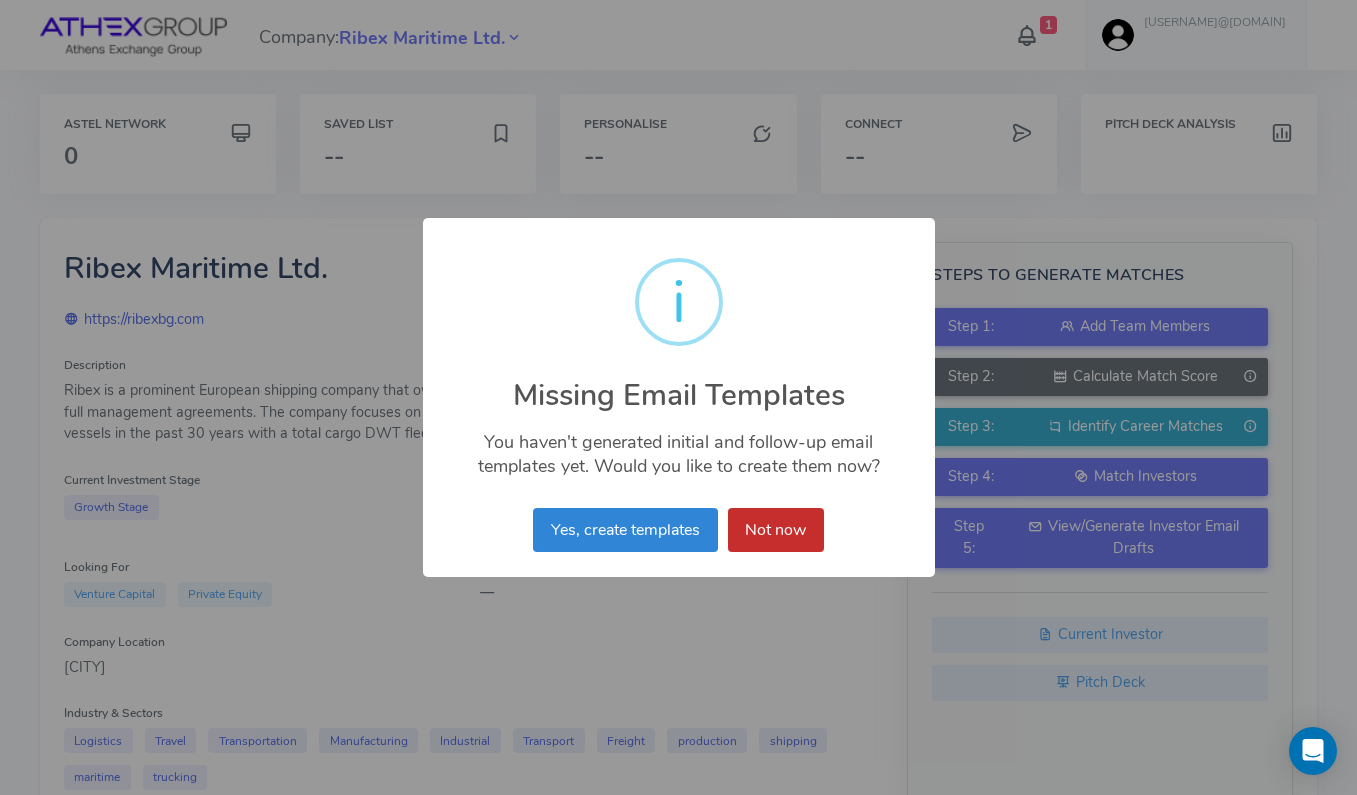 click on "Not now" at bounding box center (776, 530) 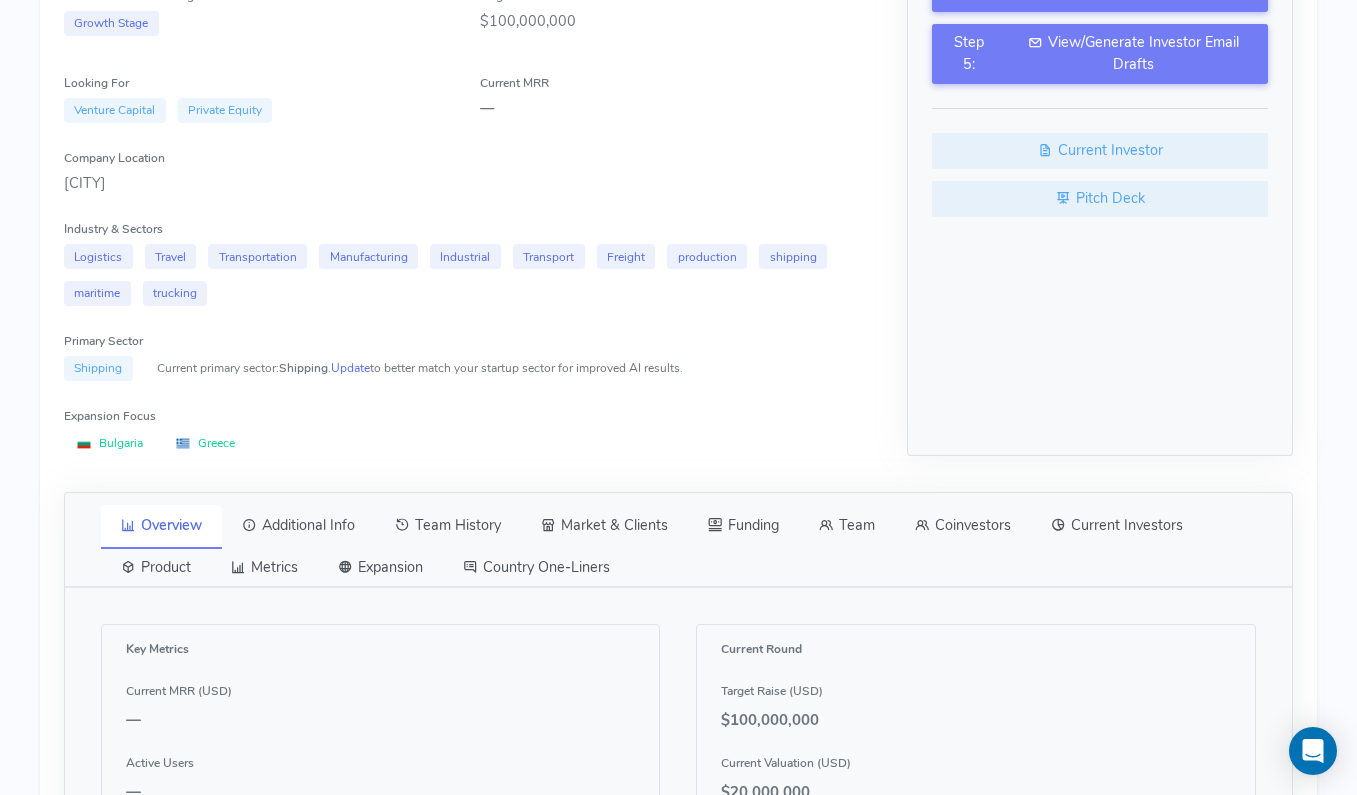 click on "Team" at bounding box center [847, 526] 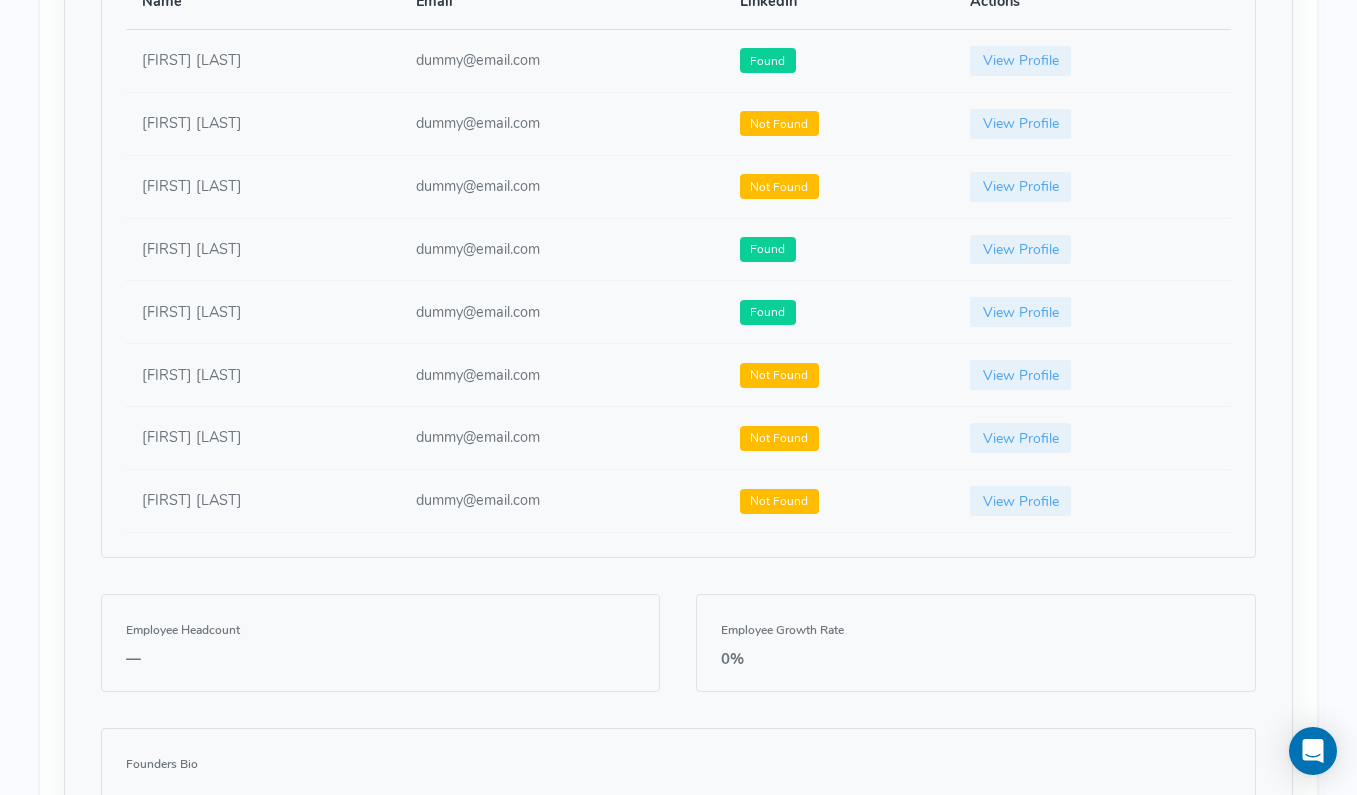 scroll, scrollTop: 1223, scrollLeft: 0, axis: vertical 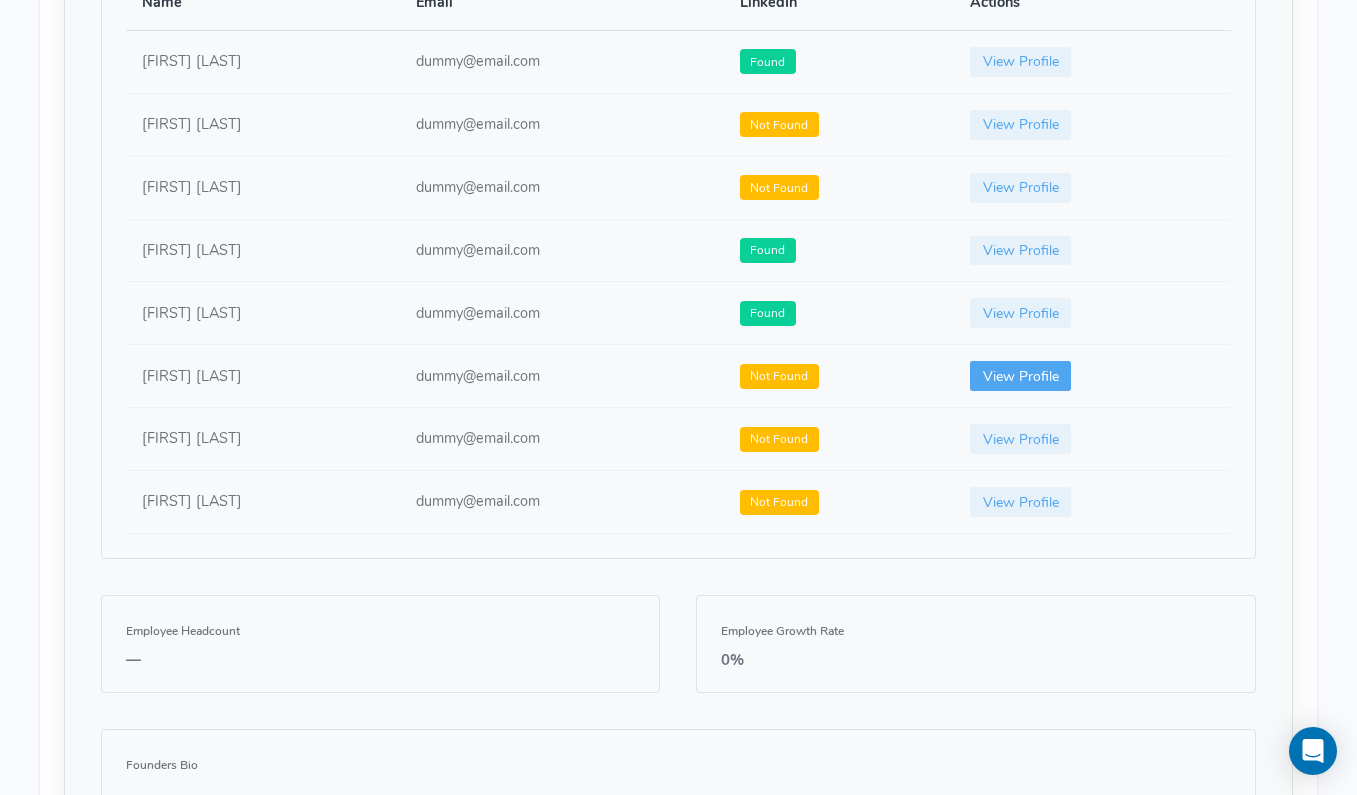 click on "View Profile" at bounding box center (1021, 376) 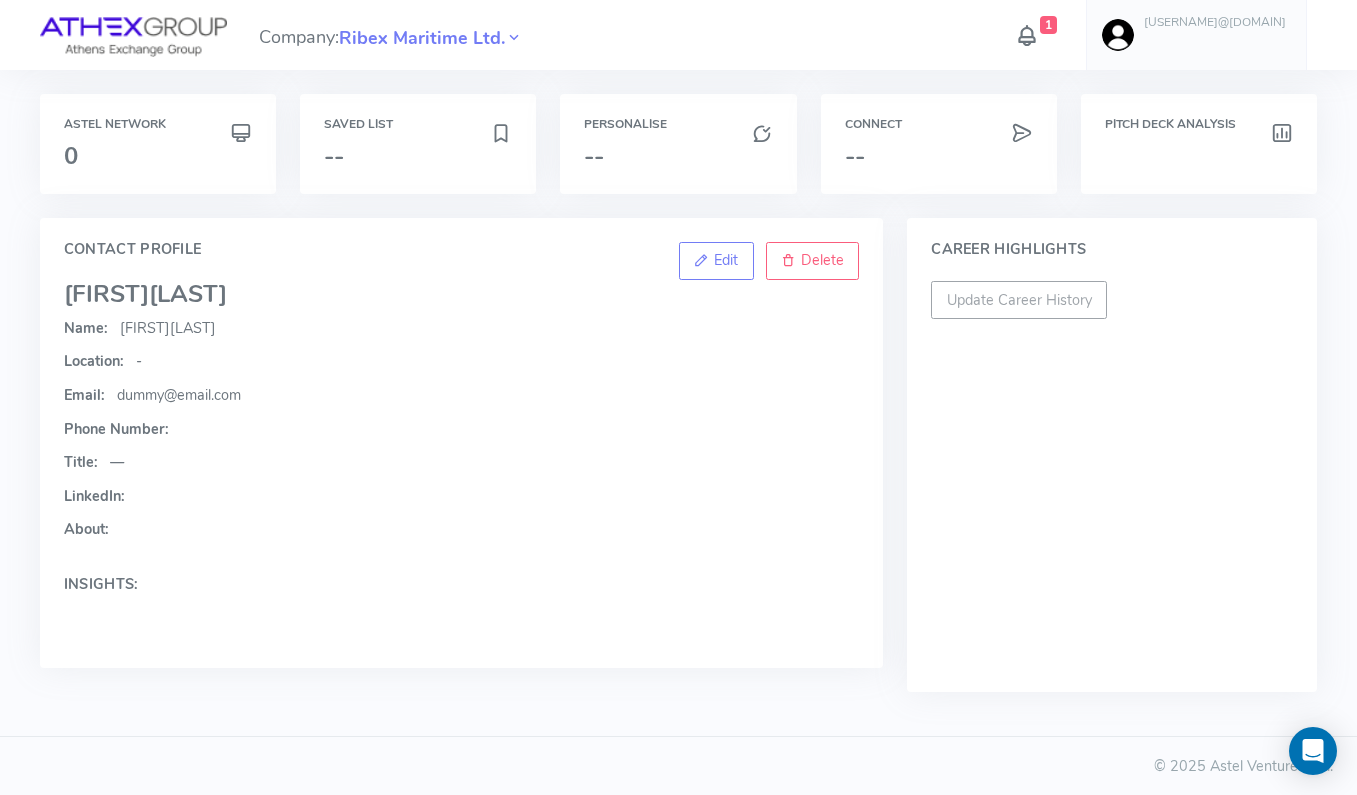 click on "[LAST]" at bounding box center [188, 294] 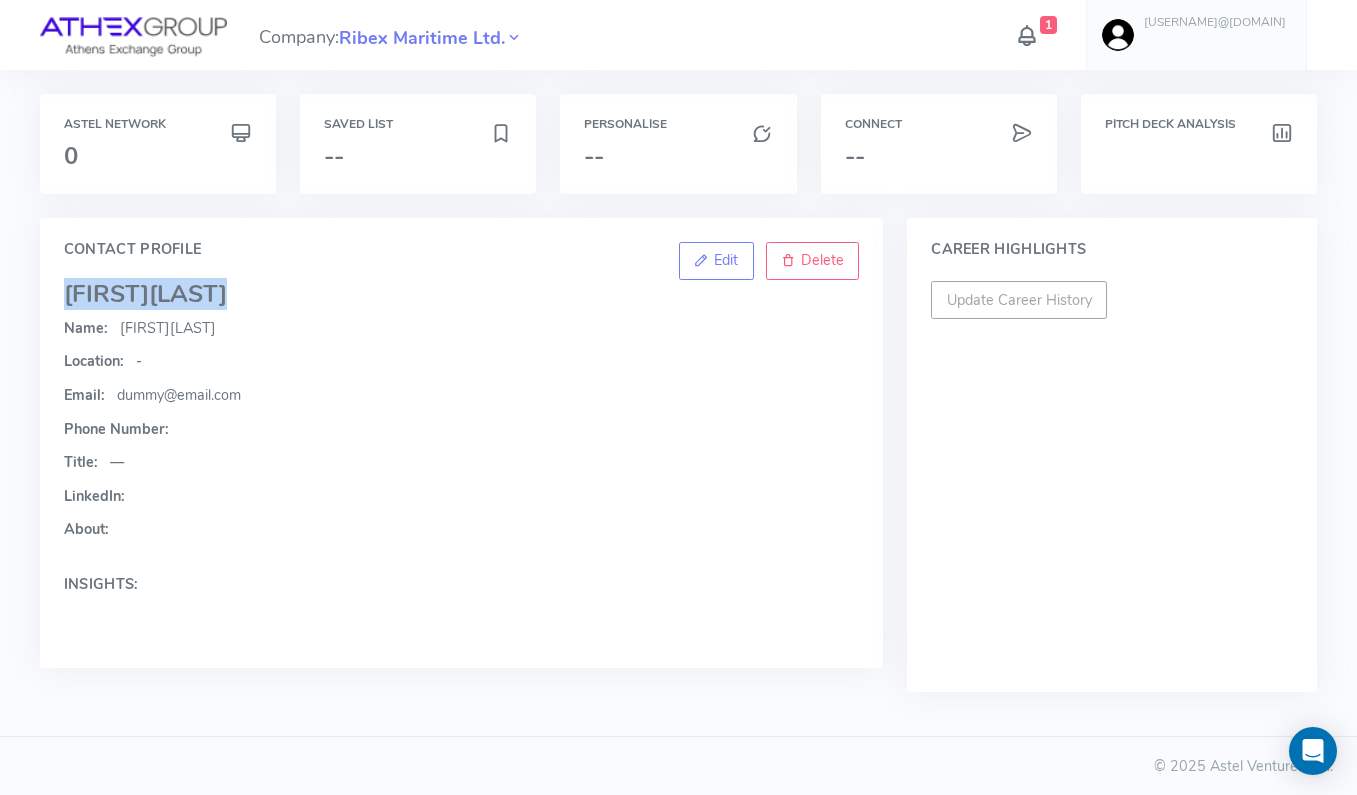 click on "[LAST]" at bounding box center (188, 294) 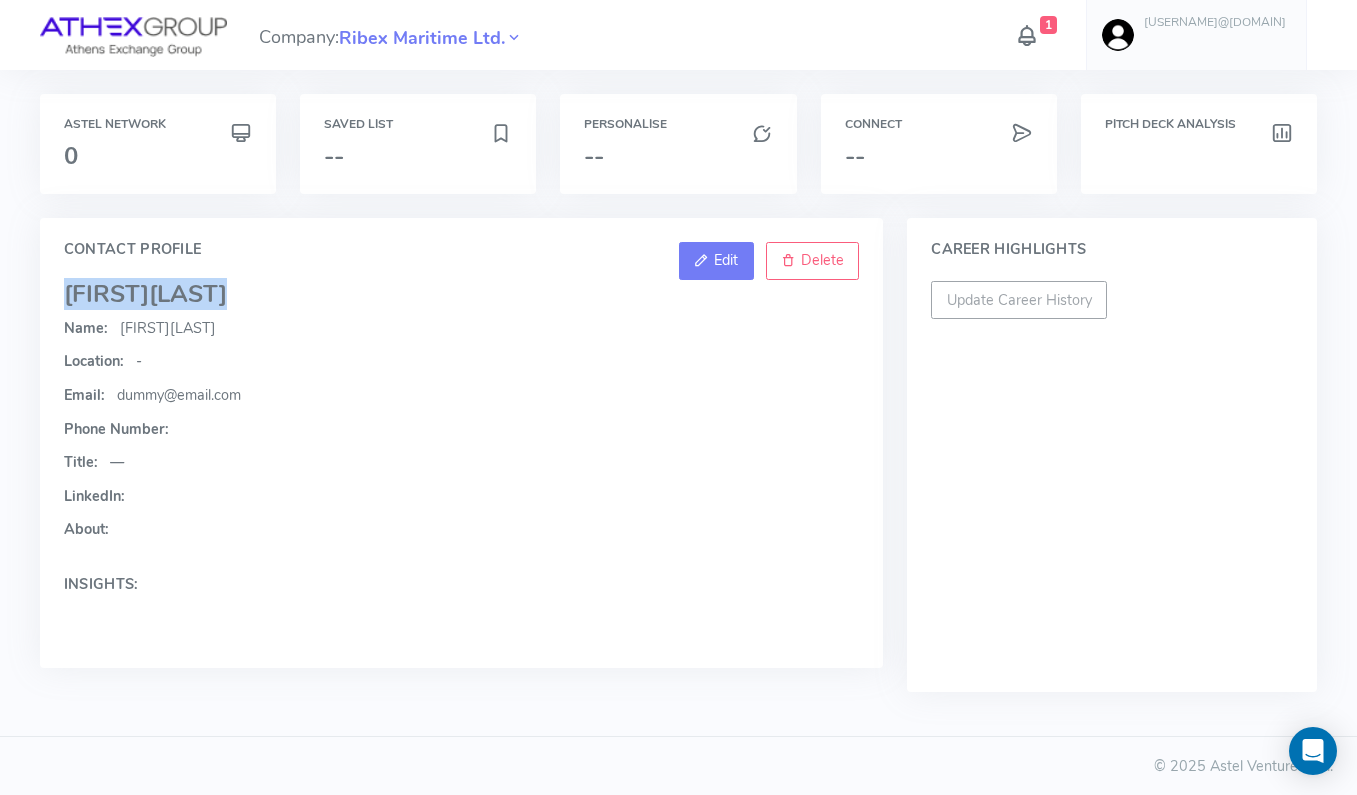 click on "Edit" at bounding box center (716, 261) 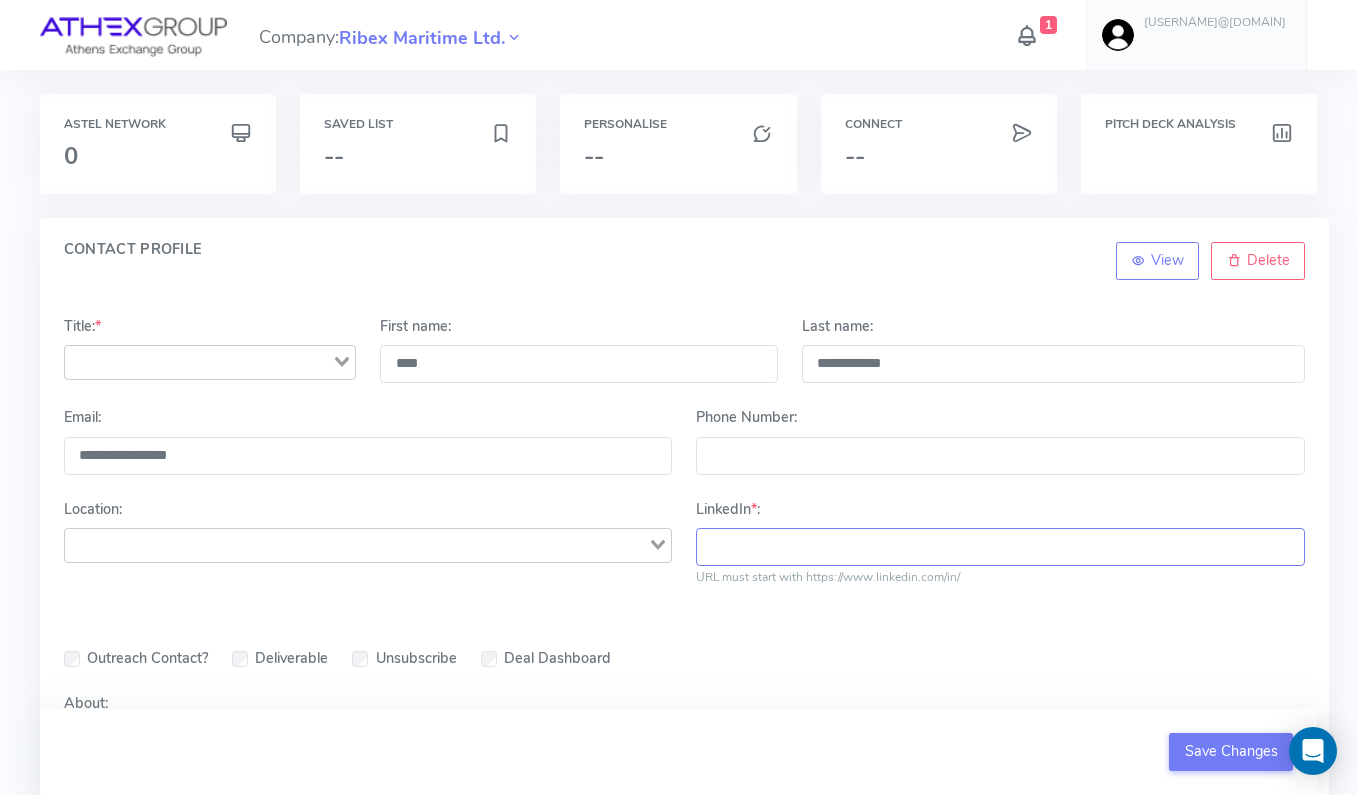 click on "LinkedIn * :" at bounding box center [1000, 547] 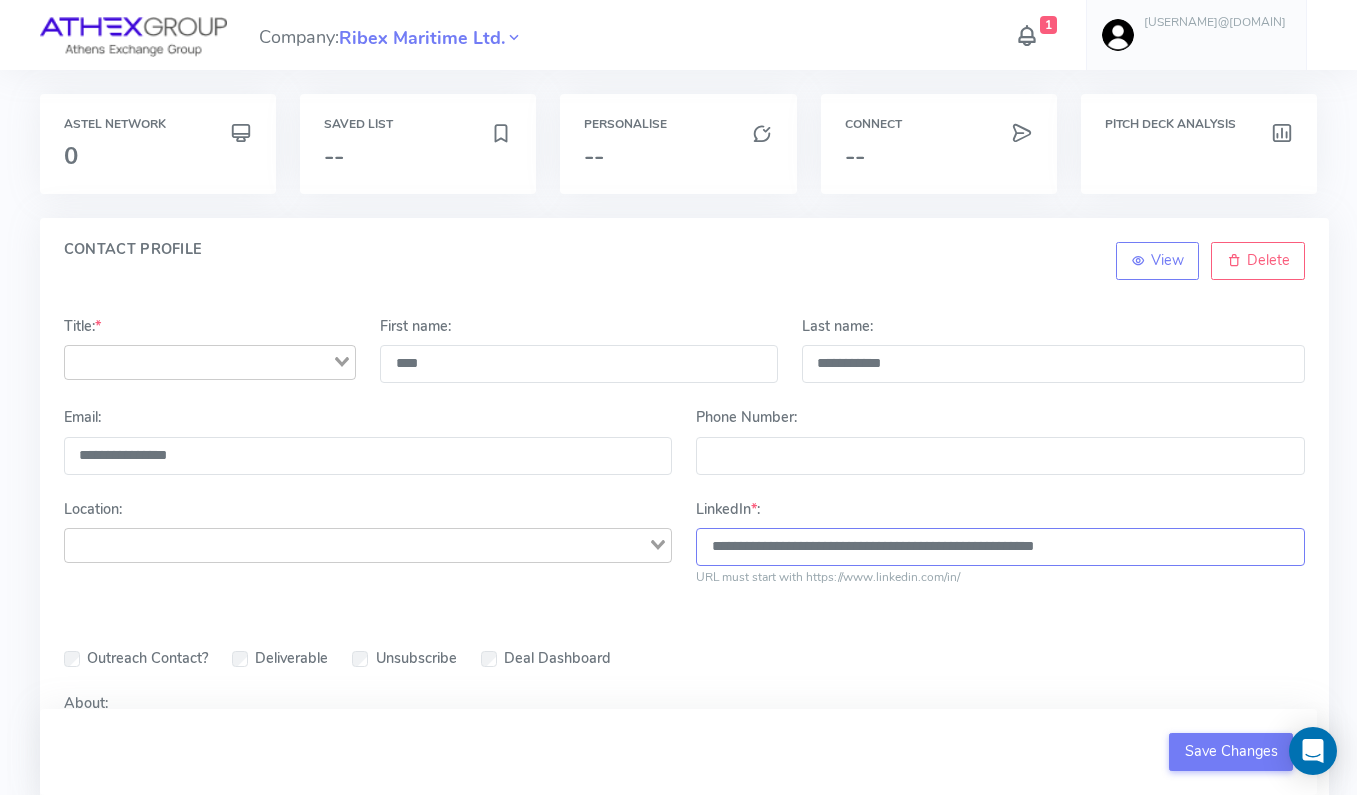 type on "**********" 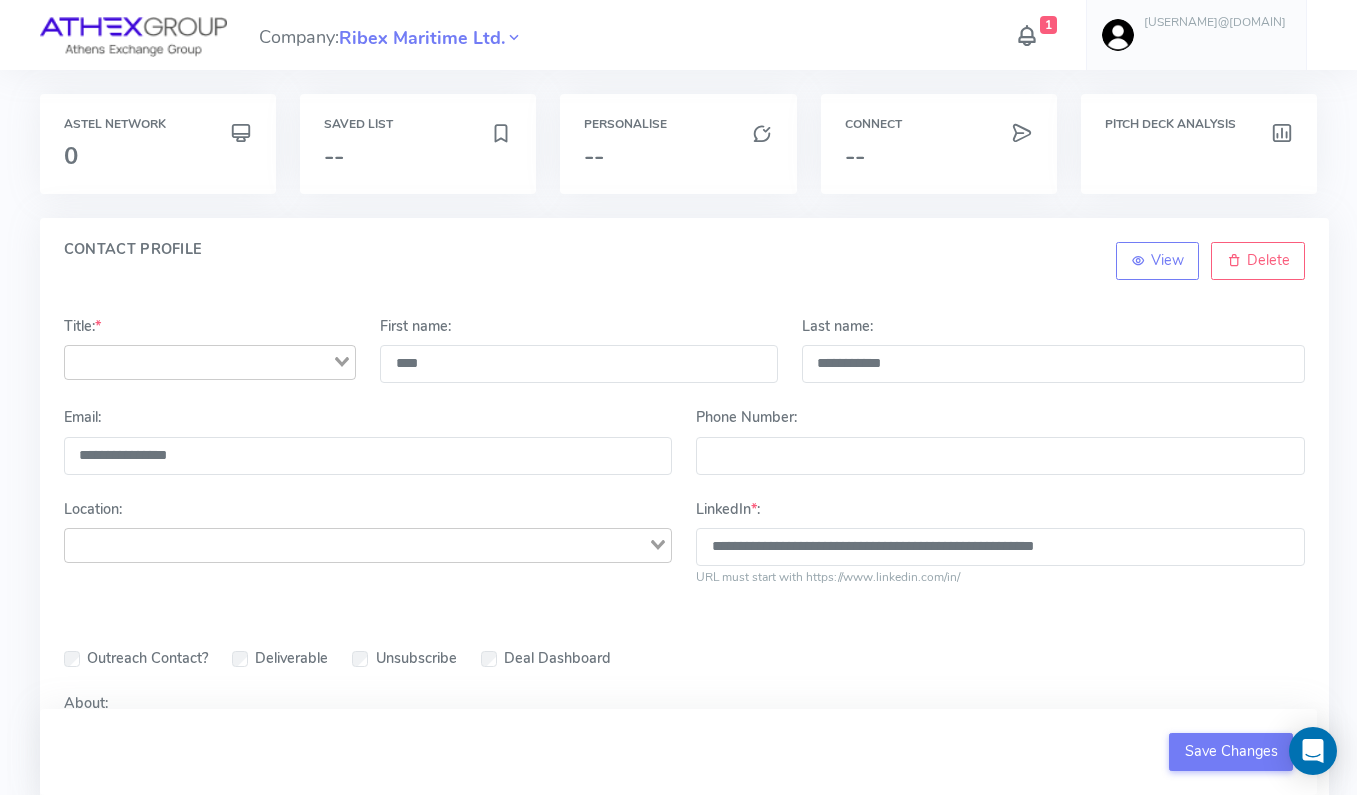 click on "Title: * Loading..." at bounding box center [210, 350] 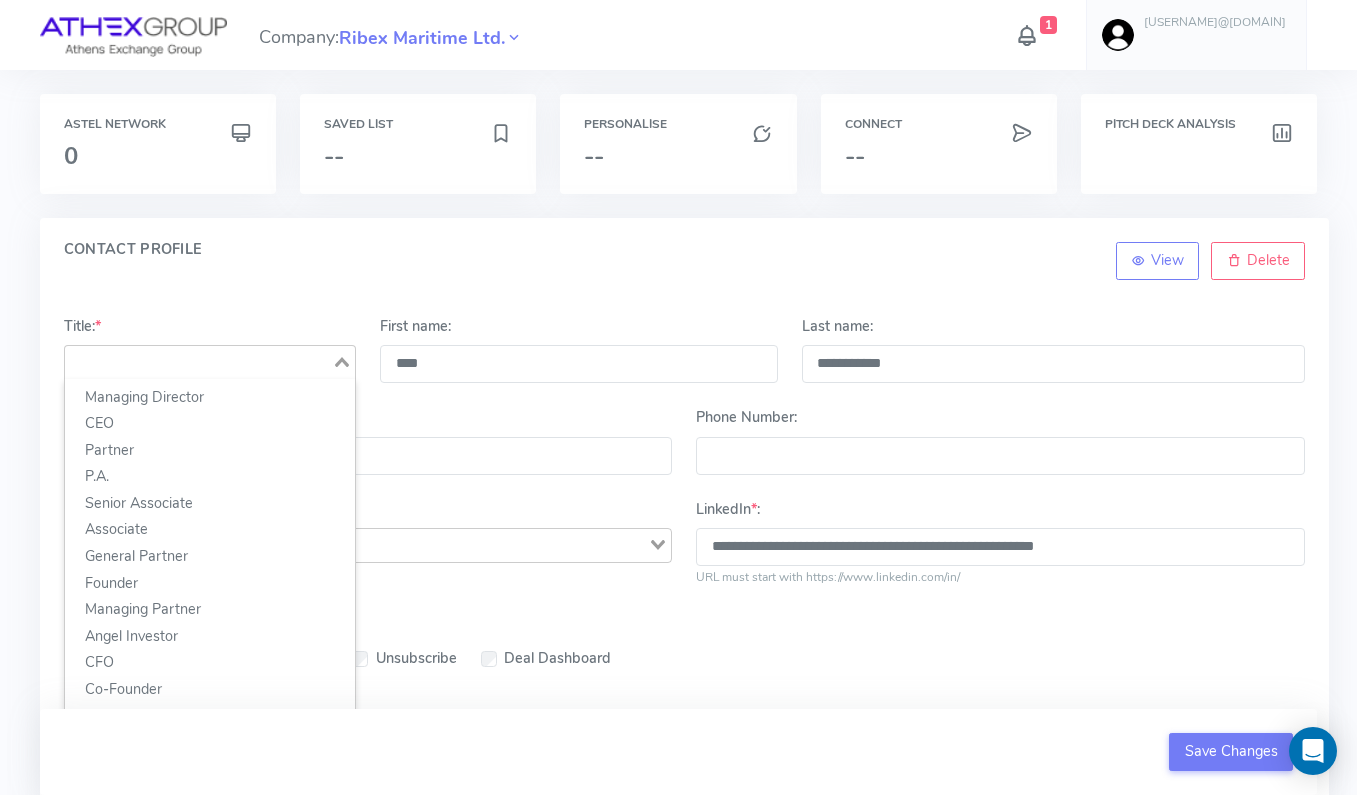 click 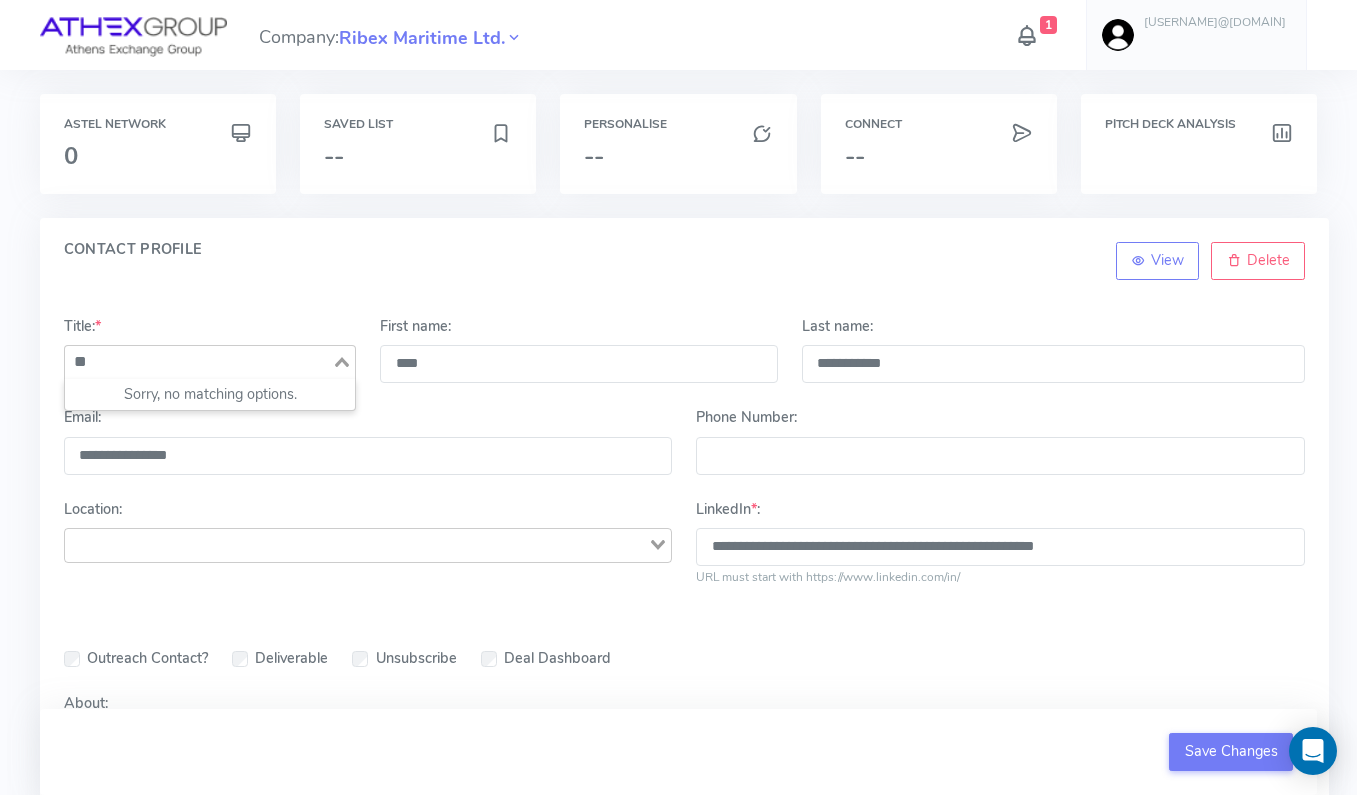 type on "*" 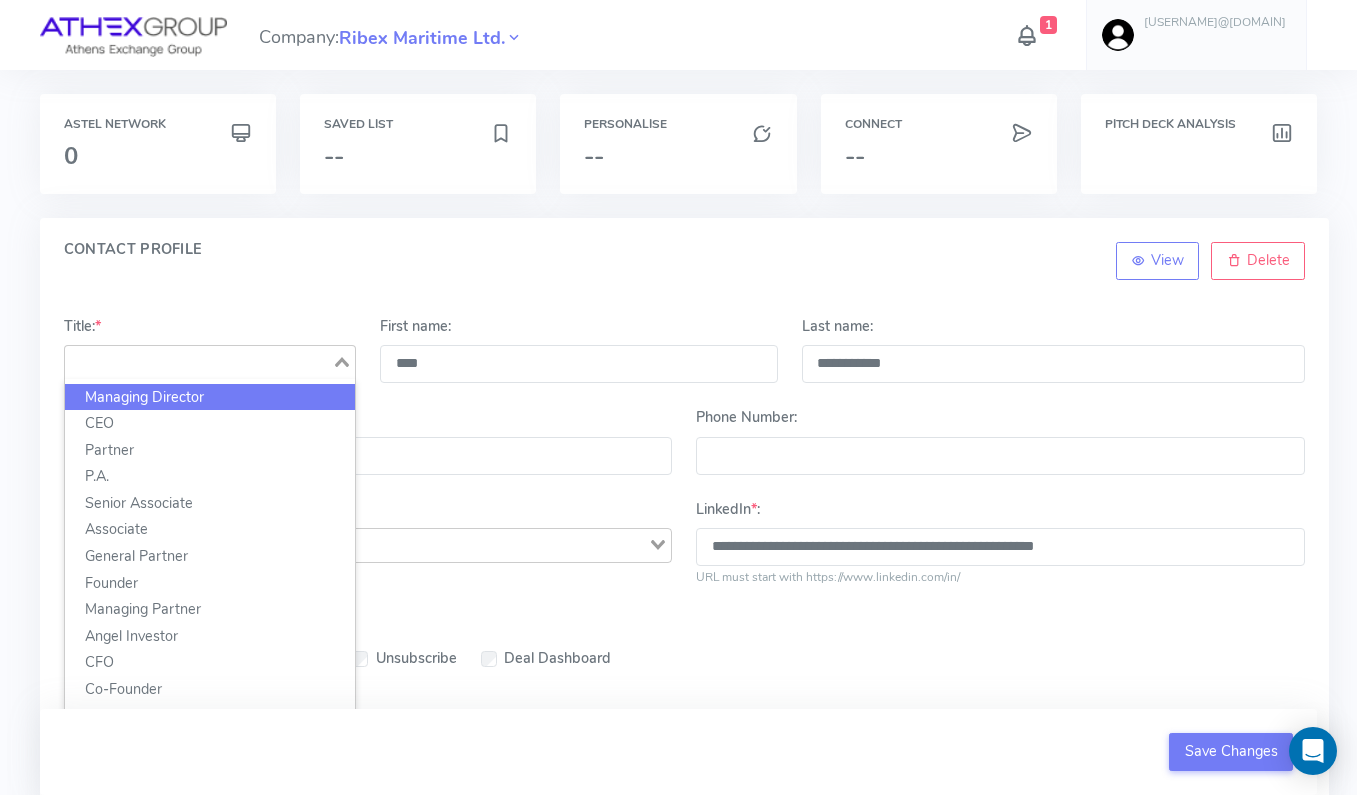 type on "*" 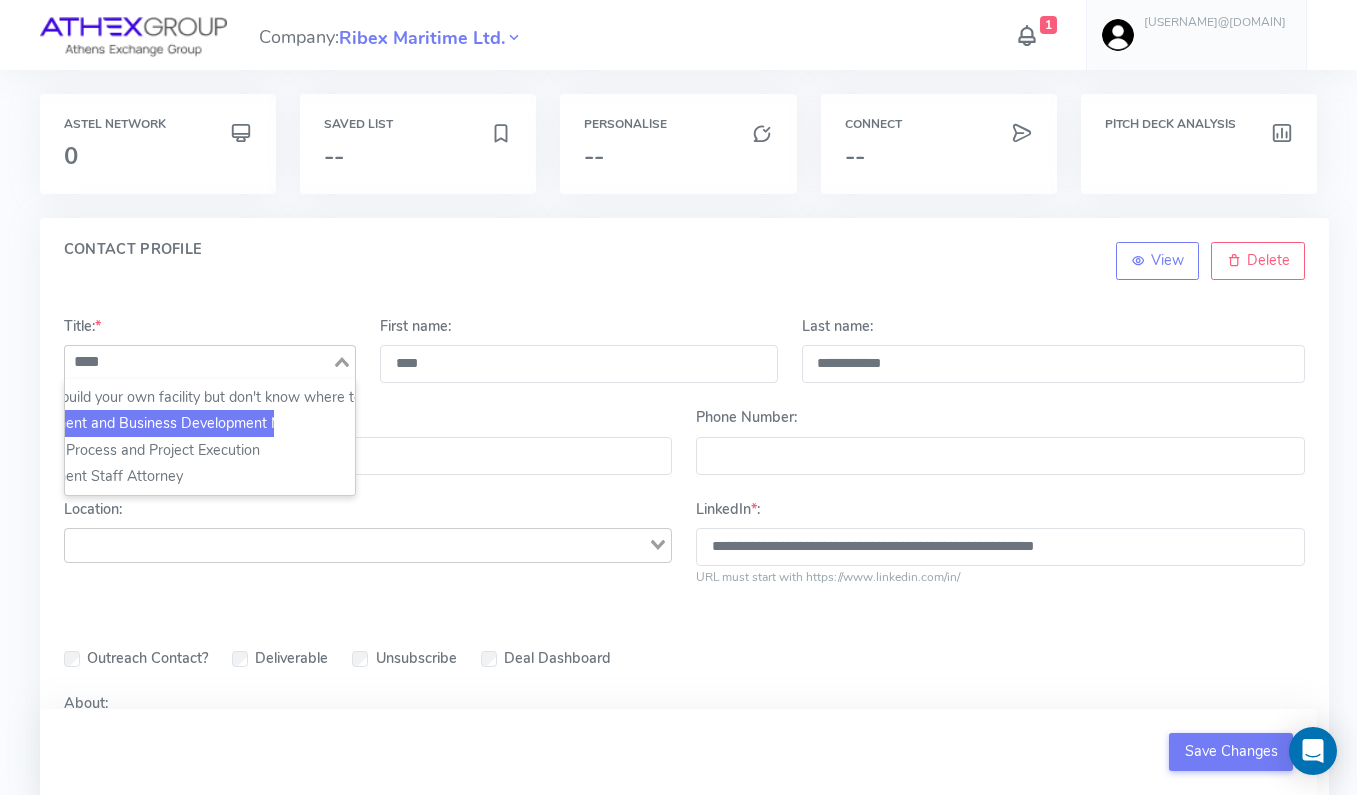 scroll, scrollTop: 0, scrollLeft: 0, axis: both 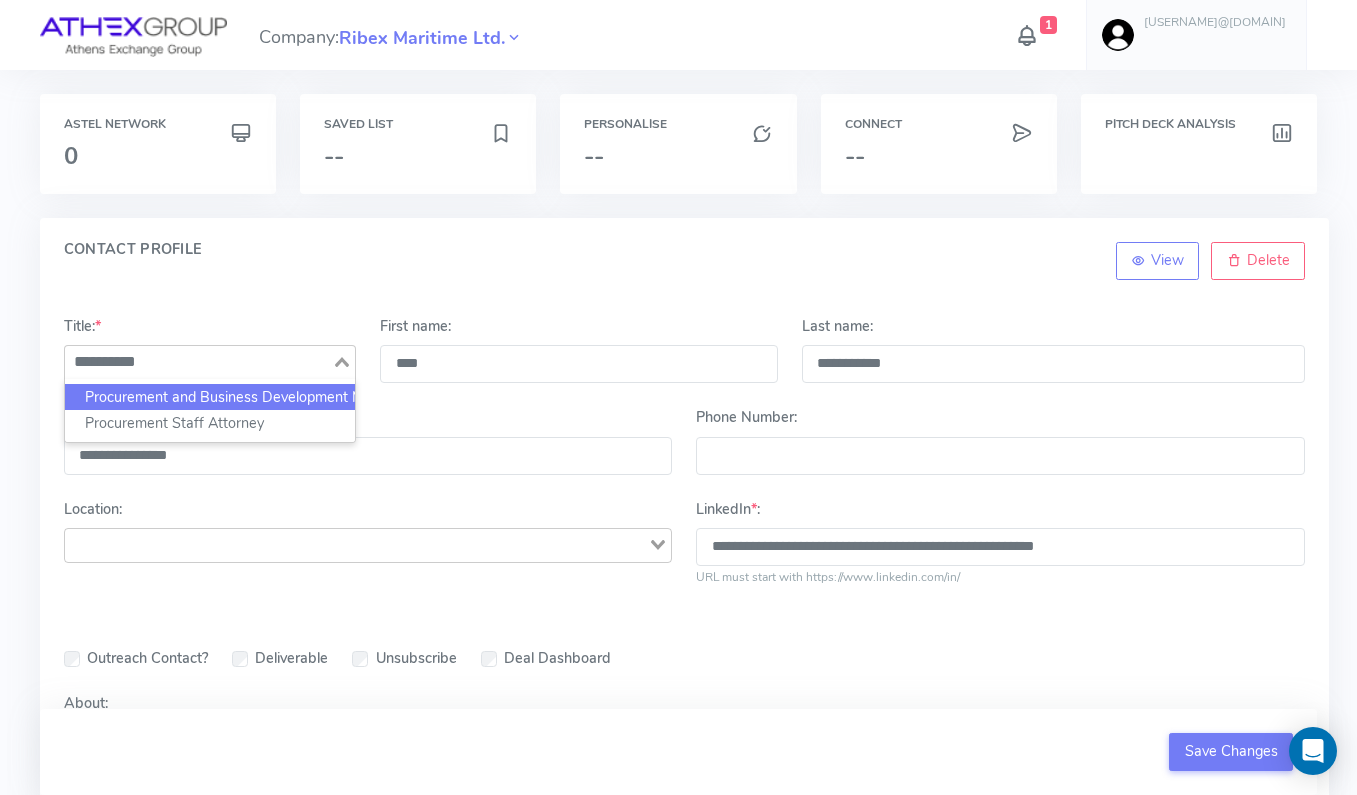 click on "Procurement and Business Development Manager" 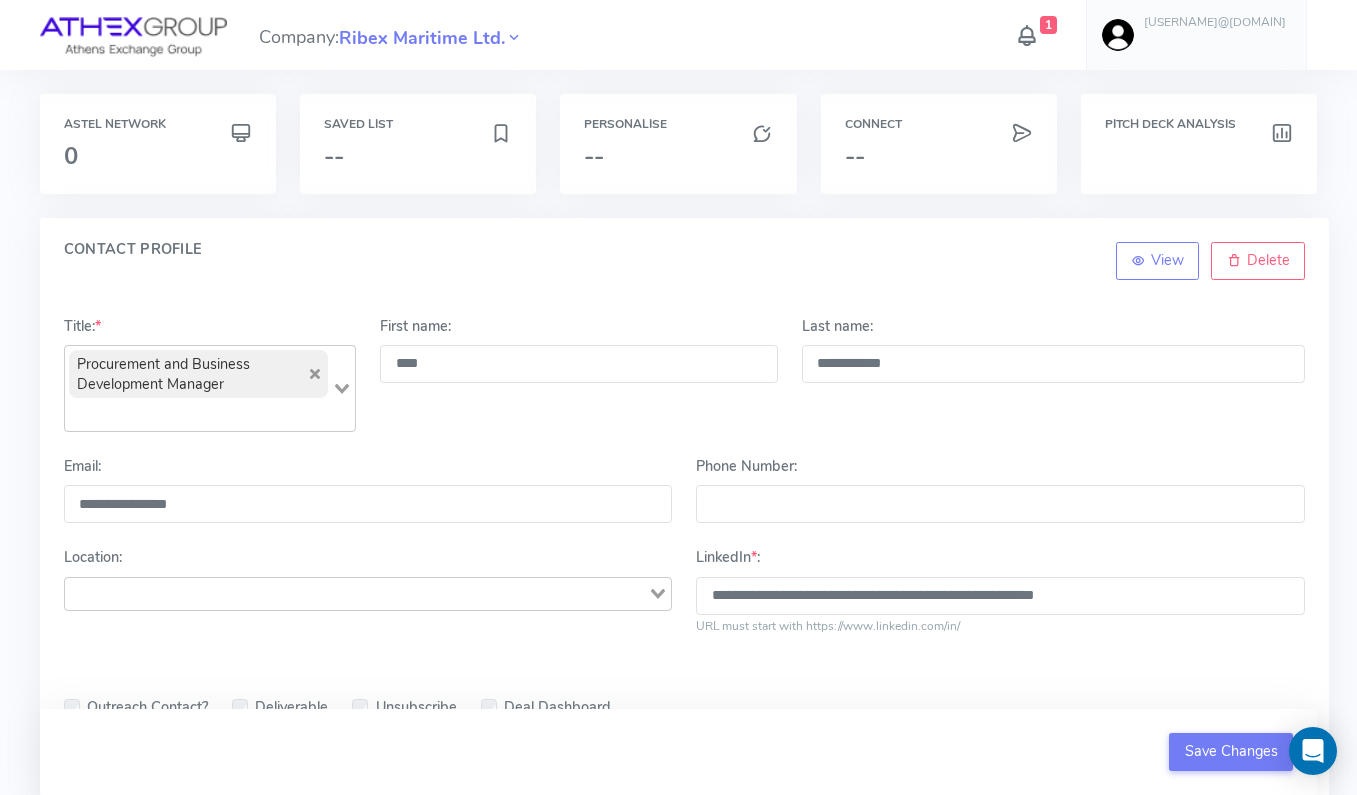 click 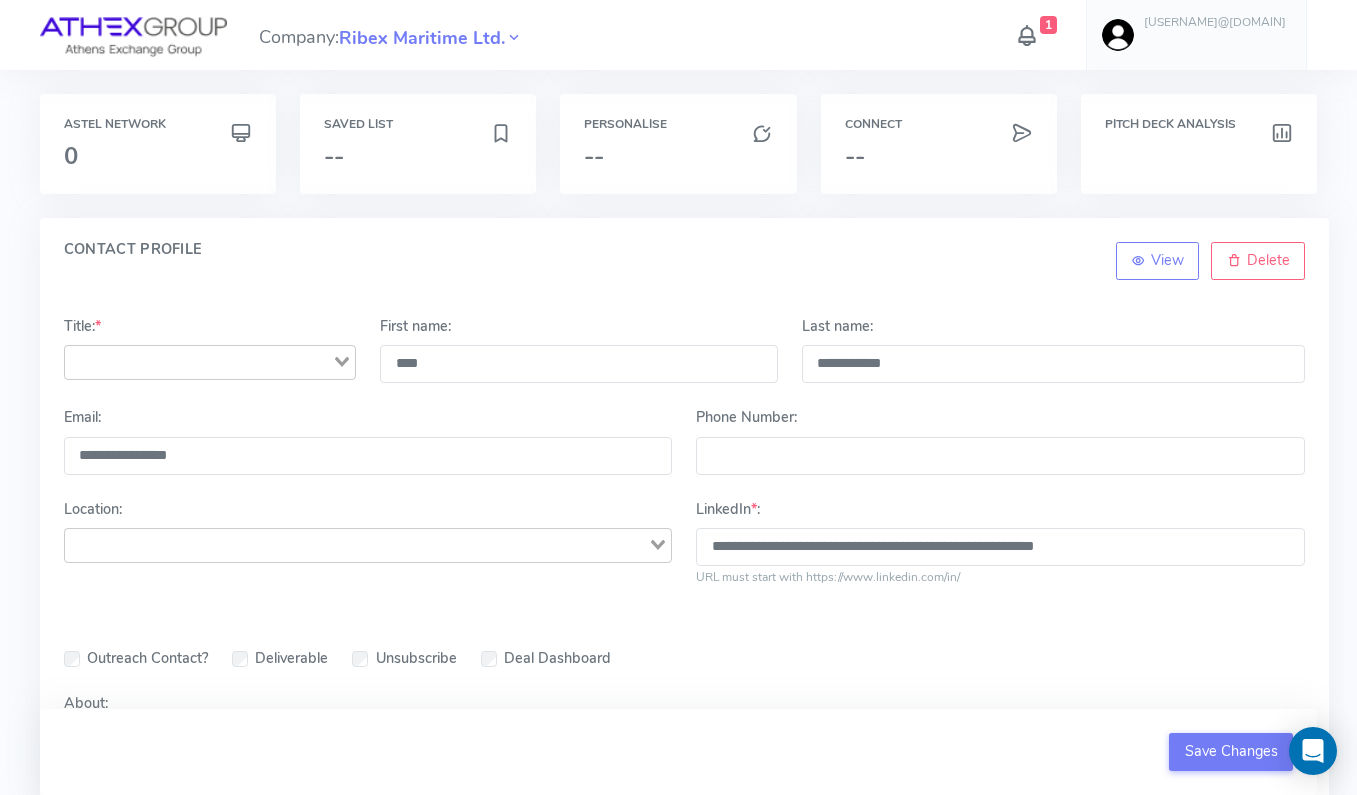 click 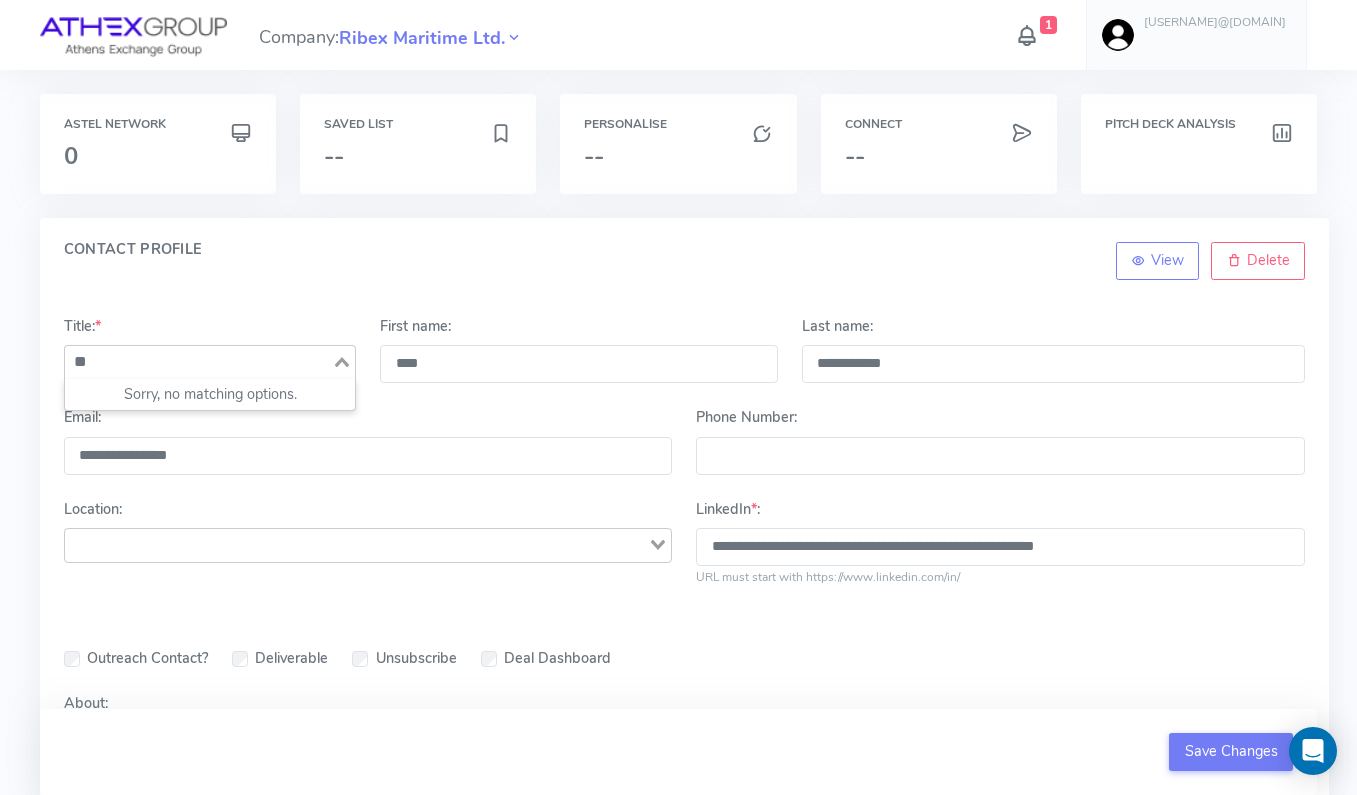 type on "*" 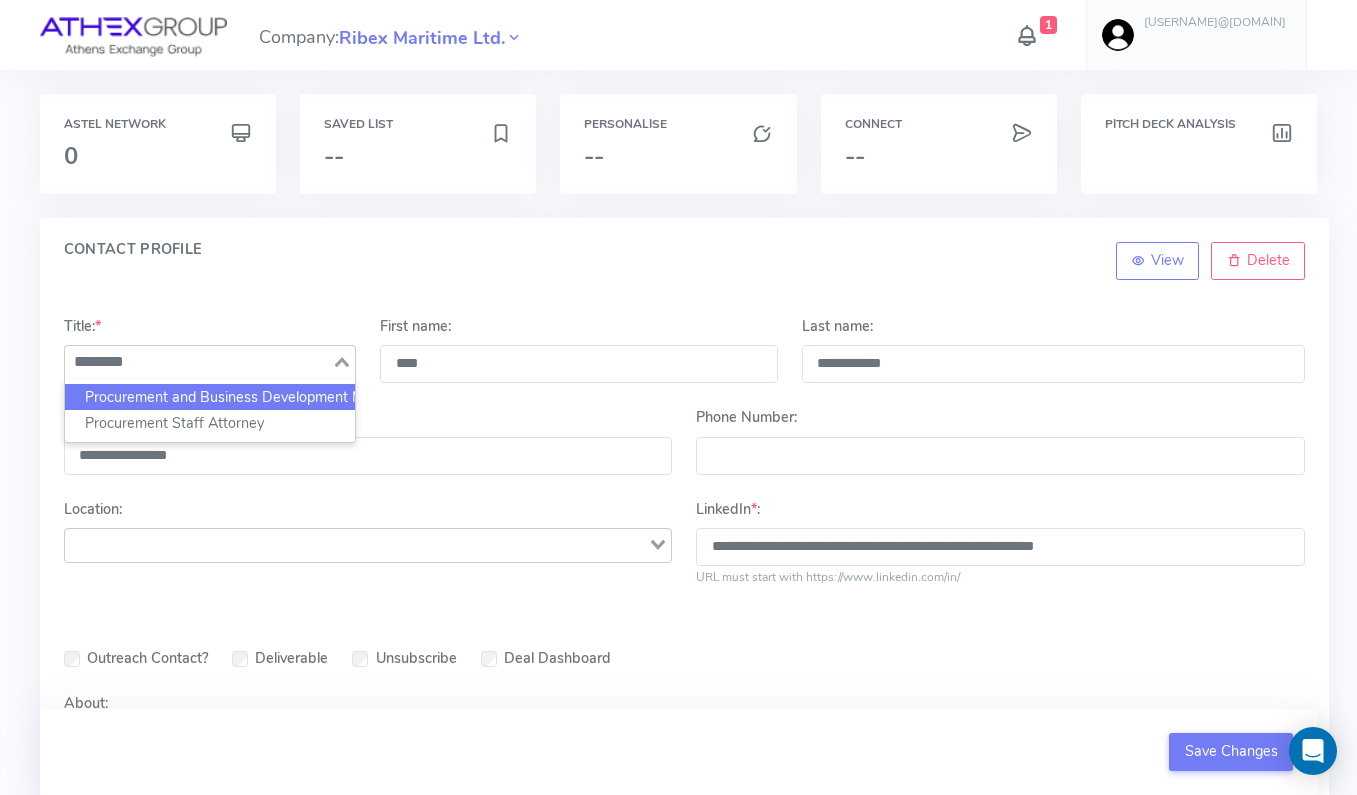 click on "Procurement and Business Development Manager" 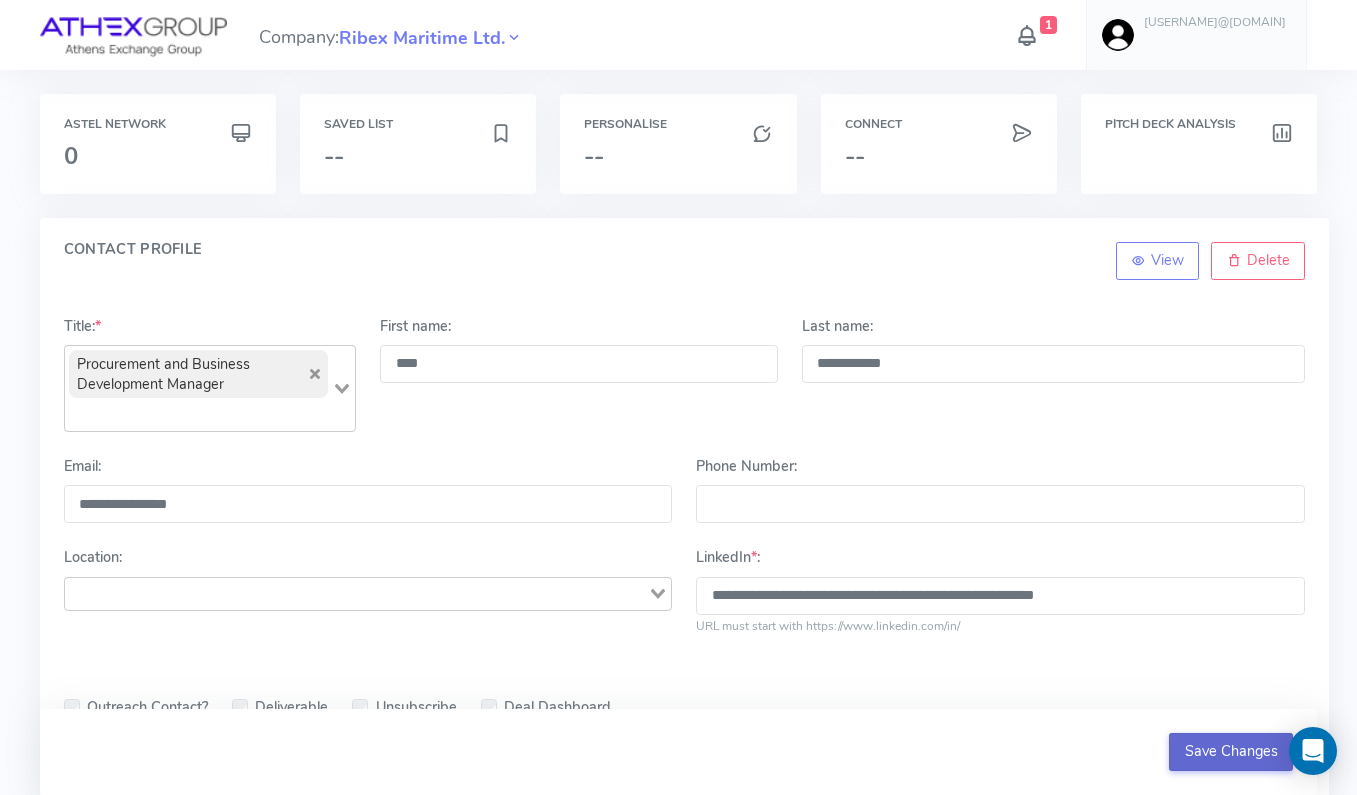 click on "Save Changes" at bounding box center [1231, 752] 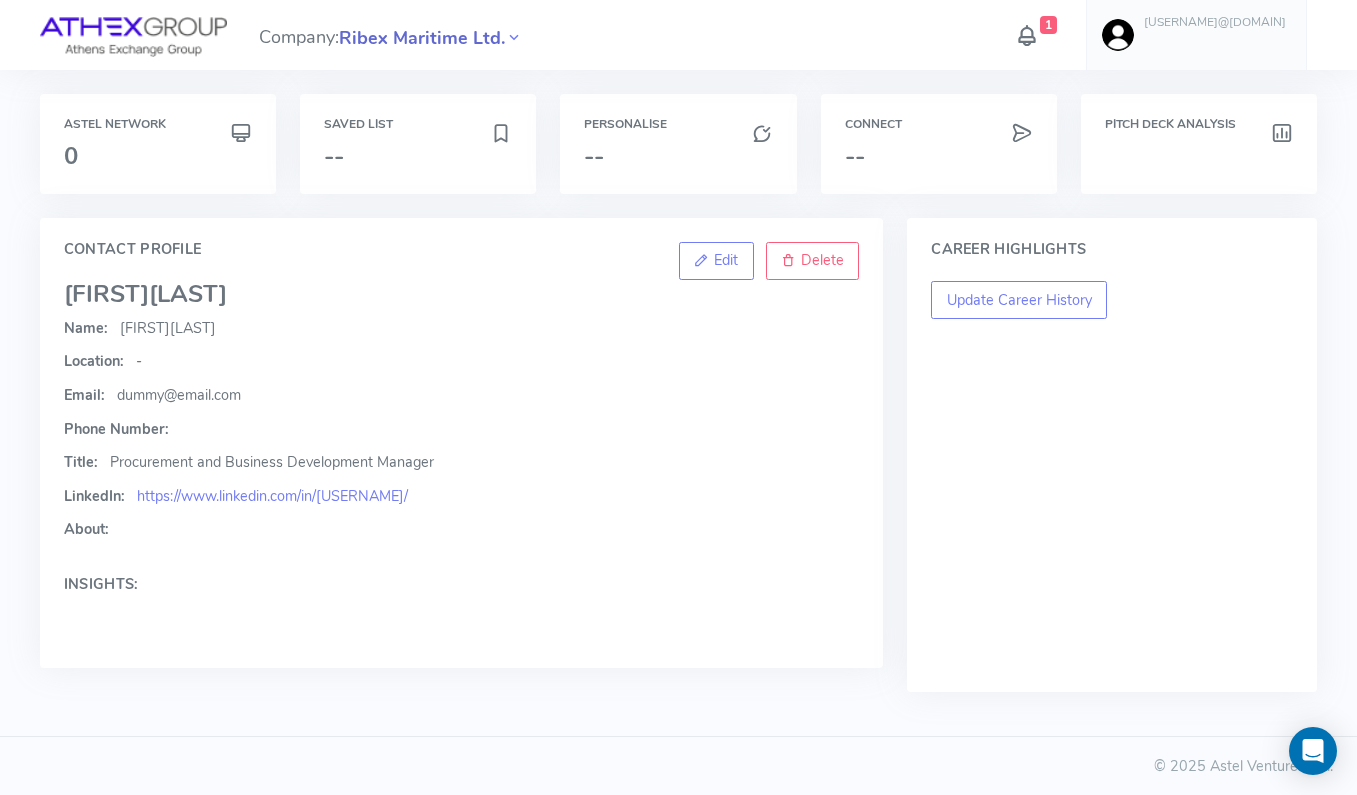 click on "Ribex Maritime Ltd." at bounding box center (422, 38) 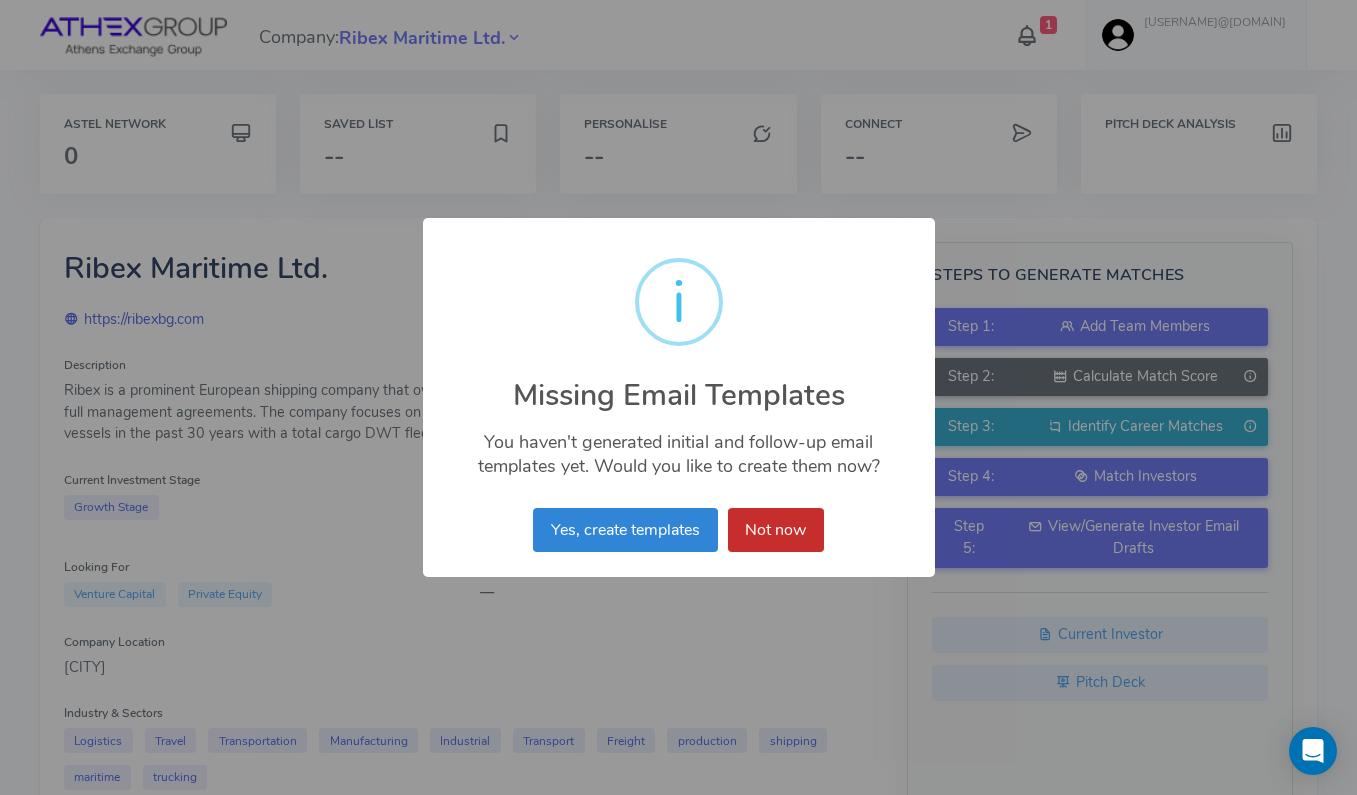 click on "Not now" at bounding box center (776, 530) 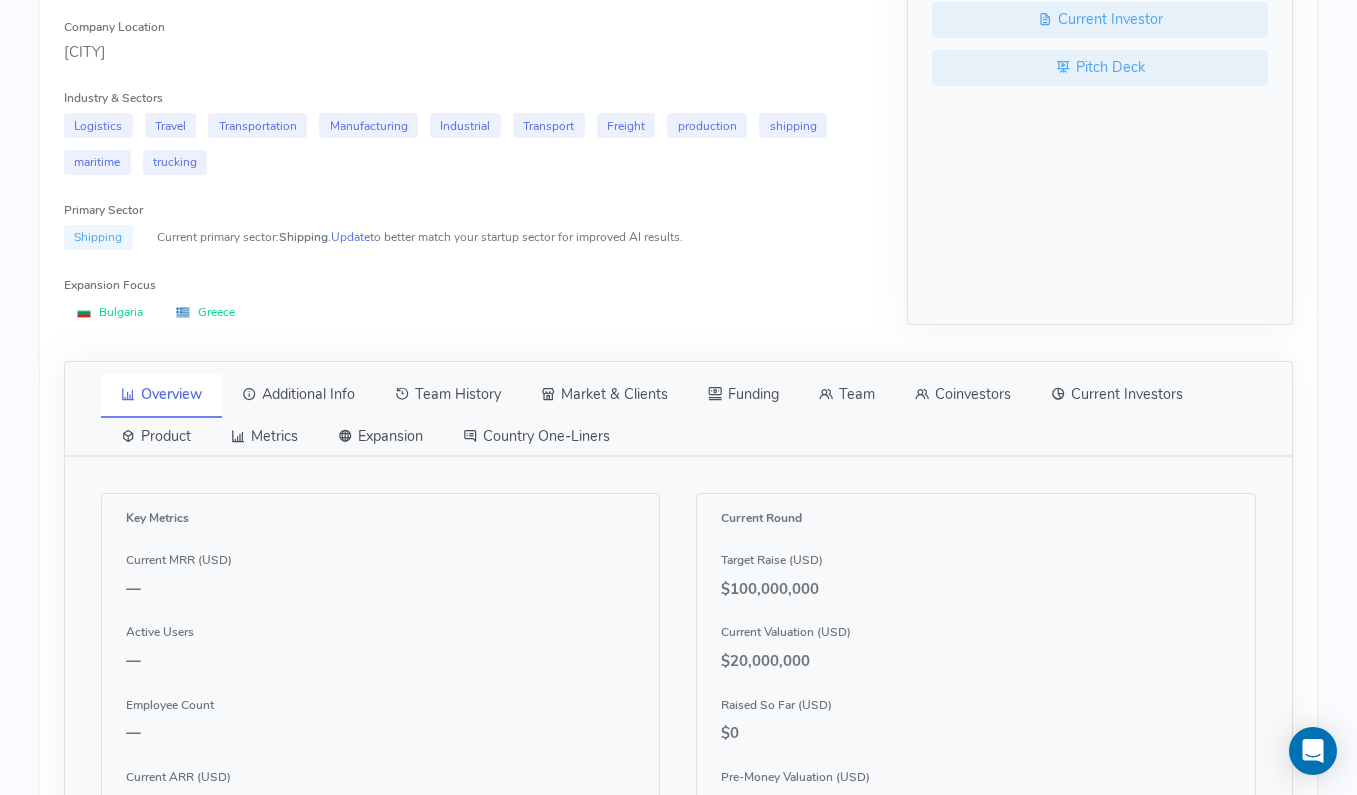scroll, scrollTop: 622, scrollLeft: 0, axis: vertical 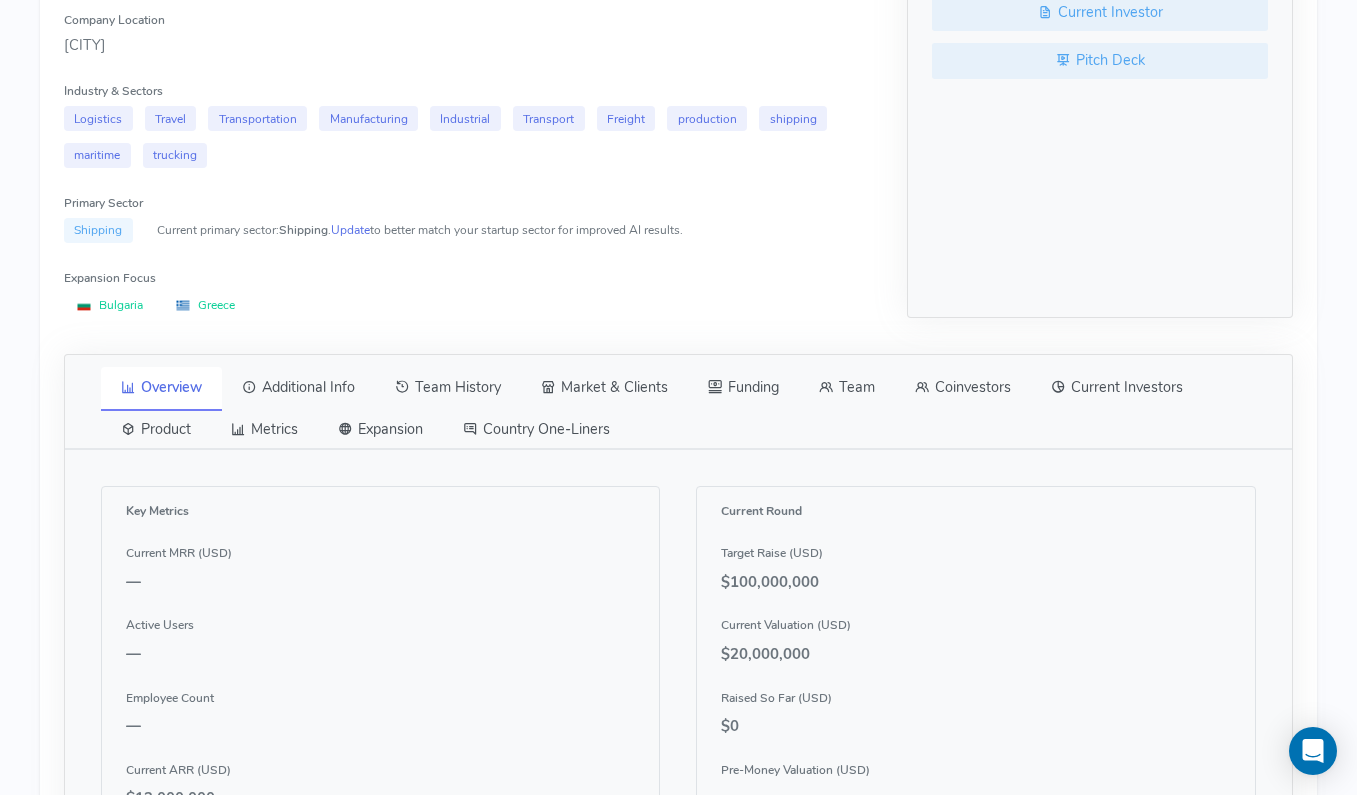 click on "Team" at bounding box center [847, 388] 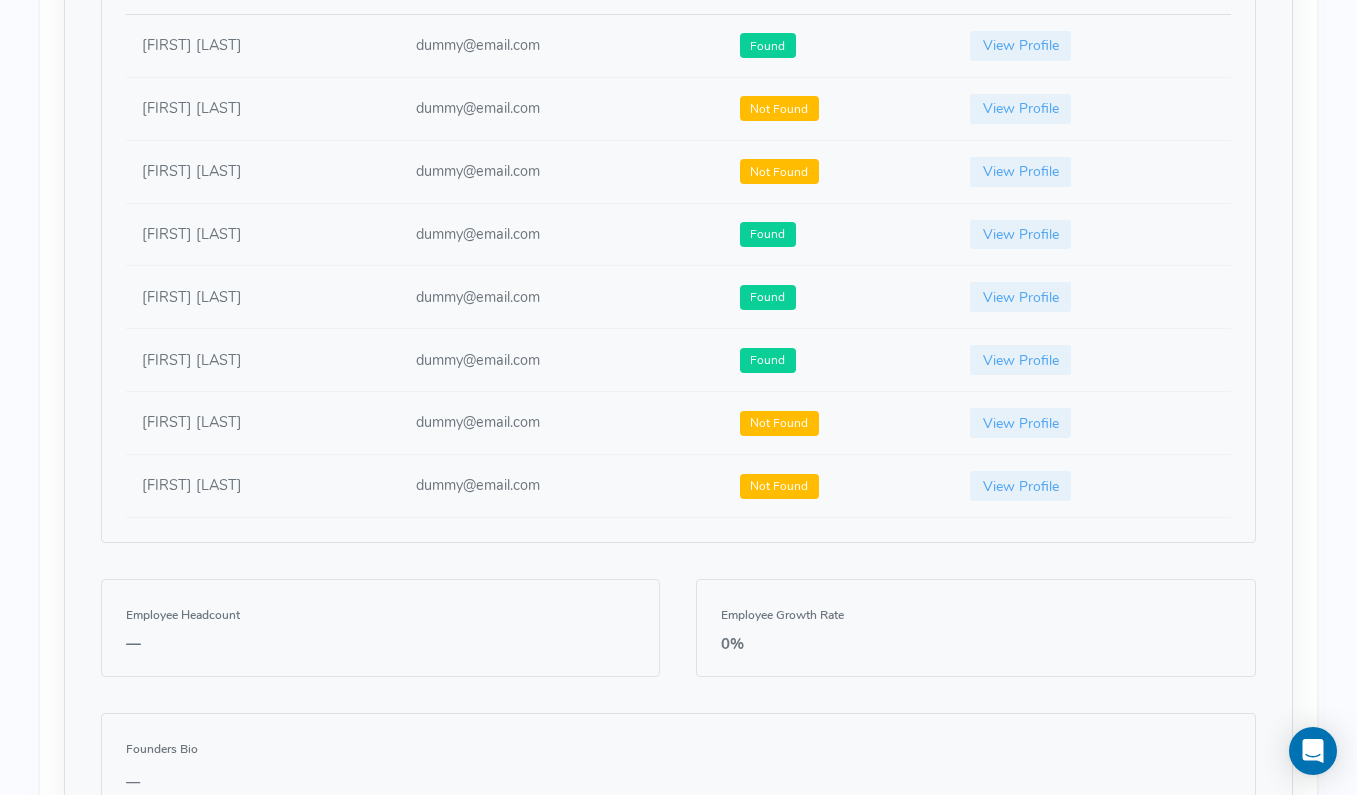 scroll, scrollTop: 1244, scrollLeft: 0, axis: vertical 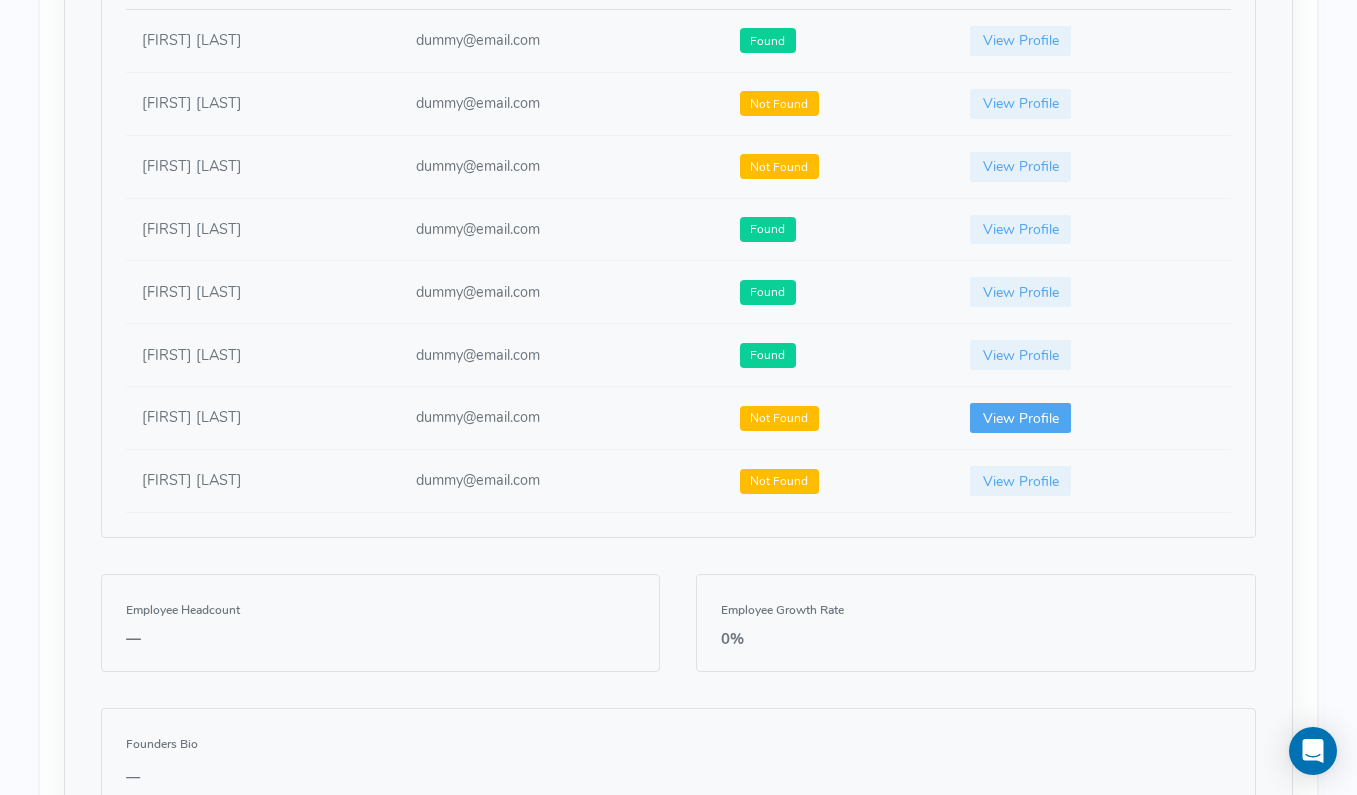 click on "View Profile" at bounding box center [1021, 418] 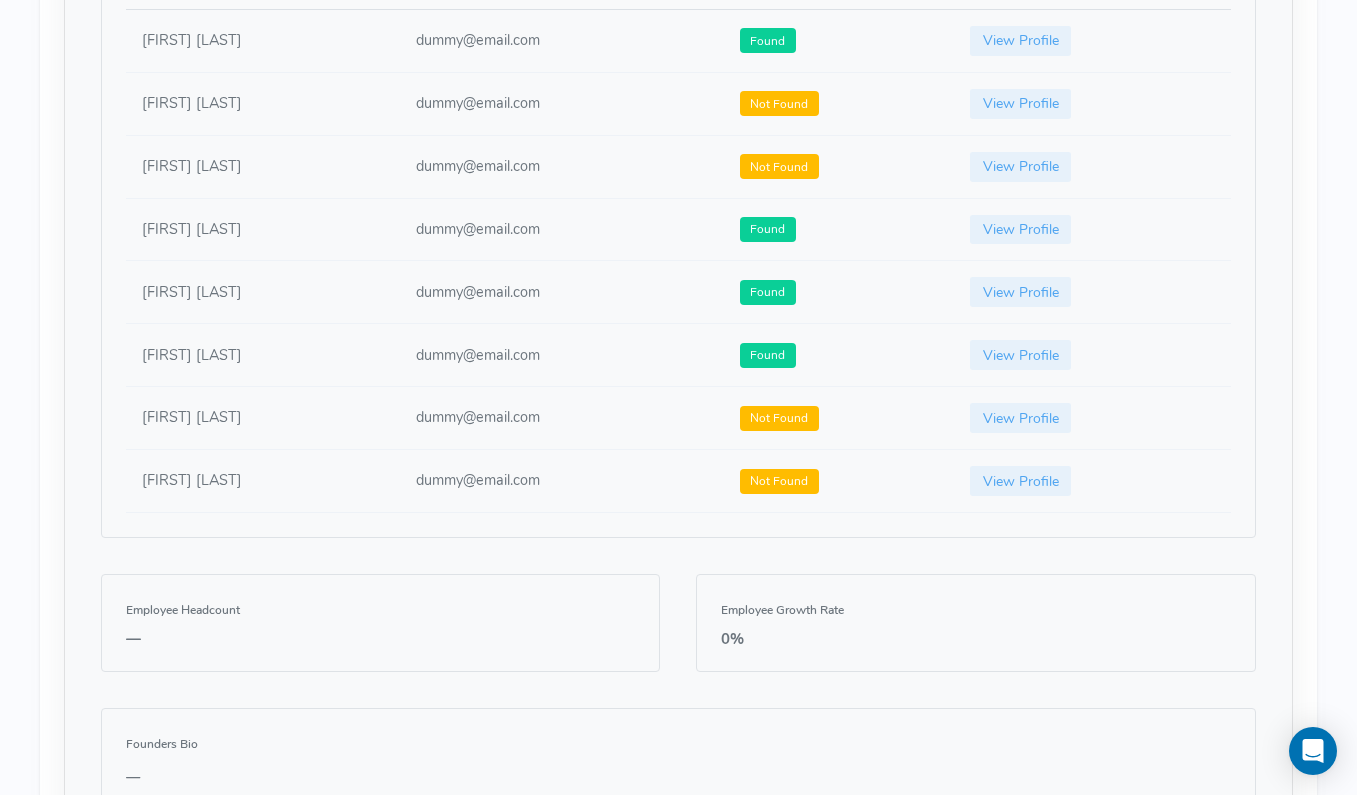 scroll, scrollTop: 0, scrollLeft: 0, axis: both 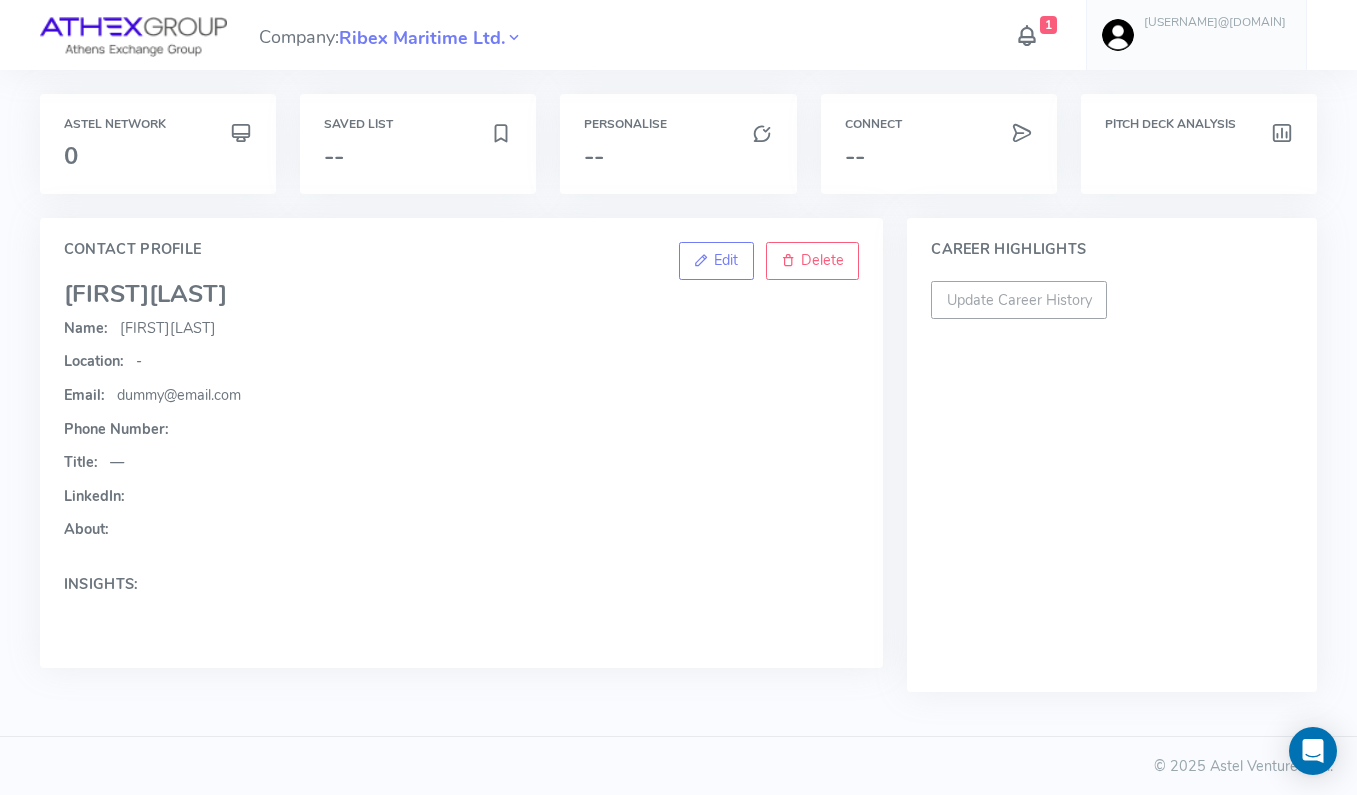 click on "[FIRST] [LAST]" at bounding box center (461, 294) 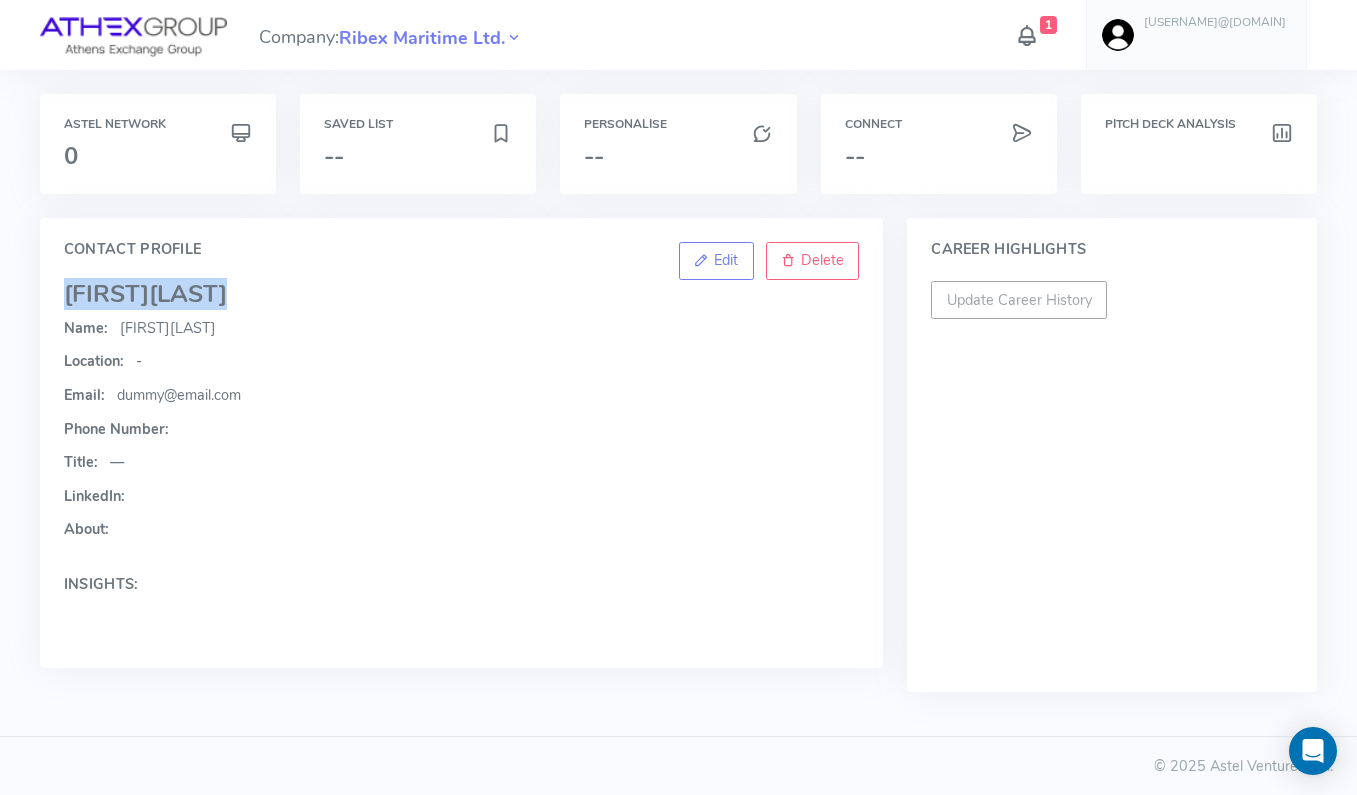 click on "[FIRST] [LAST]" at bounding box center (461, 294) 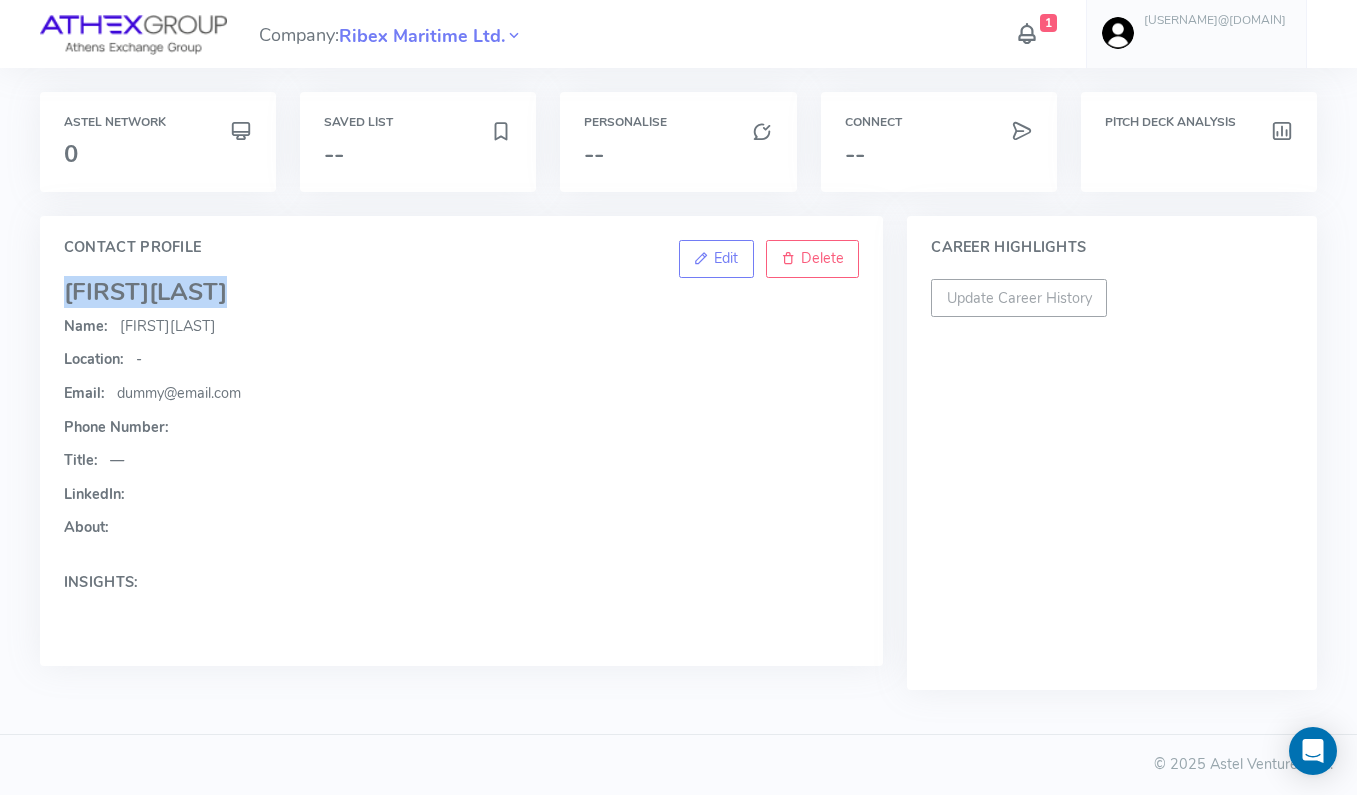 scroll, scrollTop: 0, scrollLeft: 0, axis: both 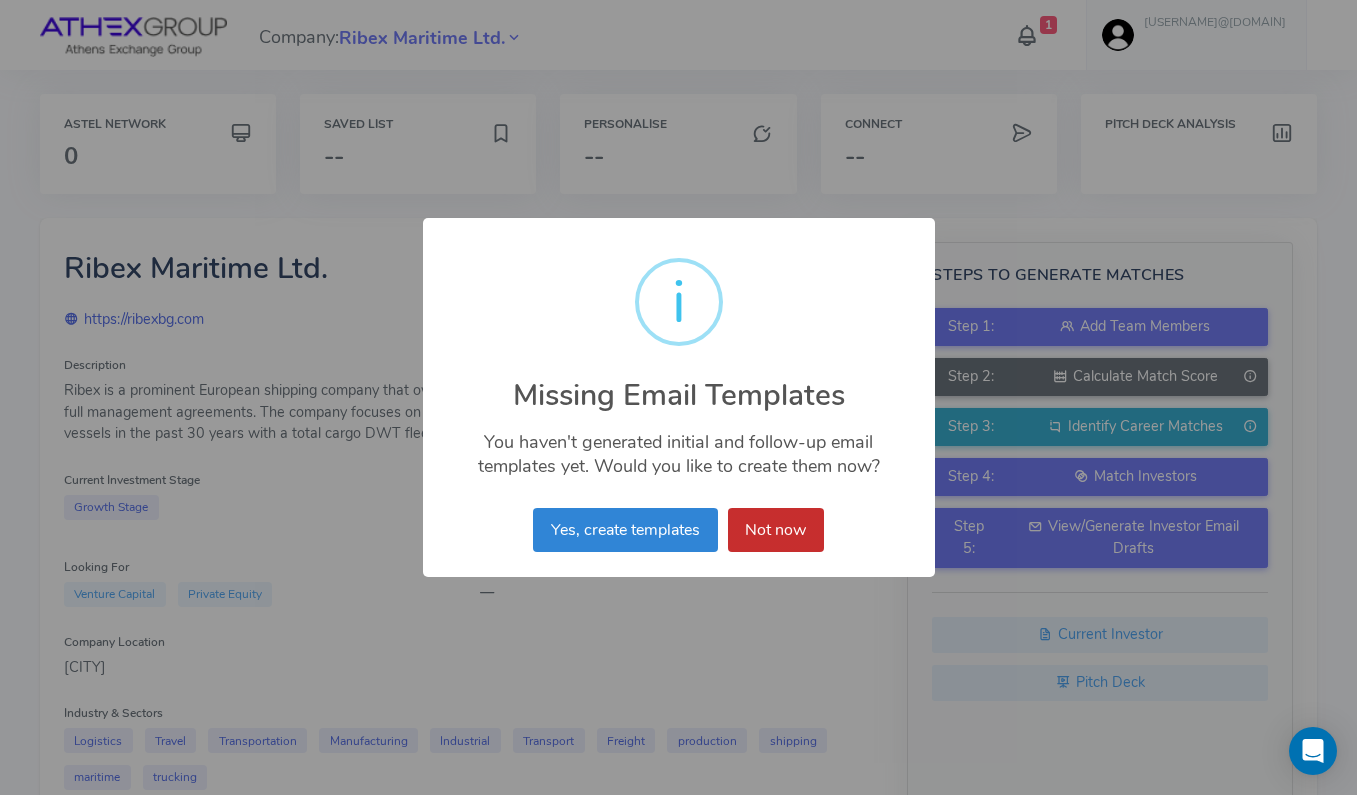 click on "Not now" at bounding box center [776, 530] 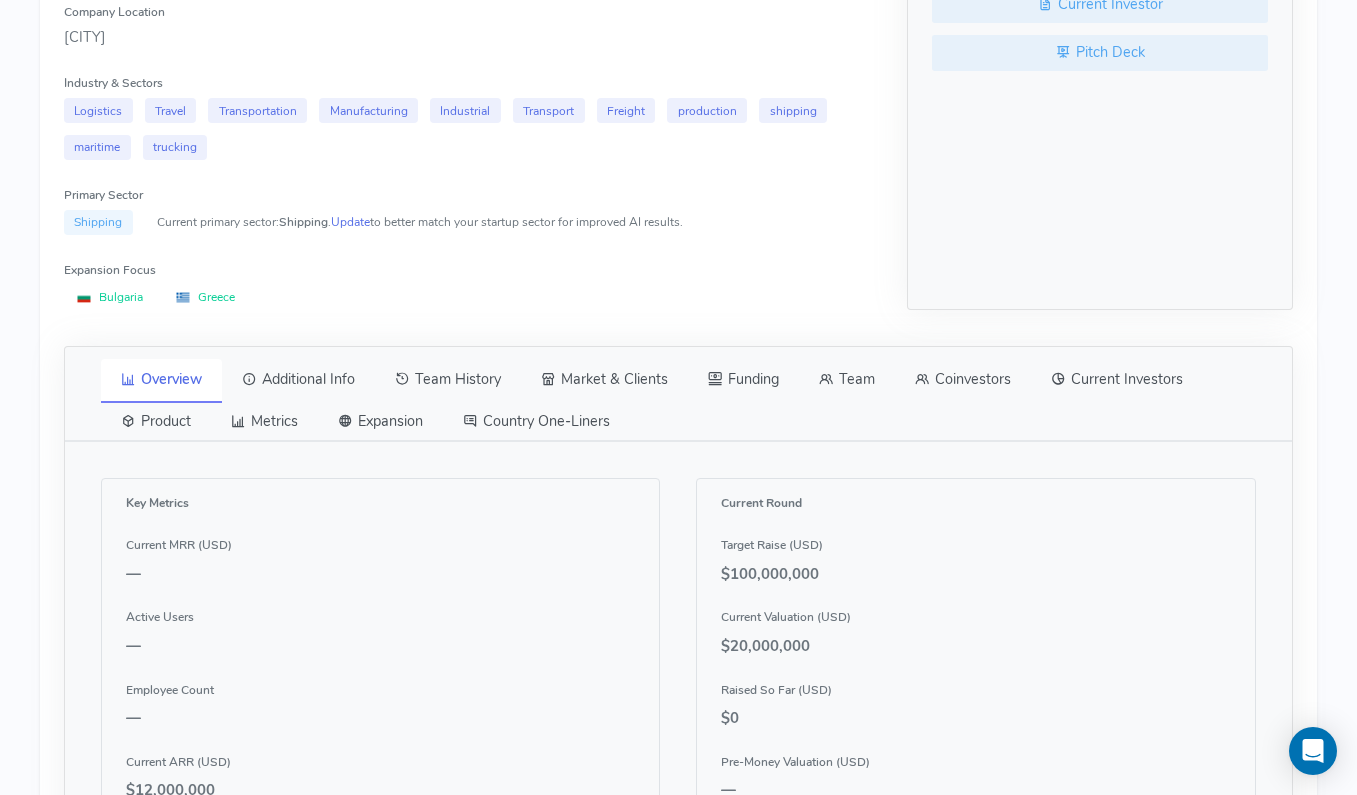 scroll, scrollTop: 758, scrollLeft: 0, axis: vertical 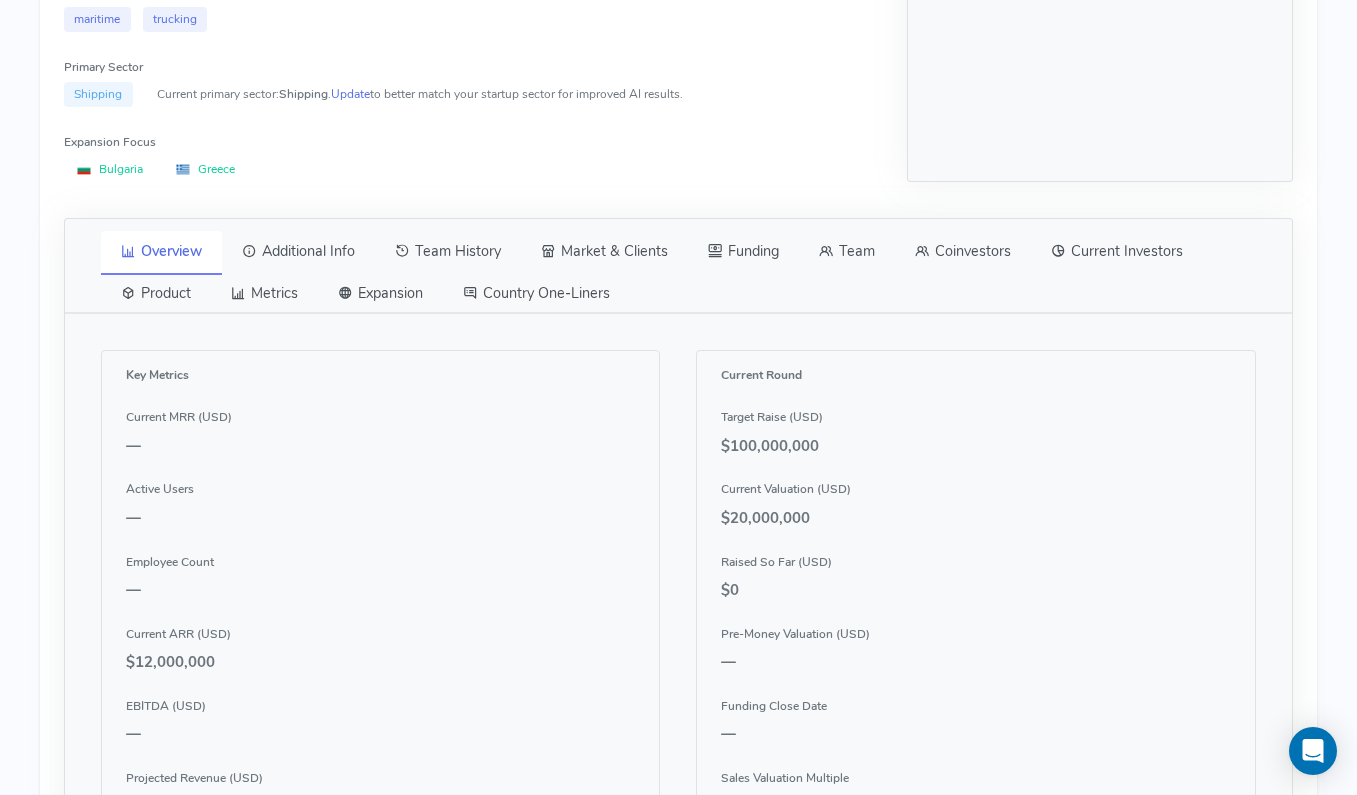 click on "Team" at bounding box center (847, 252) 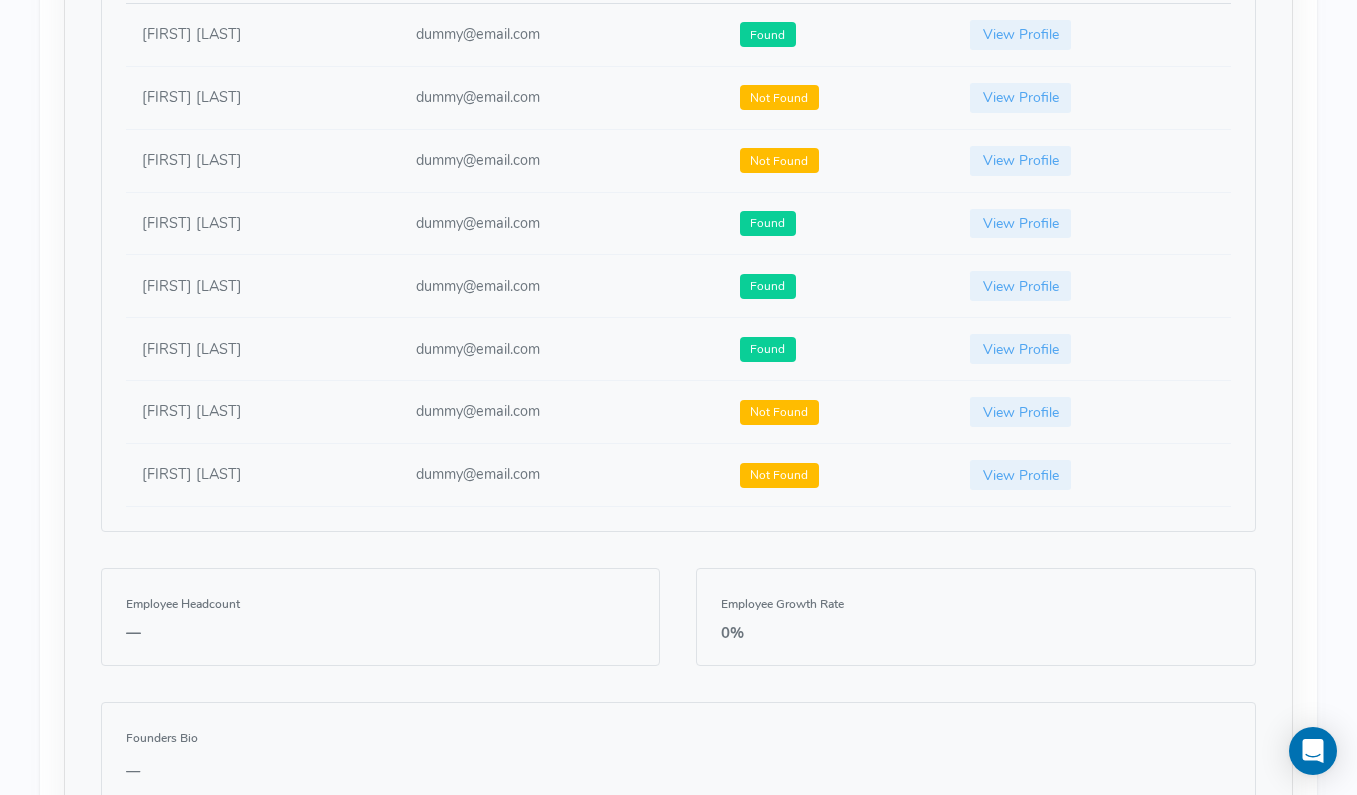 scroll, scrollTop: 1258, scrollLeft: 0, axis: vertical 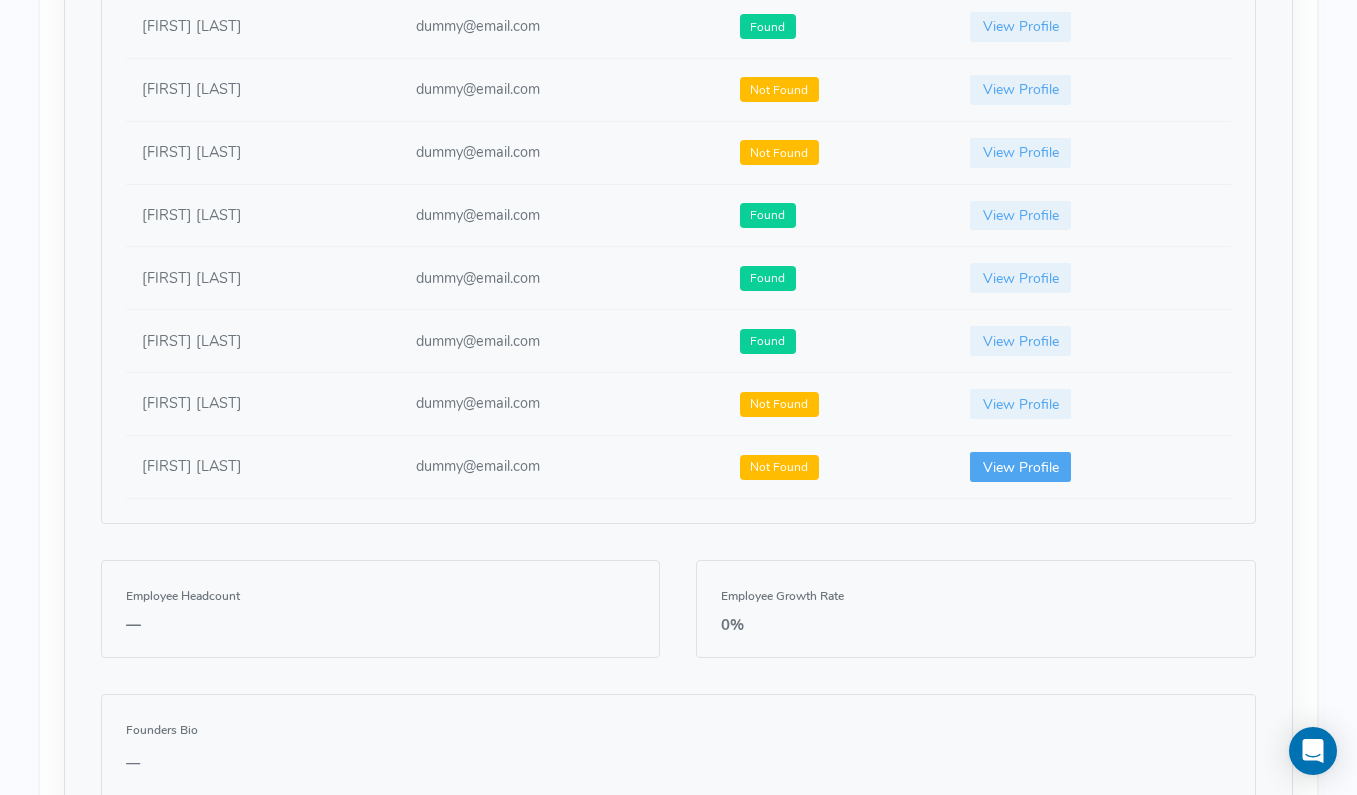 click on "View Profile" at bounding box center (1021, 467) 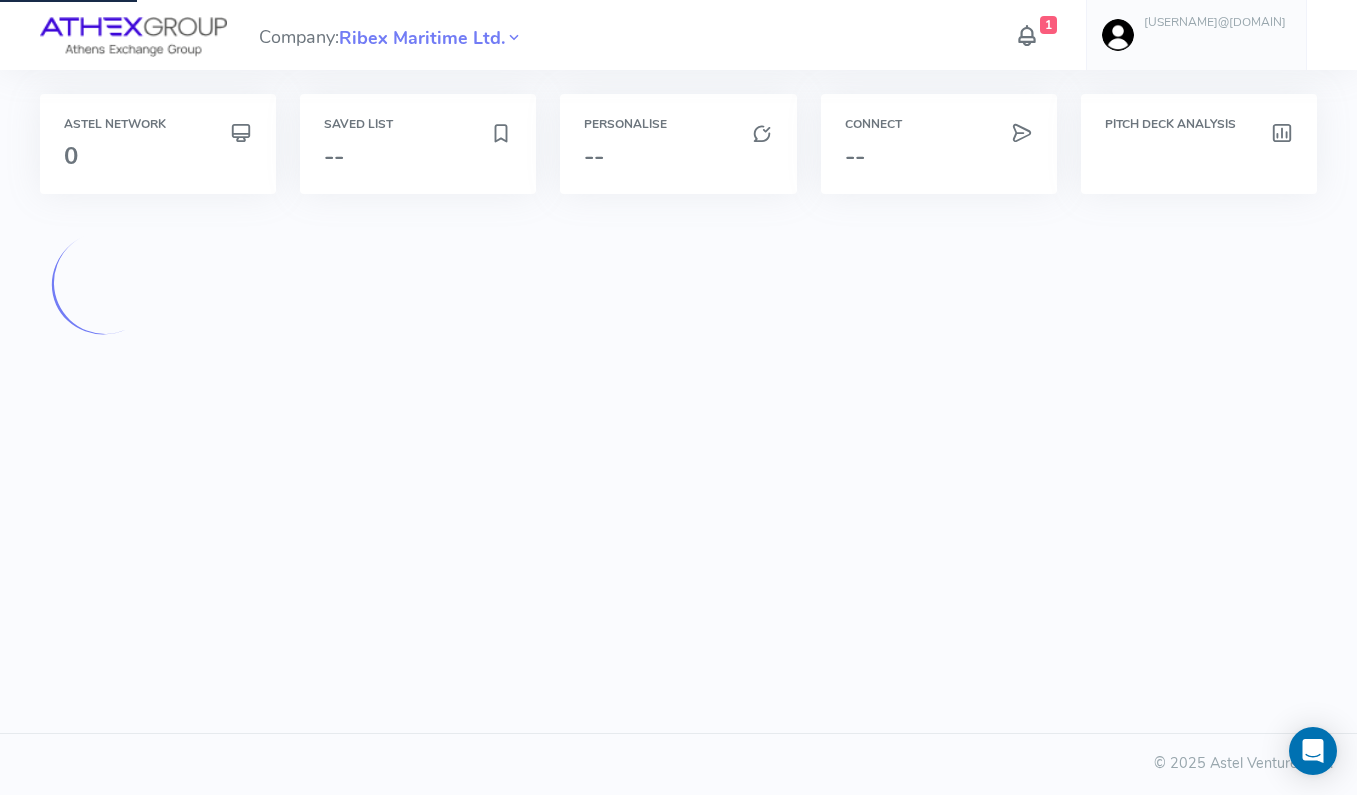 scroll, scrollTop: 0, scrollLeft: 0, axis: both 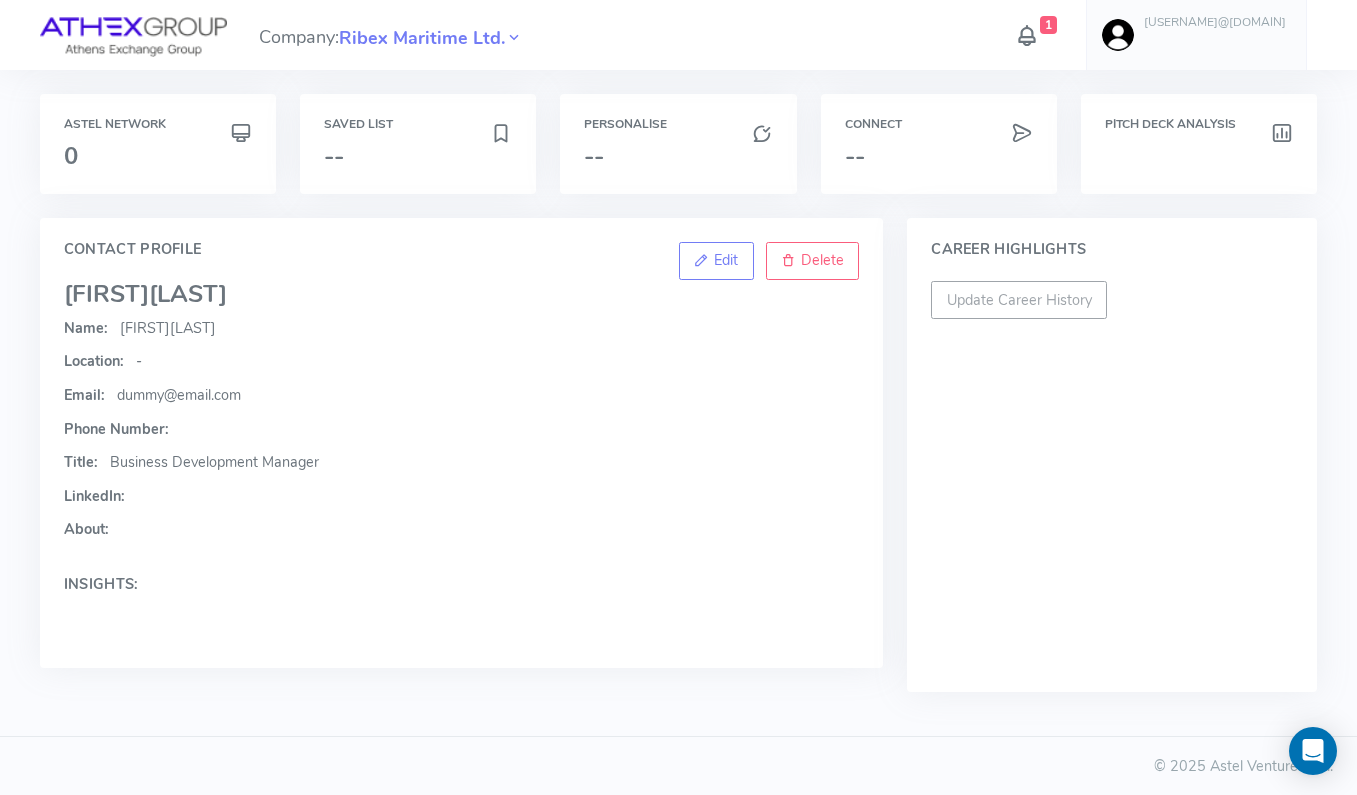 click on "[LAST]" at bounding box center (188, 294) 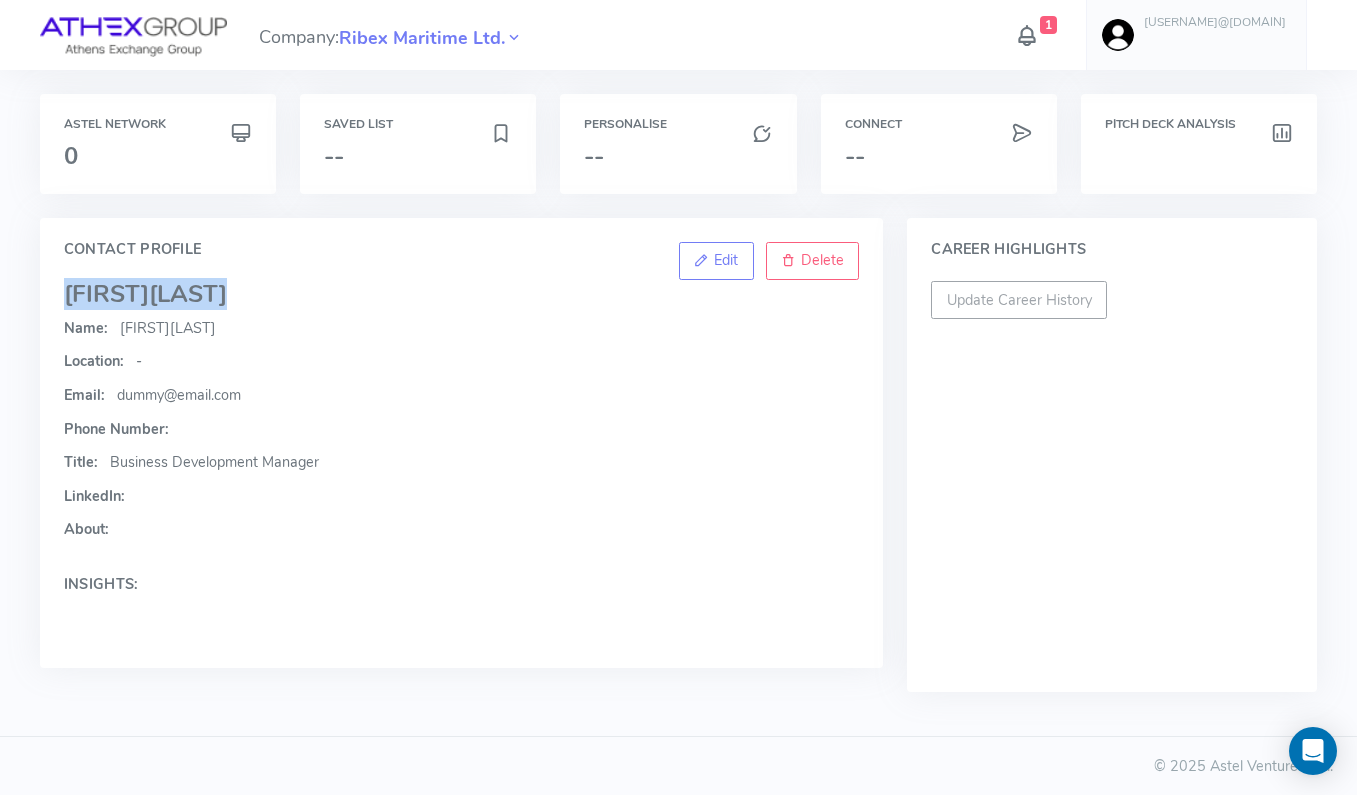 click on "[LAST]" at bounding box center [188, 294] 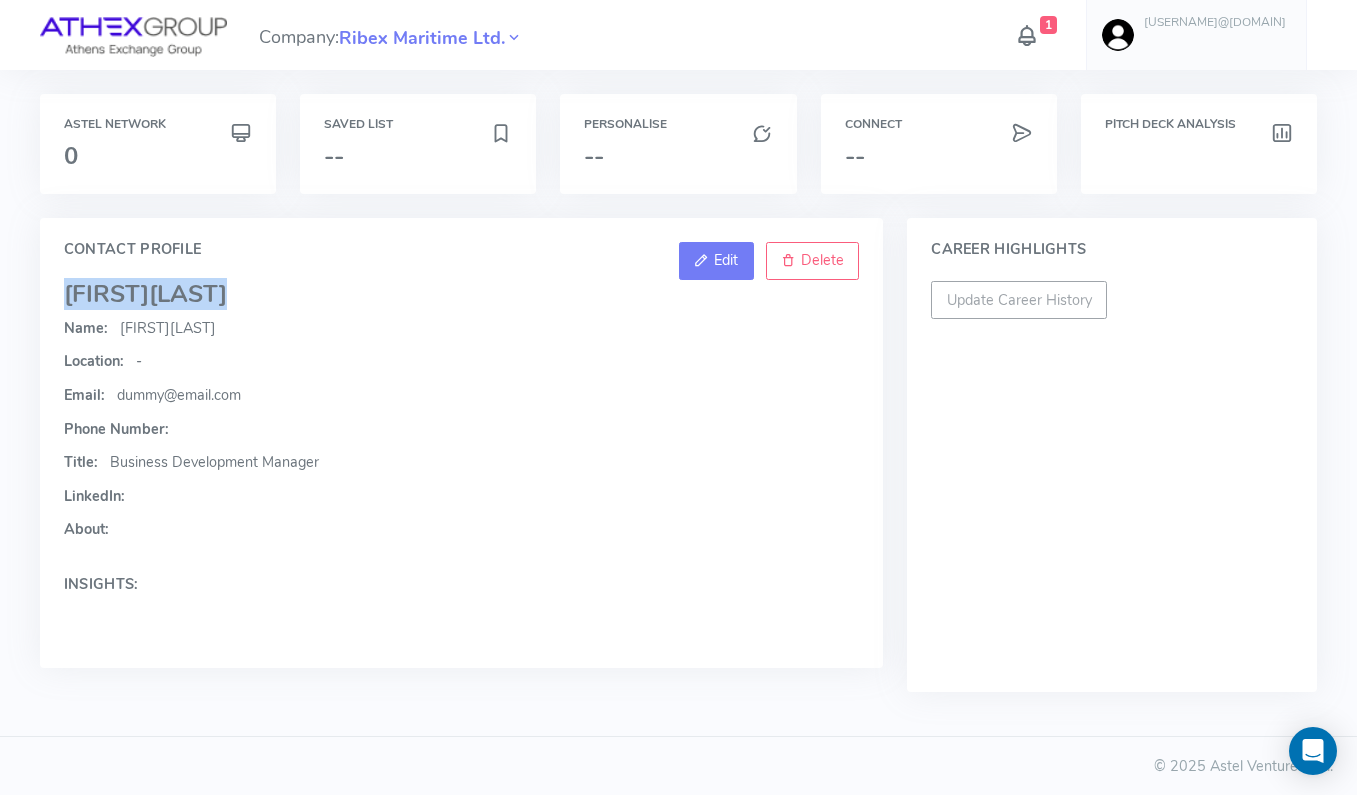 click on "Edit" at bounding box center [716, 261] 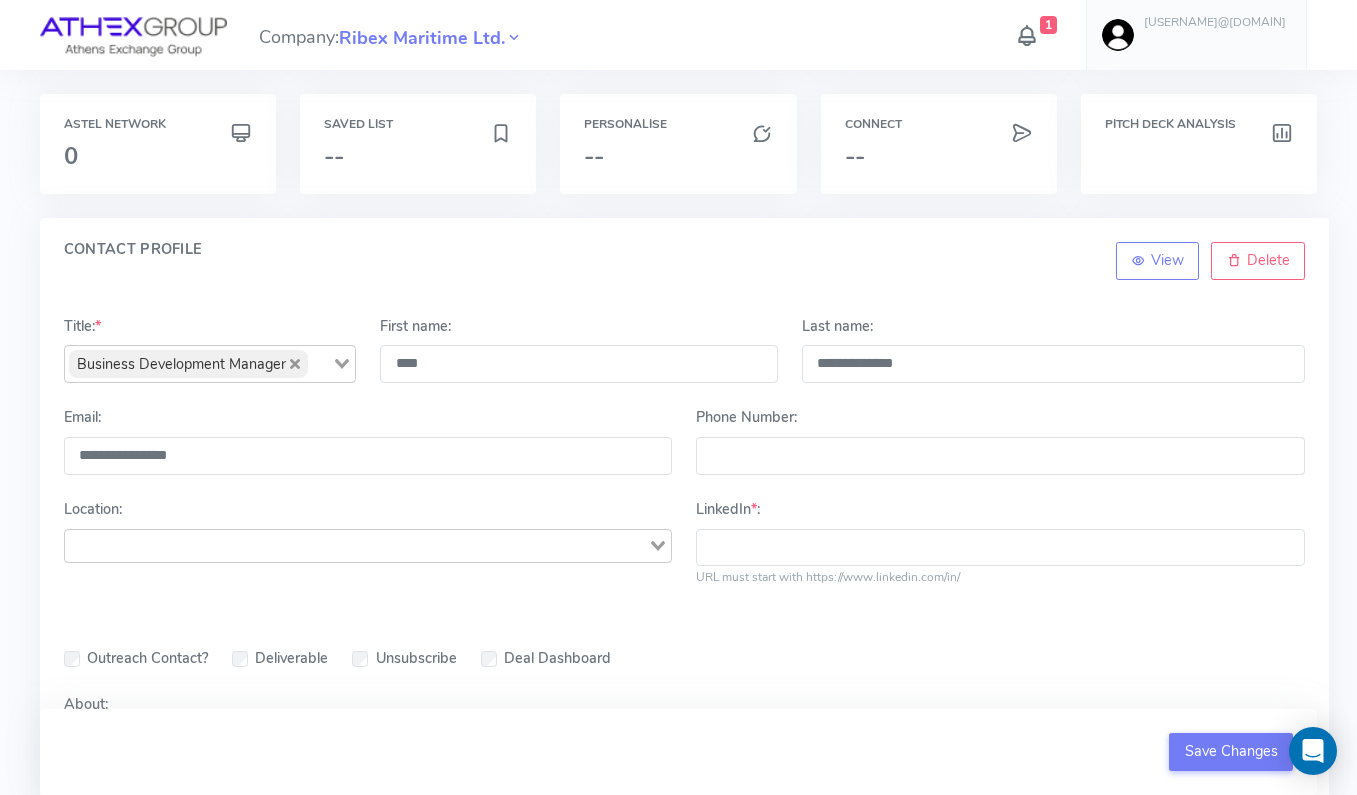 scroll, scrollTop: 81, scrollLeft: 0, axis: vertical 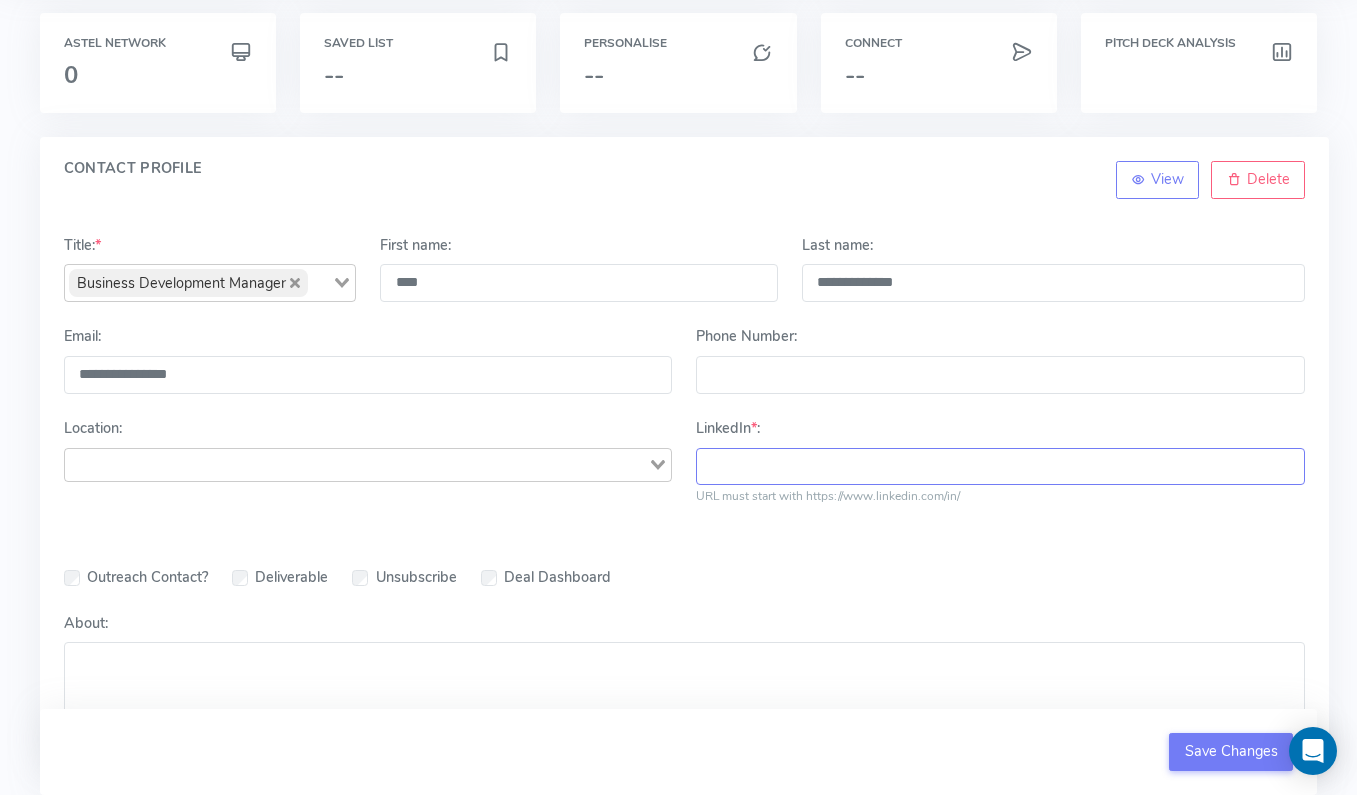 click on "LinkedIn * :" at bounding box center (1000, 467) 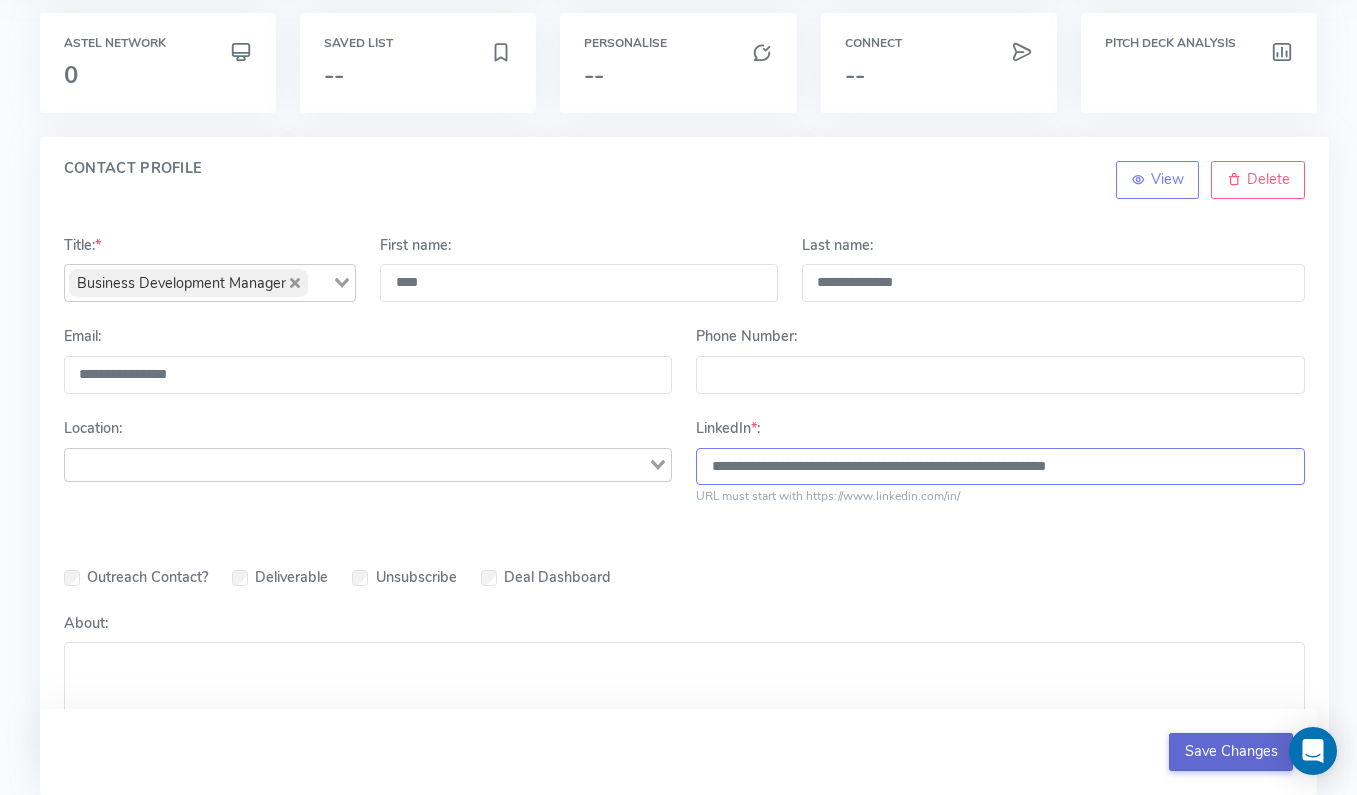 type on "**********" 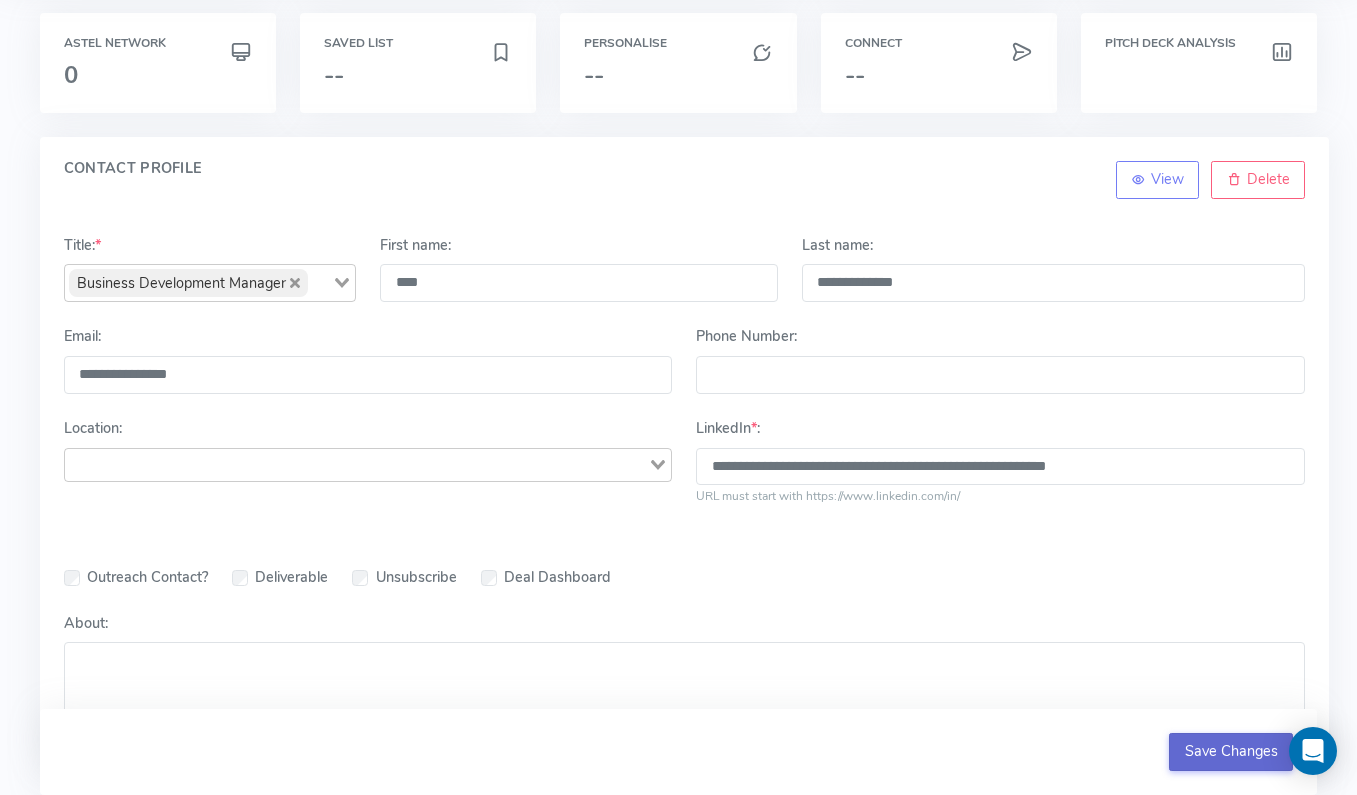 click on "Save Changes" at bounding box center (1231, 752) 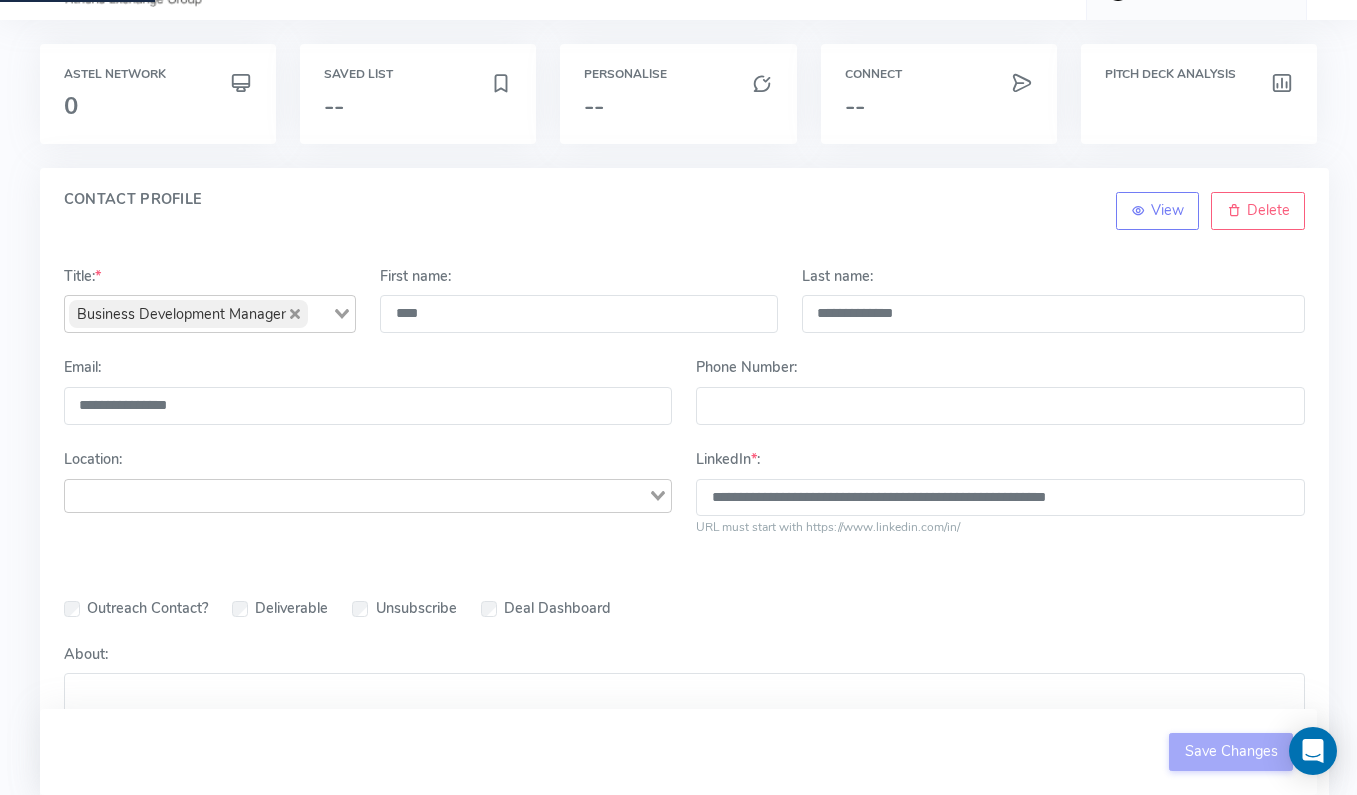 scroll, scrollTop: 0, scrollLeft: 0, axis: both 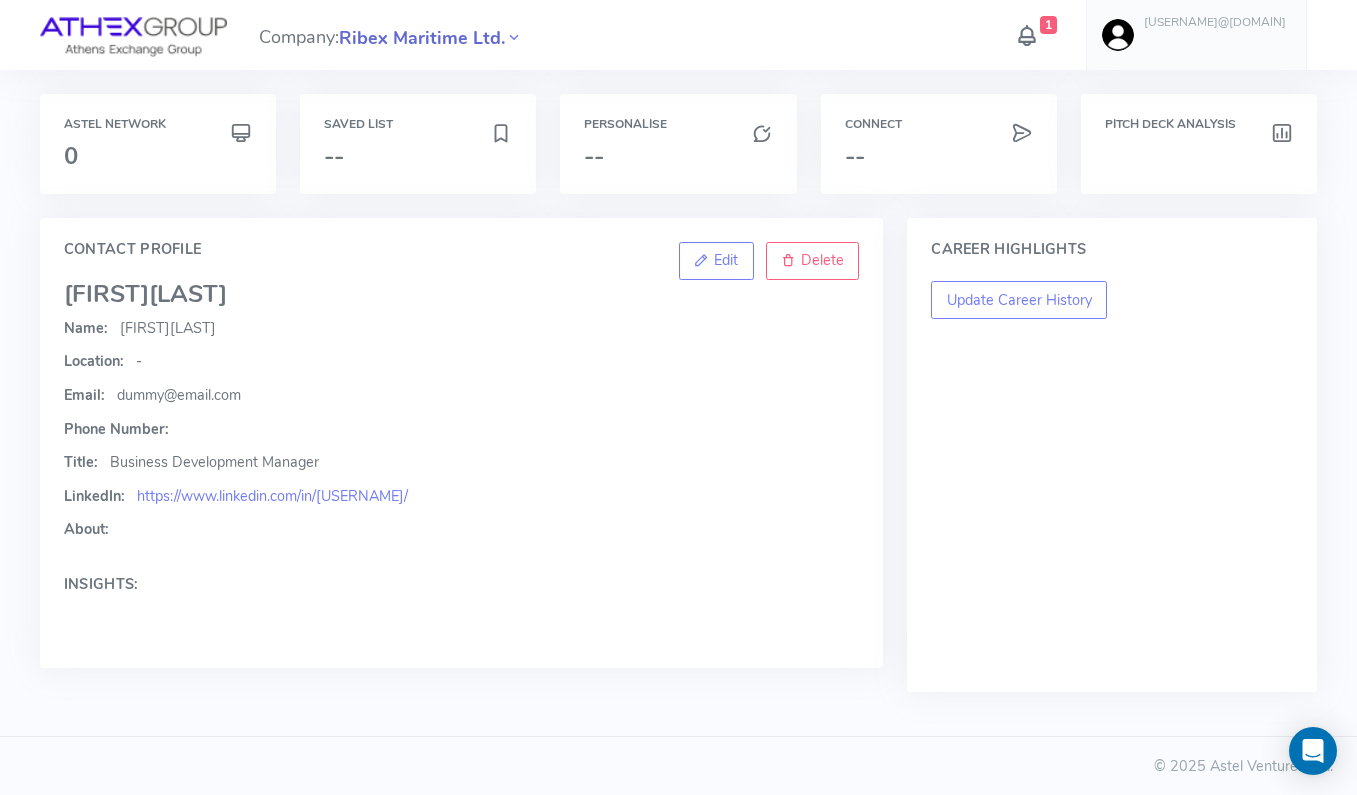 click on "Ribex Maritime Ltd." at bounding box center (422, 38) 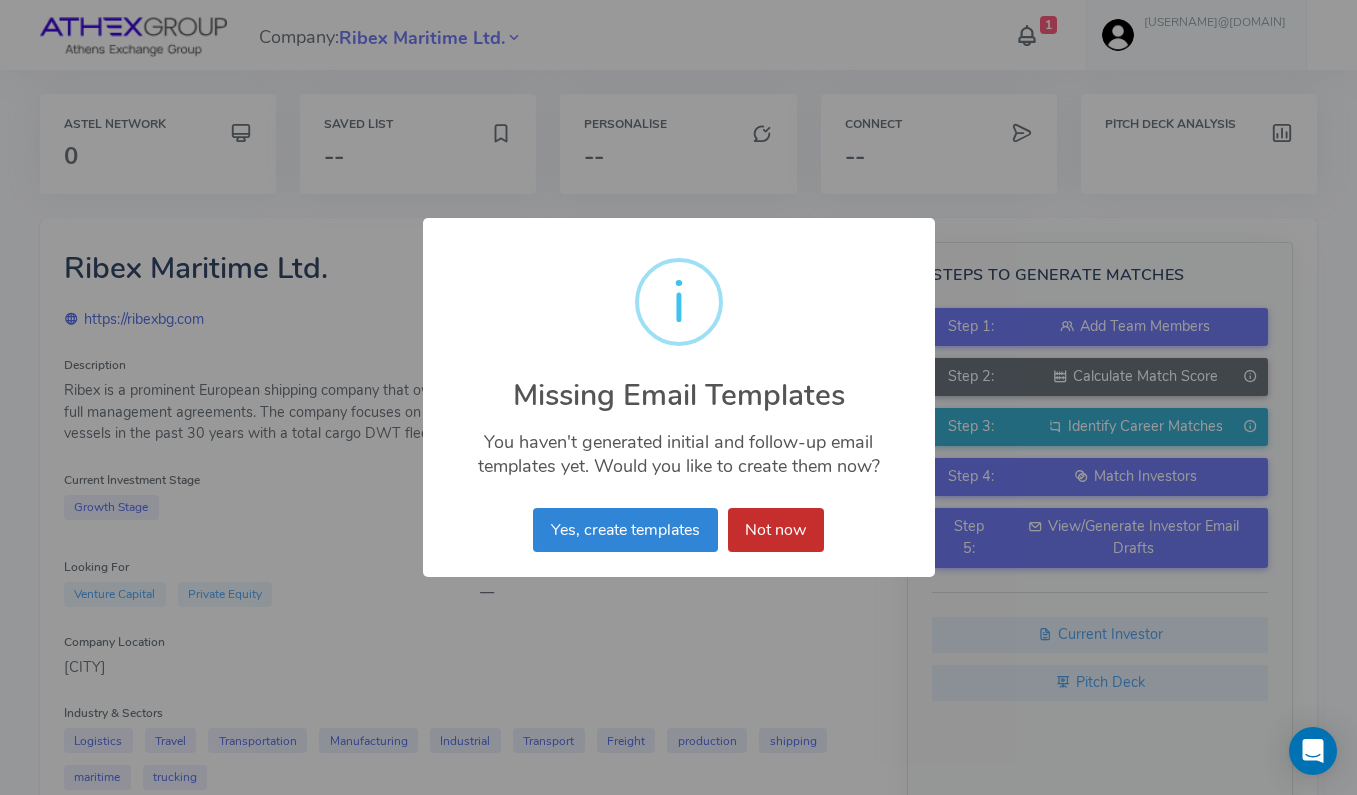 click on "Not now" at bounding box center (776, 530) 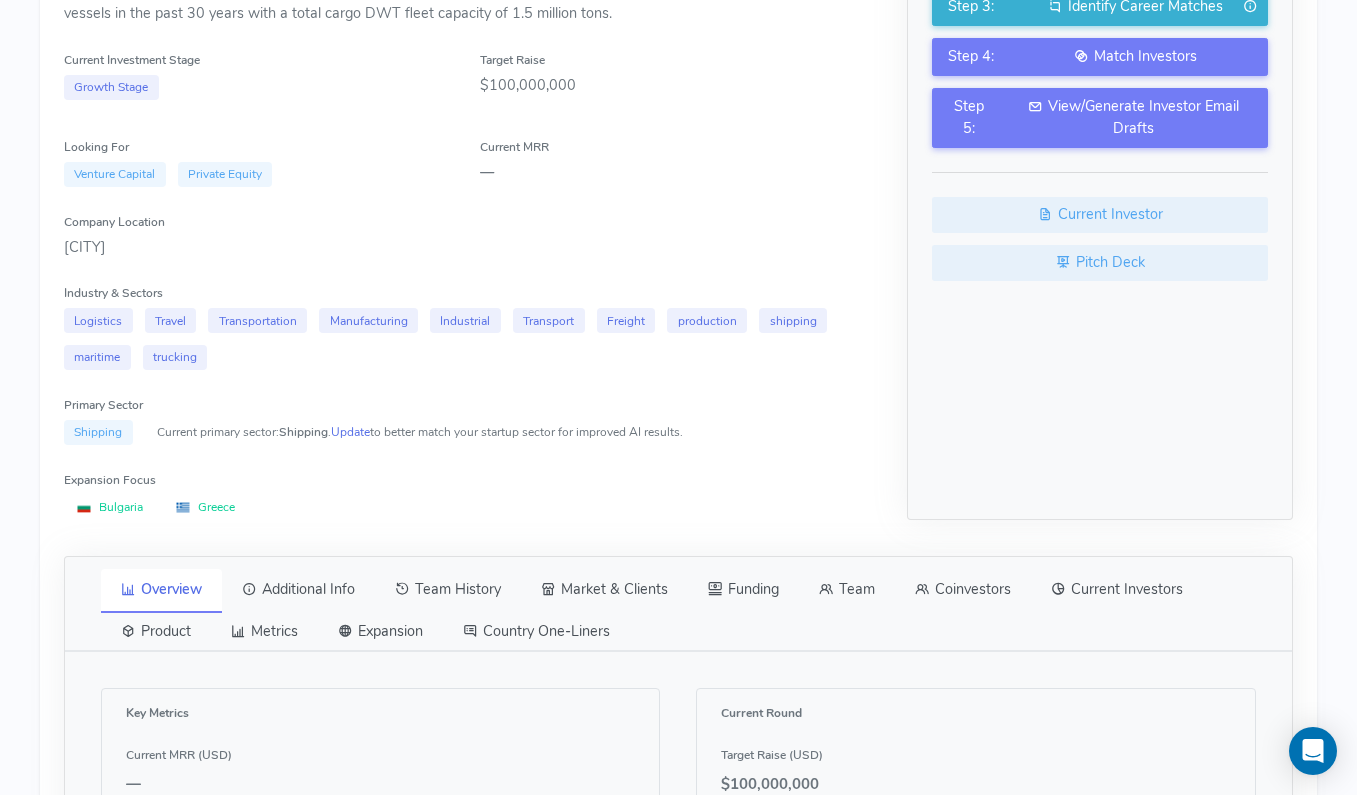 scroll, scrollTop: 438, scrollLeft: 0, axis: vertical 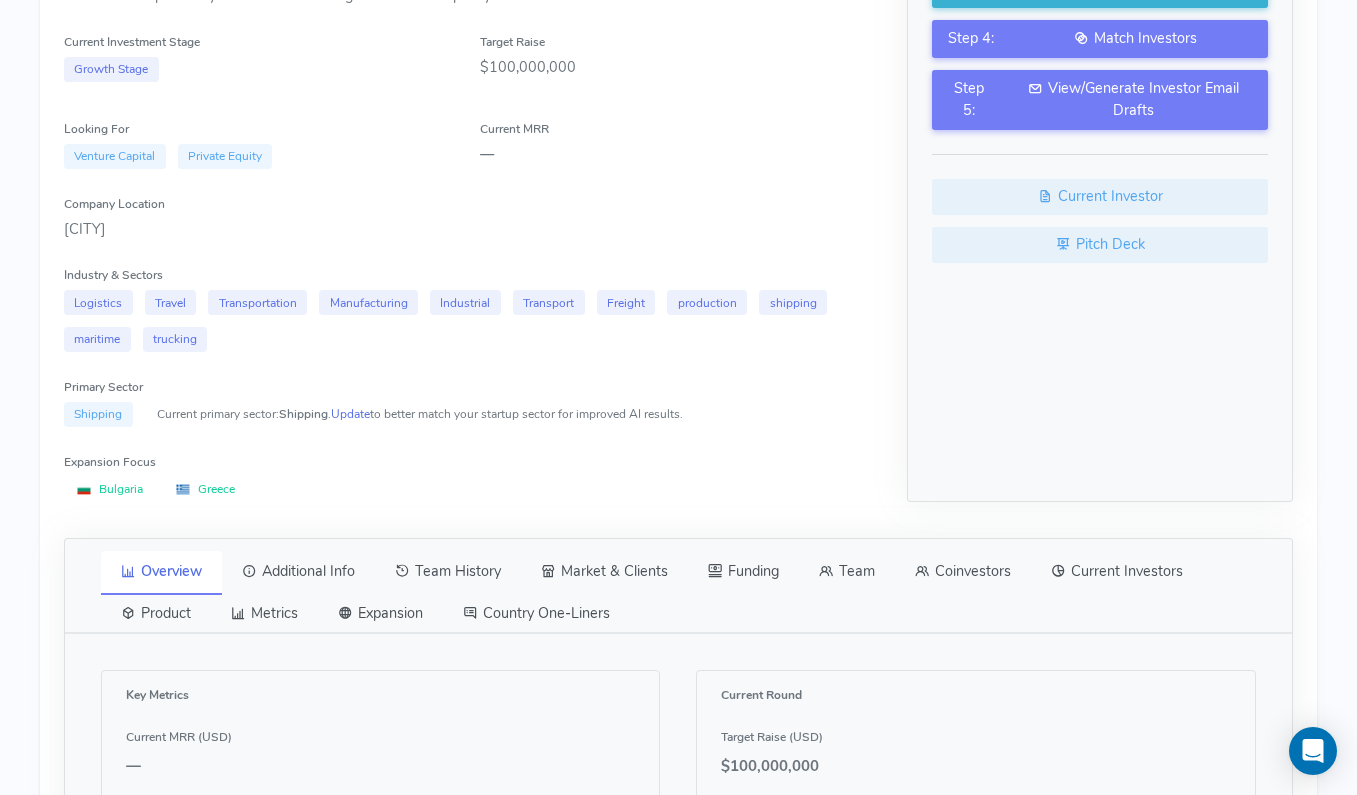 click on "Team" at bounding box center [847, 572] 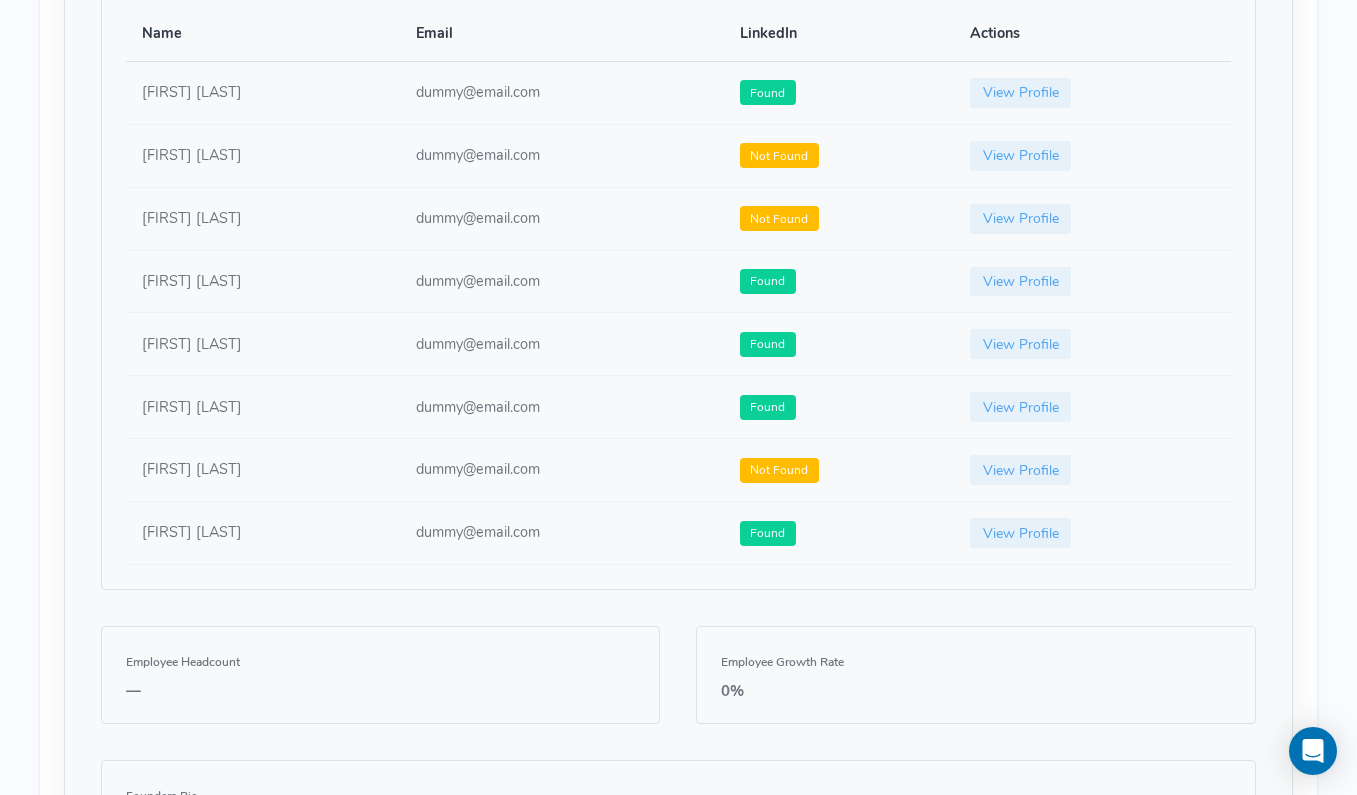 scroll, scrollTop: 1137, scrollLeft: 0, axis: vertical 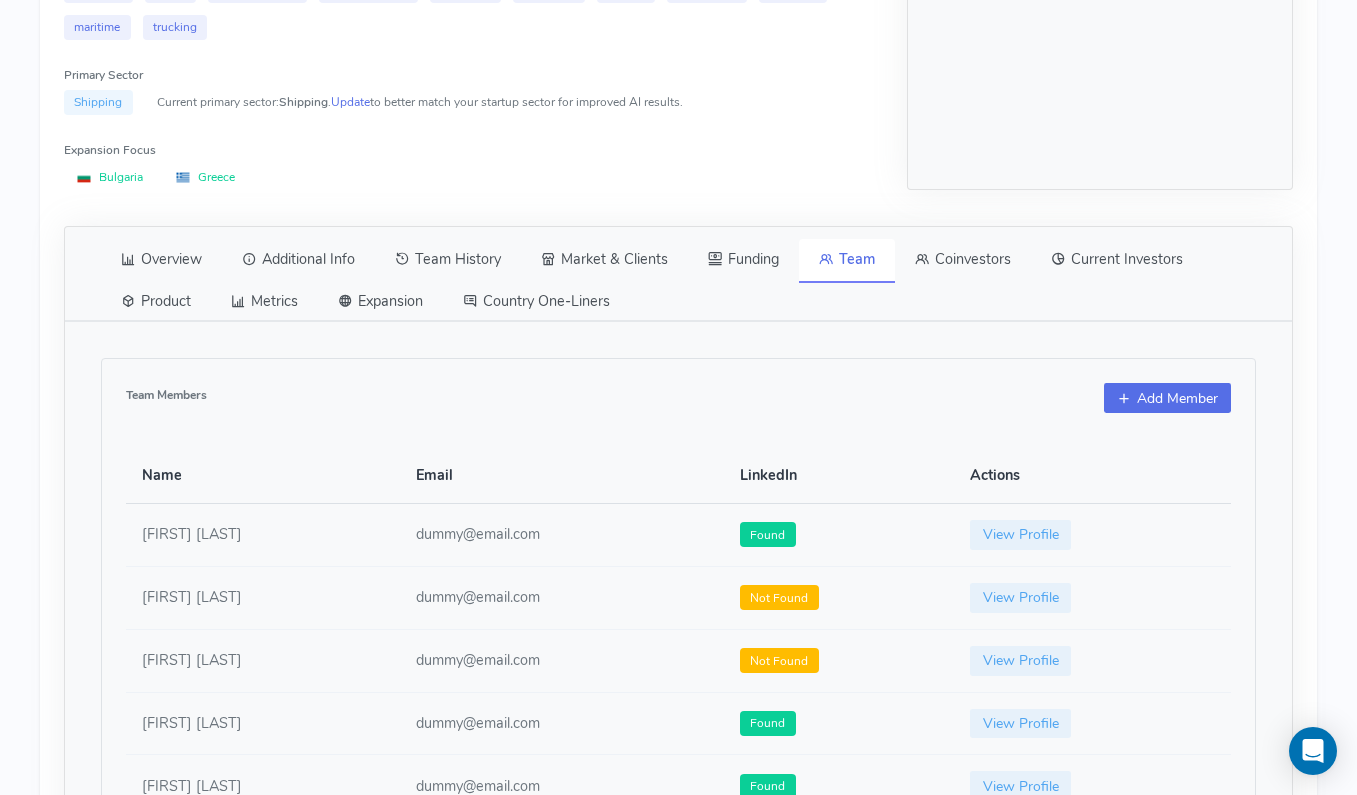 click on "Add Member" at bounding box center [1167, 398] 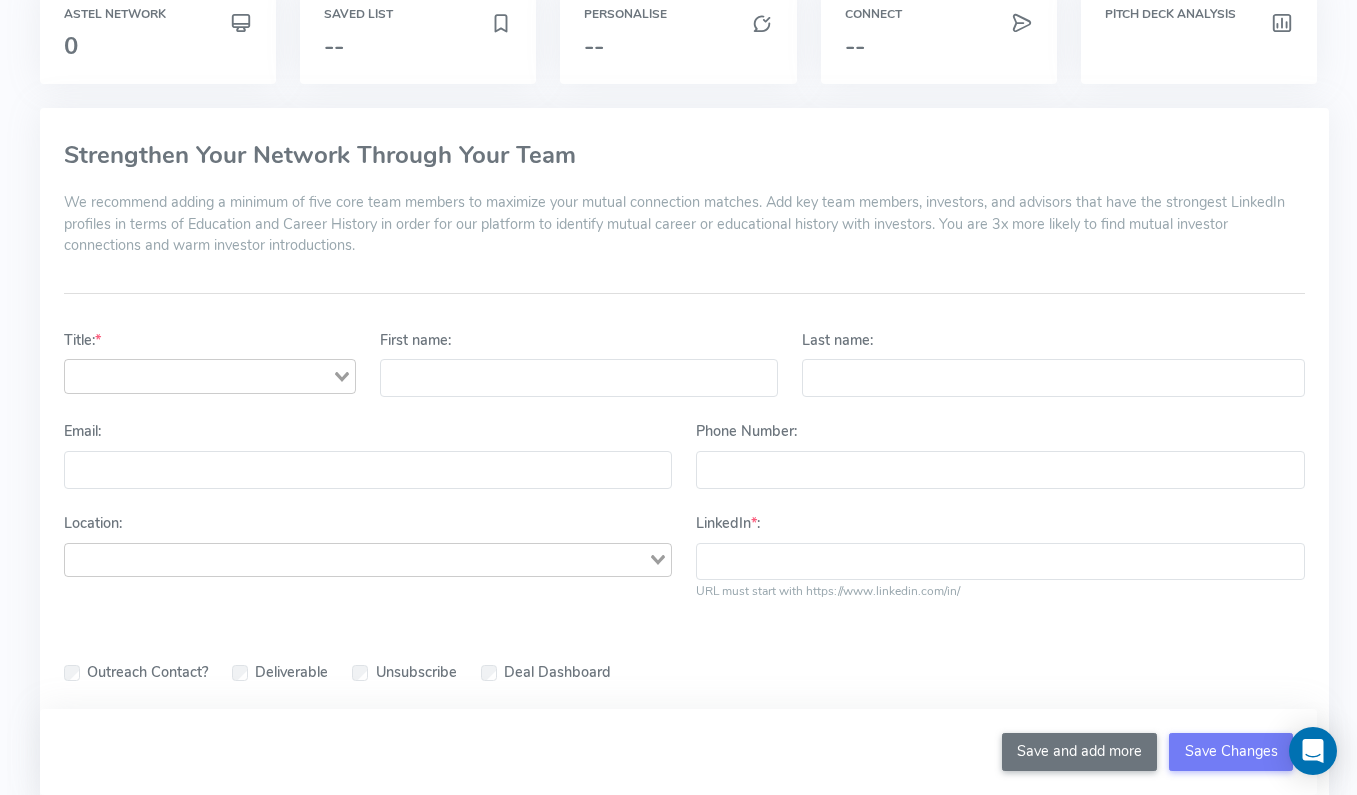 scroll, scrollTop: 0, scrollLeft: 0, axis: both 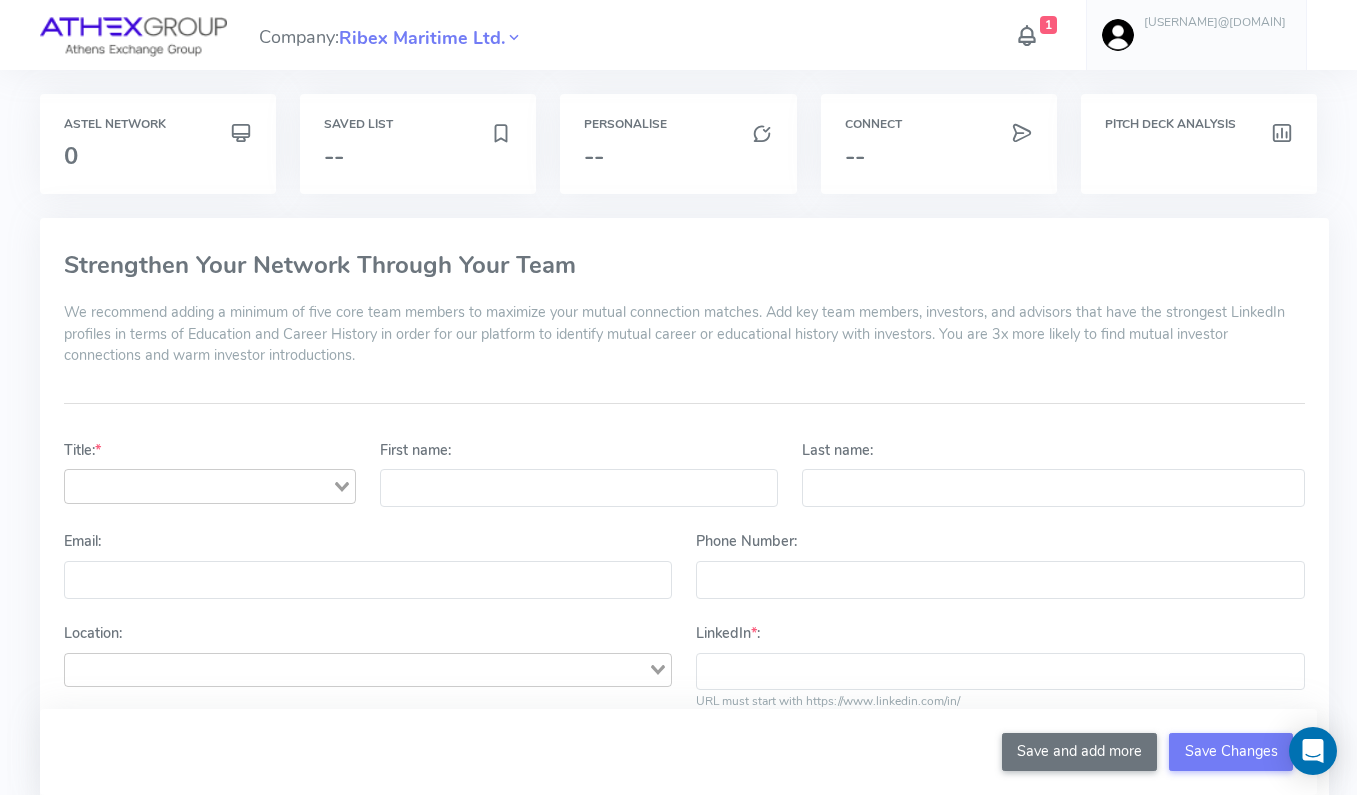 click 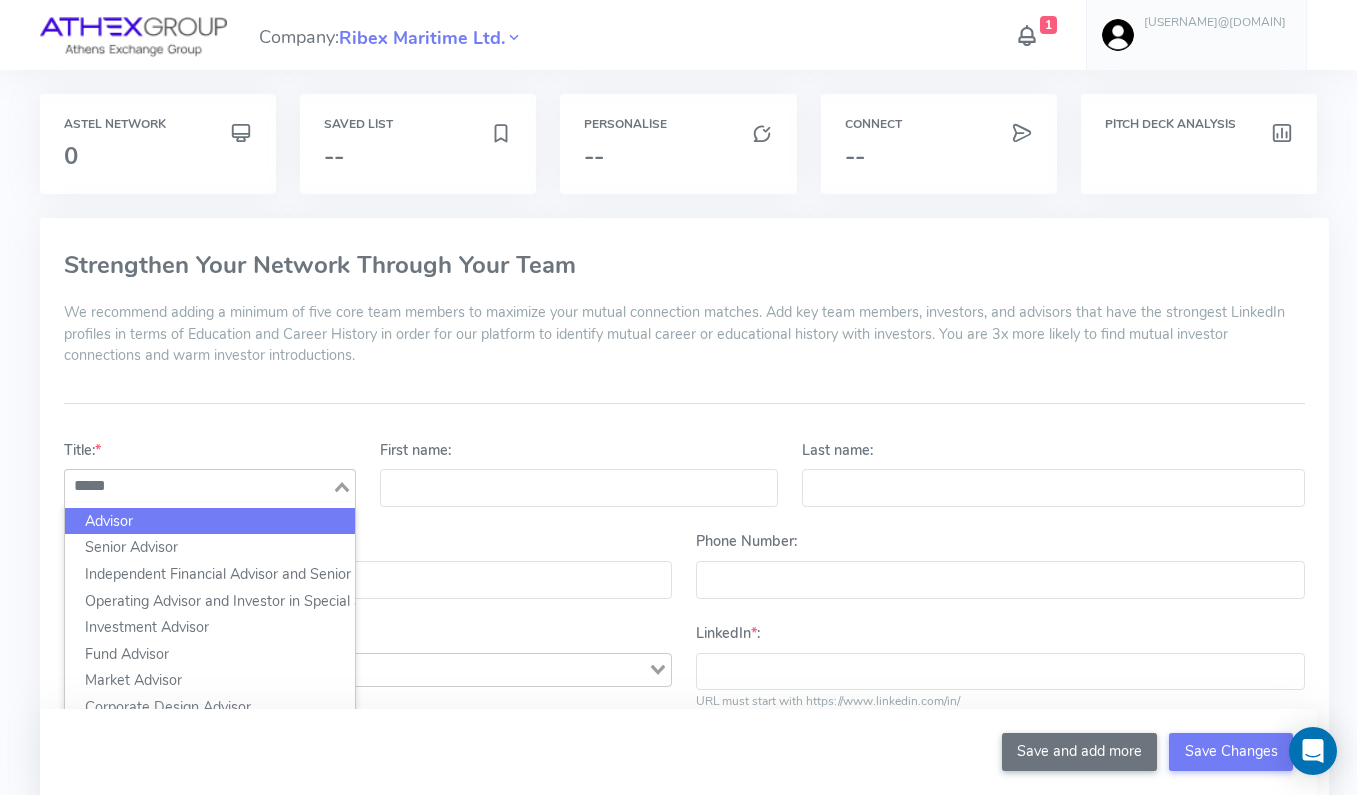 click on "Advisor" 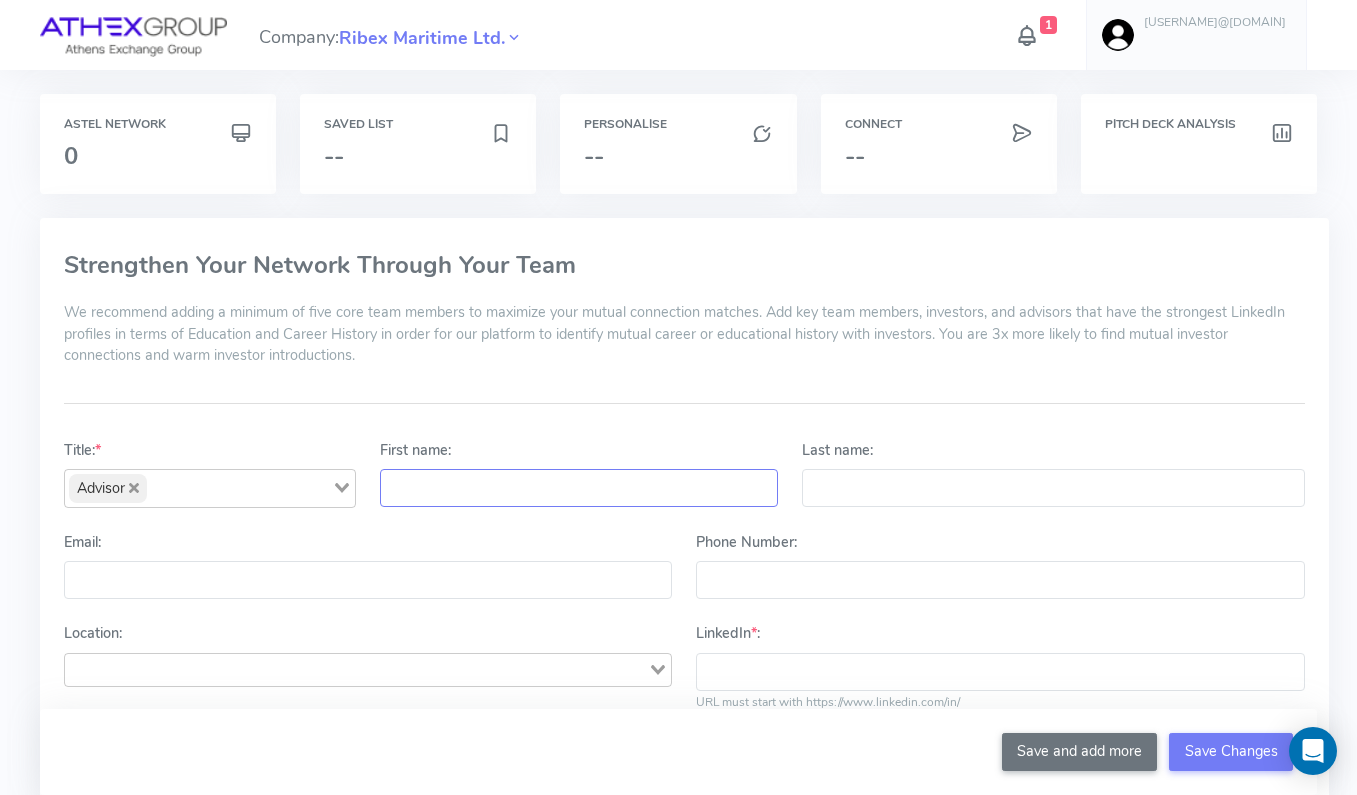 click on "First name:" at bounding box center (579, 488) 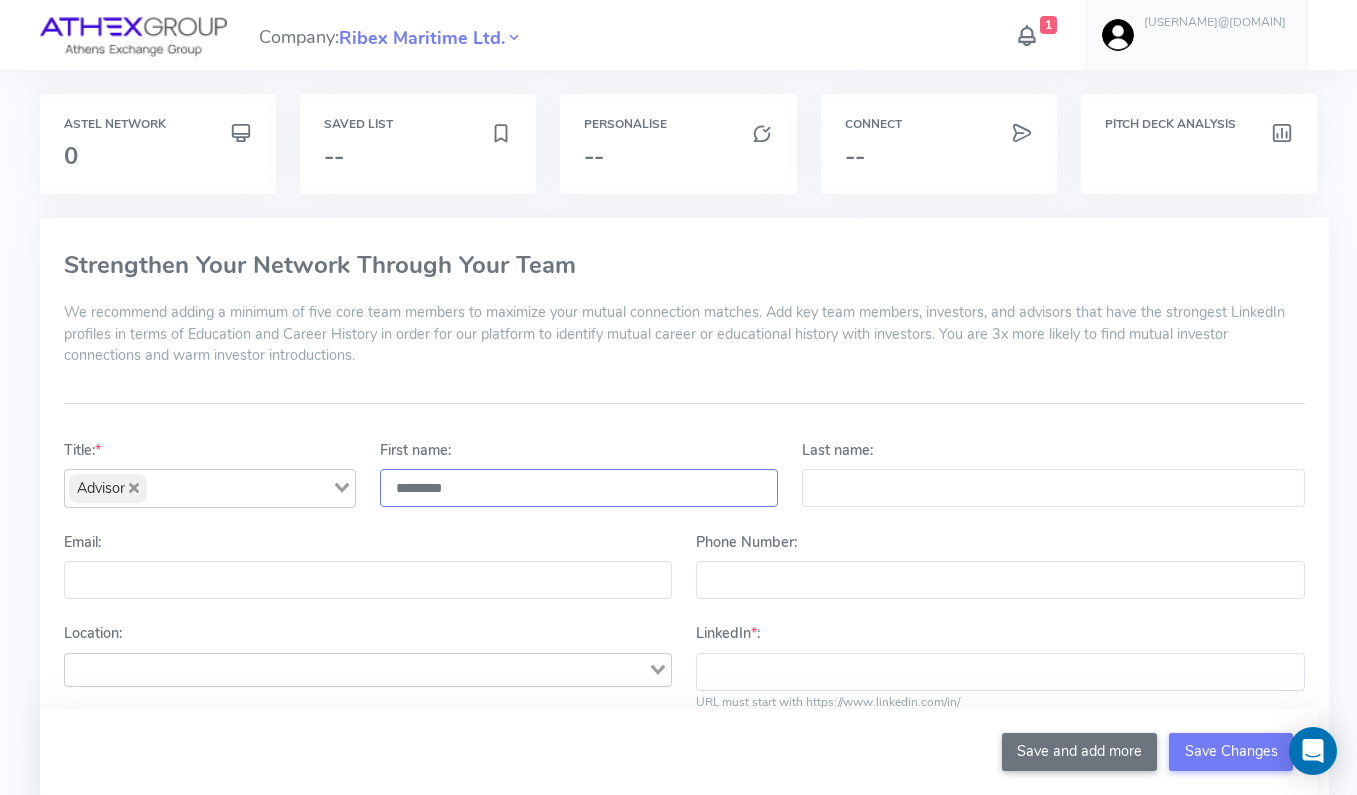 type on "*******" 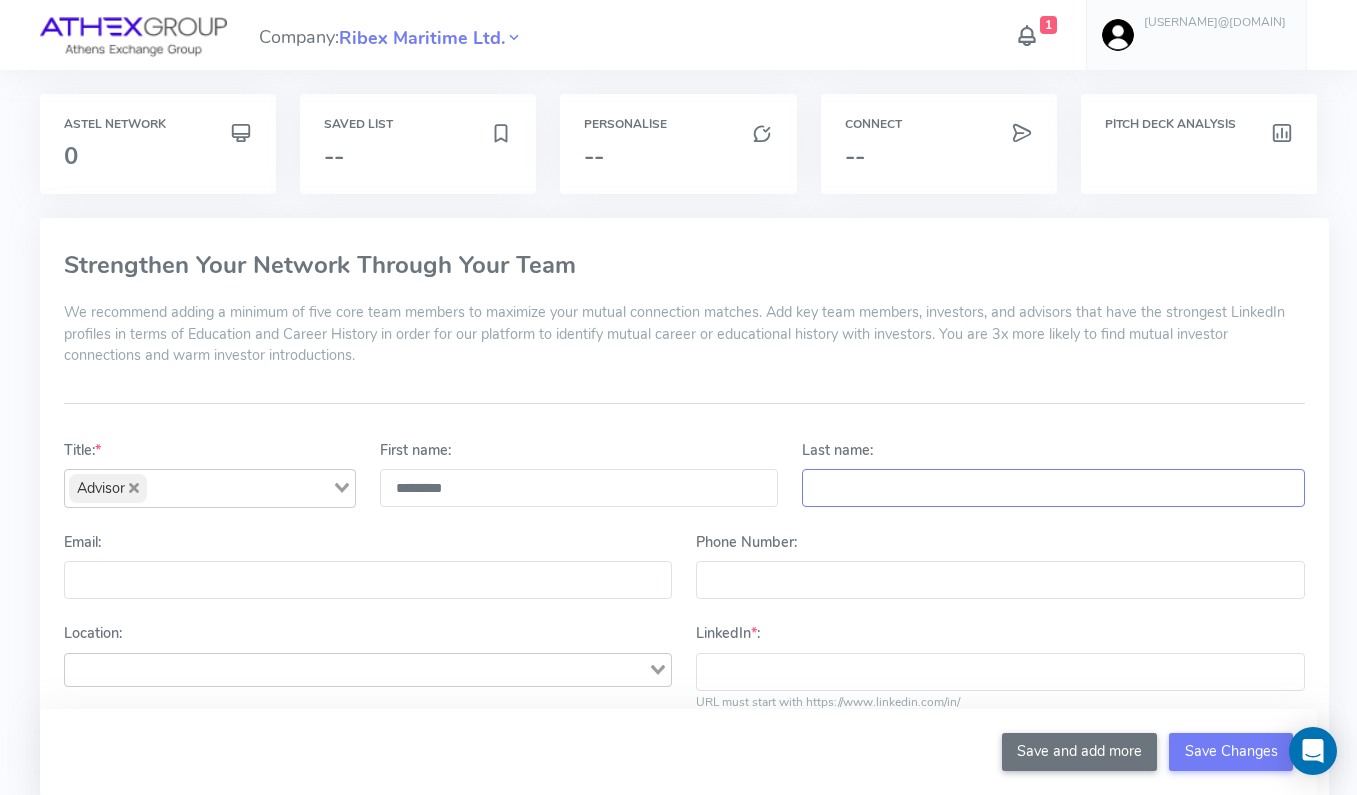 click on "Last name:" at bounding box center [1053, 488] 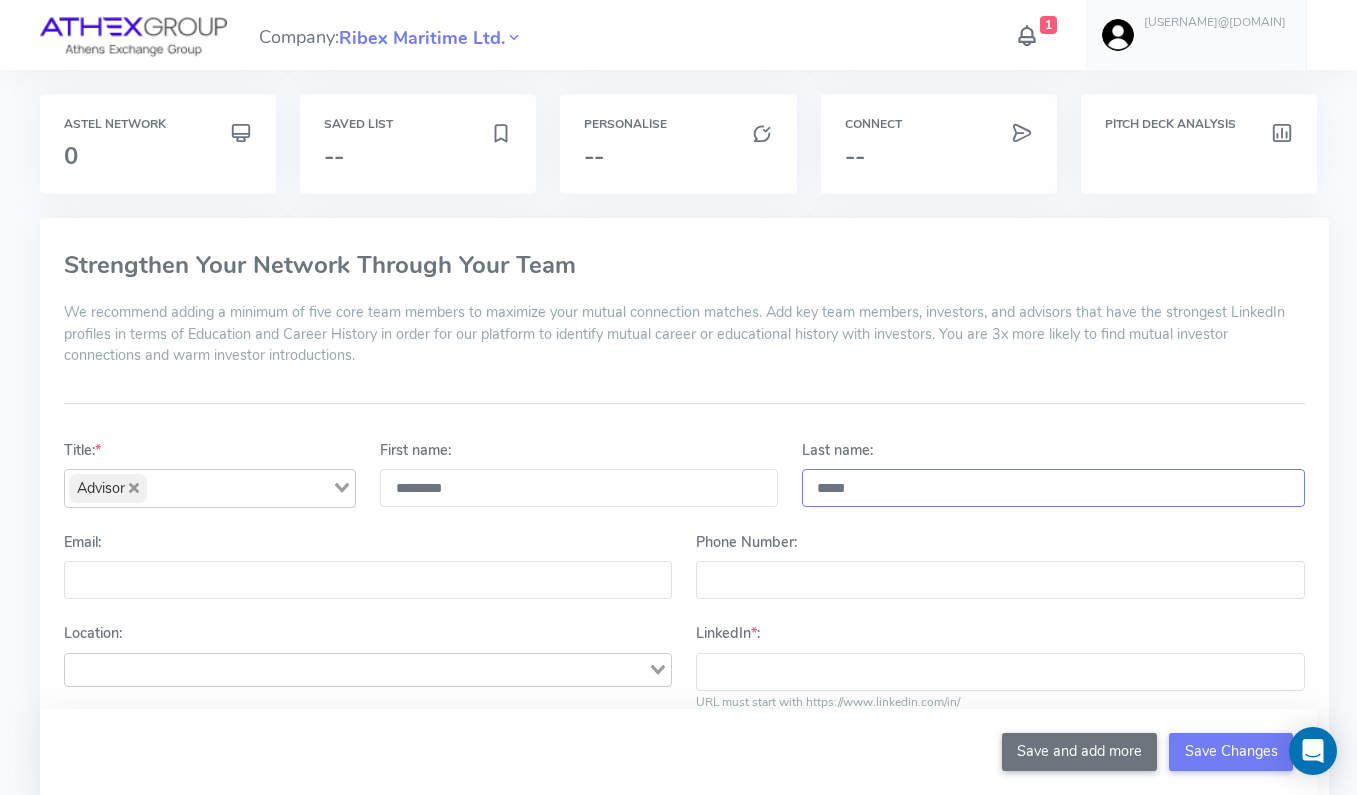 type on "*****" 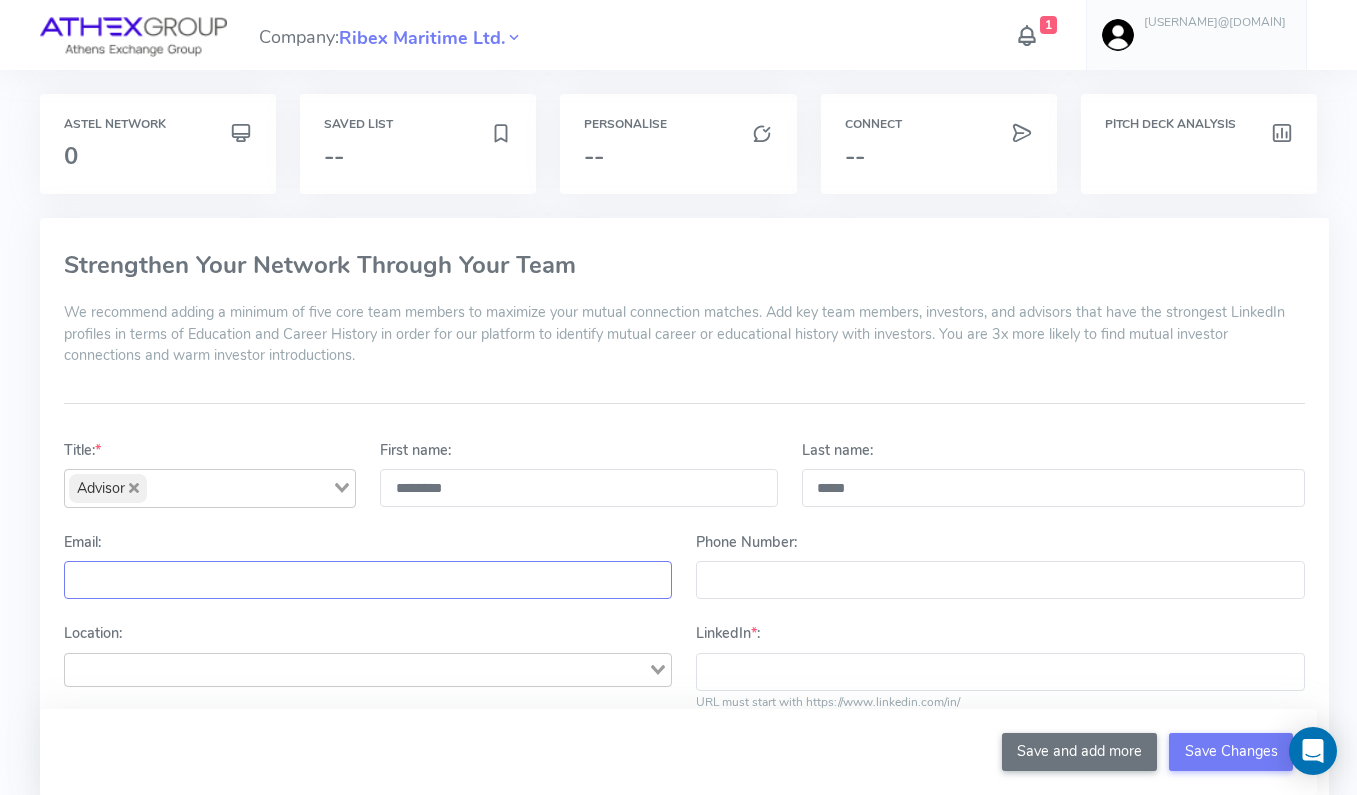 click on "Email:" at bounding box center (368, 580) 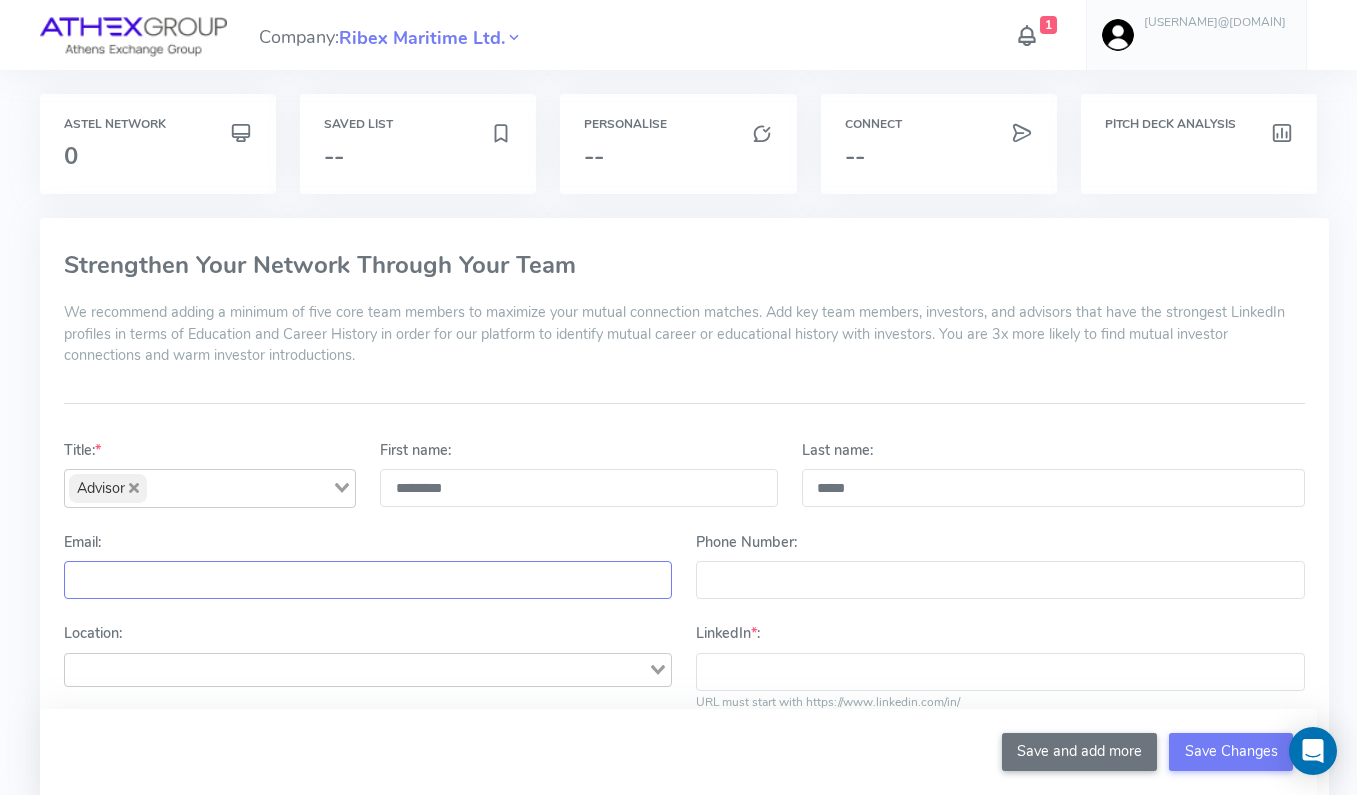 type on "**********" 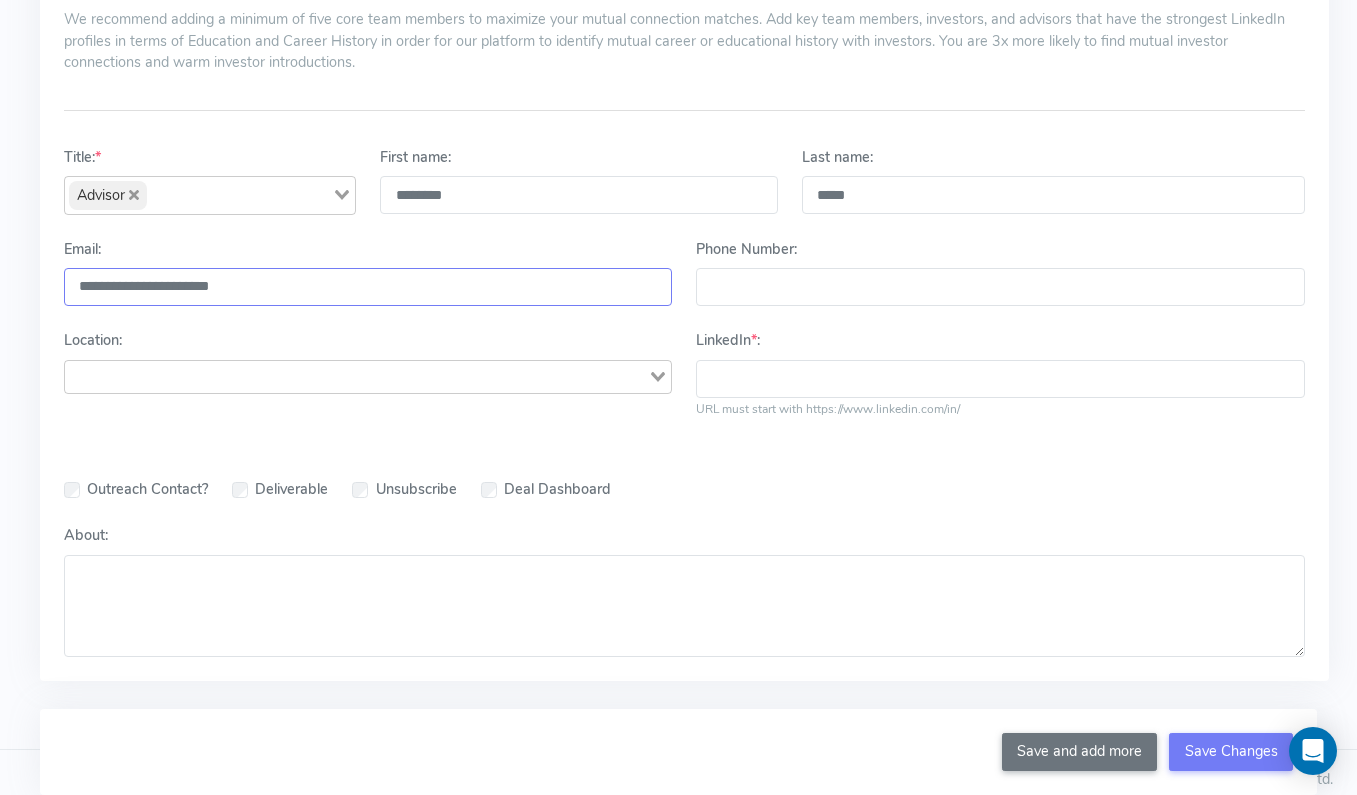 scroll, scrollTop: 299, scrollLeft: 0, axis: vertical 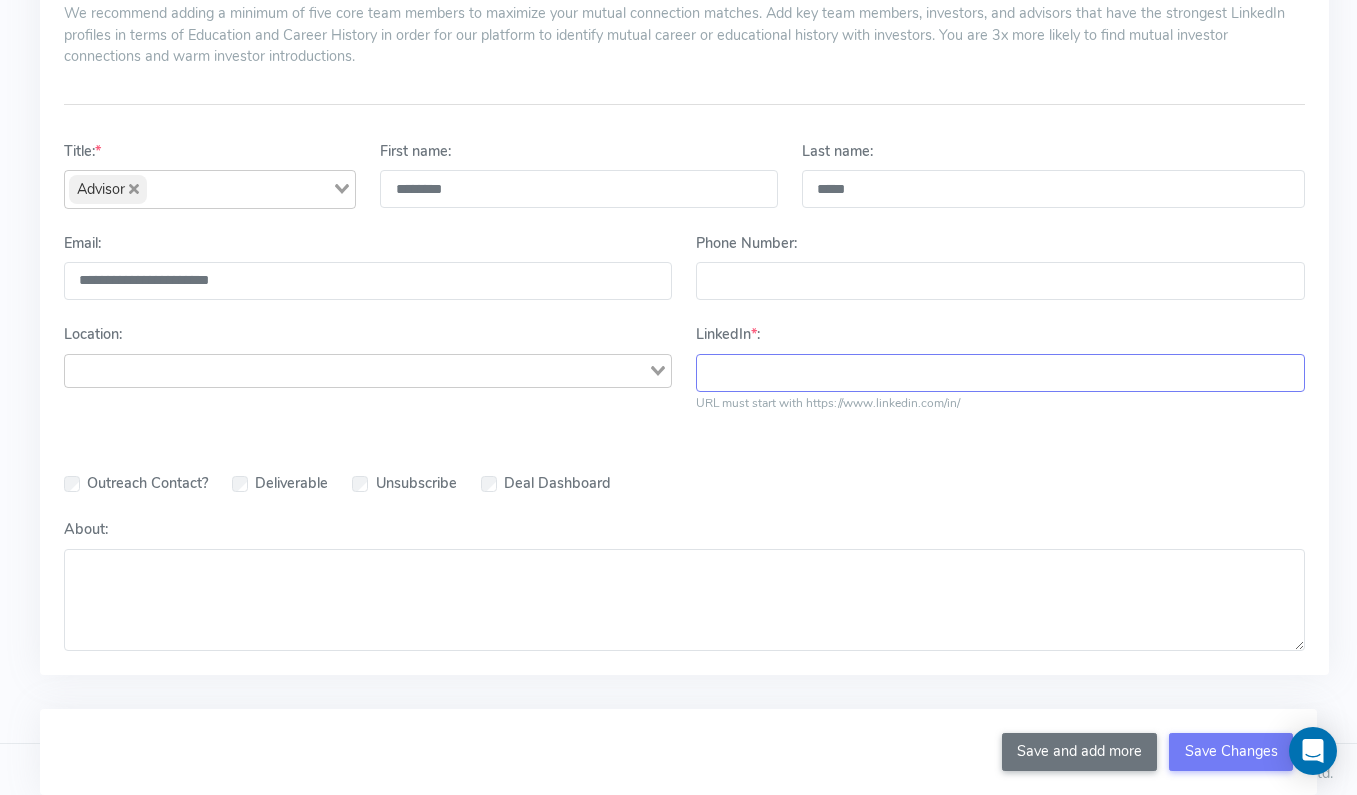 click on "LinkedIn * :" at bounding box center (1000, 373) 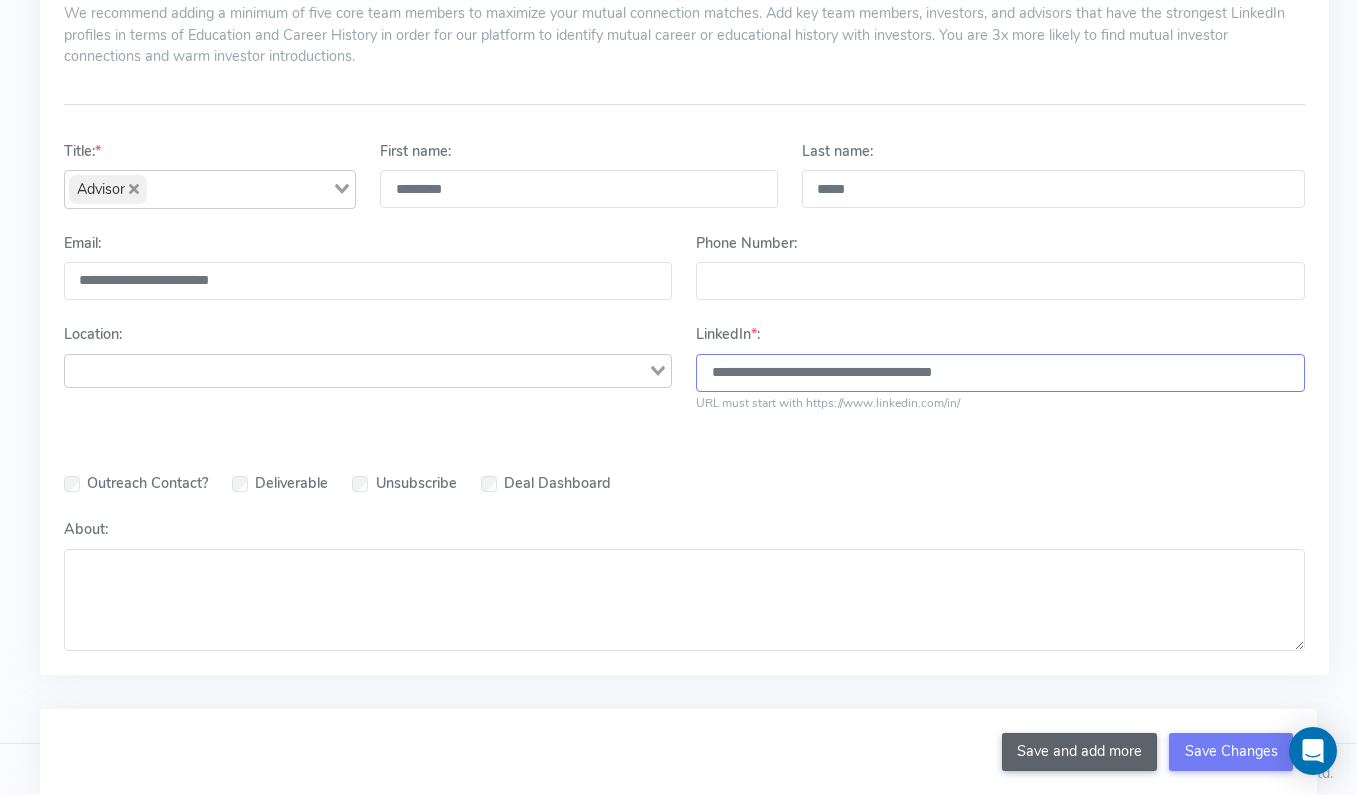 type on "**********" 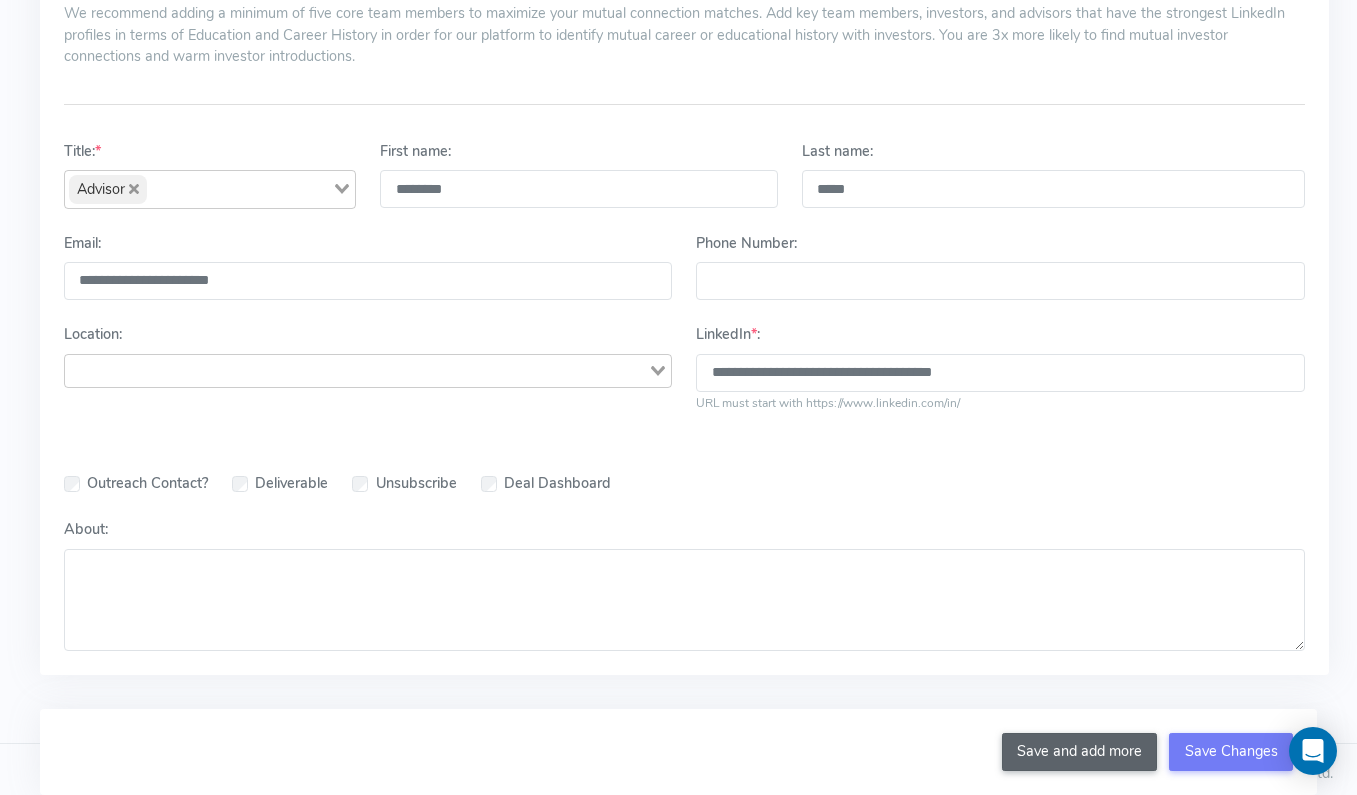 click on "Save and add more" at bounding box center [1080, 752] 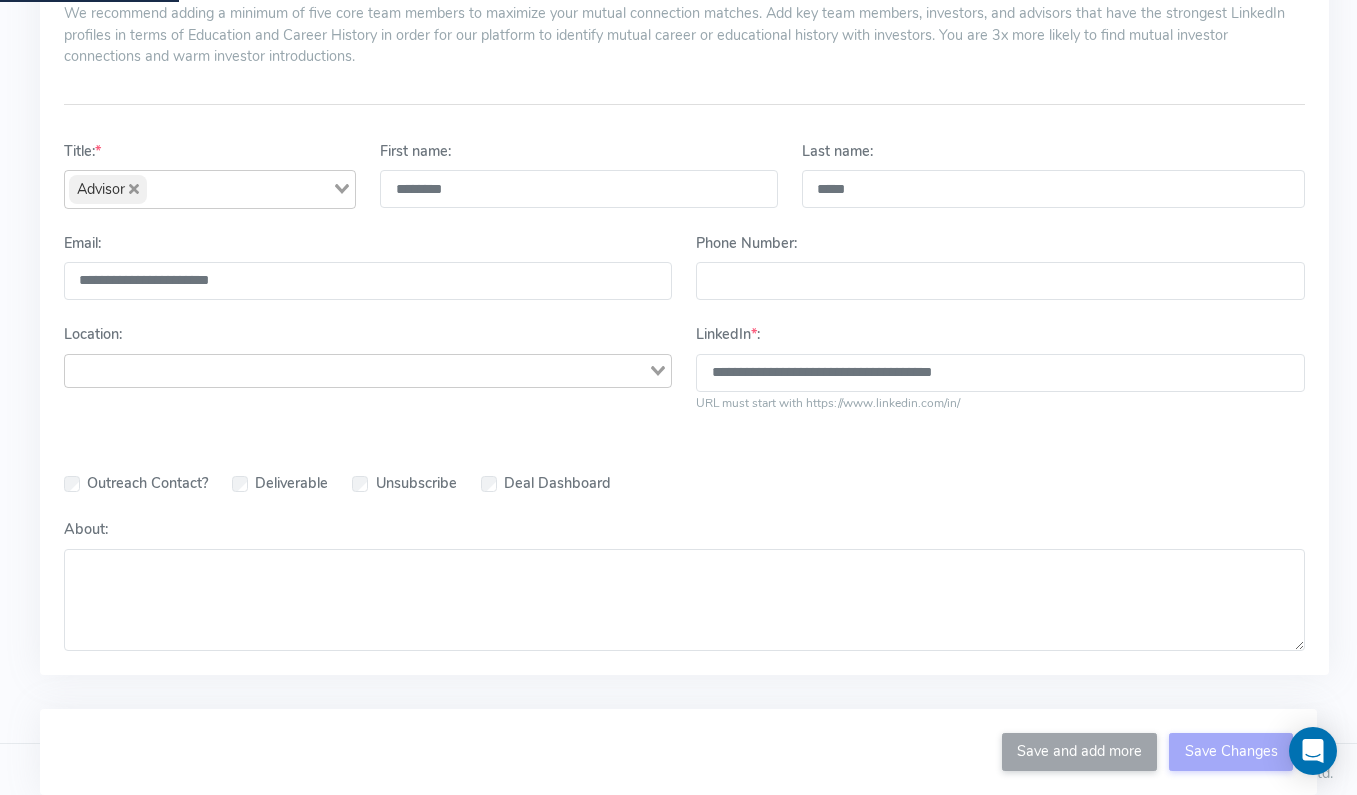 type 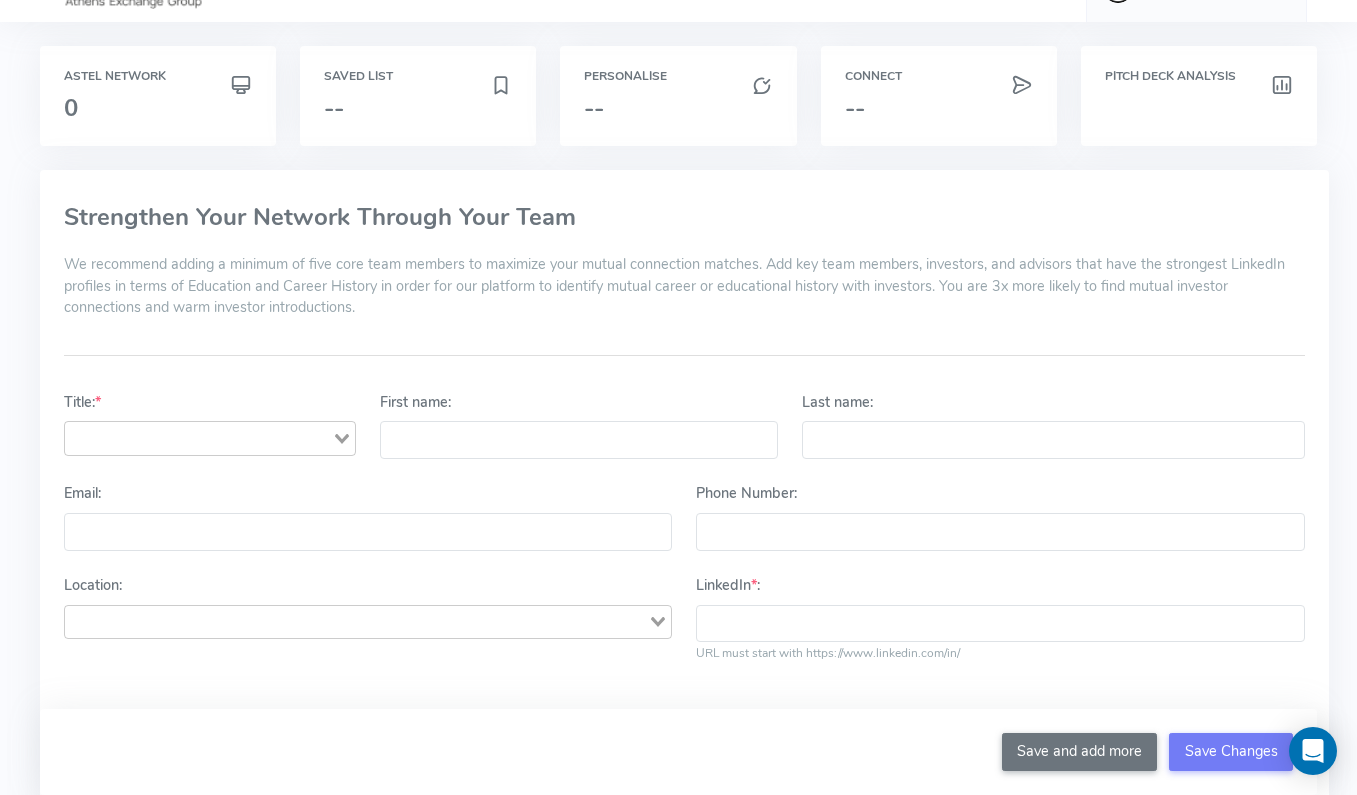 scroll, scrollTop: 0, scrollLeft: 0, axis: both 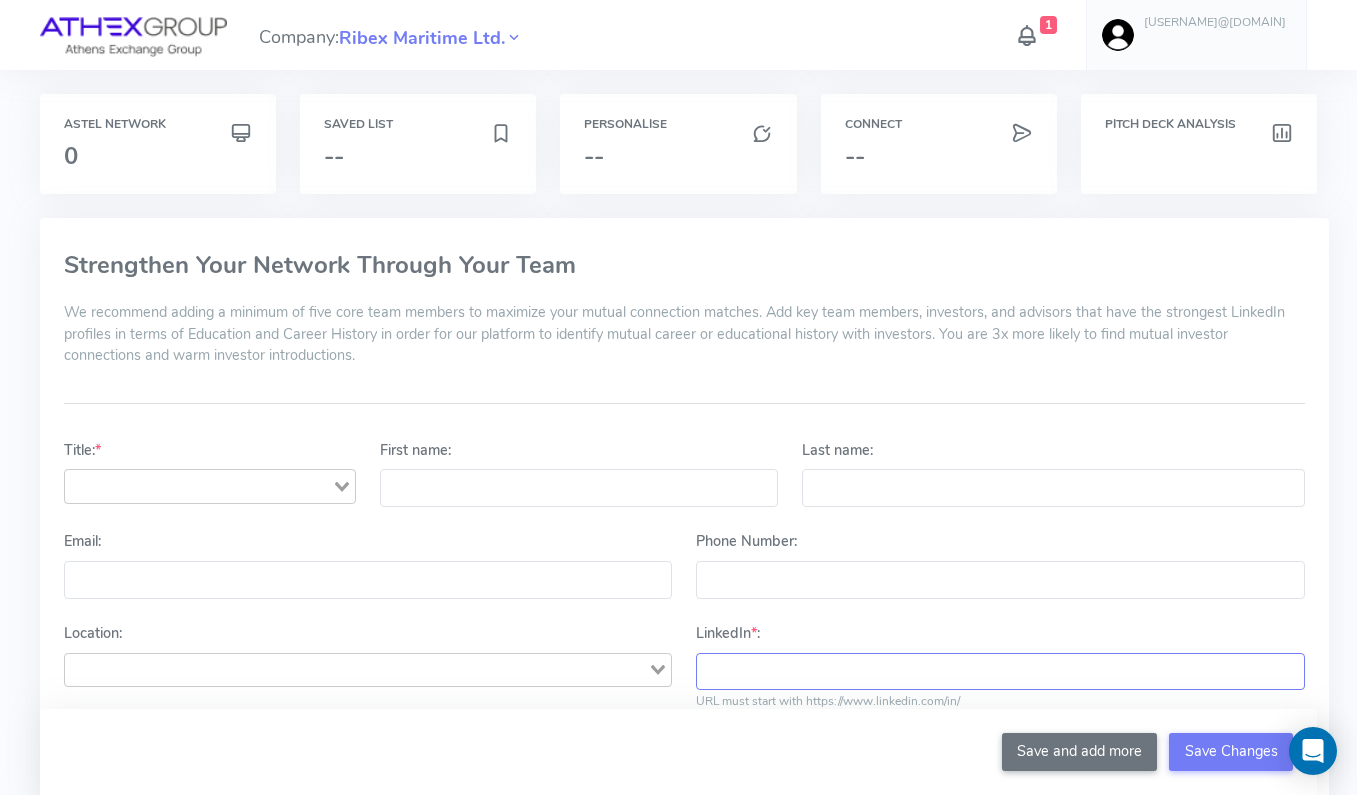 click on "LinkedIn * :" at bounding box center (1000, 672) 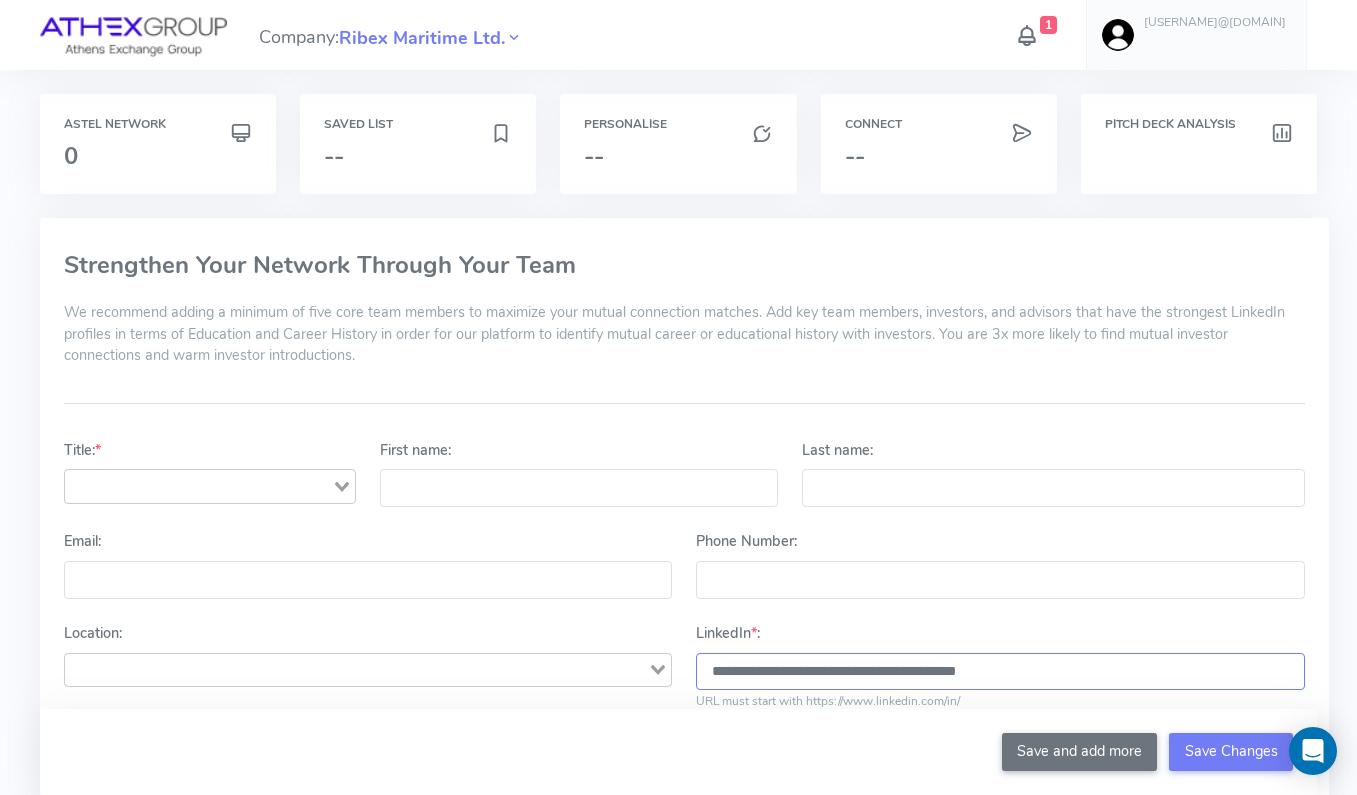 type on "**********" 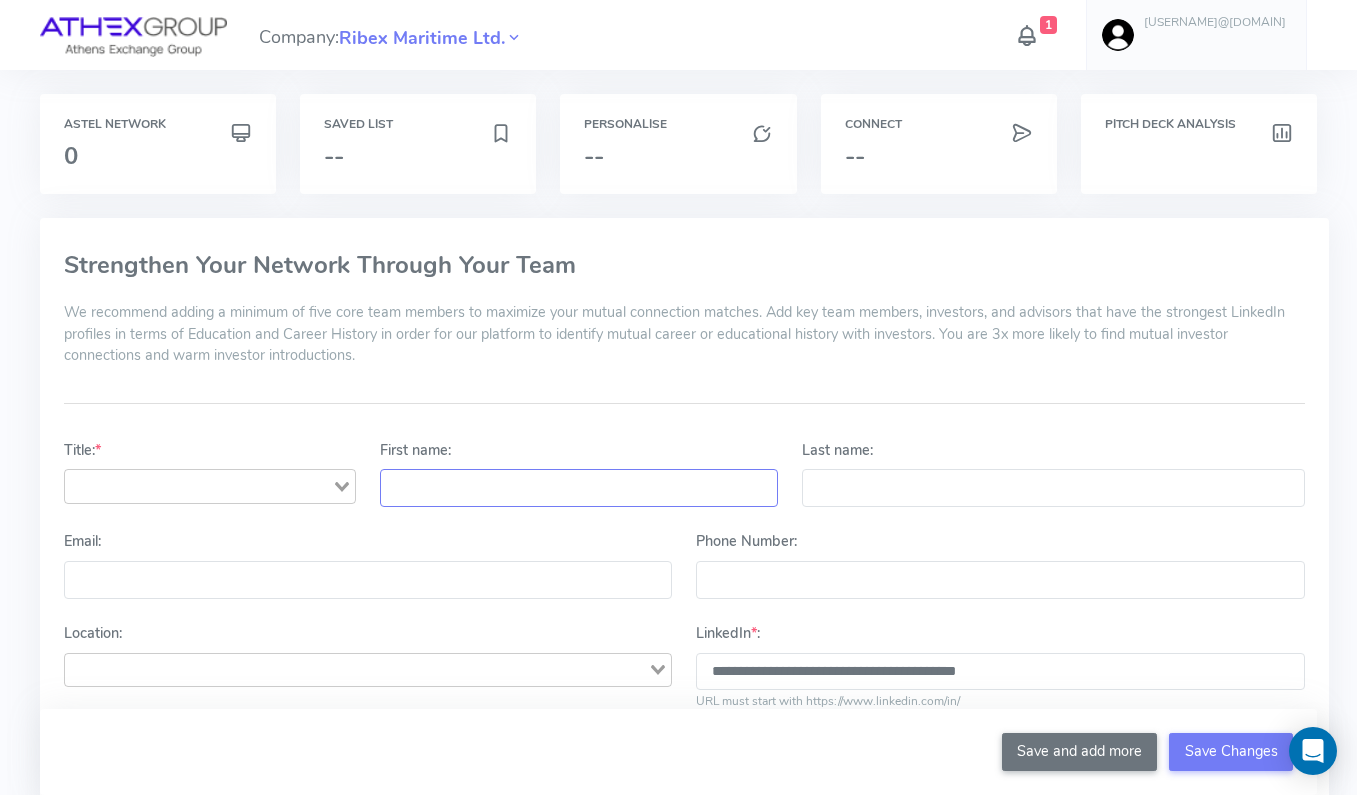 click on "First name:" at bounding box center (579, 488) 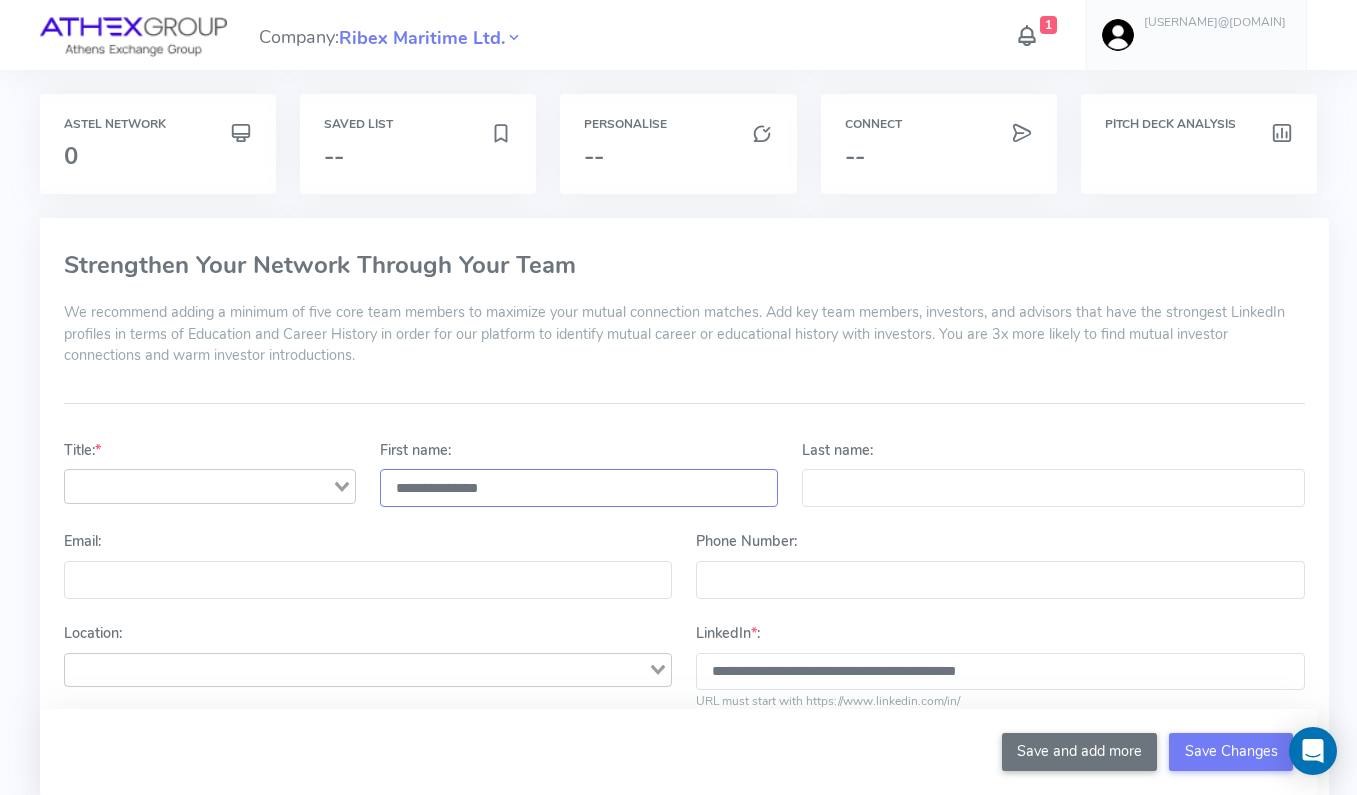 click on "**********" at bounding box center (579, 488) 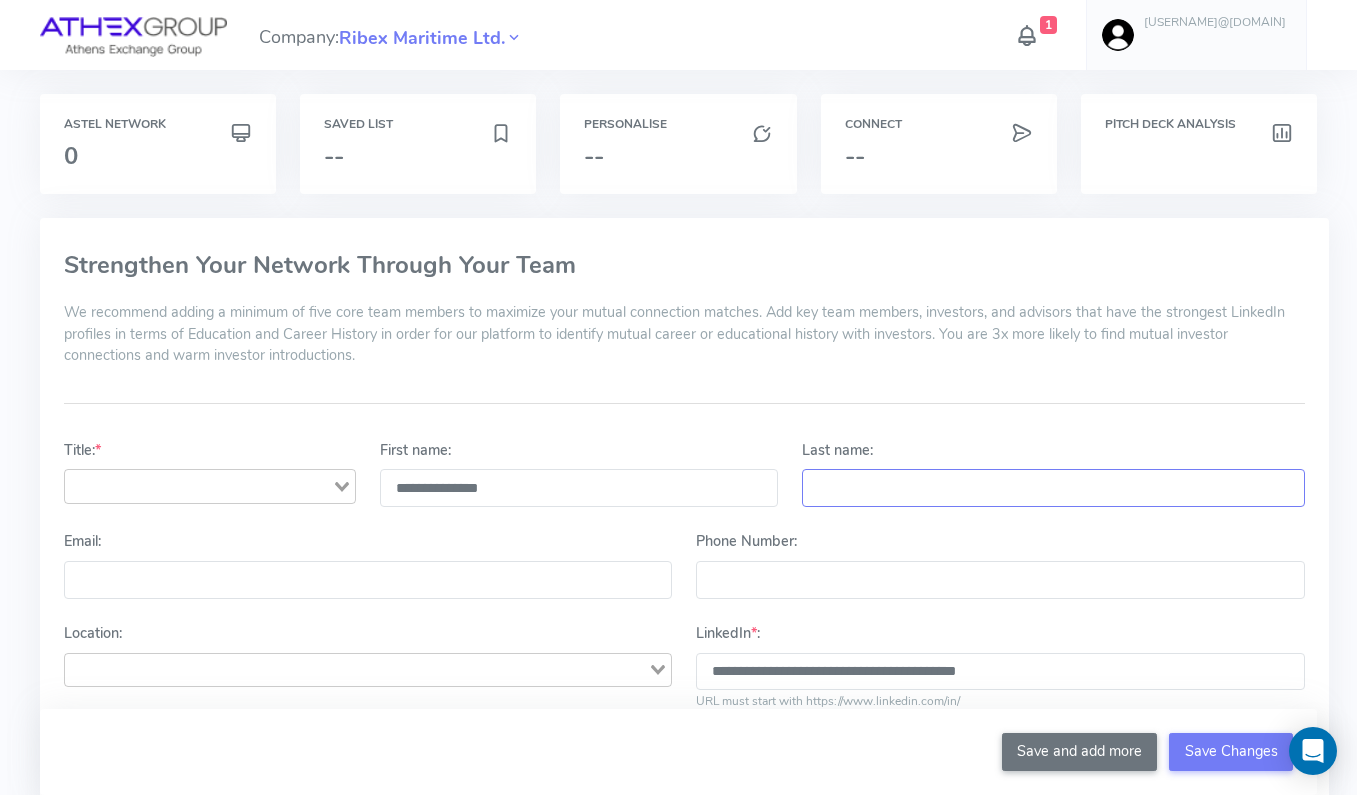 click on "Last name:" at bounding box center (1053, 488) 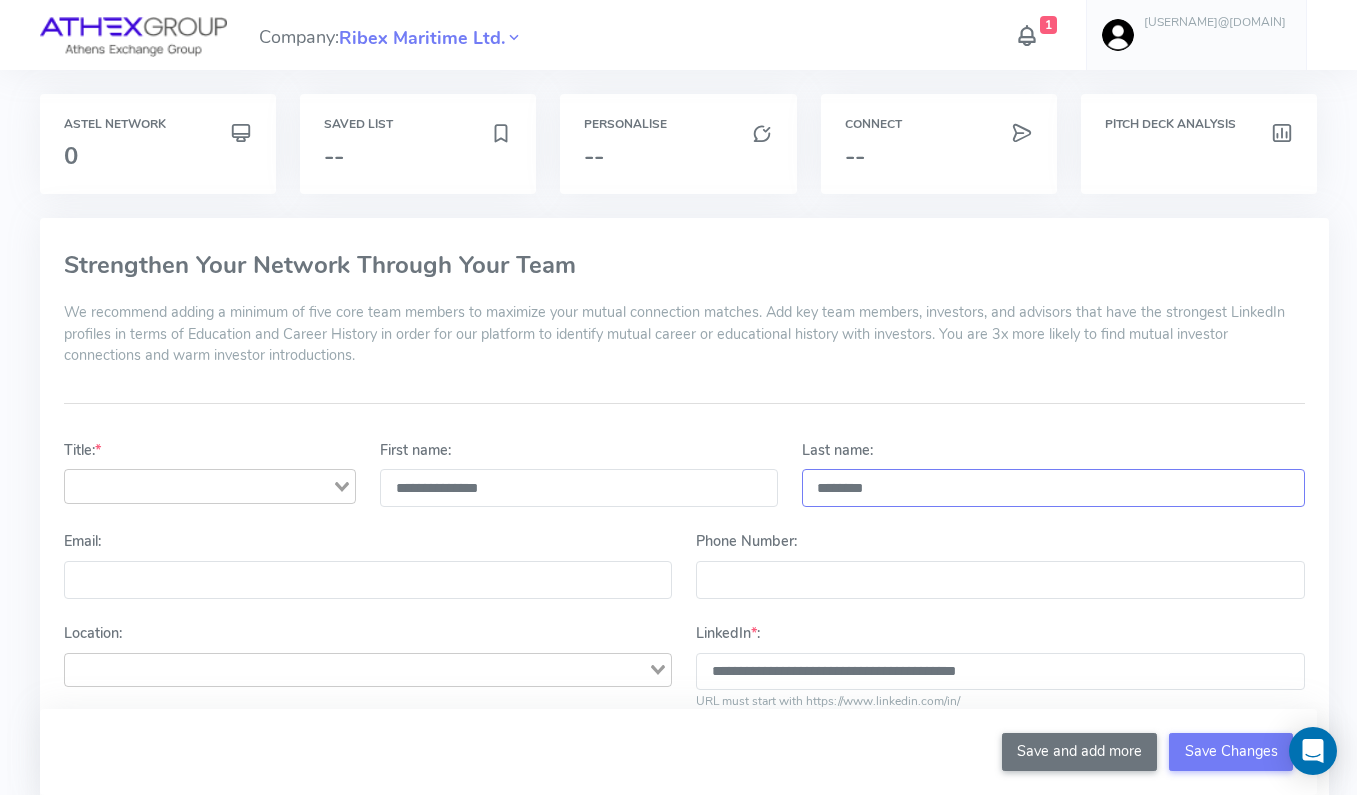 type on "********" 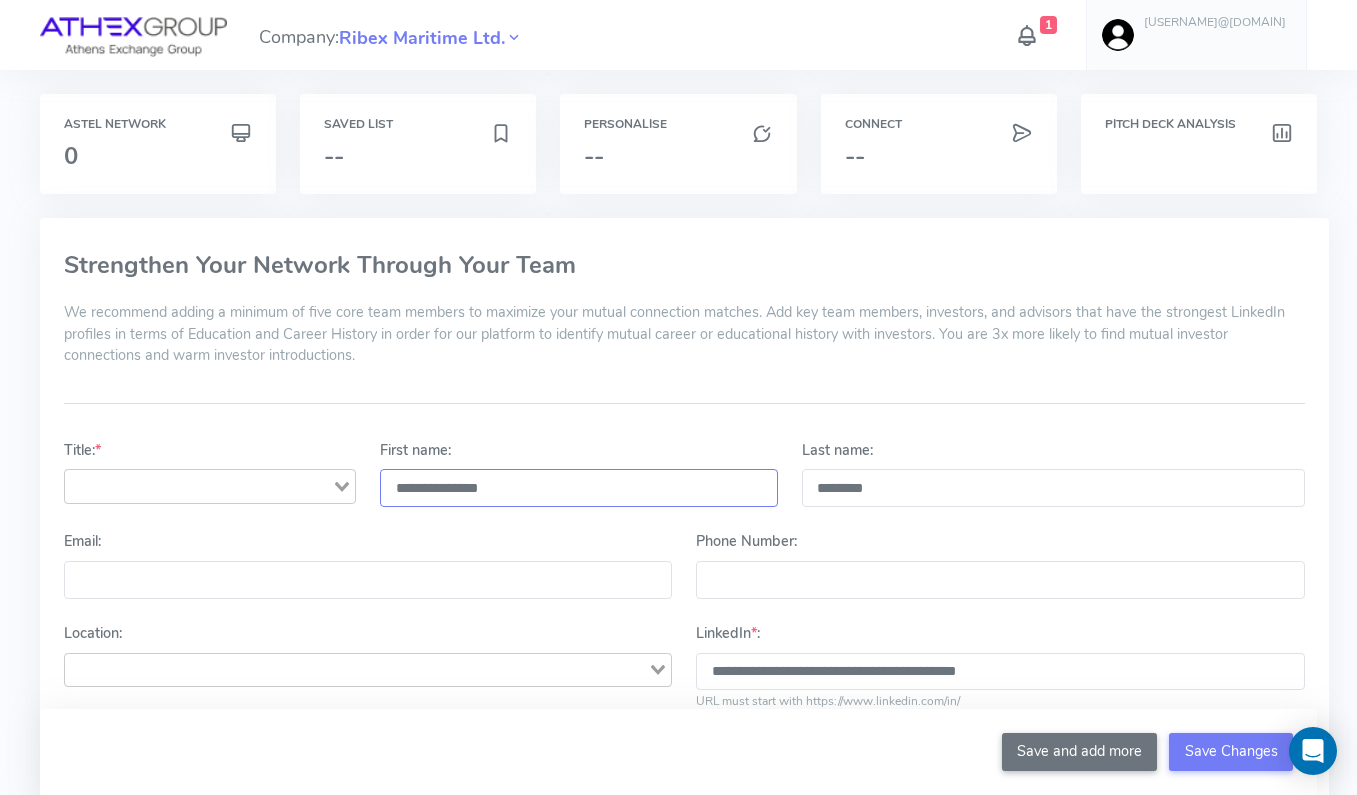 click on "**********" at bounding box center (579, 488) 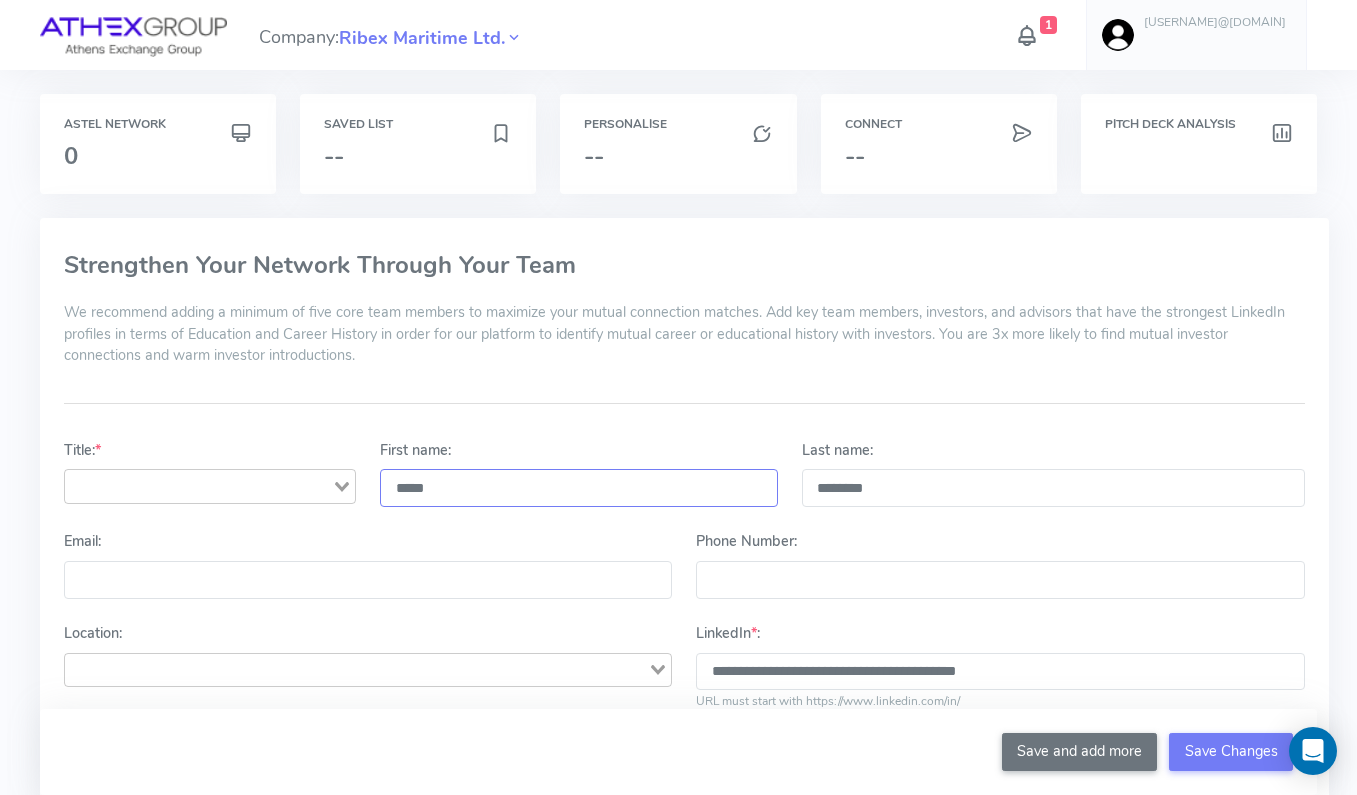 type on "*****" 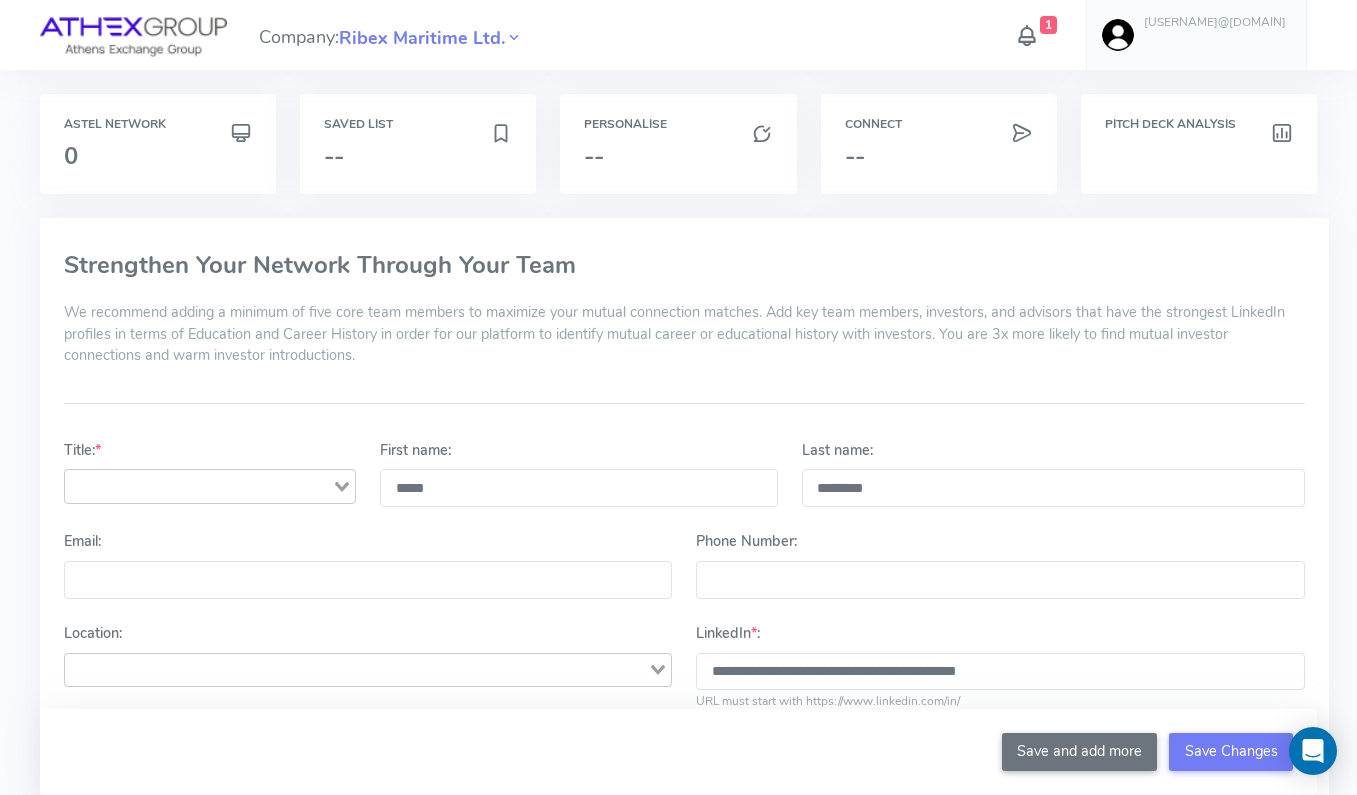 click 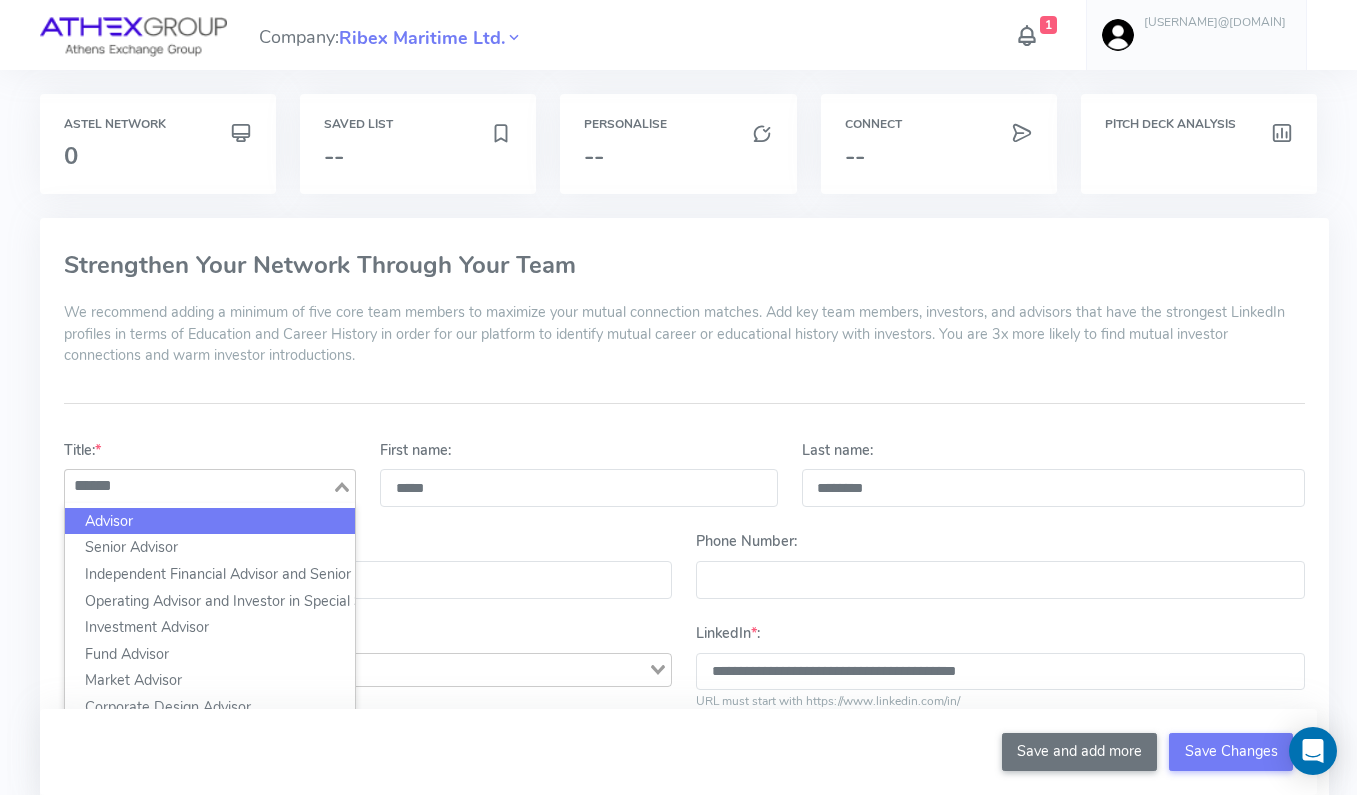 click on "Advisor" 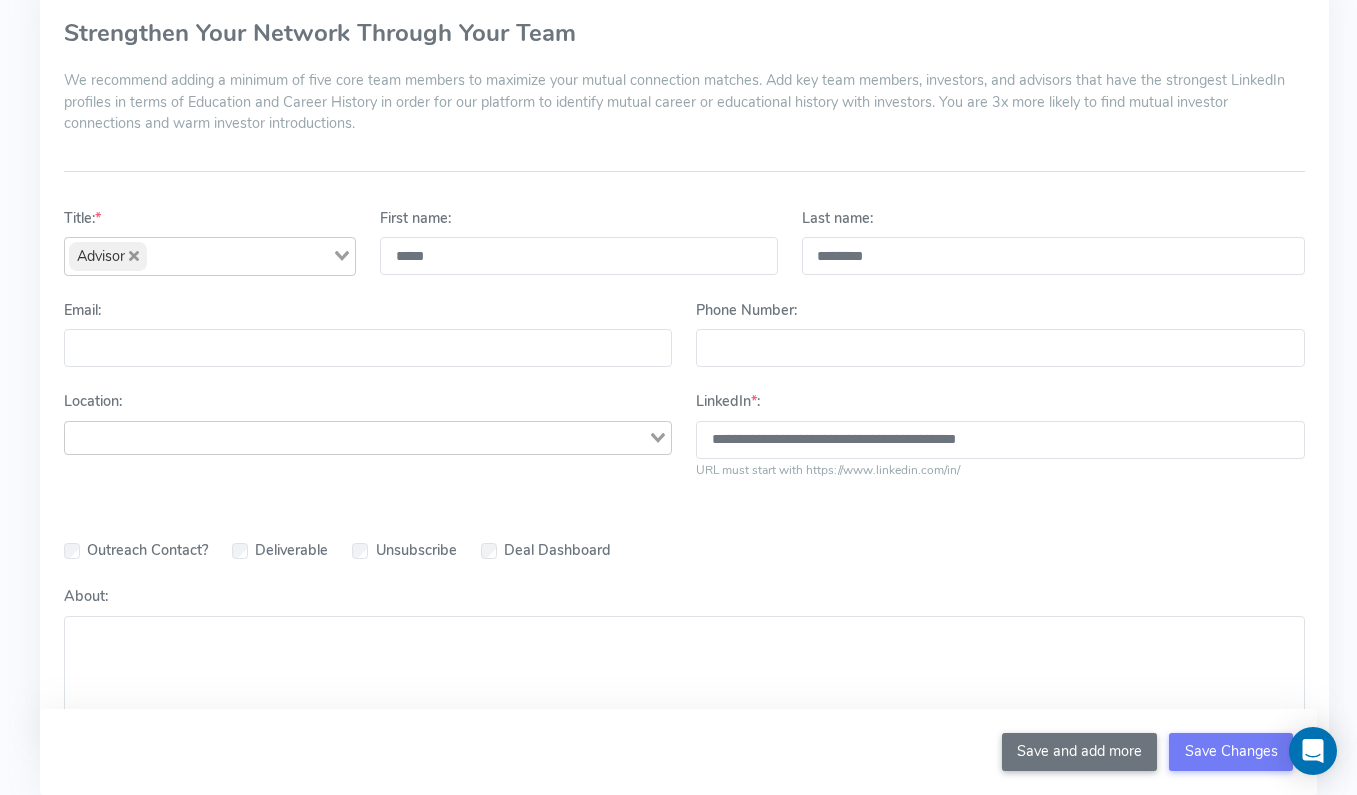 scroll, scrollTop: 236, scrollLeft: 0, axis: vertical 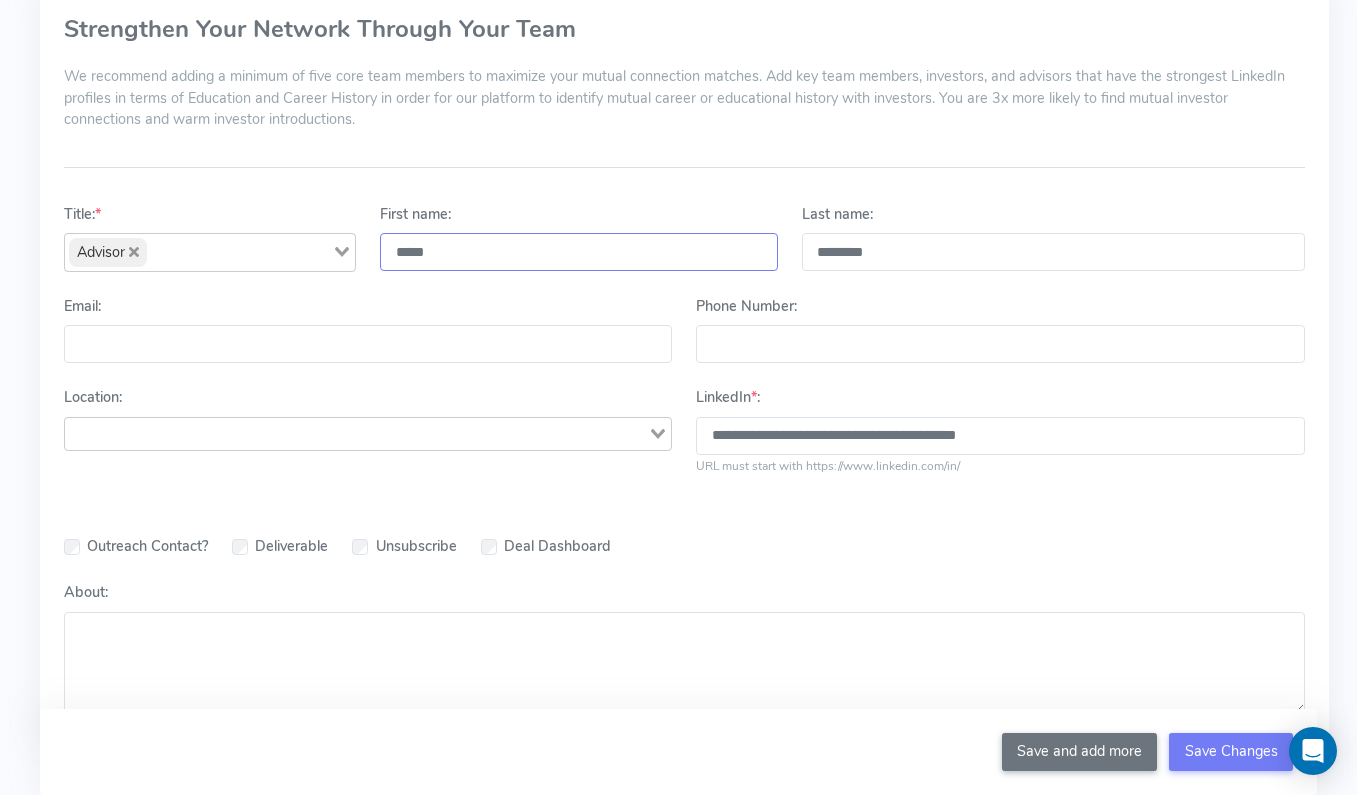 click on "*****" at bounding box center (579, 252) 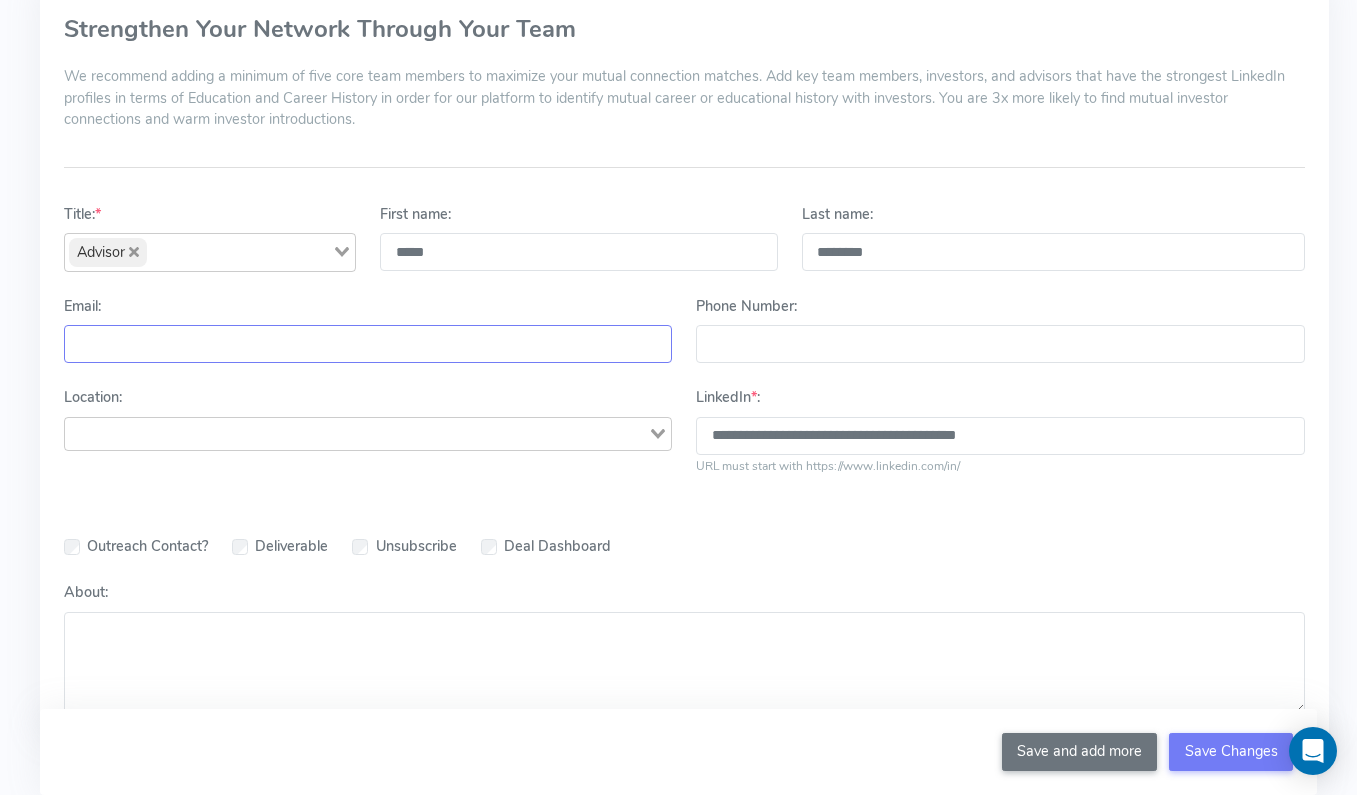 click on "Email:" at bounding box center [368, 344] 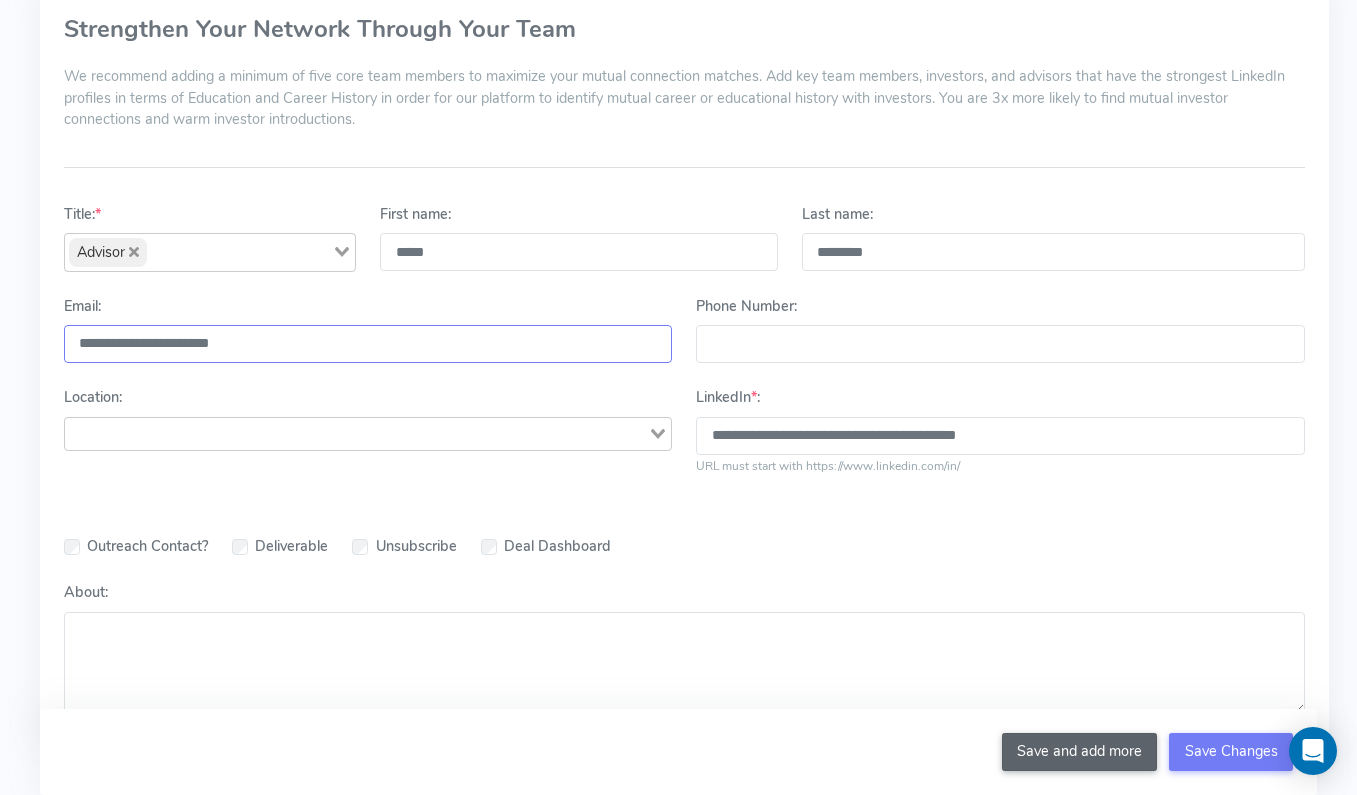 type on "**********" 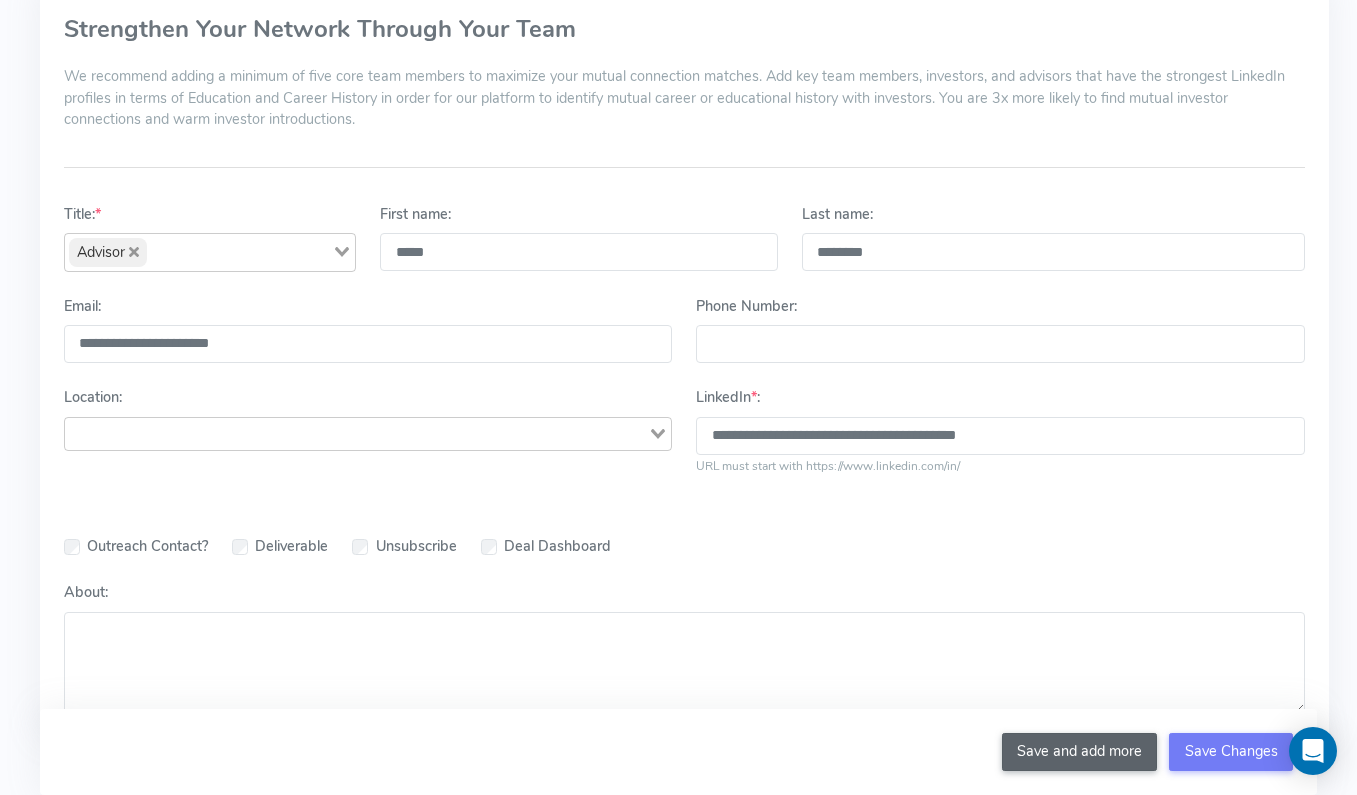 click on "Save and add more" at bounding box center (1080, 752) 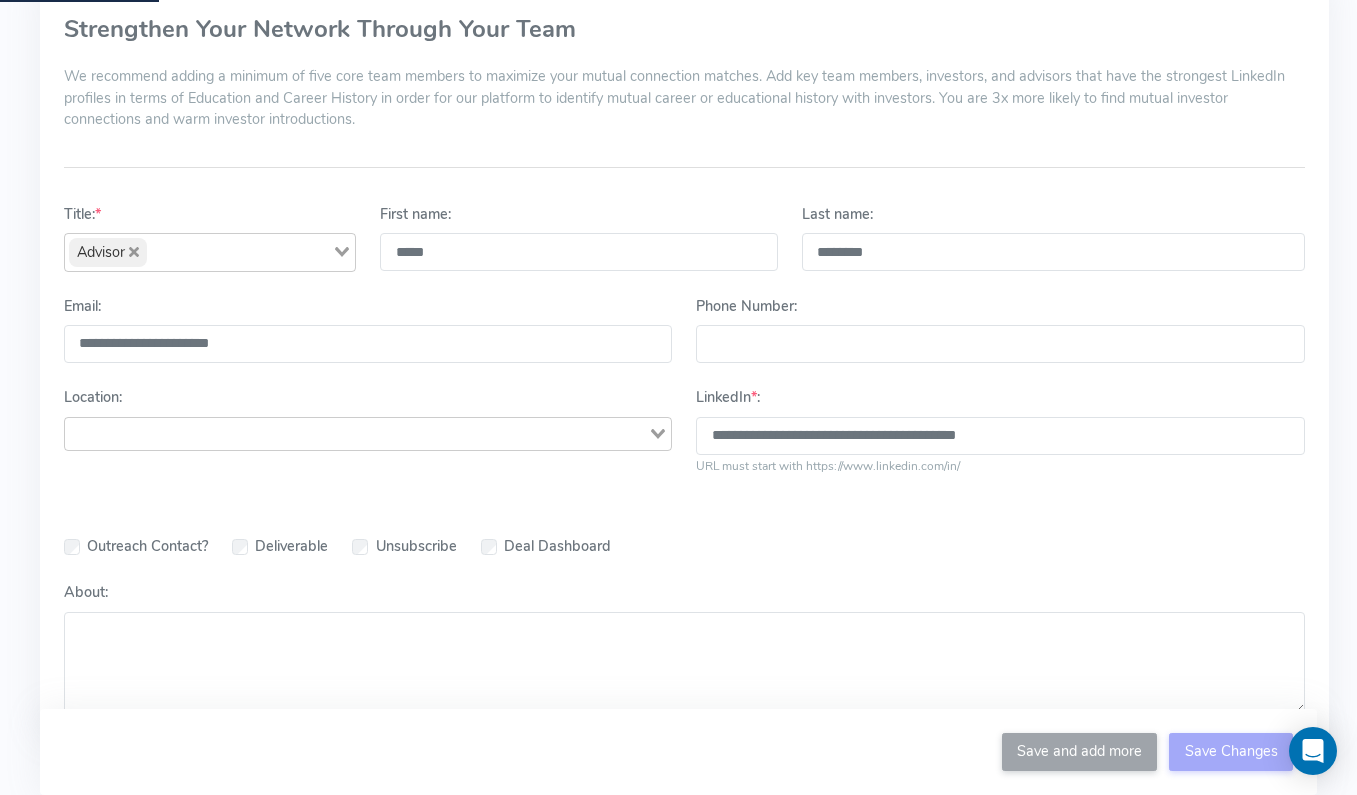 type 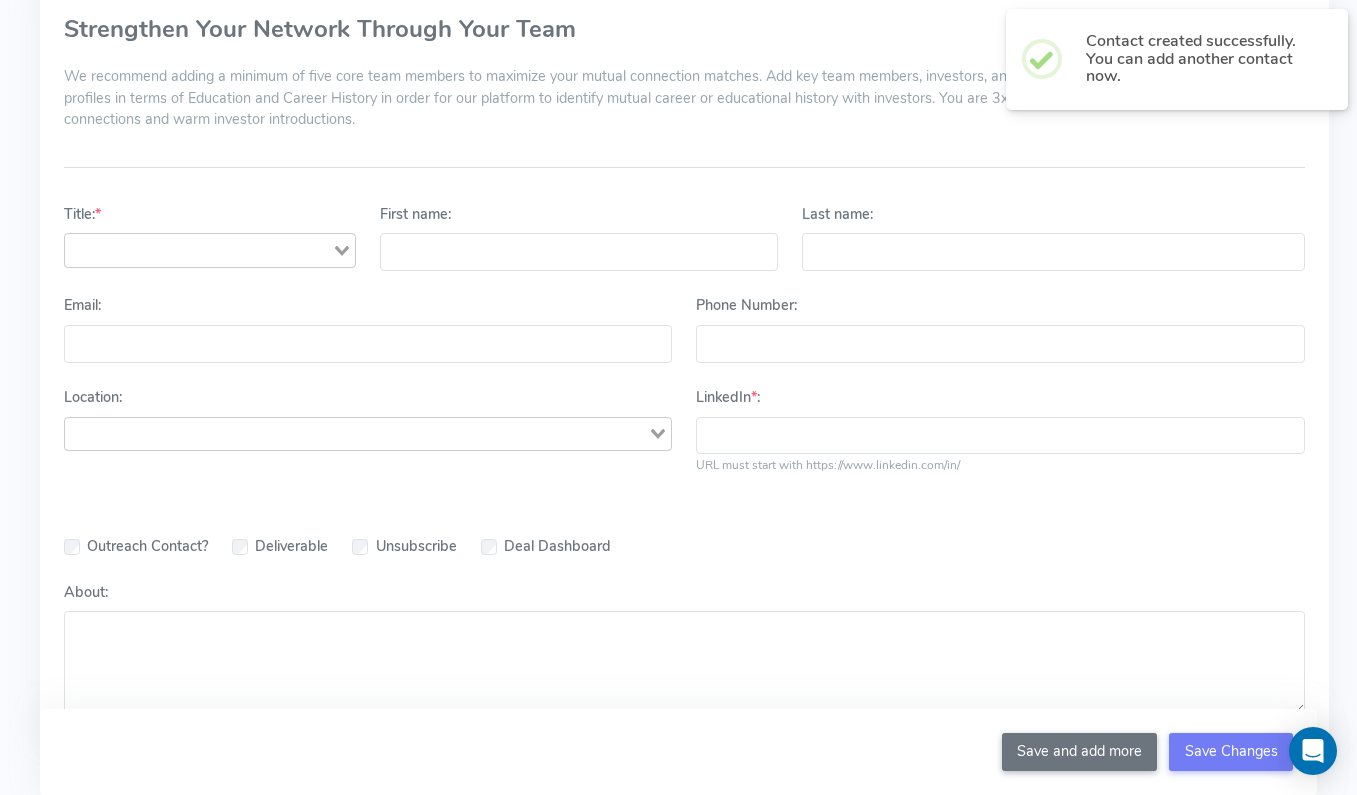 scroll, scrollTop: 0, scrollLeft: 0, axis: both 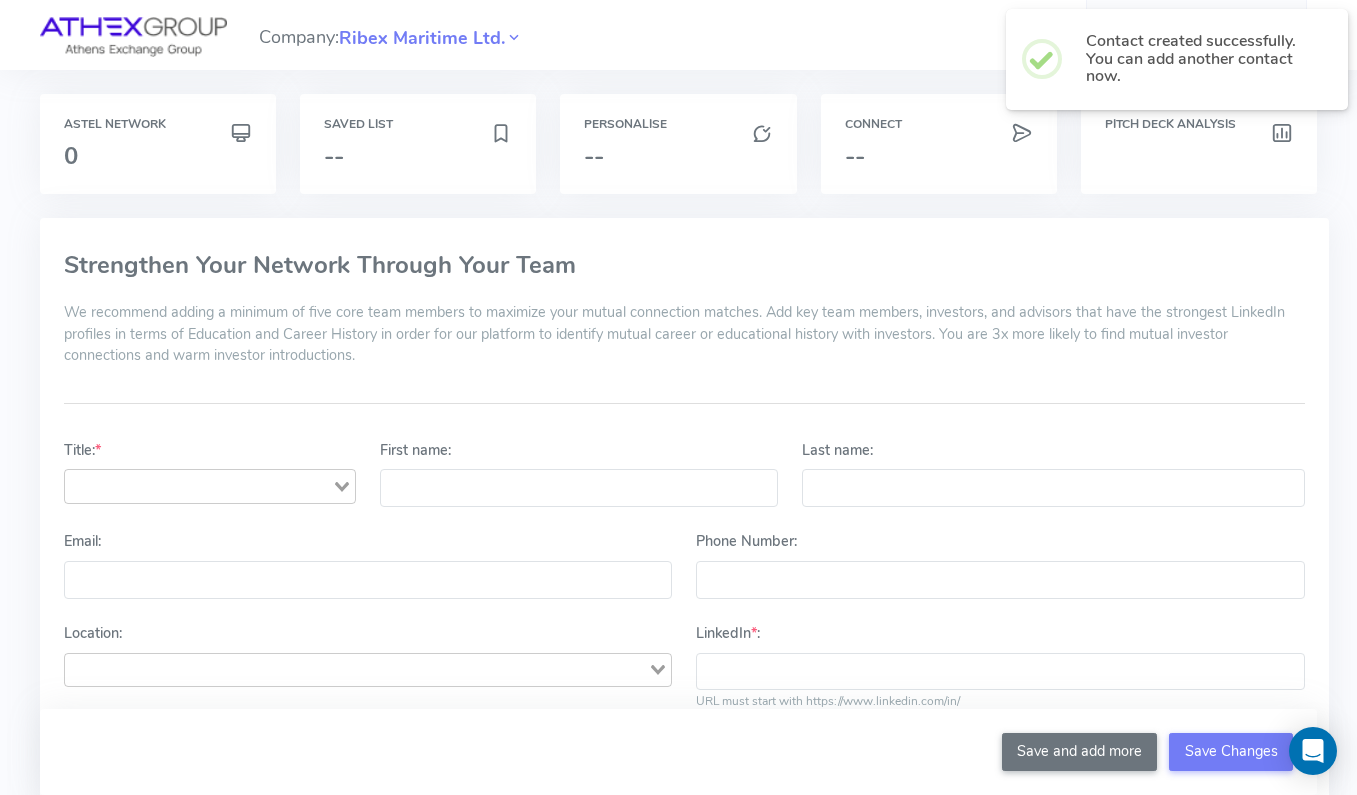 click at bounding box center [133, 37] 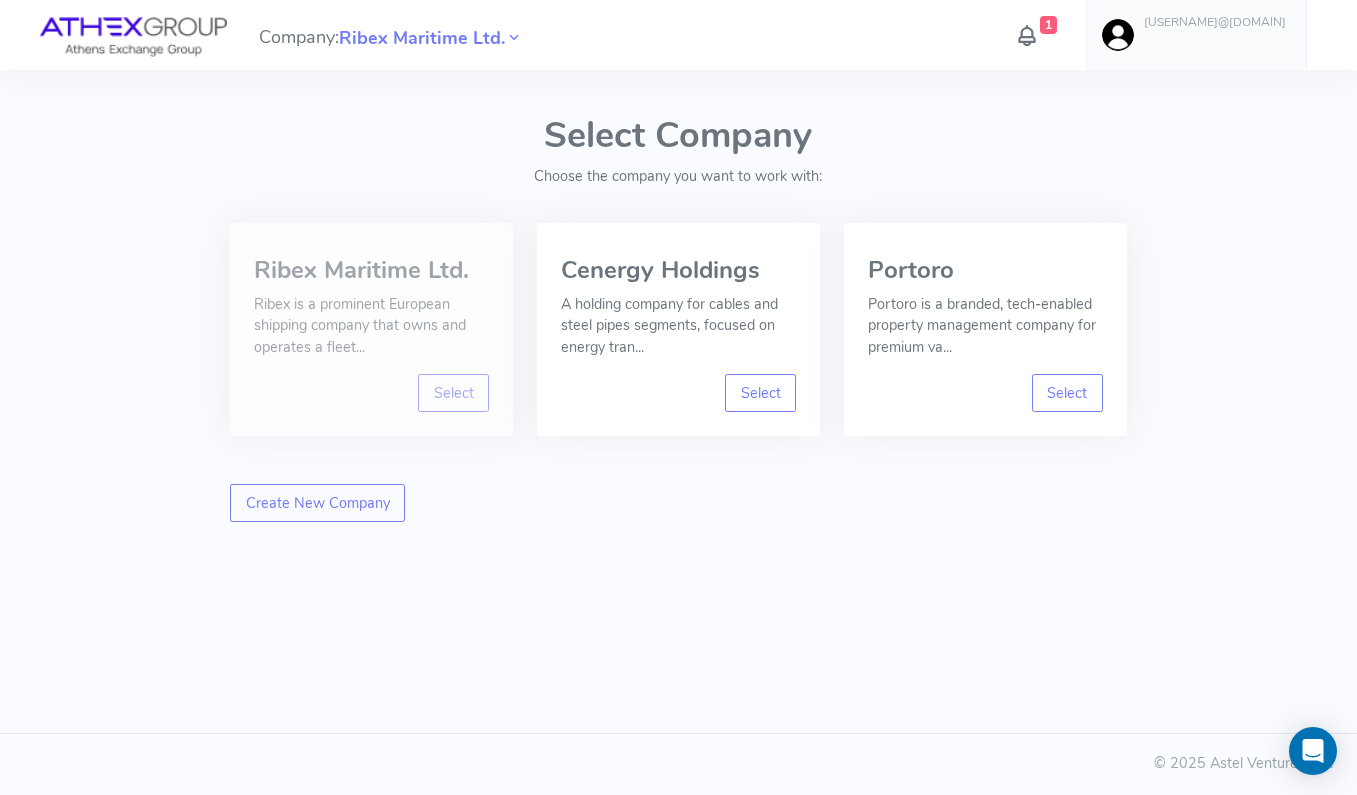 click on "Ribex is a prominent European shipping company that owns and operates a fleet..." at bounding box center (371, 326) 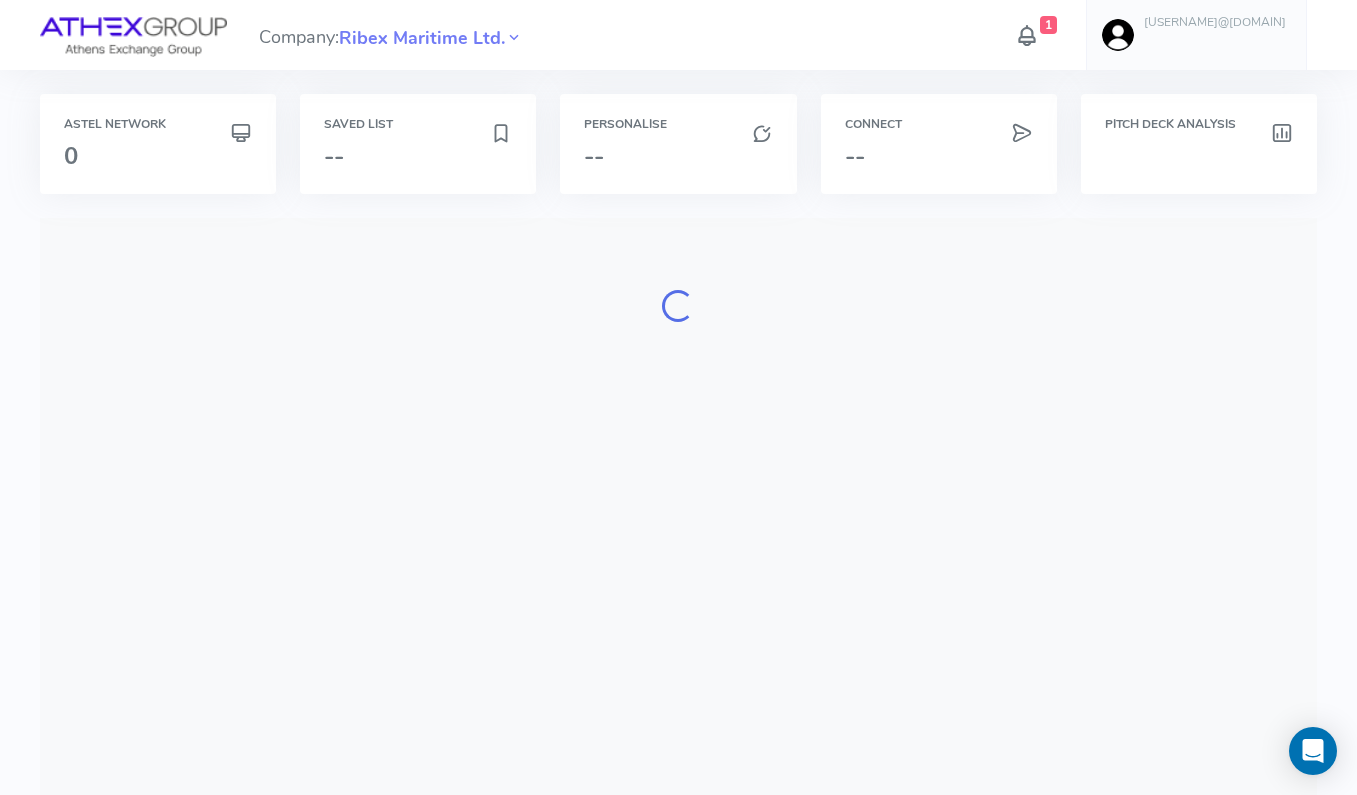 click at bounding box center [1027, 35] 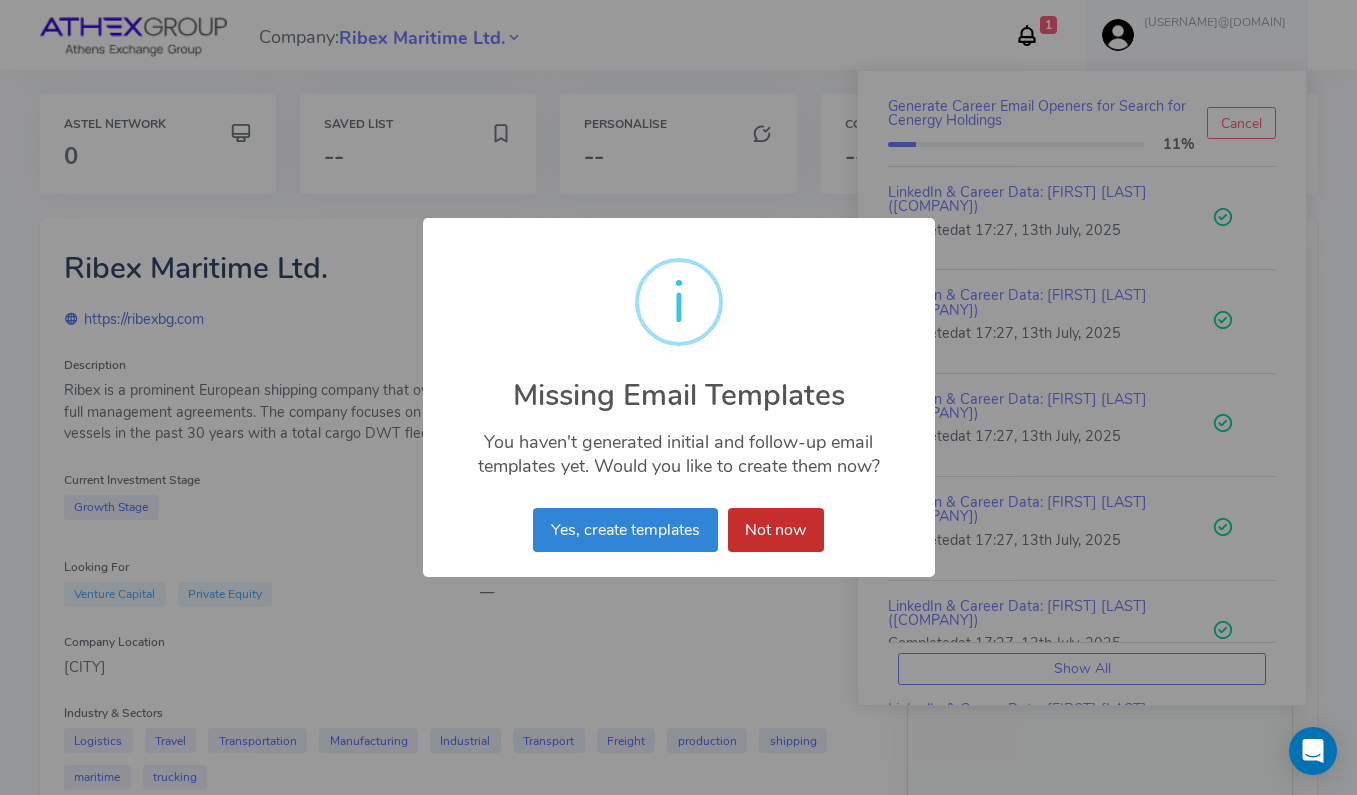 click on "Not now" at bounding box center [776, 530] 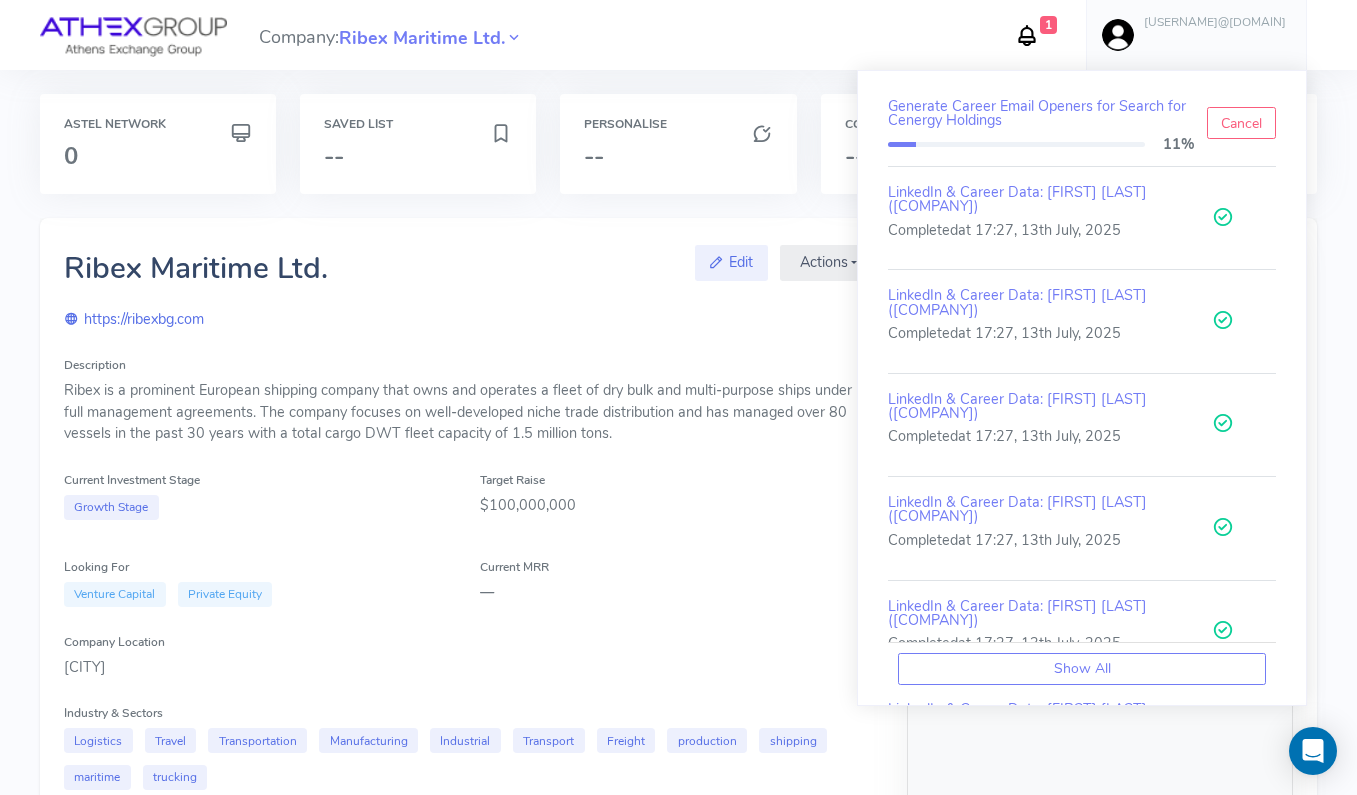 click on "Edit Actions Manage Ringfence Career Matches Warm Introductions Coinvestor Matches Generate Email Intro Switch Company https://ribexbg.com Description Ribex is a prominent European shipping company that owns and operates a fleet of dry bulk and multi-purpose ships under full management agreements. The company focuses on well-developed niche trade distribution and has managed over 80 vessels in the past 30 years with a total cargo DWT fleet capacity of 1.5 million tons. Current Investment Stage Growth Stage Target Raise $100,000,000 Looking For Venture Capital Private Equity Current MRR — Company Location [CITY], [COUNTRY] Industry & Sectors Logistics Travel Transportation Manufacturing Industrial Transport Freight production shipping maritime trucking Primary Sector Shipping Current primary sector: Shipping . Update to better match your startup sector for improved AI results. Expansion Focus [COUNTRY] [COUNTRY]" at bounding box center (467, 591) 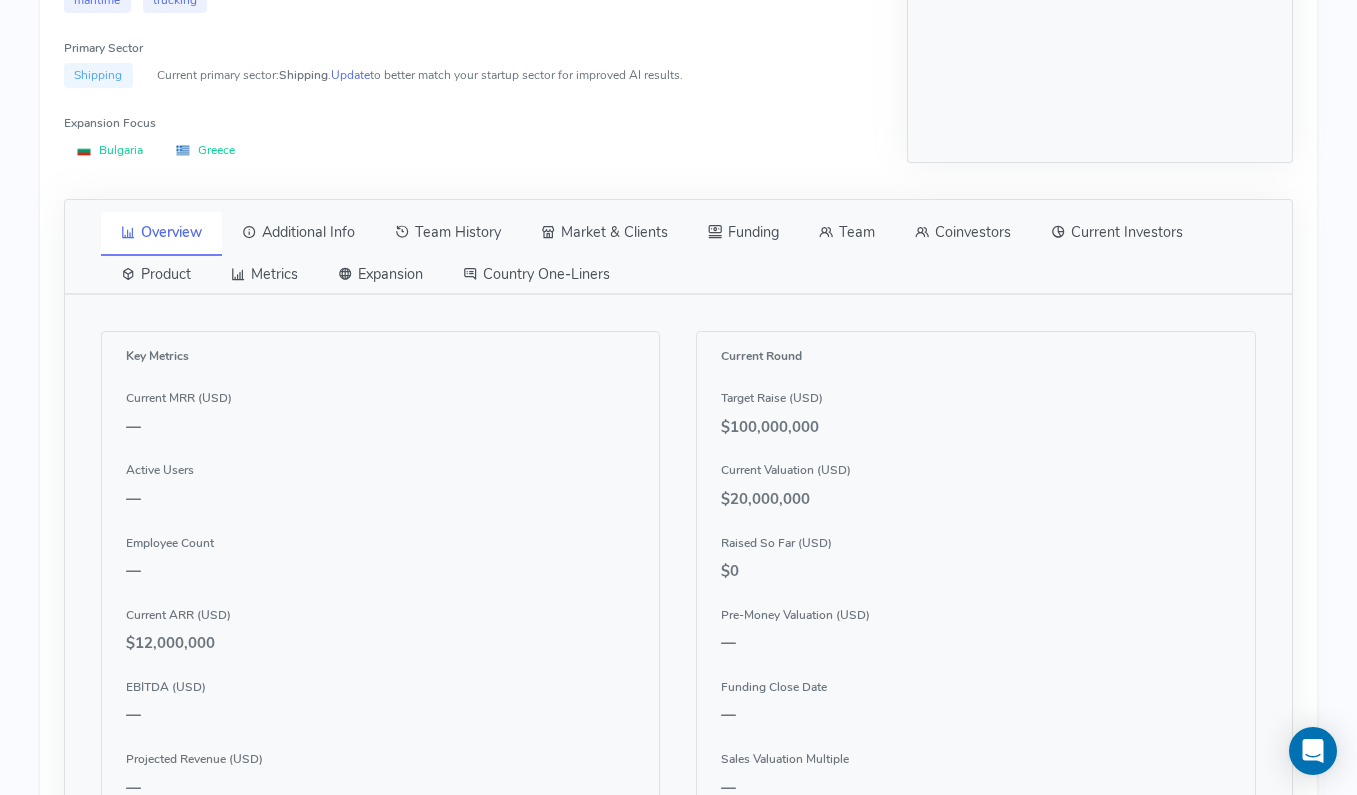 scroll, scrollTop: 776, scrollLeft: 0, axis: vertical 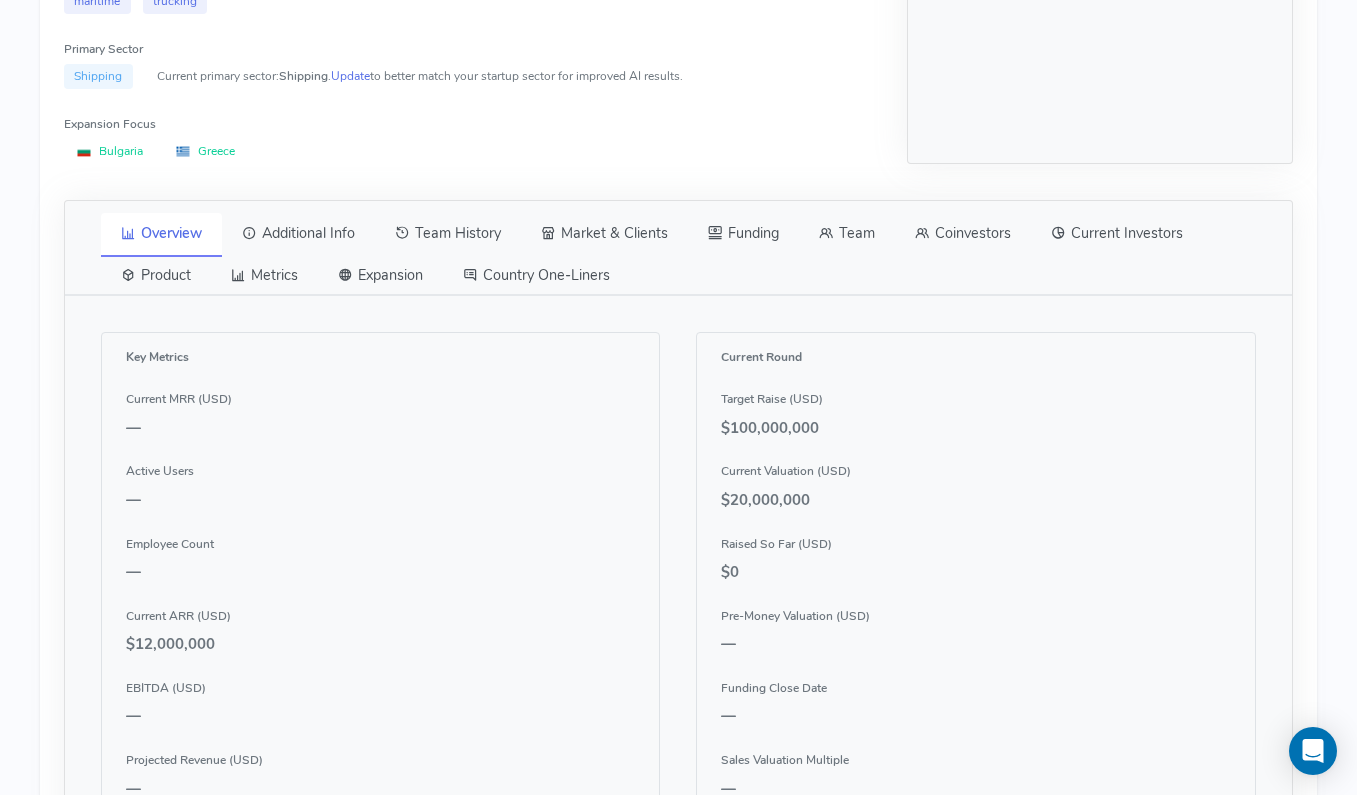 click on "Team" at bounding box center (847, 234) 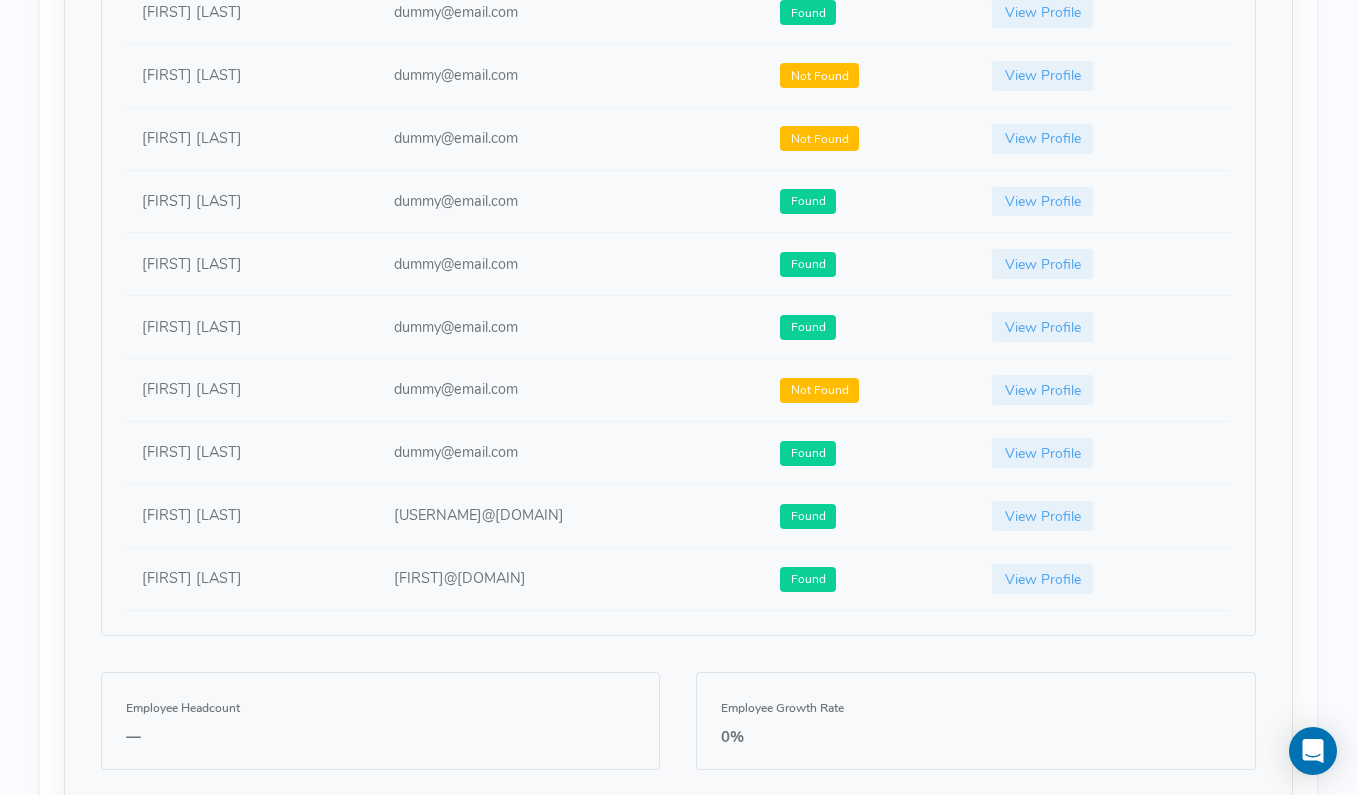 scroll, scrollTop: 1276, scrollLeft: 0, axis: vertical 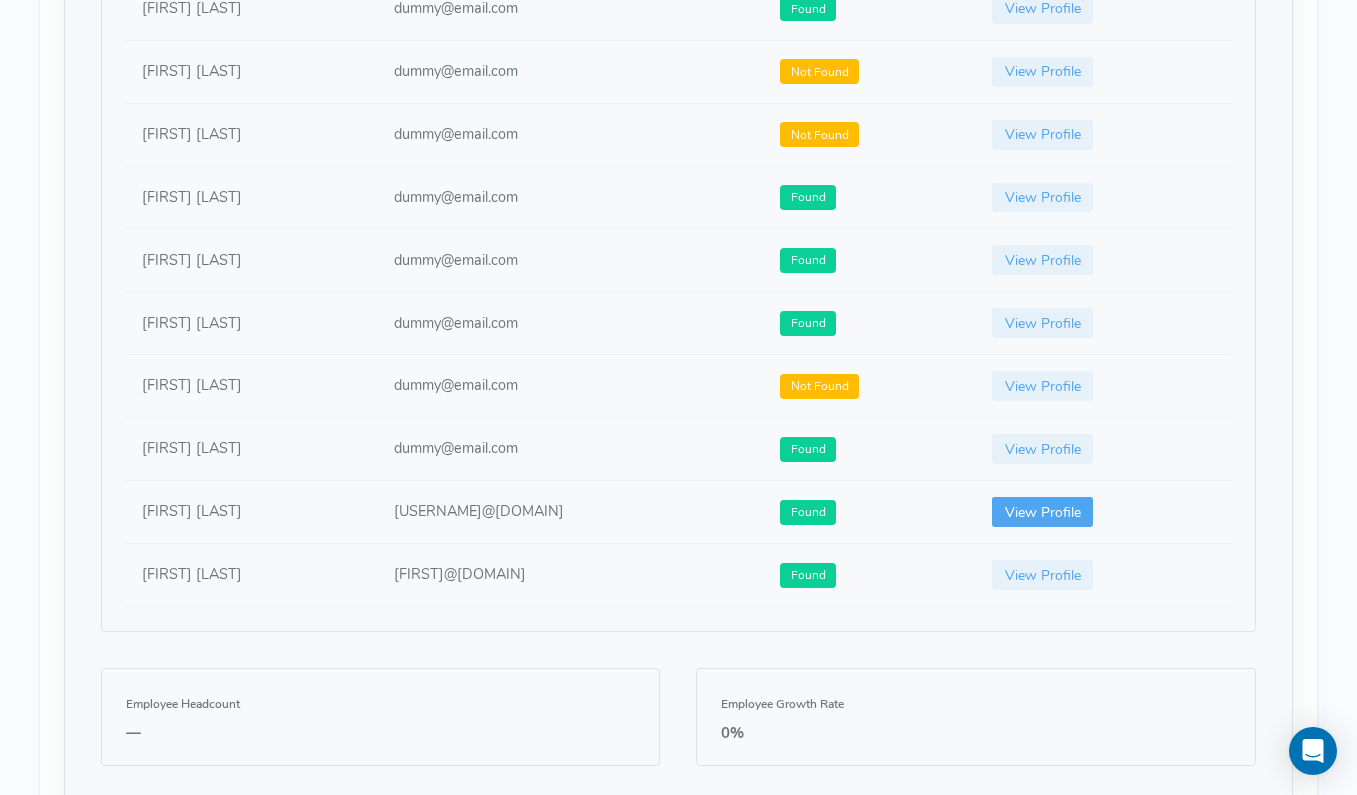 click on "View Profile" at bounding box center (1043, 512) 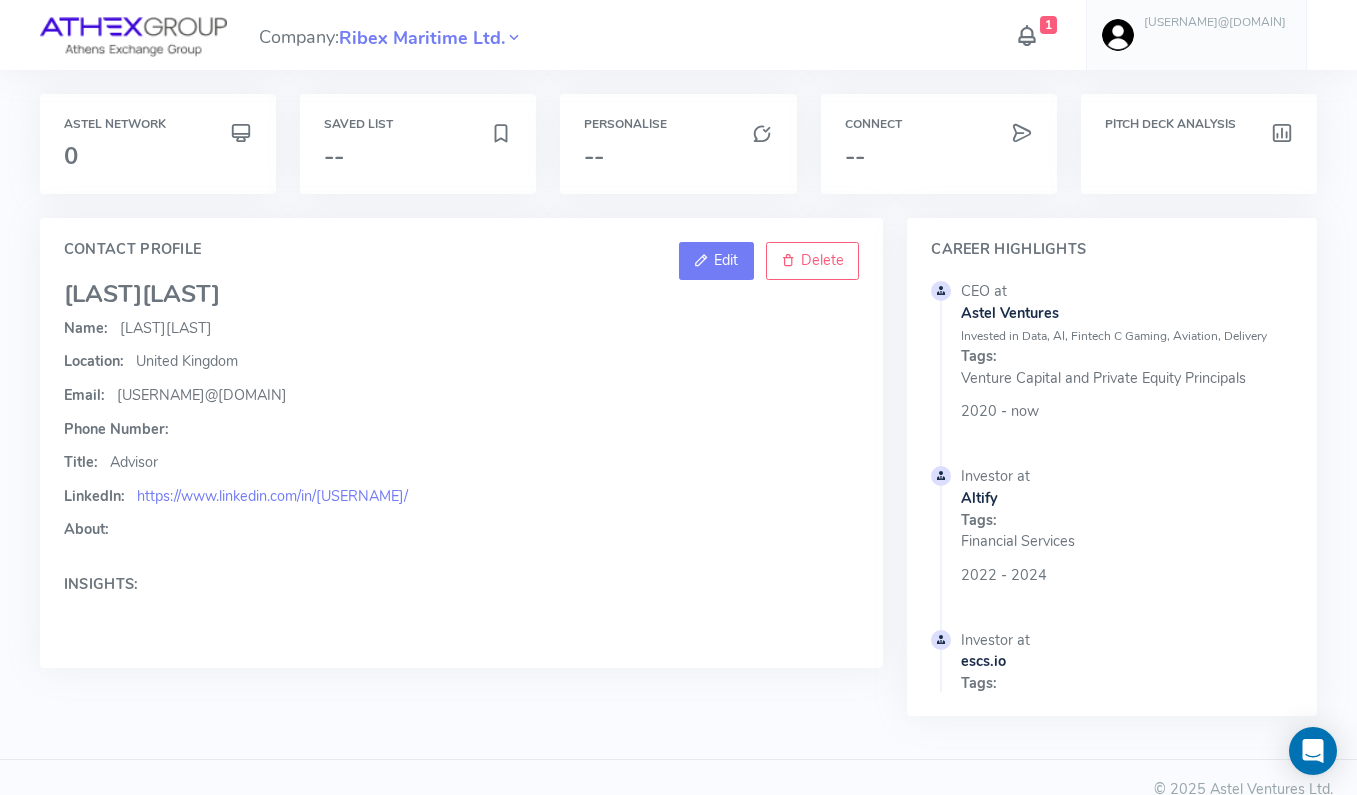 click on "Edit" at bounding box center [726, 260] 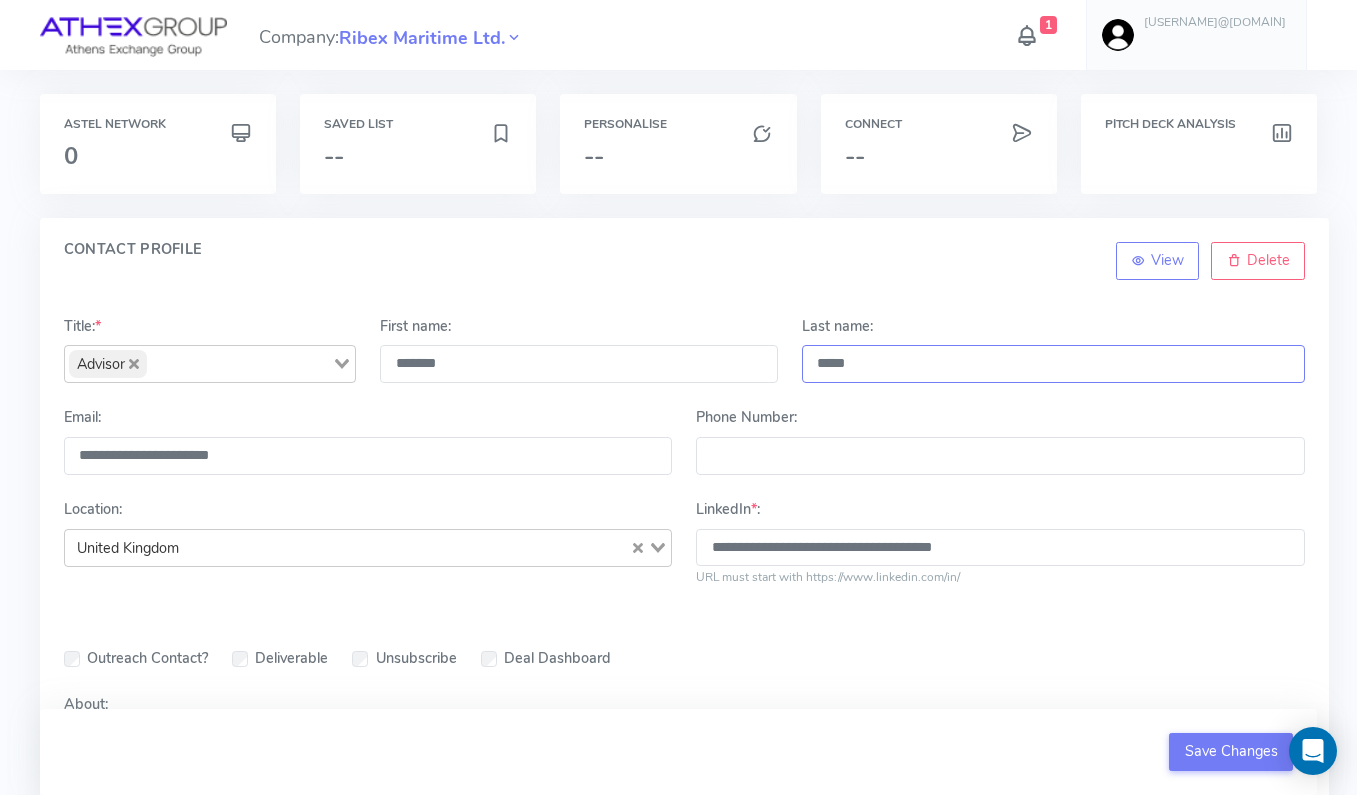 click on "*****" at bounding box center (1053, 364) 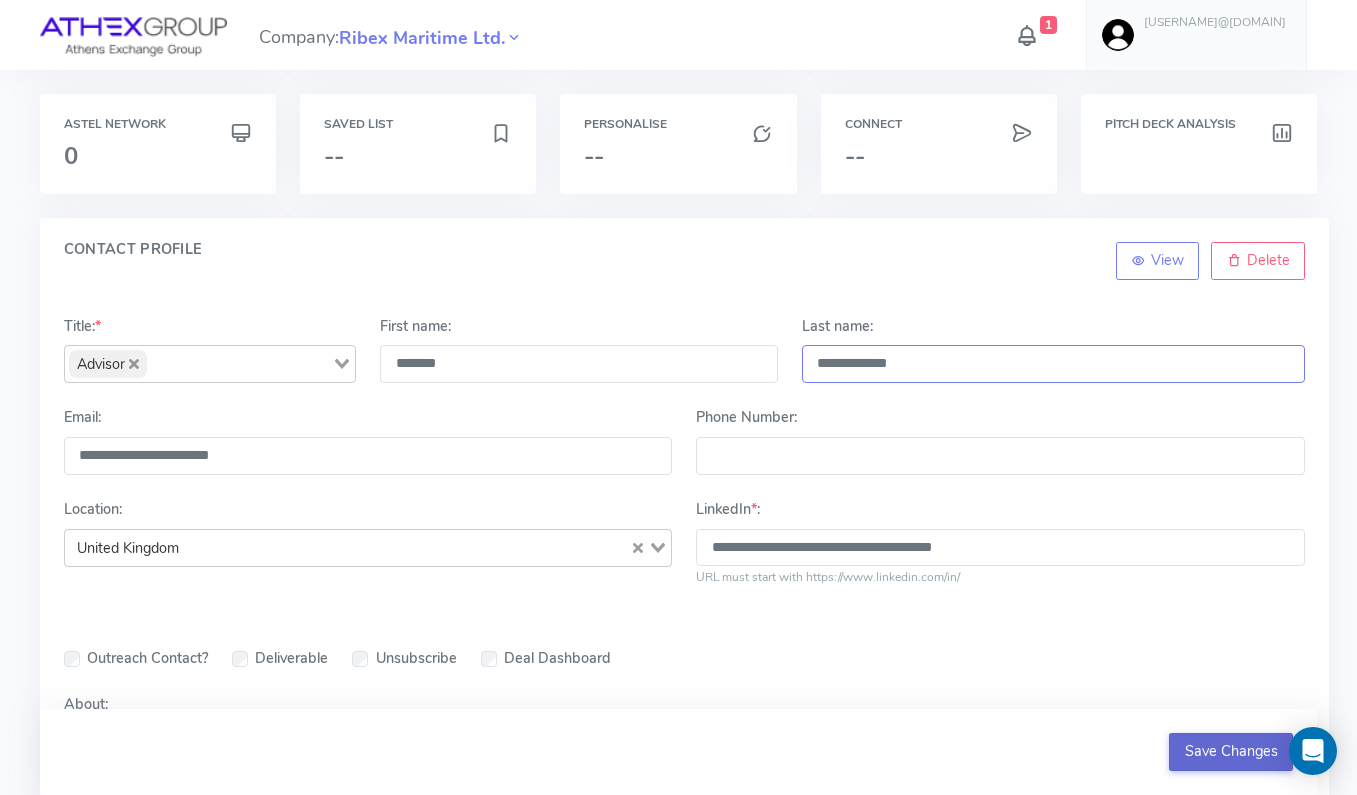 type on "**********" 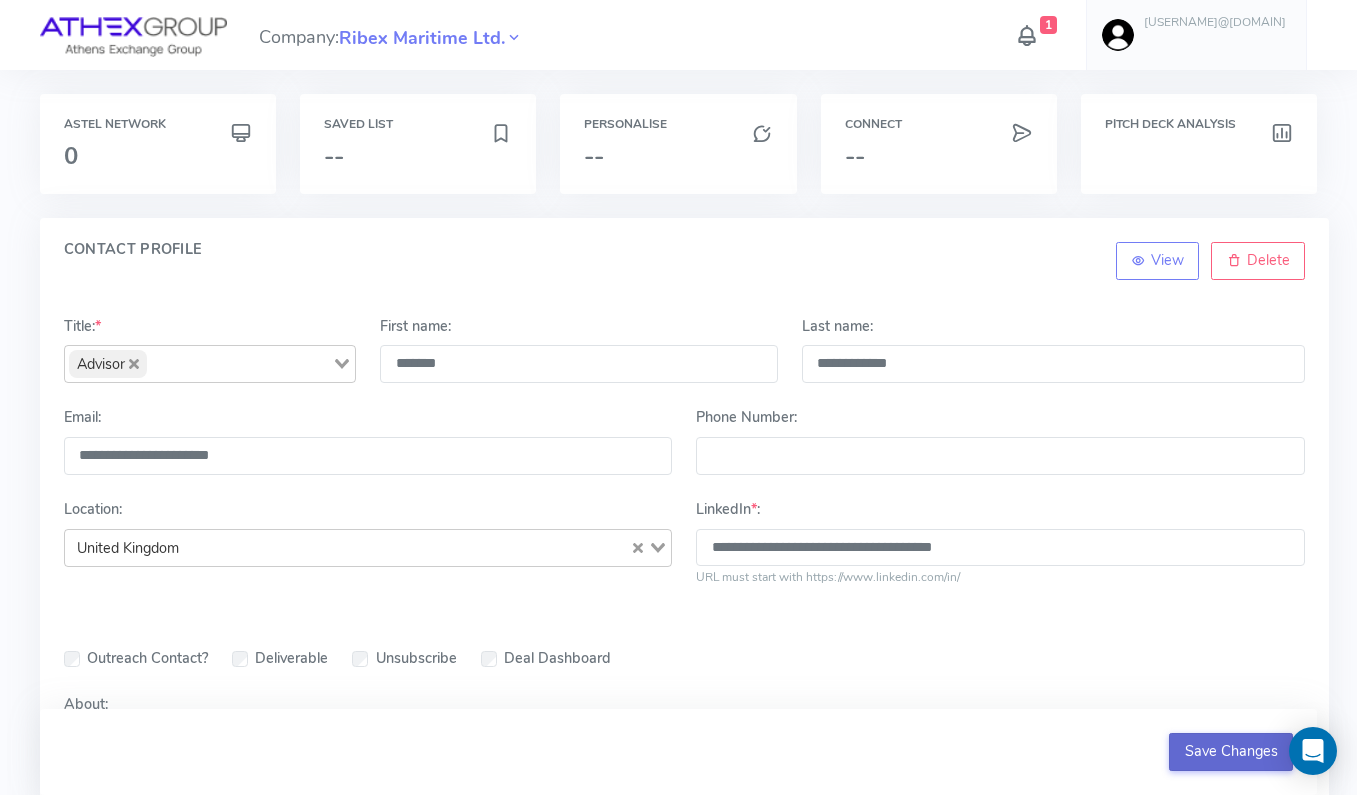 click on "Save Changes" at bounding box center [1231, 752] 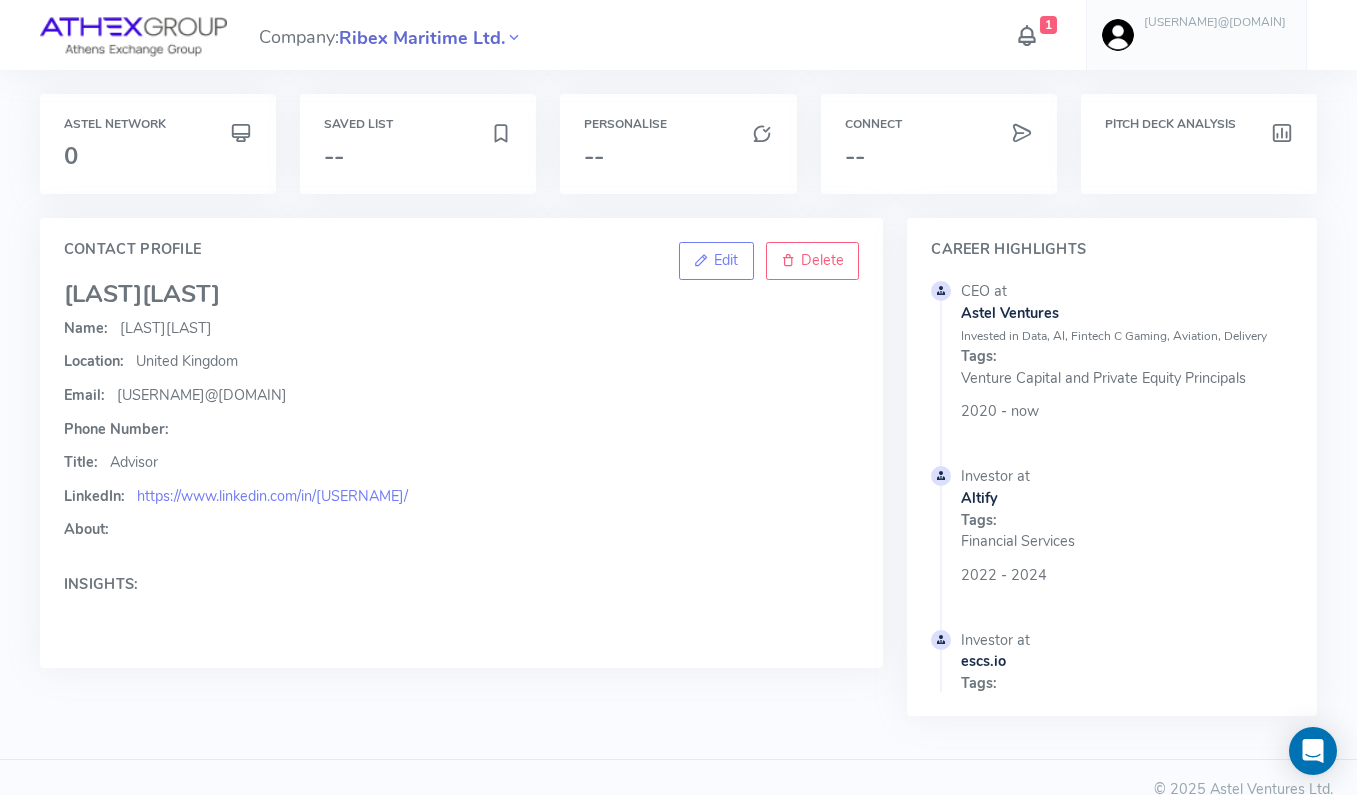 click on "Ribex Maritime Ltd." at bounding box center [422, 38] 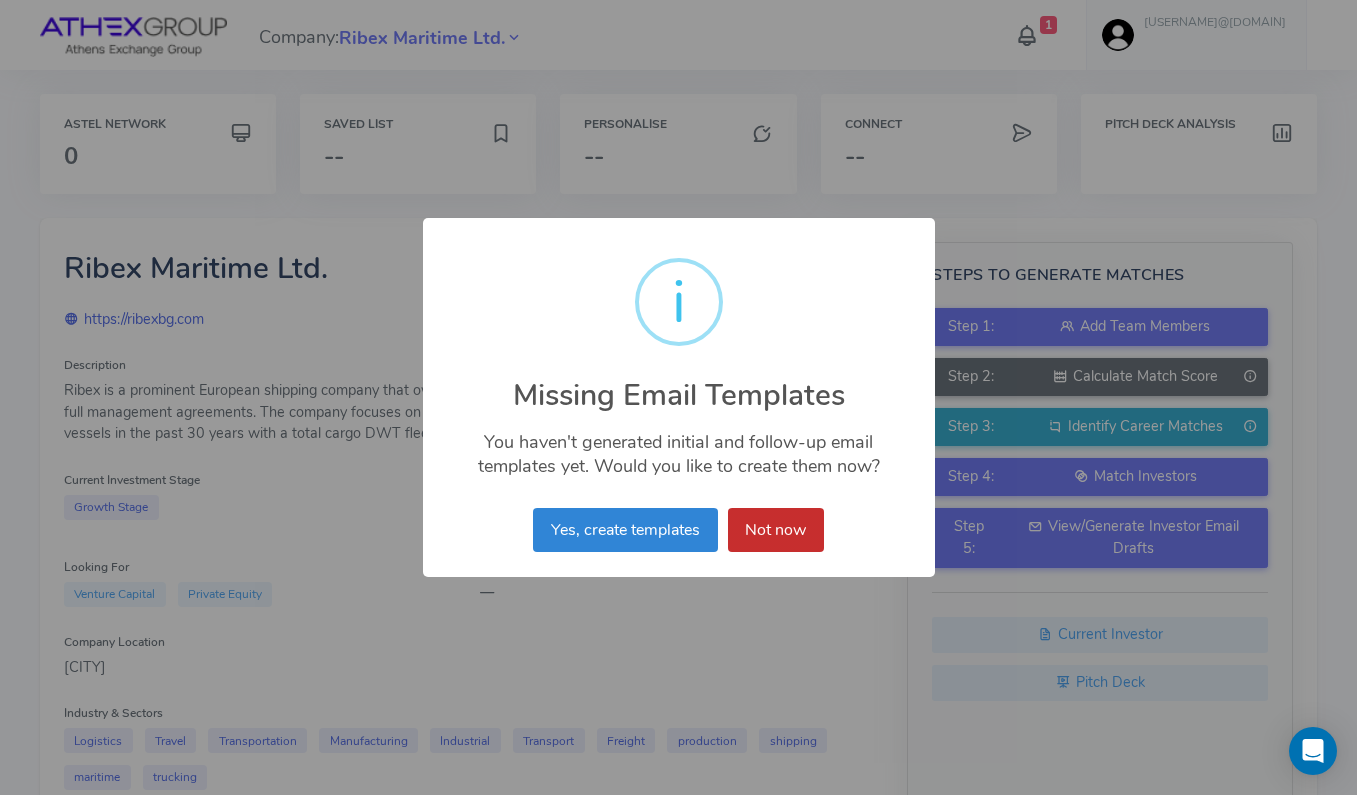 click on "Not now" at bounding box center (776, 530) 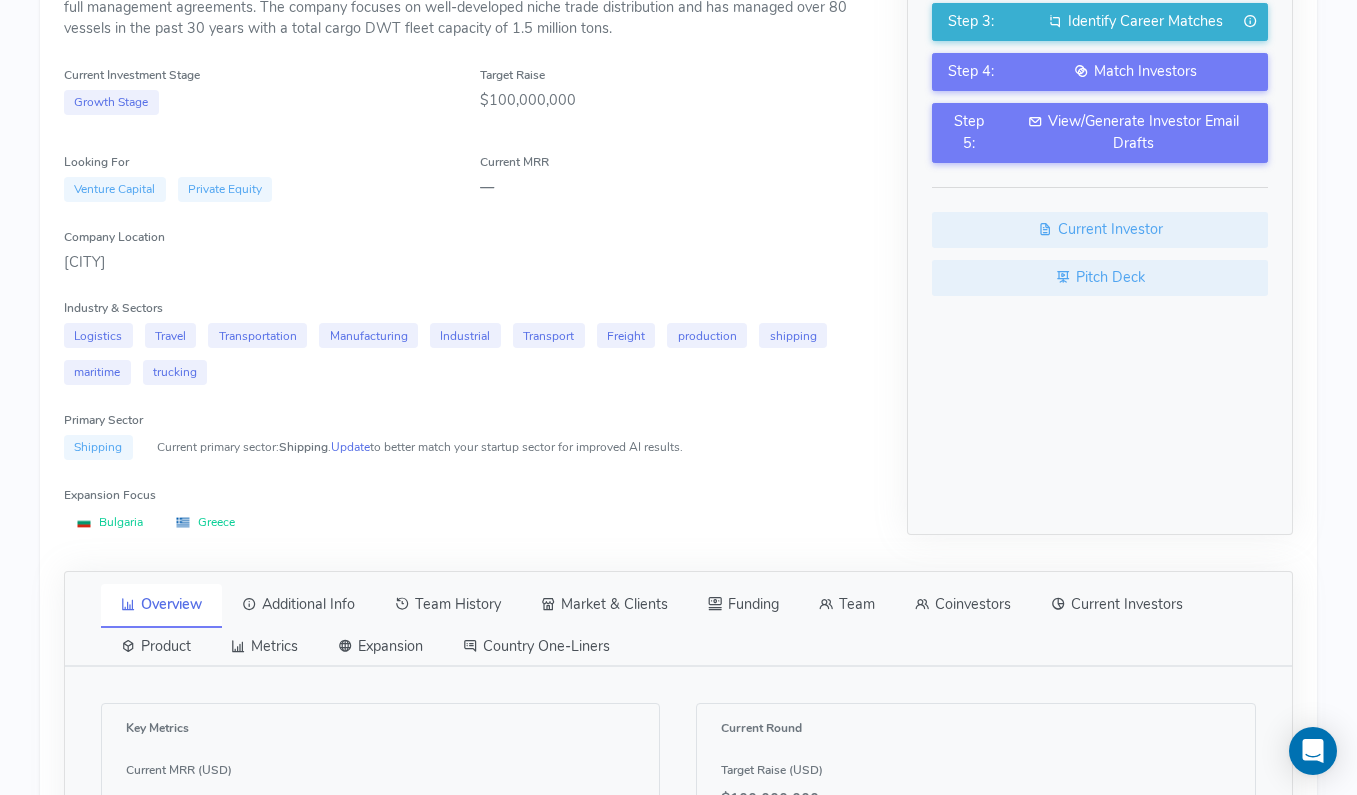 scroll, scrollTop: 436, scrollLeft: 0, axis: vertical 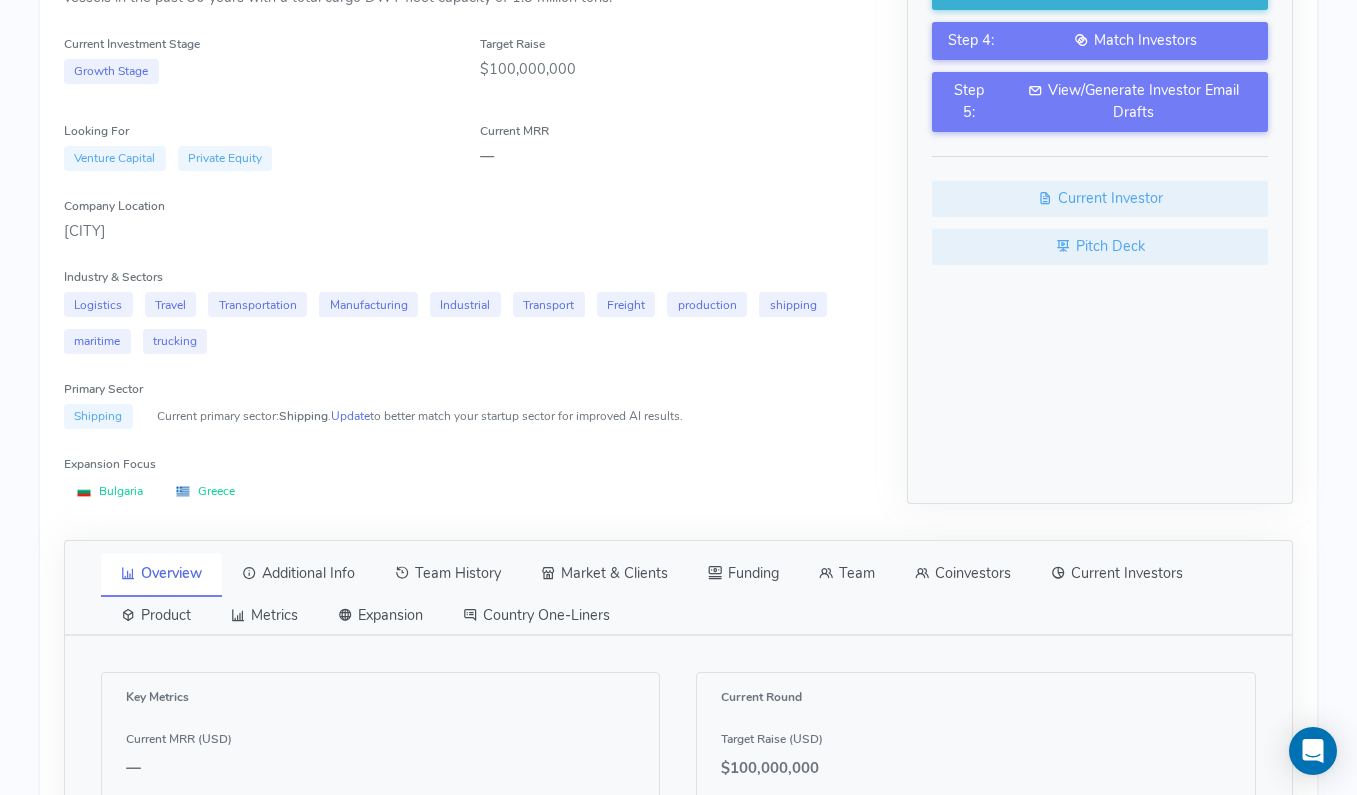 click on "Team" at bounding box center [847, 574] 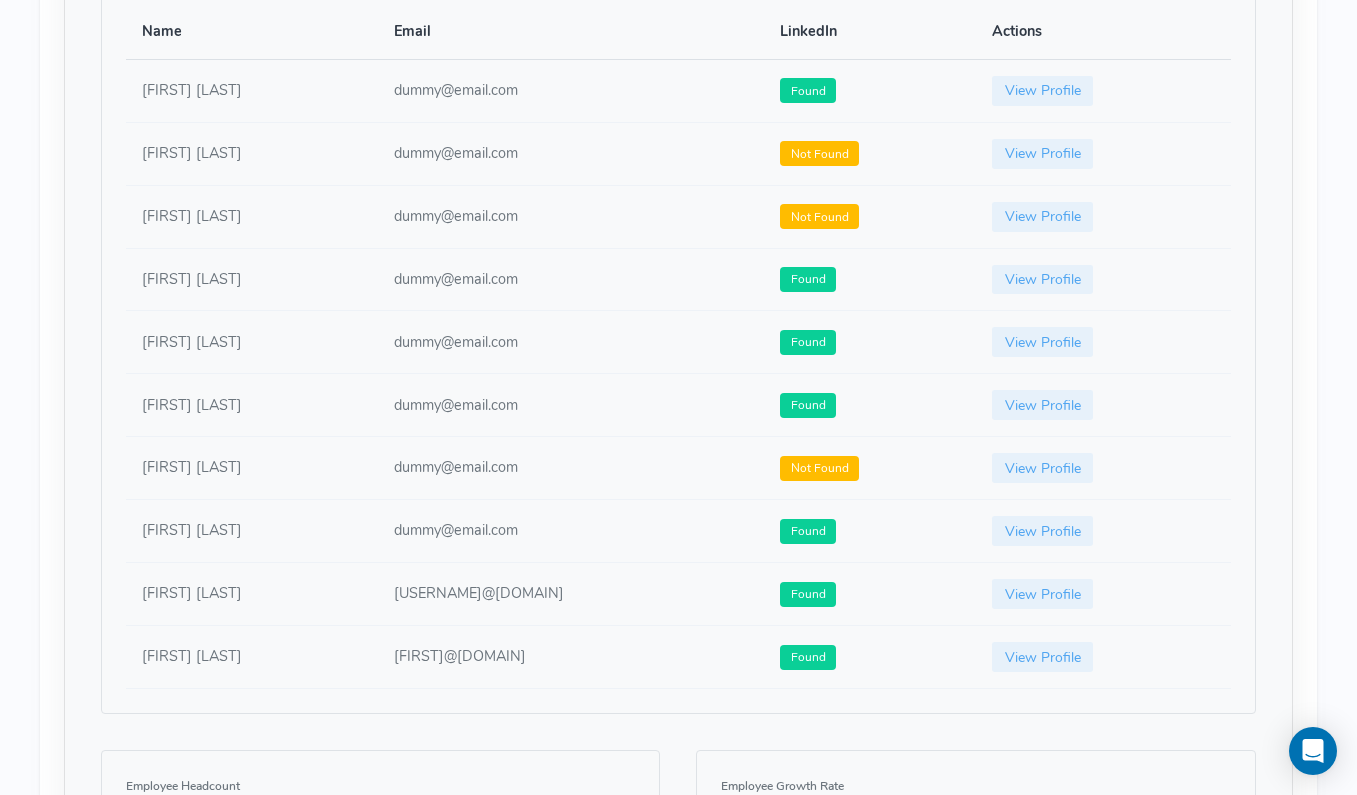scroll, scrollTop: 1188, scrollLeft: 0, axis: vertical 